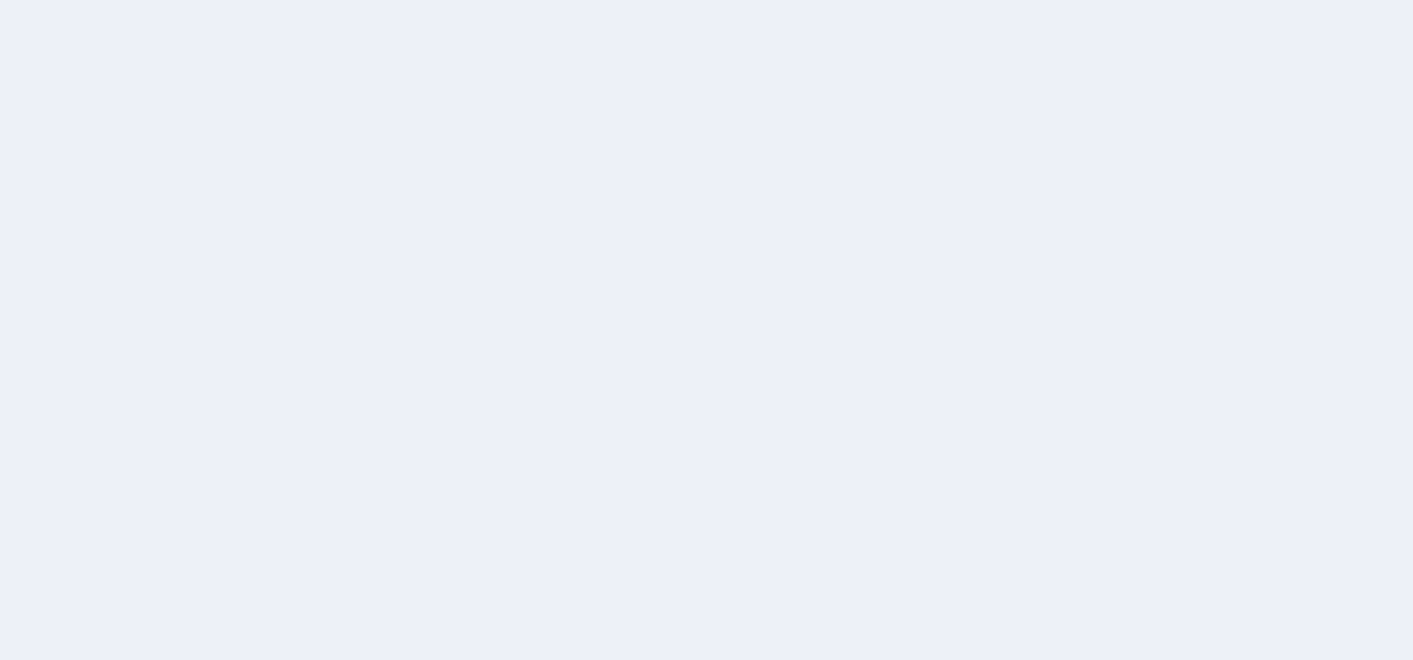 scroll, scrollTop: 0, scrollLeft: 0, axis: both 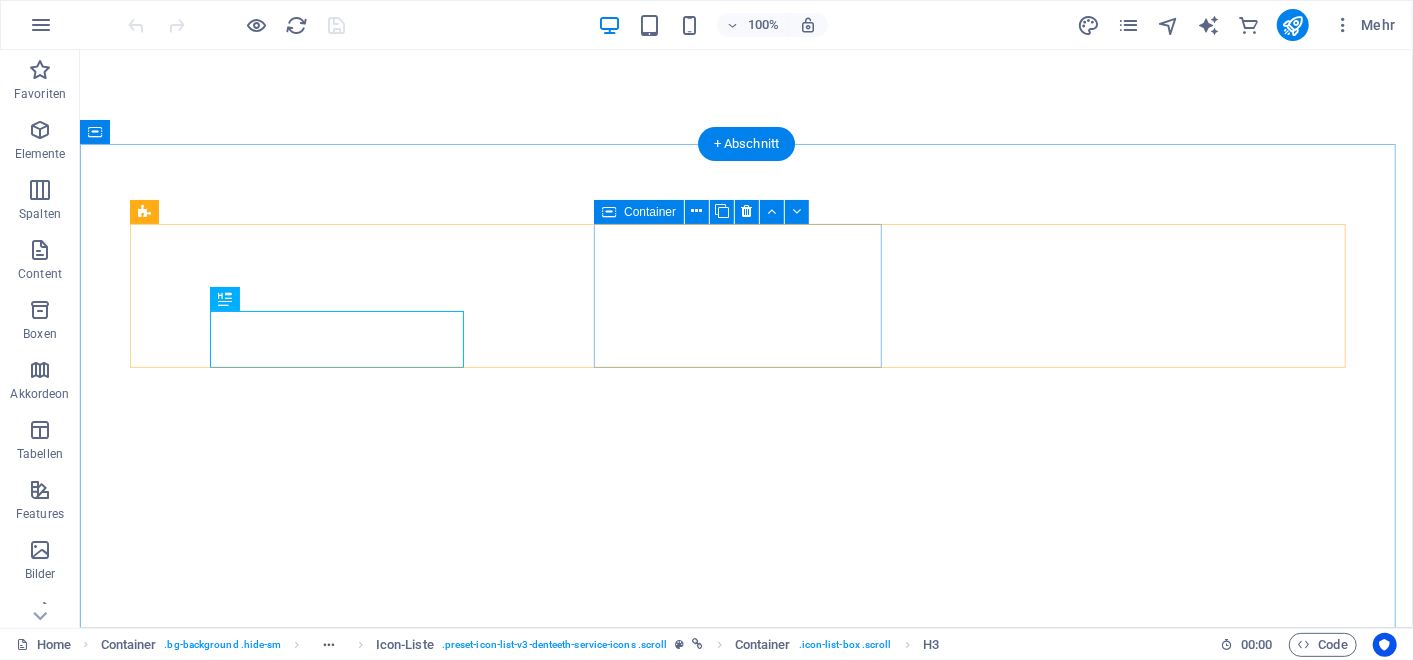 select 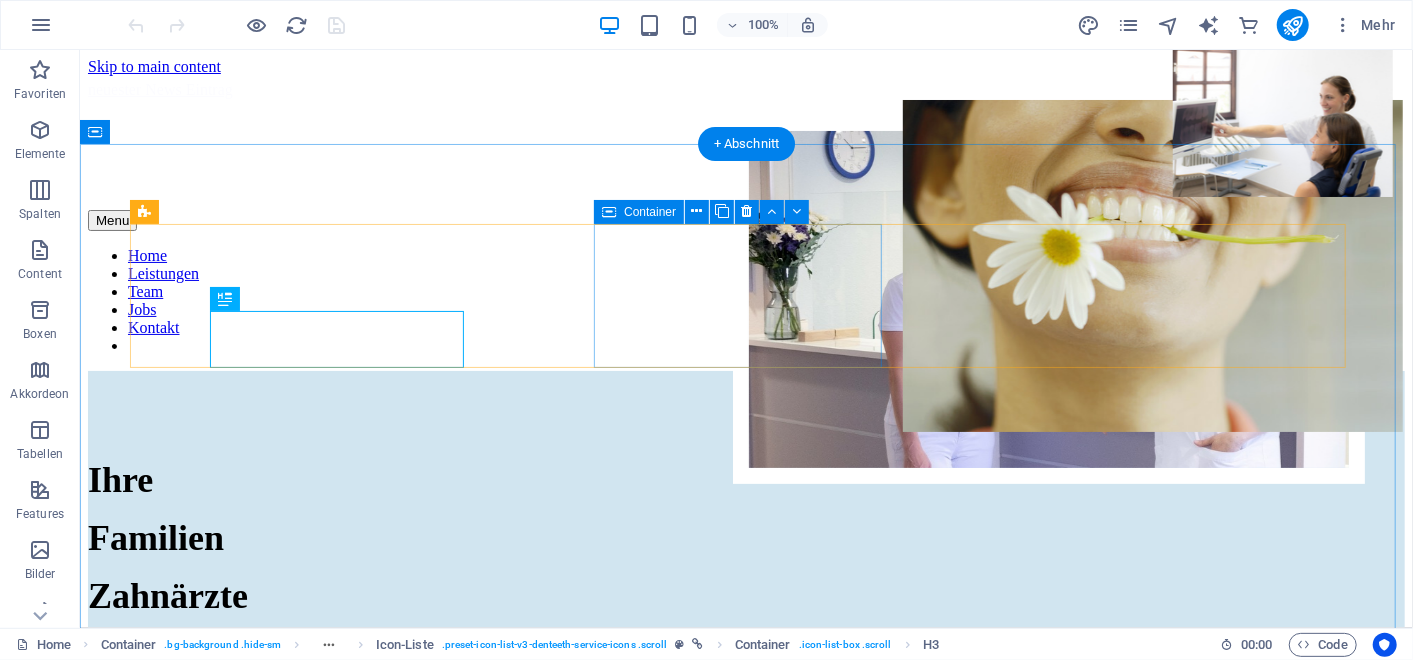 scroll, scrollTop: 2531, scrollLeft: 0, axis: vertical 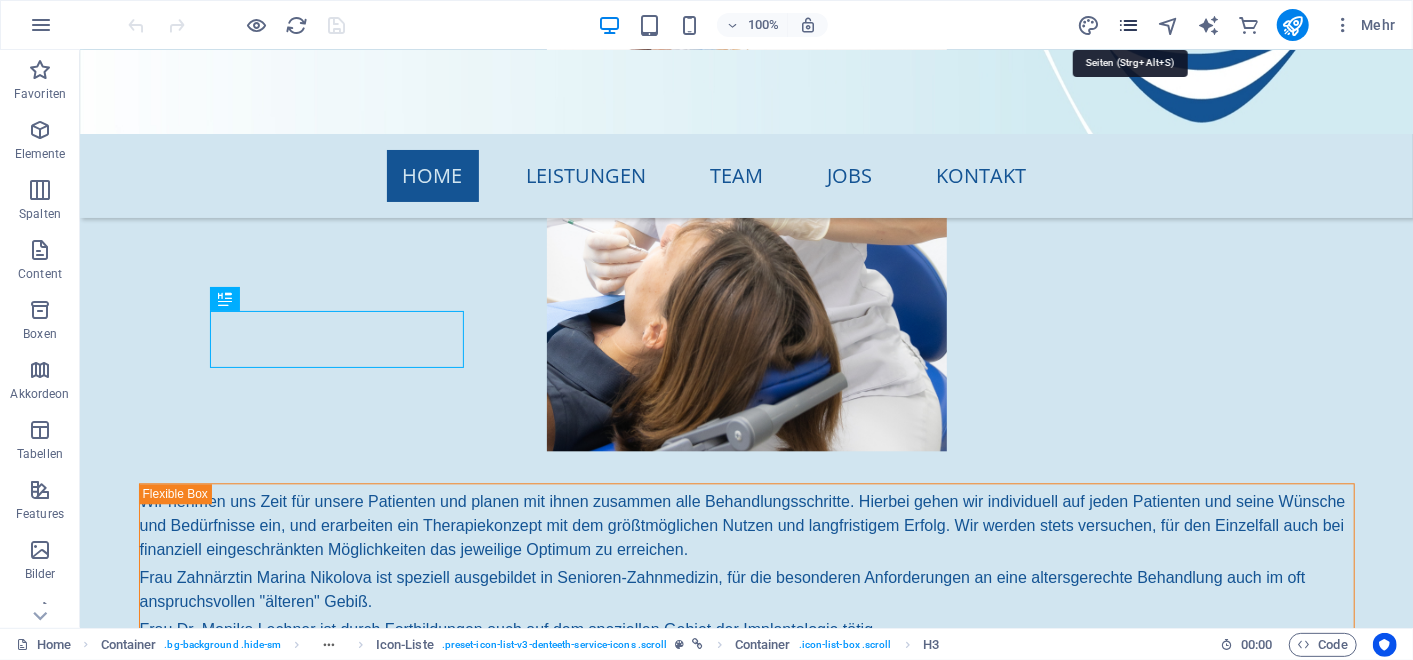 click at bounding box center (1128, 25) 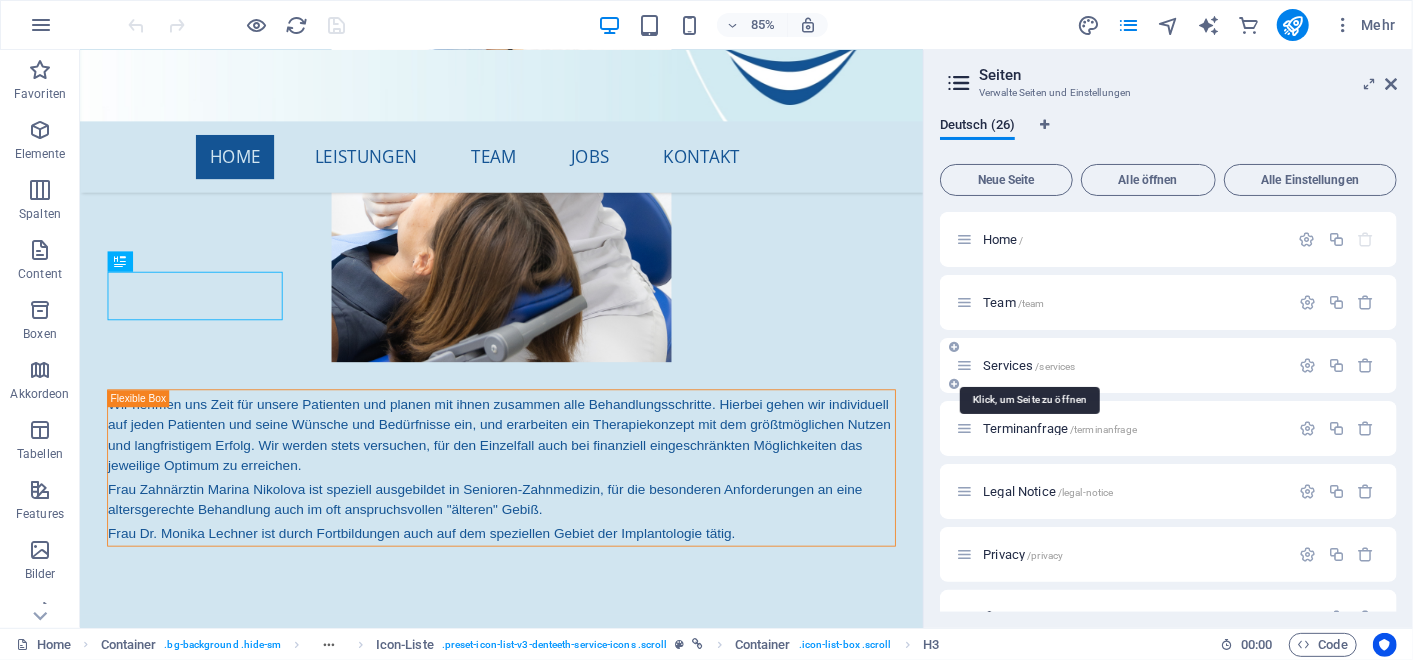 click on "Services /services" at bounding box center (1029, 365) 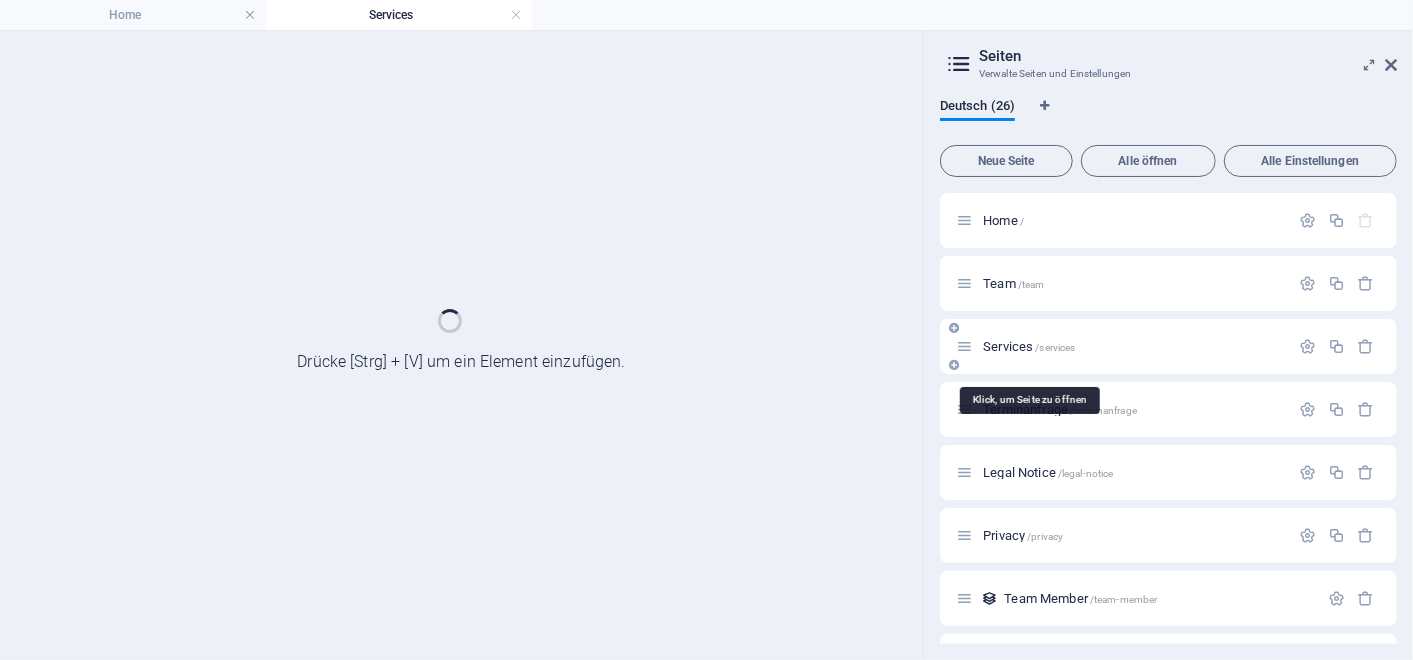 scroll, scrollTop: 0, scrollLeft: 0, axis: both 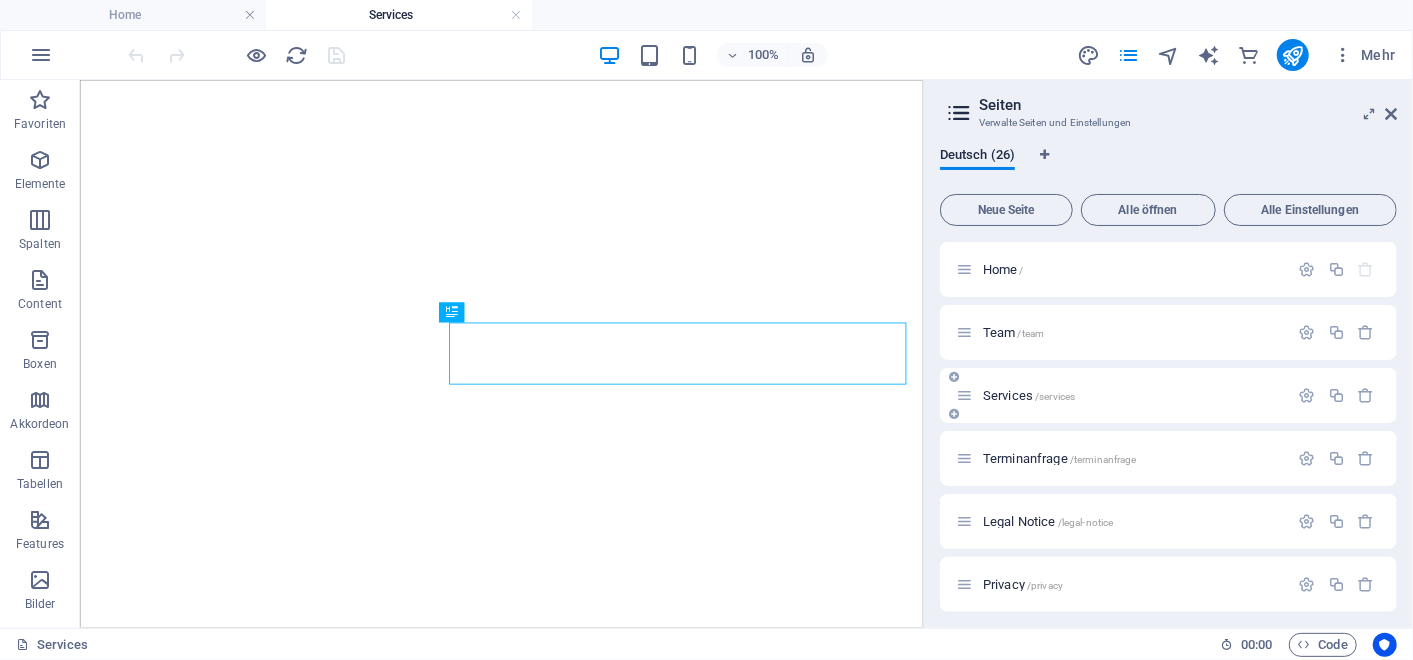 select 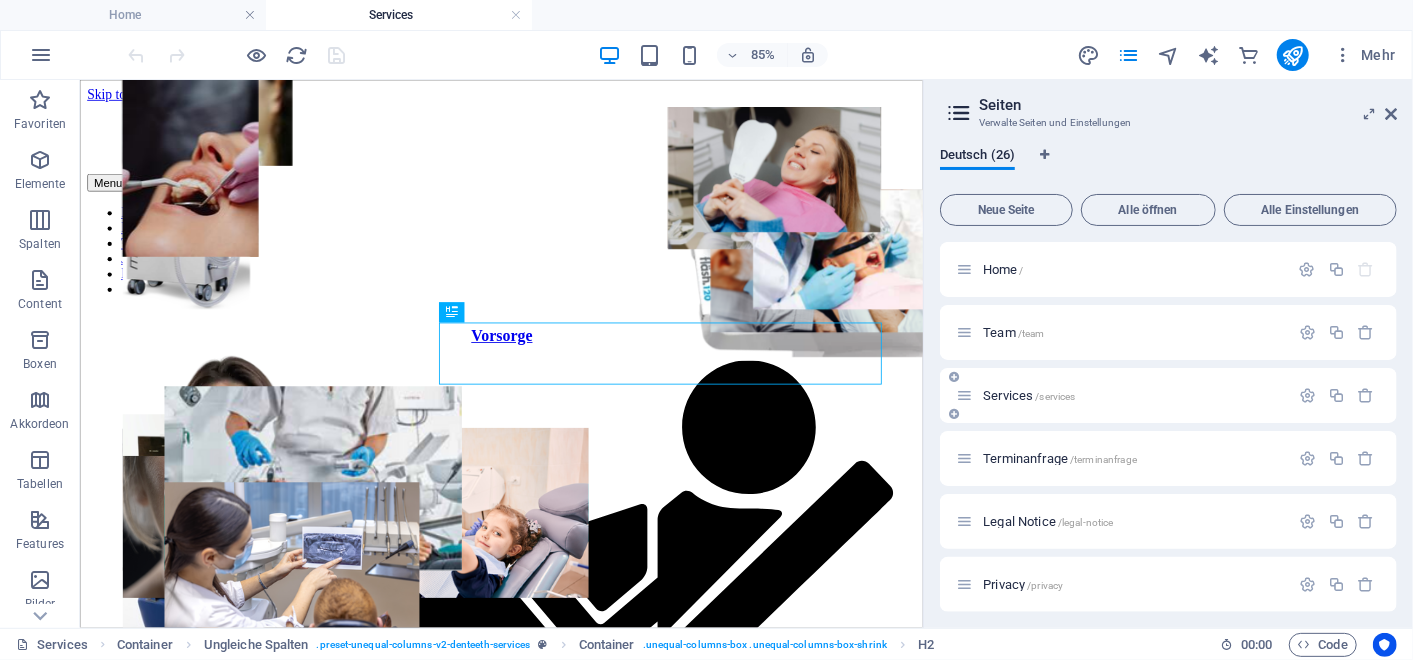 scroll, scrollTop: 1345, scrollLeft: 0, axis: vertical 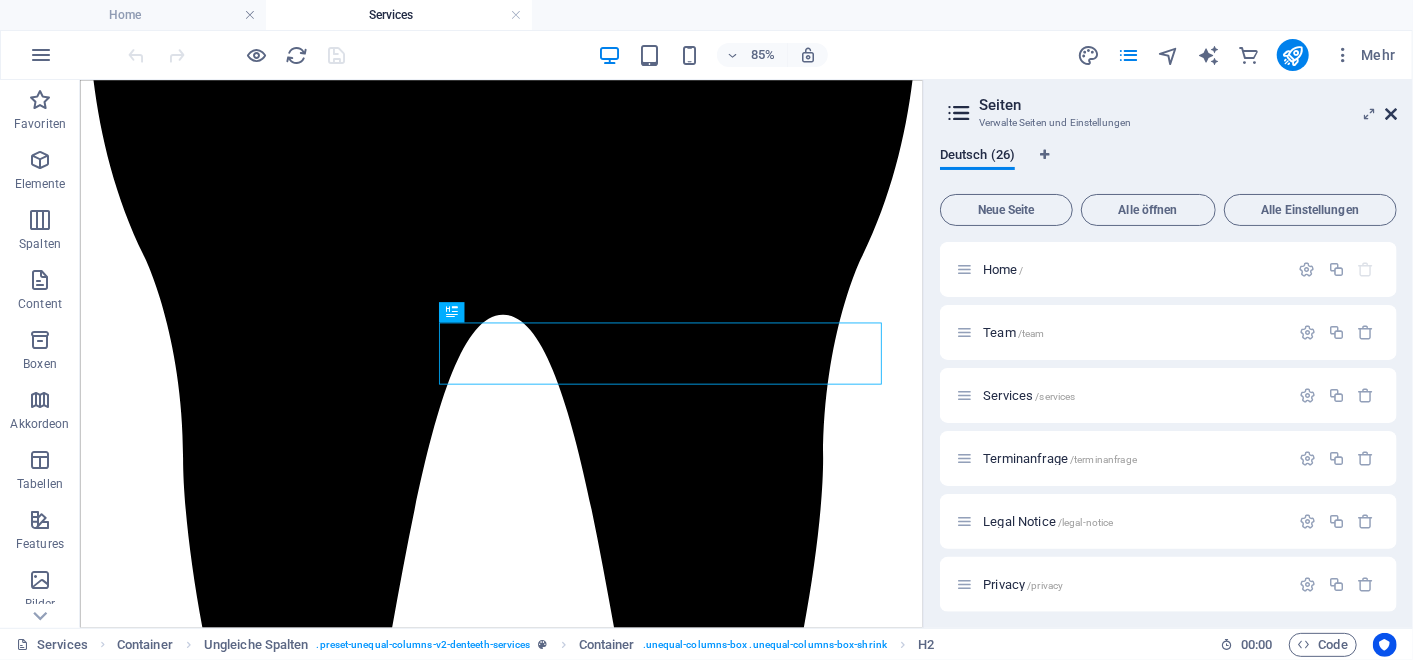 click at bounding box center [1391, 114] 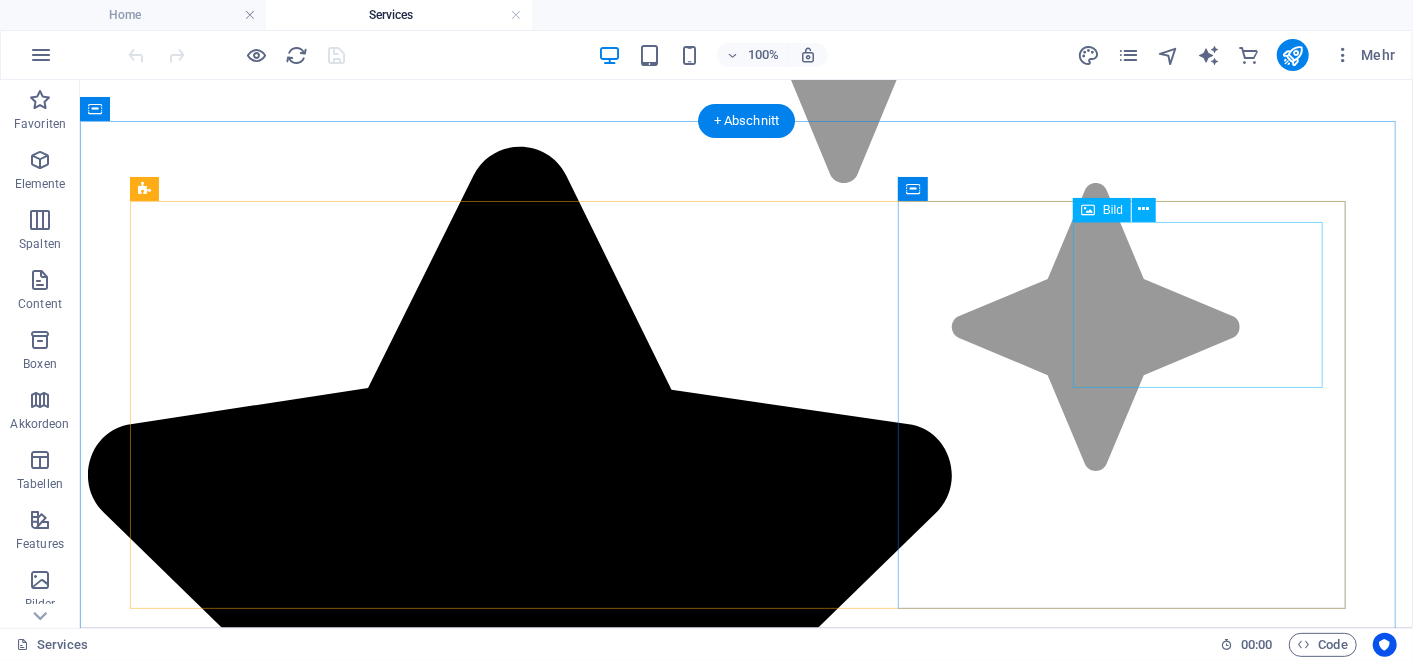 scroll, scrollTop: 2927, scrollLeft: 0, axis: vertical 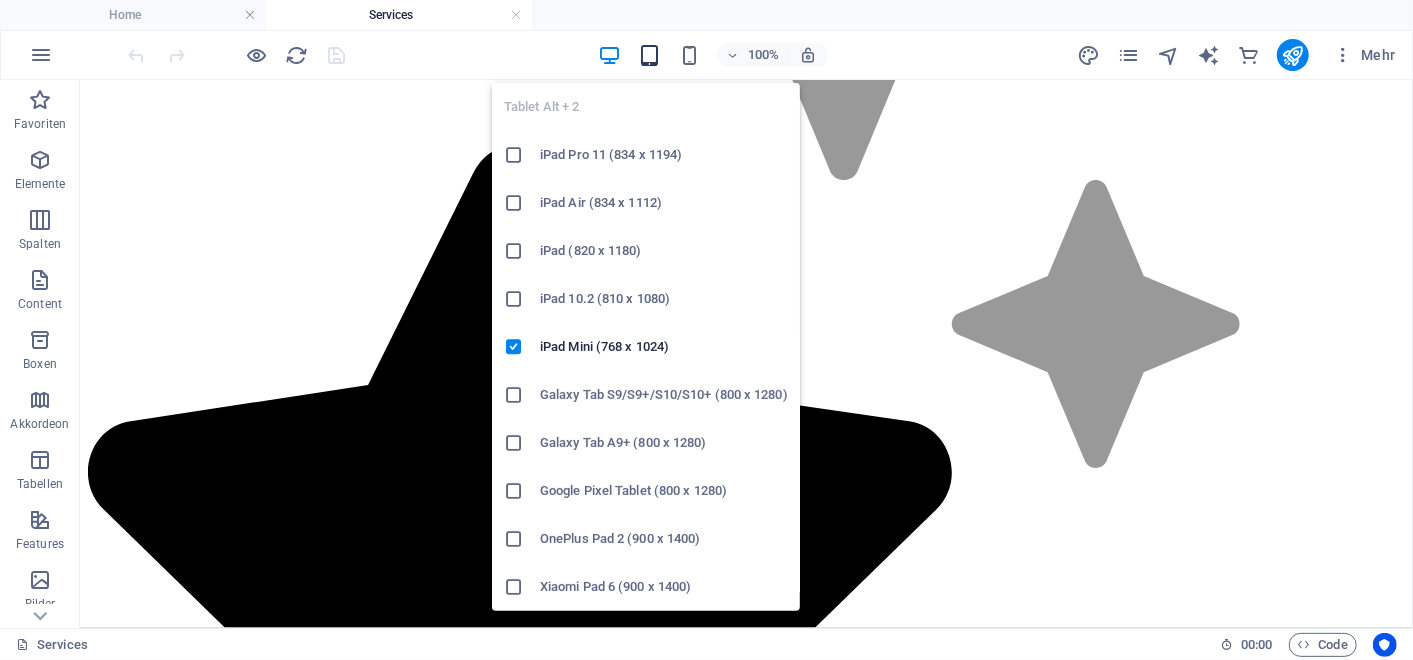 click at bounding box center (649, 55) 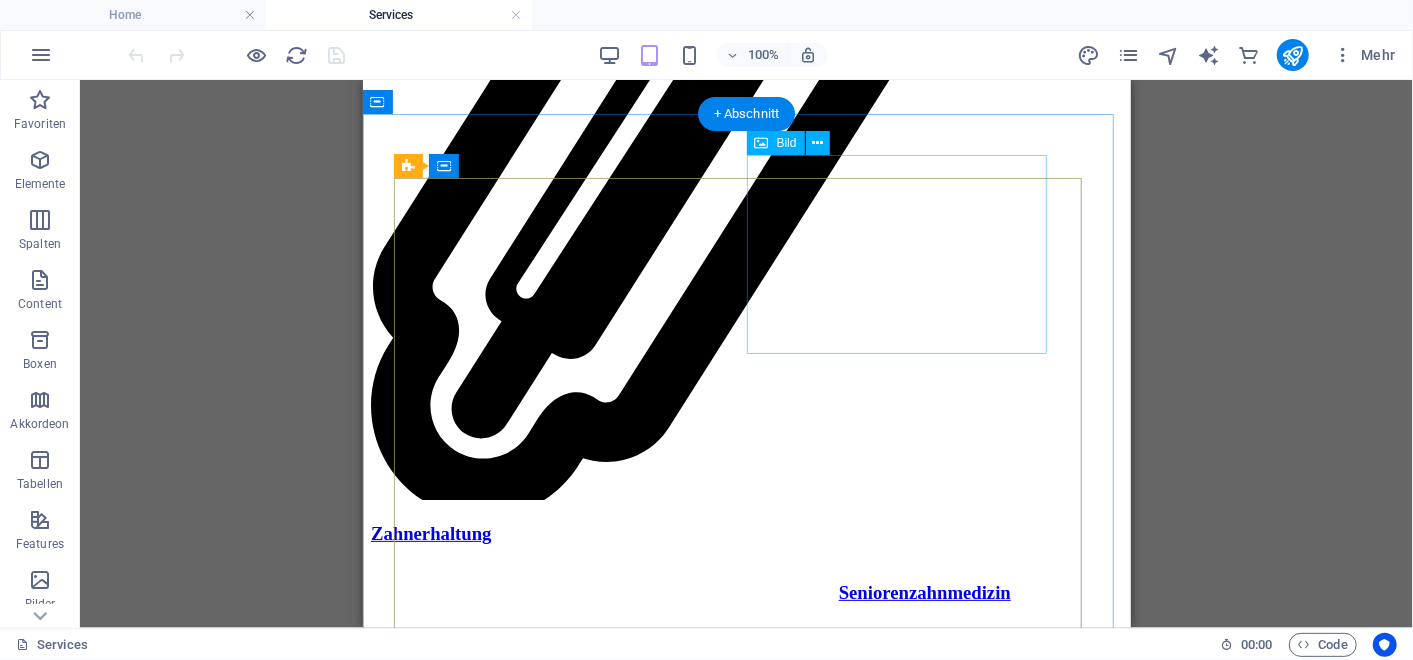 scroll, scrollTop: 3789, scrollLeft: 0, axis: vertical 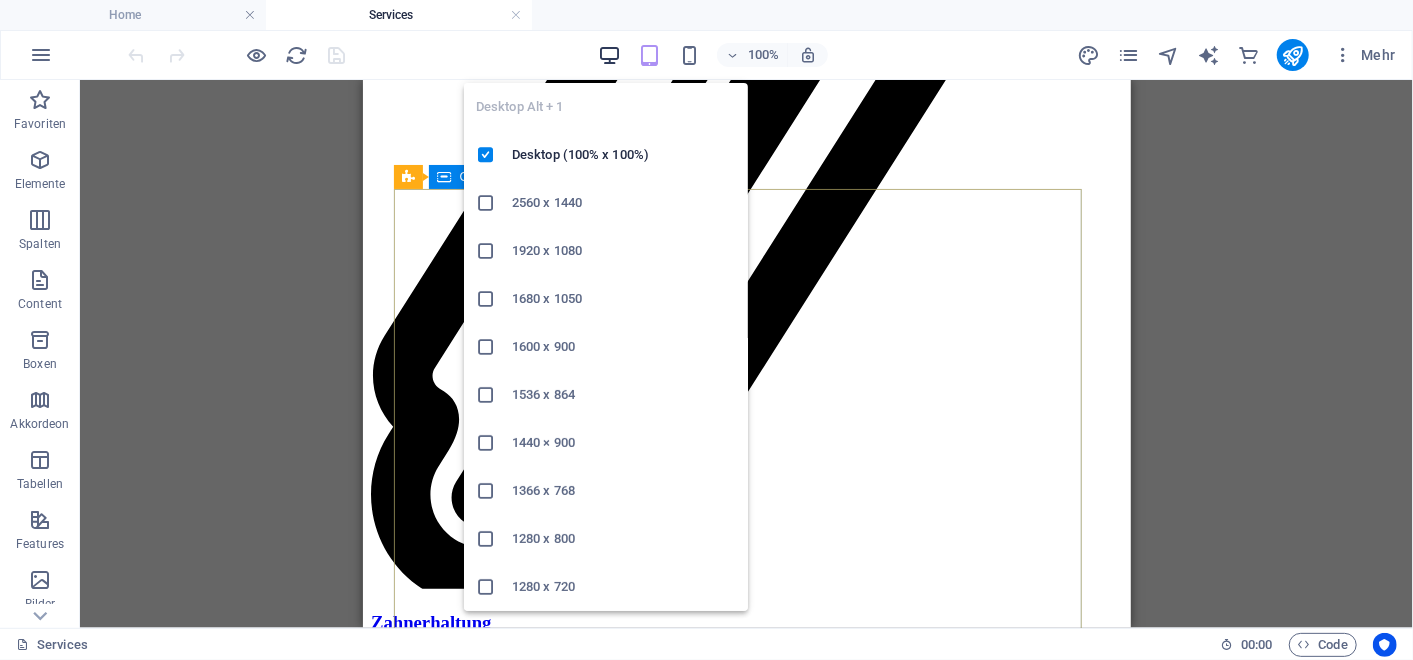 click at bounding box center [609, 55] 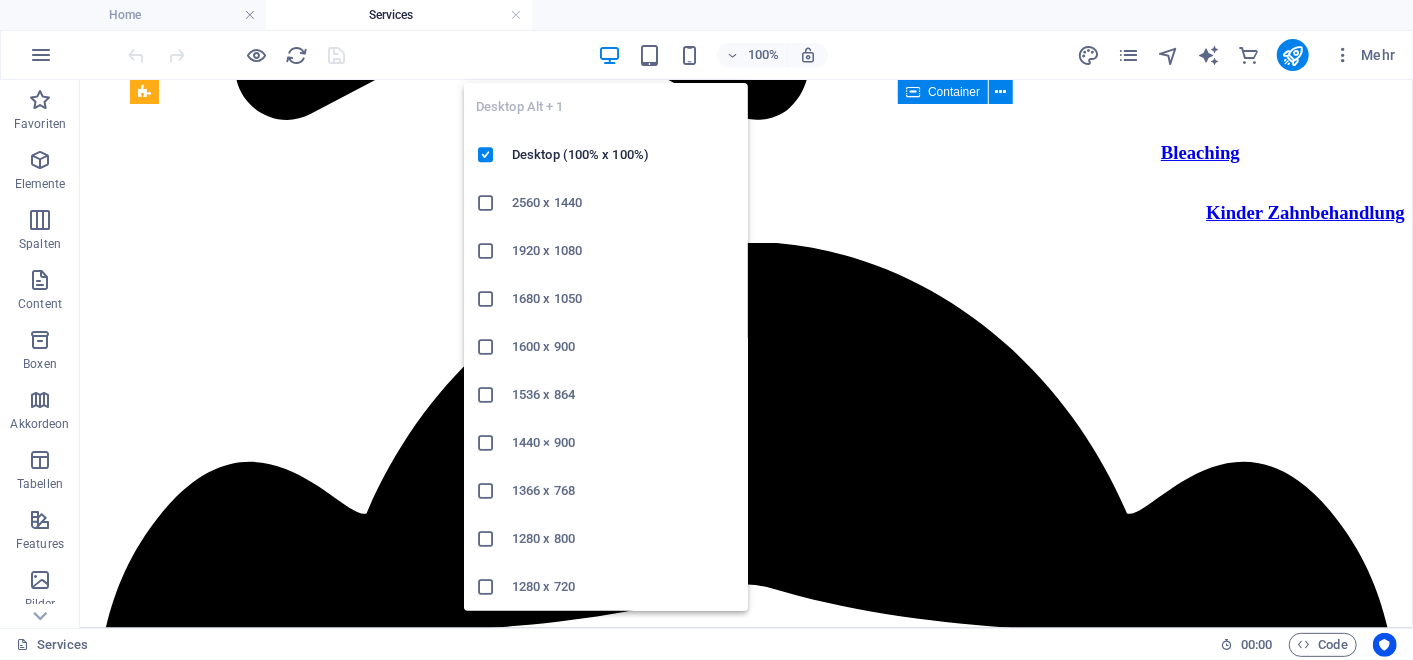 scroll, scrollTop: 3816, scrollLeft: 0, axis: vertical 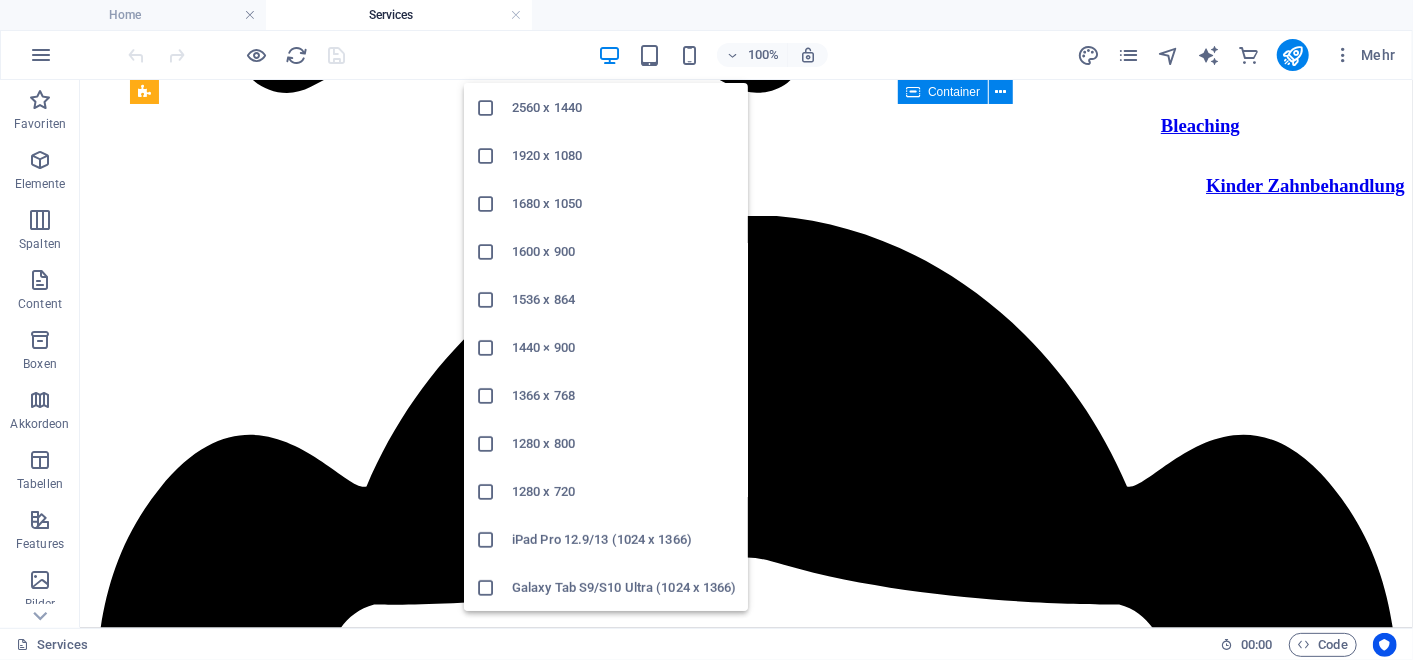 click on "1280 x 720" at bounding box center [624, 492] 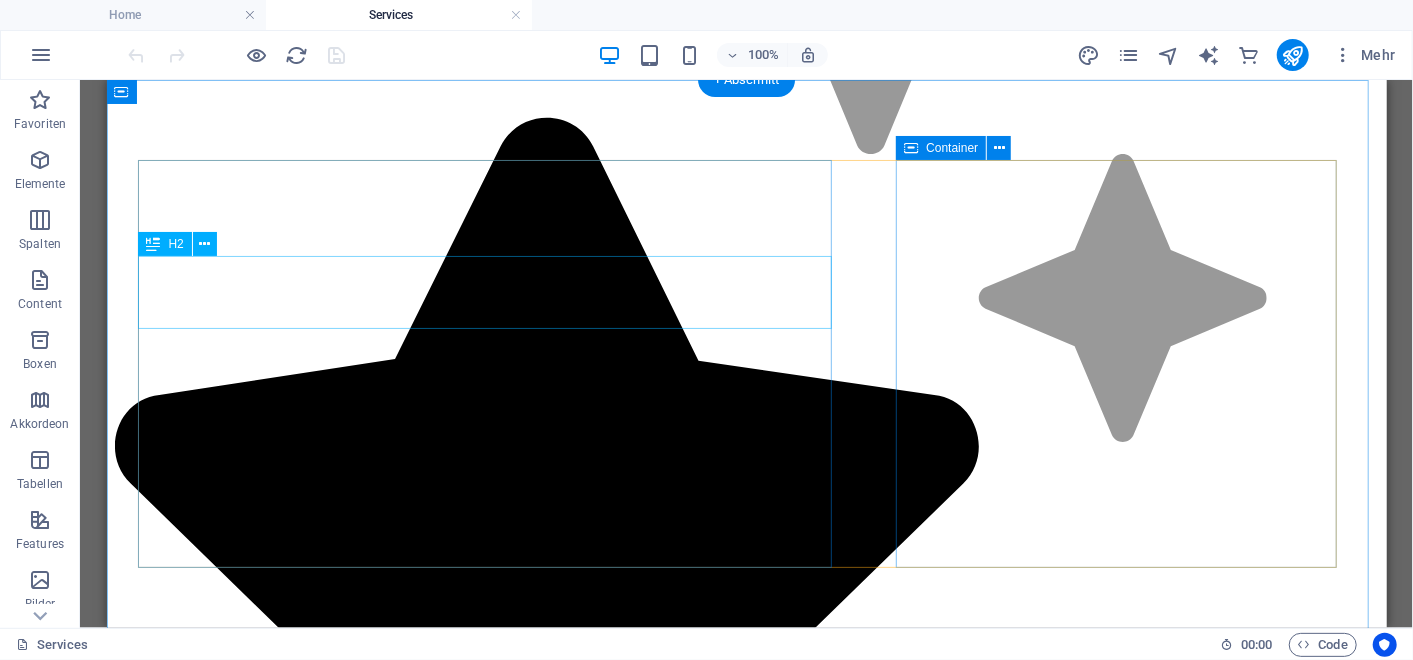scroll, scrollTop: 2954, scrollLeft: 0, axis: vertical 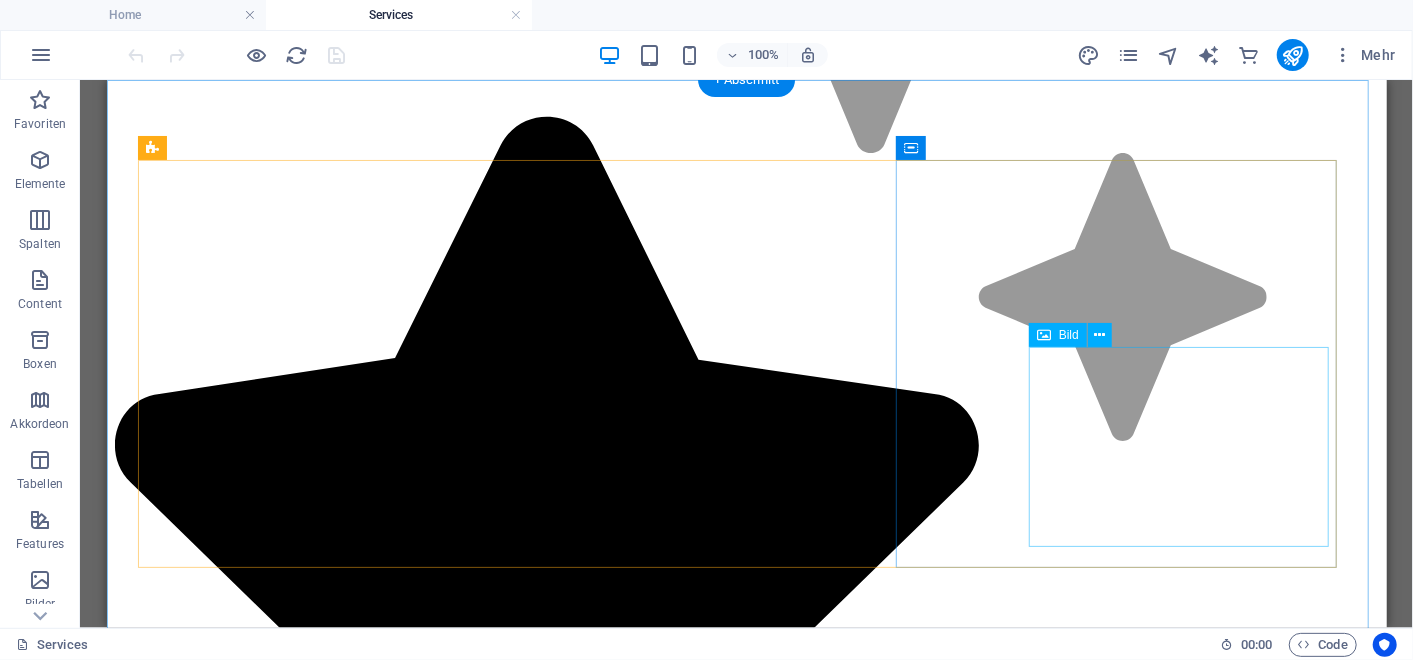 click at bounding box center [640, -2456] 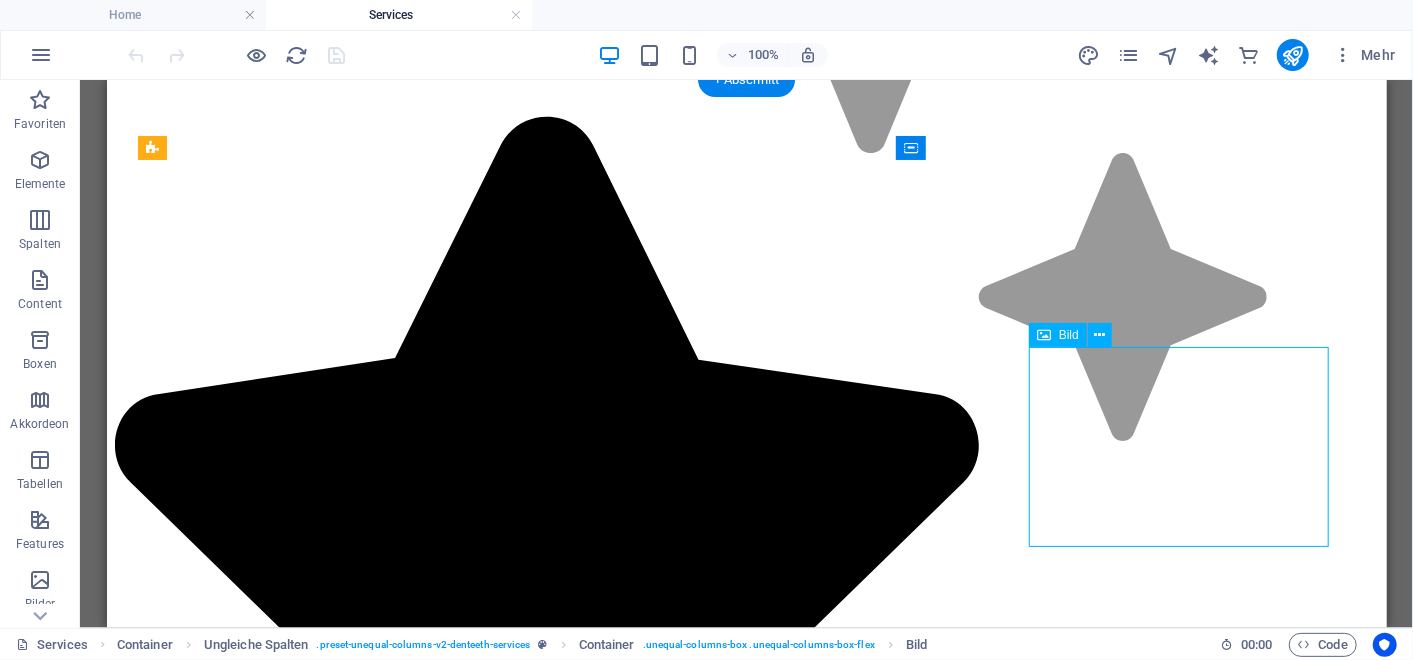 click at bounding box center (640, -2456) 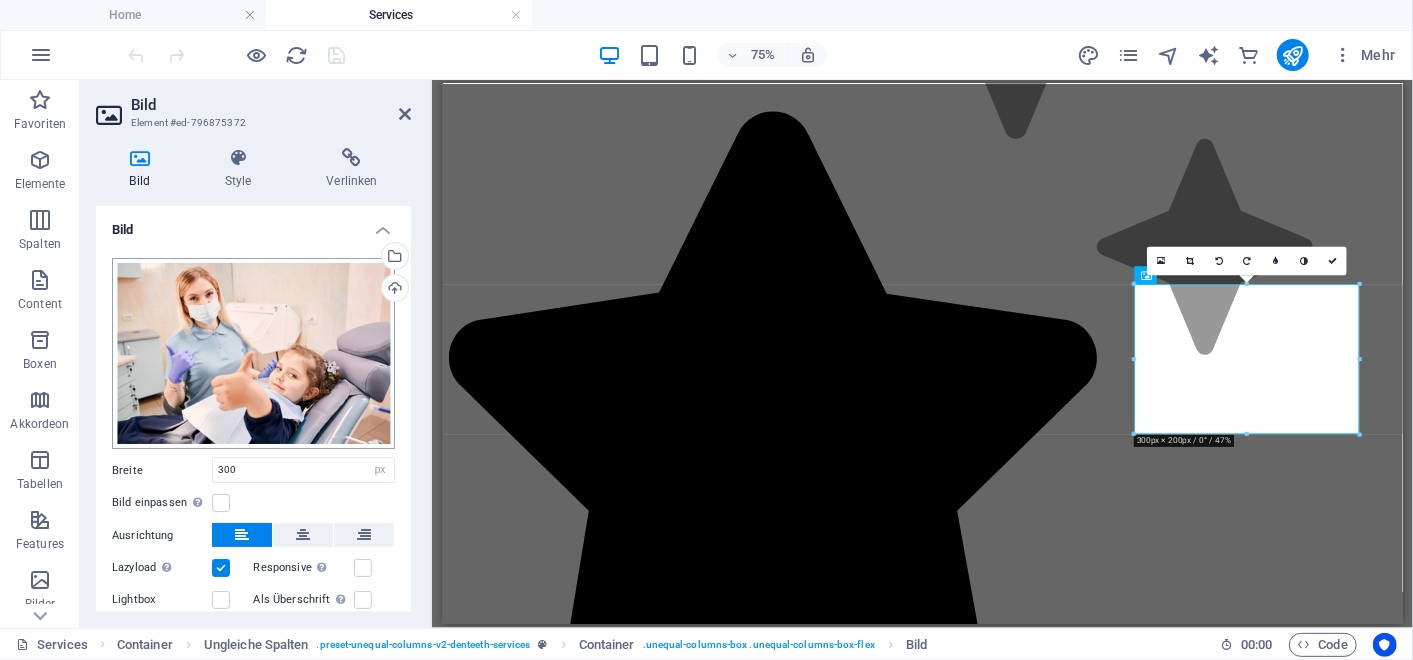 scroll, scrollTop: 93, scrollLeft: 0, axis: vertical 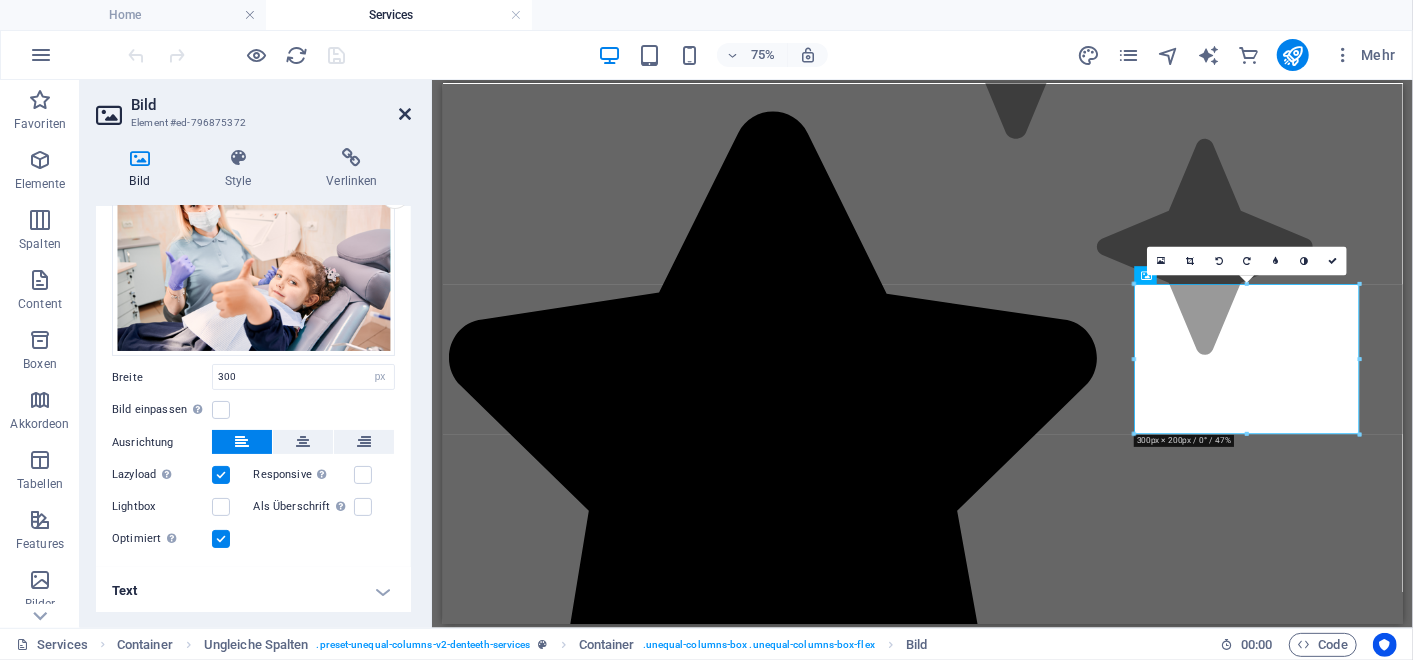 click at bounding box center [405, 114] 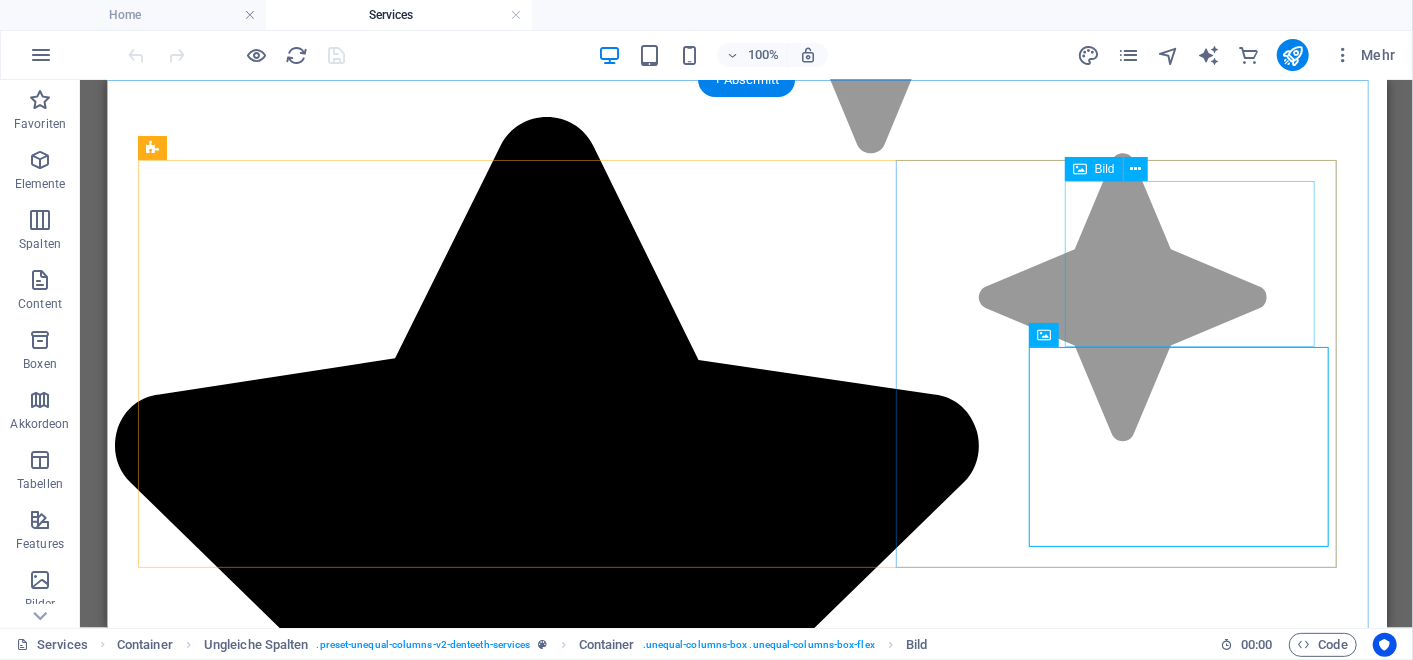 click at bounding box center [1197, -2763] 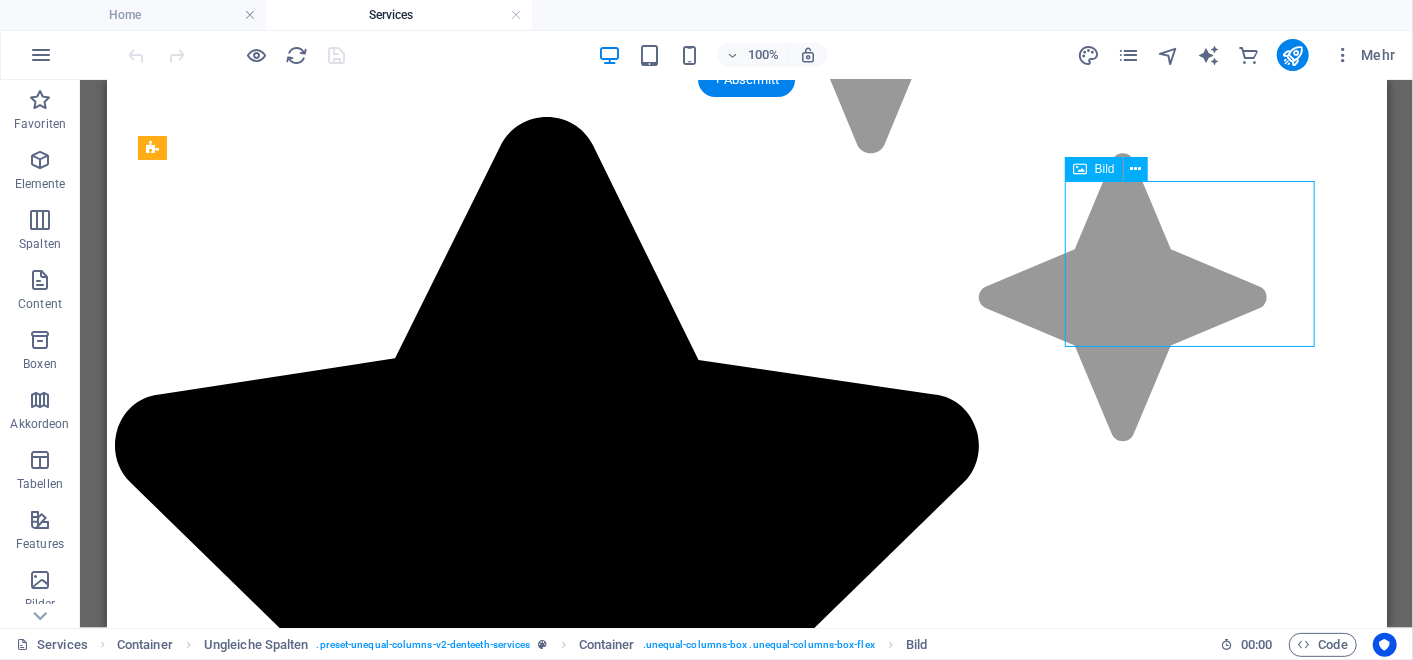 click at bounding box center (1197, -2763) 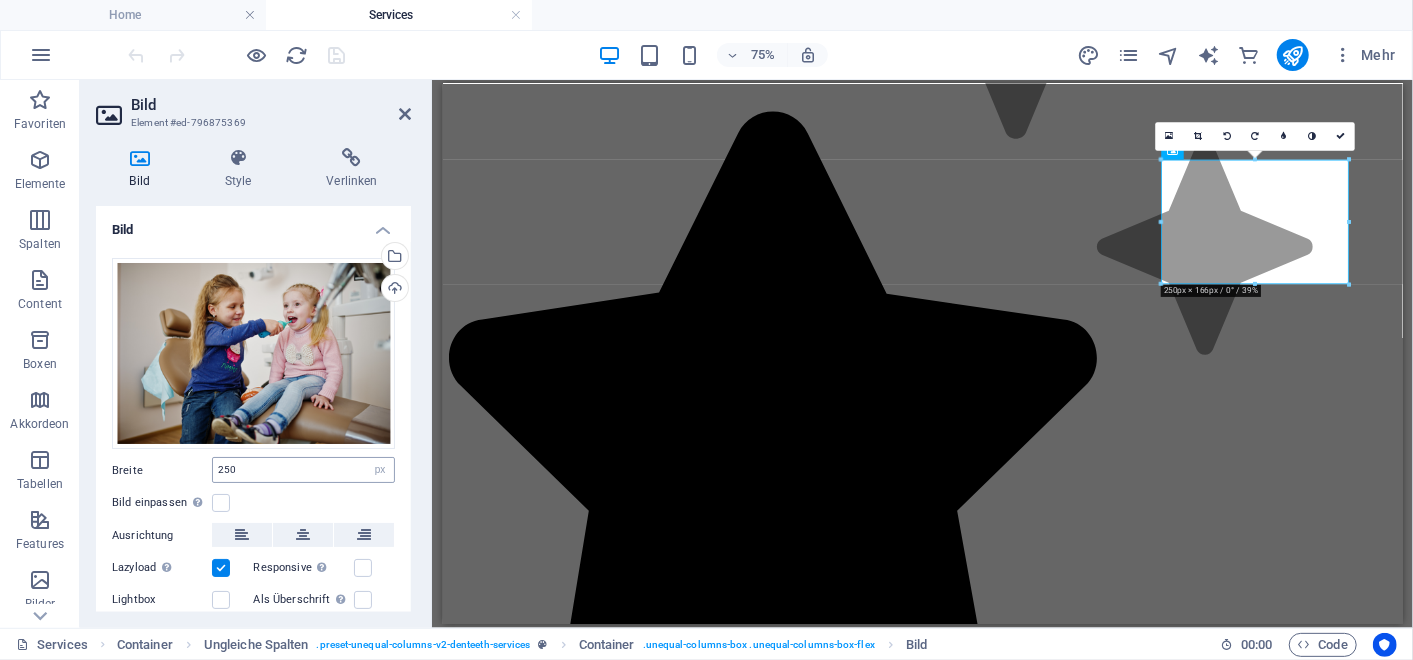 scroll, scrollTop: 93, scrollLeft: 0, axis: vertical 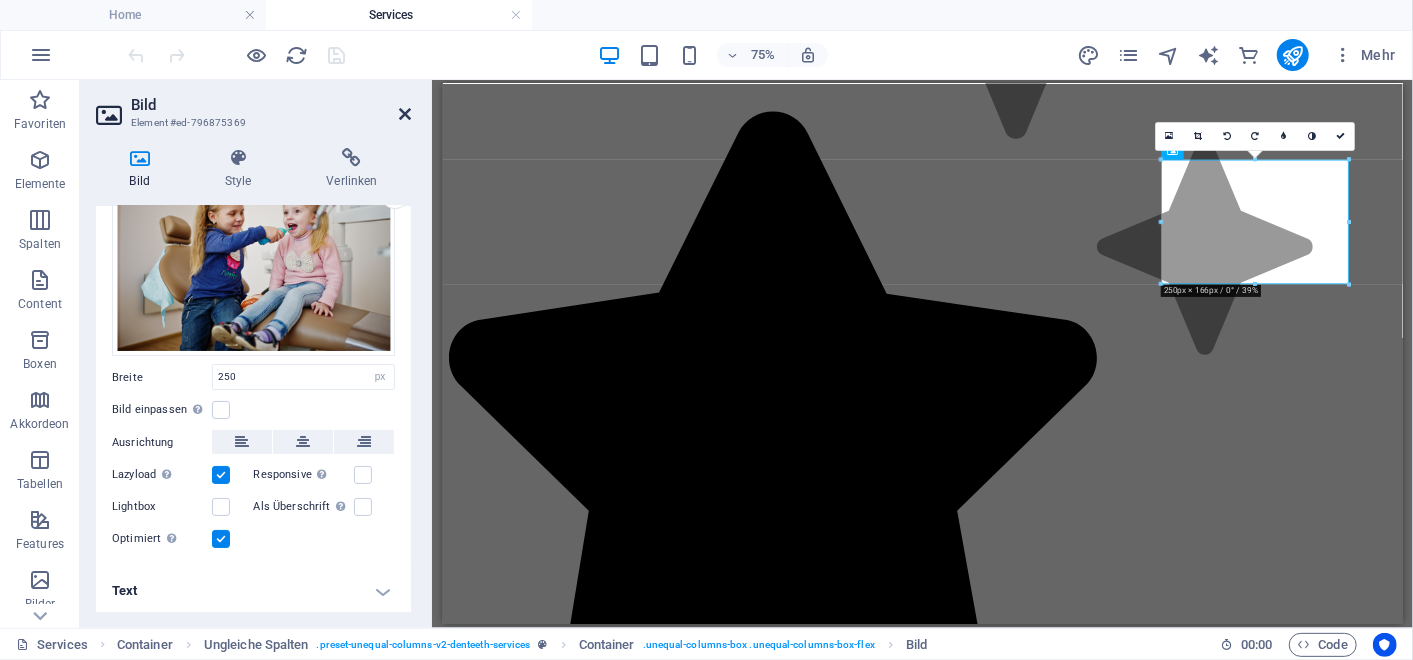 click at bounding box center [405, 114] 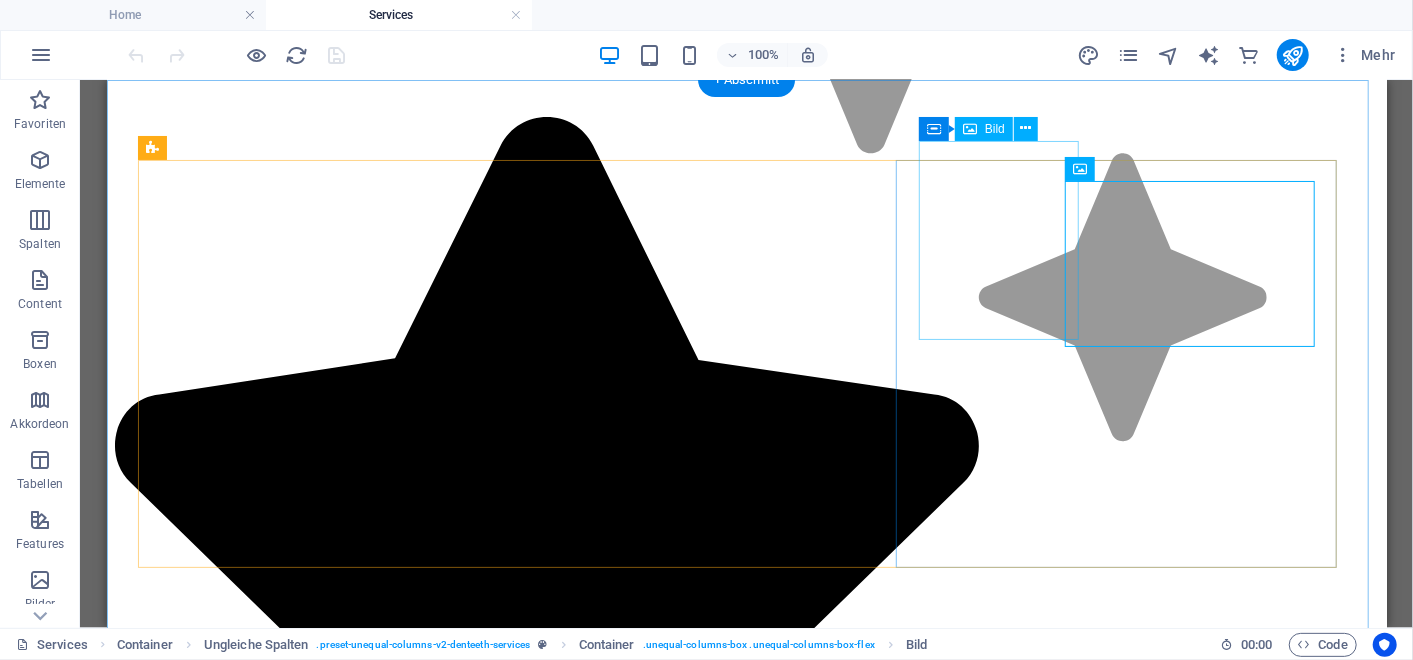 click at bounding box center [250, -2800] 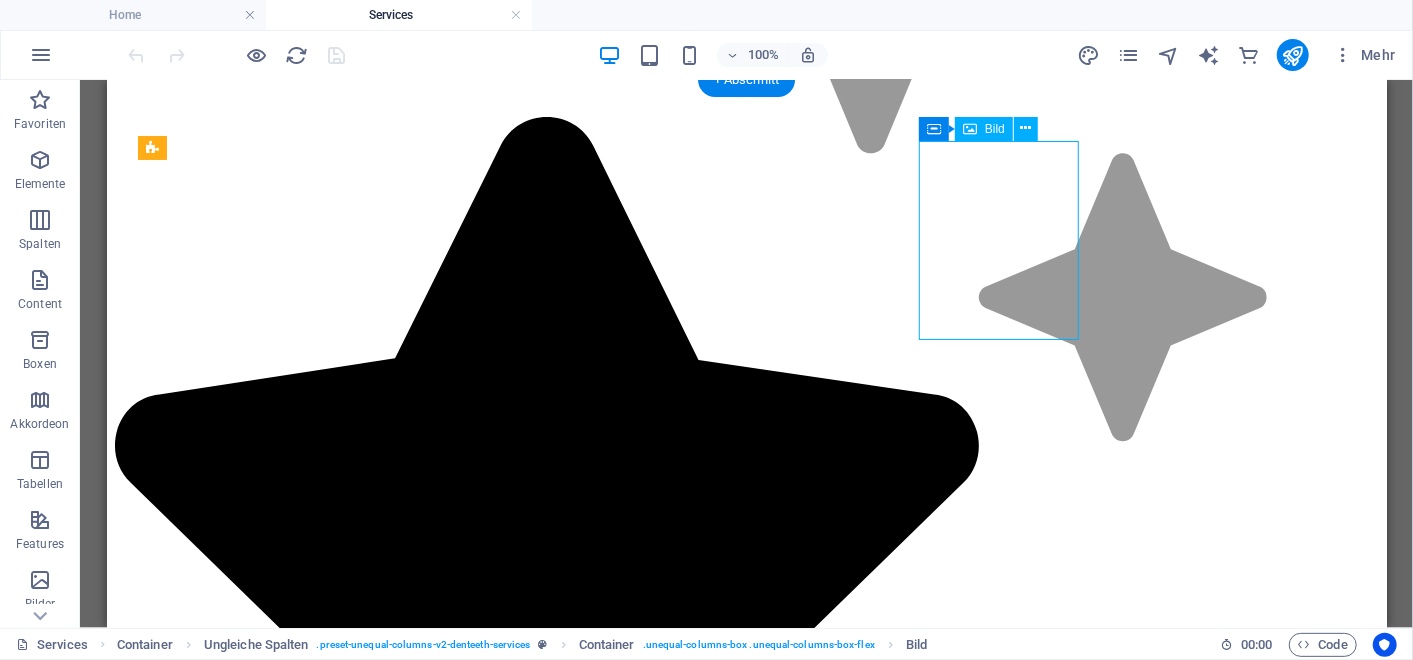 click at bounding box center [250, -2800] 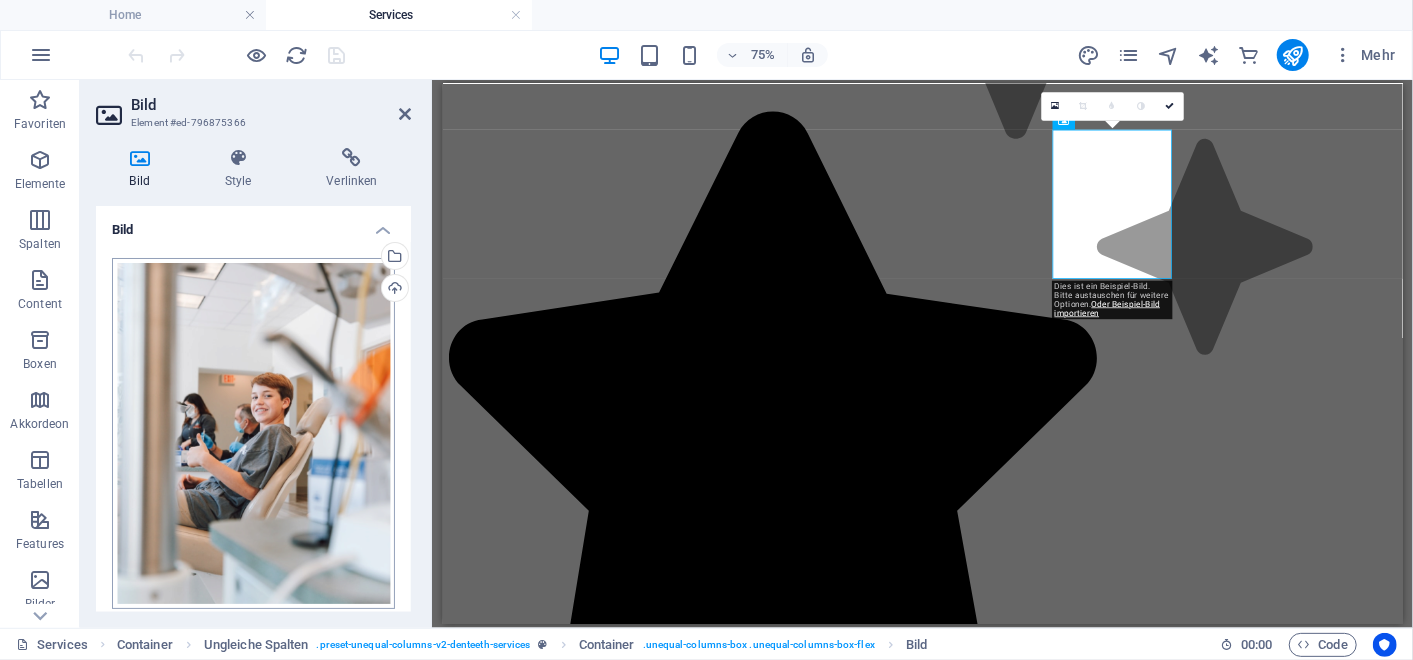 scroll, scrollTop: 251, scrollLeft: 0, axis: vertical 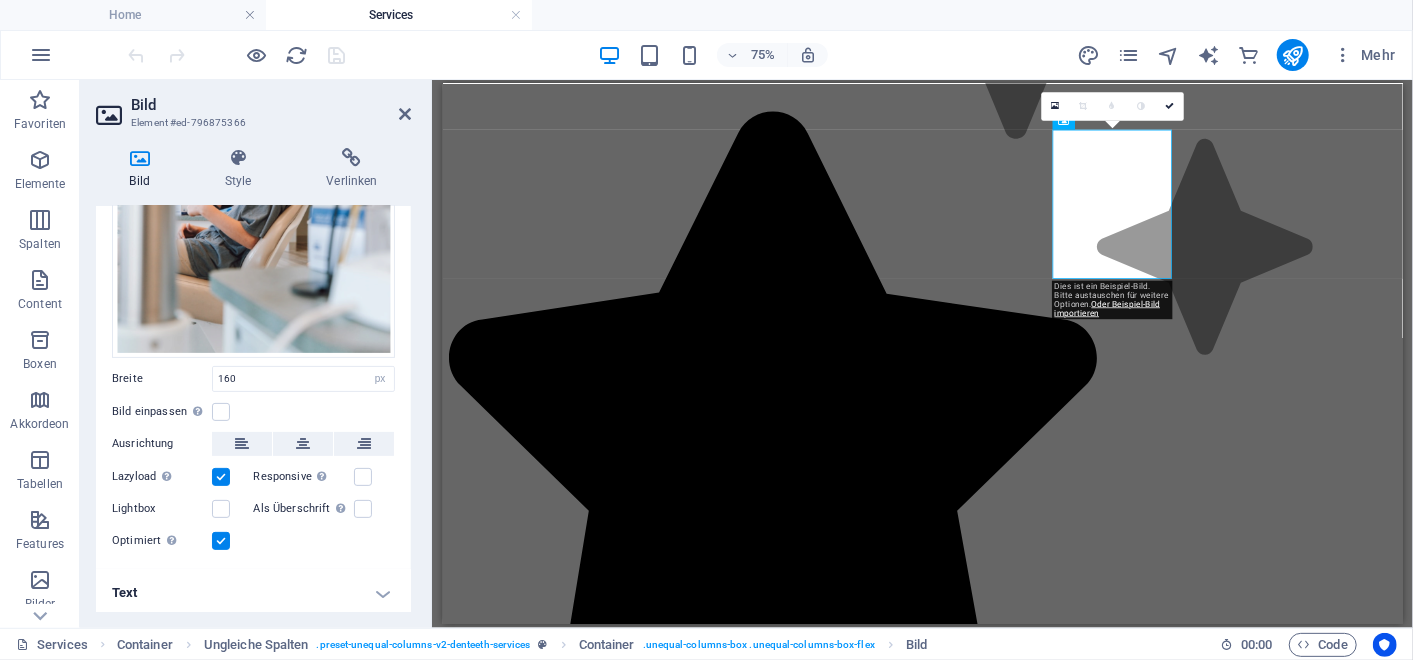click on "Bild Element #ed-796875366 Bild Style Verlinken Bild Ziehe Dateien zum Hochladen hierher oder  klicke hier, um aus Dateien oder kostenlosen Stockfotos & -videos zu wählen Wähle aus deinen Dateien, Stockfotos oder lade Dateien hoch Hochladen Breite 160 Standard auto px rem % em vh vw Bild einpassen Bild automatisch anhand einer fixen Breite und Höhe einpassen Höhe Standard auto px Ausrichtung Lazyload Bilder auf Seite nachträglich laden. Verbessert Ladezeit (Pagespeed). Responsive Automatisch Retina-Bilder und kleinere Bilder auf Smartphones laden Lightbox Als Überschrift Das Bild in eine H1-Überschrift einfügen. Nützlich, um dem Alternativtext die Gewichtung einer H1-Überschrift zu geben, z.B. für das Logo. Deaktiviert lassen, wenn unklar. Optimiert Bilder werden komprimiert für eine bessere Ladegeschwindigkeit der Website. Position Richtung Benutzerdefiniert X-Versatz 50 px rem % vh vw Y-Versatz 50 px rem % vh vw Textfluss Kein Bild links Bild rechts Text Alternativtext Bildunterschrift Normal 8" at bounding box center (256, 354) 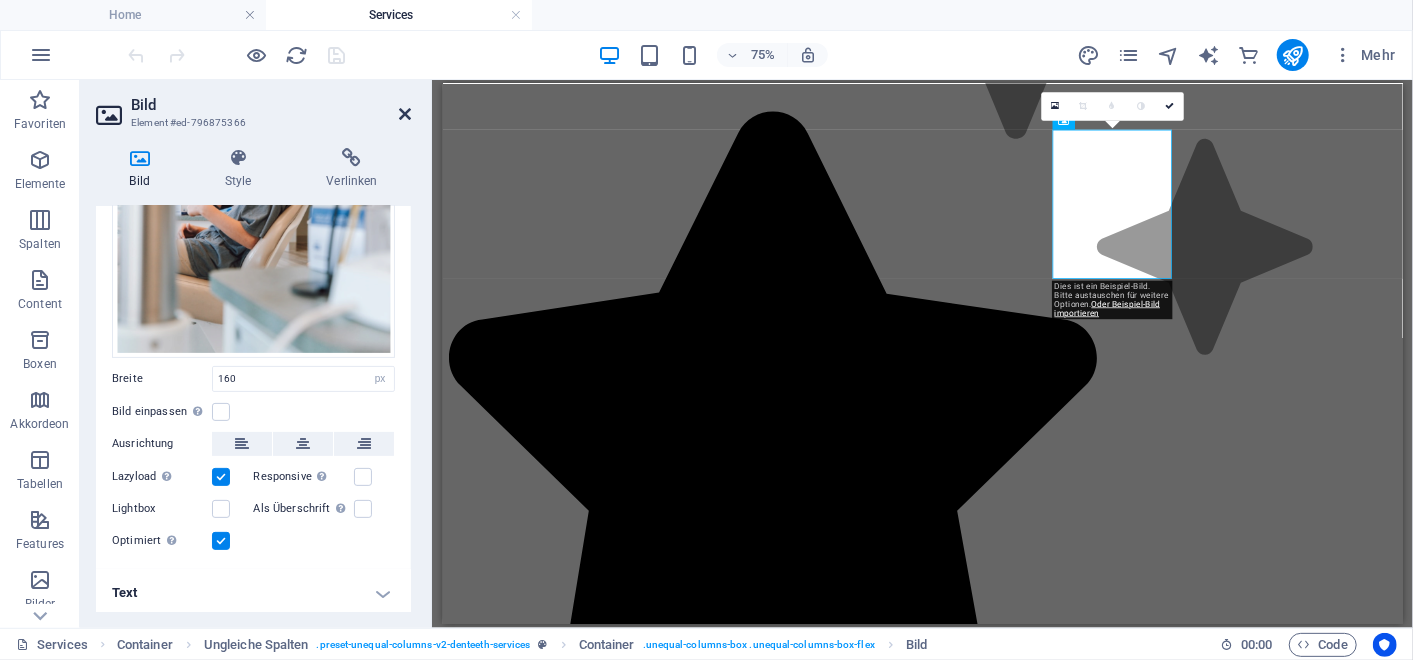click at bounding box center (405, 114) 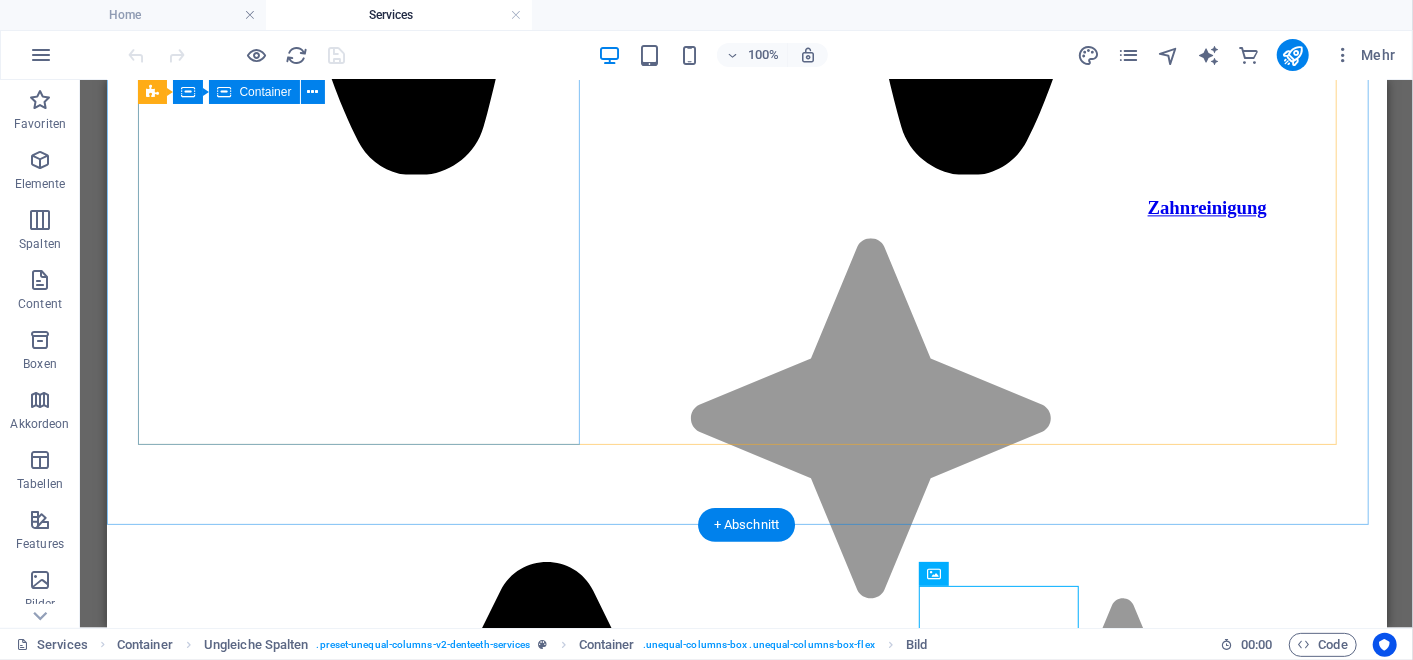scroll, scrollTop: 2508, scrollLeft: 0, axis: vertical 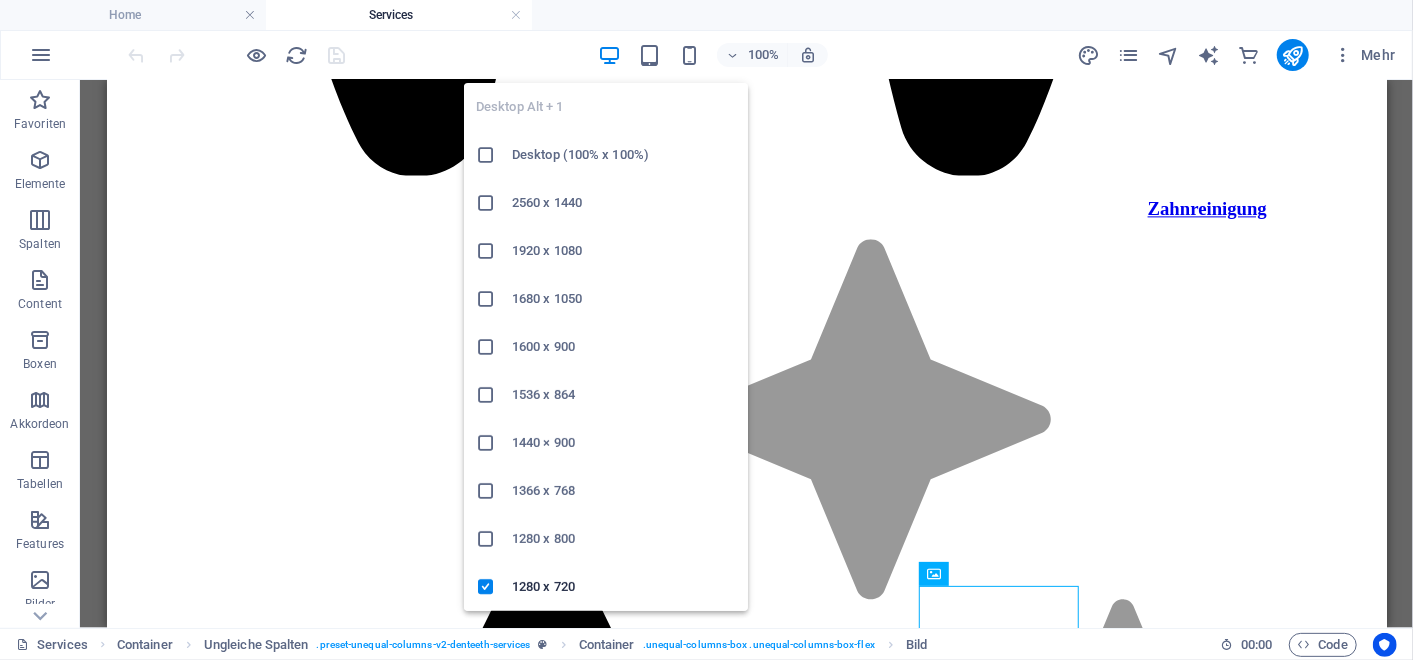 click at bounding box center [609, 55] 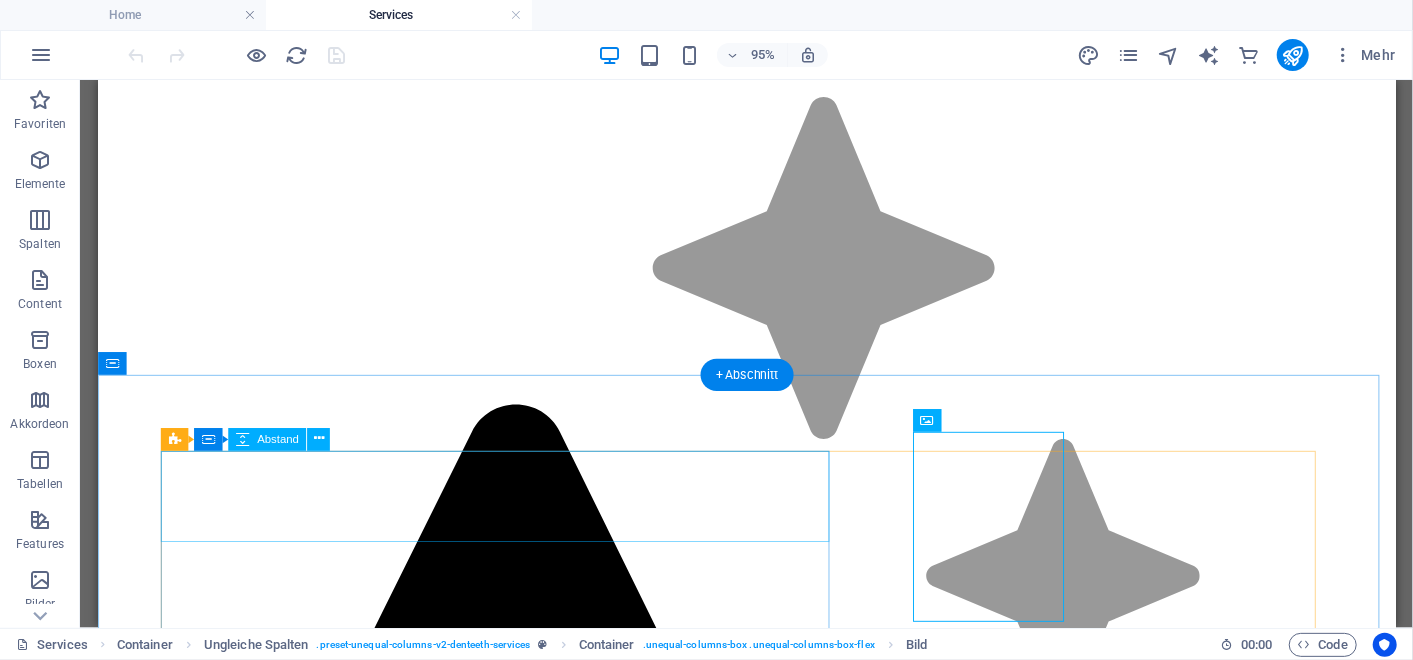 scroll, scrollTop: 2640, scrollLeft: 0, axis: vertical 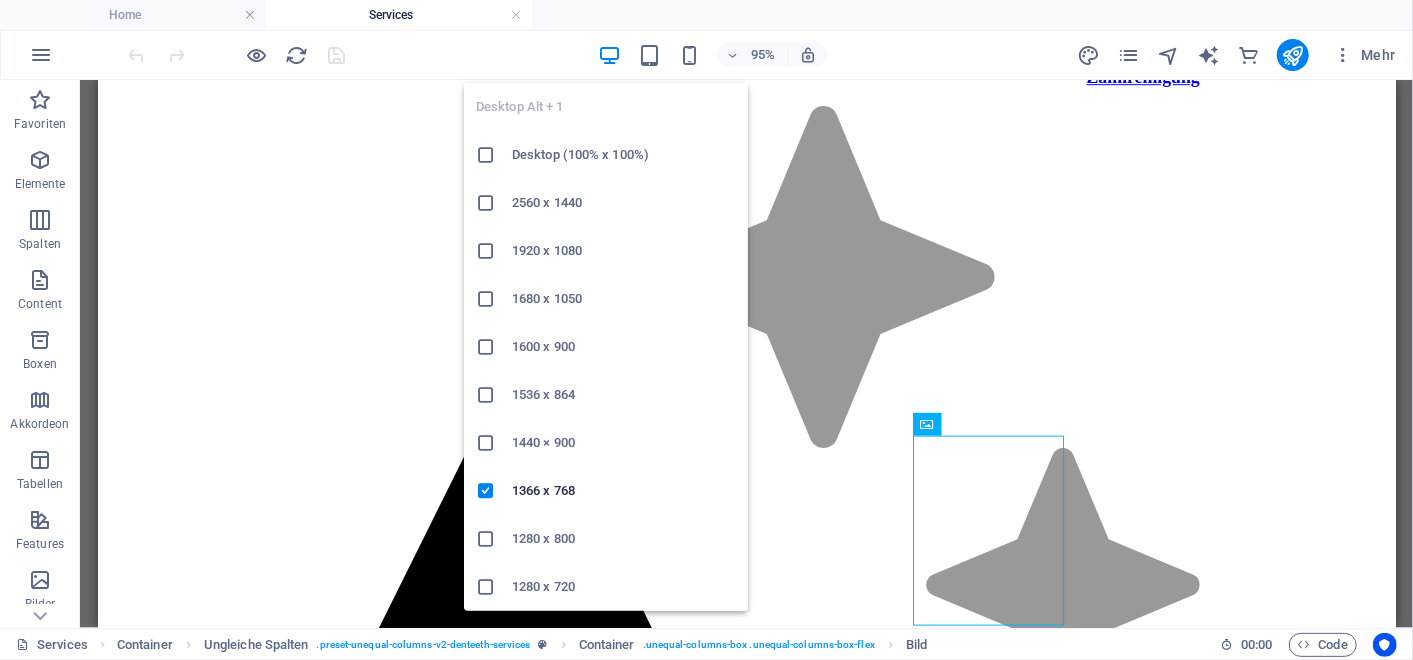 click at bounding box center (609, 55) 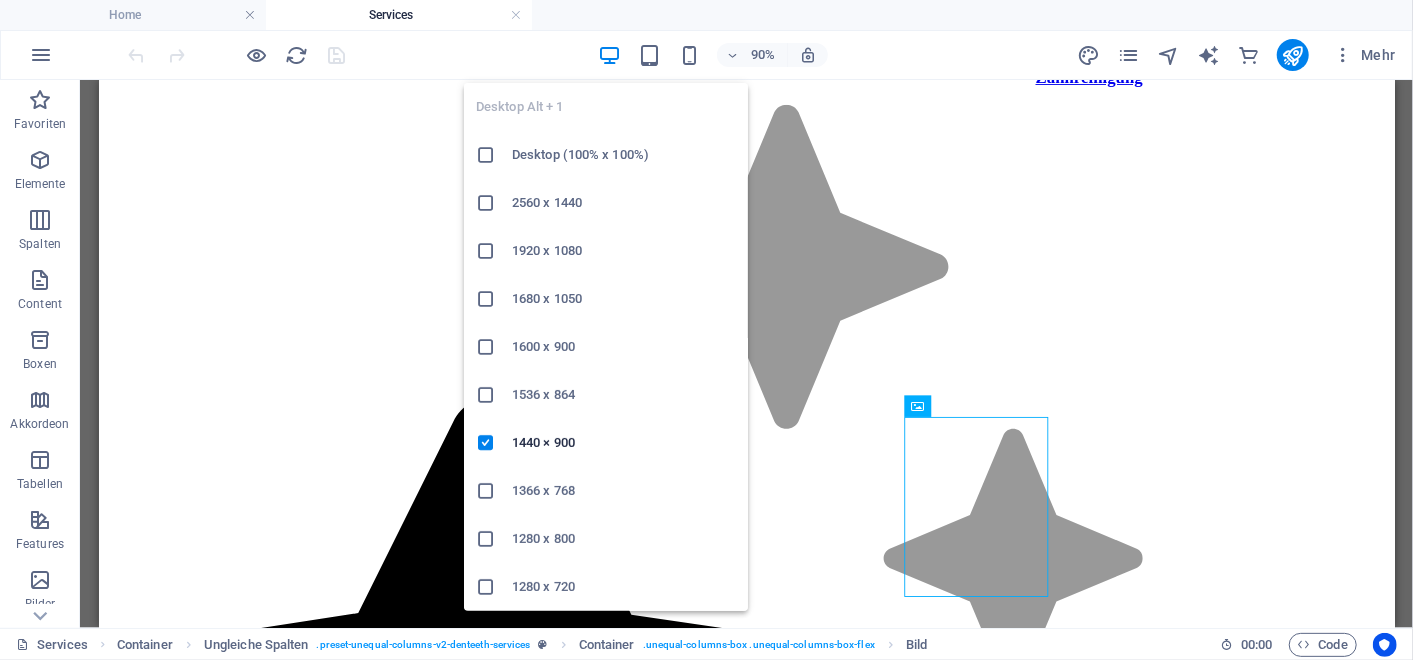 click at bounding box center (609, 55) 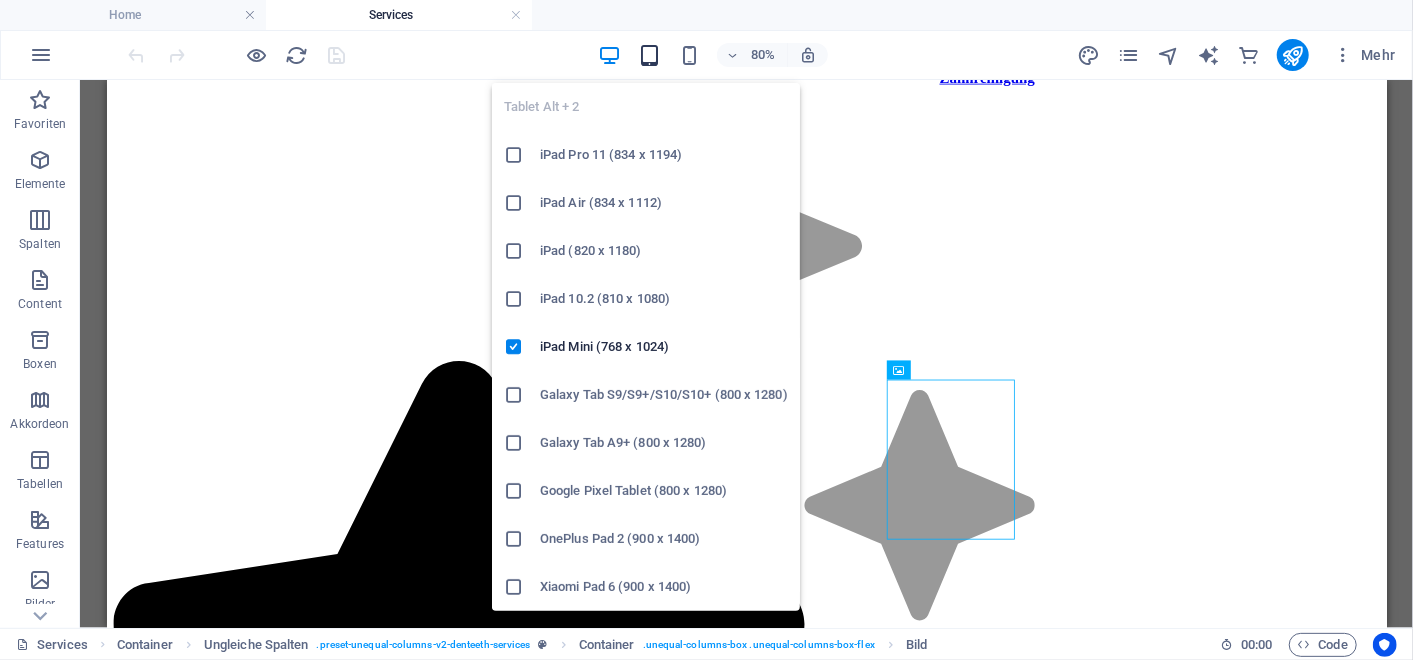 click at bounding box center (649, 55) 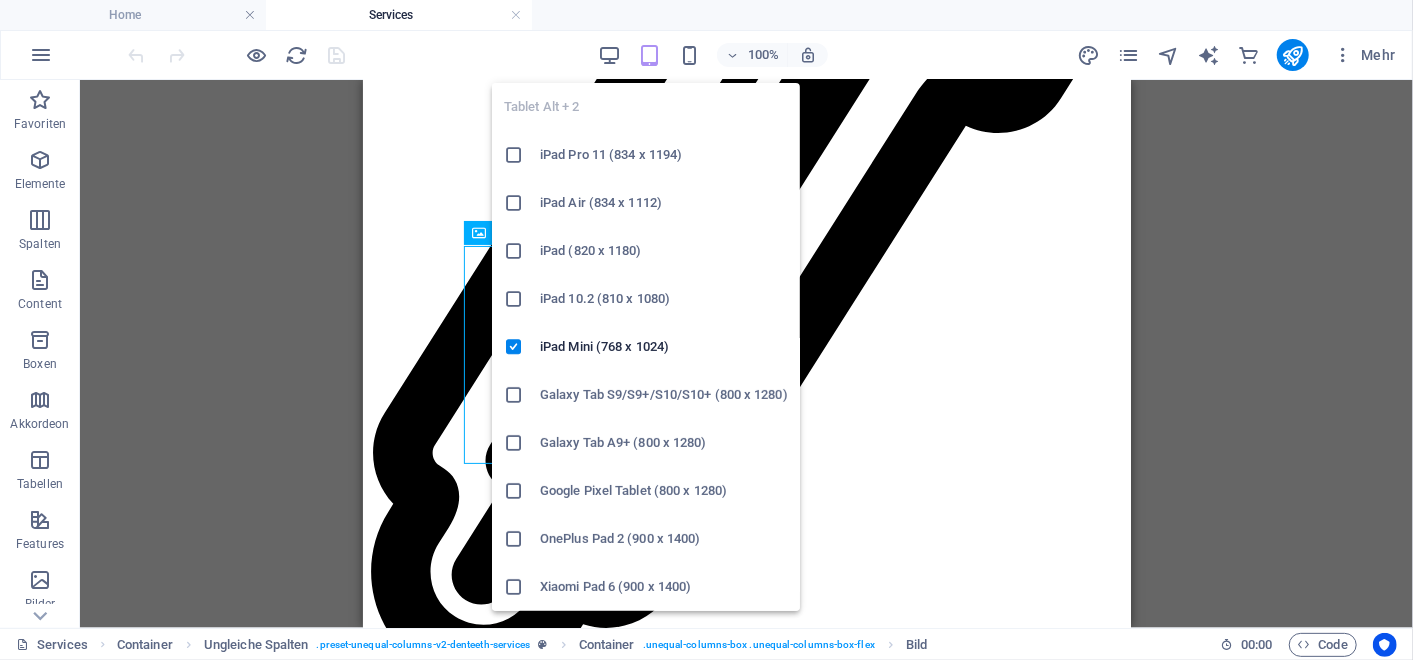 scroll, scrollTop: 3710, scrollLeft: 0, axis: vertical 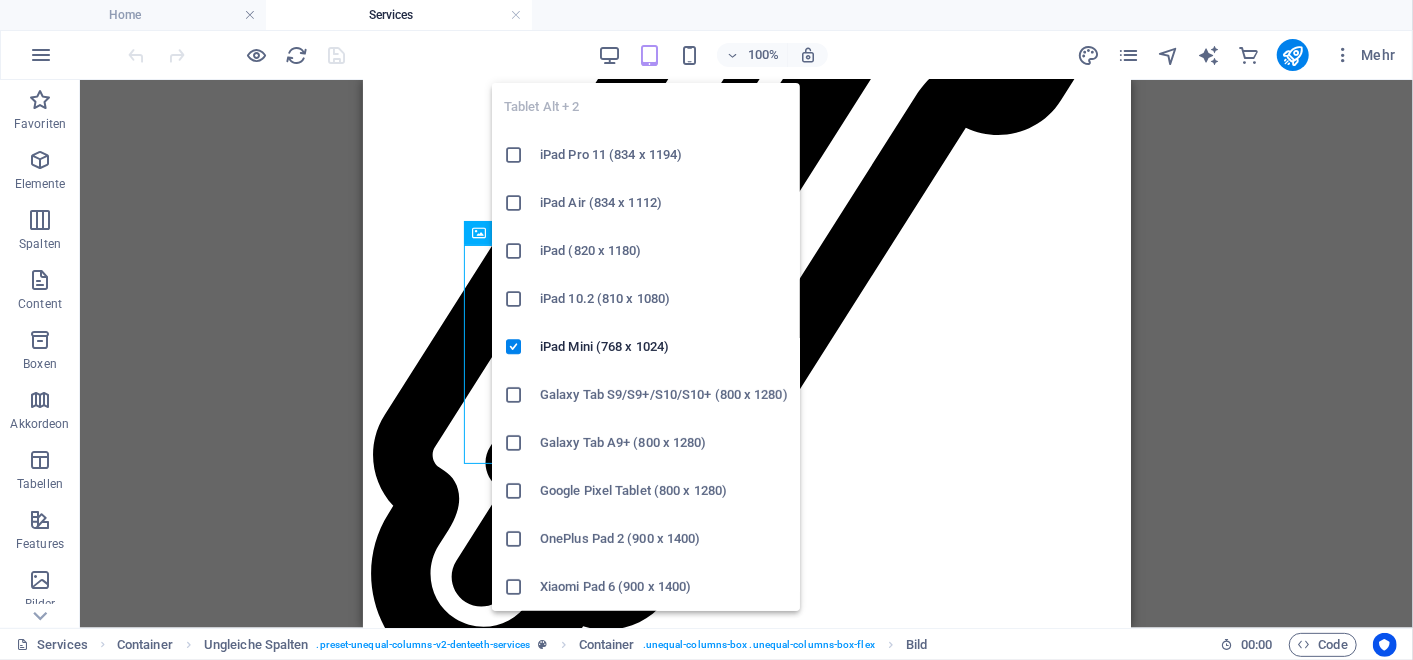 click on "iPad Pro 11 (834 x 1194)" at bounding box center [664, 155] 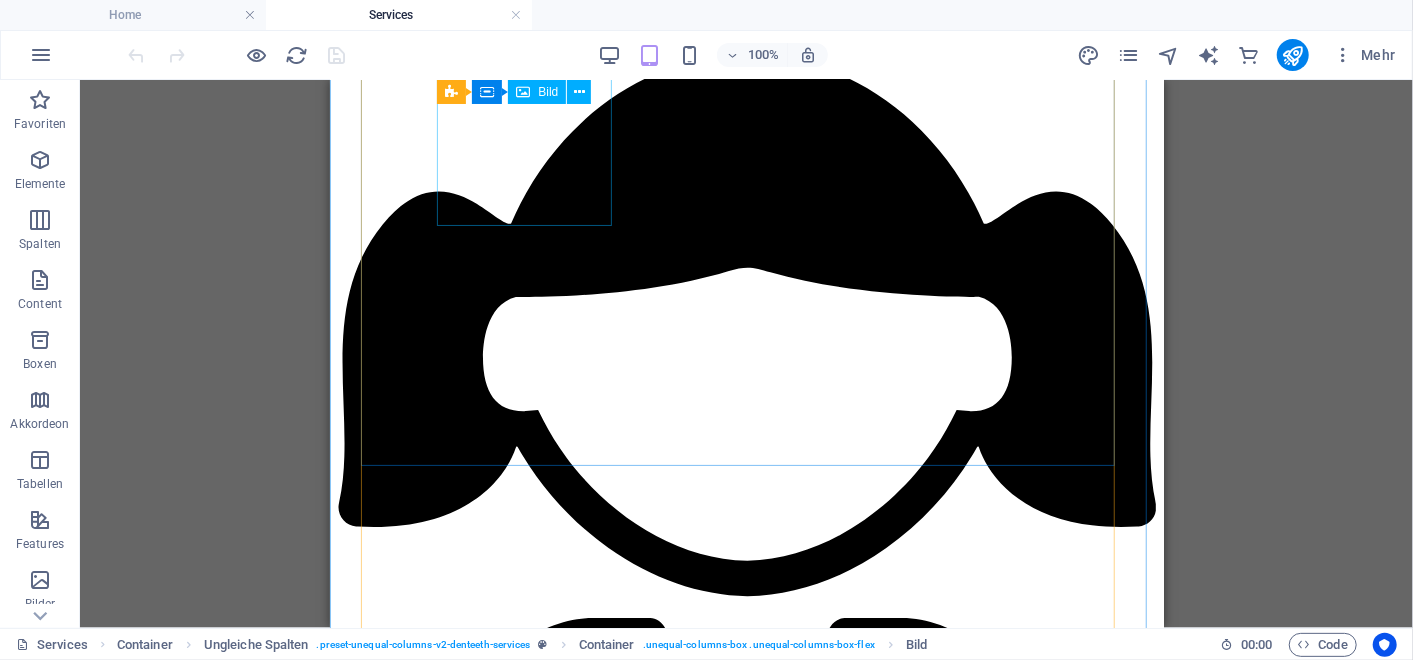 scroll, scrollTop: 2413, scrollLeft: 0, axis: vertical 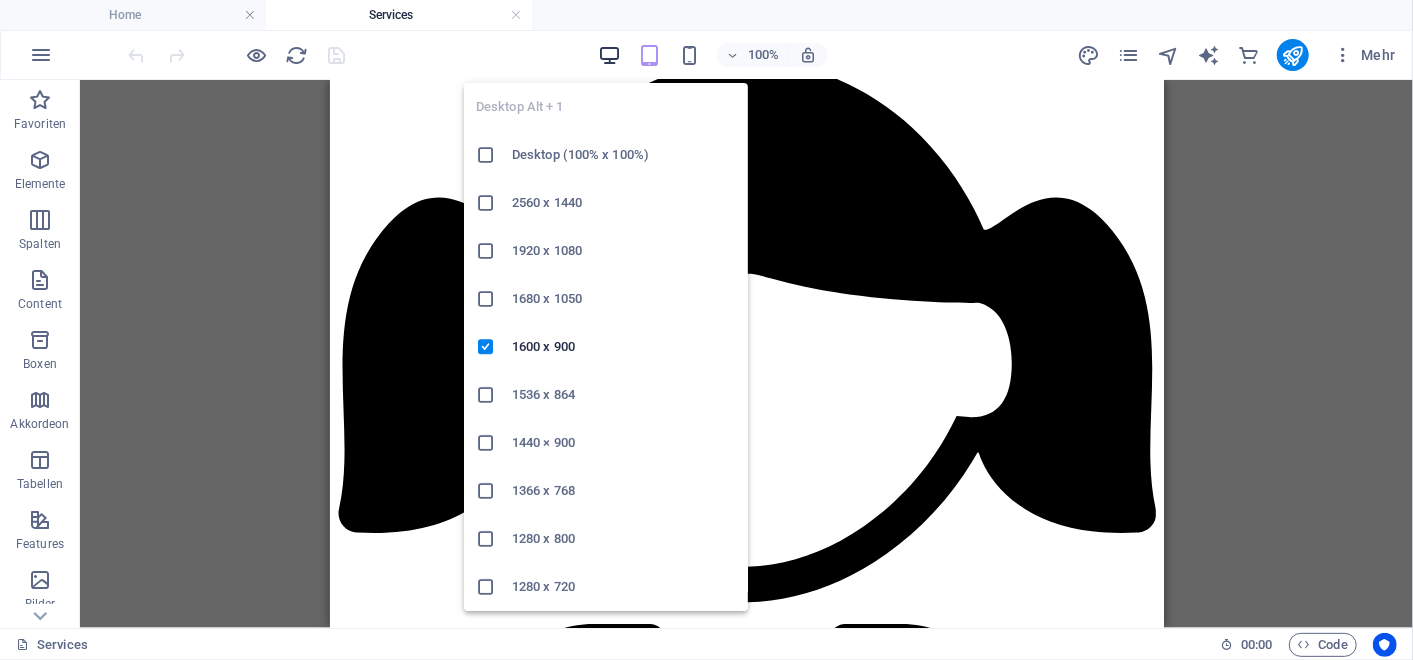 click at bounding box center [609, 55] 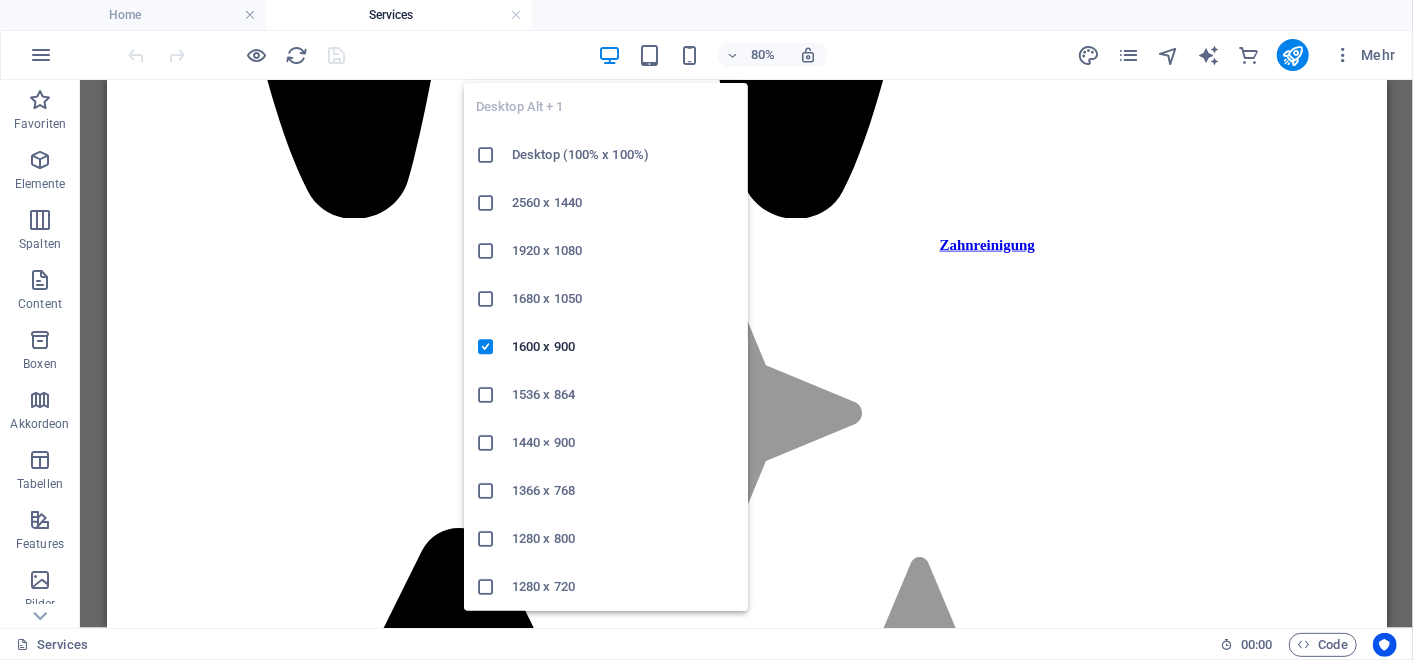 scroll, scrollTop: 2440, scrollLeft: 0, axis: vertical 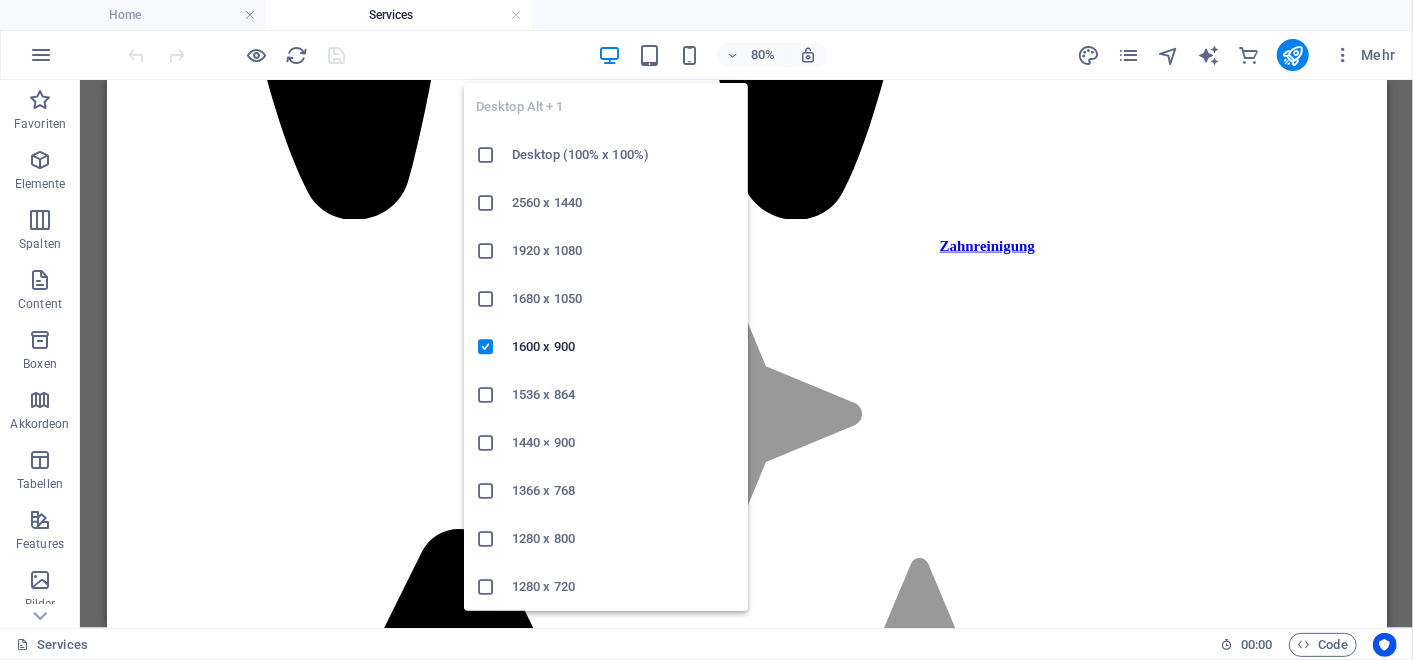 click on "2560 x 1440" at bounding box center (624, 203) 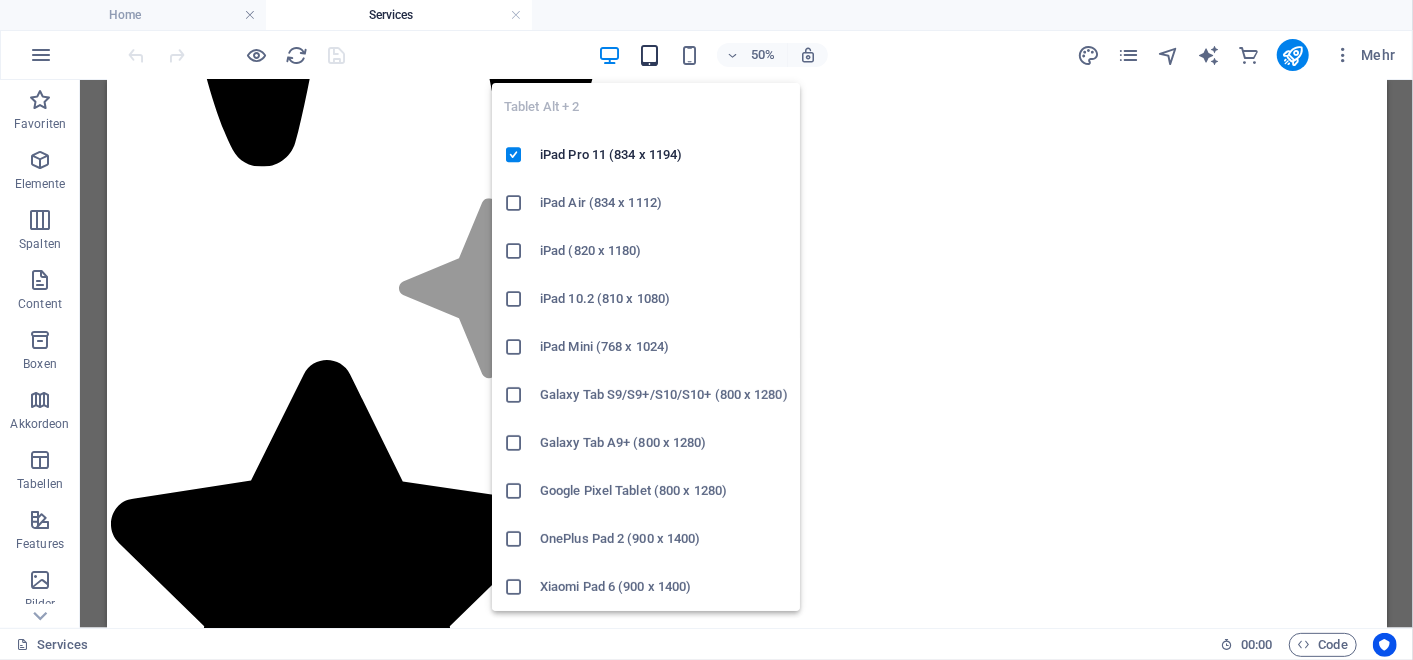 click at bounding box center [649, 55] 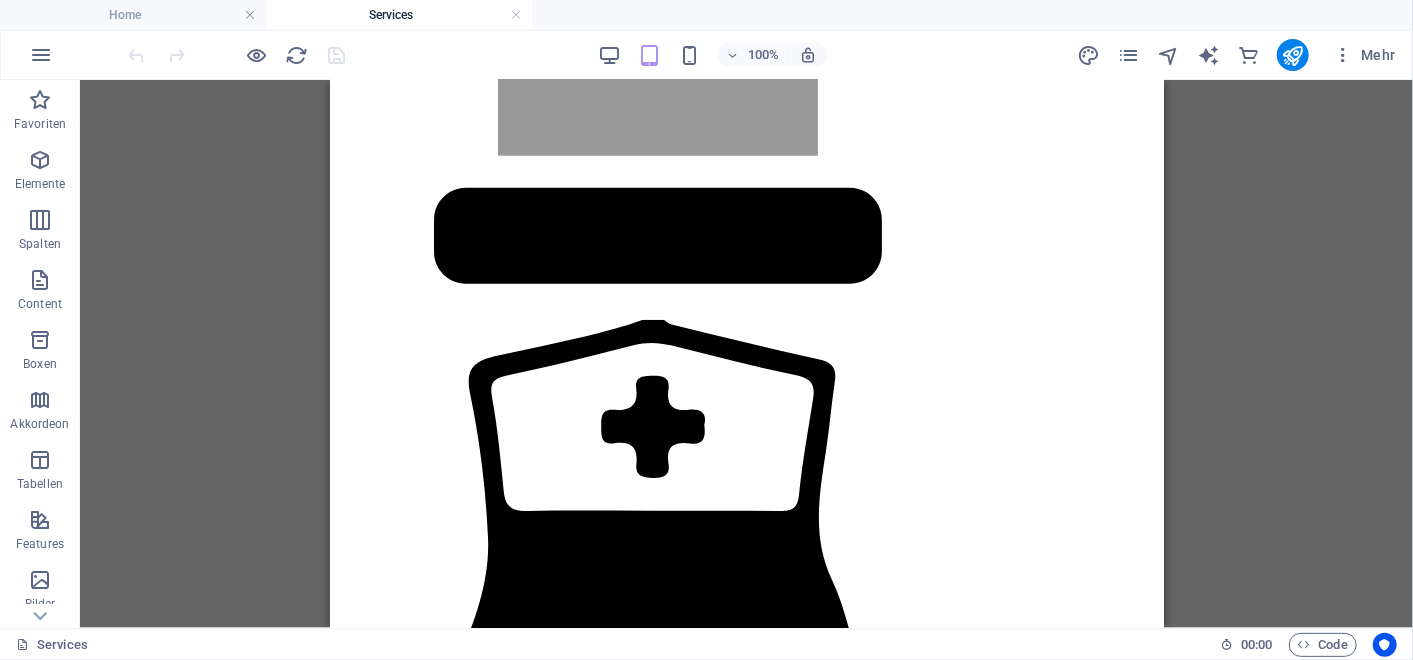 scroll, scrollTop: 5480, scrollLeft: 0, axis: vertical 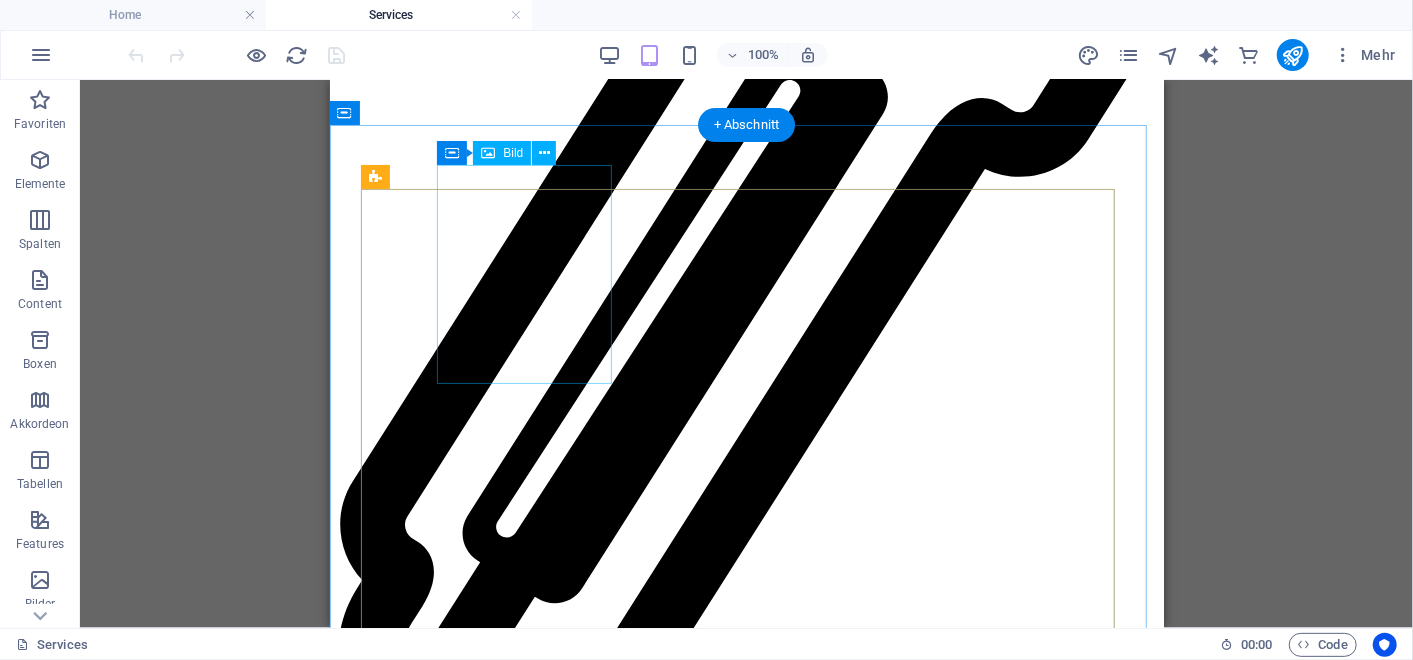 click at bounding box center (499, -3608) 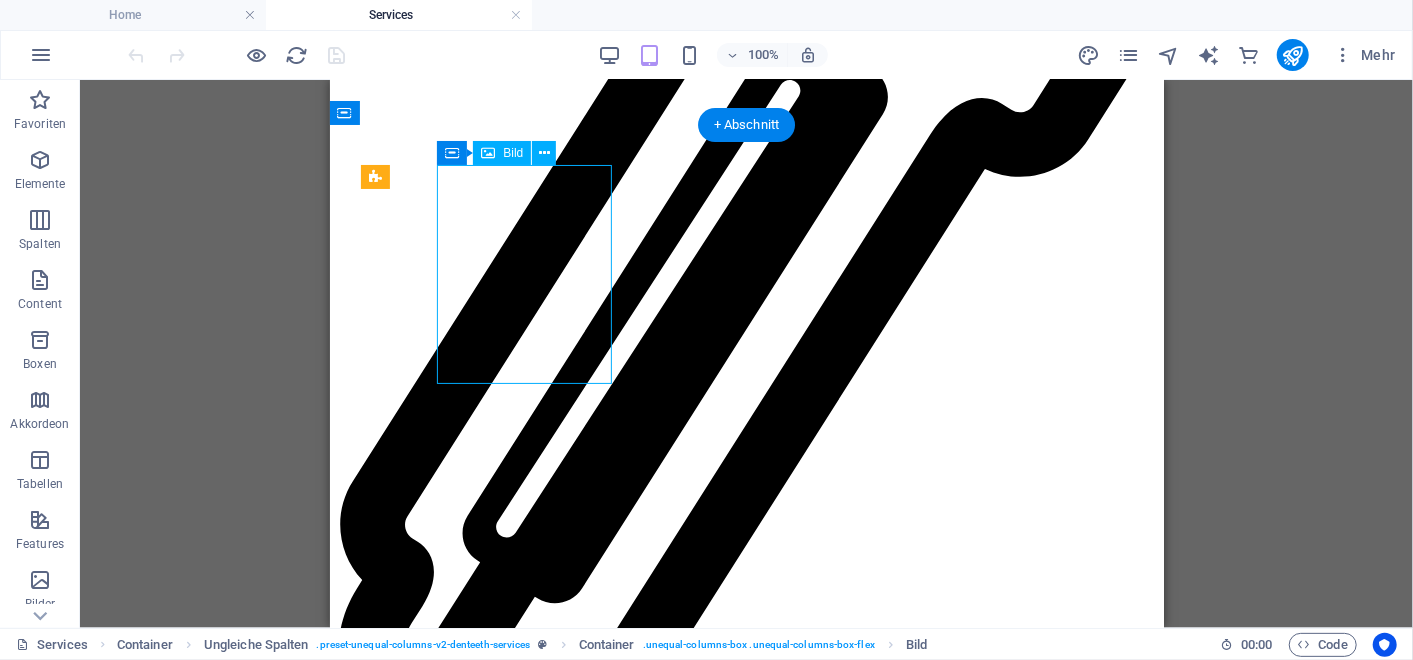 click at bounding box center (499, -3608) 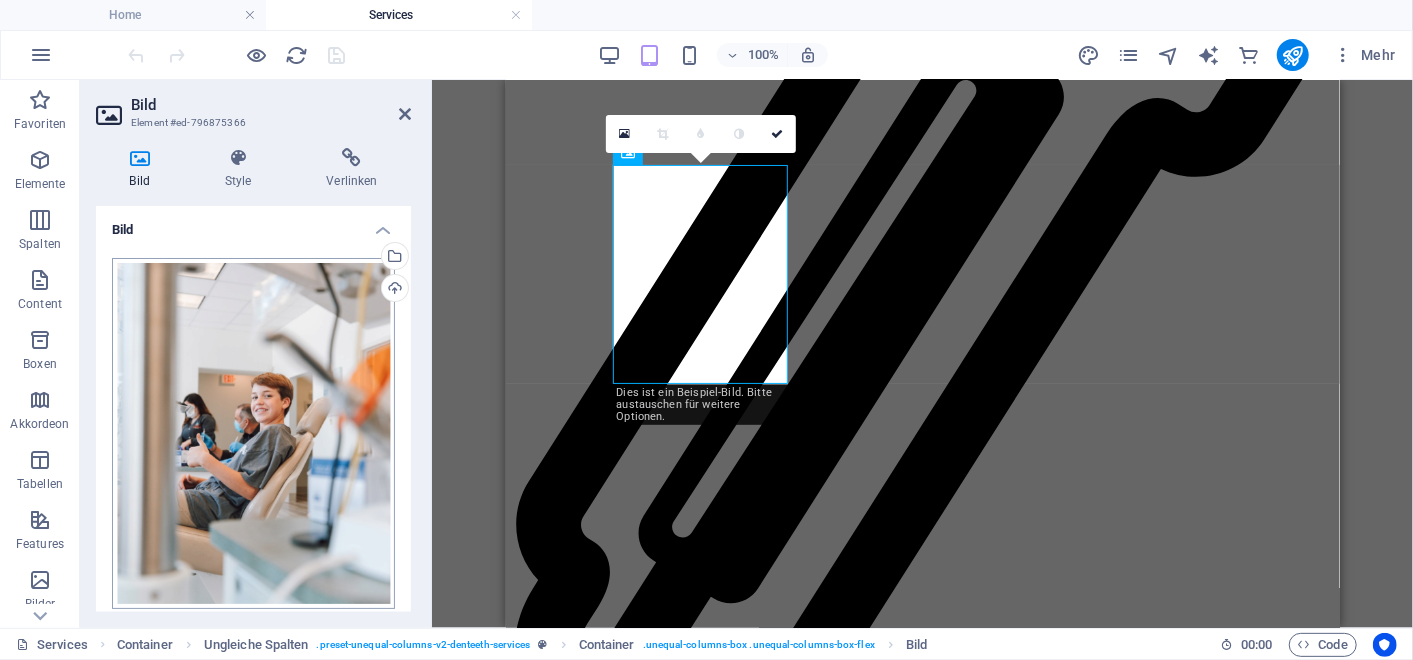 scroll, scrollTop: 251, scrollLeft: 0, axis: vertical 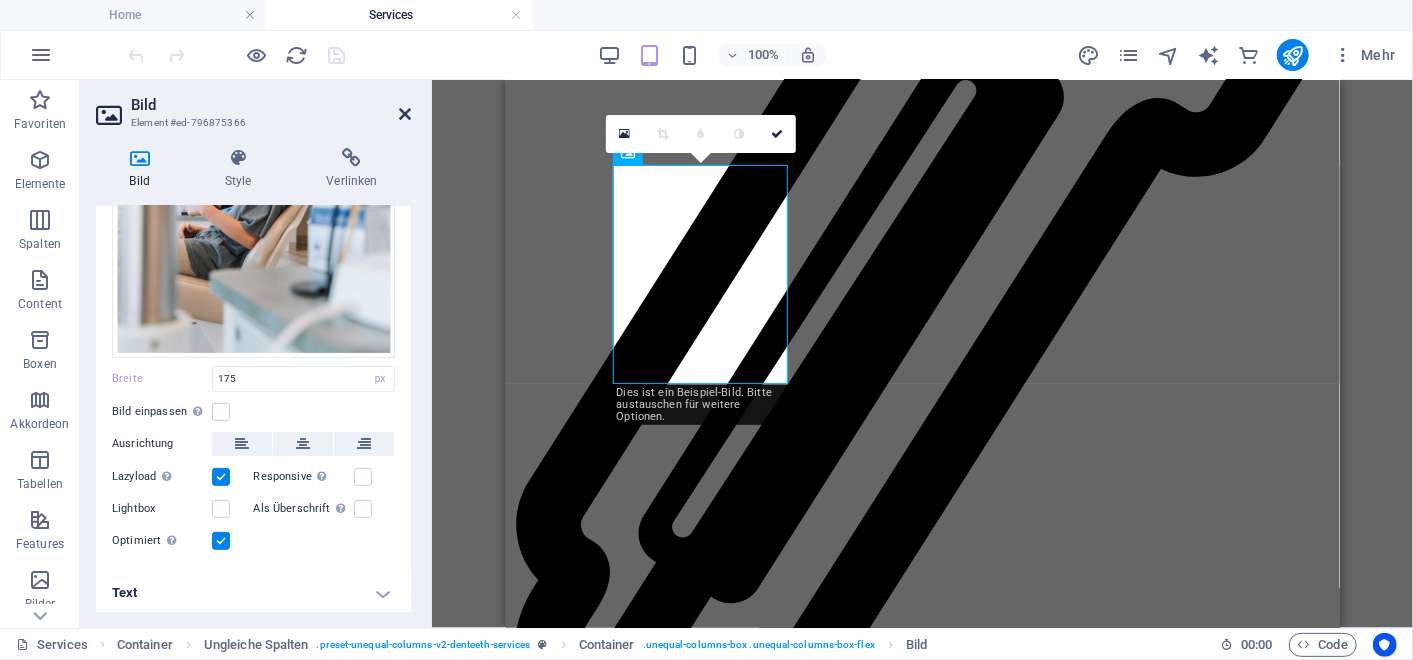click at bounding box center (405, 114) 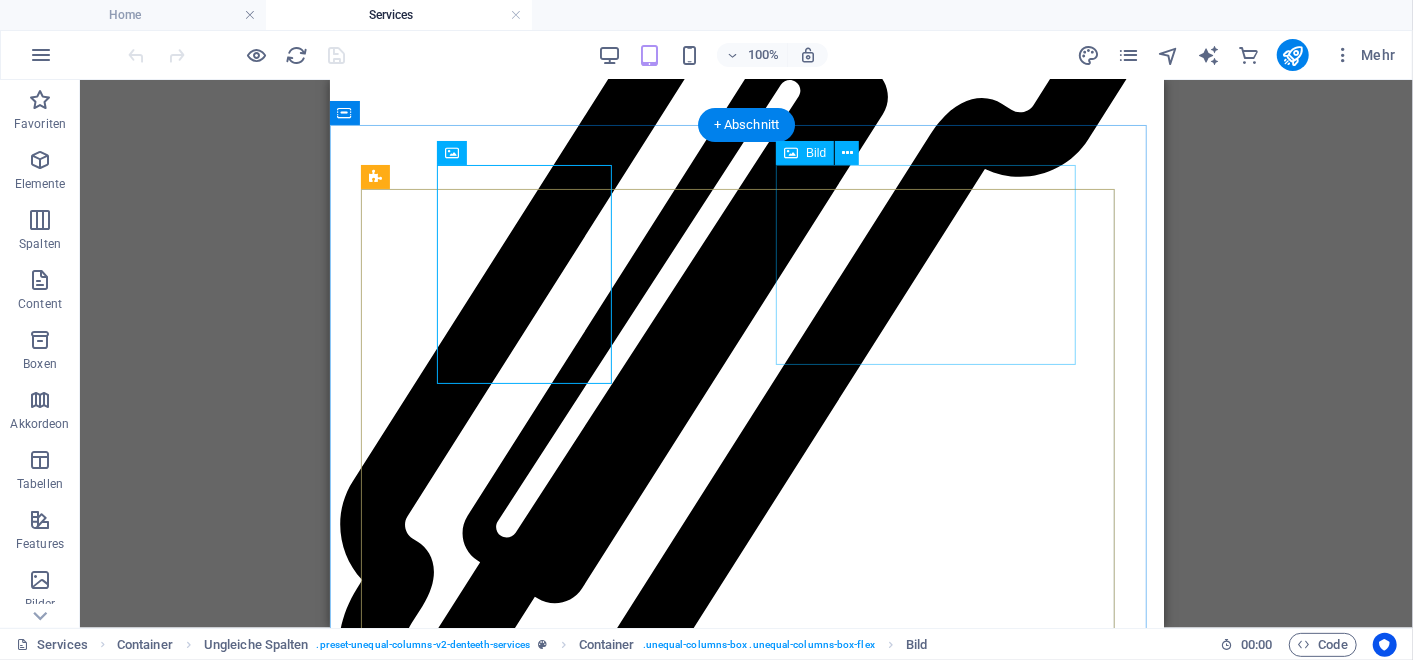 click at bounding box center (971, -3618) 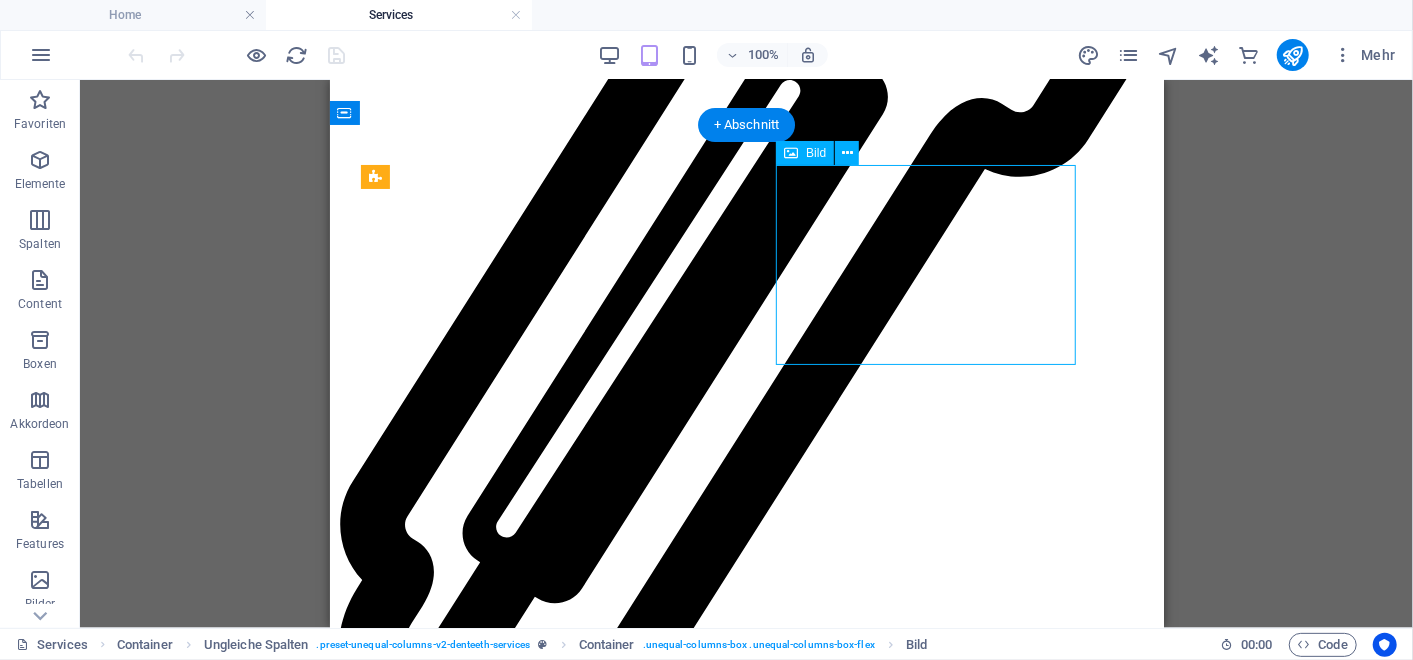 click at bounding box center (971, -3618) 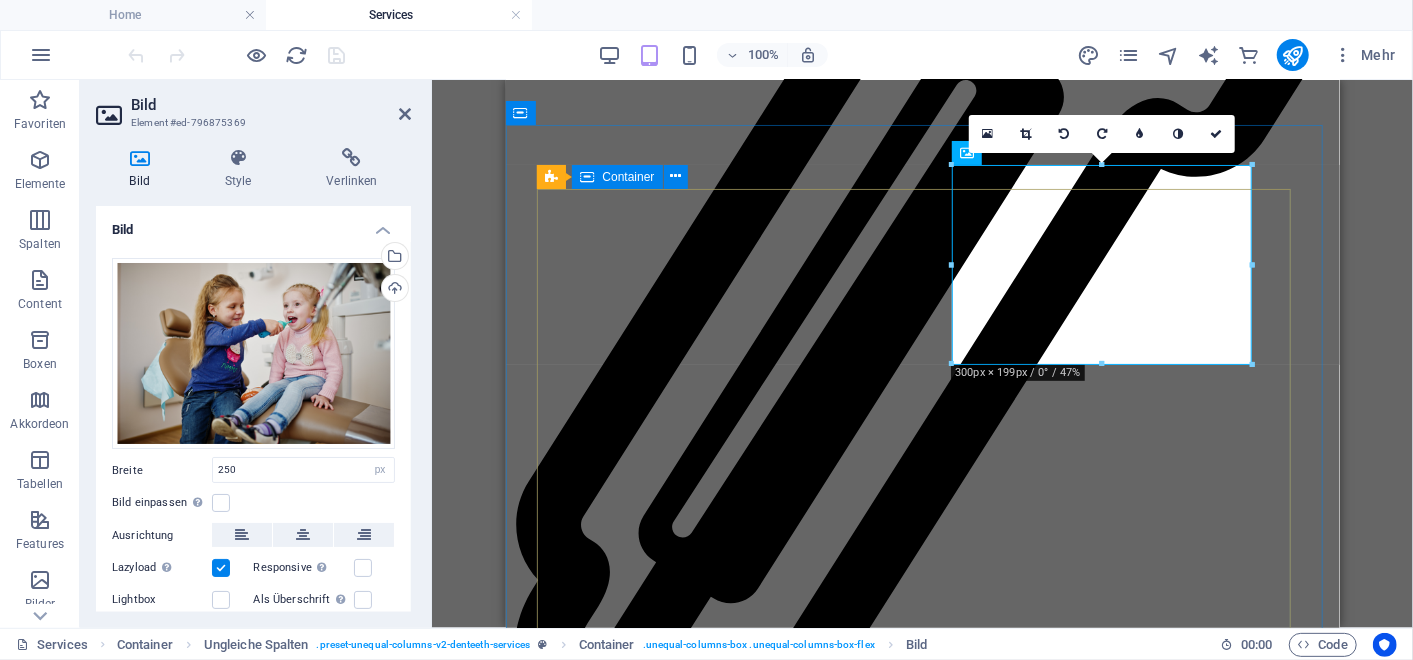 type on "300" 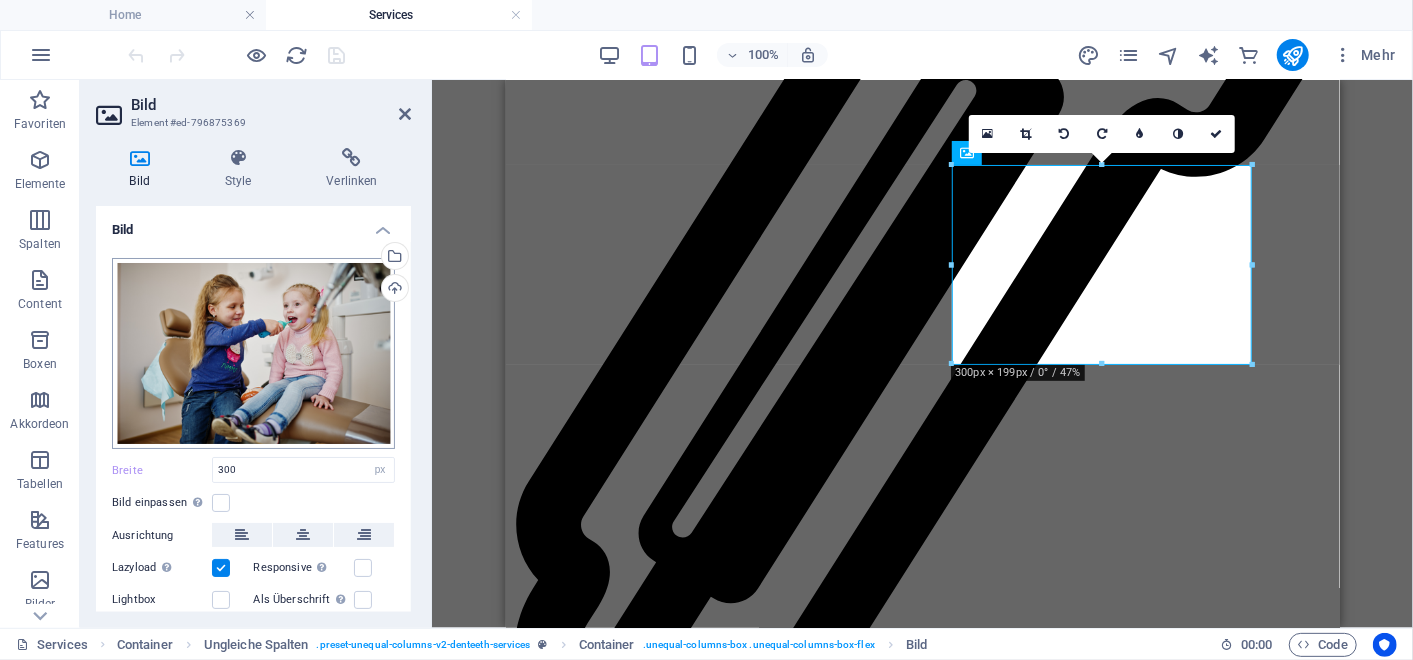 scroll, scrollTop: 93, scrollLeft: 0, axis: vertical 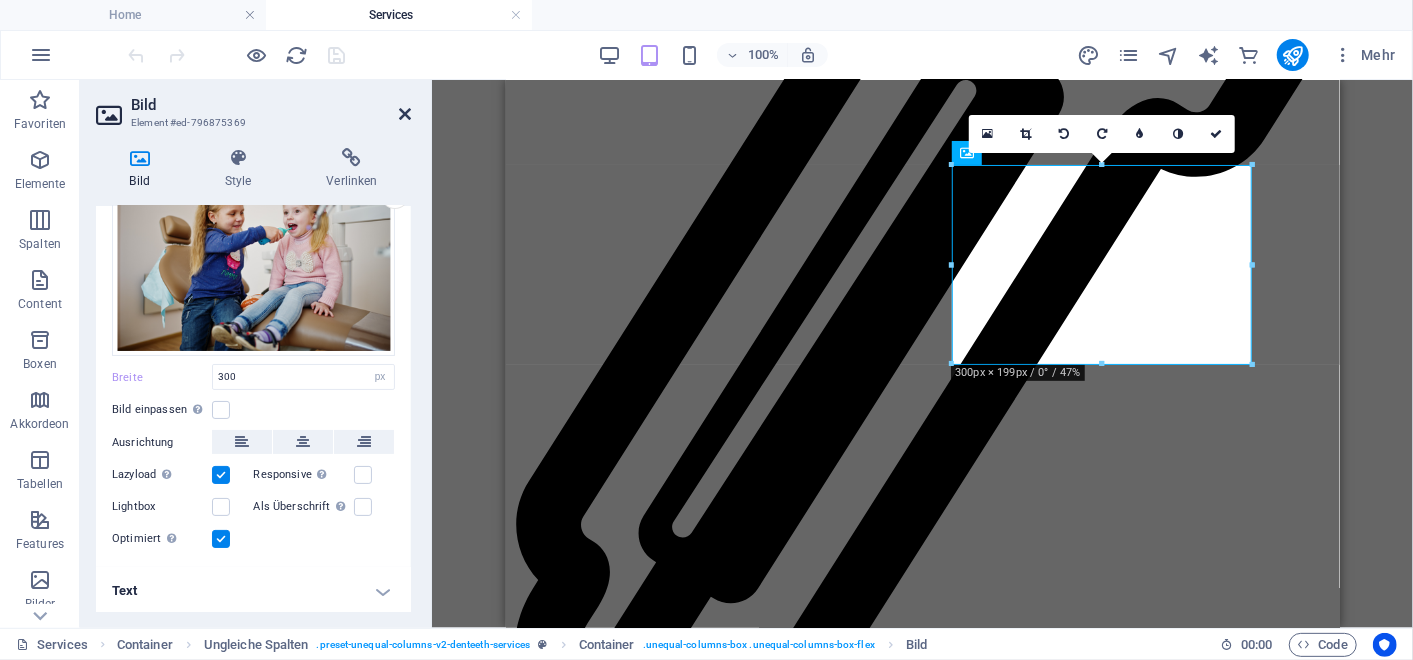 click at bounding box center (405, 114) 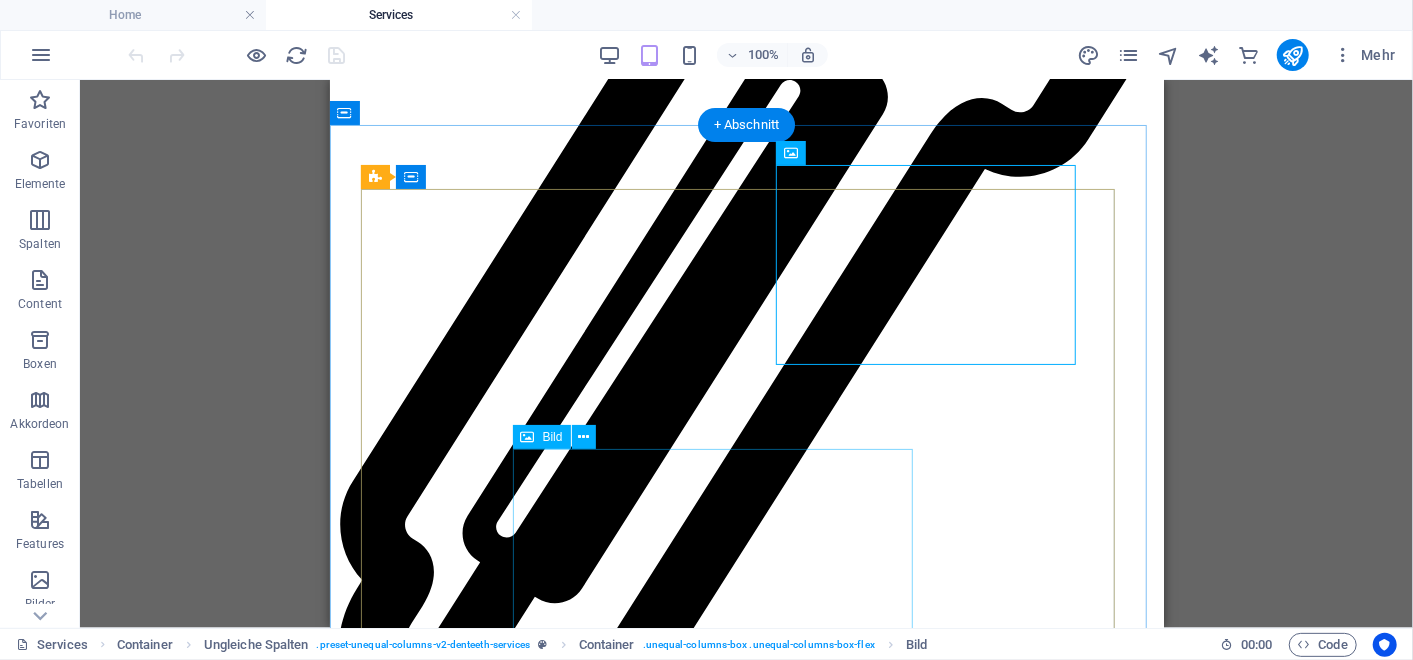 click at bounding box center [696, -3224] 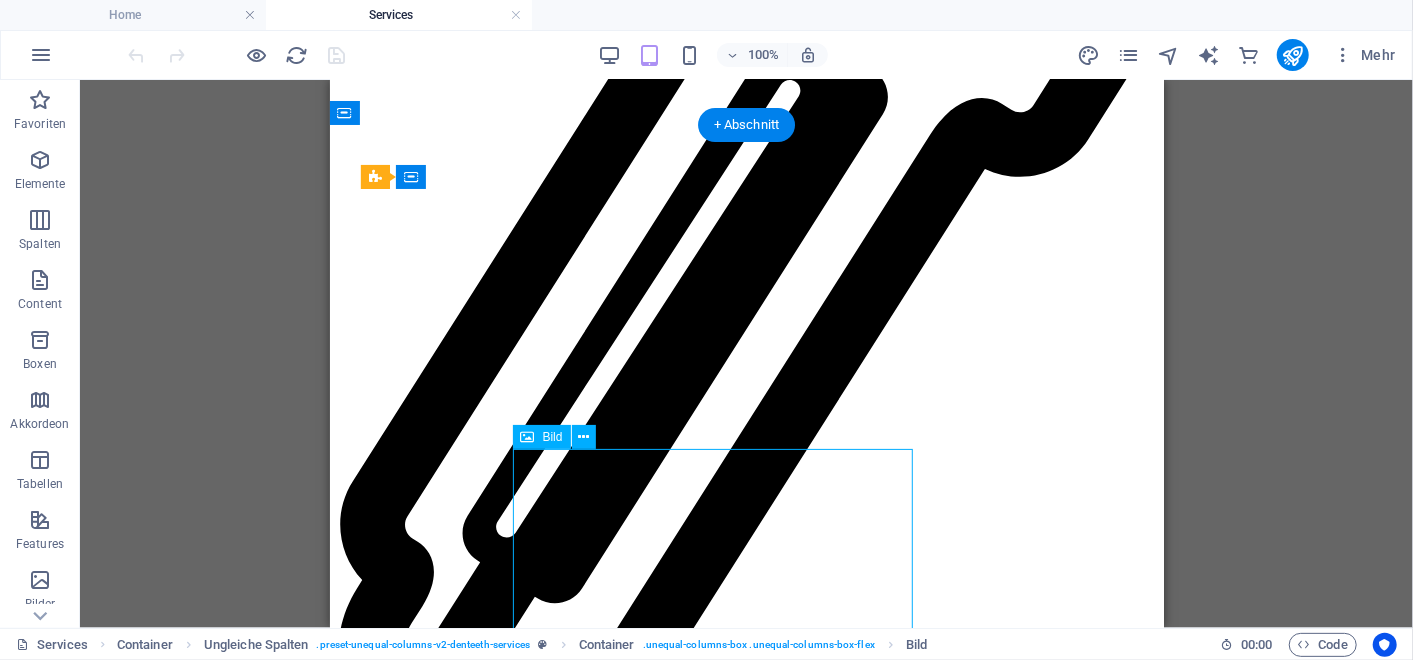 click at bounding box center (696, -3224) 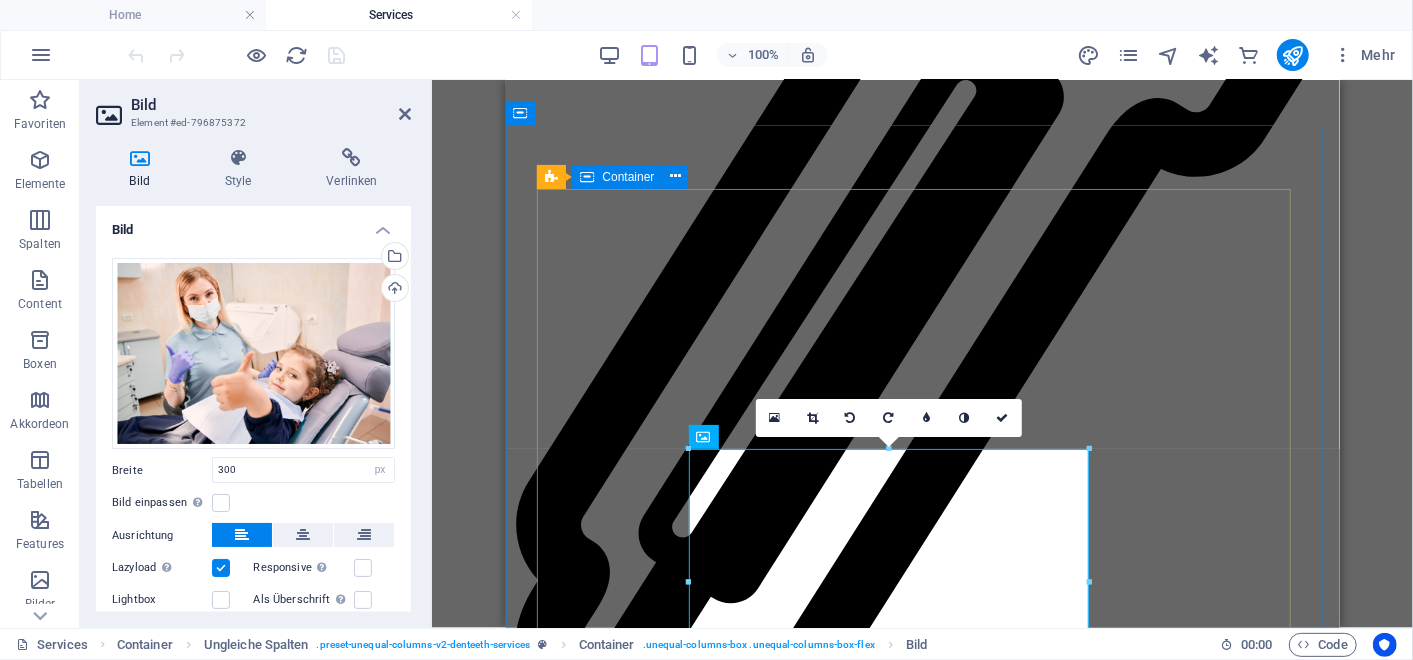 type on "400" 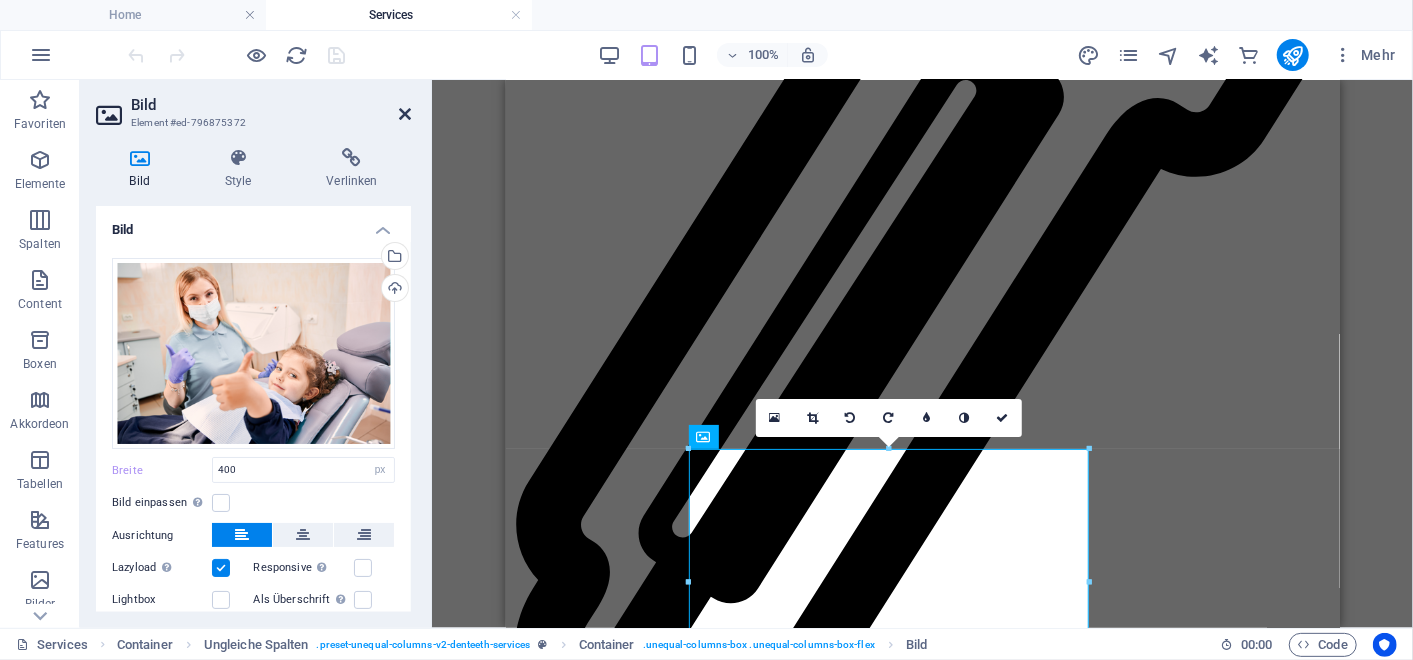 click at bounding box center (405, 114) 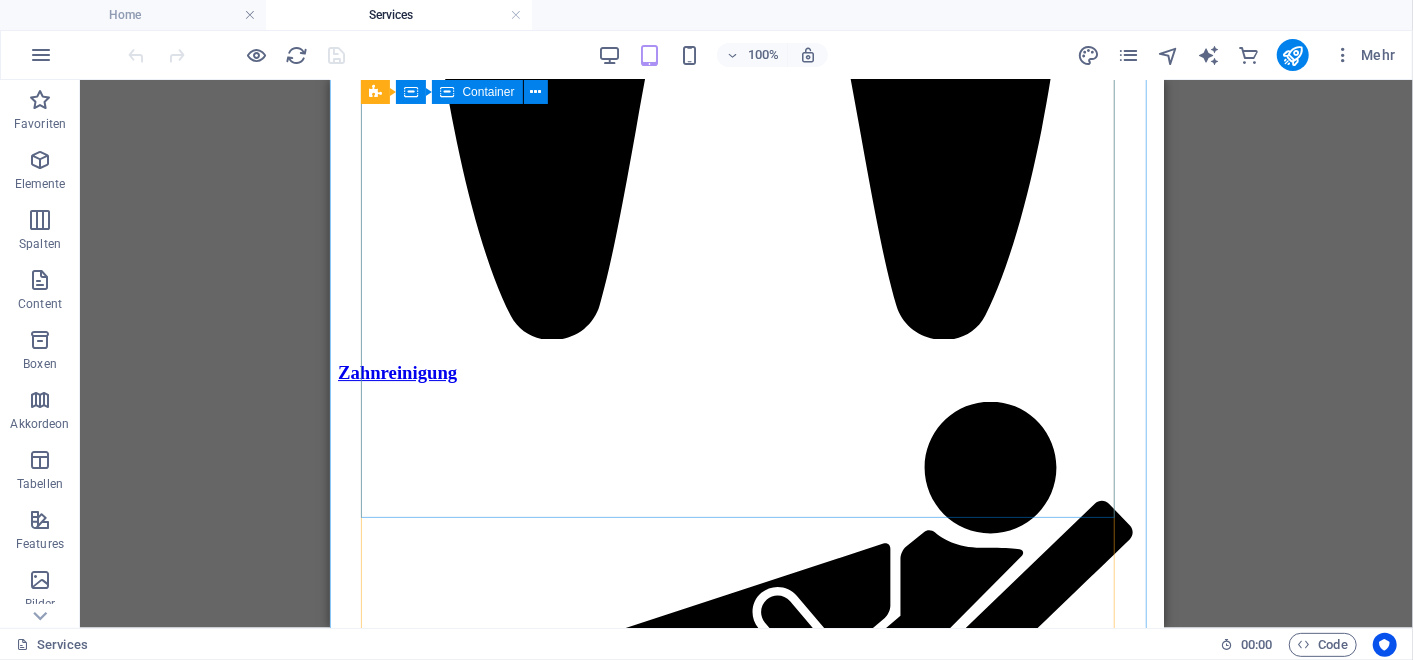 scroll, scrollTop: 7827, scrollLeft: 0, axis: vertical 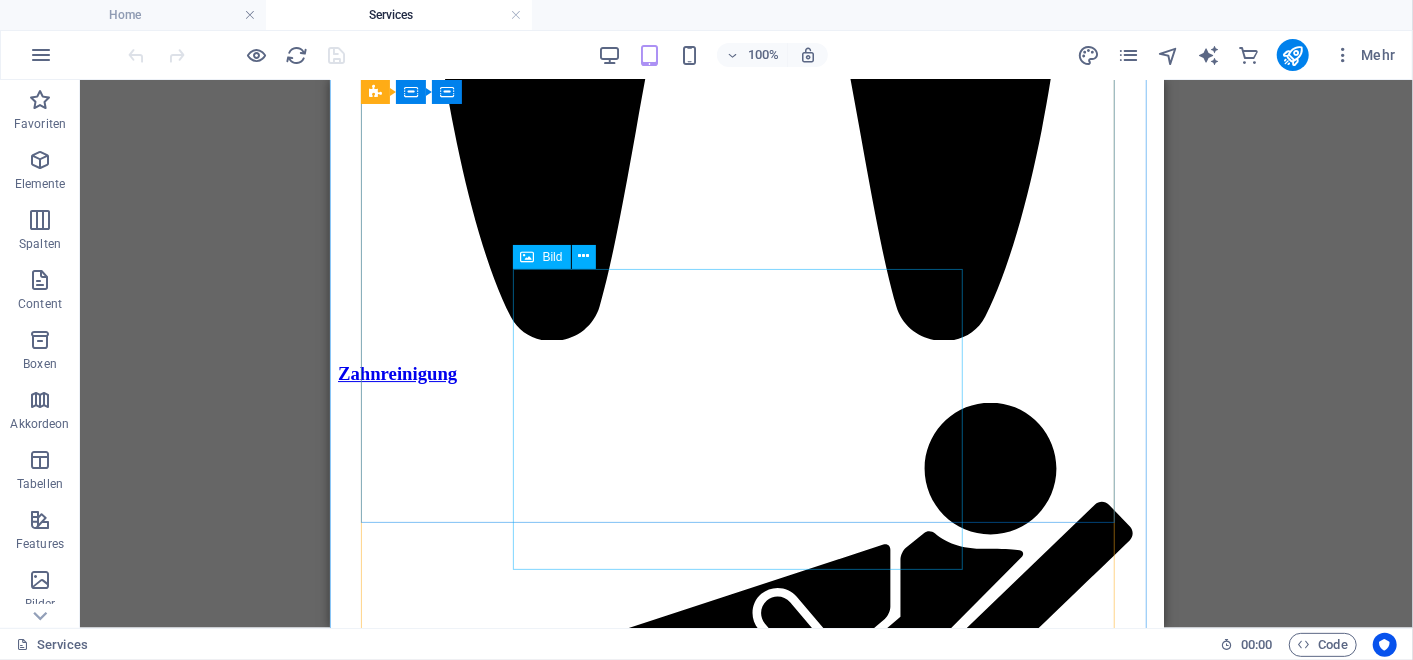 click at bounding box center [721, -7298] 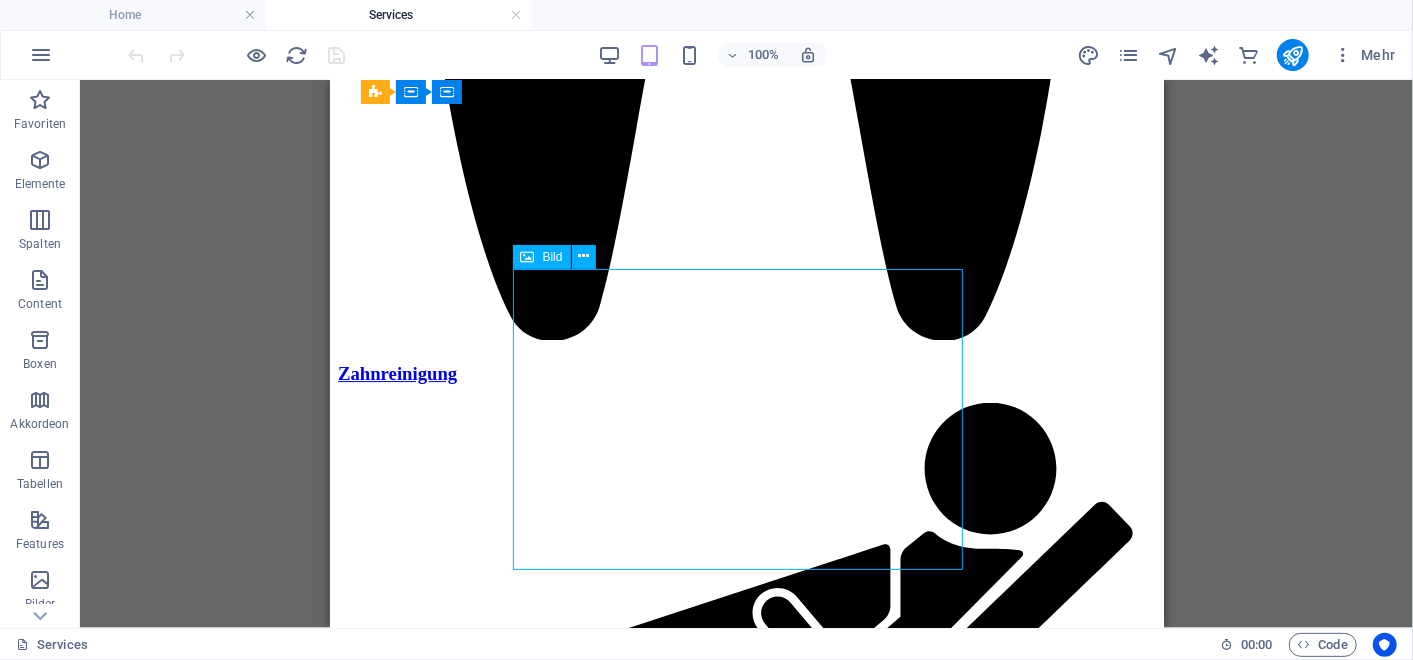 click at bounding box center (721, -7298) 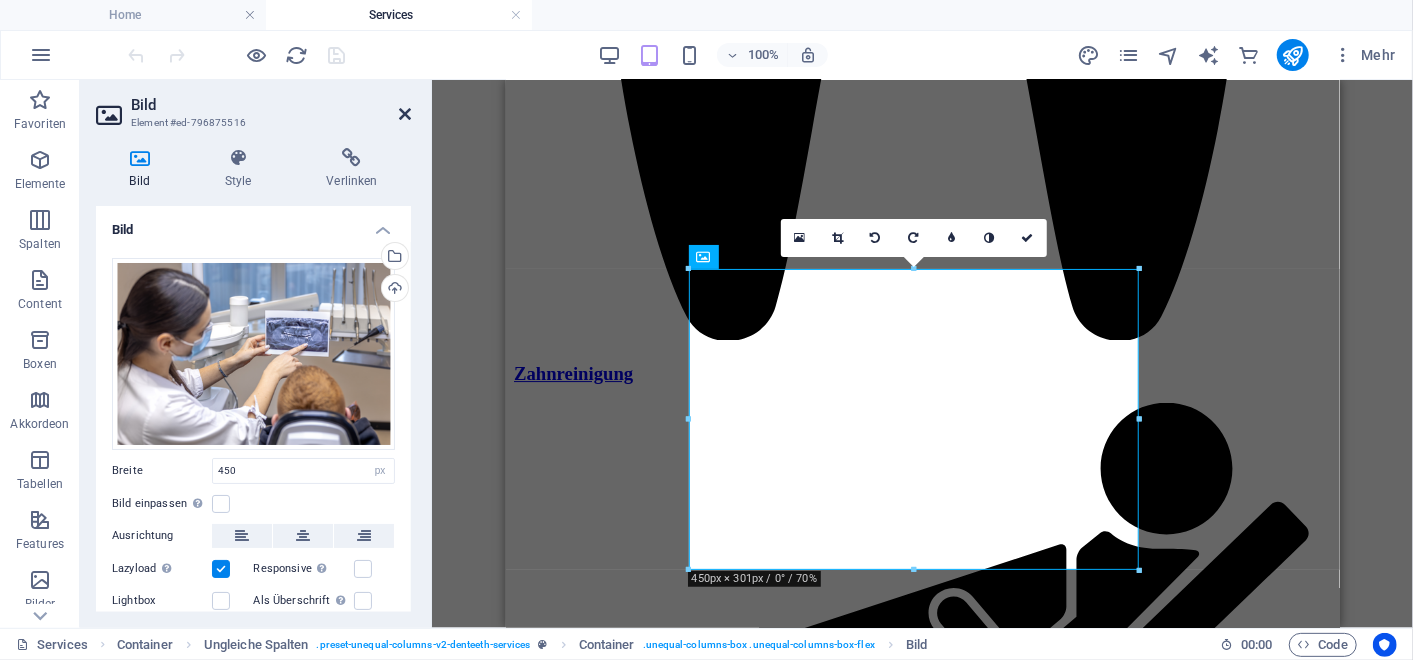 click at bounding box center [405, 114] 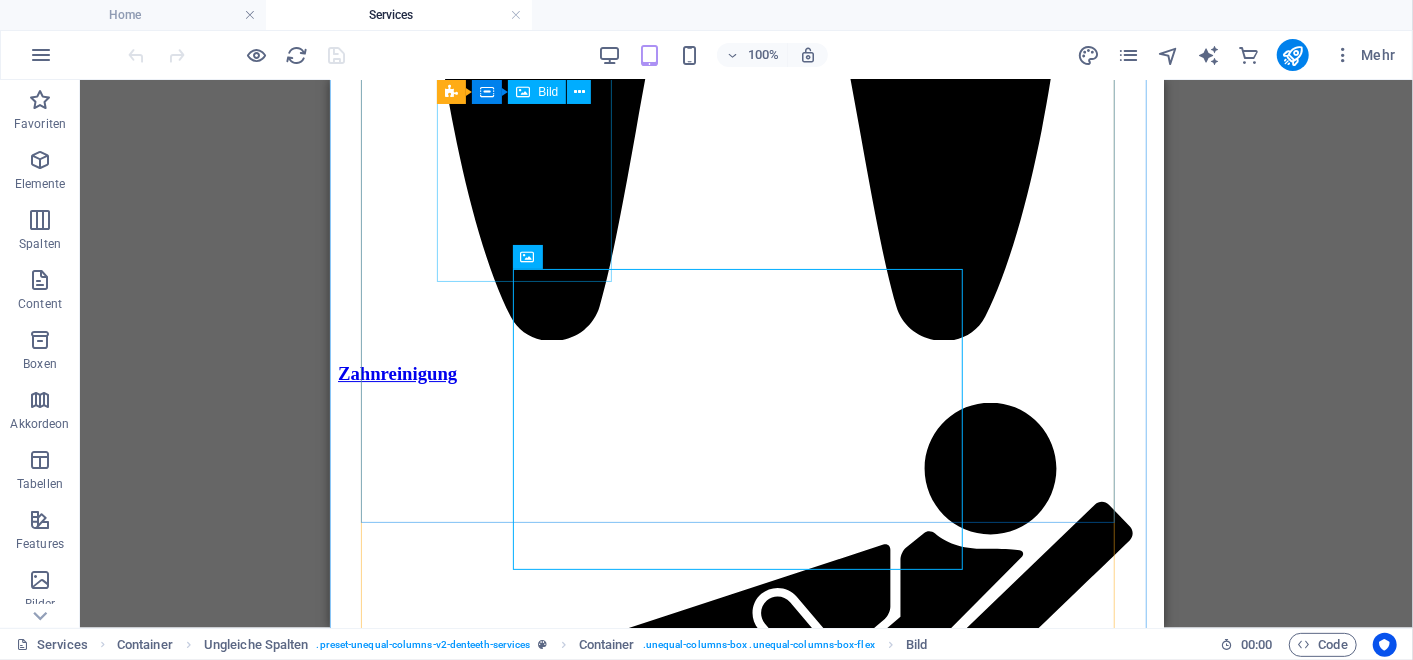 click at bounding box center (499, -7642) 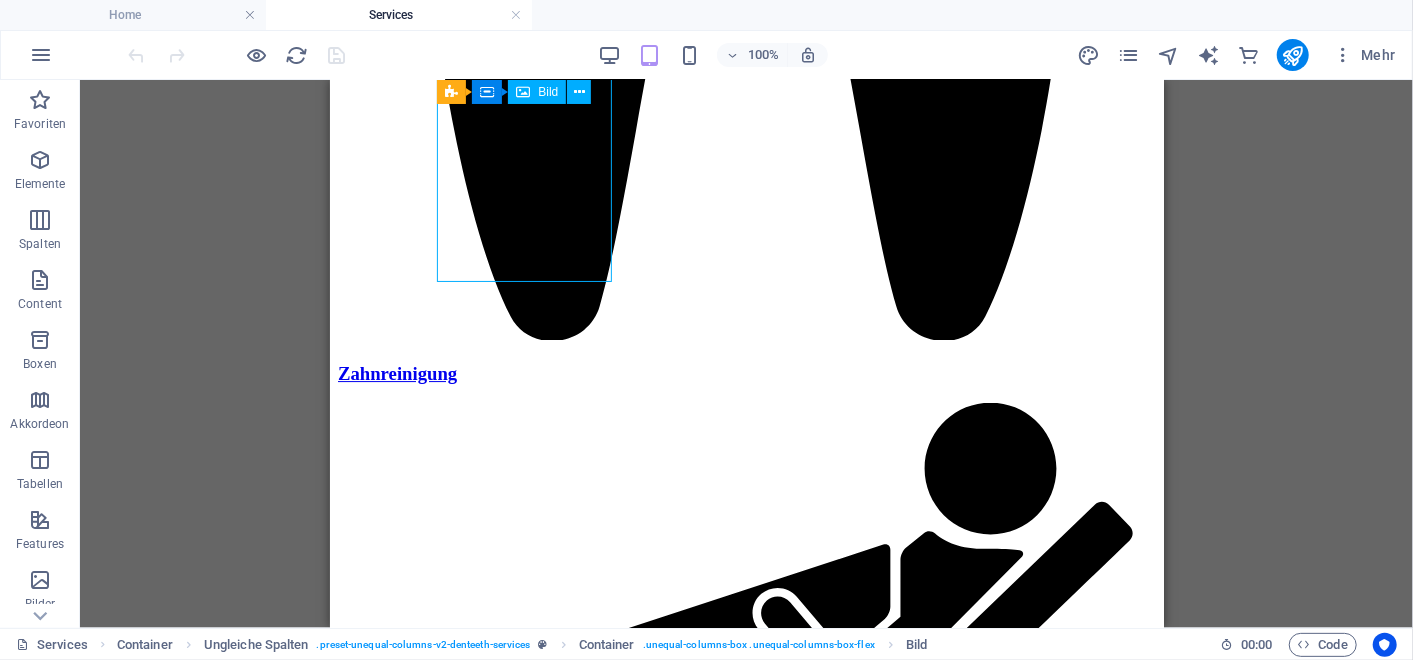 click at bounding box center (499, -7642) 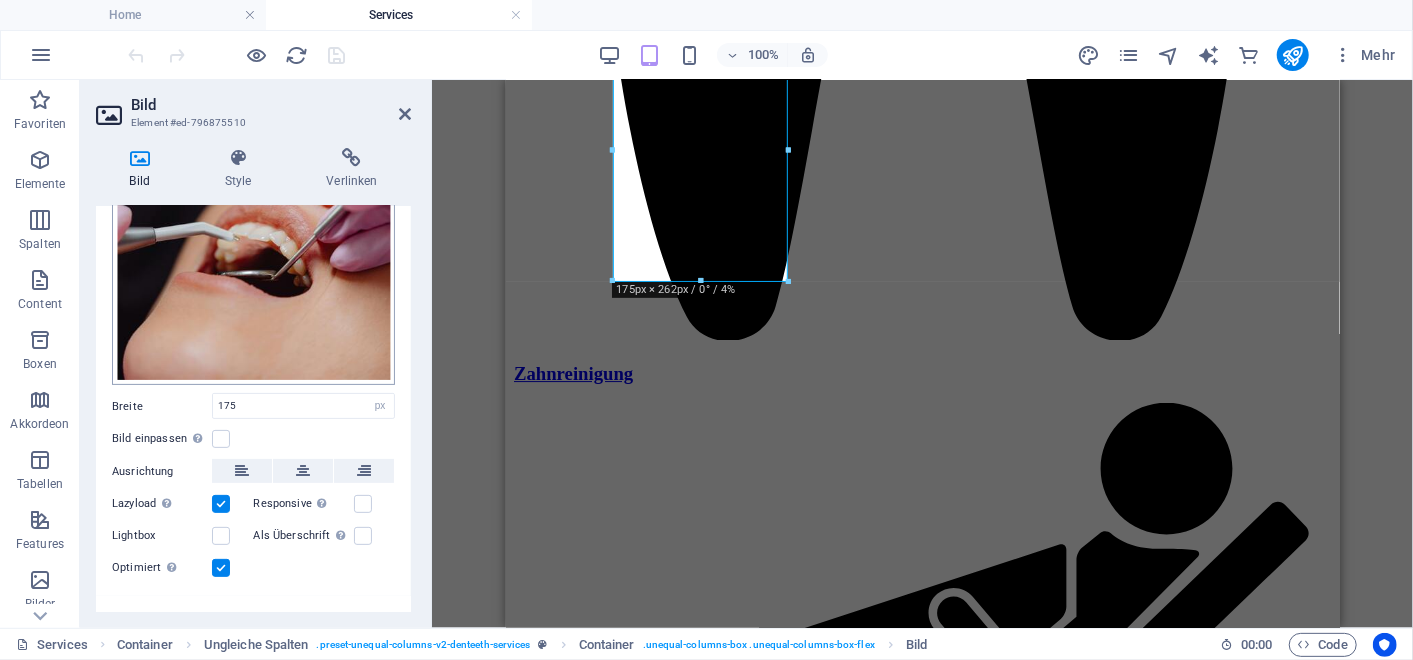 scroll, scrollTop: 317, scrollLeft: 0, axis: vertical 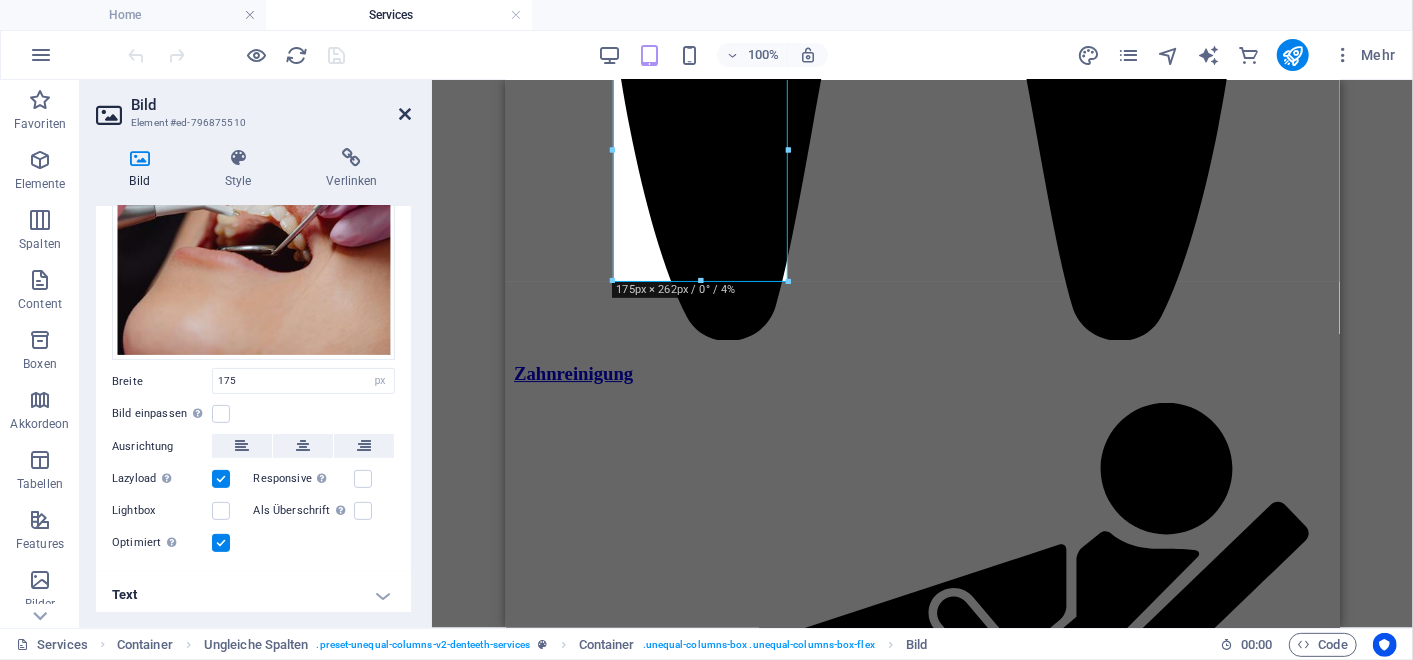 click at bounding box center (405, 114) 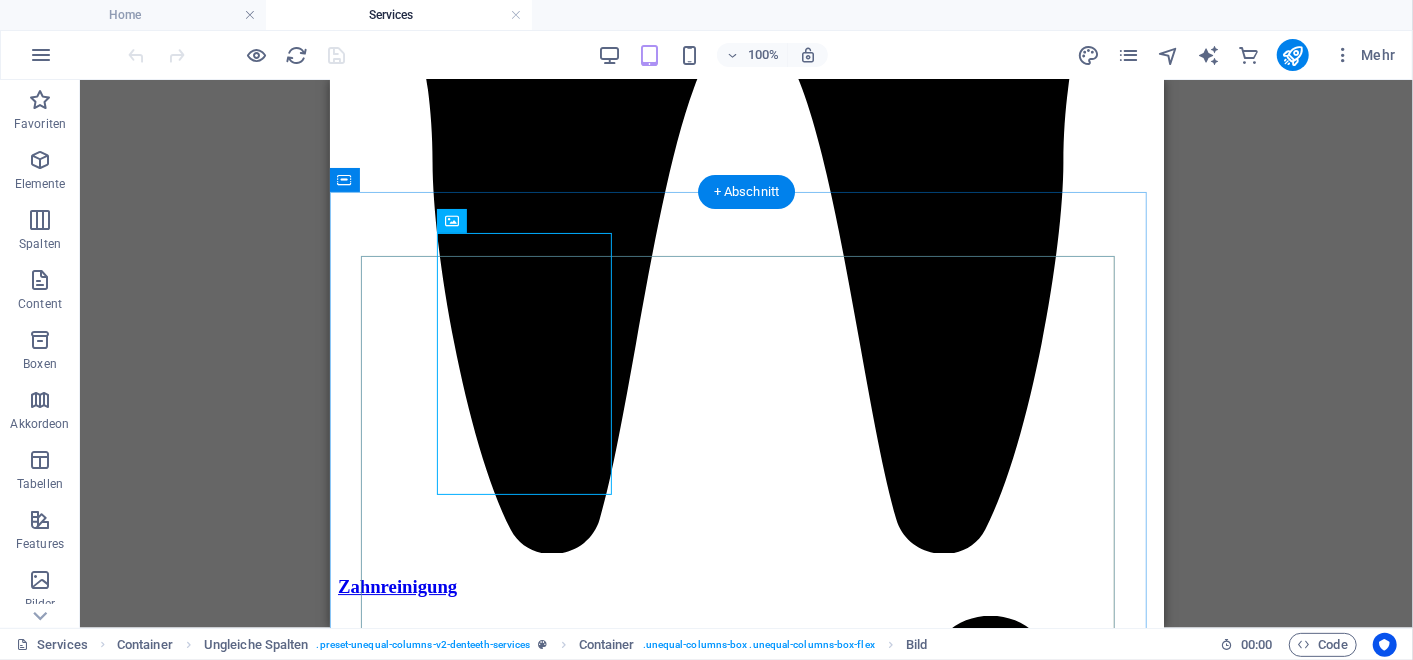 scroll, scrollTop: 7614, scrollLeft: 0, axis: vertical 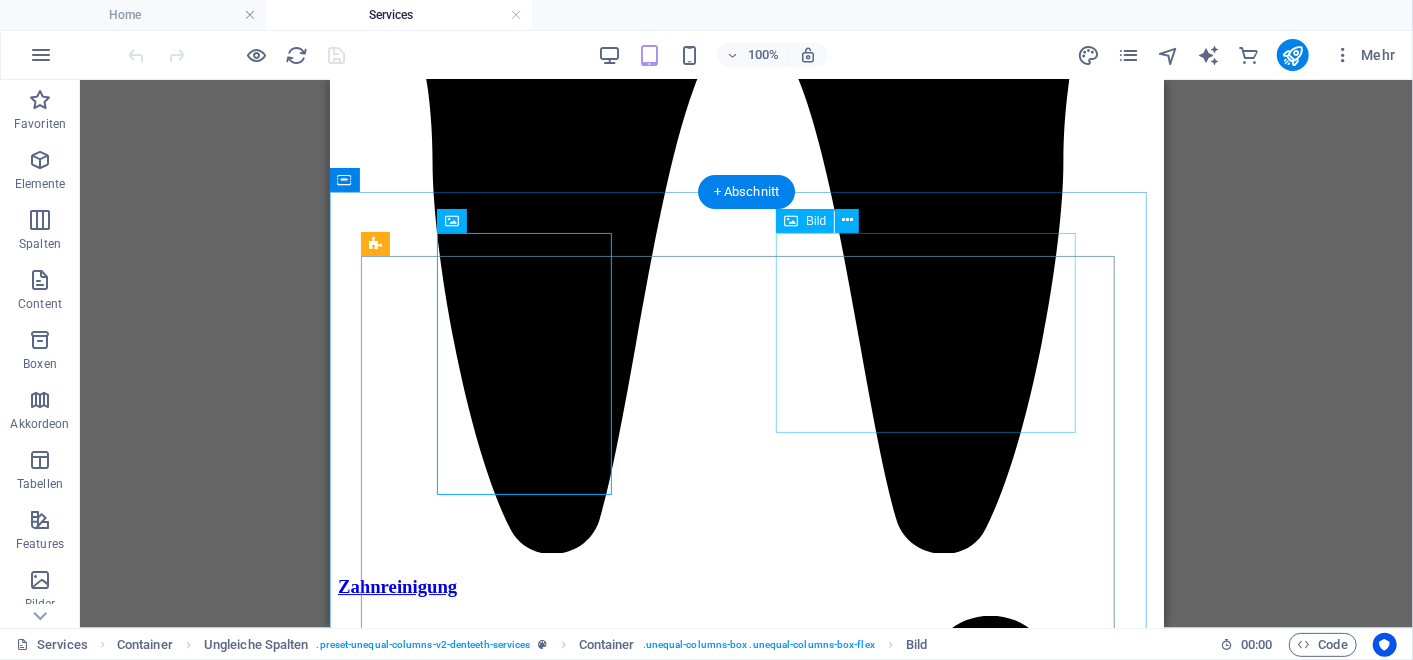 click at bounding box center (971, -7460) 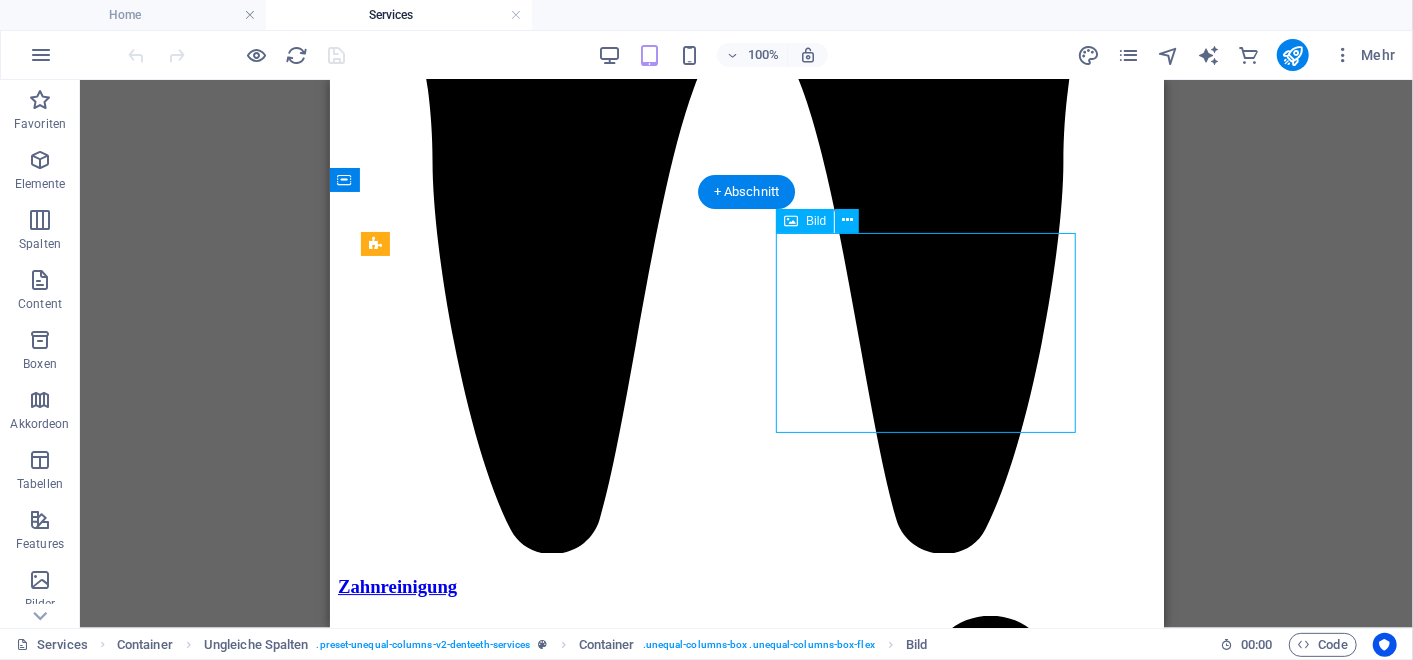 click at bounding box center [971, -7460] 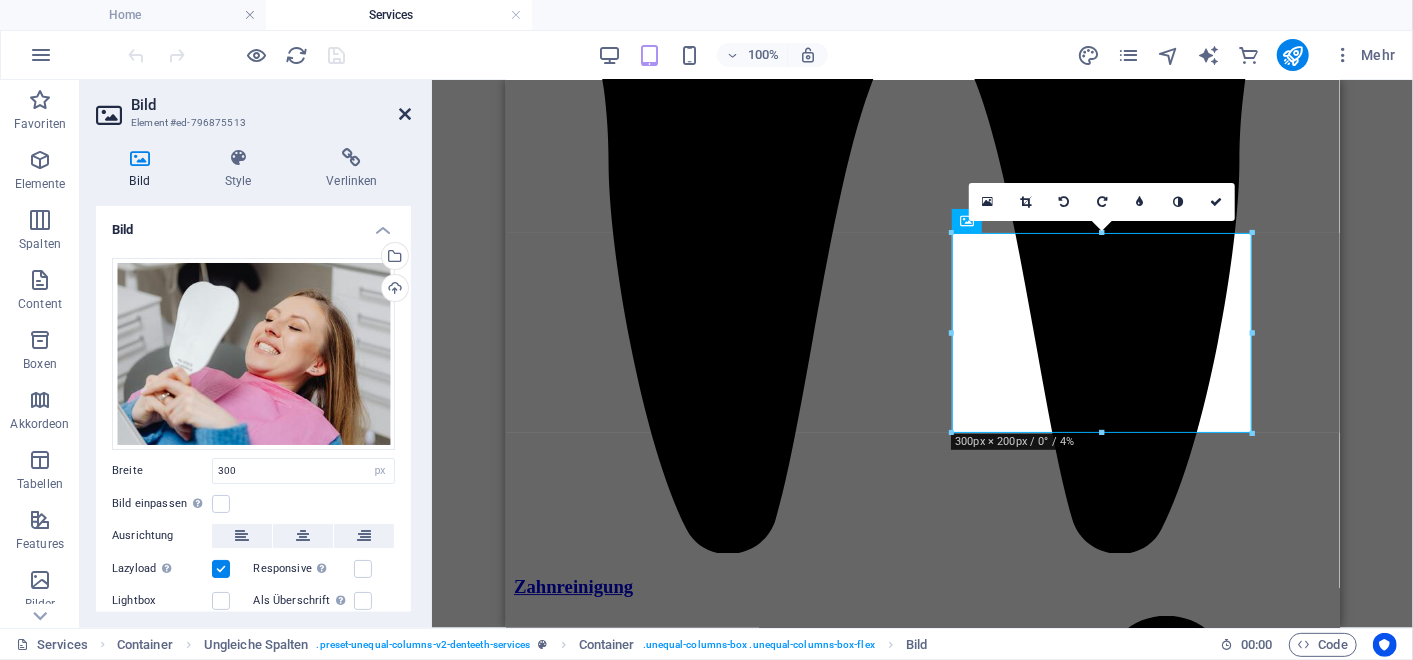 click at bounding box center [405, 114] 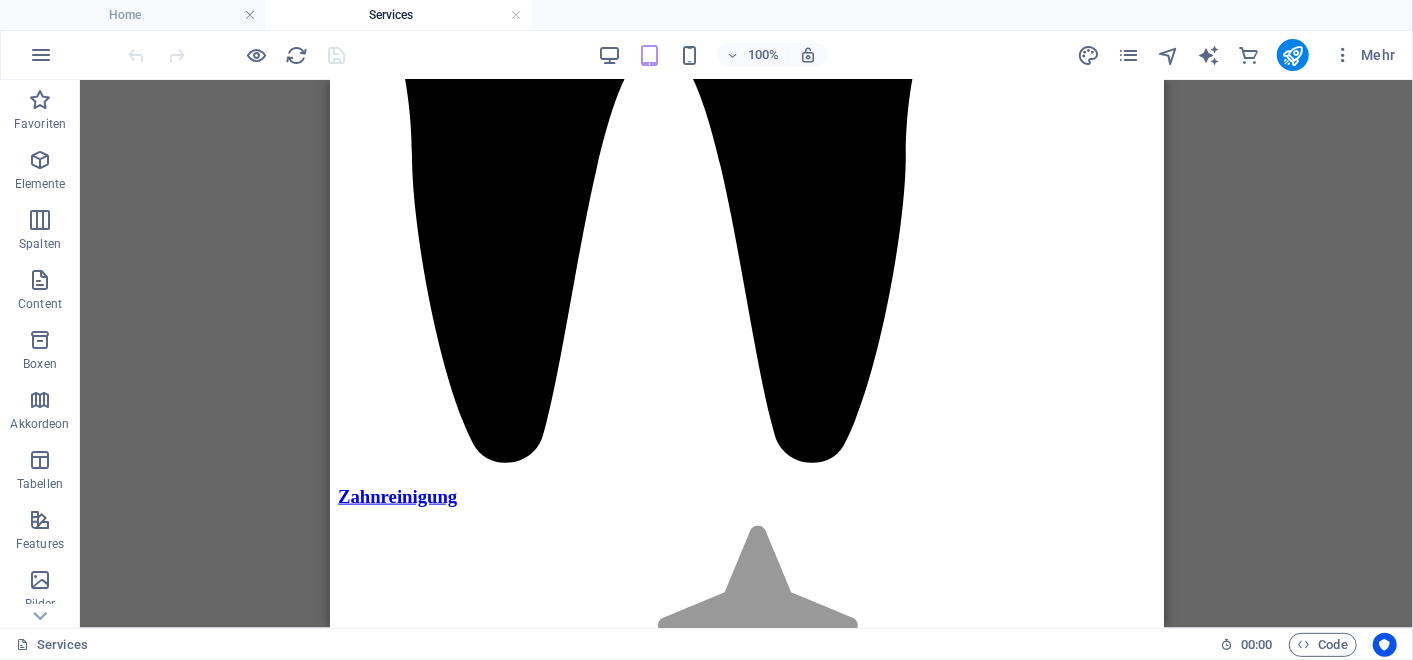 scroll, scrollTop: 1185, scrollLeft: 0, axis: vertical 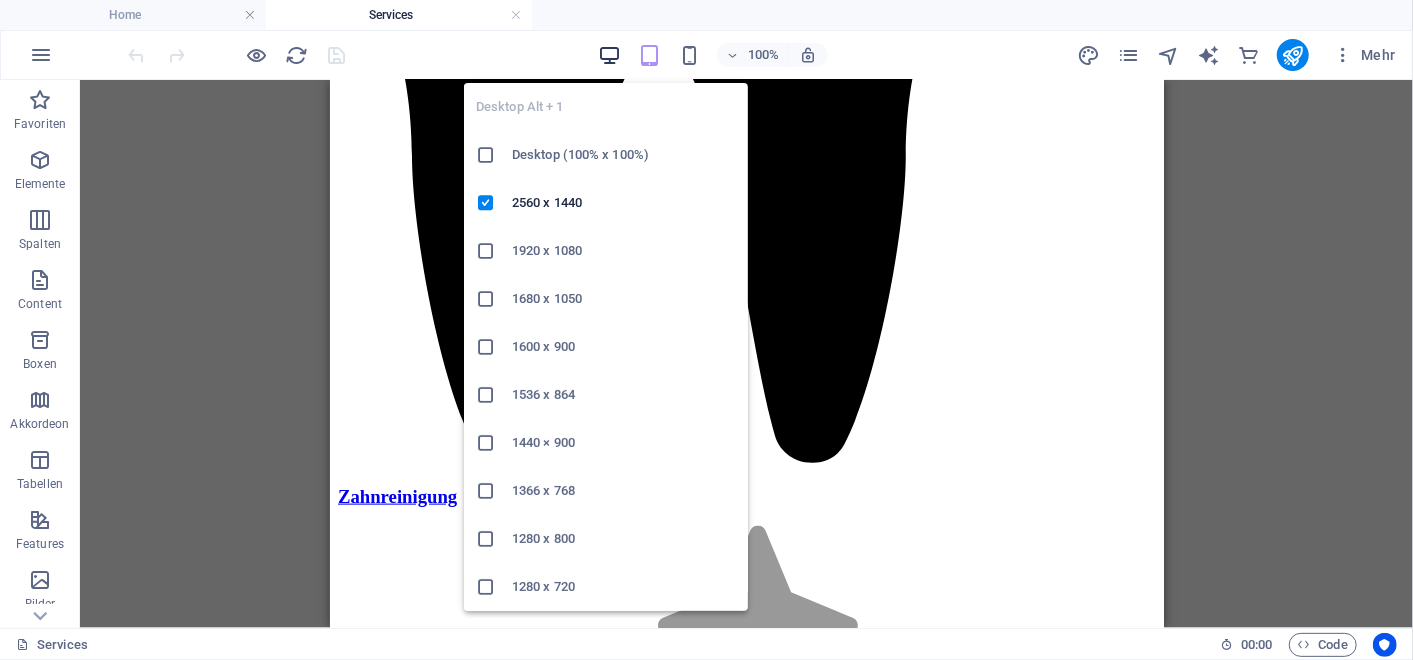click at bounding box center [609, 55] 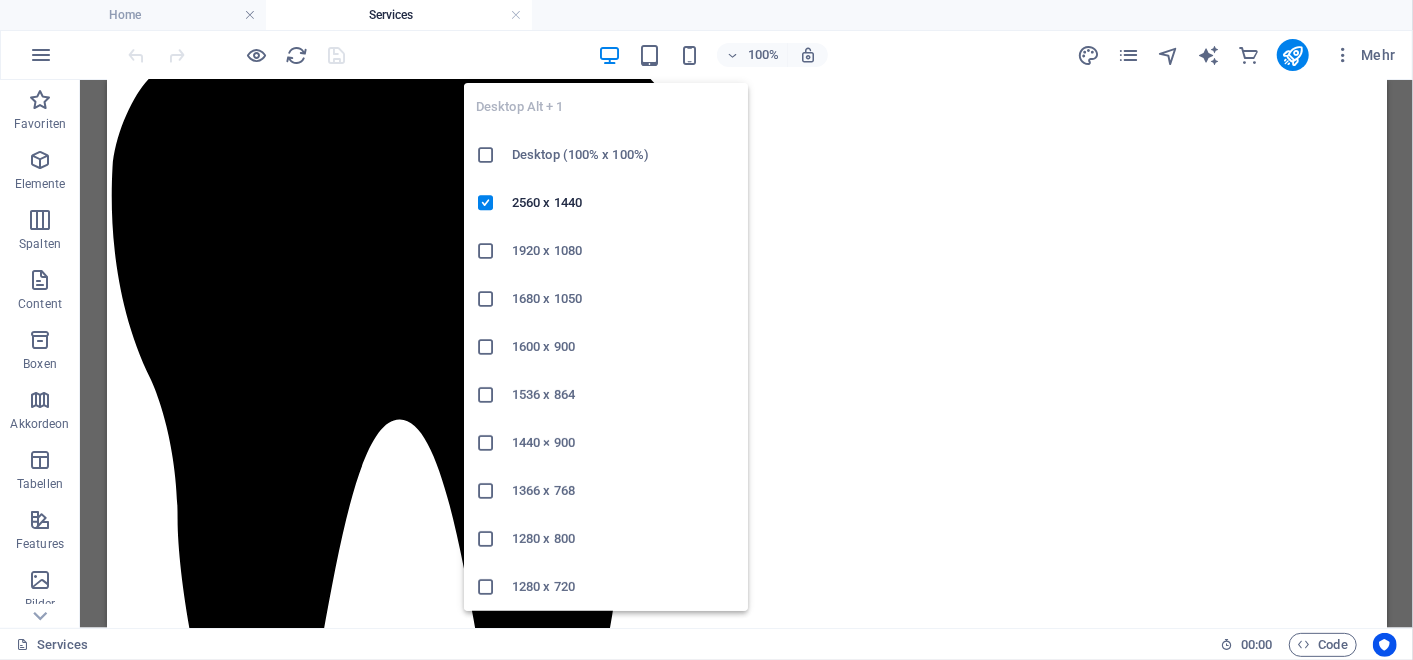 scroll, scrollTop: 1222, scrollLeft: 0, axis: vertical 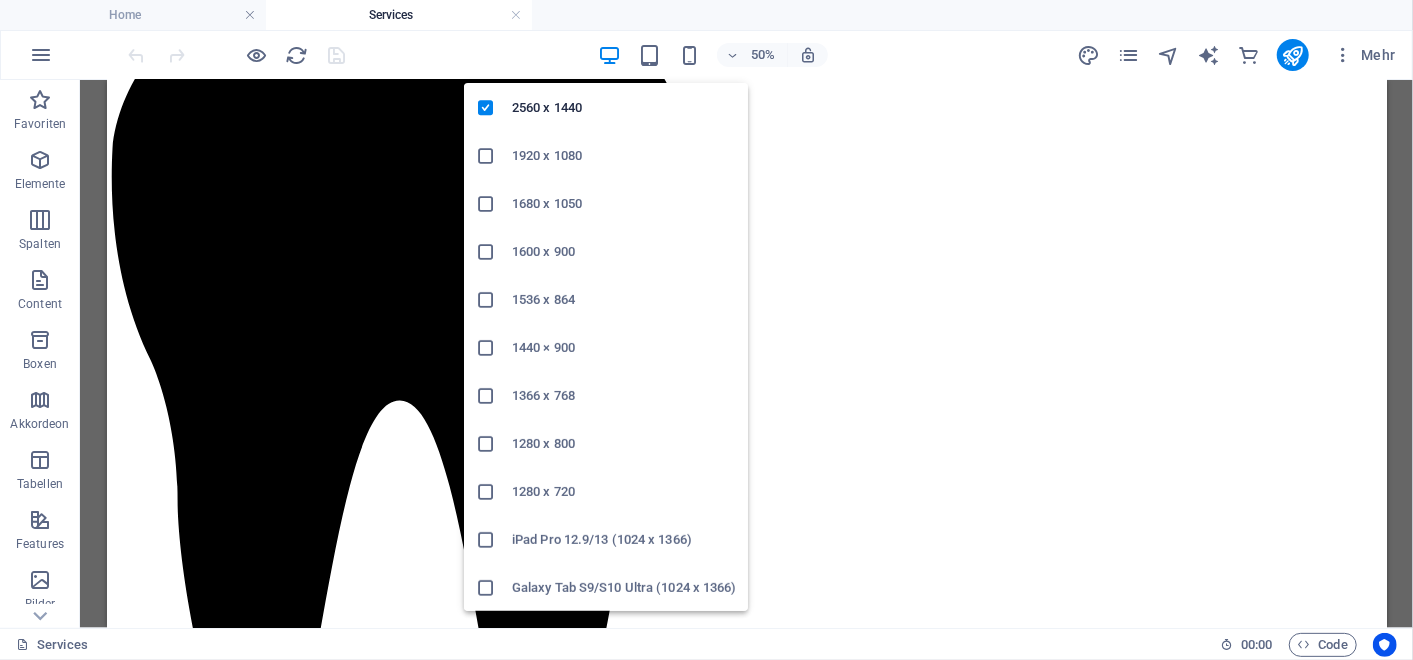 click on "iPad Pro 12.9/13 (1024 x 1366)" at bounding box center (624, 540) 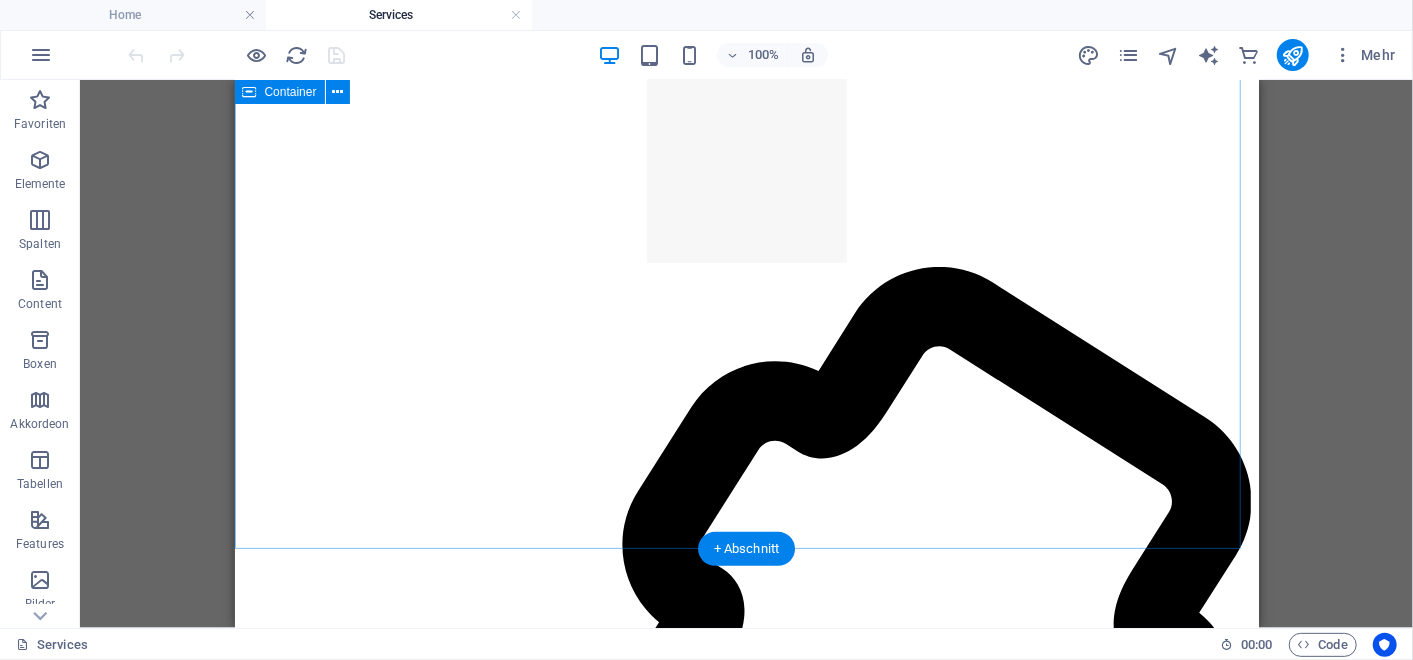 scroll, scrollTop: 4553, scrollLeft: 0, axis: vertical 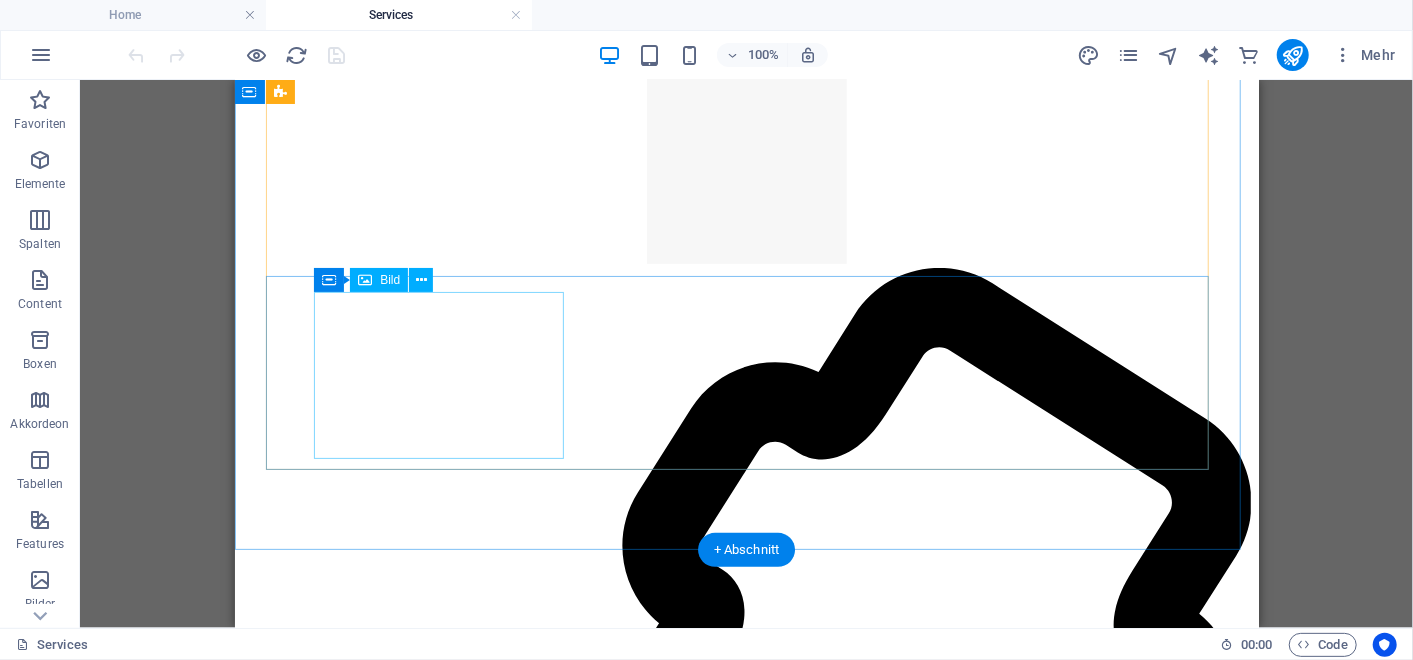 click at bounding box center [410, -4040] 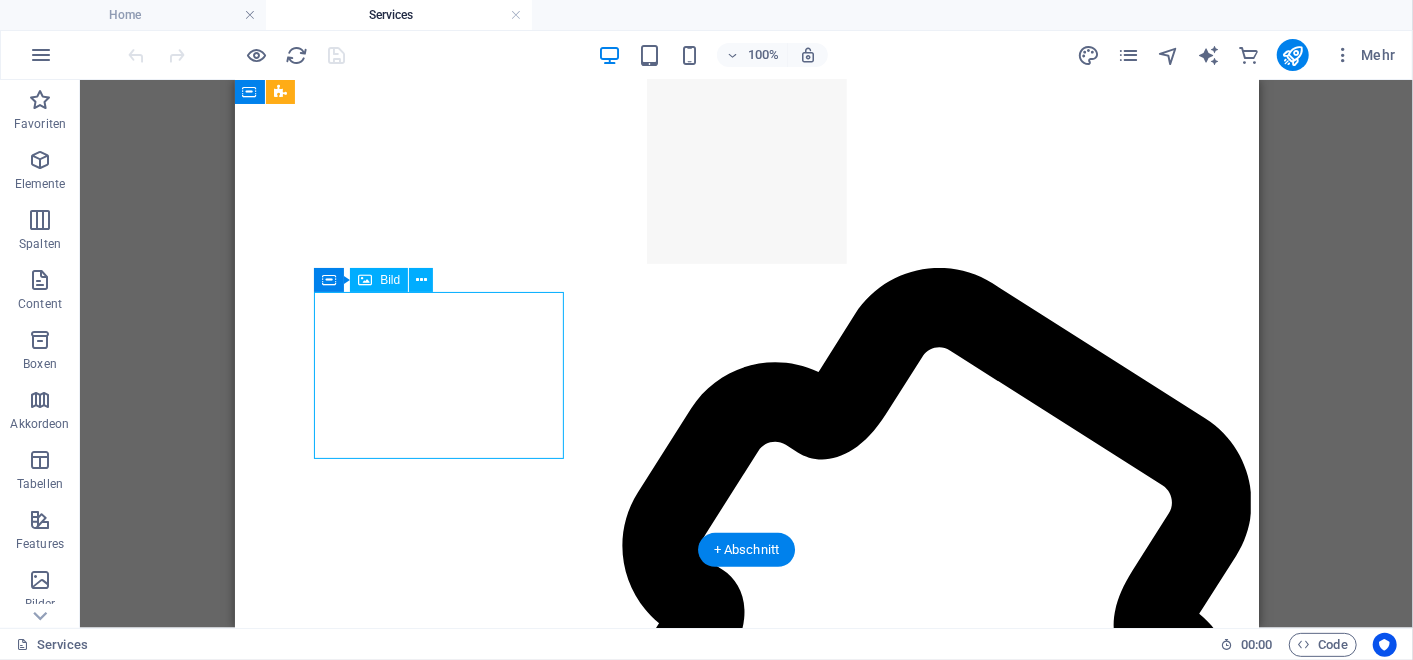 click at bounding box center (410, -4040) 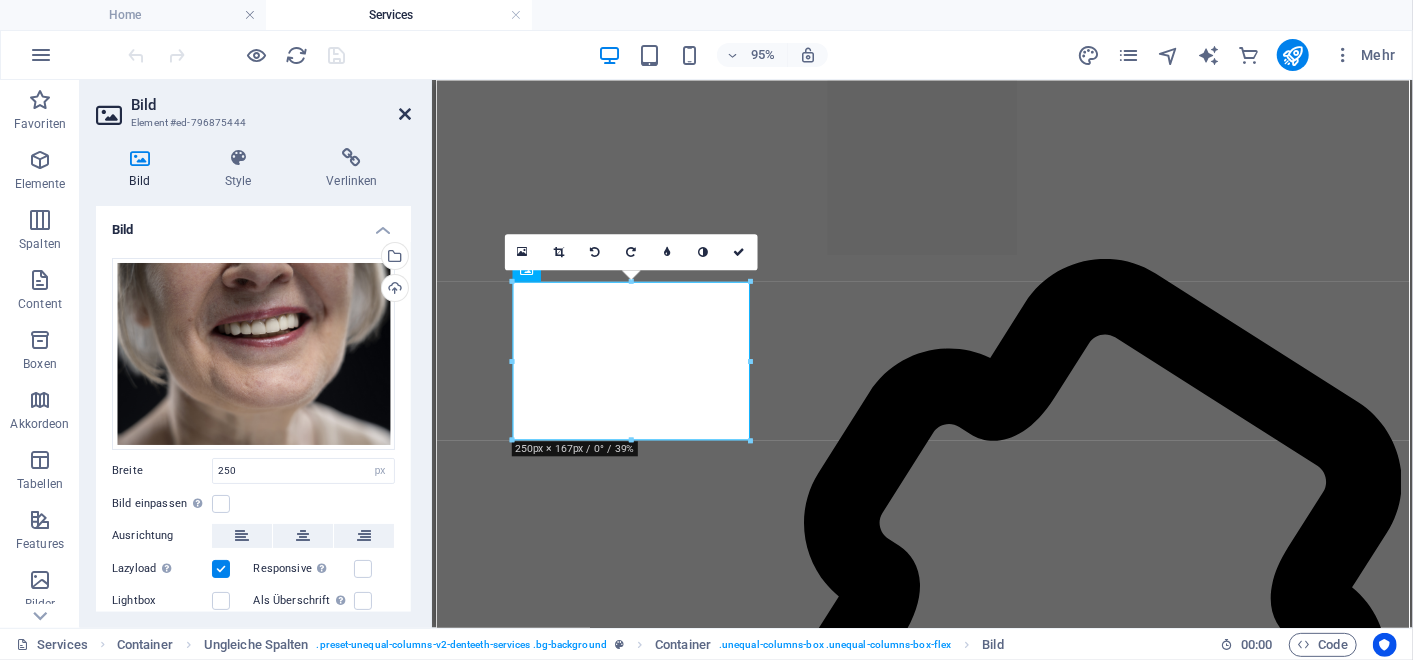 click at bounding box center [405, 114] 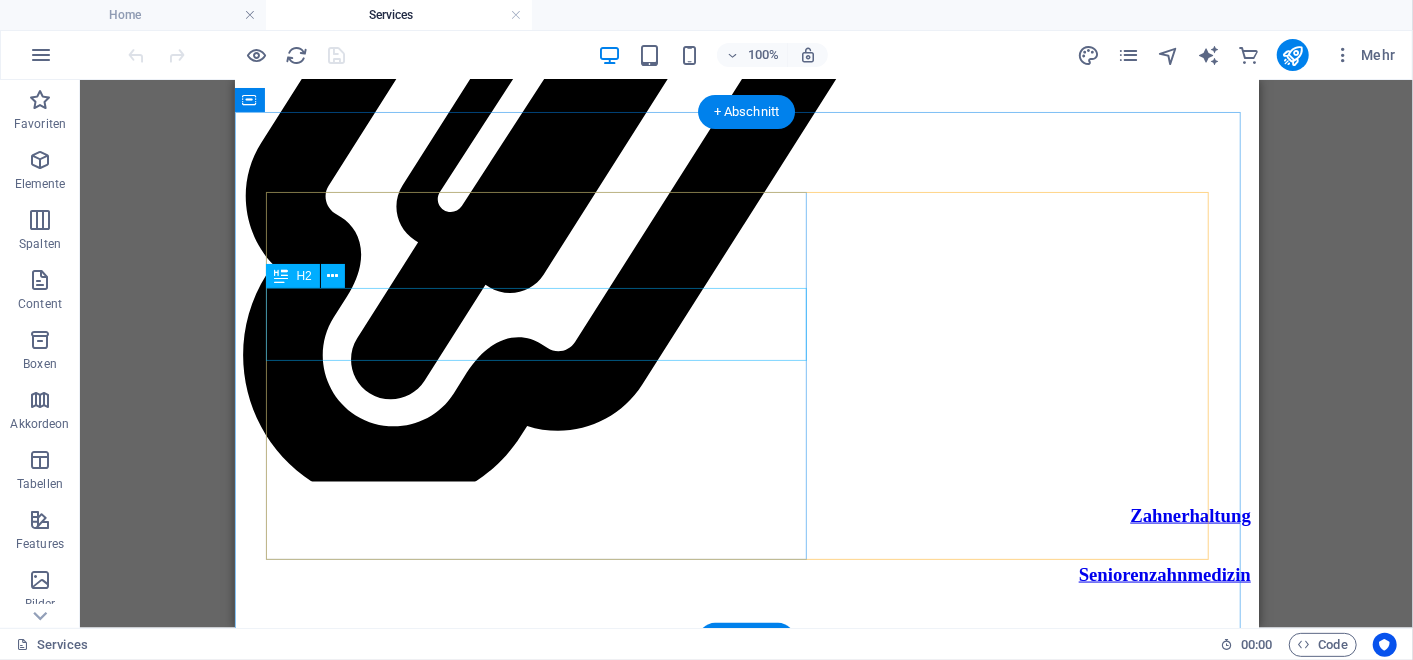 scroll, scrollTop: 5658, scrollLeft: 0, axis: vertical 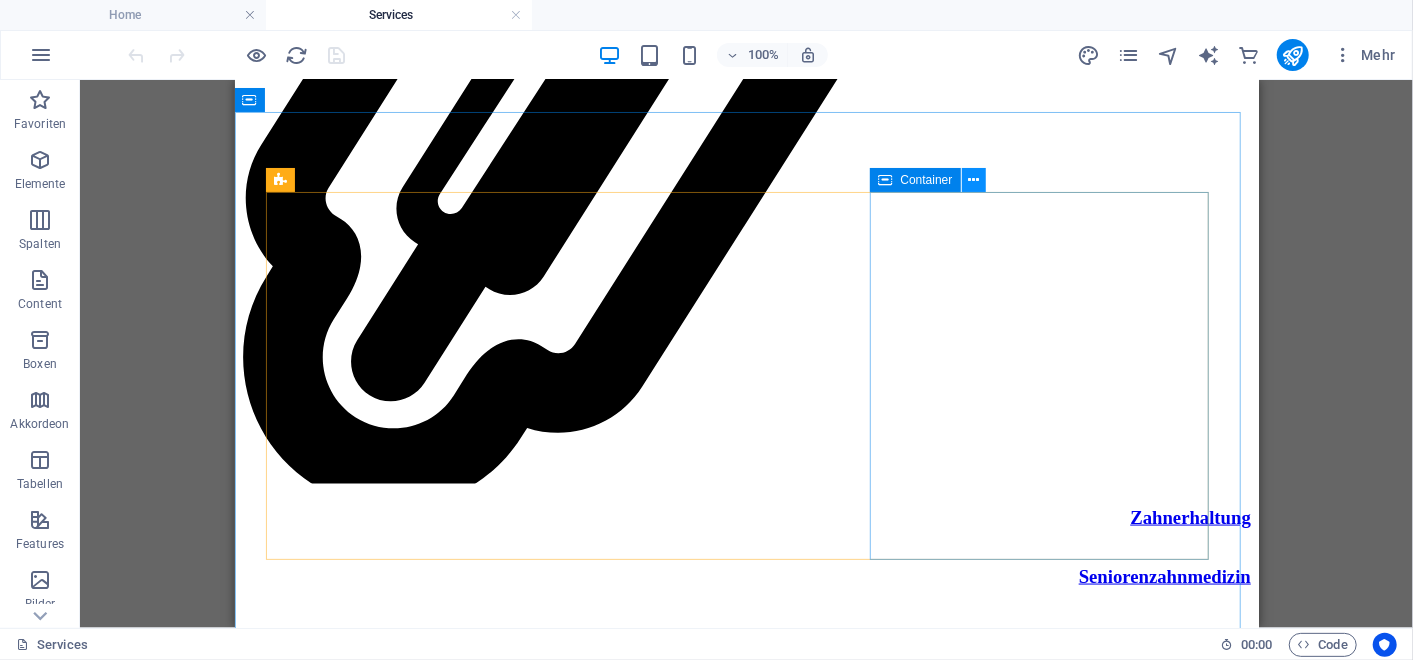 click at bounding box center [973, 180] 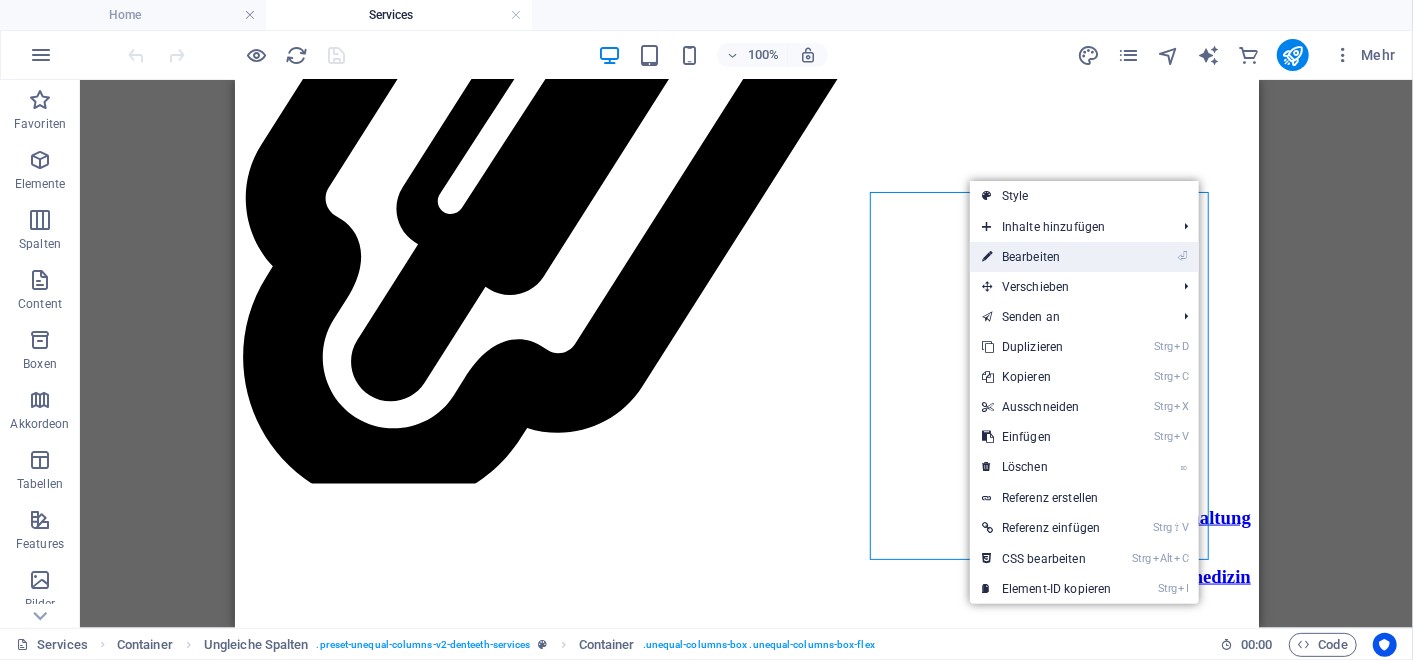 click on "⏎  Bearbeiten" at bounding box center [1047, 257] 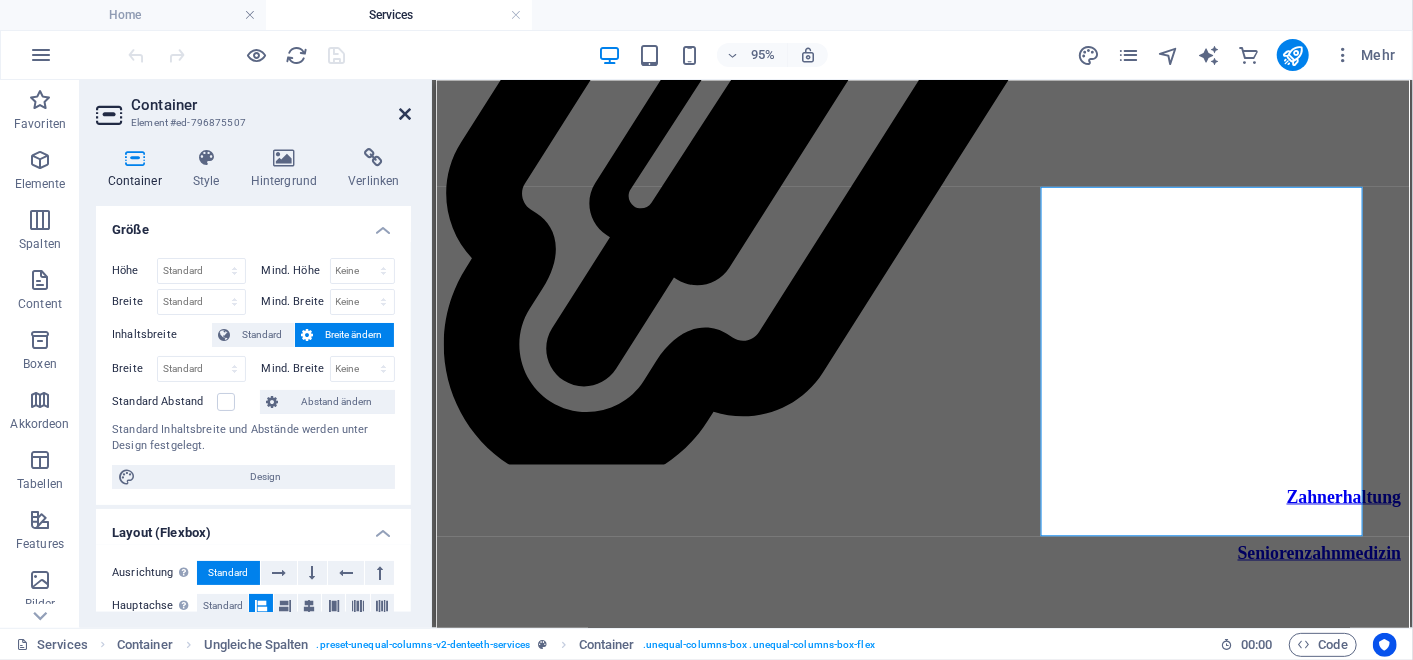 click at bounding box center (405, 114) 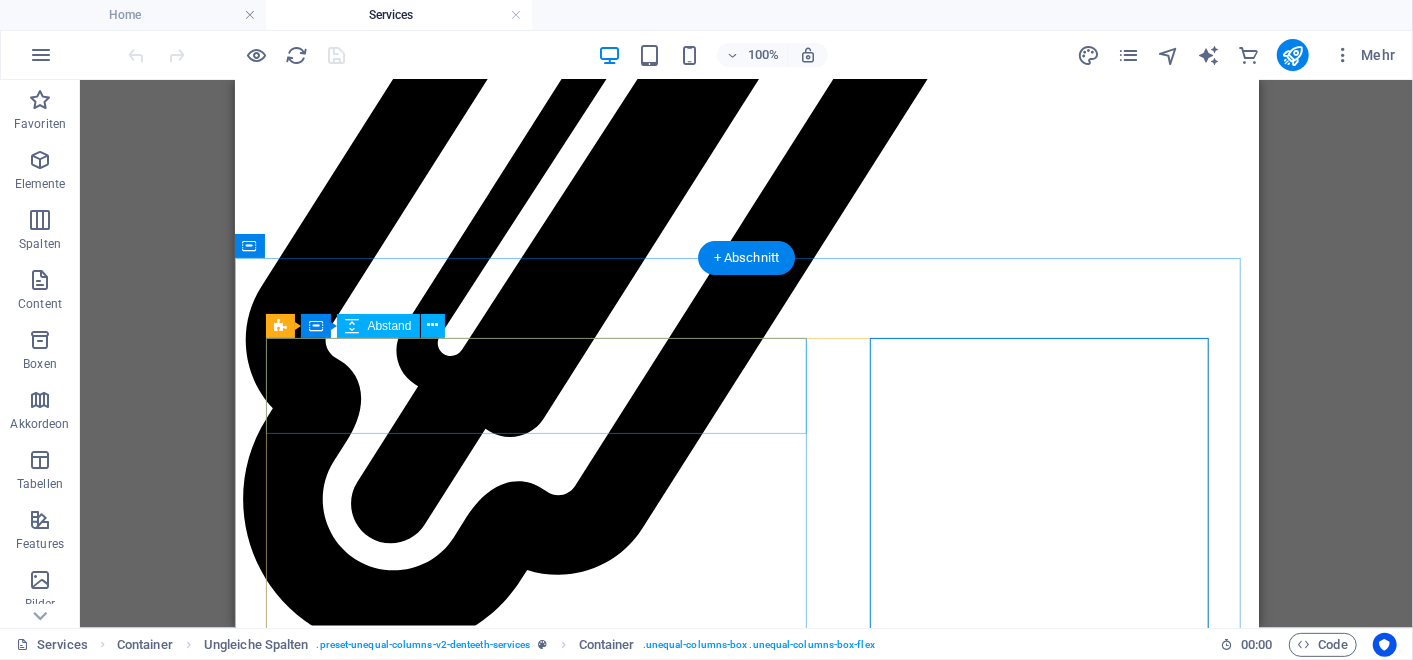 scroll, scrollTop: 5511, scrollLeft: 0, axis: vertical 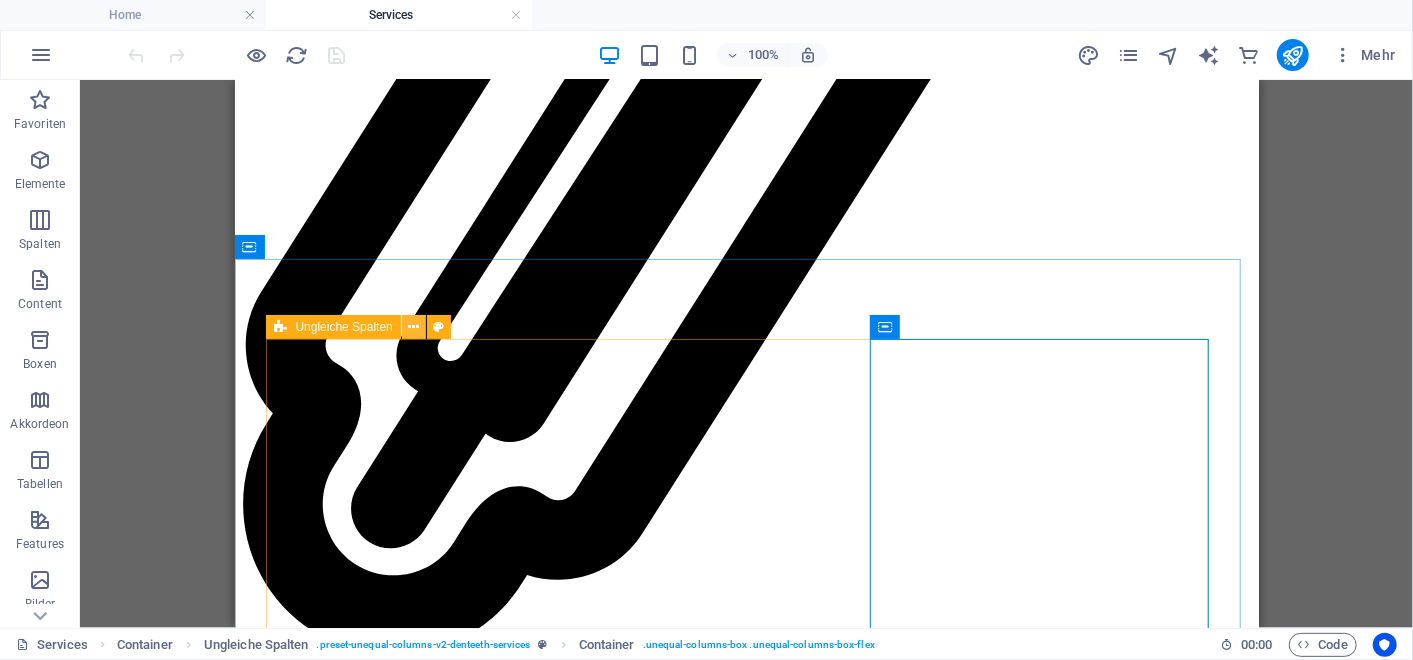click at bounding box center (413, 327) 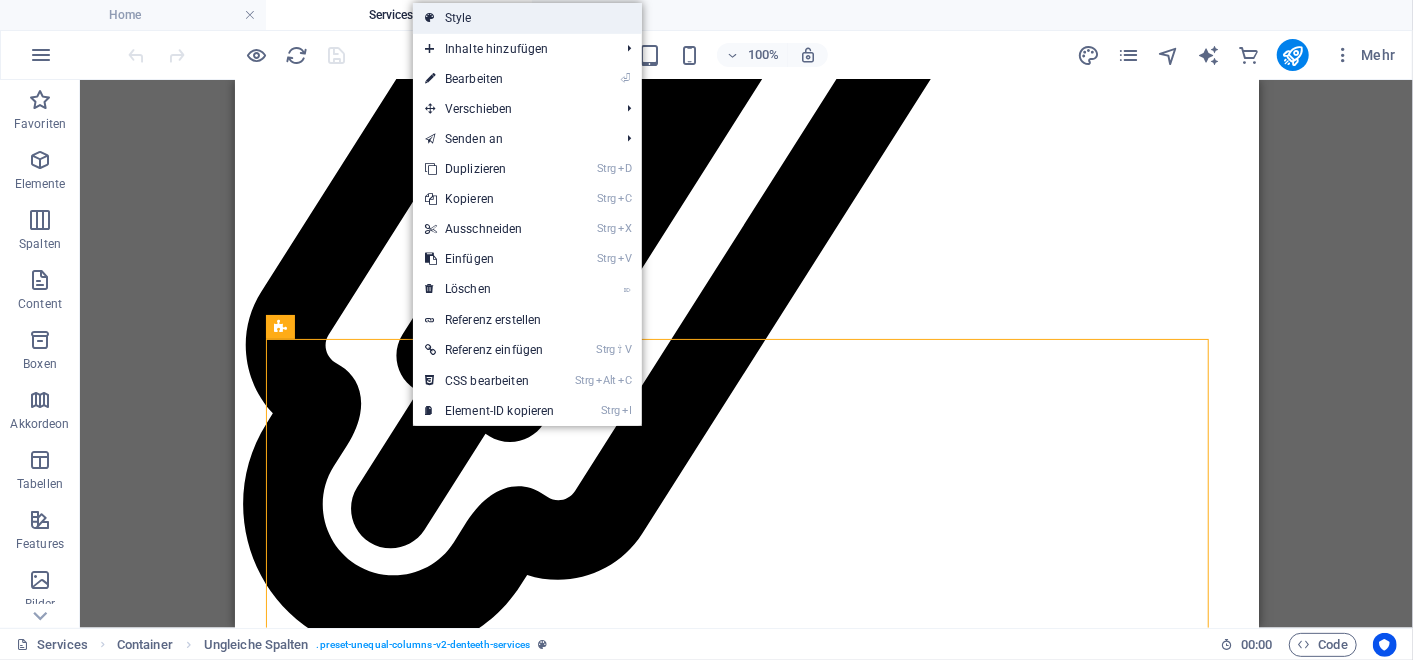 click on "Style" at bounding box center (527, 18) 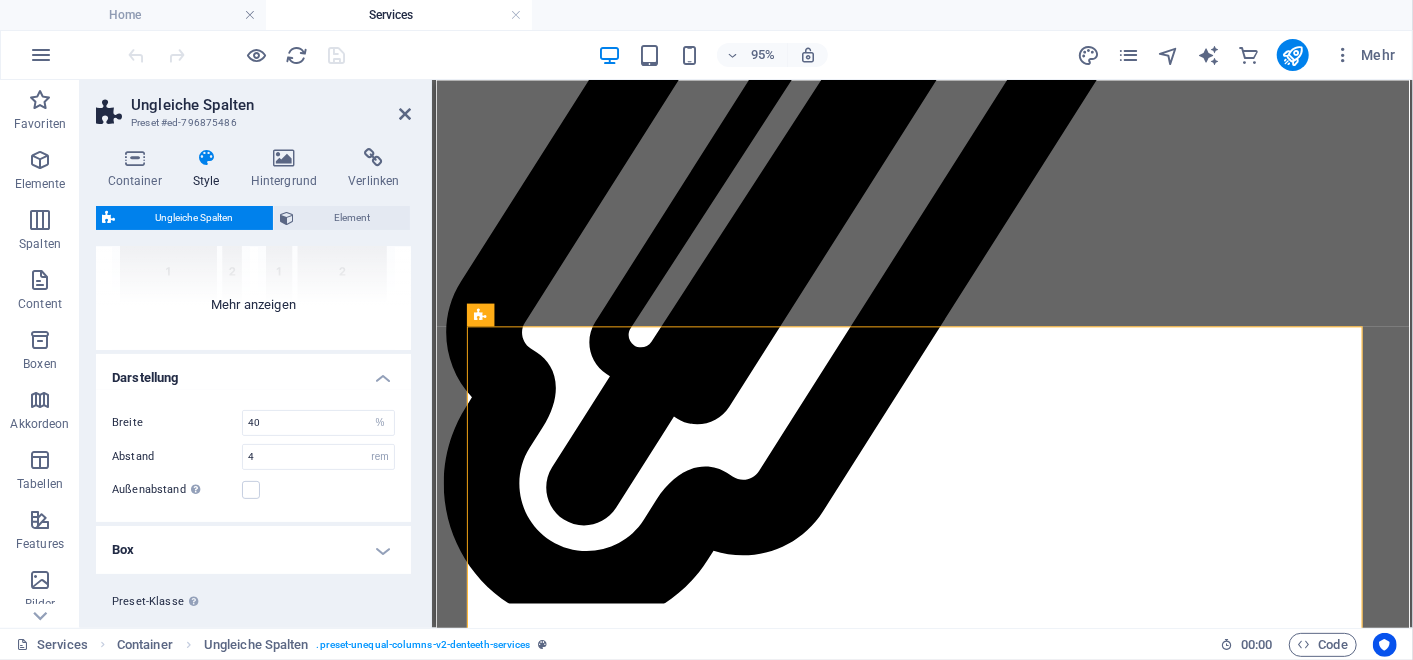 scroll, scrollTop: 273, scrollLeft: 0, axis: vertical 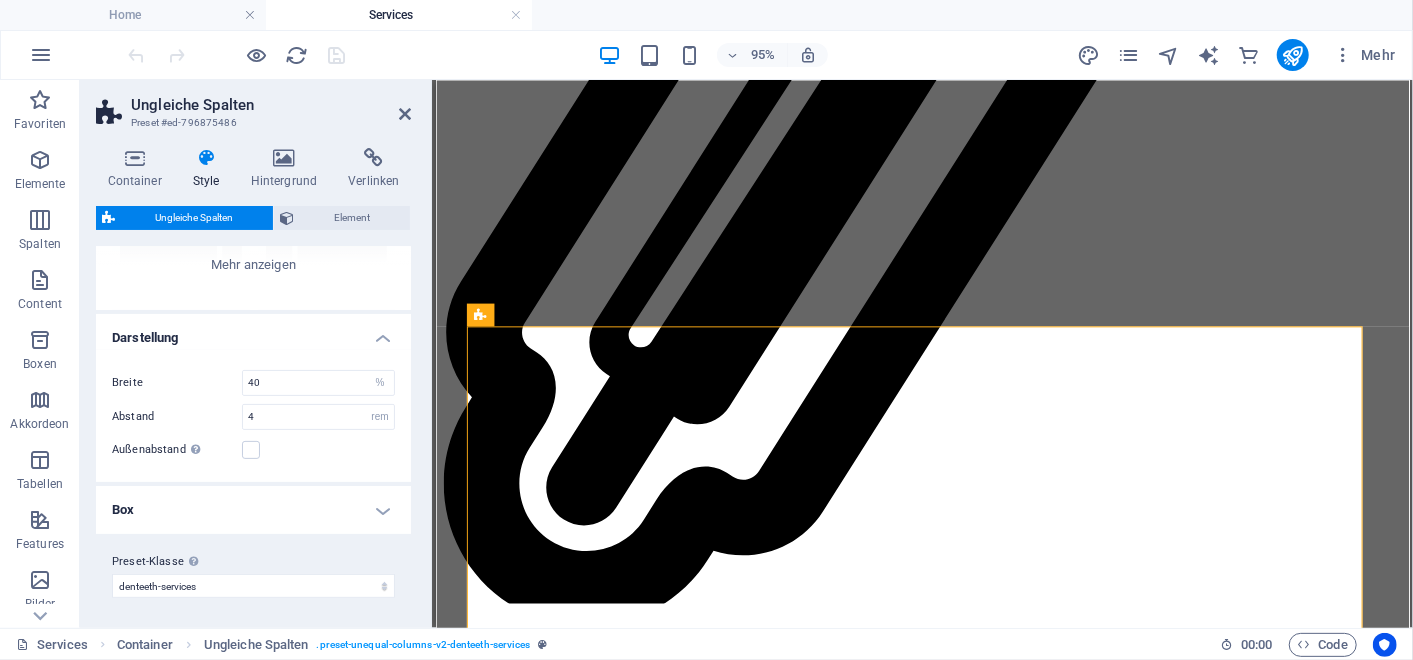 click on "Box" at bounding box center (253, 510) 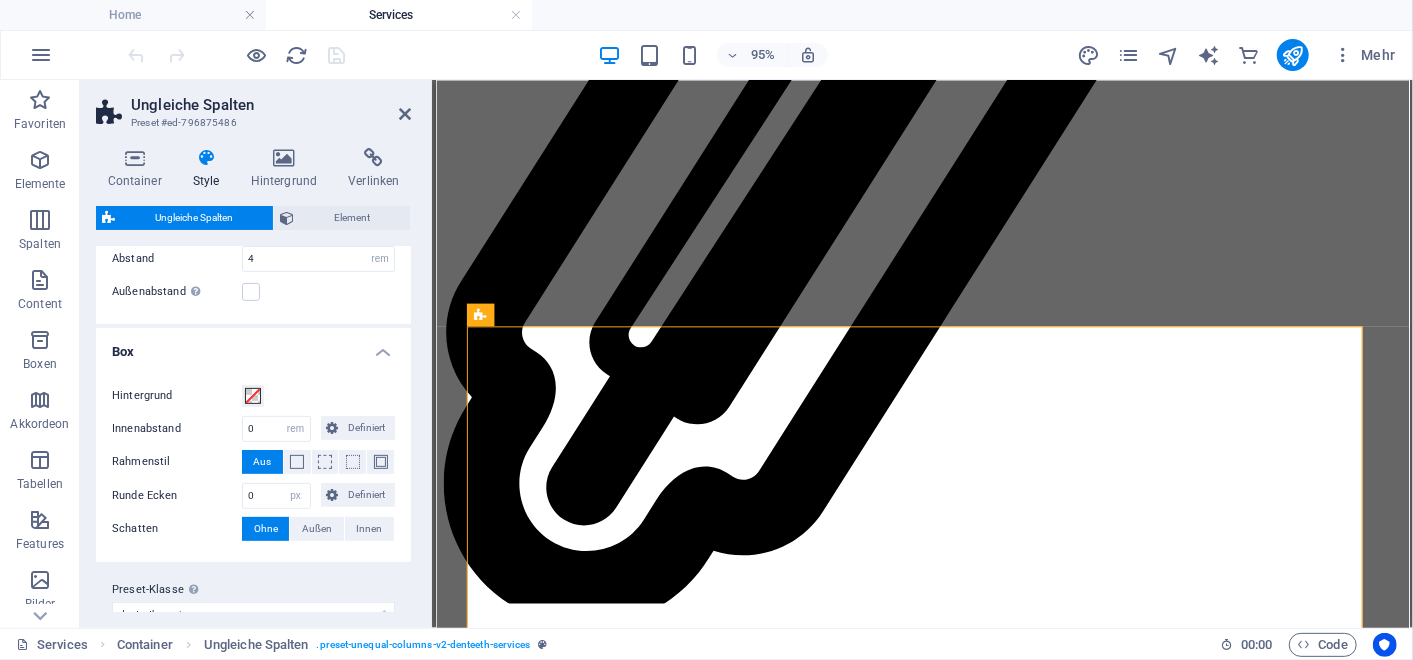 scroll, scrollTop: 458, scrollLeft: 0, axis: vertical 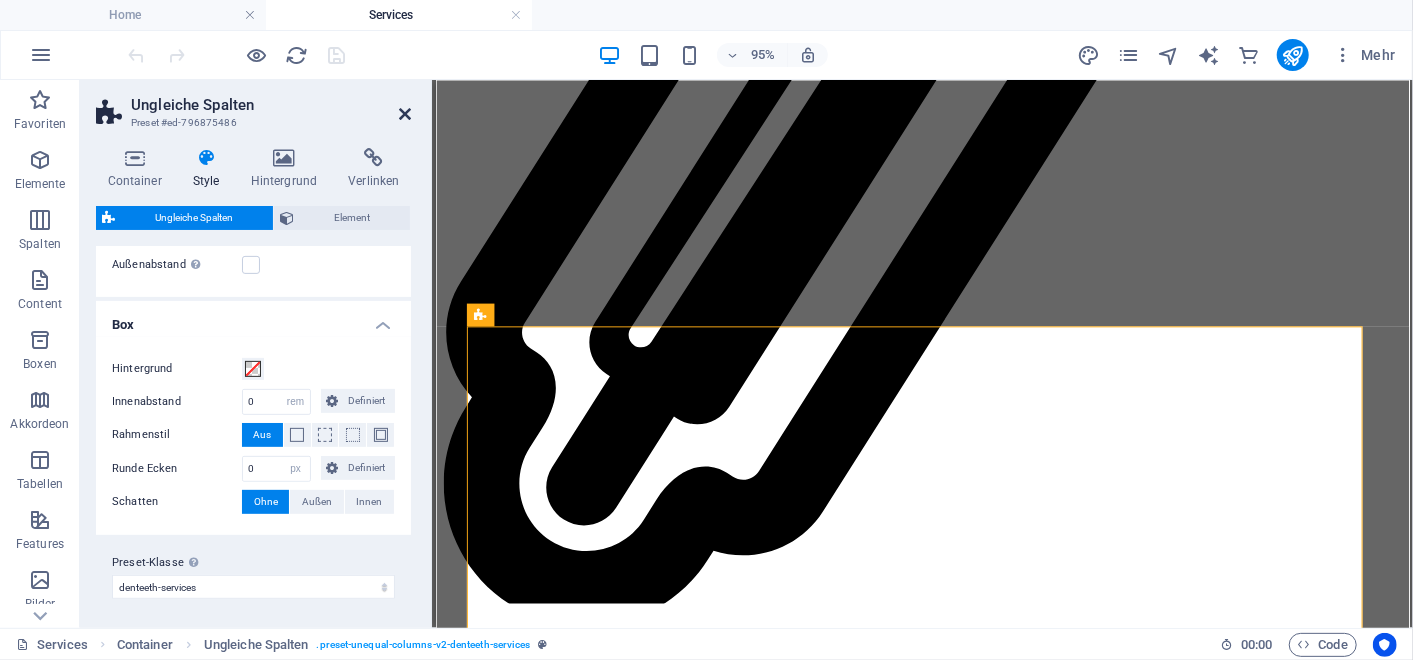 click at bounding box center [405, 114] 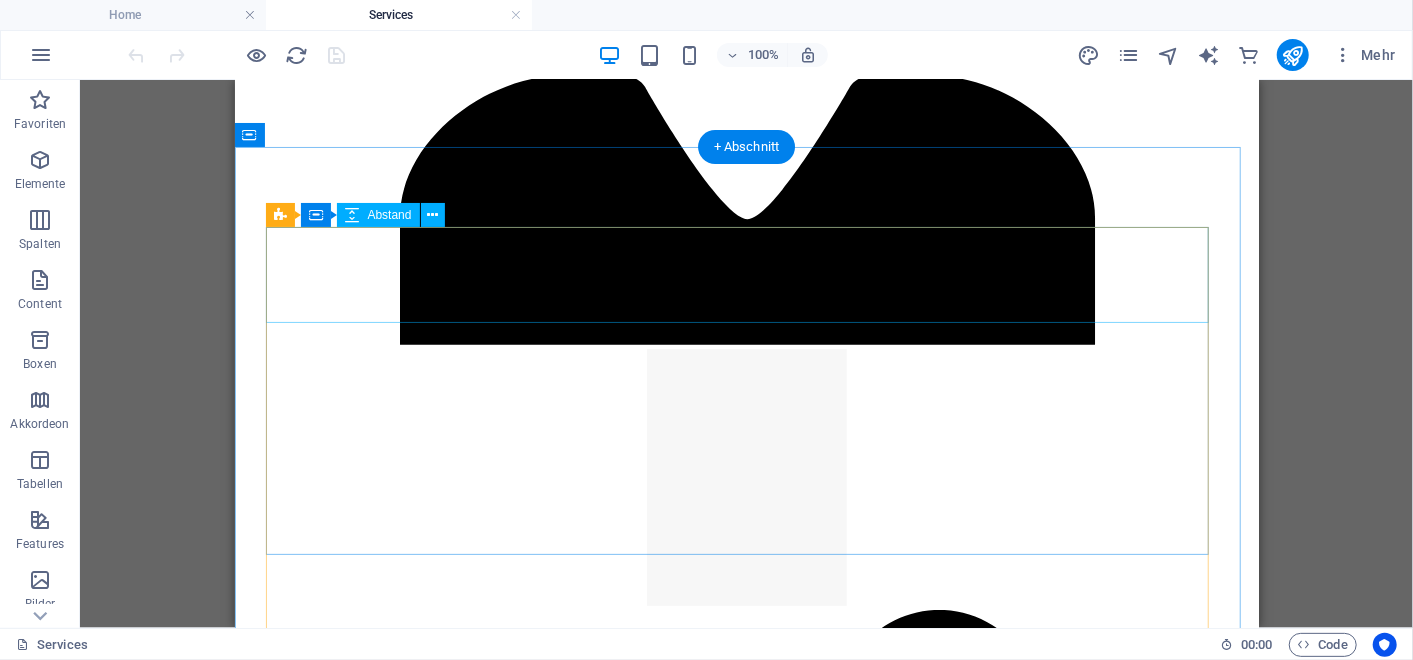 scroll, scrollTop: 4208, scrollLeft: 0, axis: vertical 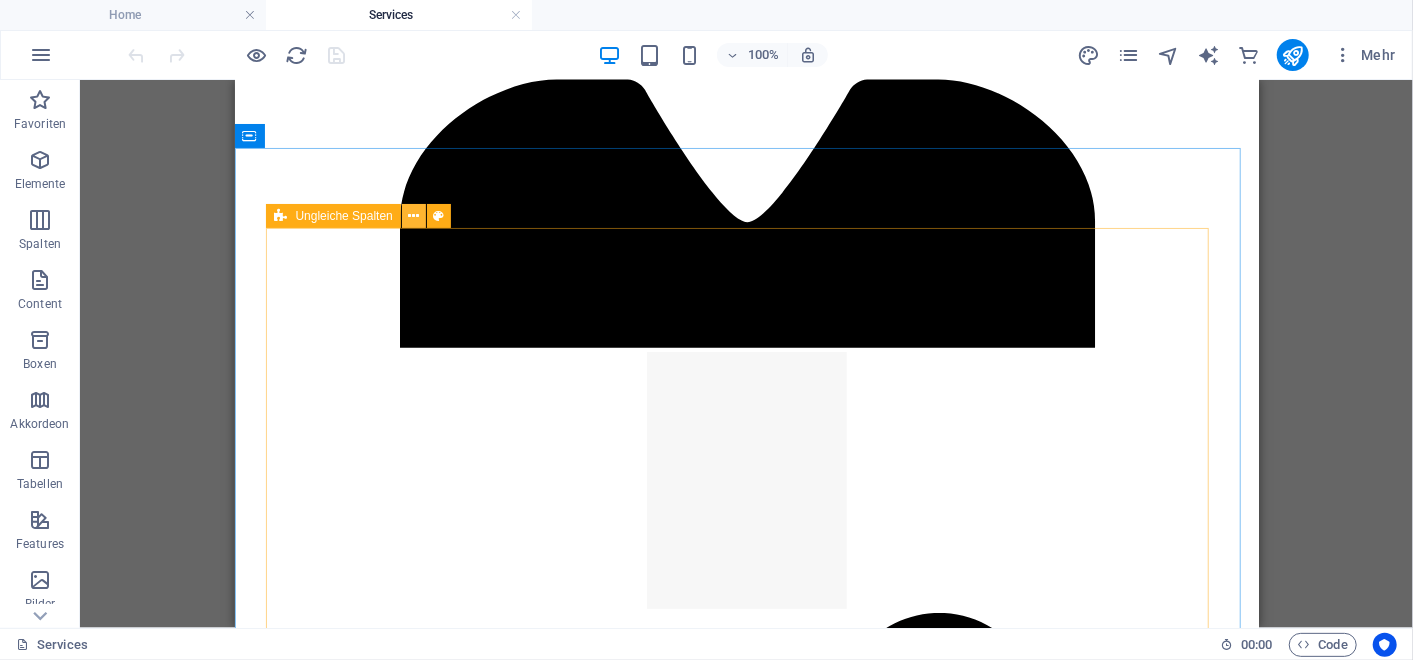 click at bounding box center [413, 216] 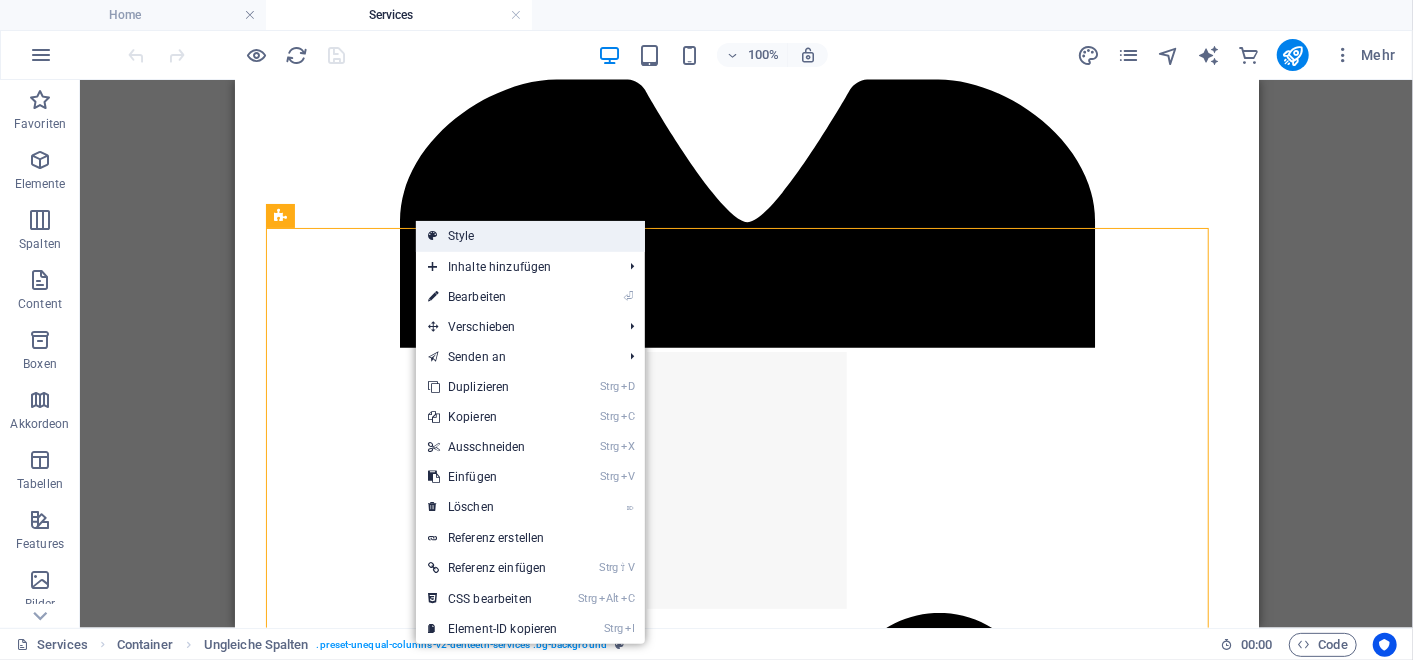 click on "Style" at bounding box center [530, 236] 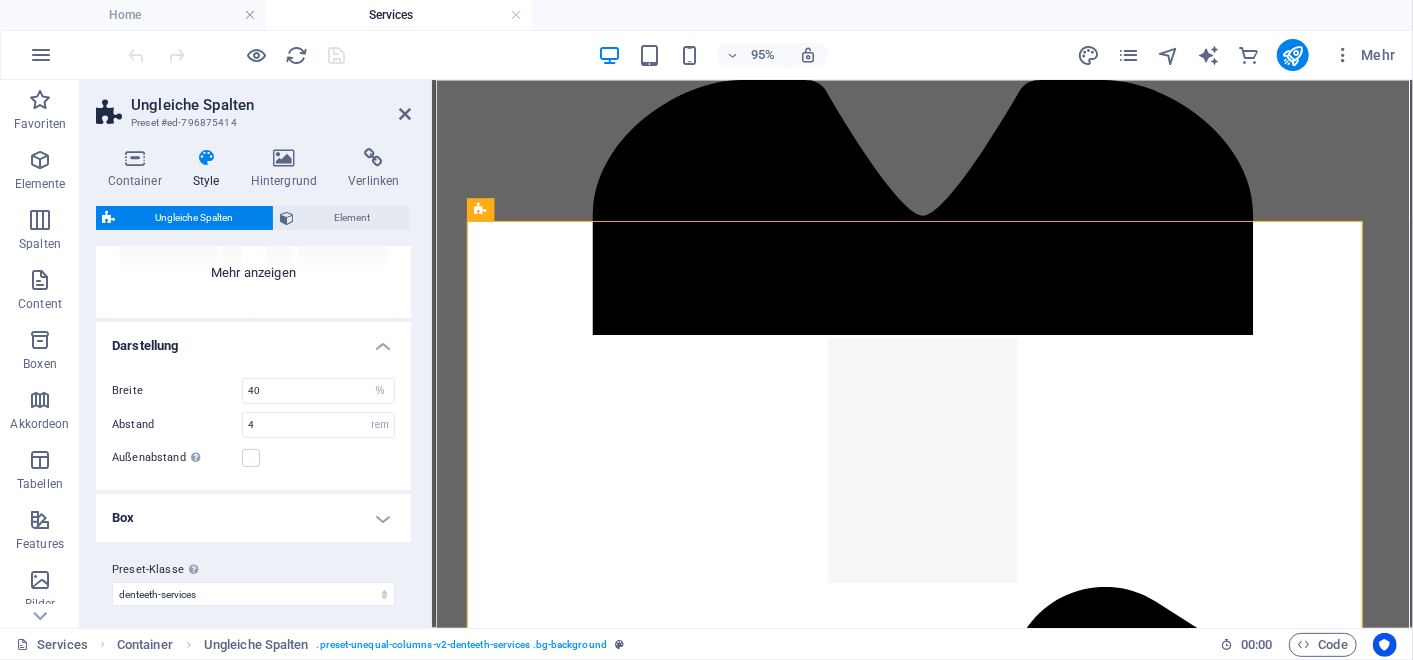 scroll, scrollTop: 273, scrollLeft: 0, axis: vertical 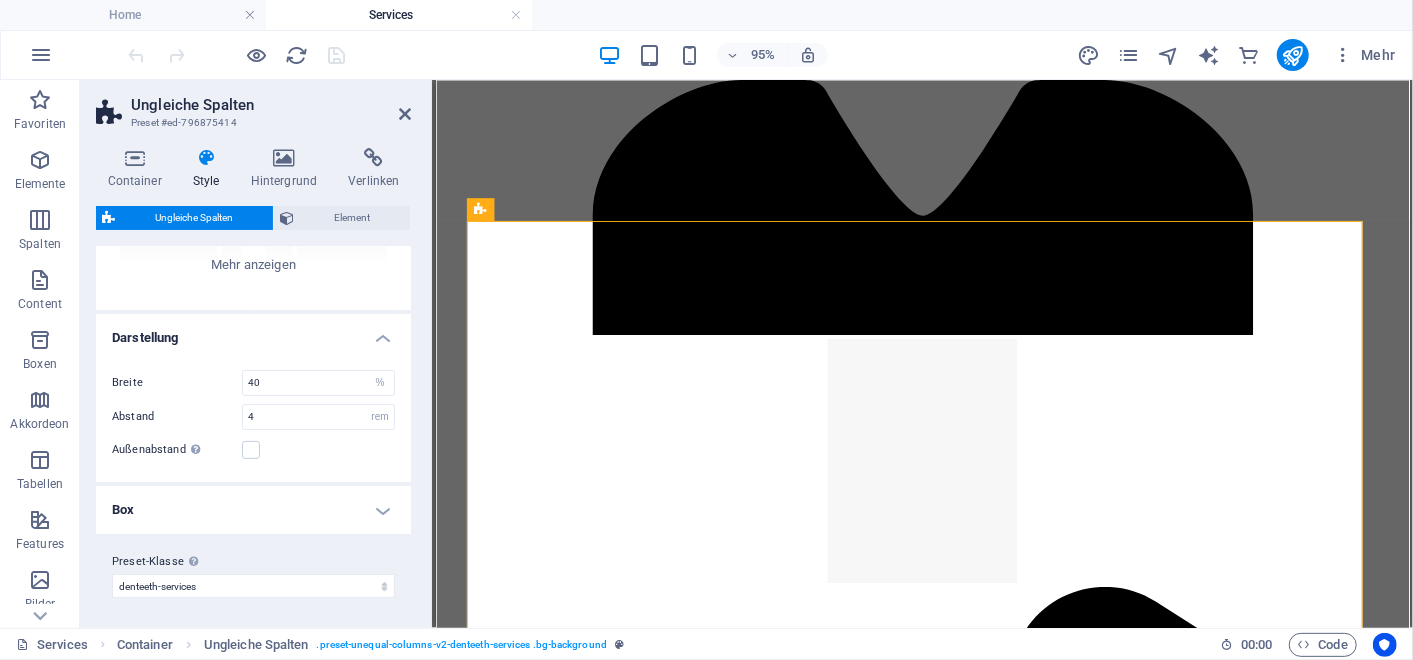 click on "Box" at bounding box center (253, 510) 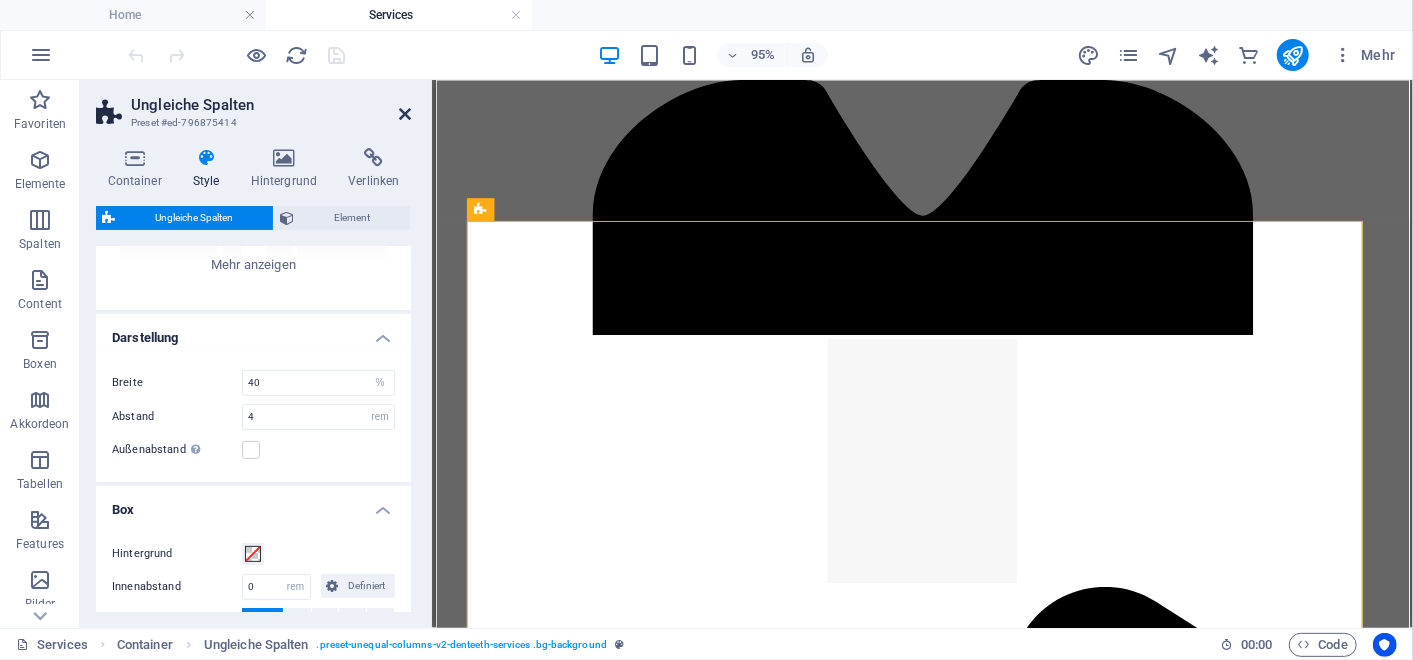 click at bounding box center (405, 114) 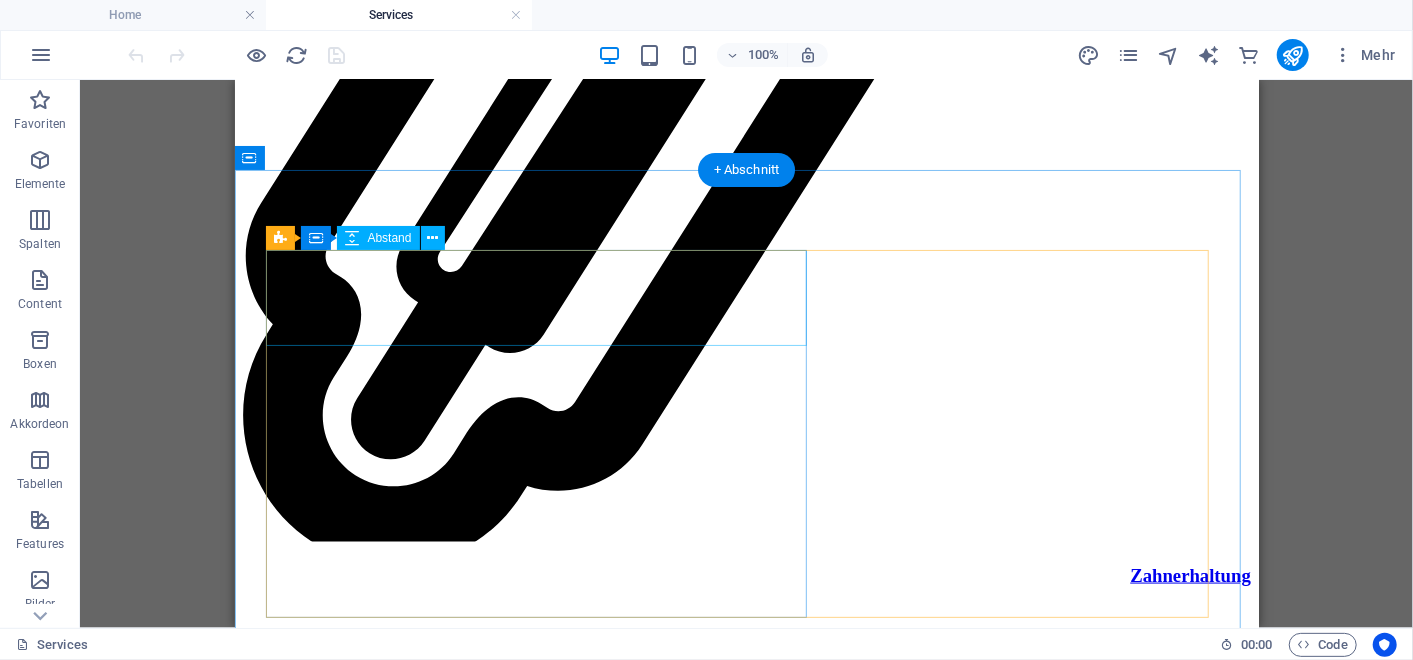 scroll, scrollTop: 5602, scrollLeft: 0, axis: vertical 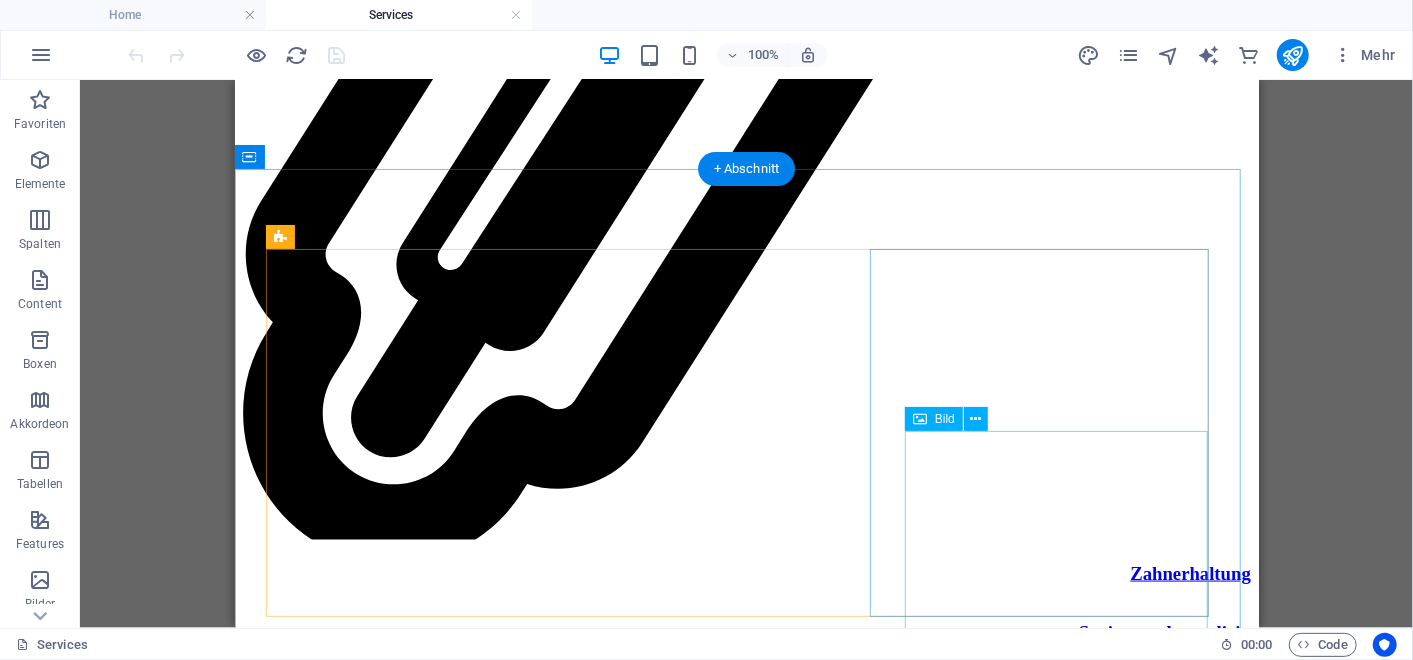 click at bounding box center (561, -5100) 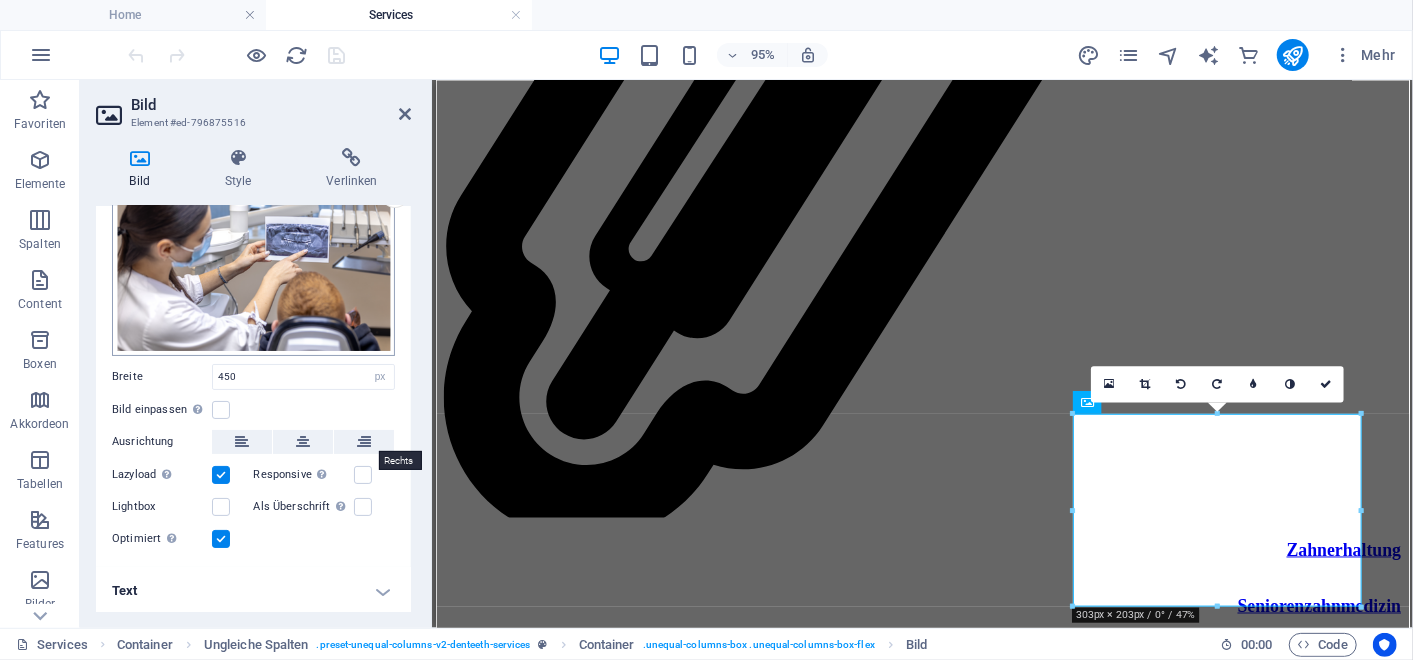 scroll, scrollTop: 0, scrollLeft: 0, axis: both 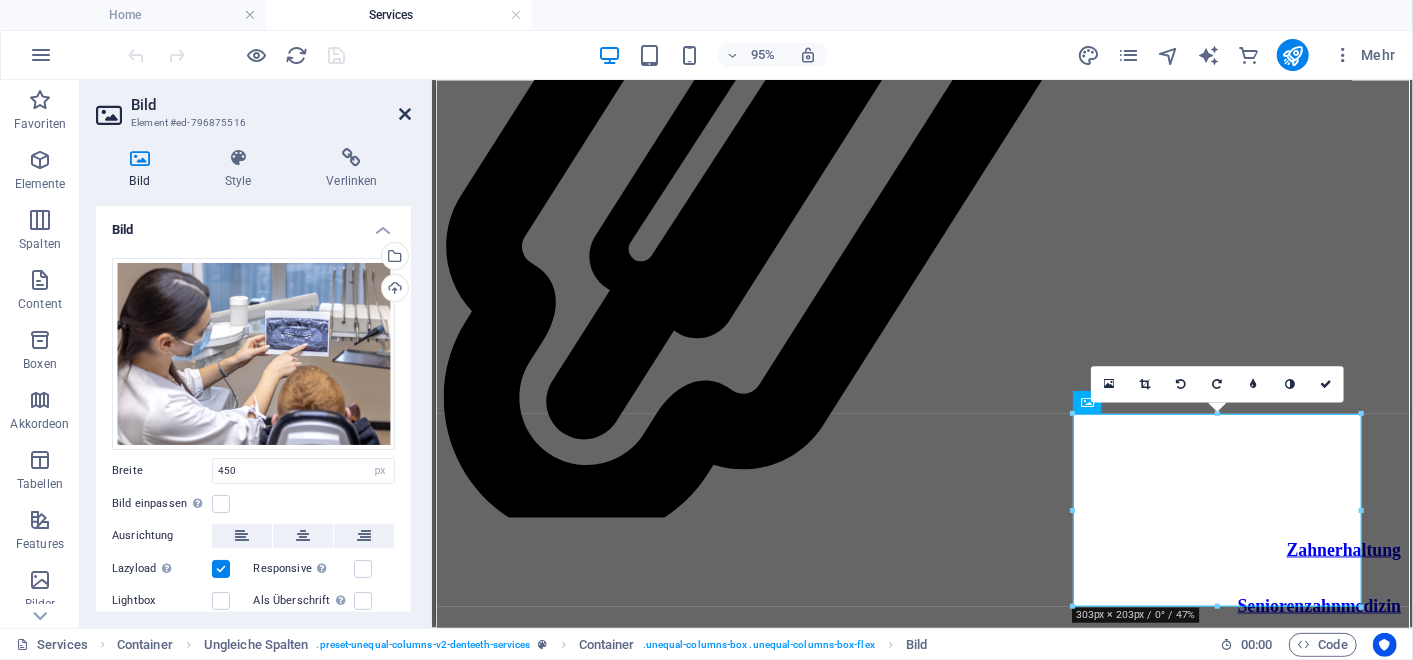 click at bounding box center [405, 114] 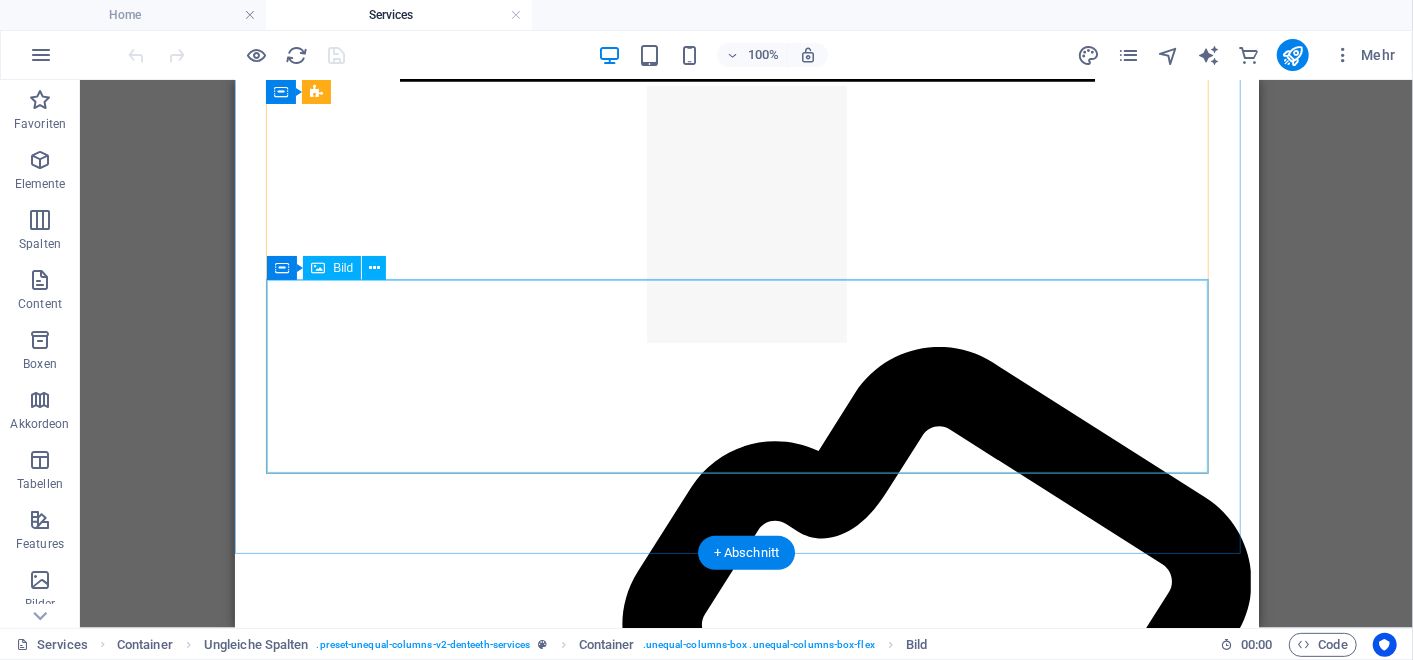 scroll, scrollTop: 4549, scrollLeft: 0, axis: vertical 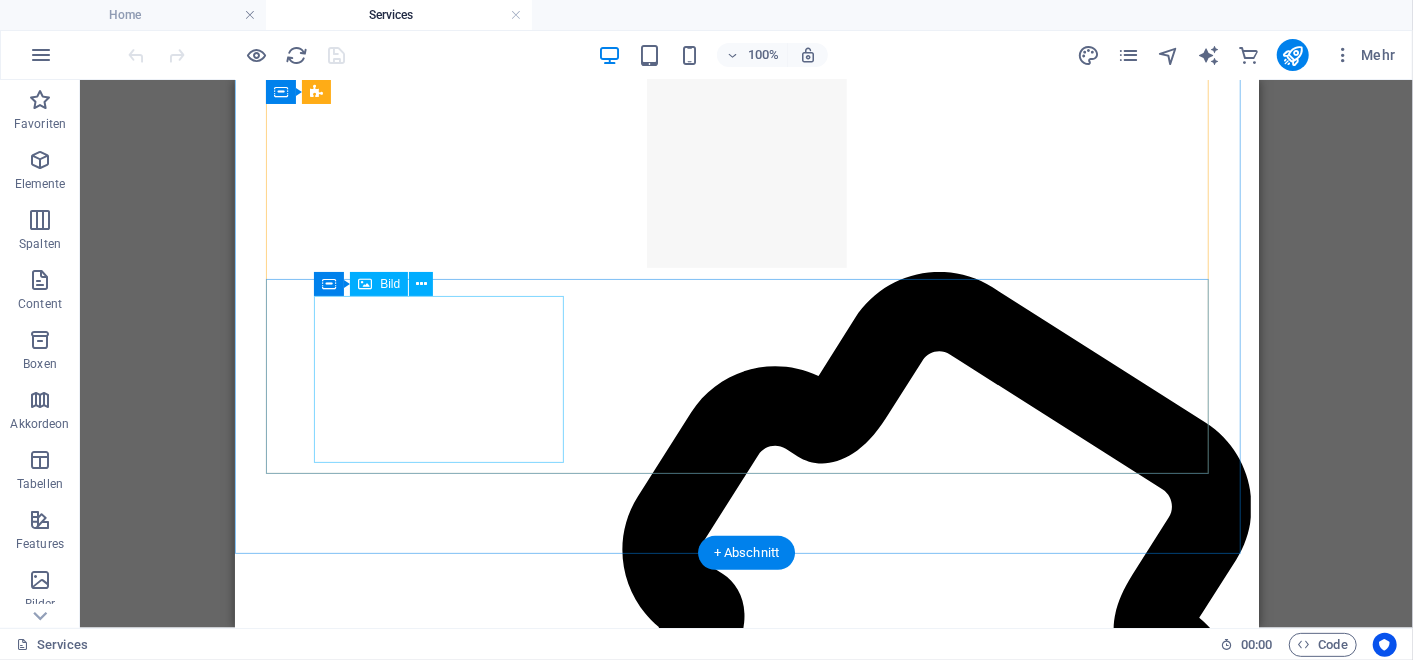 click at bounding box center [410, -4036] 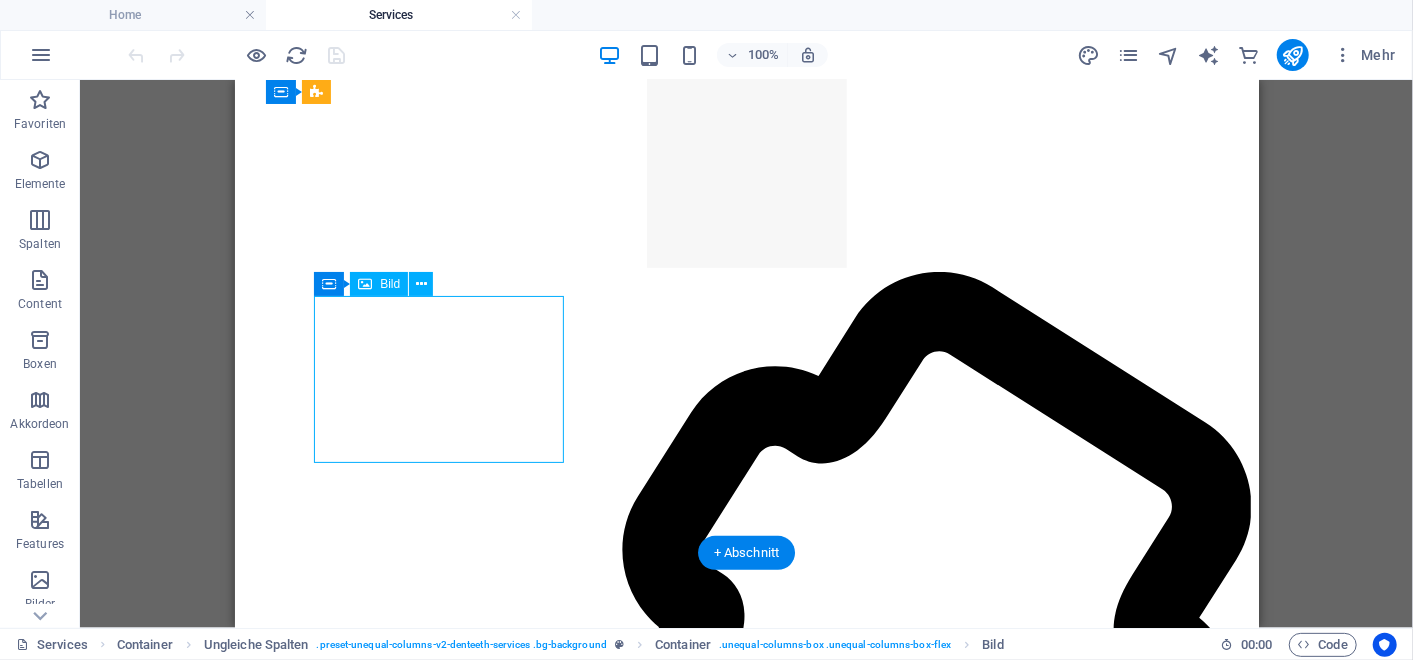 click at bounding box center [410, -4036] 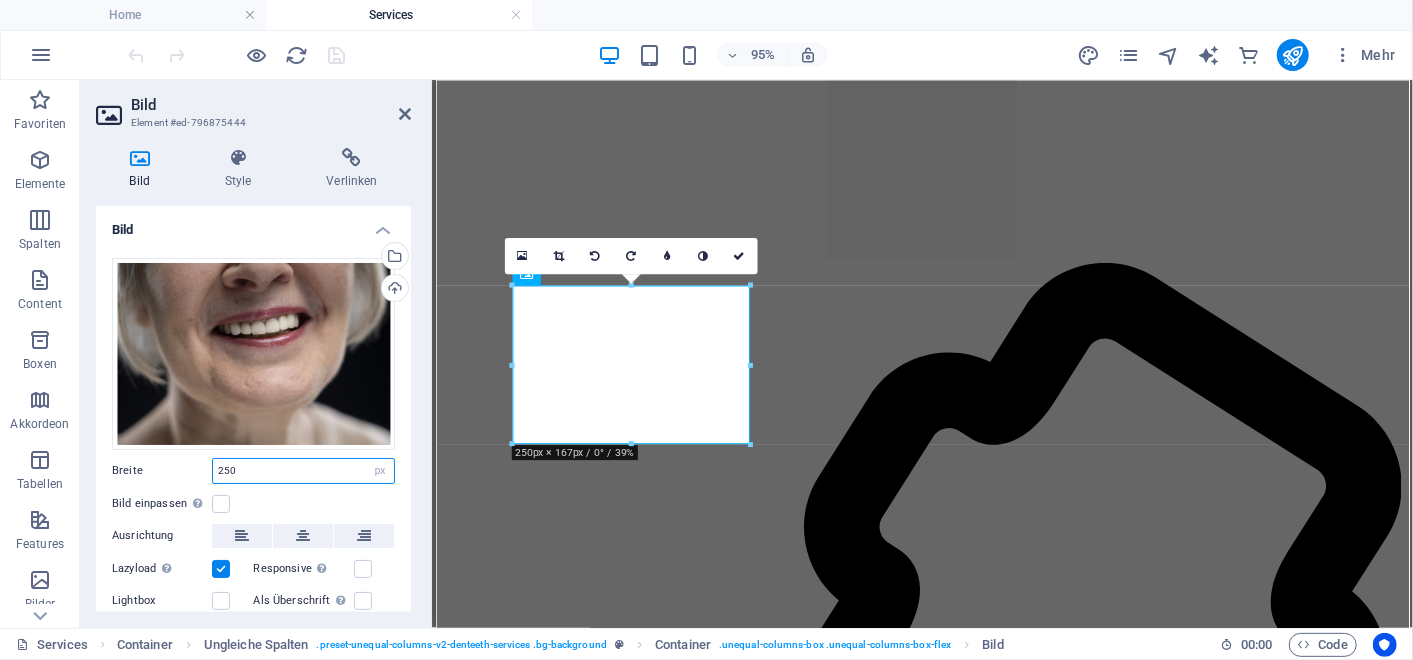 click on "250" at bounding box center [303, 471] 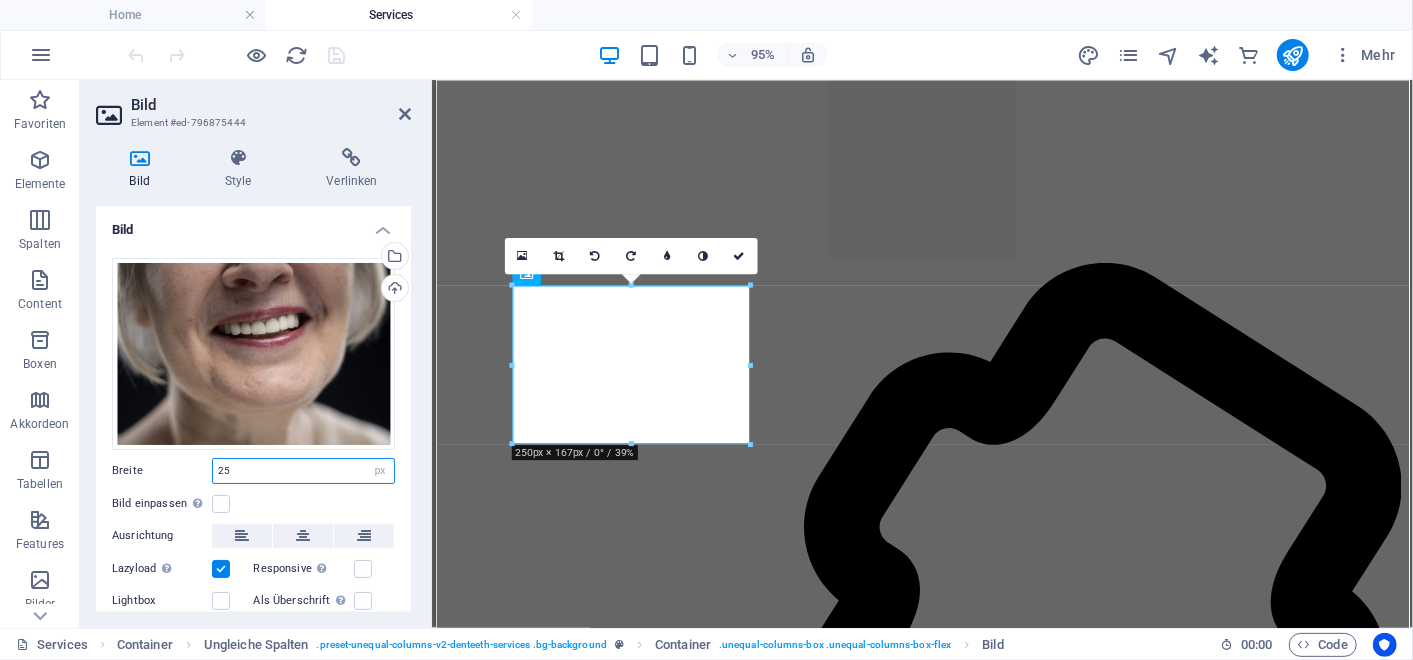 type on "2" 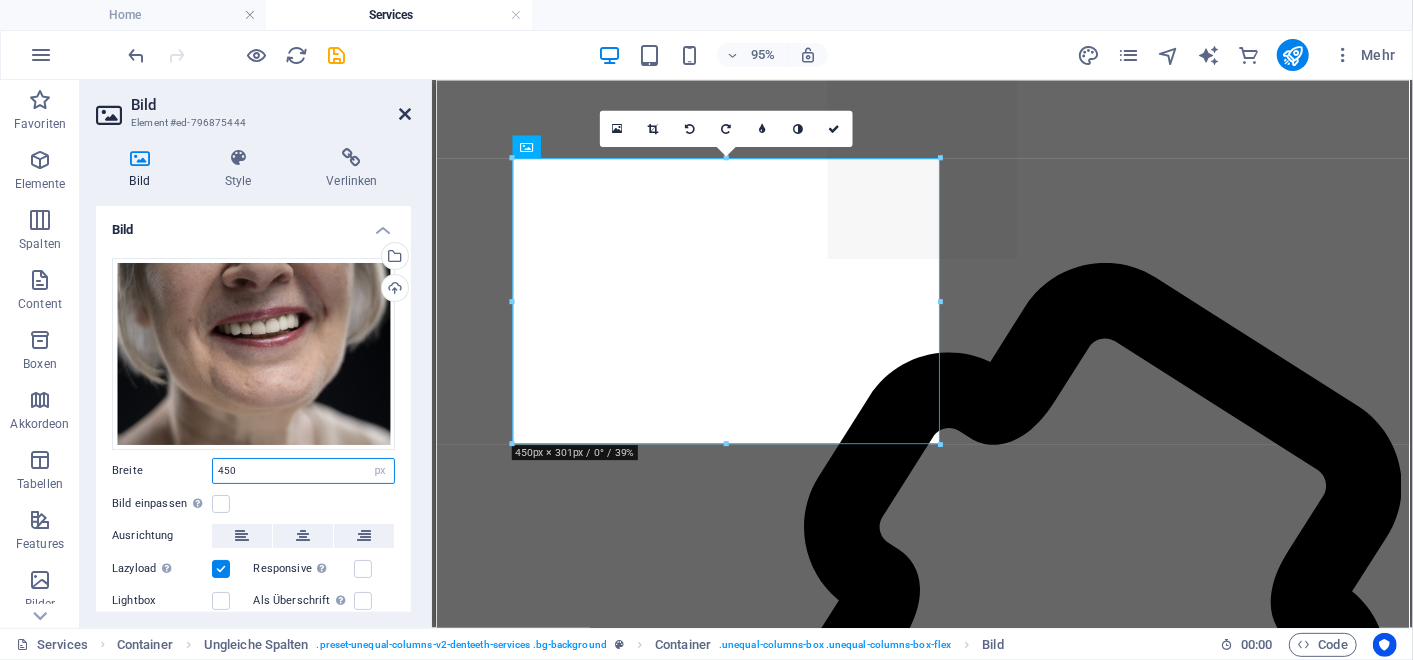 type on "450" 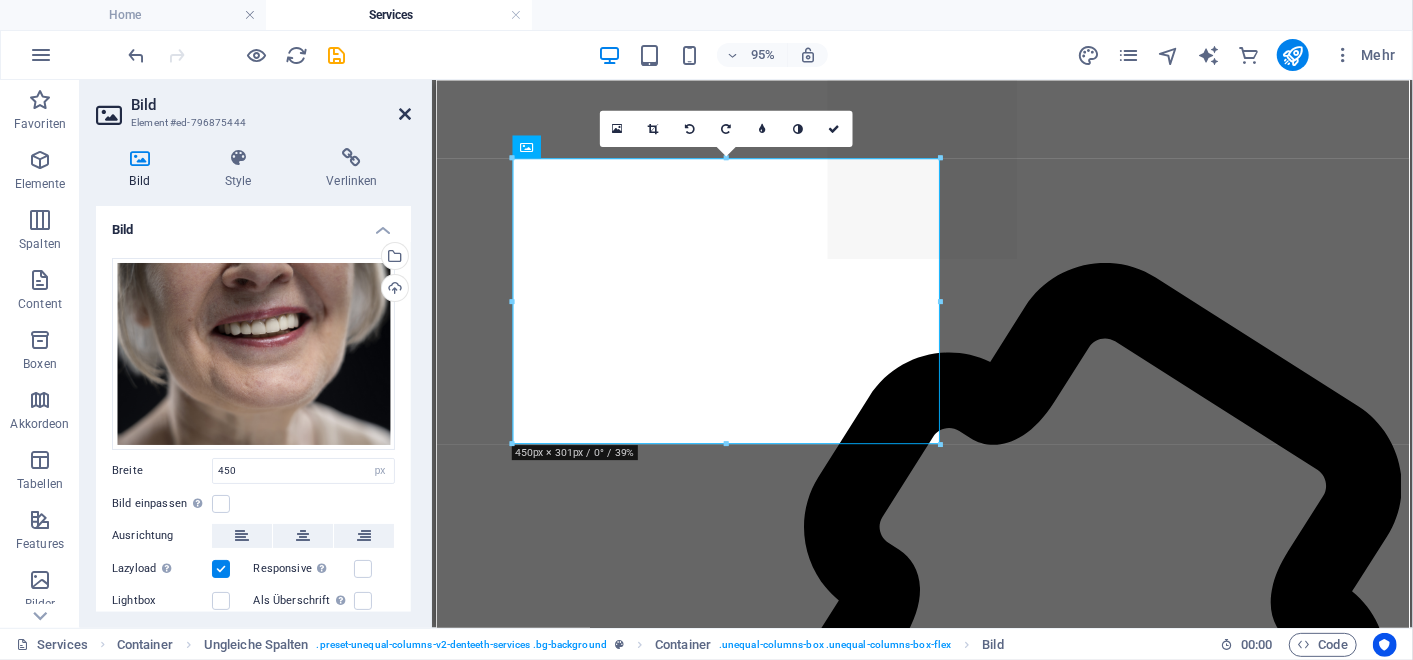 click at bounding box center [405, 114] 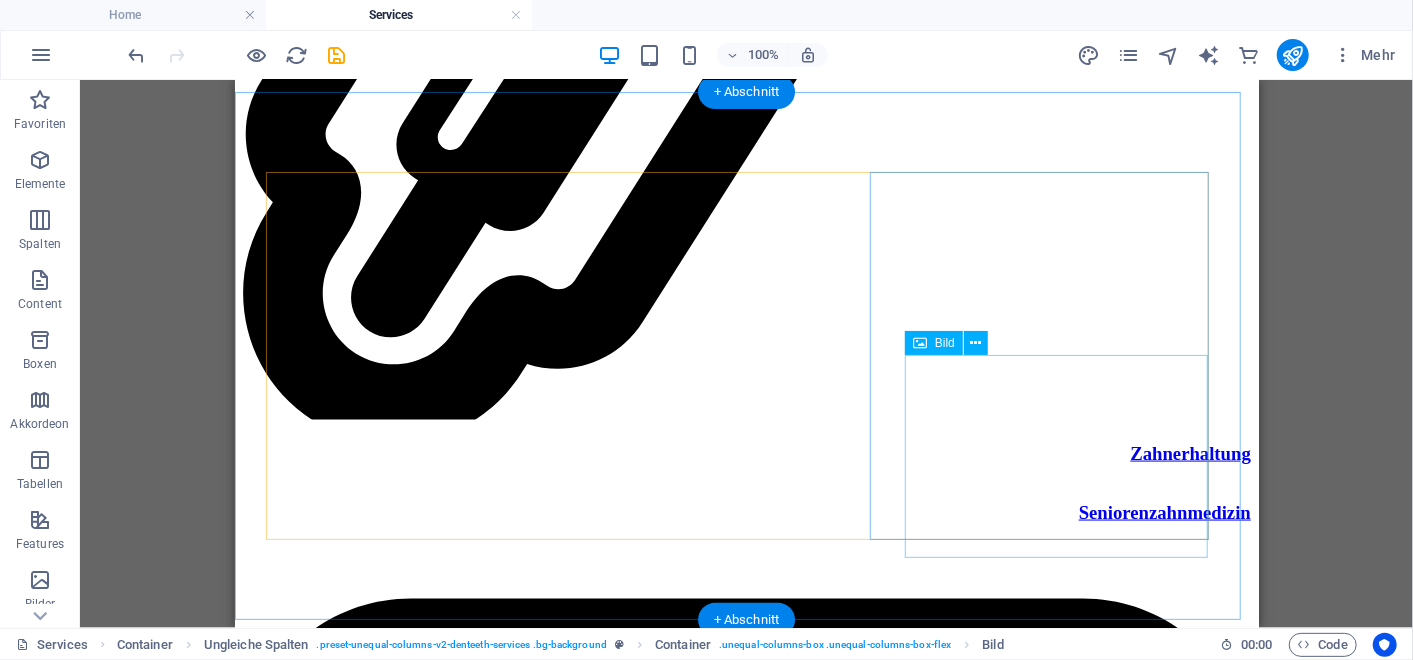 scroll, scrollTop: 5669, scrollLeft: 0, axis: vertical 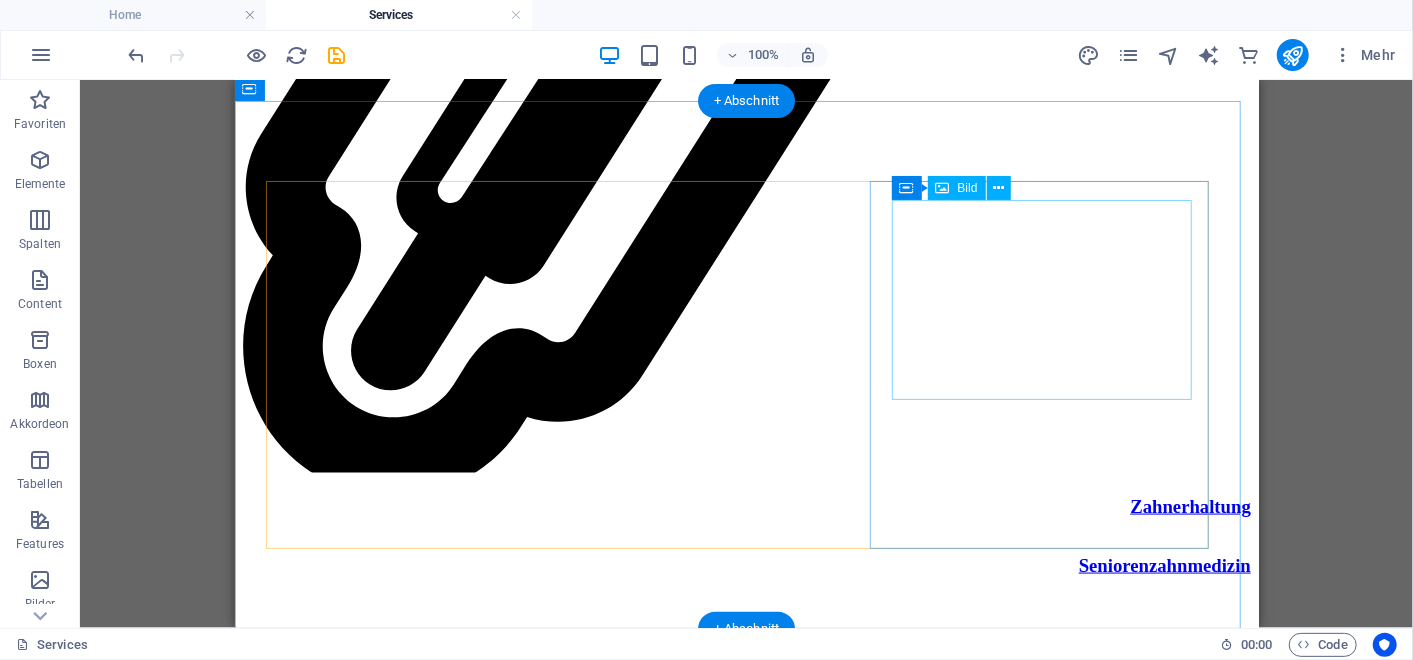 click at bounding box center [1057, -5461] 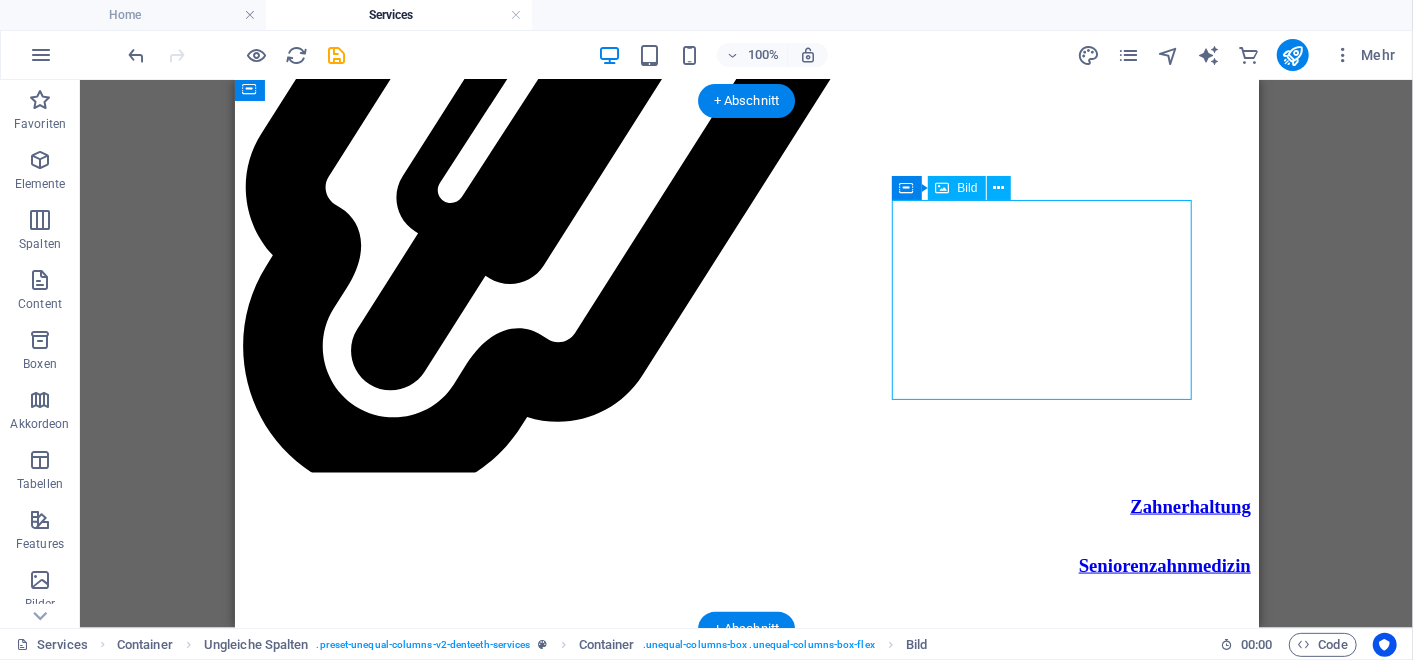 click at bounding box center [1057, -5461] 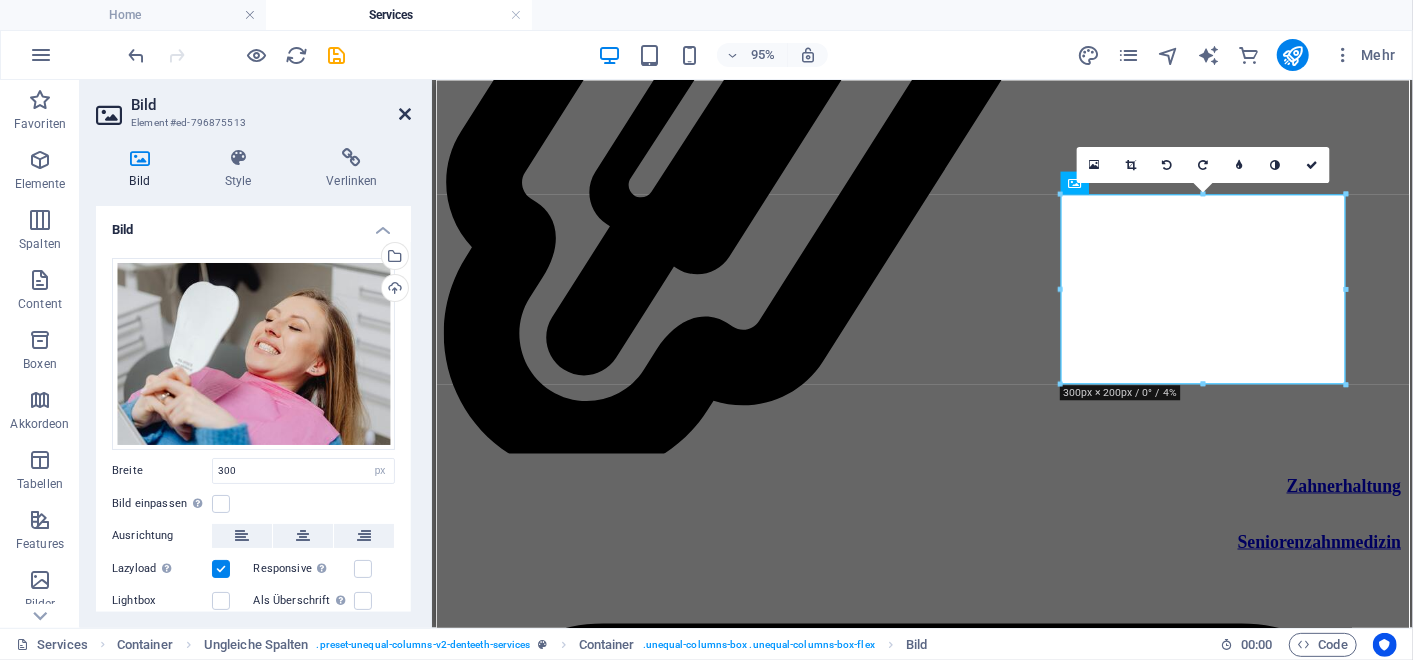 click at bounding box center (405, 114) 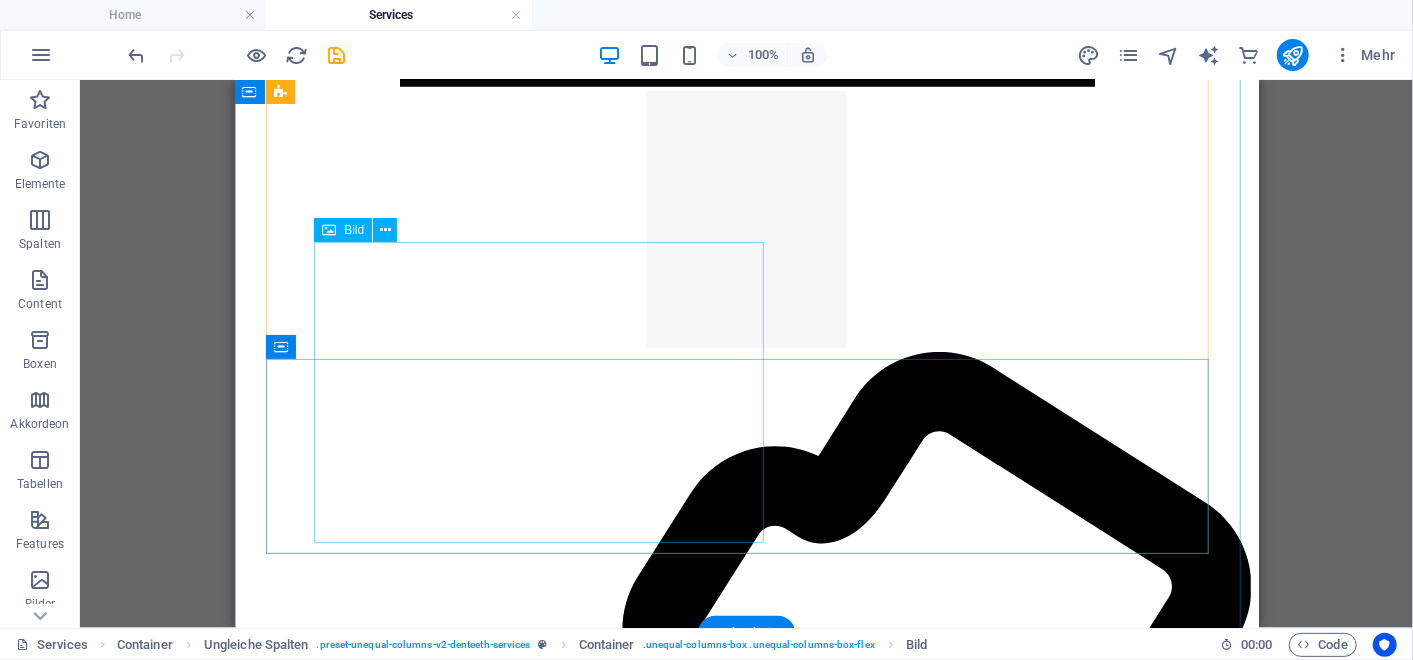 scroll, scrollTop: 4440, scrollLeft: 0, axis: vertical 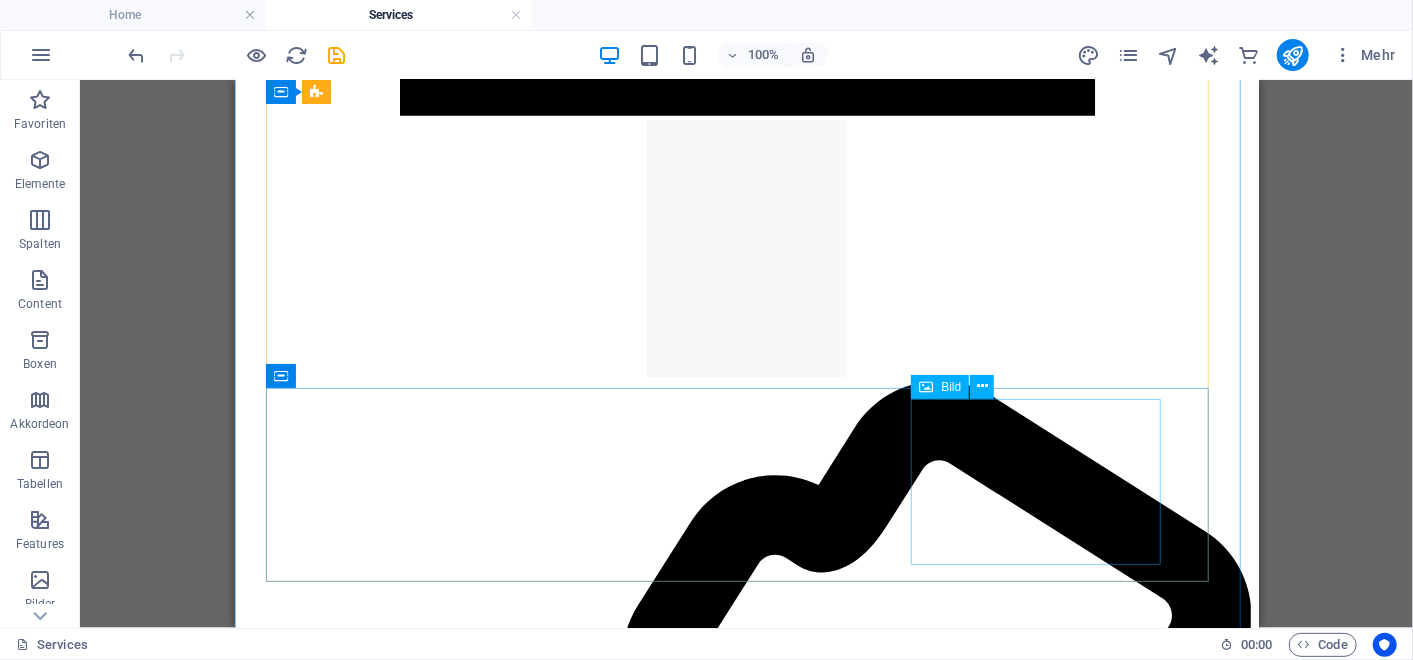 click at bounding box center [1082, -4249] 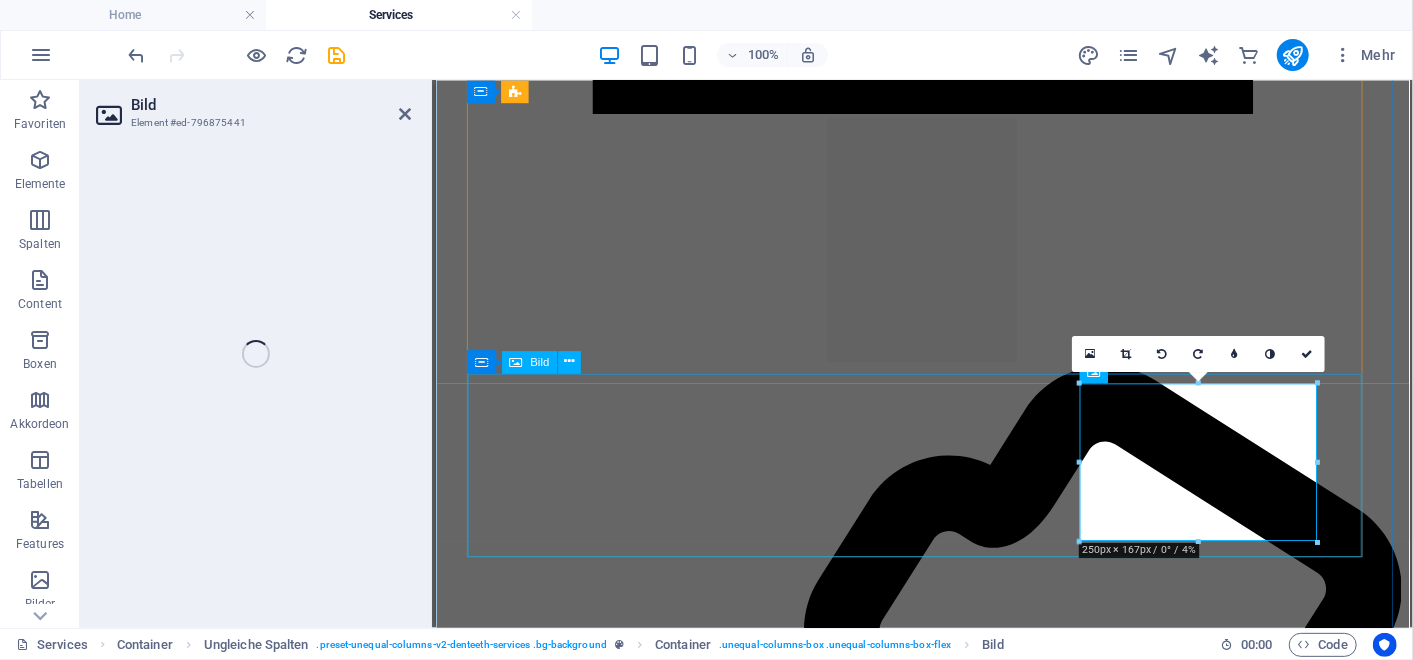 select on "px" 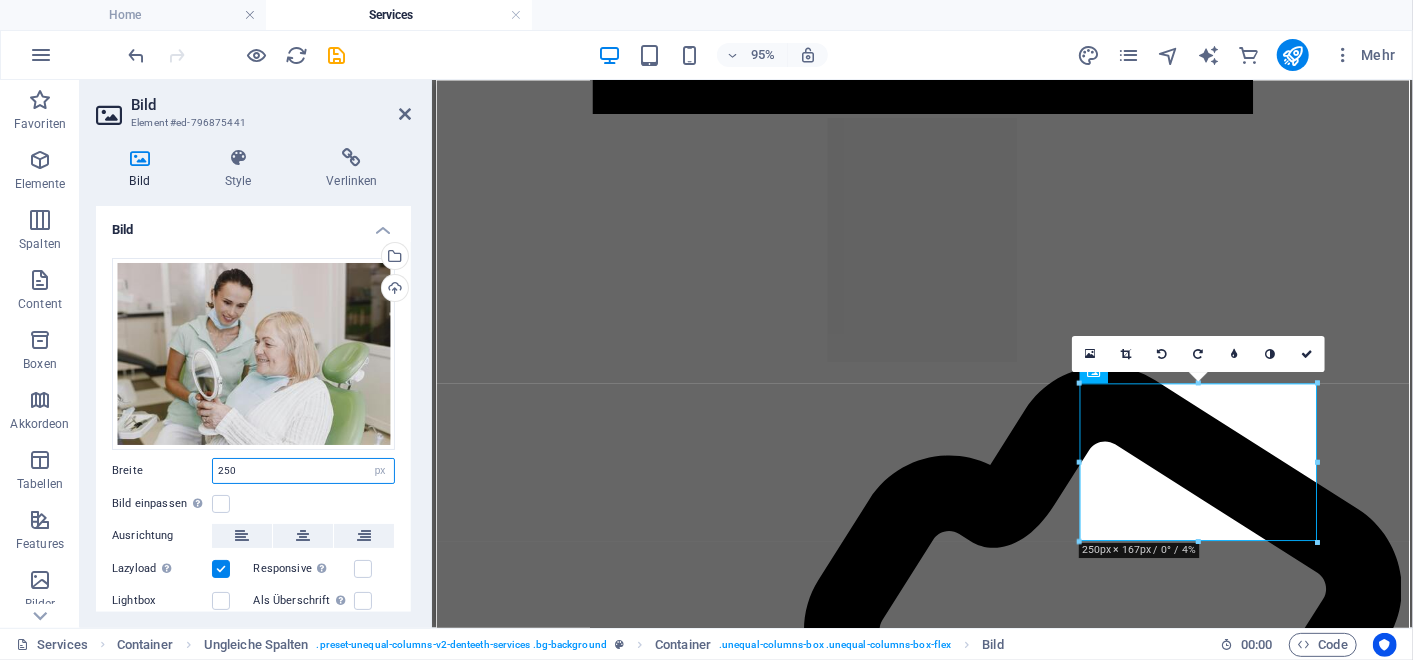 click on "250" at bounding box center (303, 471) 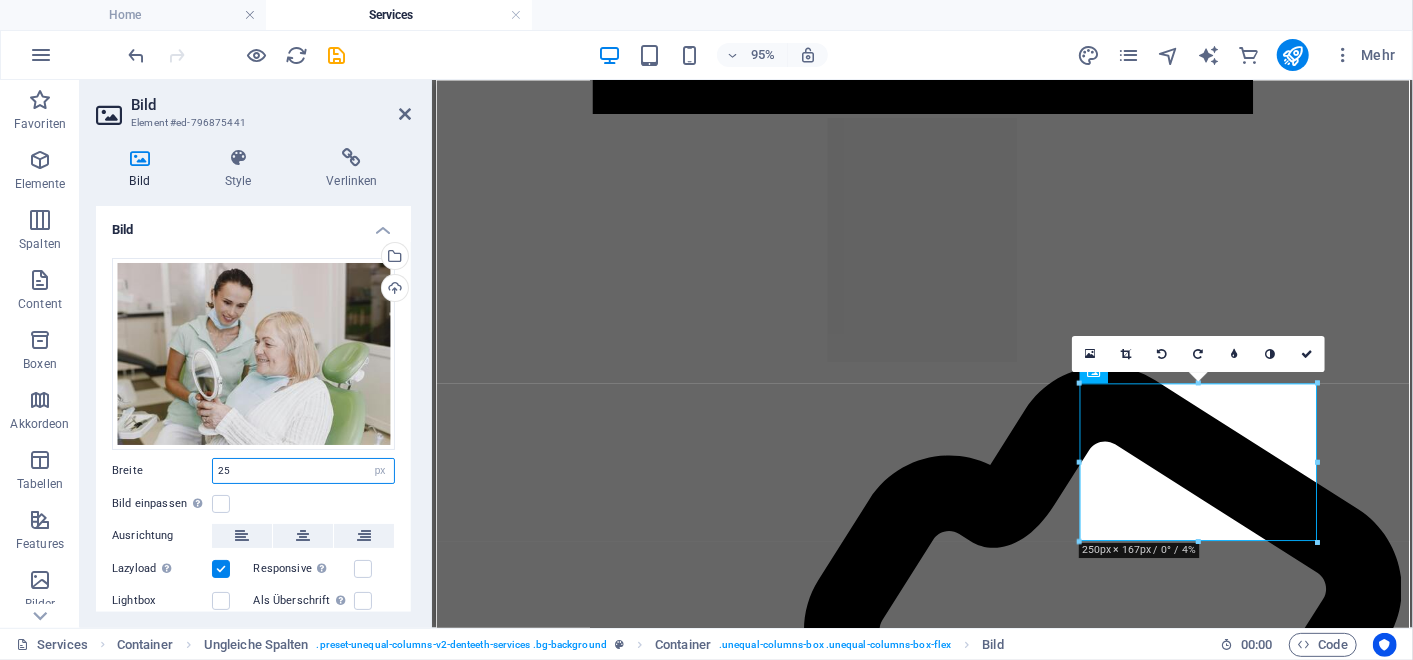 type on "2" 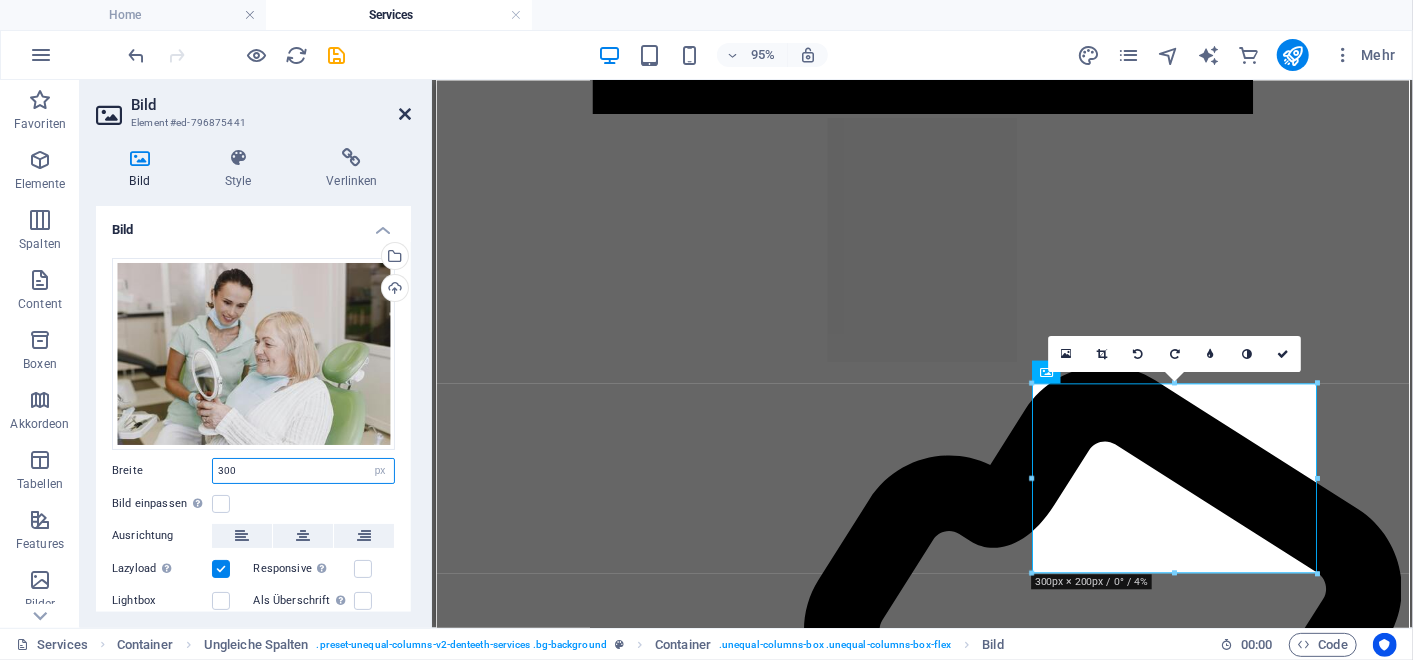 type on "300" 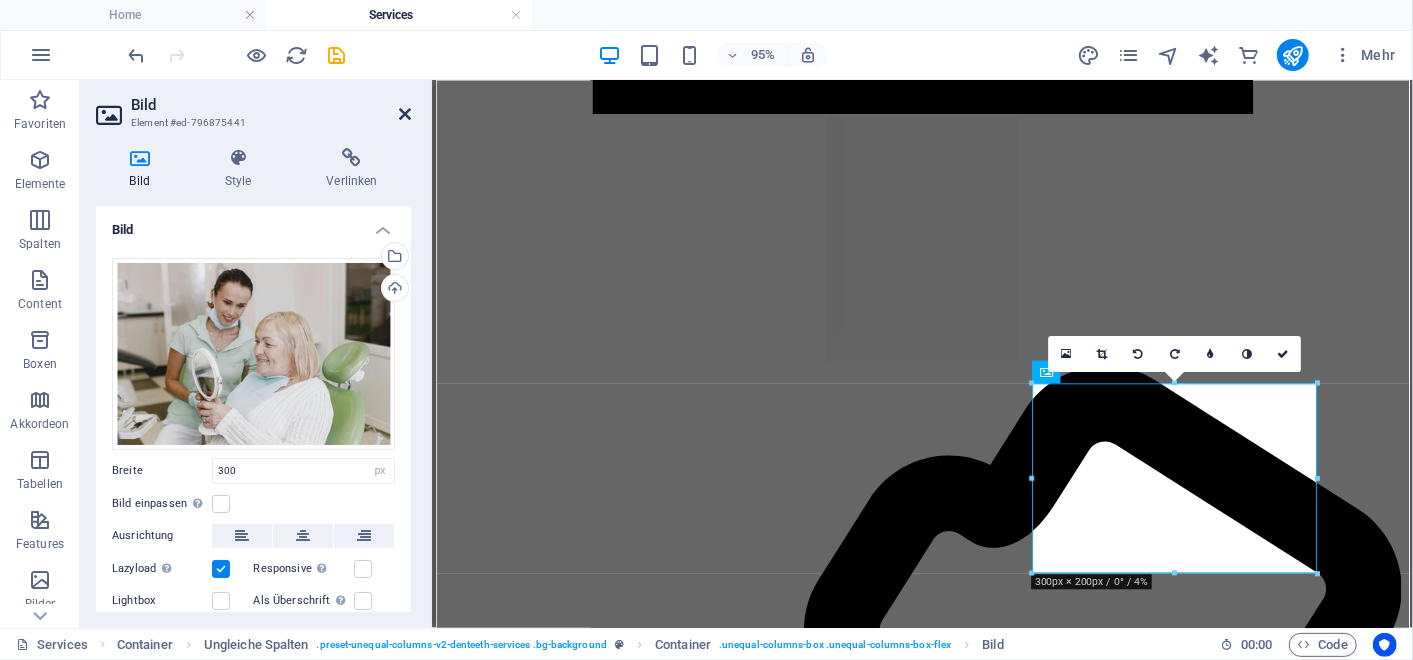 click at bounding box center [405, 114] 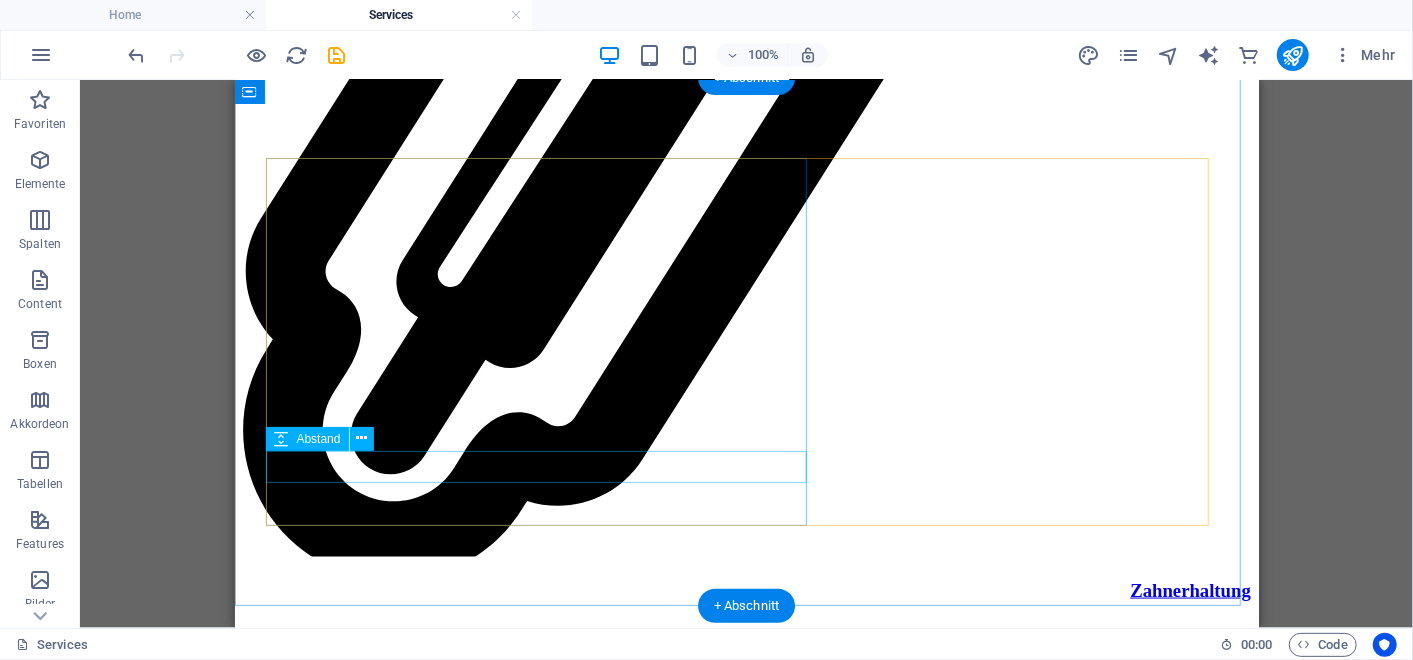 scroll, scrollTop: 5696, scrollLeft: 0, axis: vertical 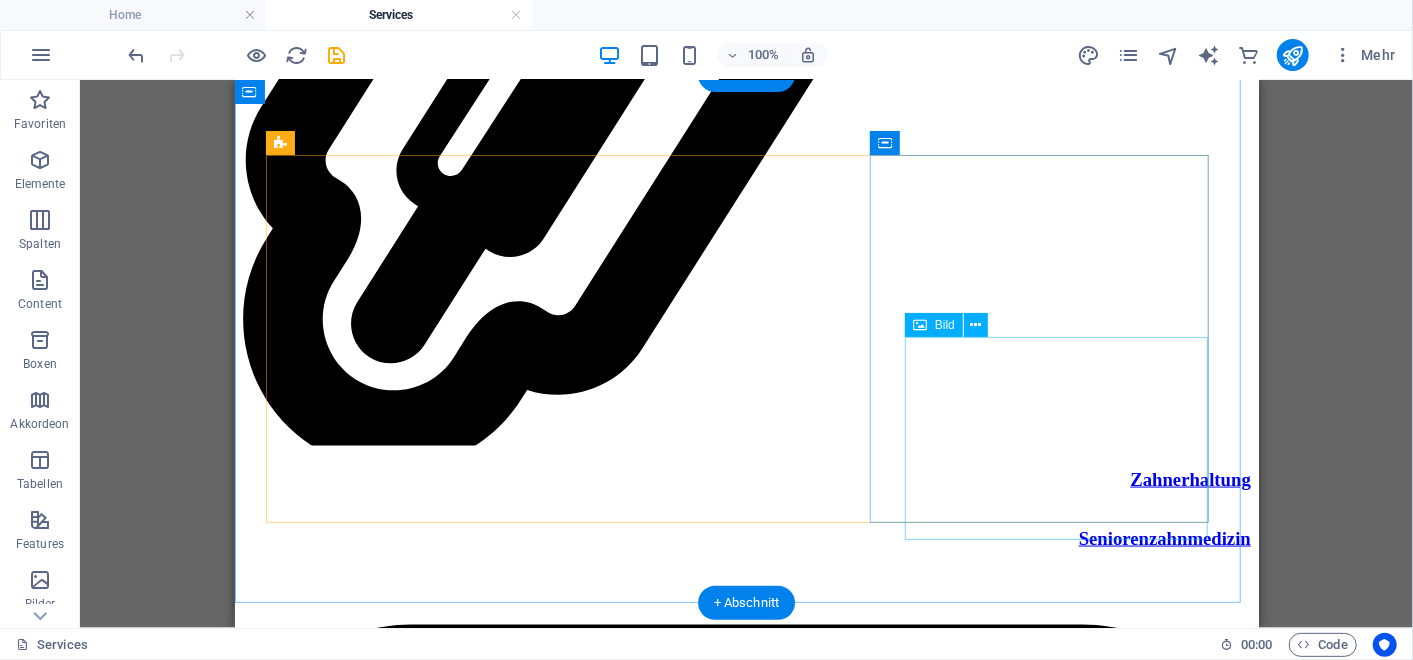 click at bounding box center [561, -5194] 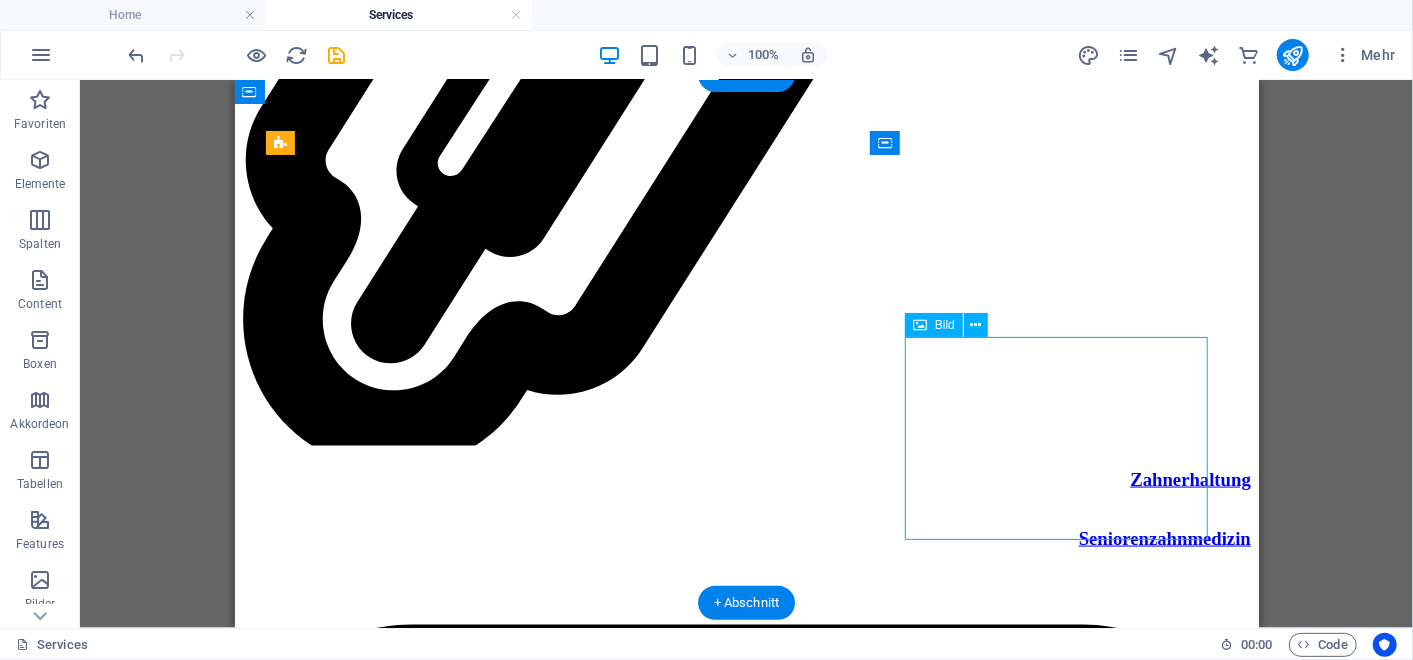 click at bounding box center [561, -5194] 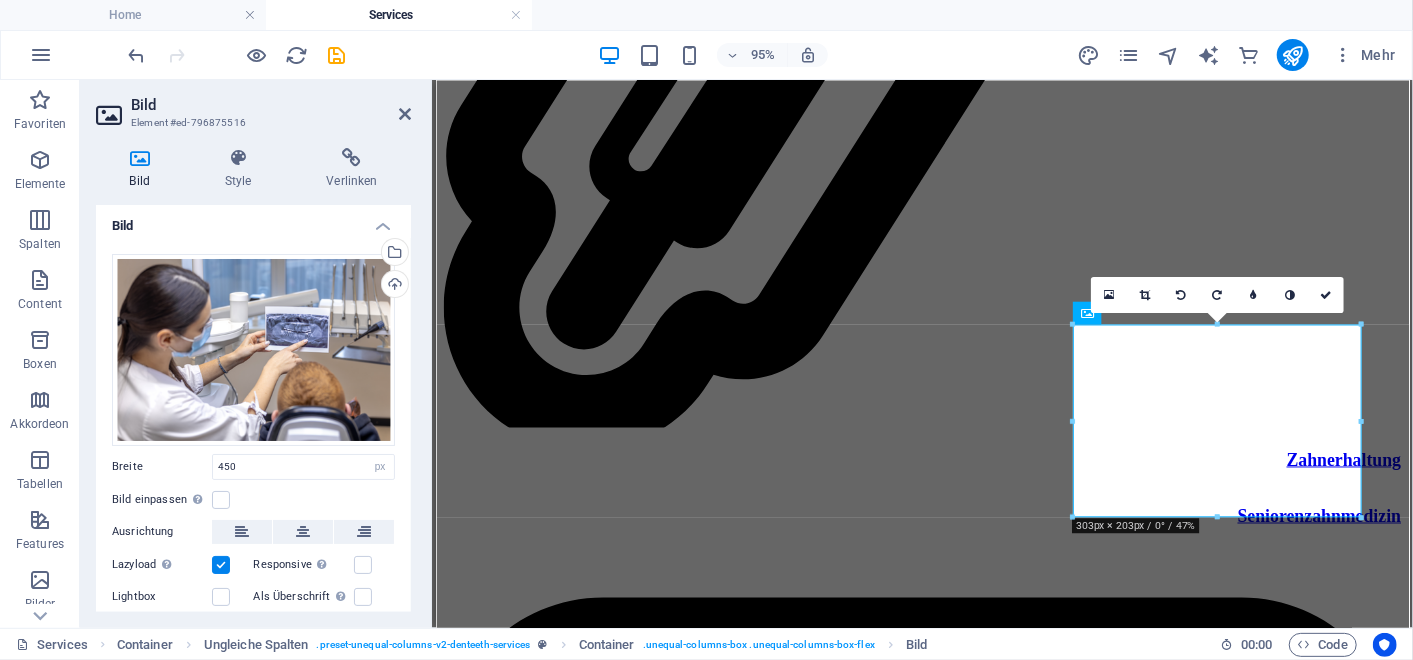 scroll, scrollTop: 0, scrollLeft: 0, axis: both 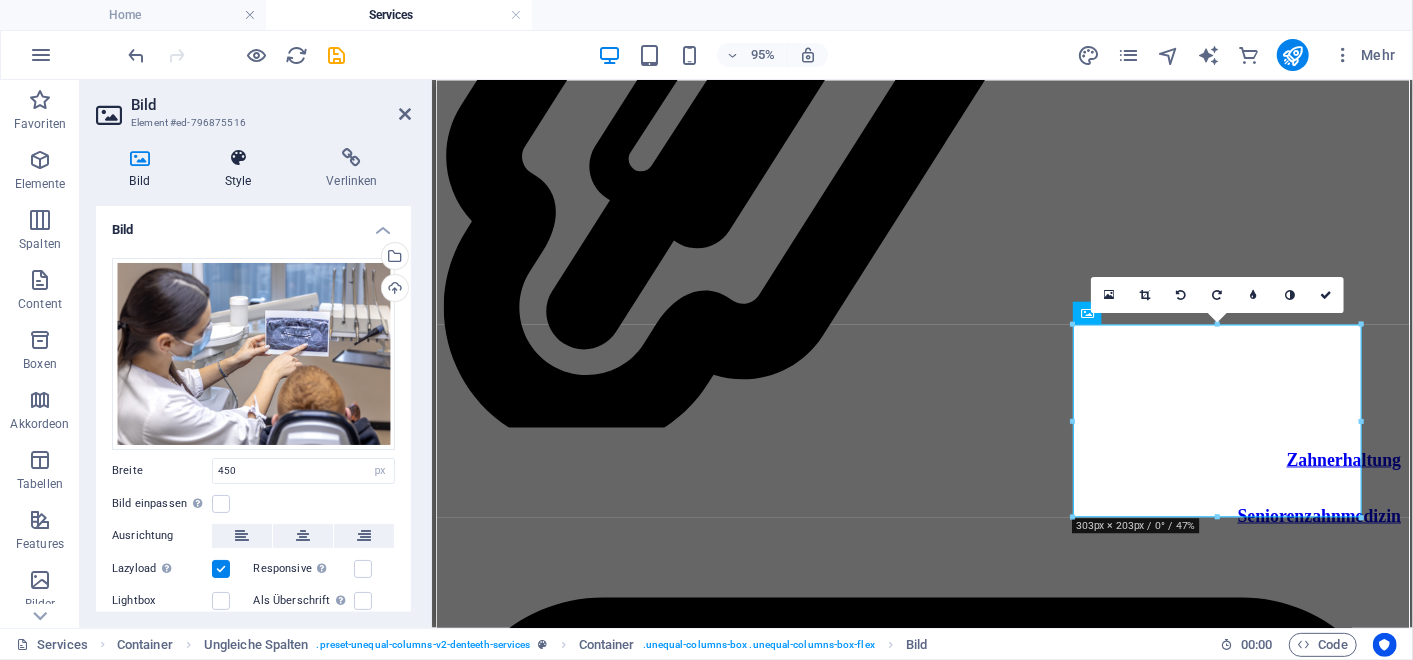 click on "Style" at bounding box center [242, 169] 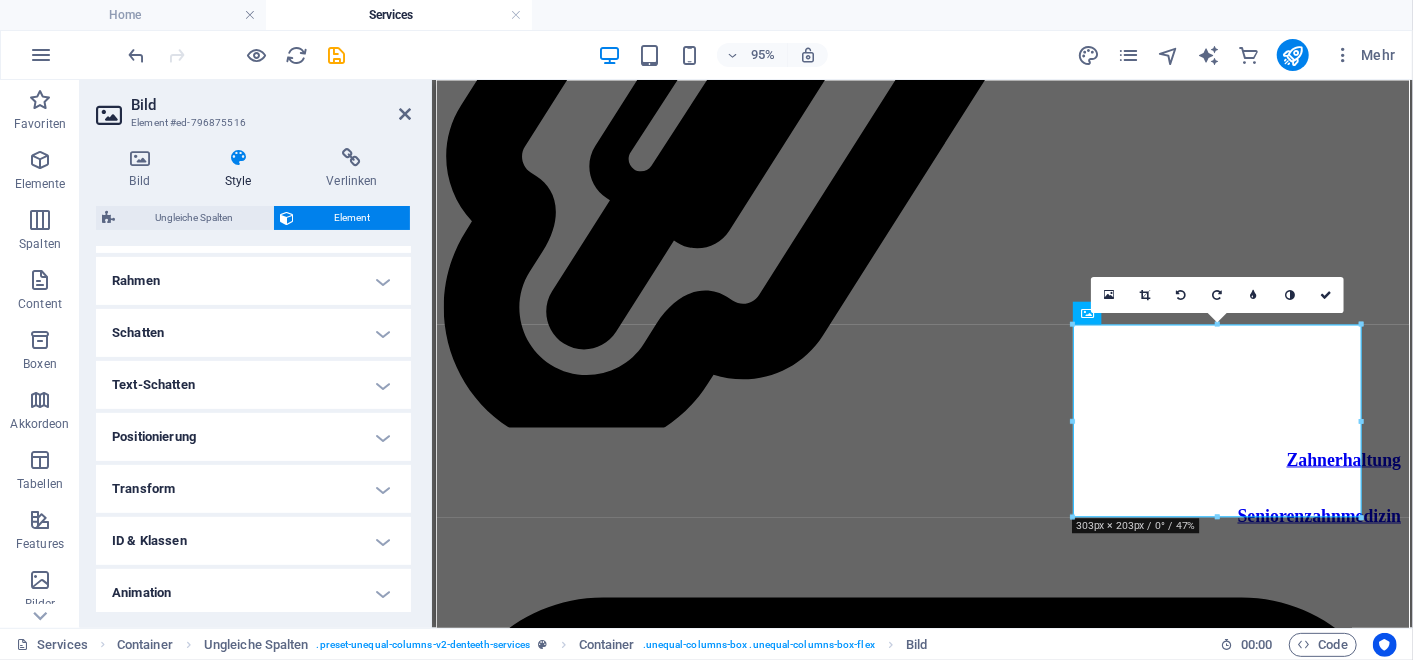 scroll, scrollTop: 441, scrollLeft: 0, axis: vertical 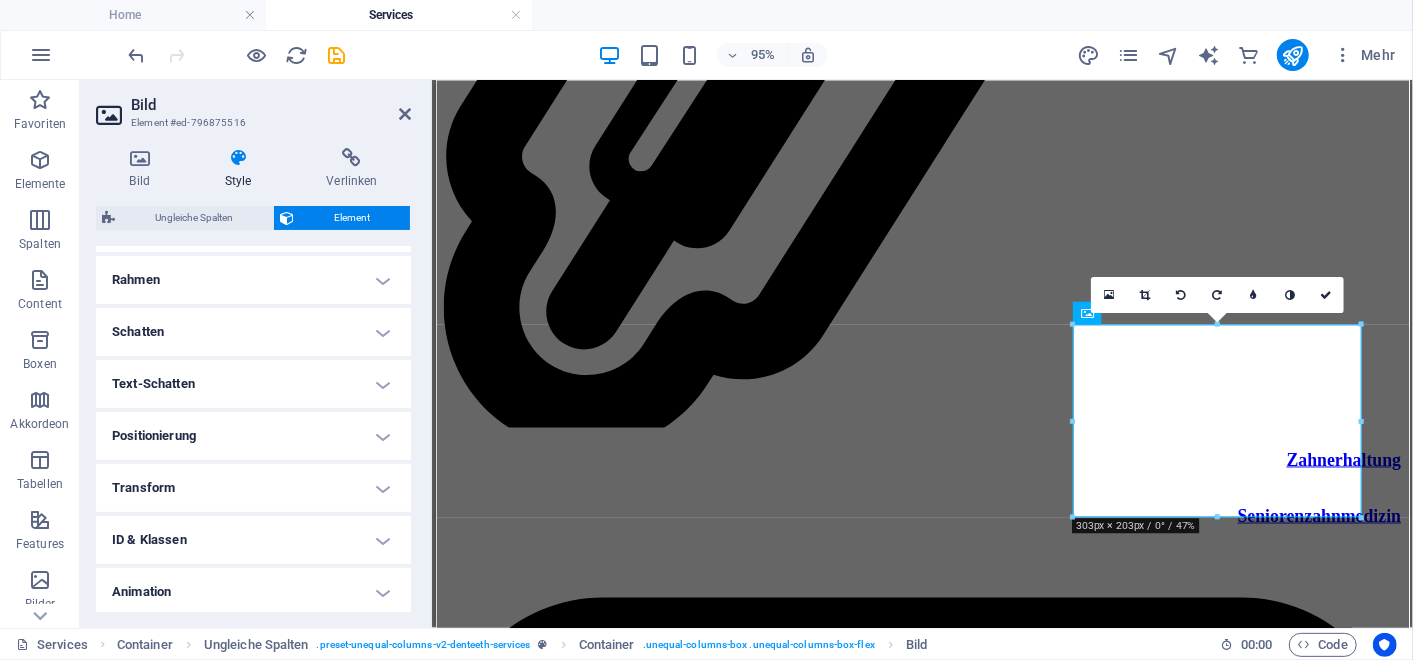 click on "Positionierung" at bounding box center (253, 436) 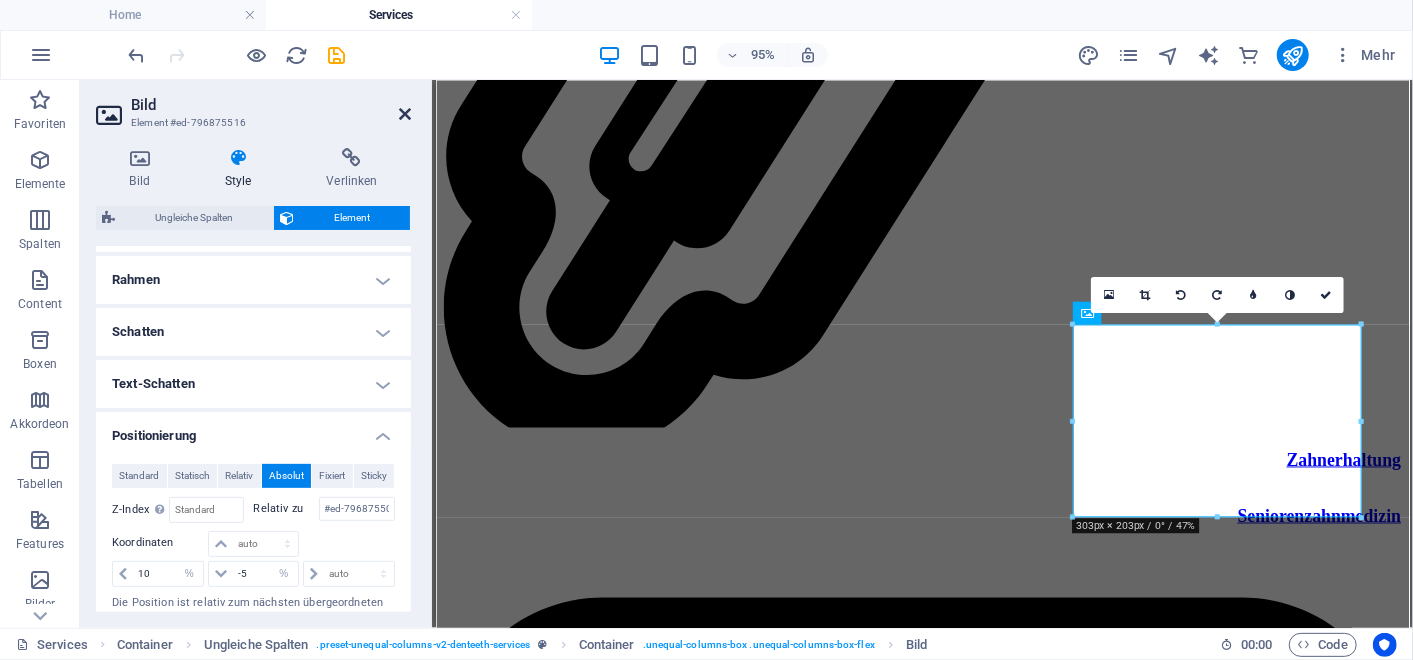 click at bounding box center (405, 114) 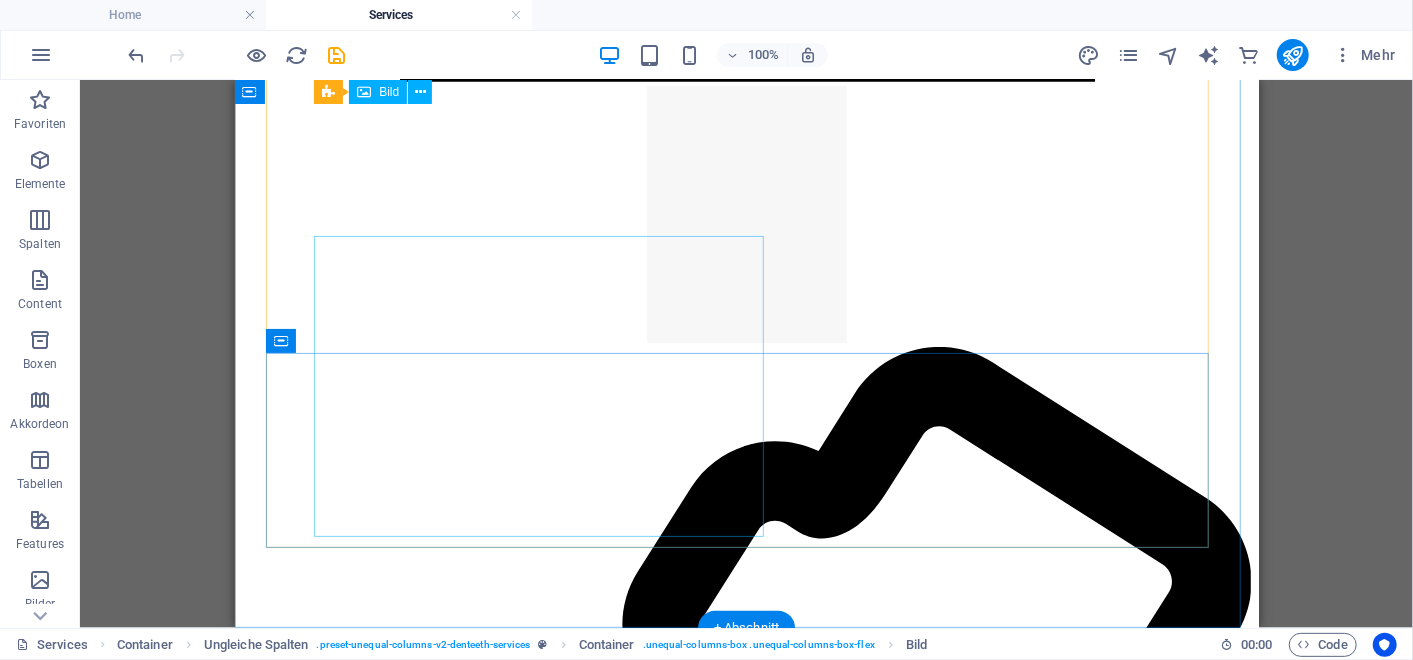 scroll, scrollTop: 4471, scrollLeft: 0, axis: vertical 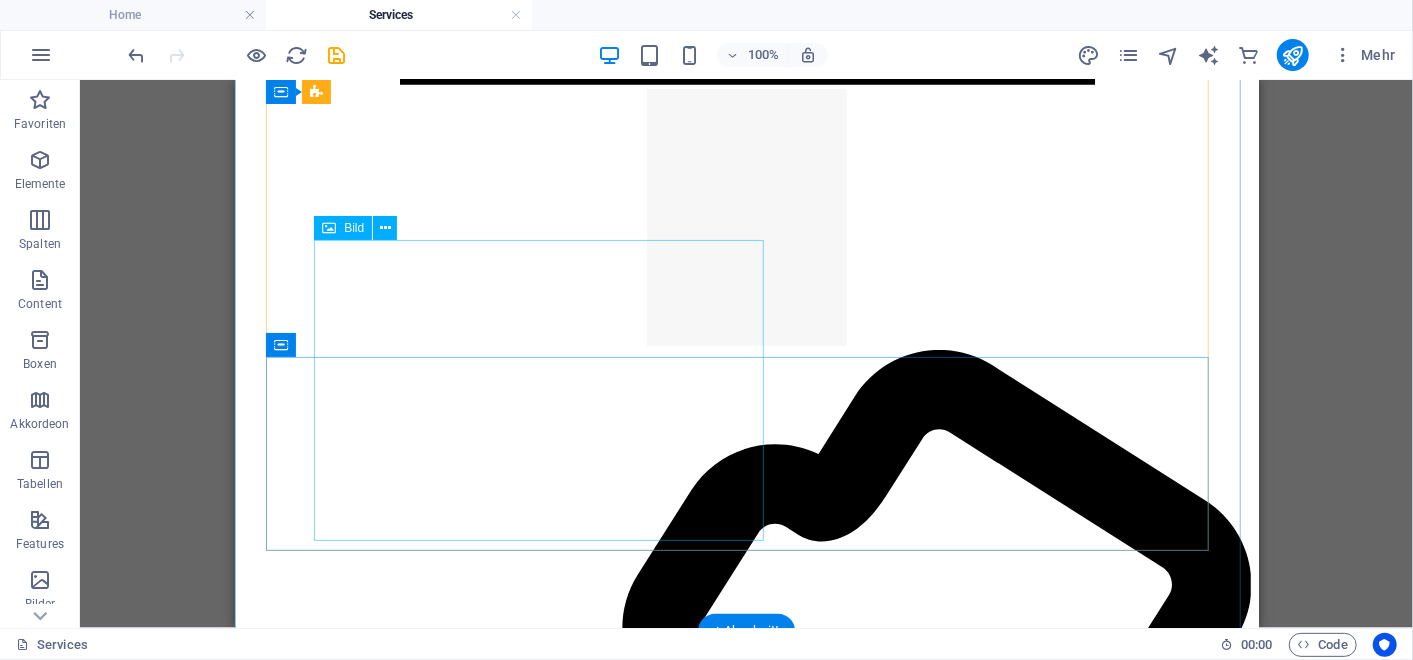 click at bounding box center [510, -4024] 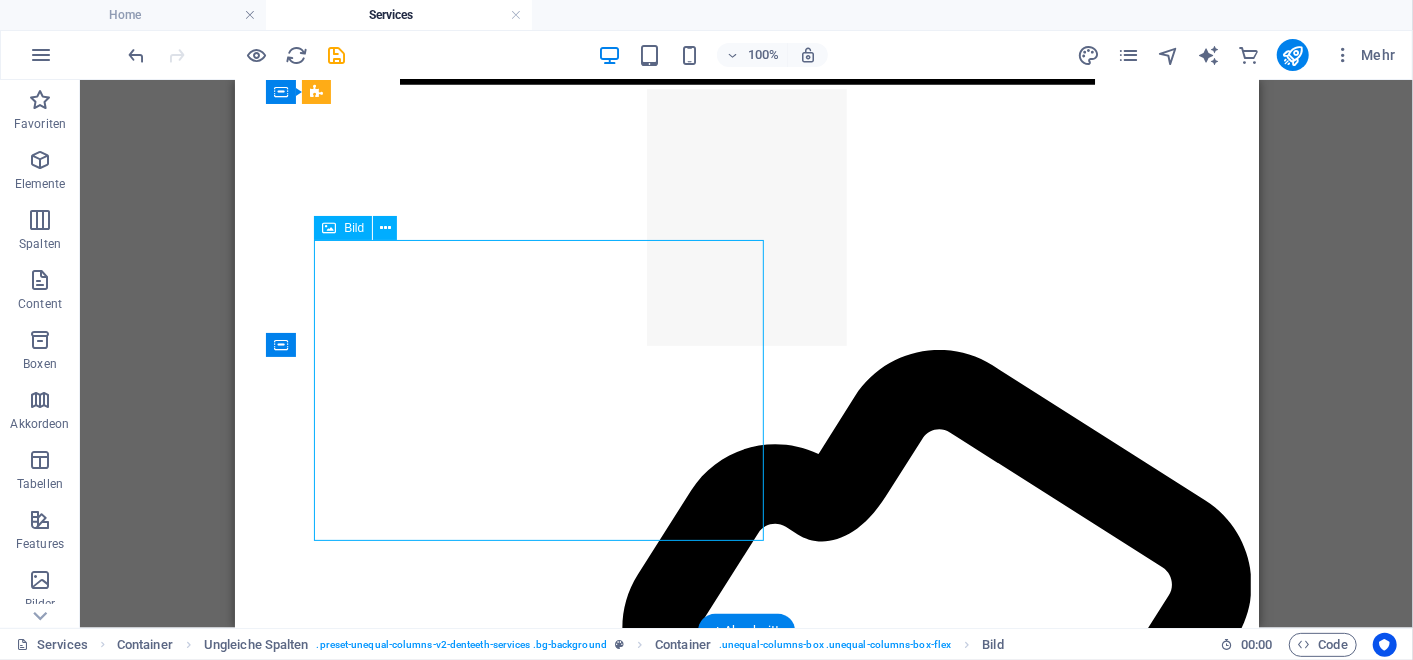 click at bounding box center (510, -4024) 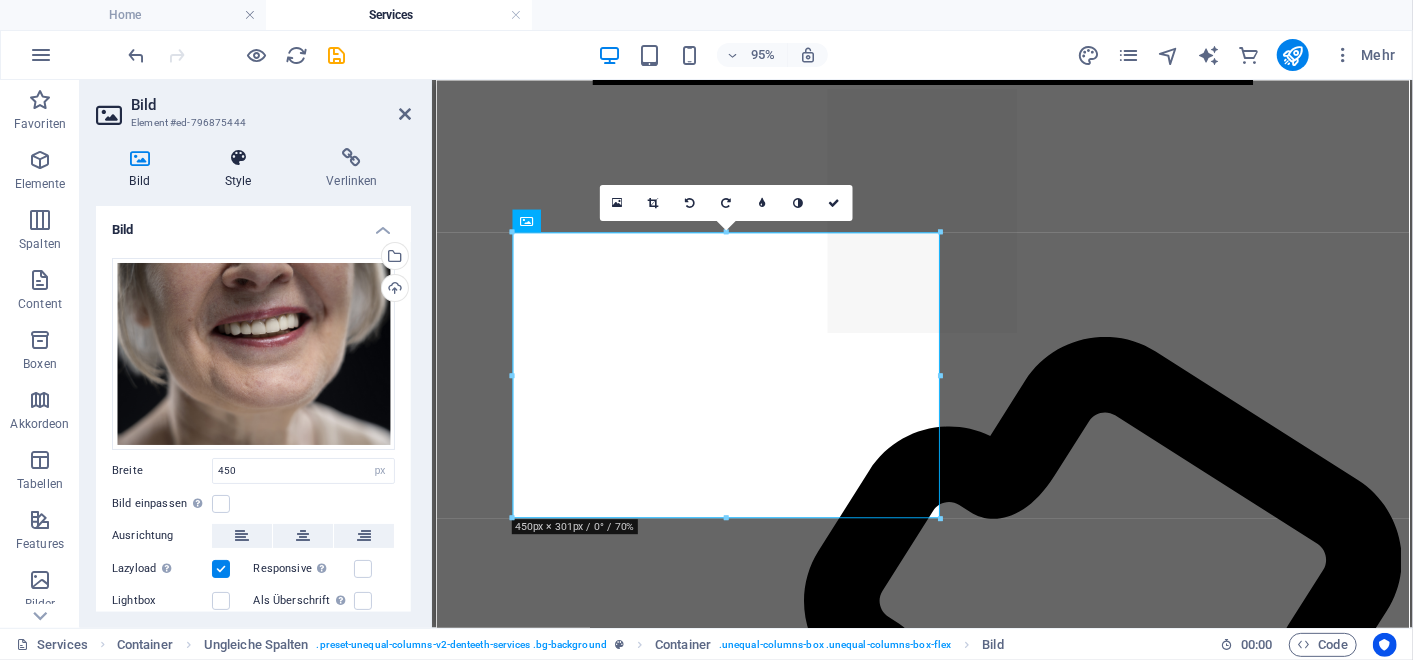 click at bounding box center (238, 158) 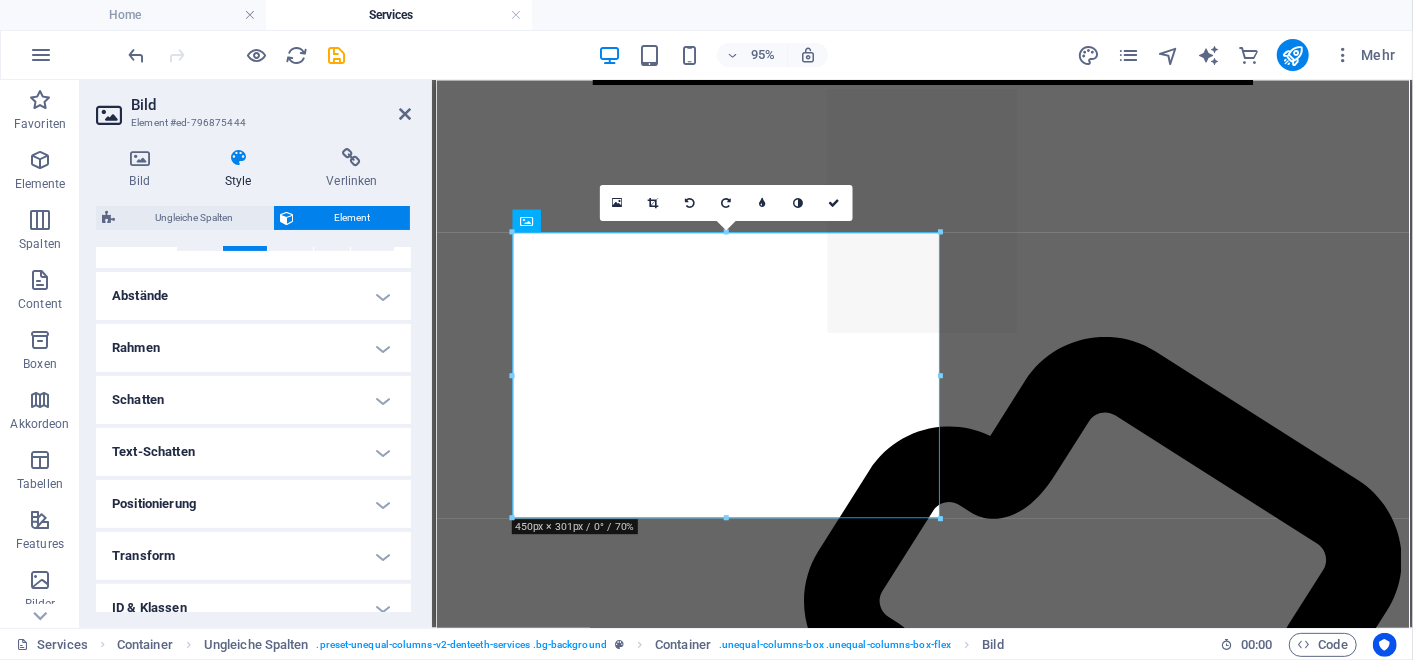 scroll, scrollTop: 445, scrollLeft: 0, axis: vertical 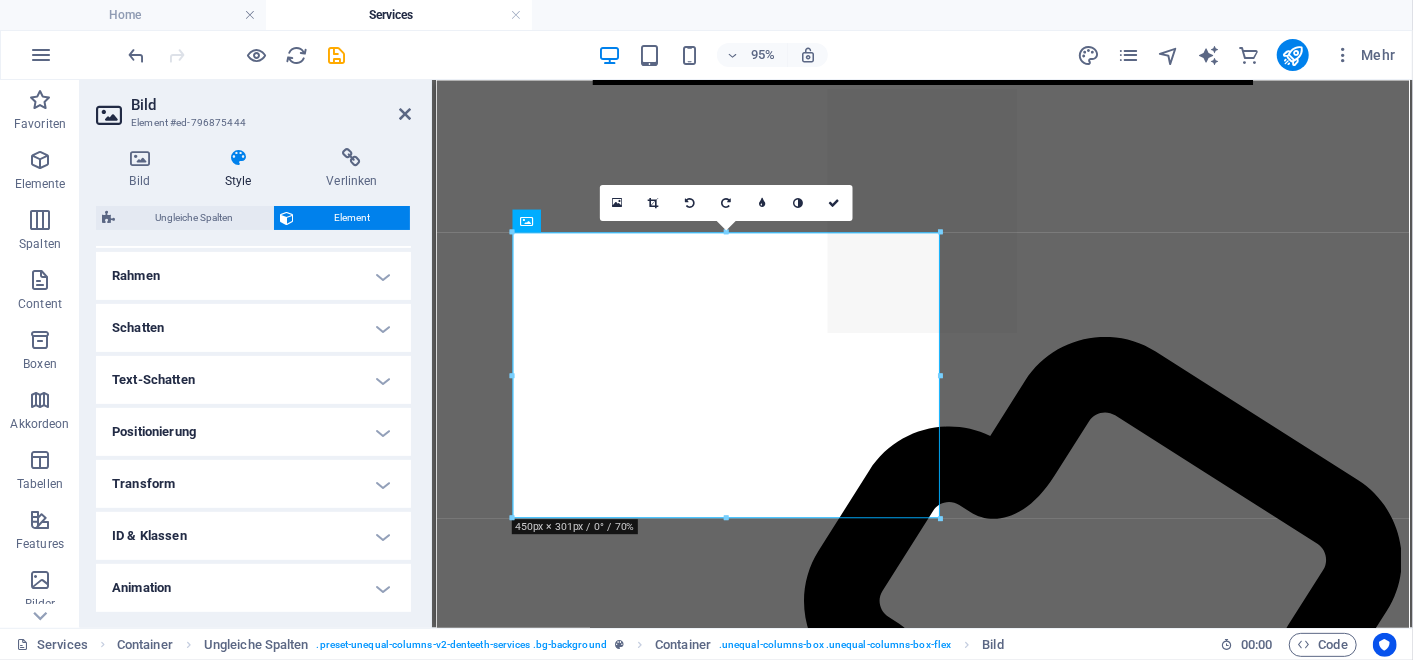 click on "Positionierung" at bounding box center [253, 432] 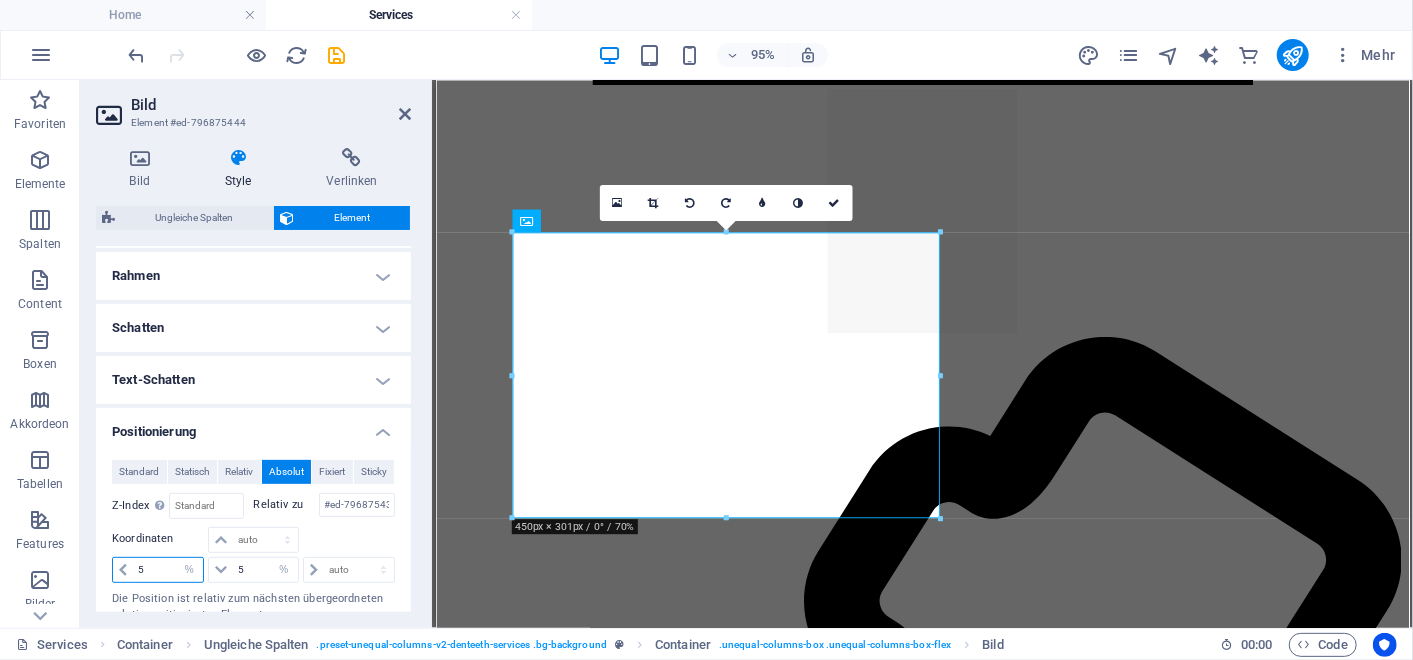 click on "5" at bounding box center [168, 570] 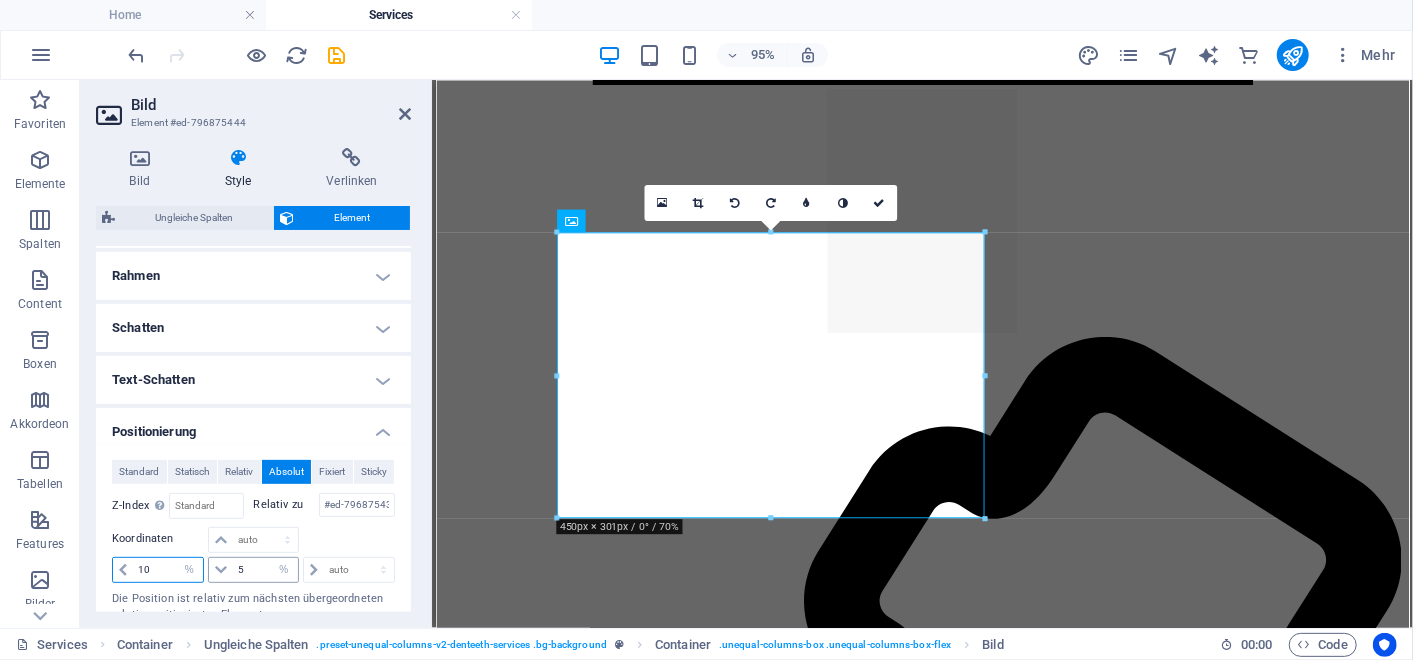 type on "10" 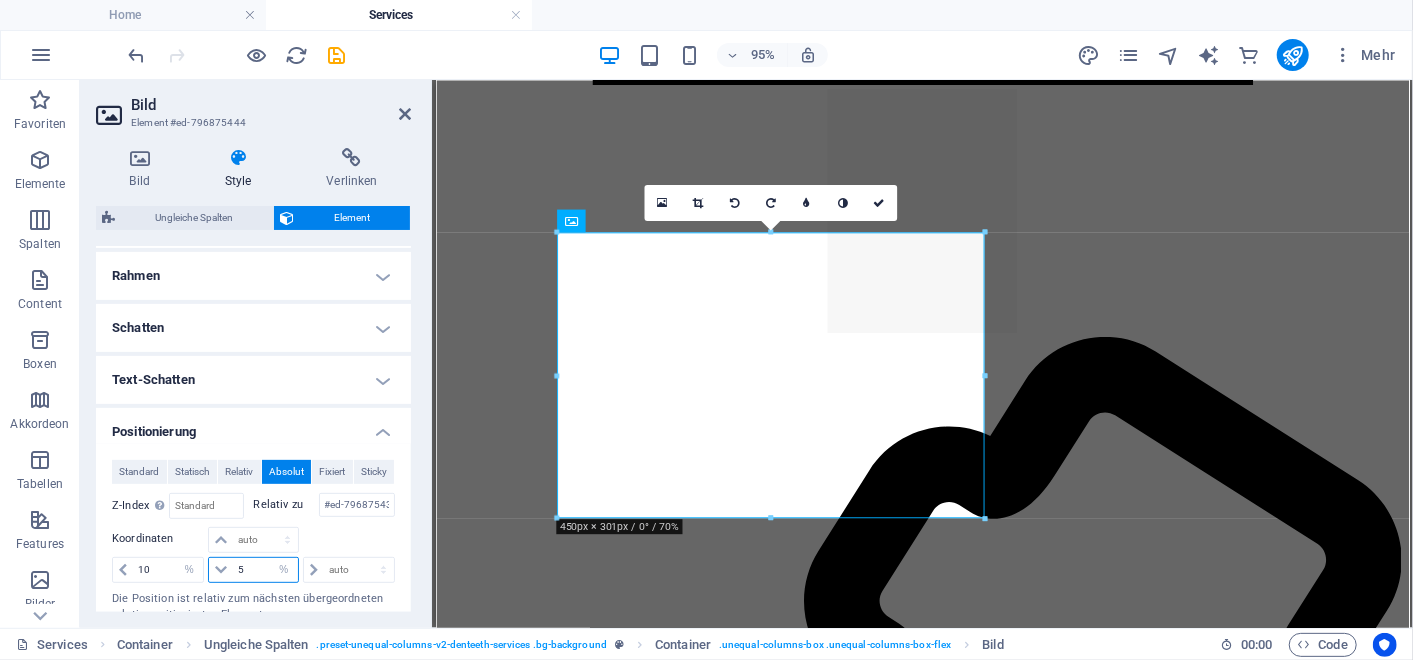 click on "5" at bounding box center (265, 570) 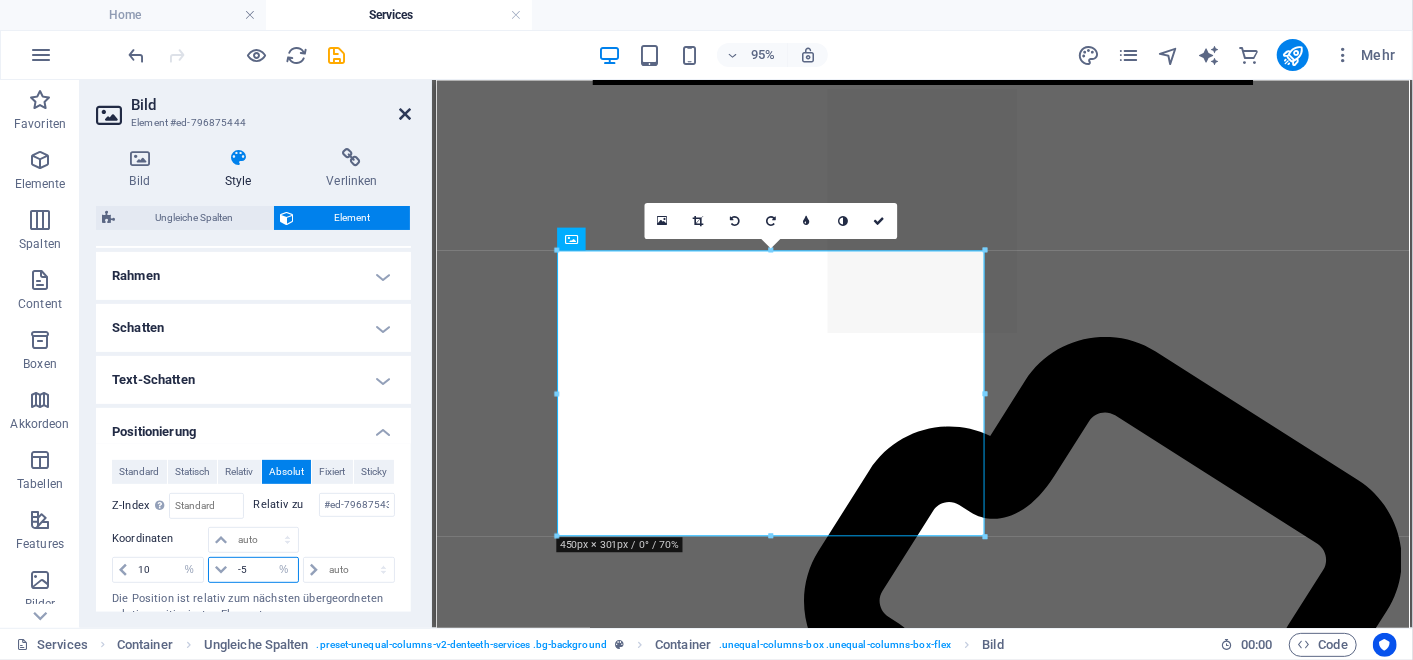 type on "-5" 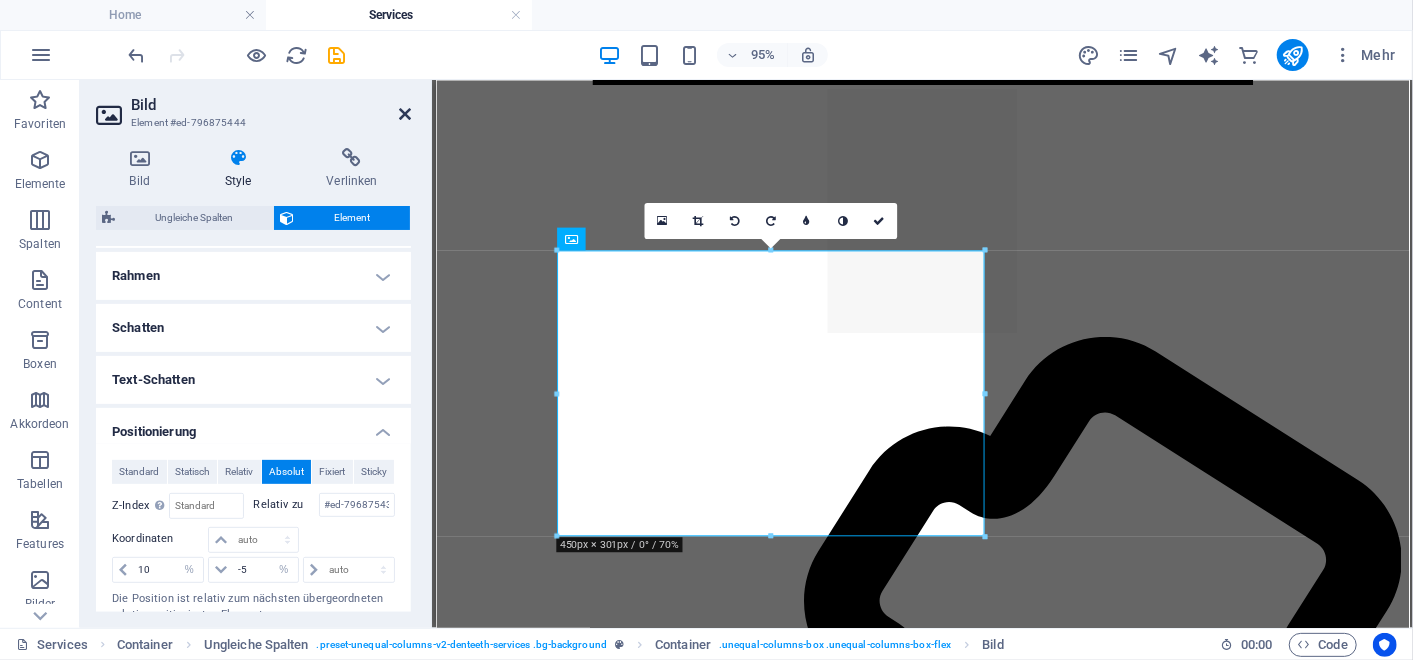 click at bounding box center (405, 114) 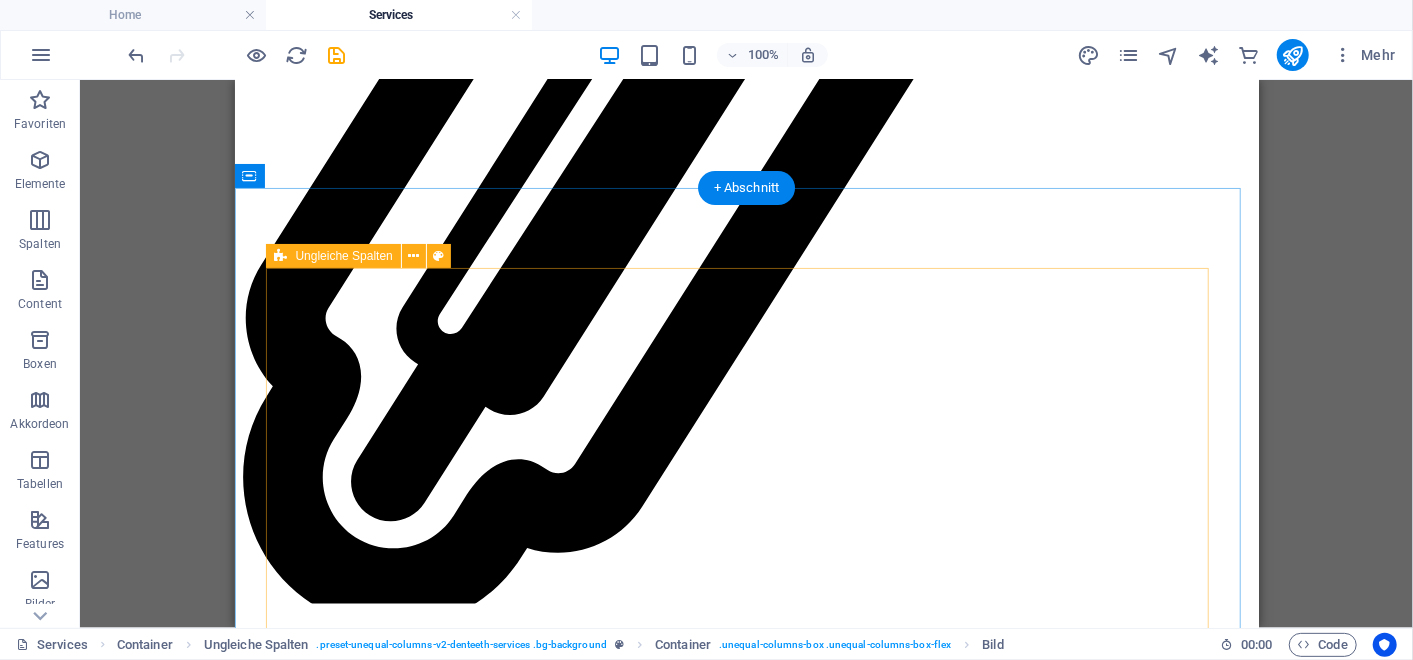 scroll, scrollTop: 5631, scrollLeft: 0, axis: vertical 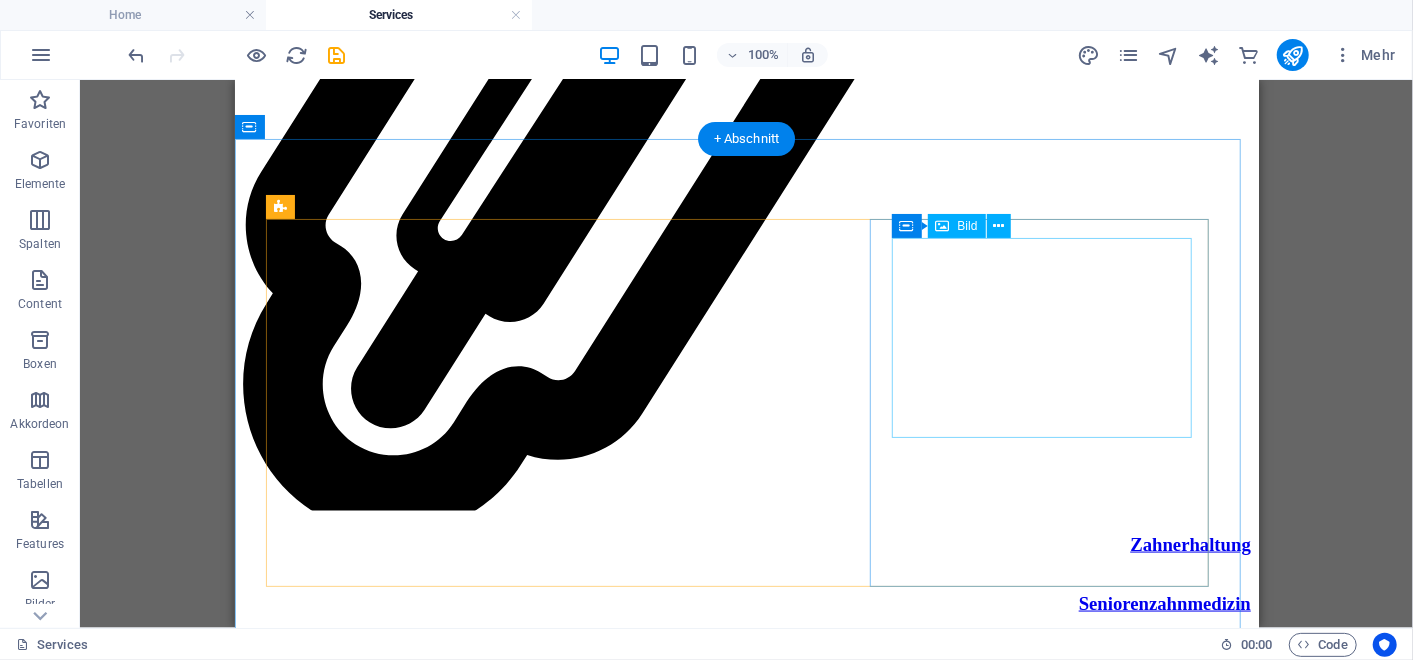 click at bounding box center [1057, -5423] 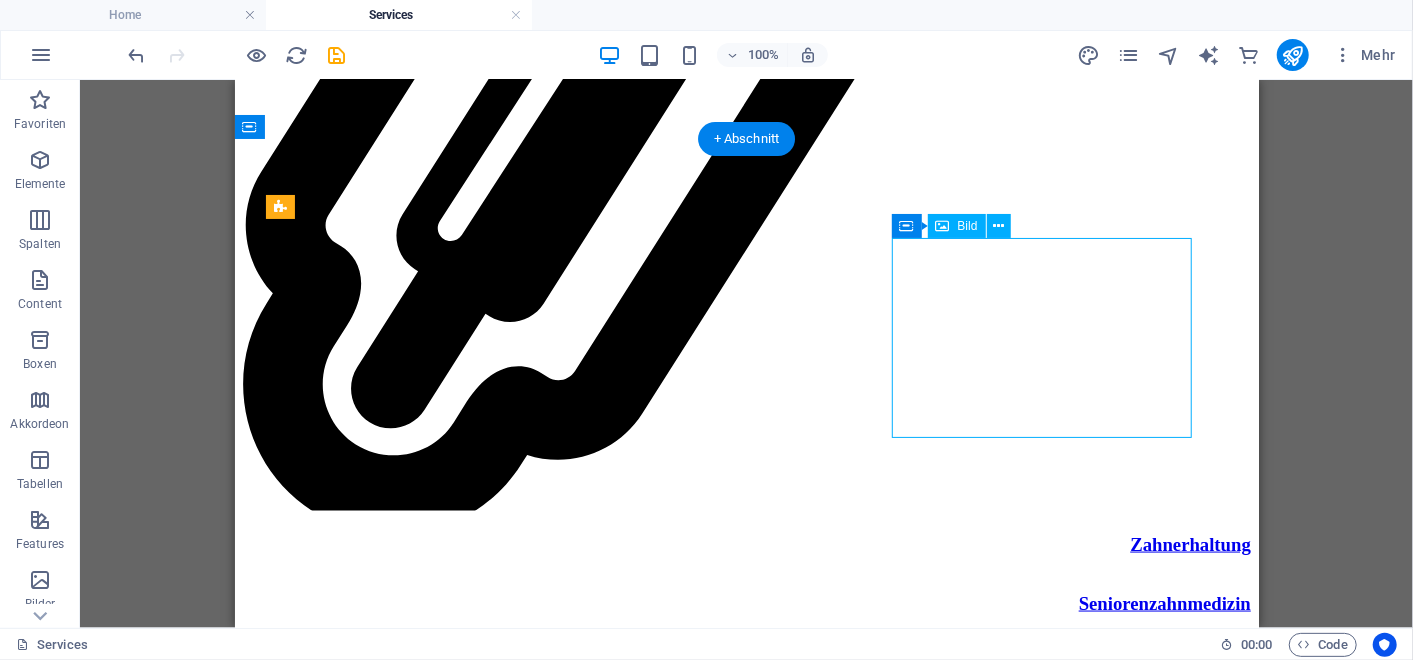 click at bounding box center (1057, -5423) 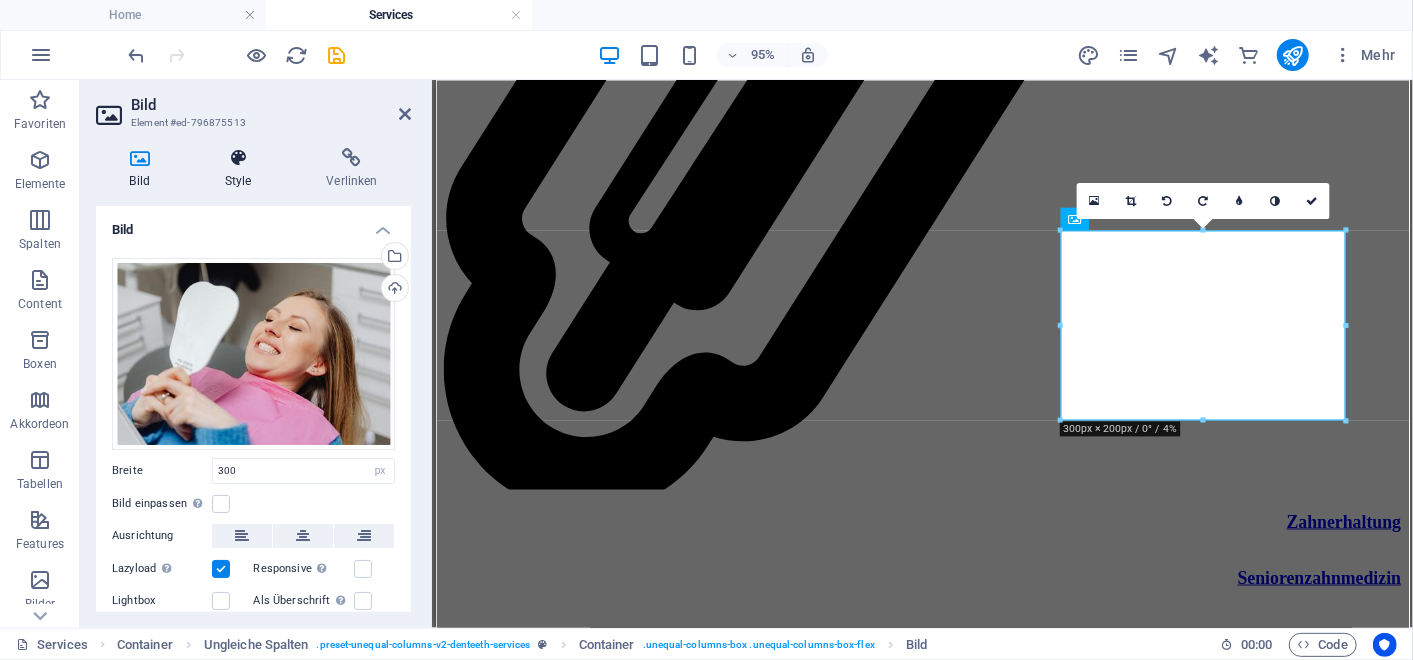 click at bounding box center (238, 158) 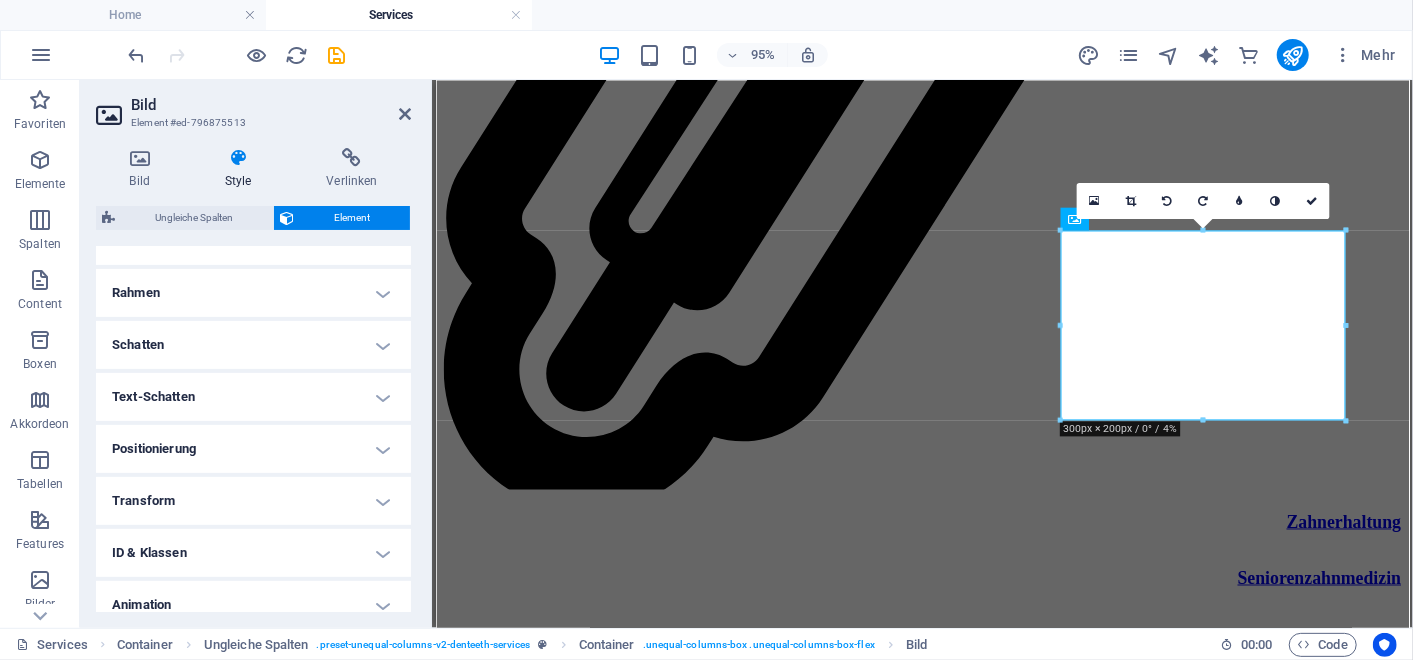 scroll, scrollTop: 439, scrollLeft: 0, axis: vertical 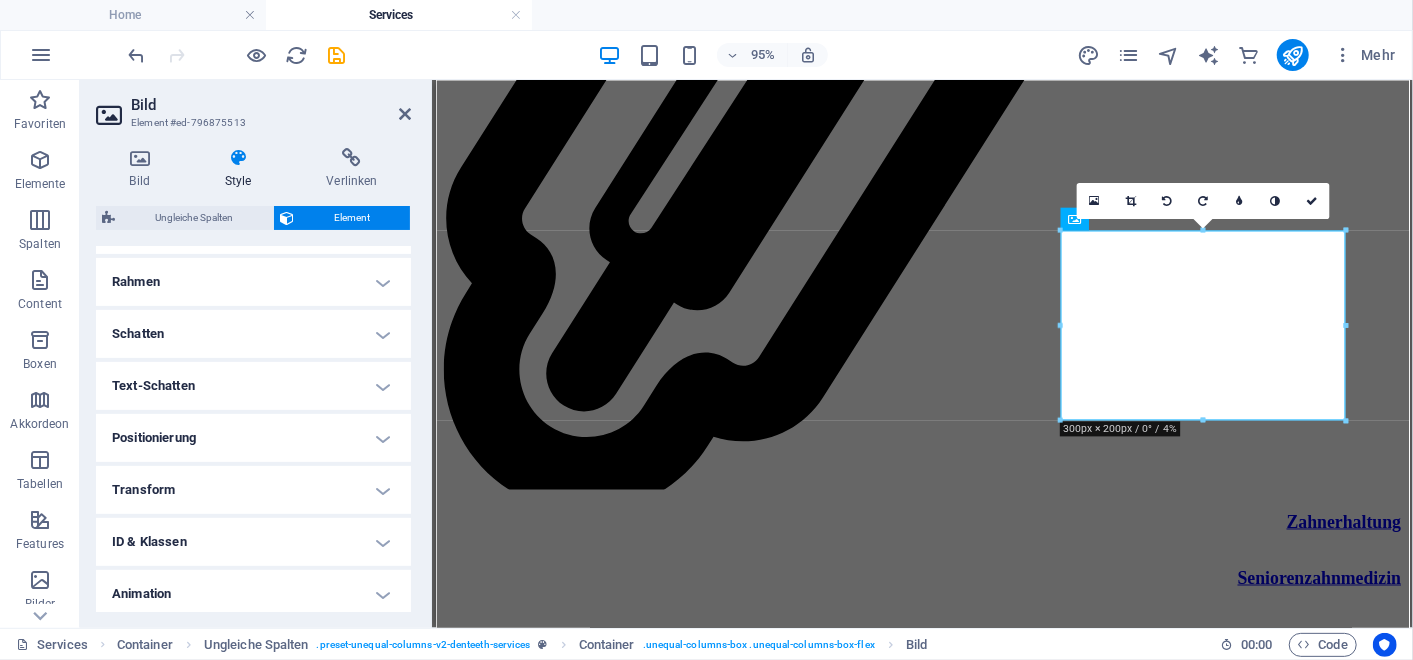 click on "Positionierung" at bounding box center [253, 438] 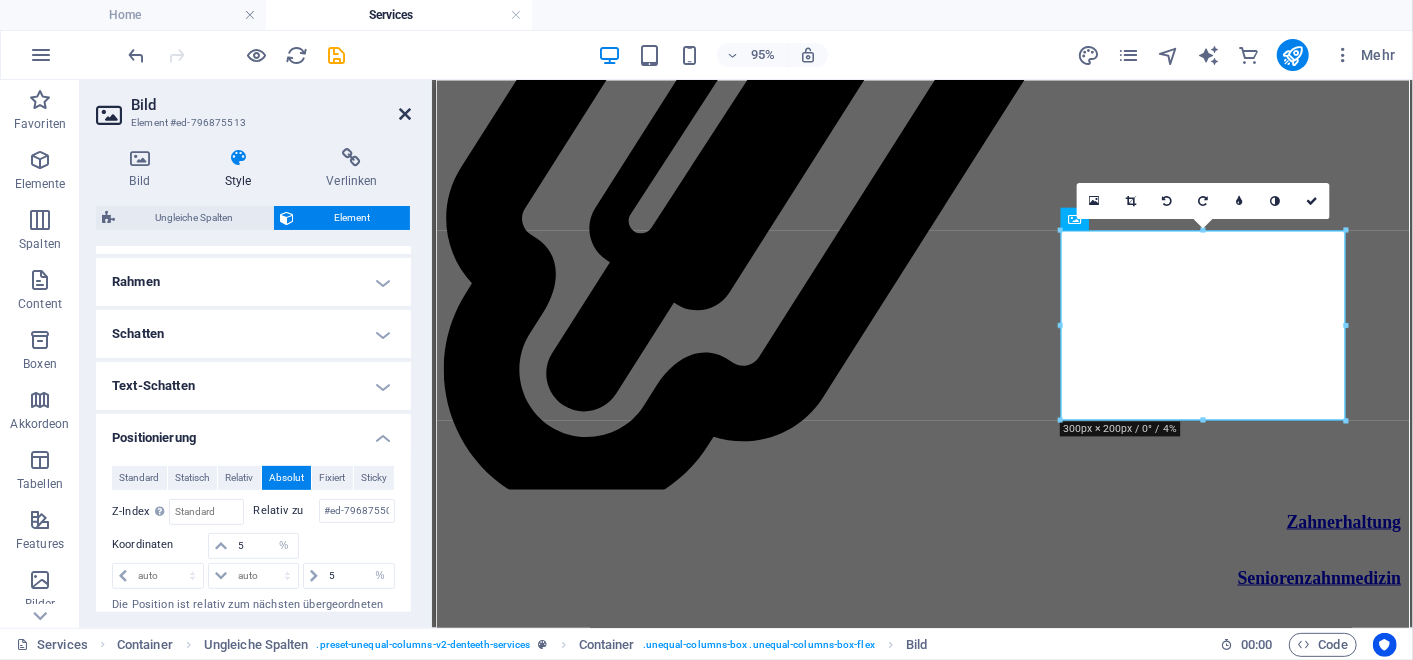 click at bounding box center [405, 114] 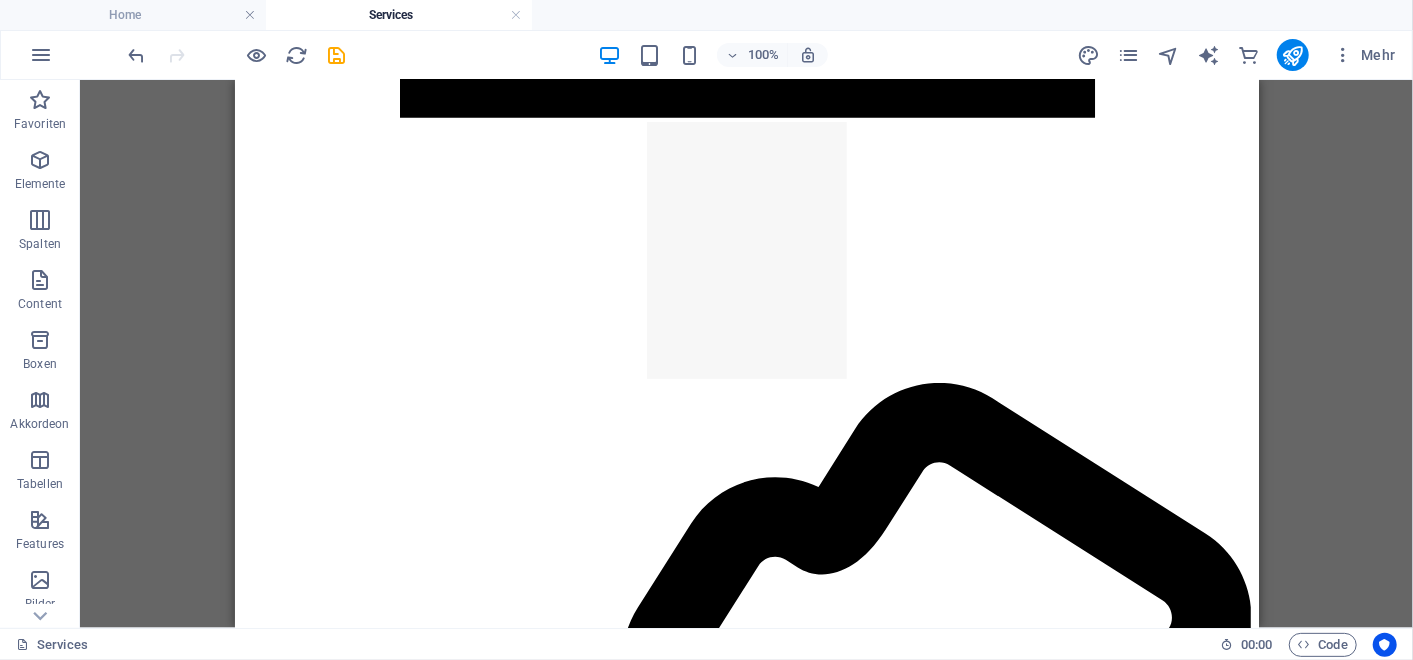 scroll, scrollTop: 4451, scrollLeft: 0, axis: vertical 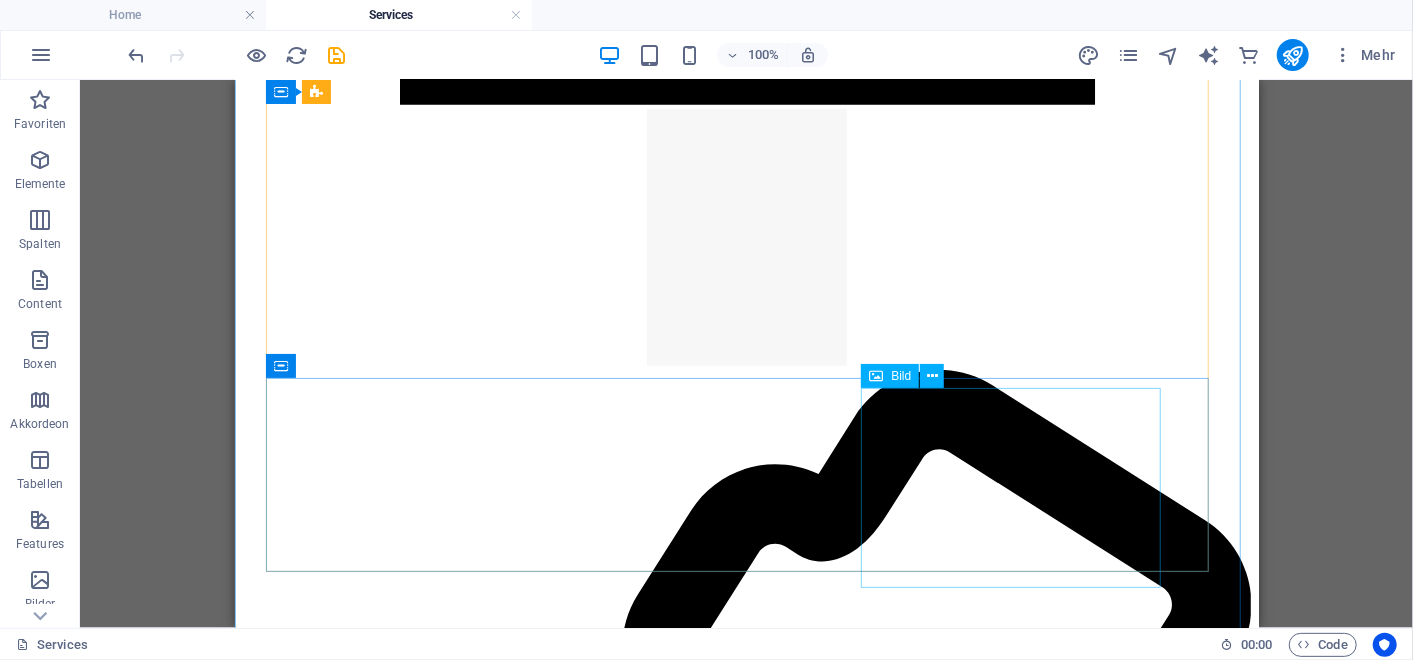 click at bounding box center (1057, -4243) 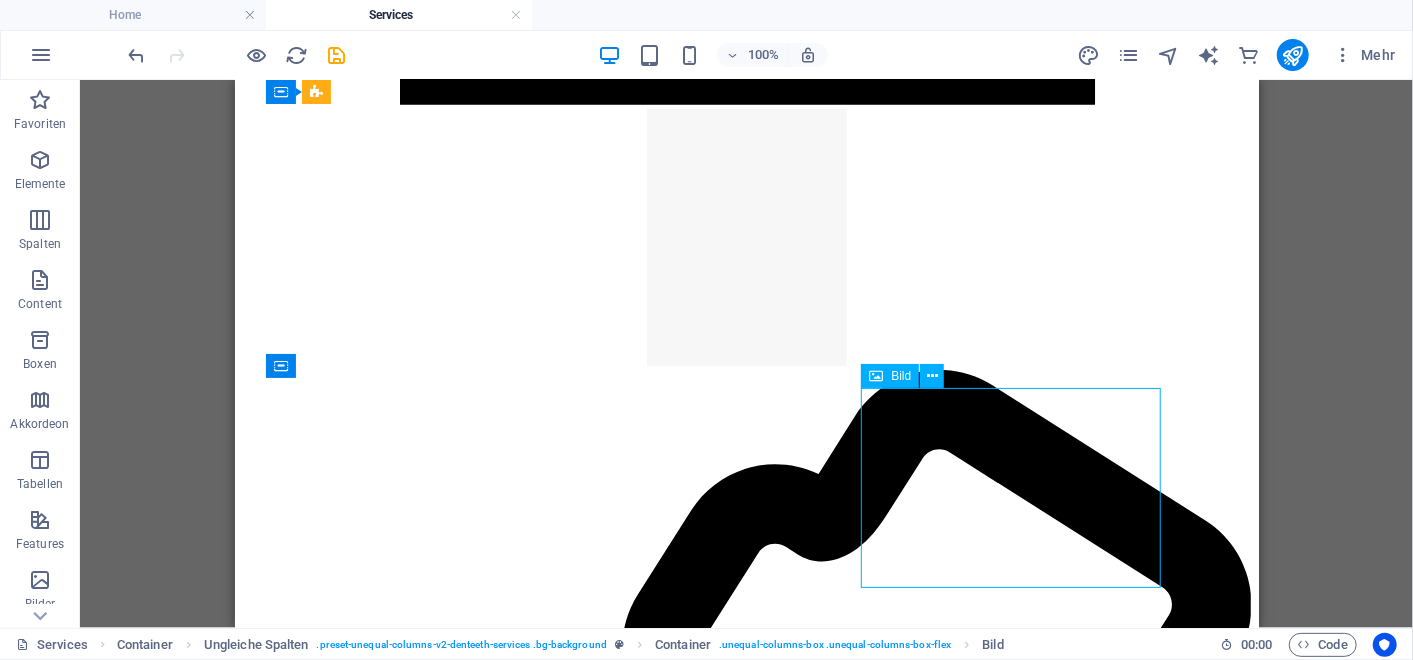 click at bounding box center (1057, -4243) 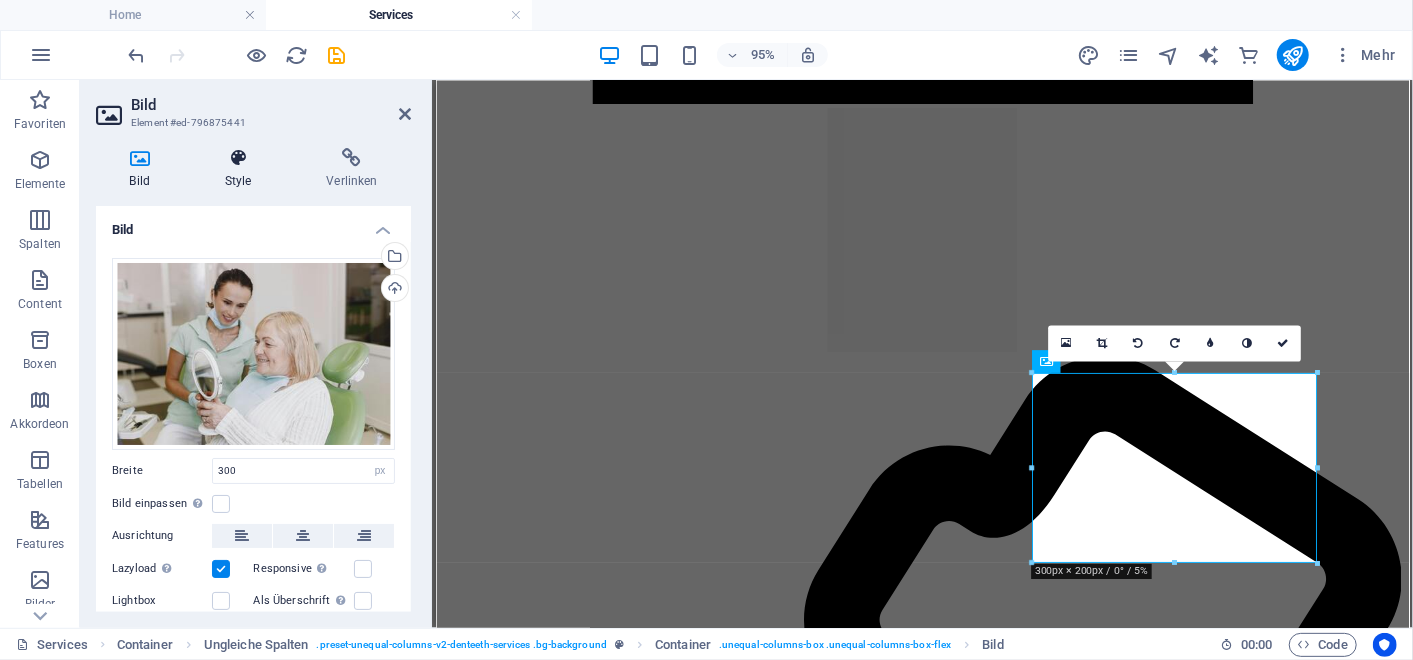 click on "Style" at bounding box center (242, 169) 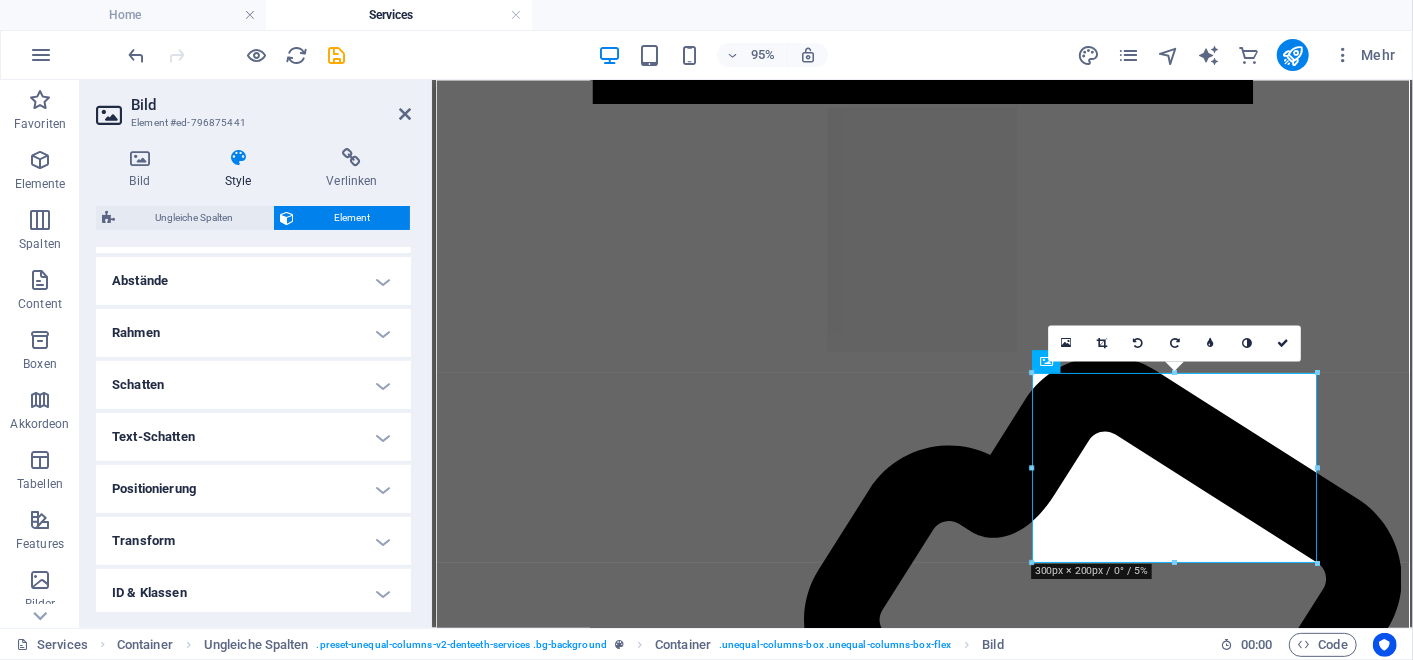 scroll, scrollTop: 391, scrollLeft: 0, axis: vertical 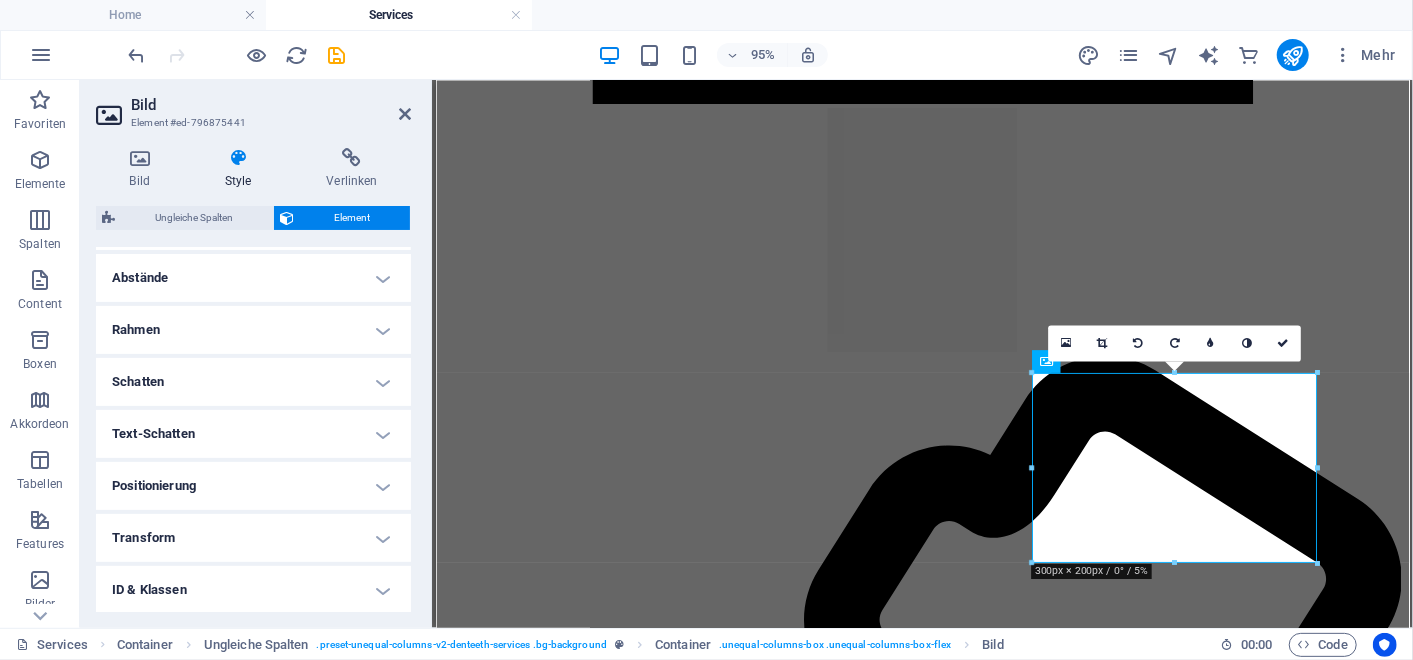 click on "Positionierung" at bounding box center [253, 486] 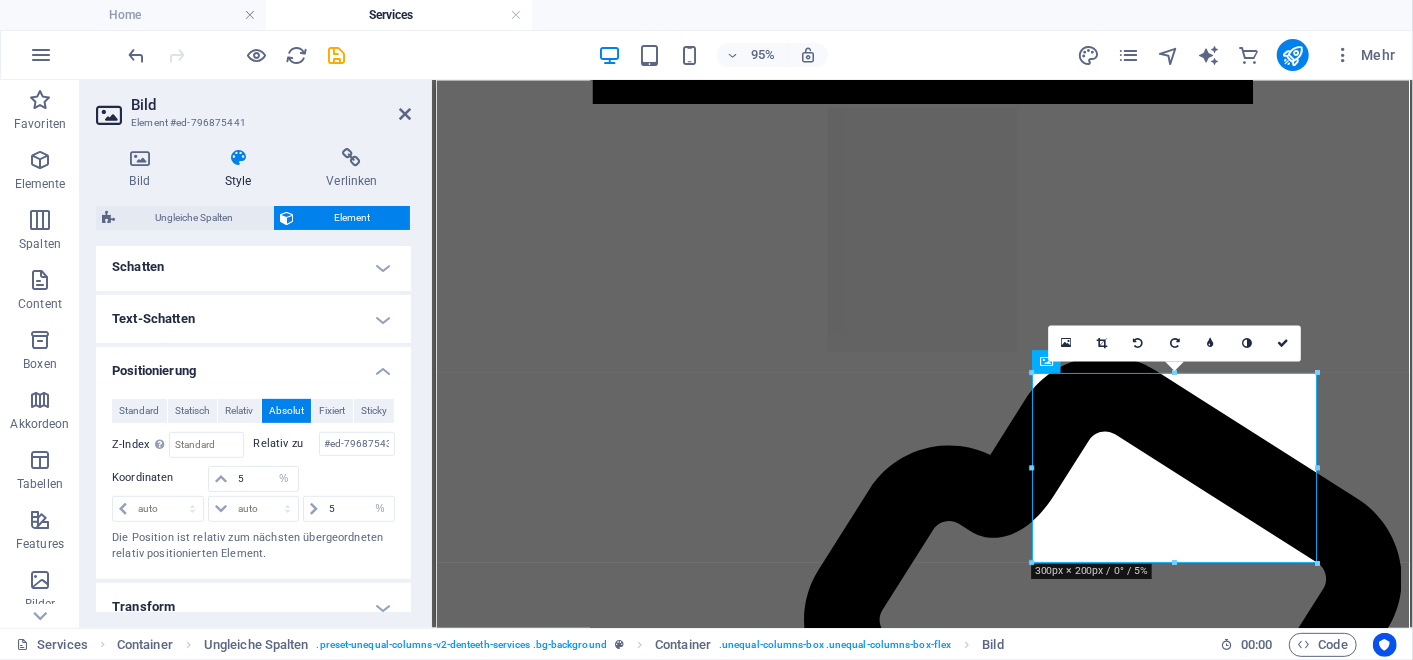 scroll, scrollTop: 517, scrollLeft: 0, axis: vertical 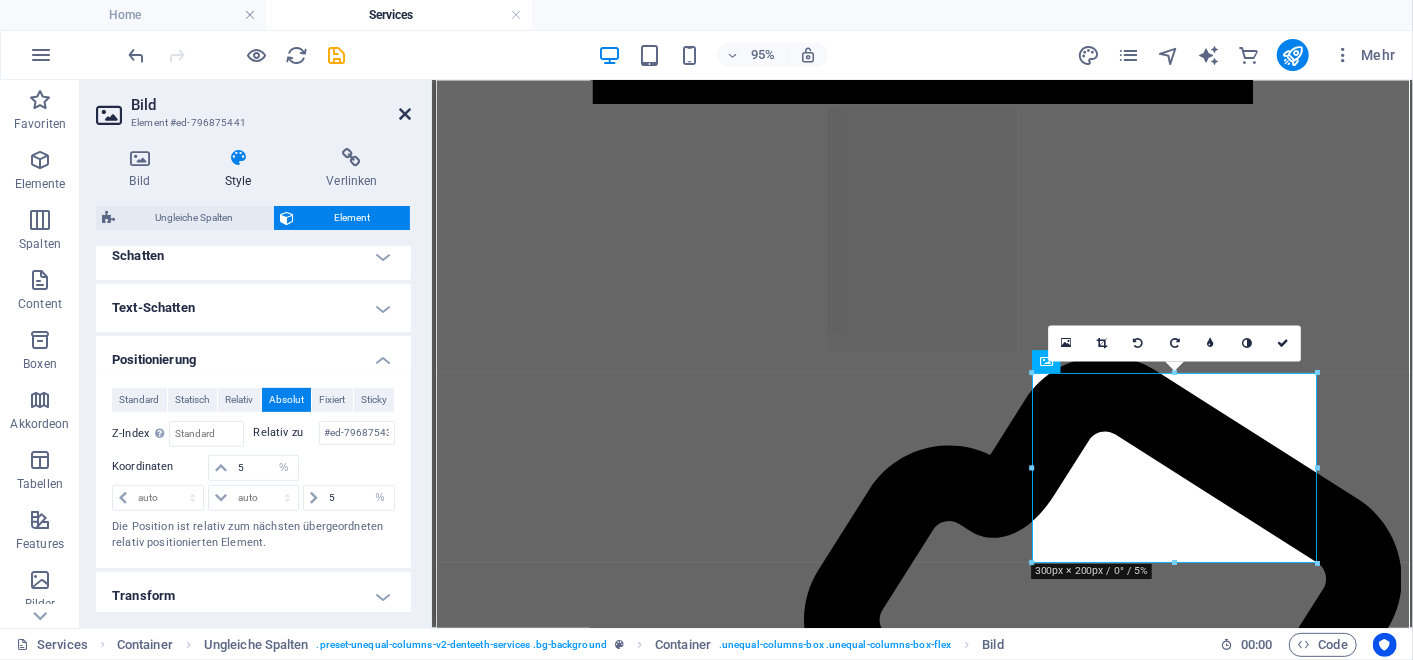 click at bounding box center [405, 114] 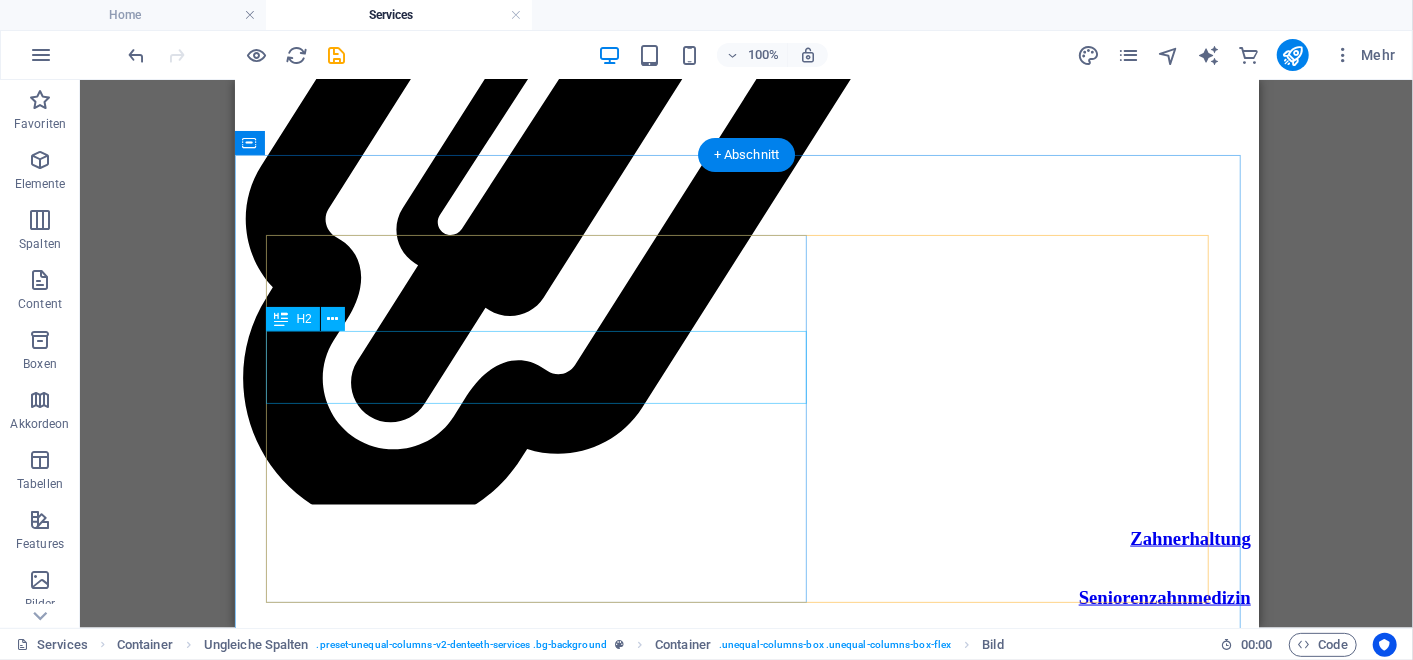 scroll, scrollTop: 5642, scrollLeft: 0, axis: vertical 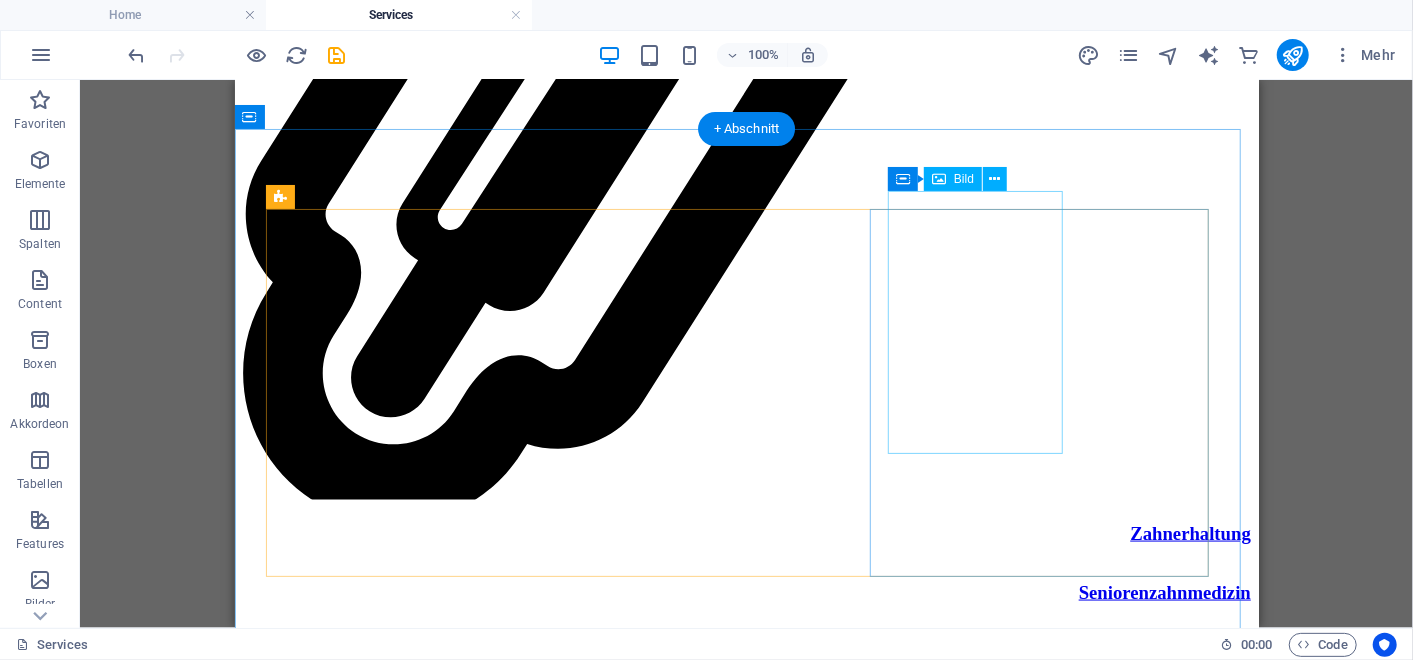 click at bounding box center [372, -5457] 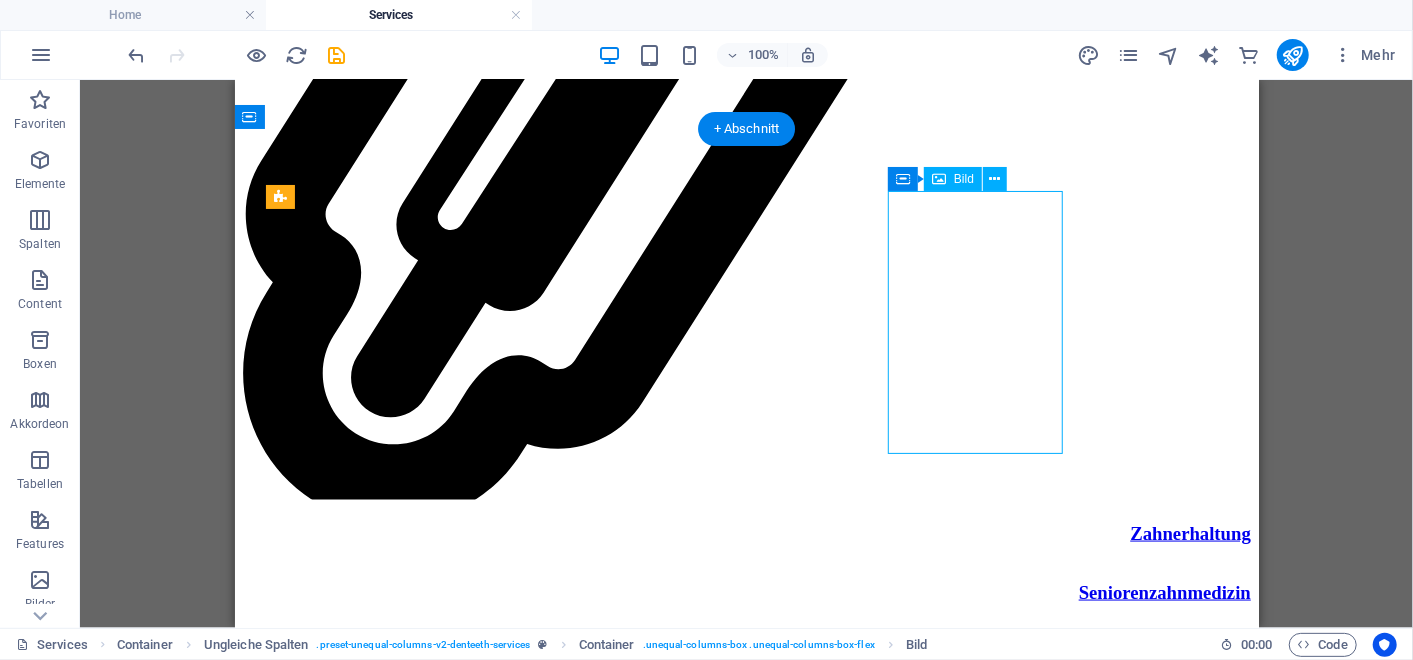 click at bounding box center [372, -5457] 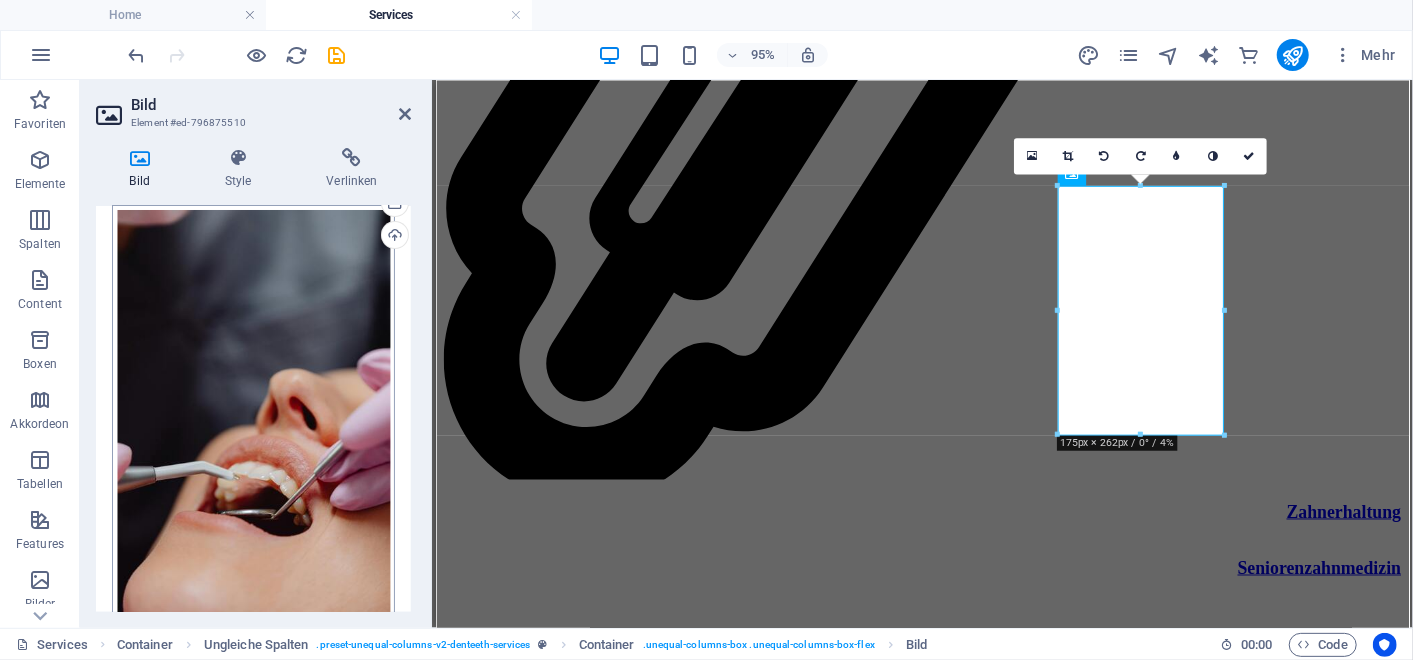 scroll, scrollTop: 0, scrollLeft: 0, axis: both 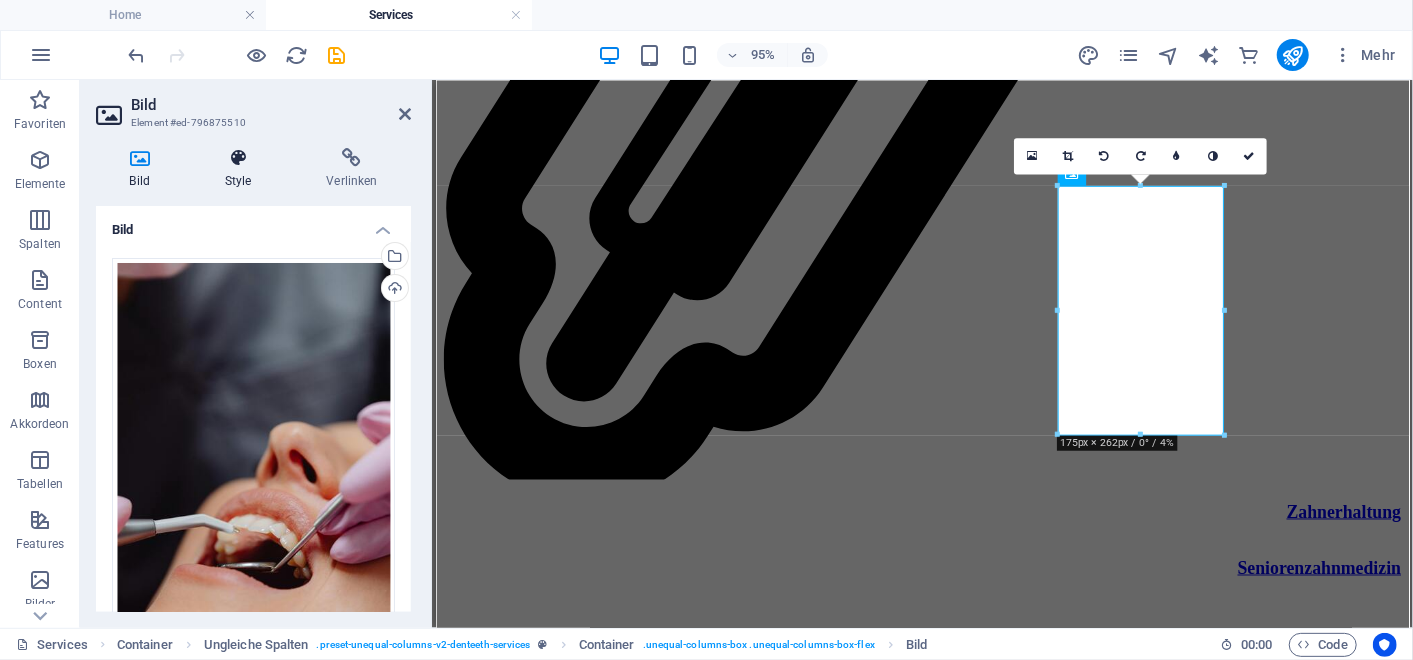 click on "Style" at bounding box center (242, 169) 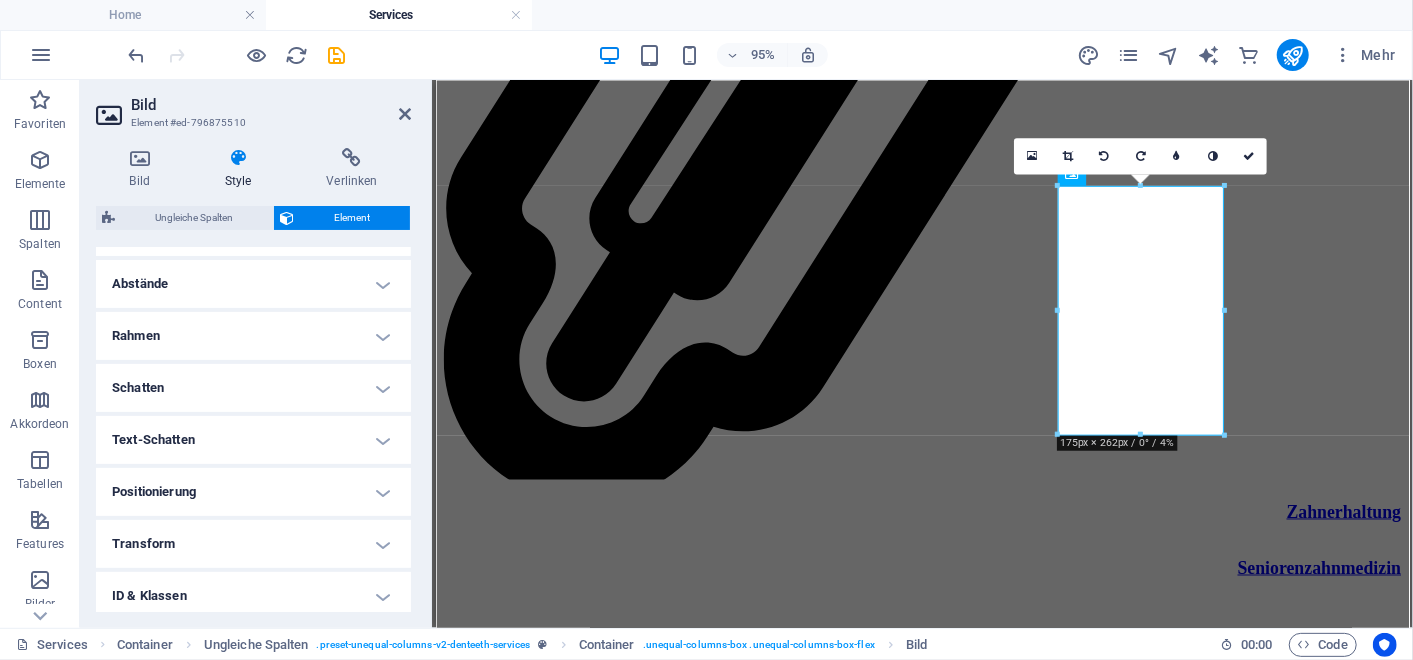 scroll, scrollTop: 388, scrollLeft: 0, axis: vertical 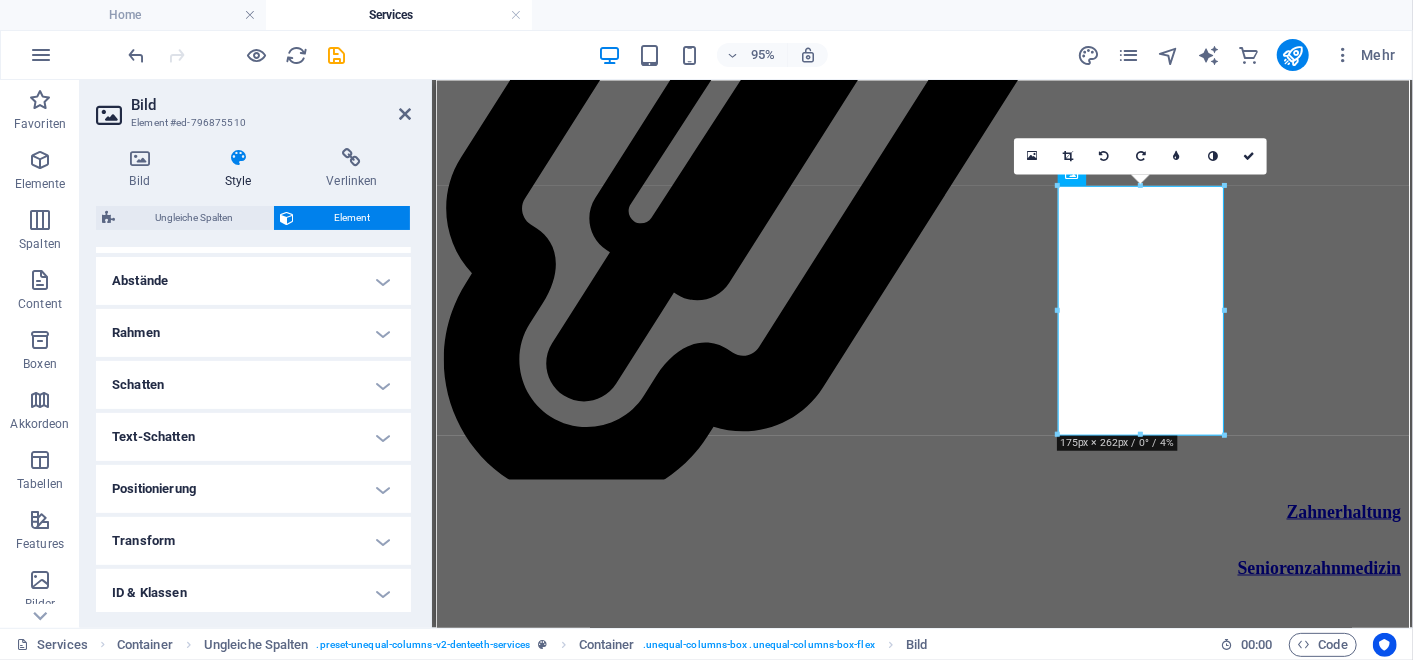 click on "Positionierung" at bounding box center (253, 489) 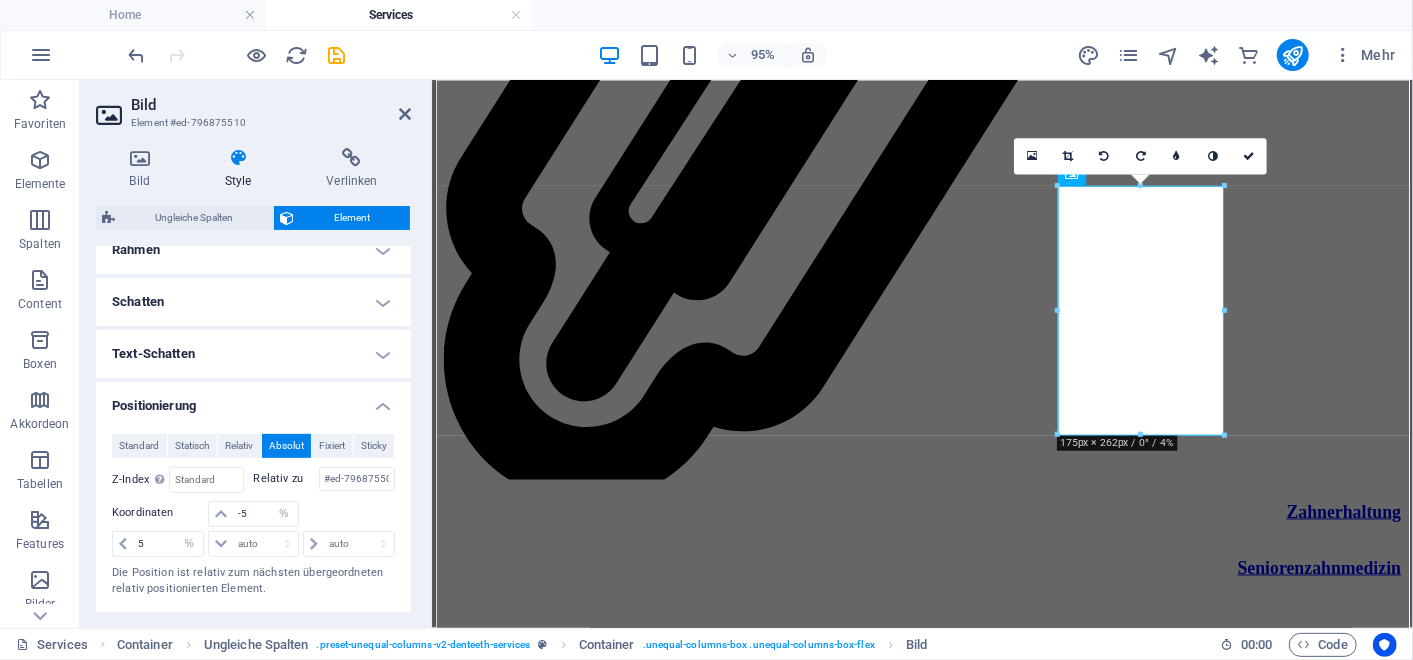 scroll, scrollTop: 472, scrollLeft: 0, axis: vertical 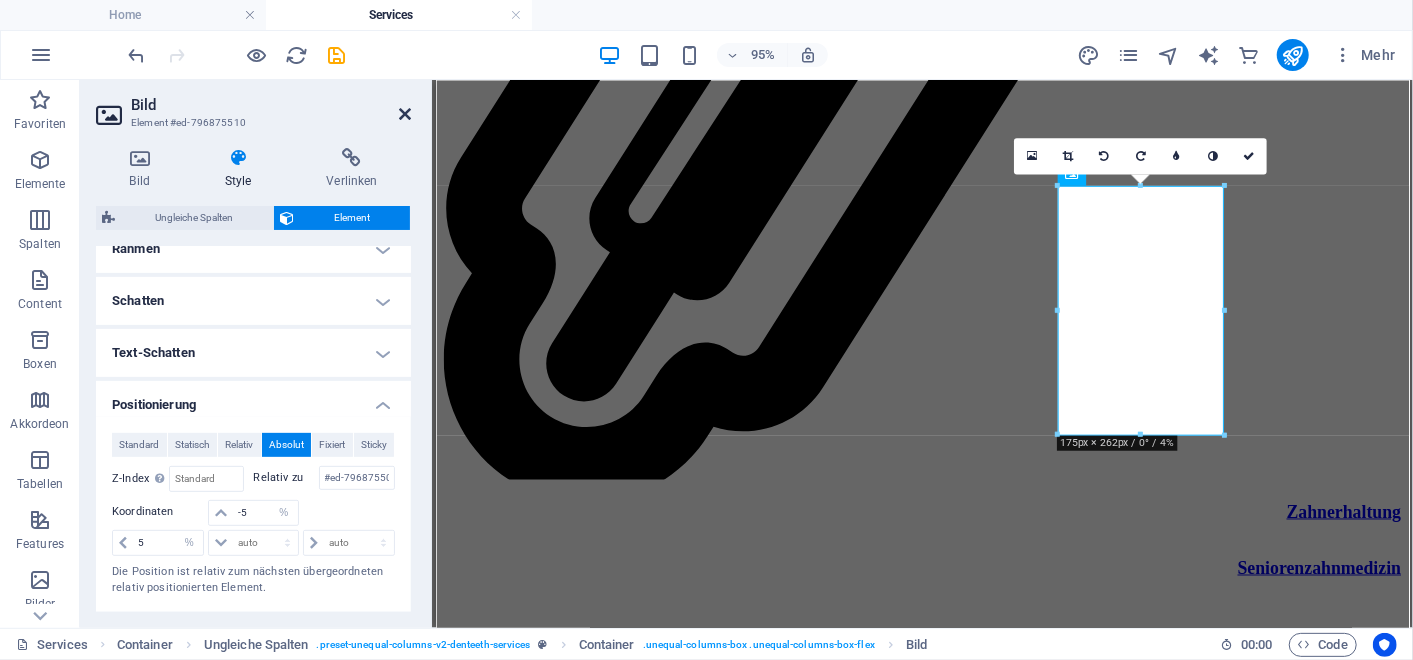 click at bounding box center (405, 114) 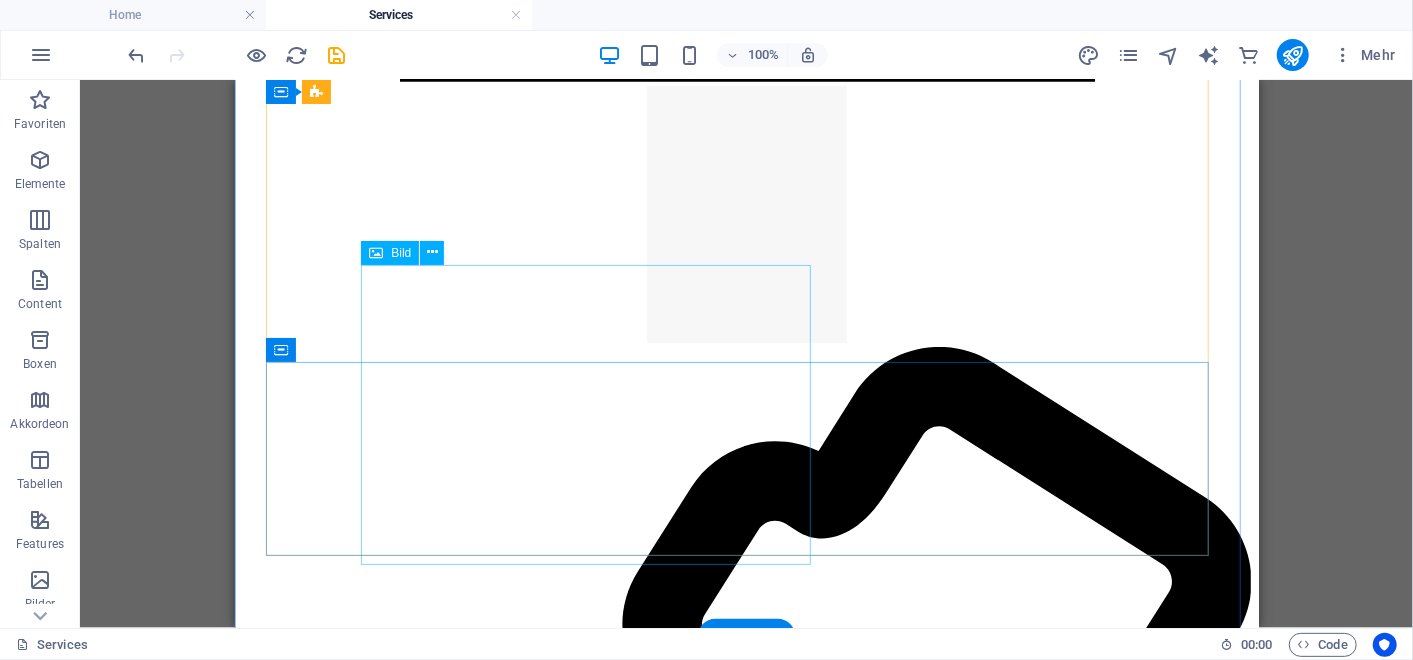 scroll, scrollTop: 4464, scrollLeft: 0, axis: vertical 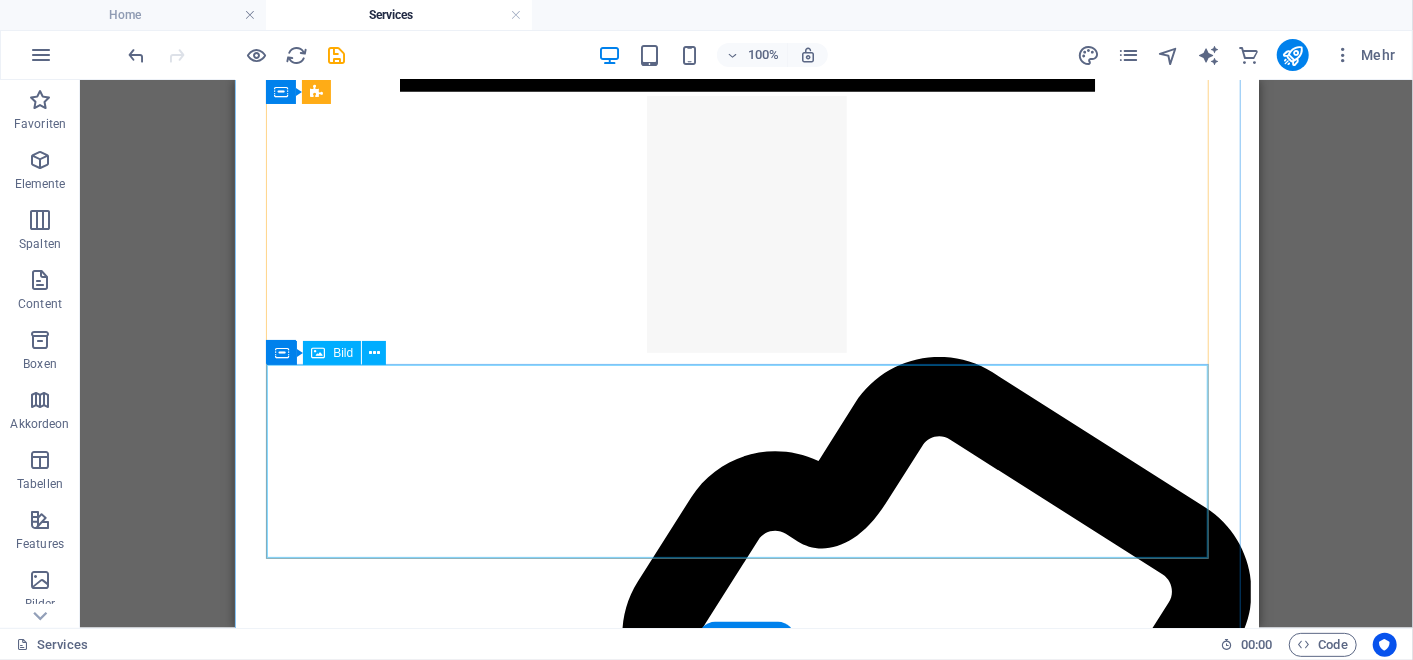 click at bounding box center (746, 16158) 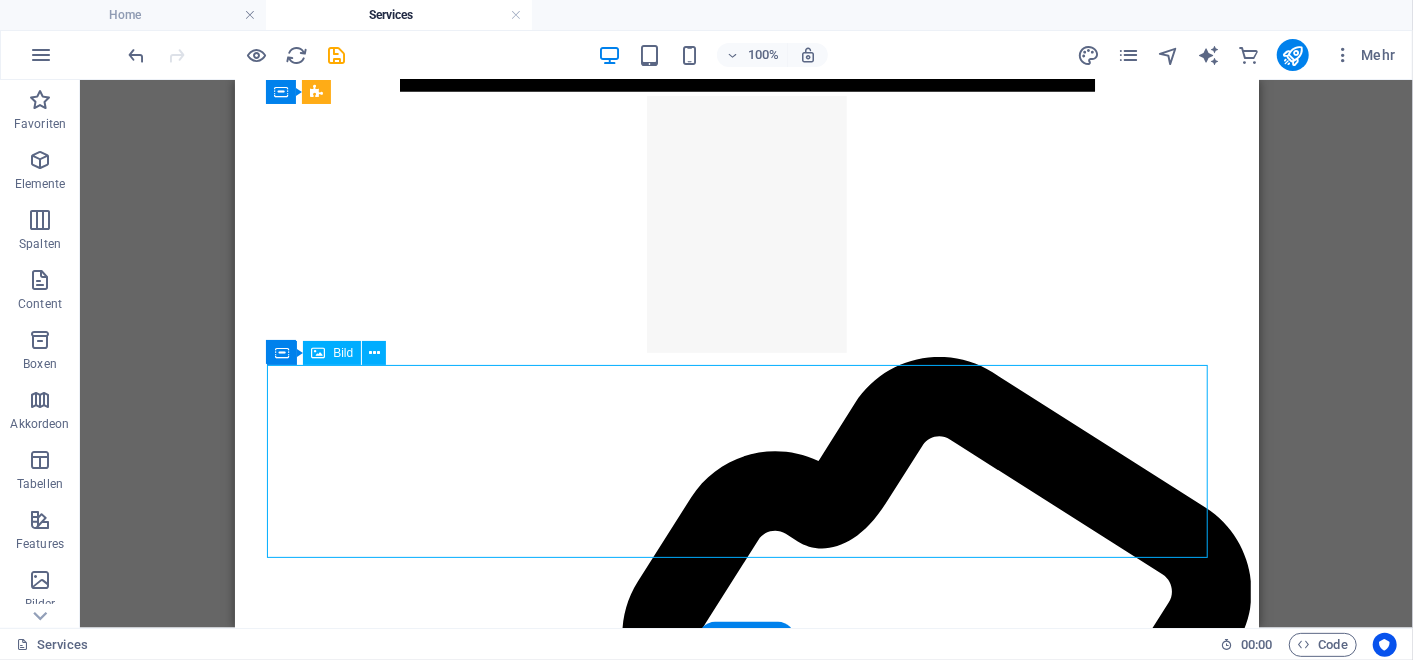 click at bounding box center [746, 16158] 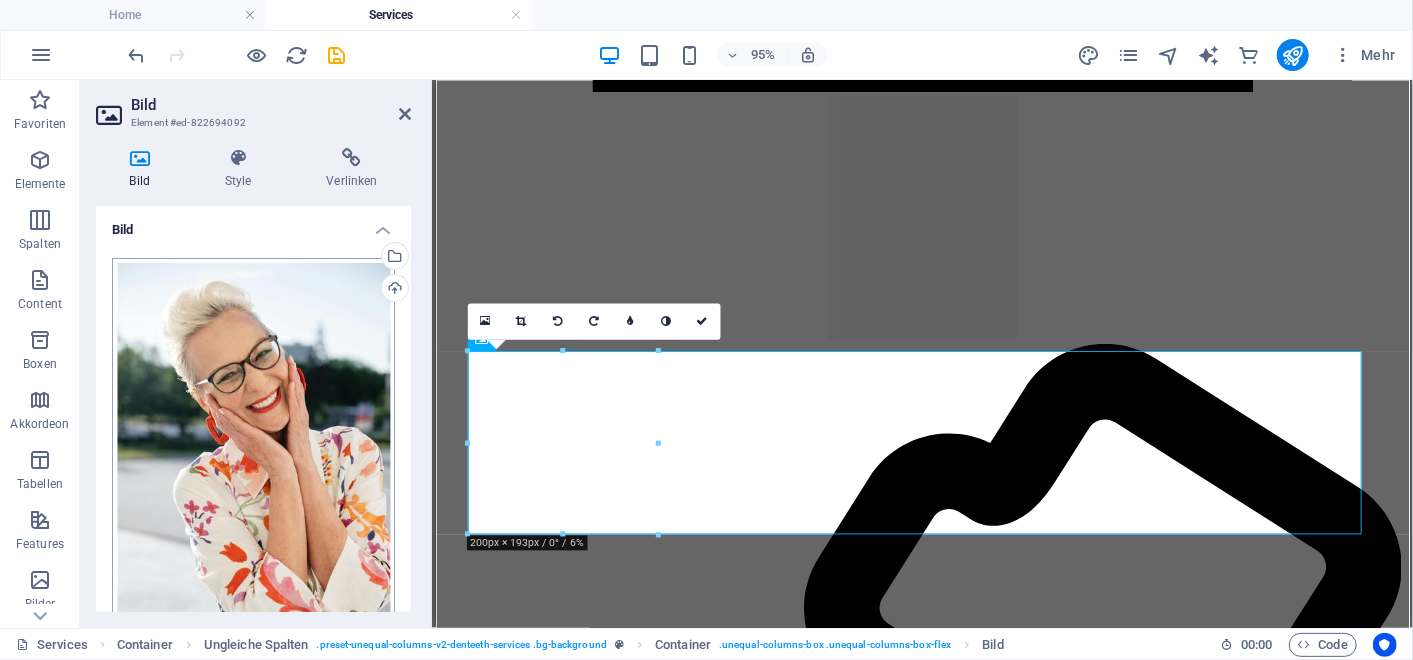 drag, startPoint x: 305, startPoint y: 187, endPoint x: 271, endPoint y: 274, distance: 93.40771 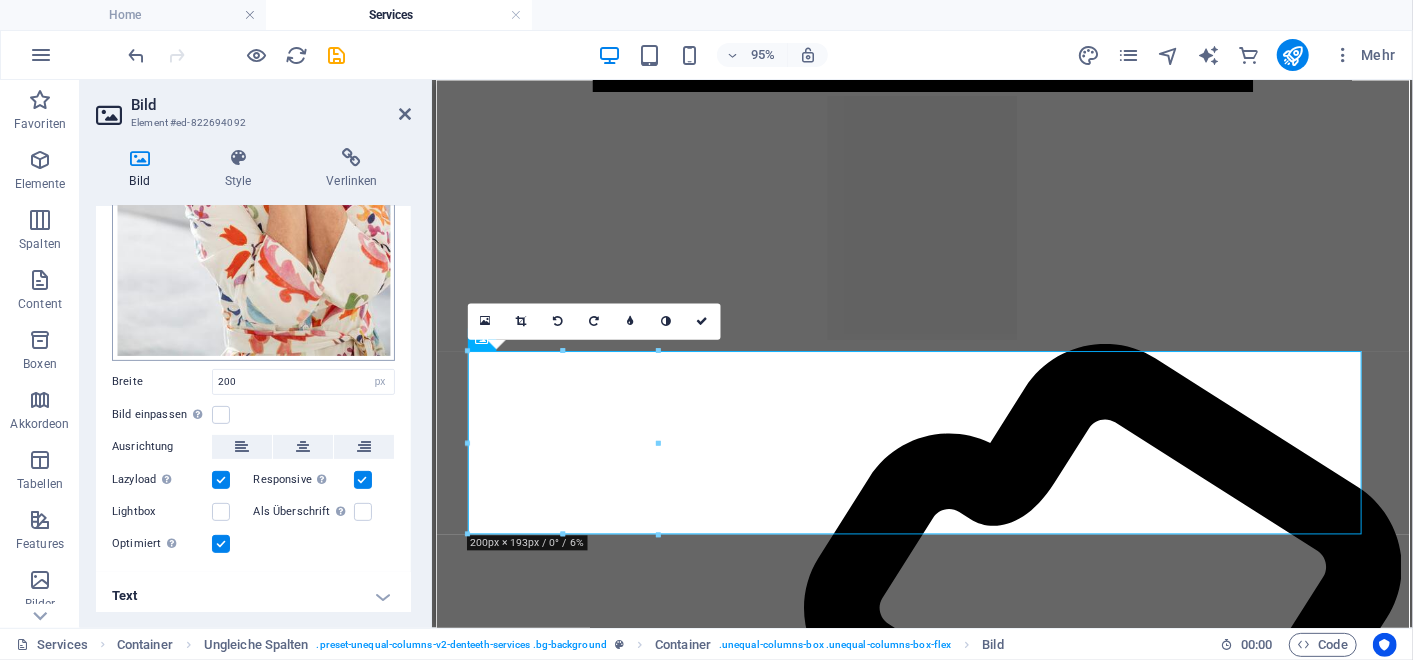 scroll, scrollTop: 318, scrollLeft: 0, axis: vertical 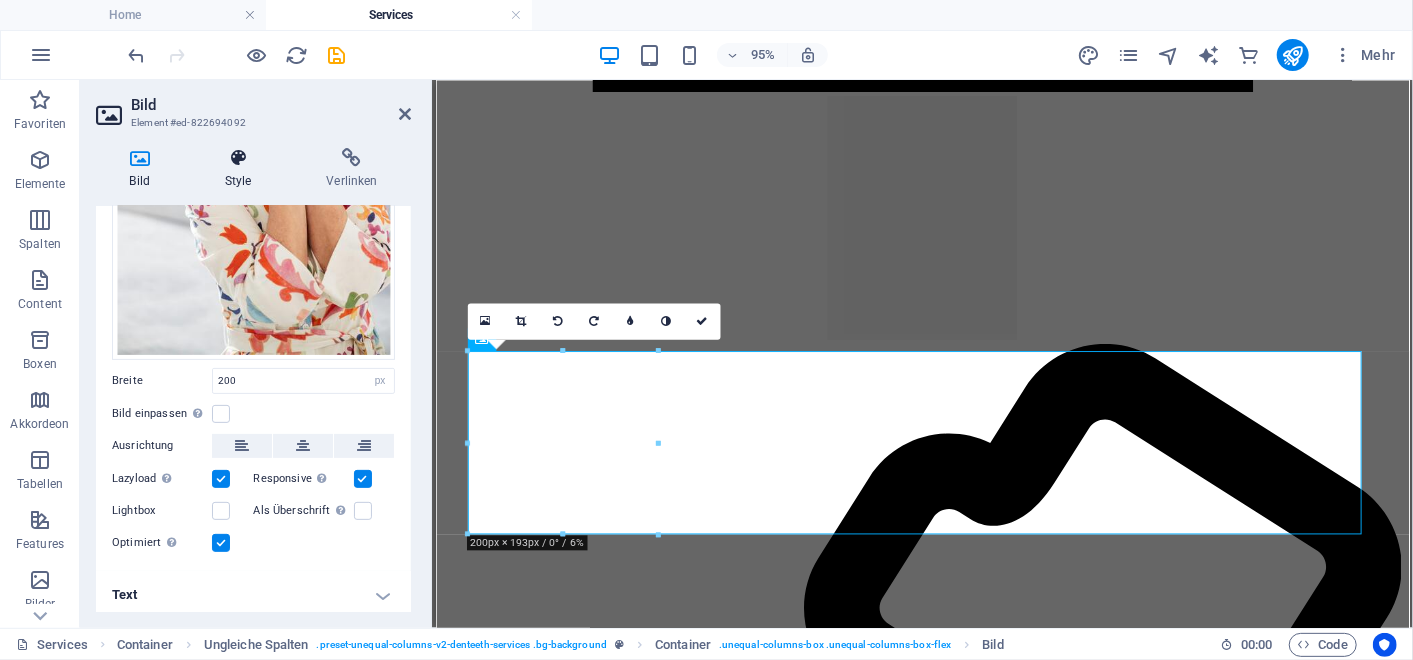 click at bounding box center (238, 158) 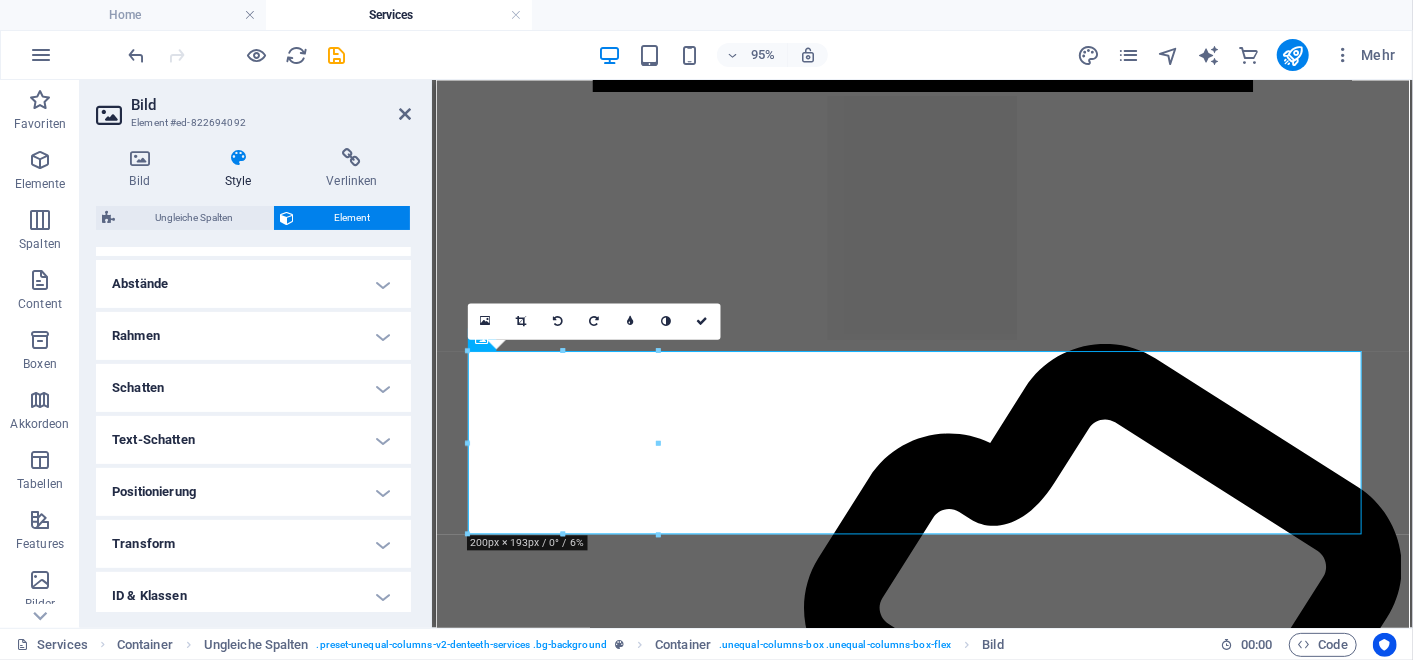 scroll, scrollTop: 386, scrollLeft: 0, axis: vertical 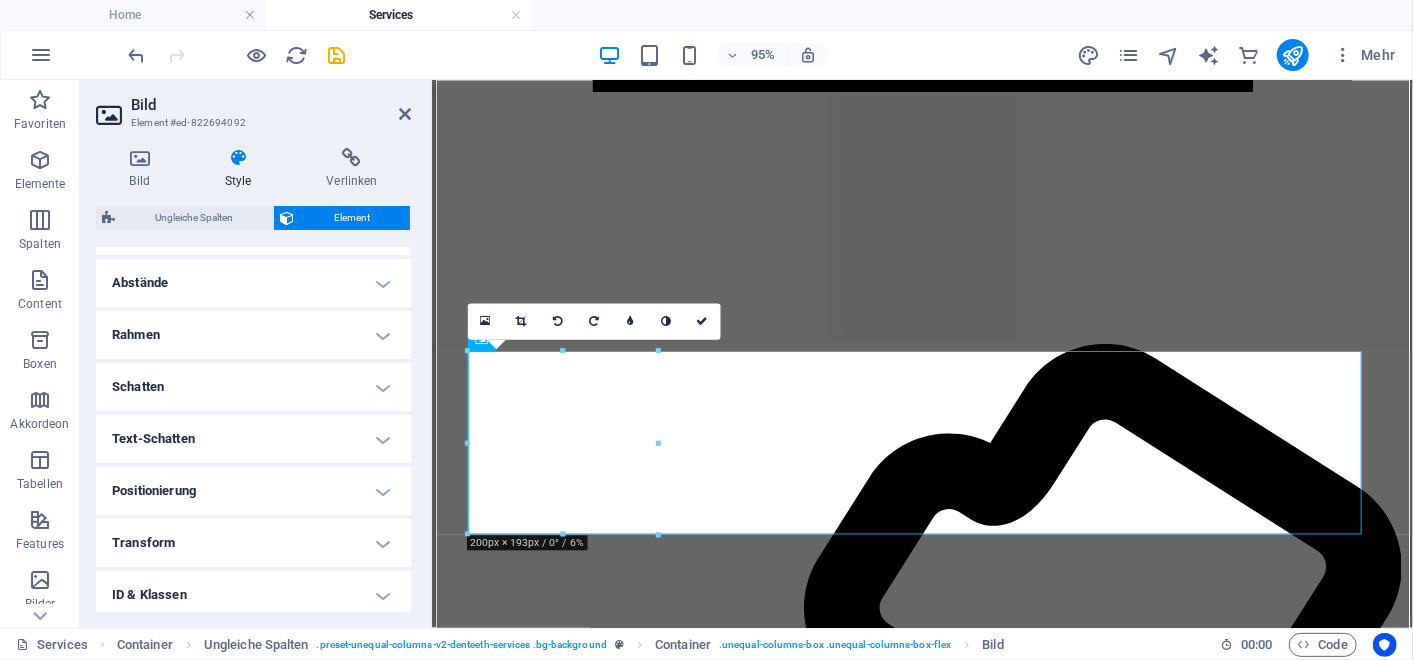 click on "Positionierung" at bounding box center [253, 491] 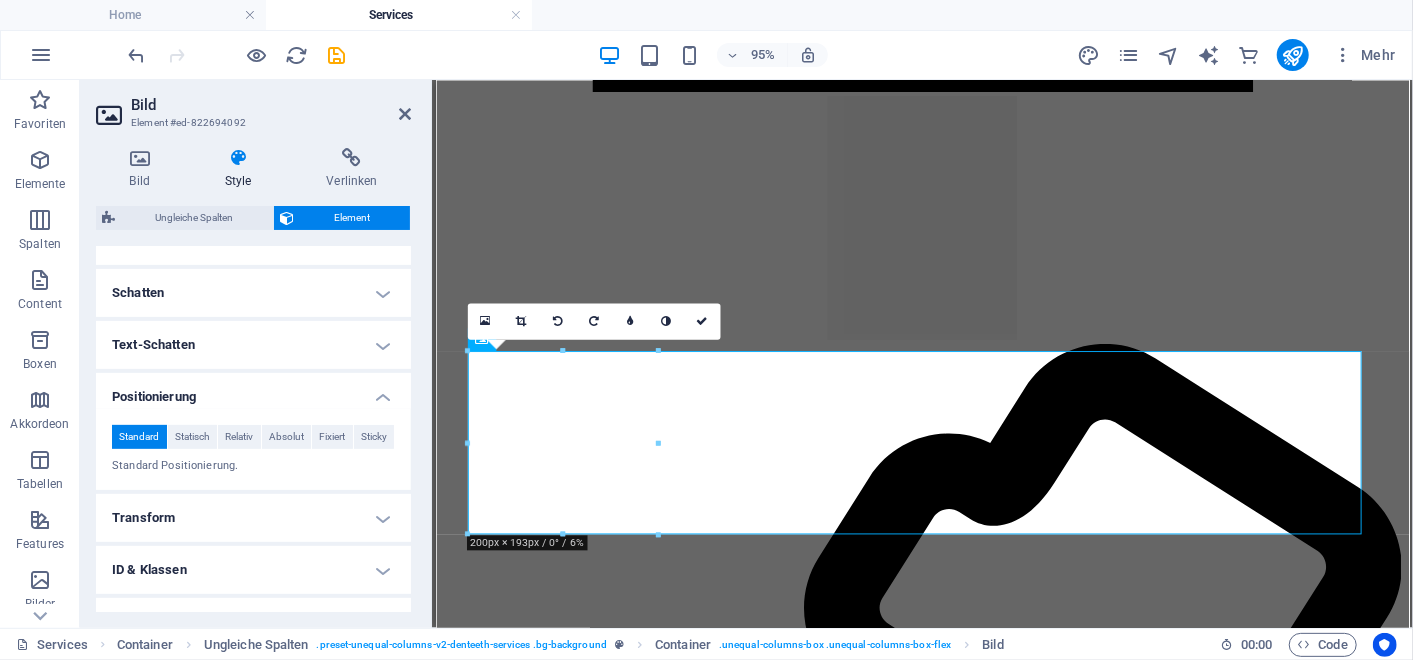 scroll, scrollTop: 484, scrollLeft: 0, axis: vertical 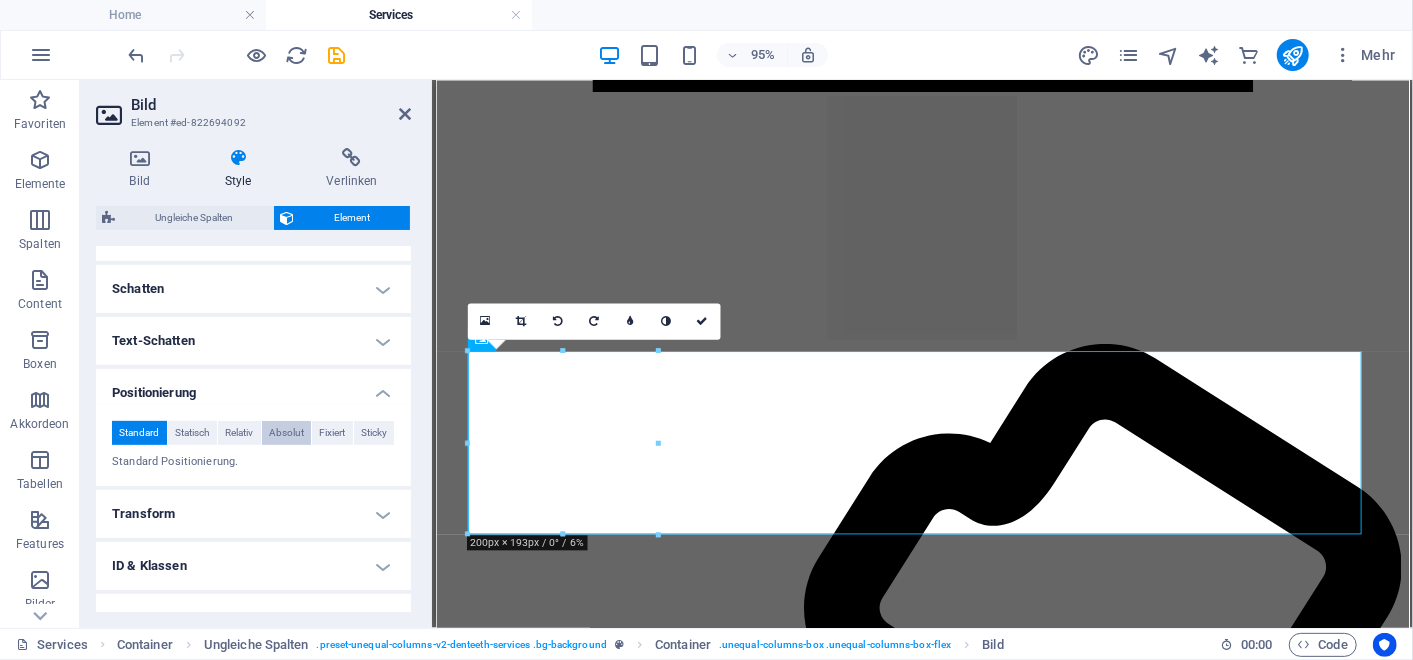click on "Absolut" at bounding box center (286, 433) 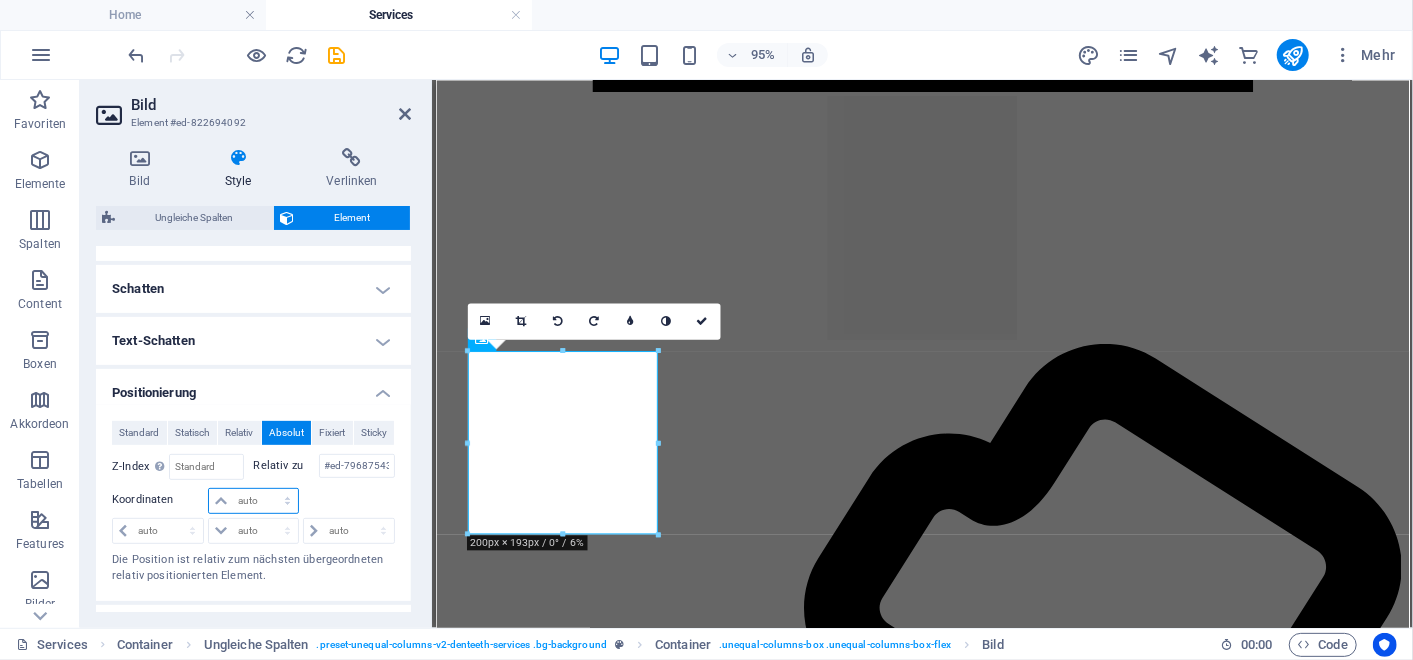 click on "auto px rem % em" at bounding box center [253, 501] 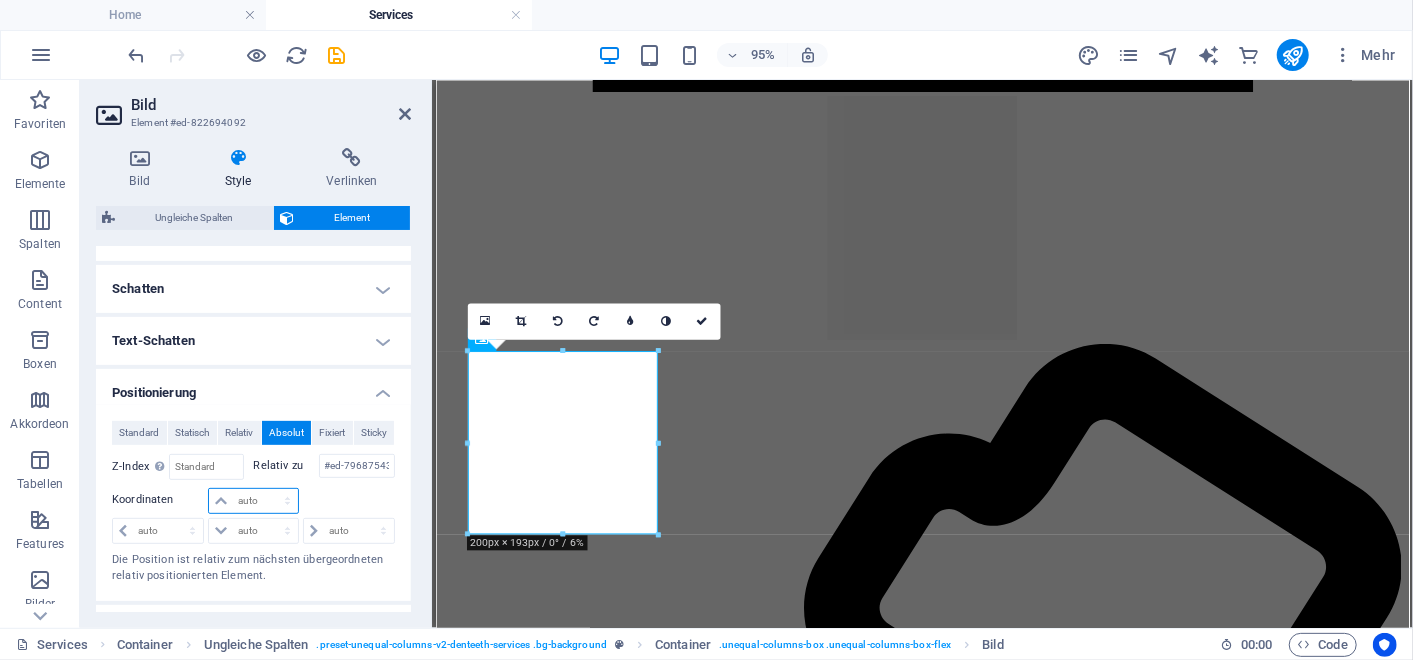 select on "rem" 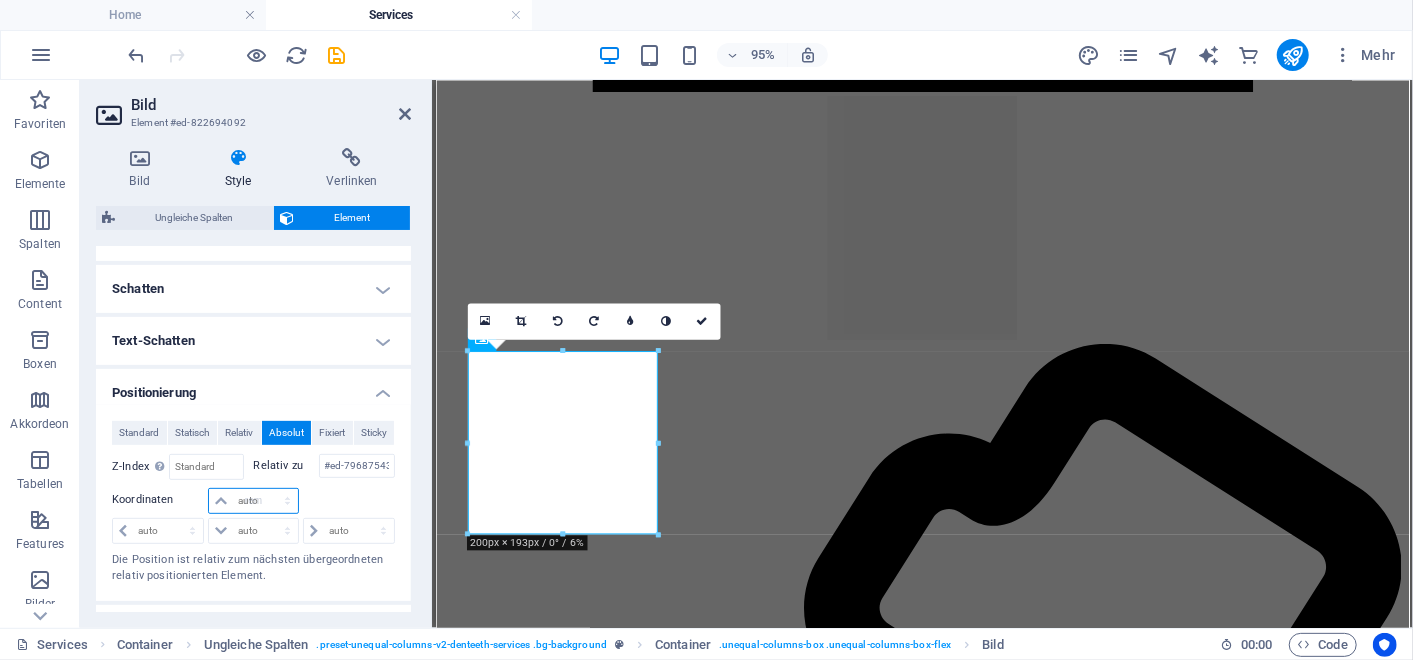 click on "auto px rem % em" at bounding box center [253, 501] 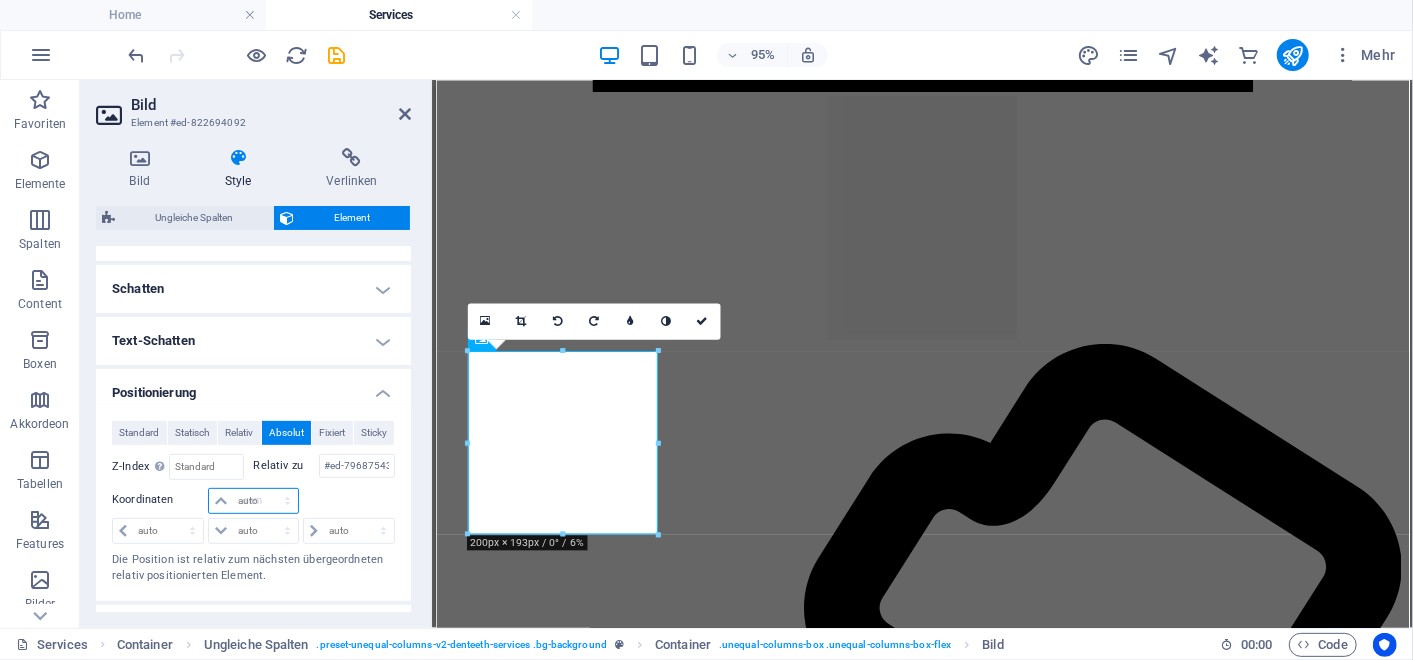 type on "0" 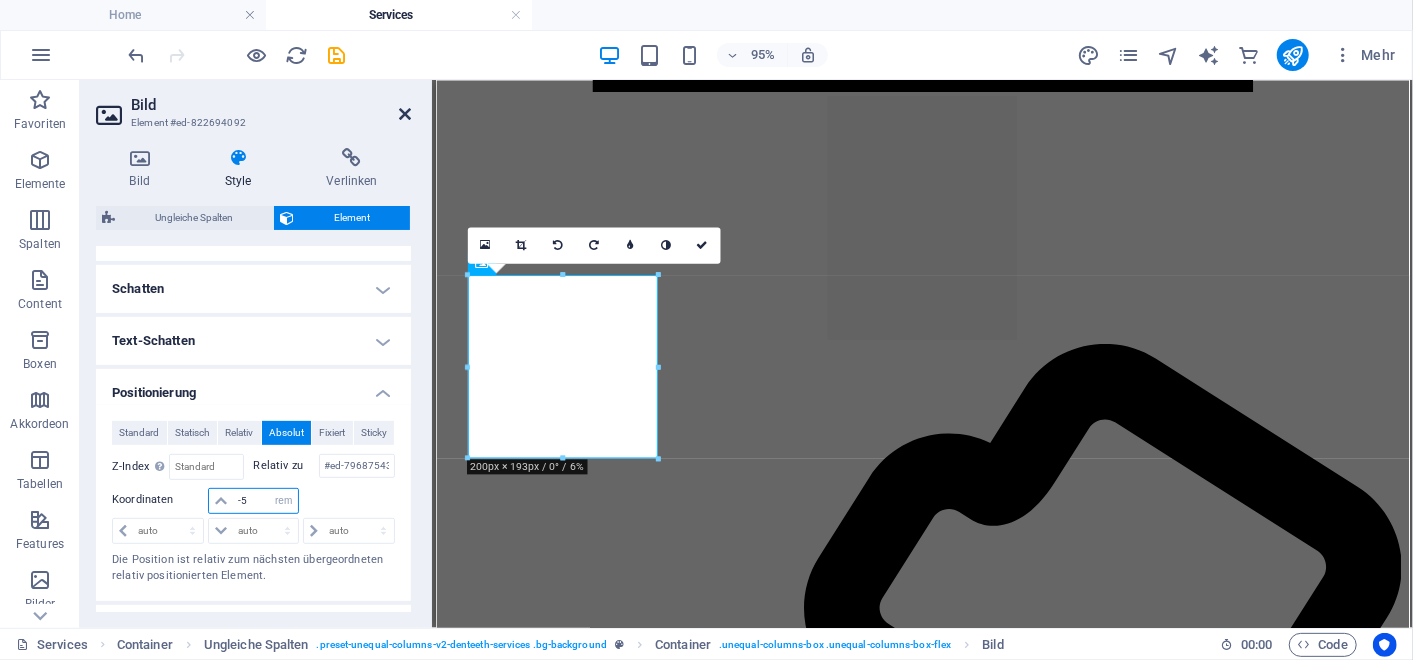 type on "-5" 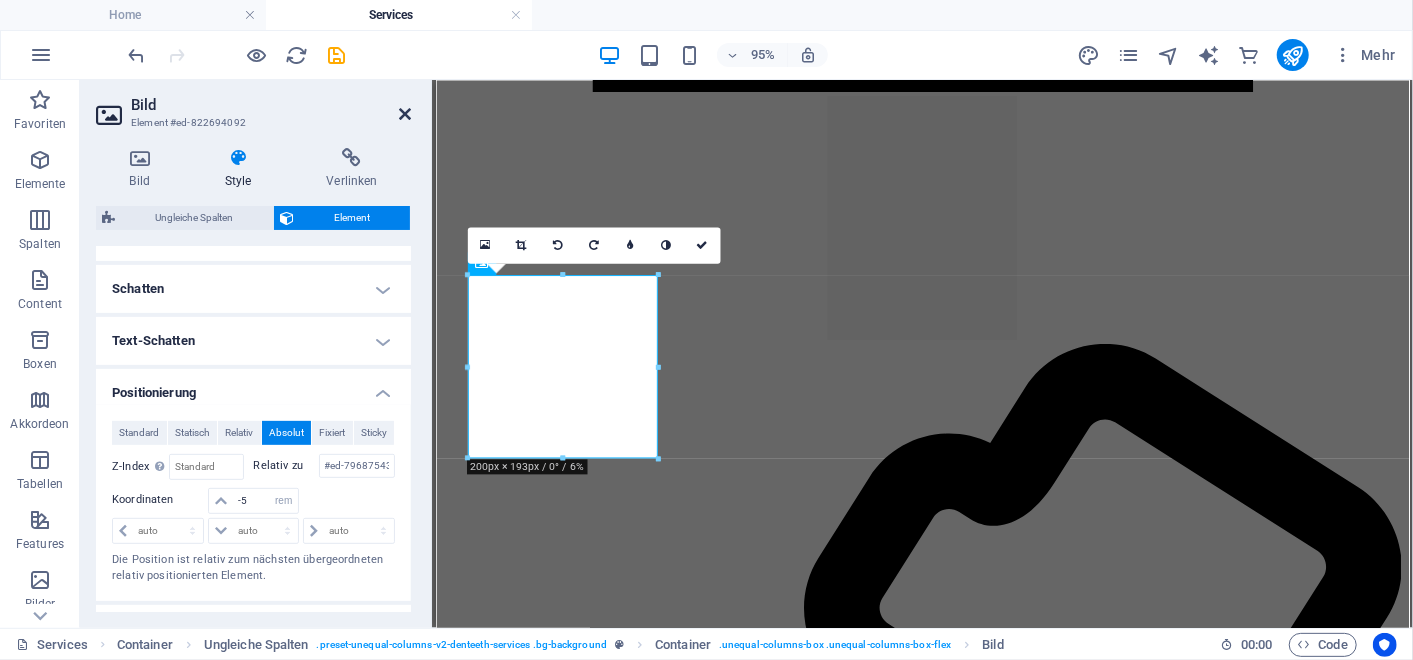 click at bounding box center (405, 114) 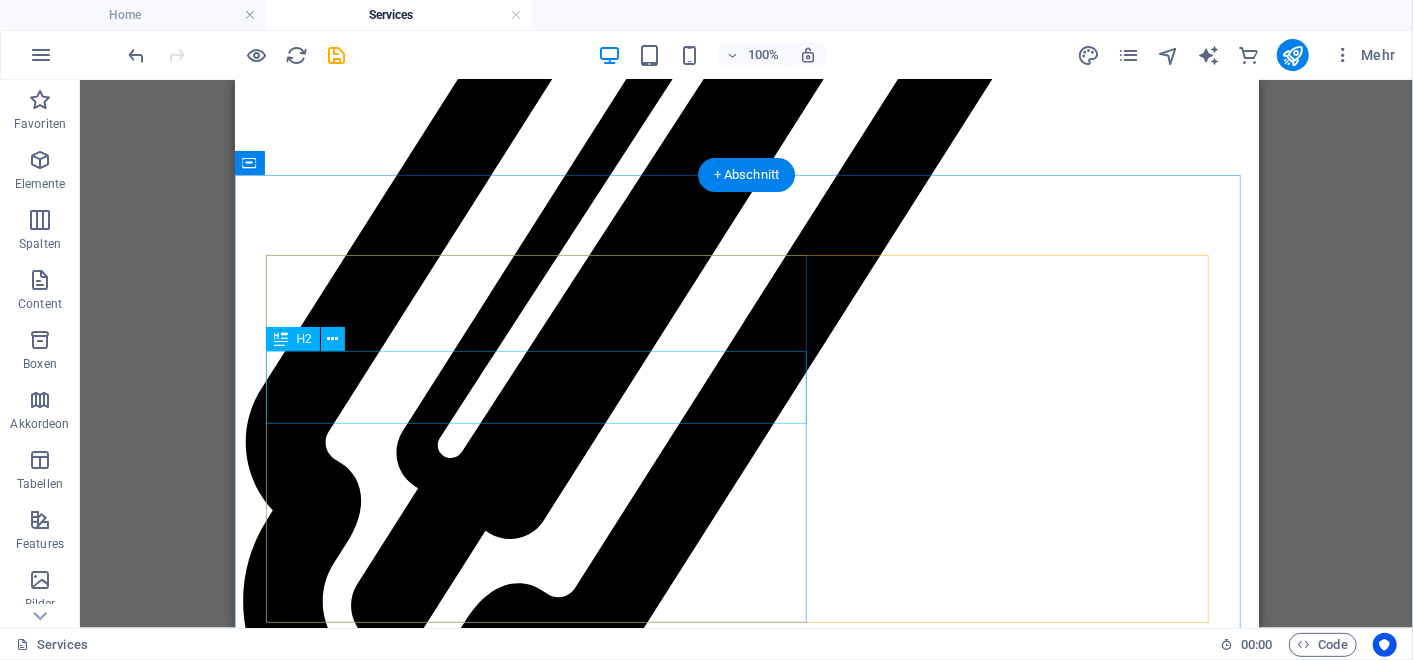 scroll, scrollTop: 5402, scrollLeft: 0, axis: vertical 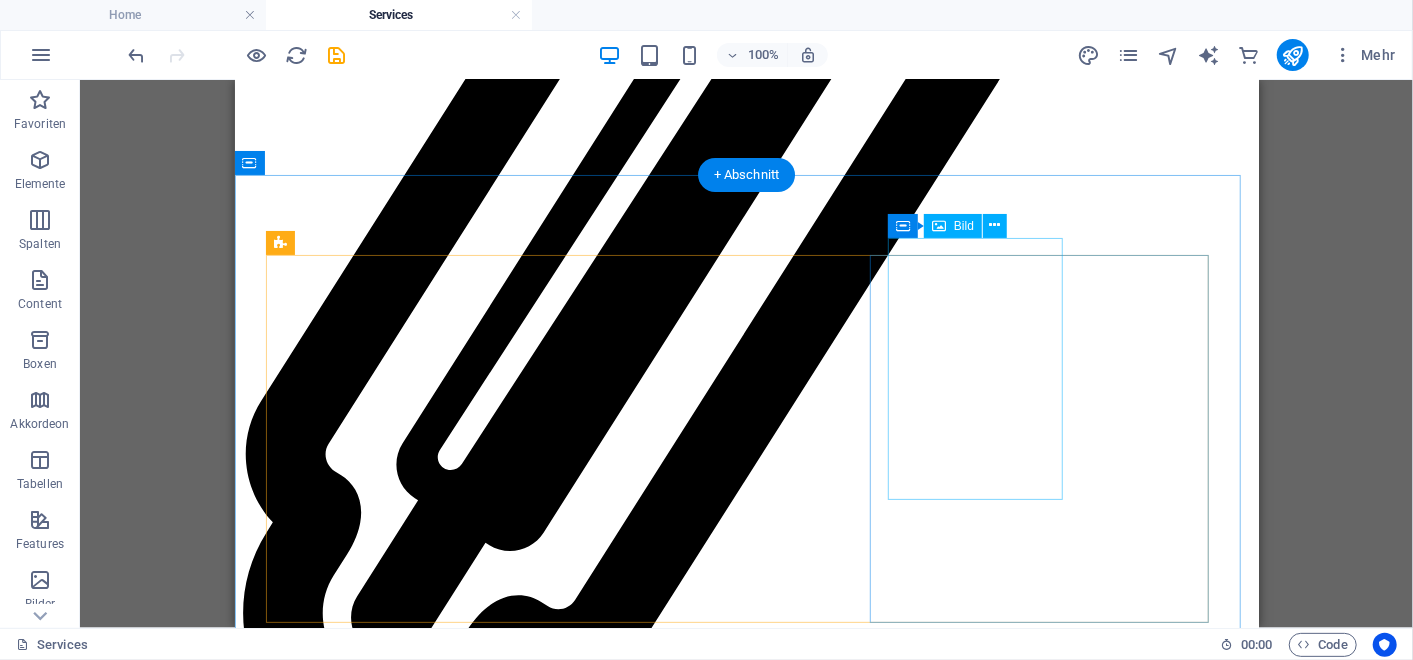 click at bounding box center [372, -5217] 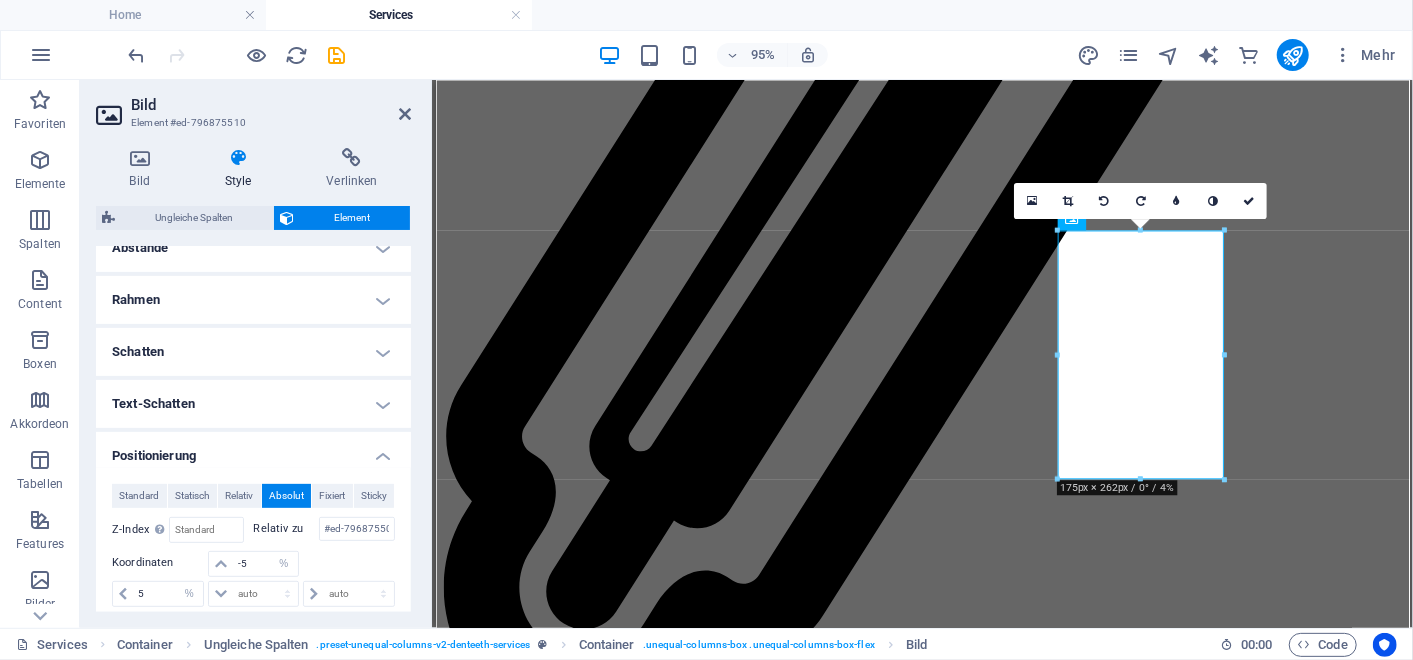 scroll, scrollTop: 441, scrollLeft: 0, axis: vertical 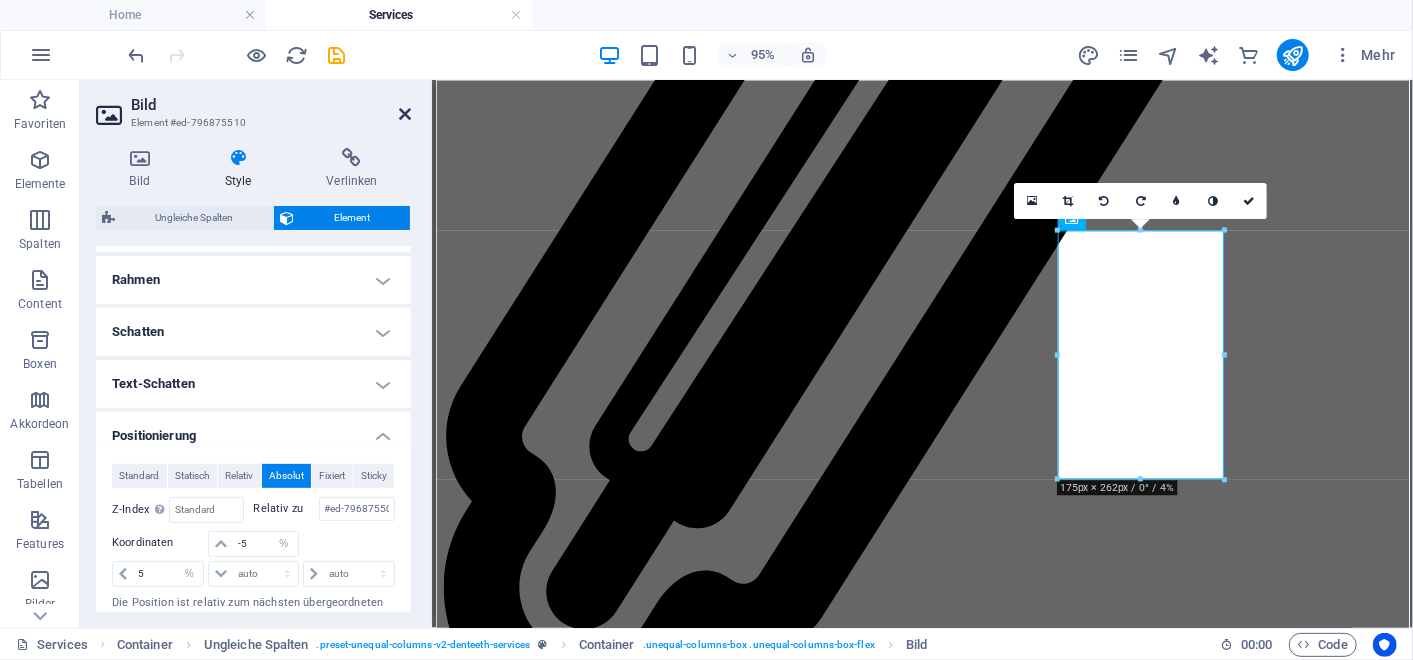 click at bounding box center [405, 114] 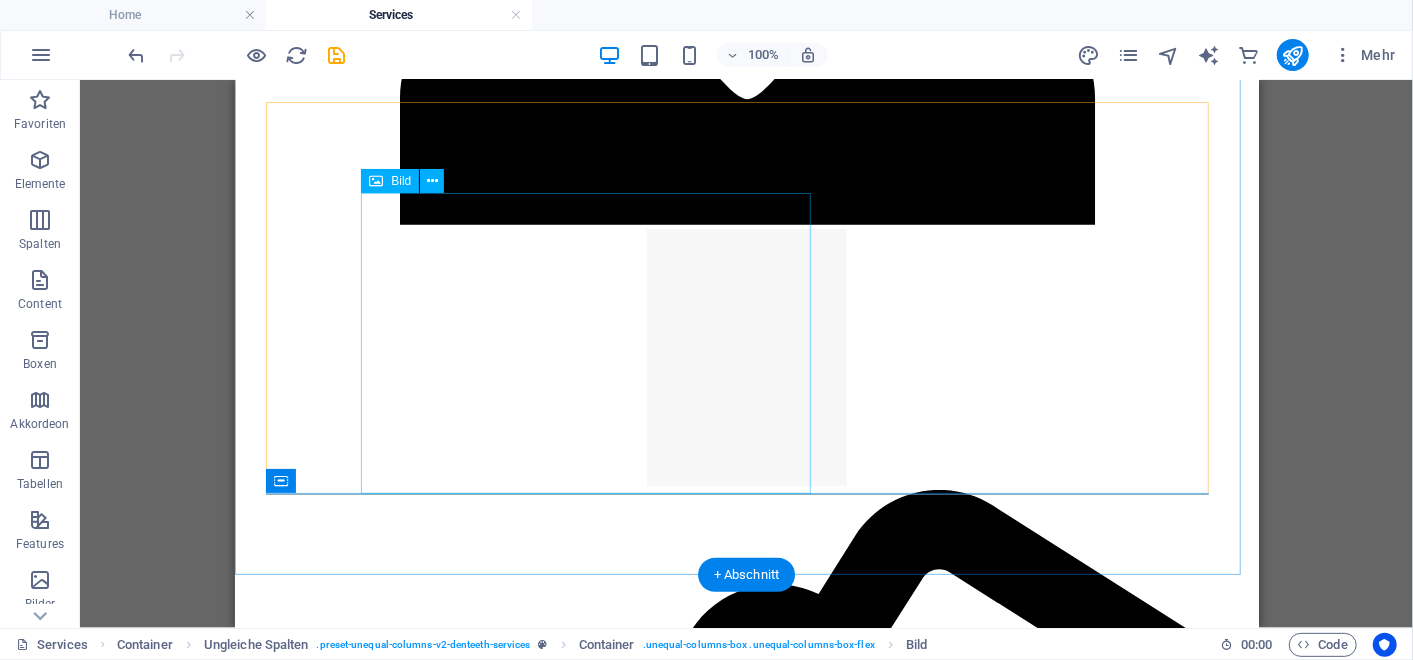 scroll, scrollTop: 4340, scrollLeft: 0, axis: vertical 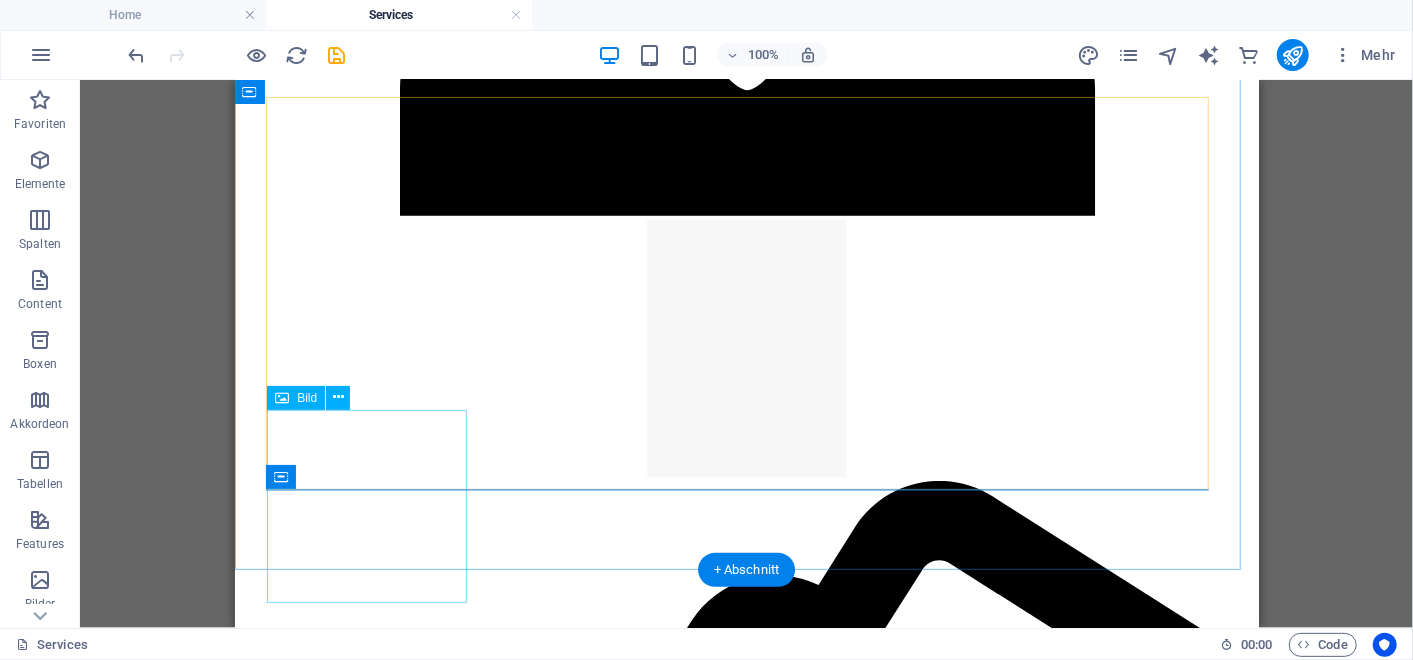 click at bounding box center (342, -4243) 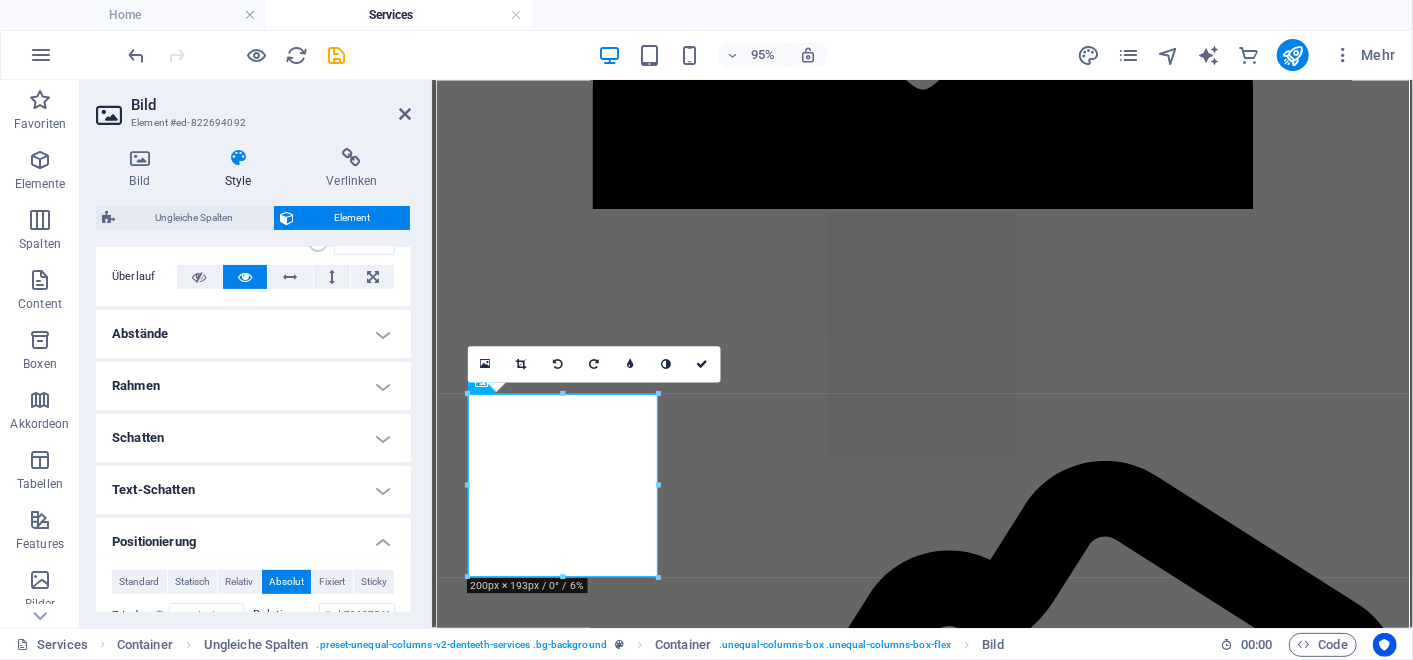 scroll, scrollTop: 428, scrollLeft: 0, axis: vertical 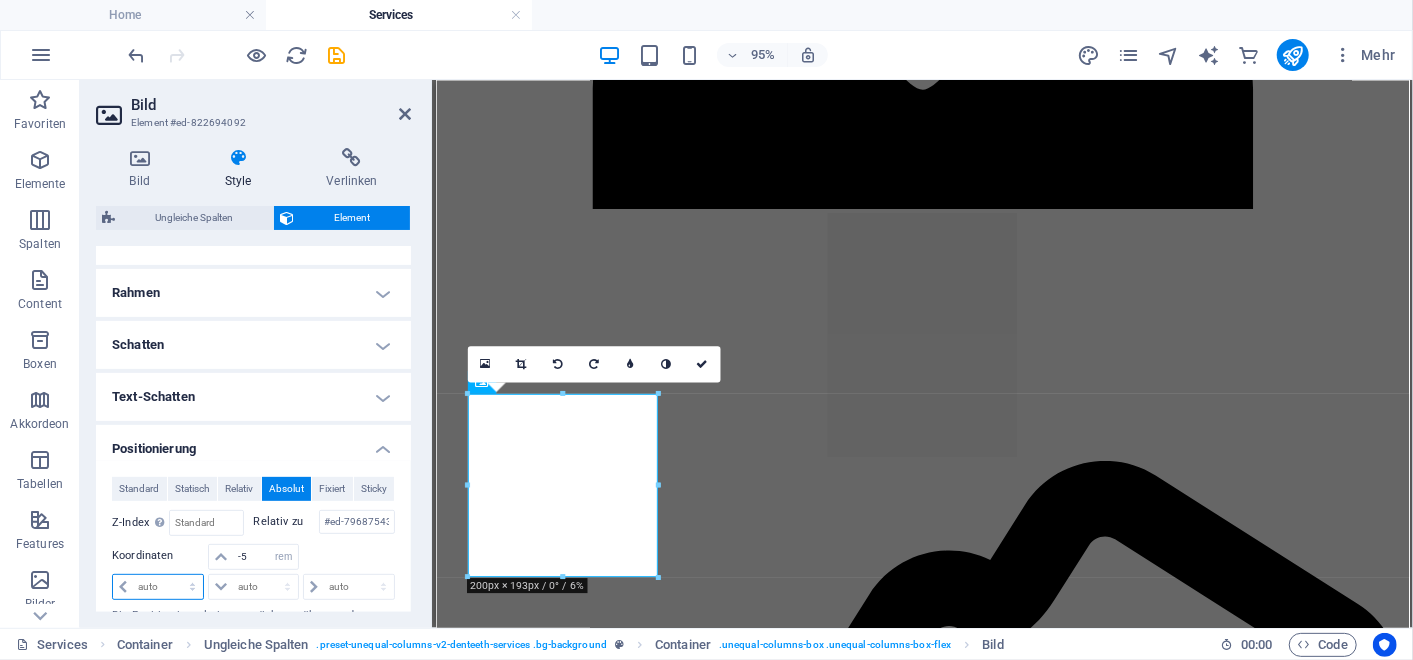 click on "auto px rem % em" at bounding box center [158, 587] 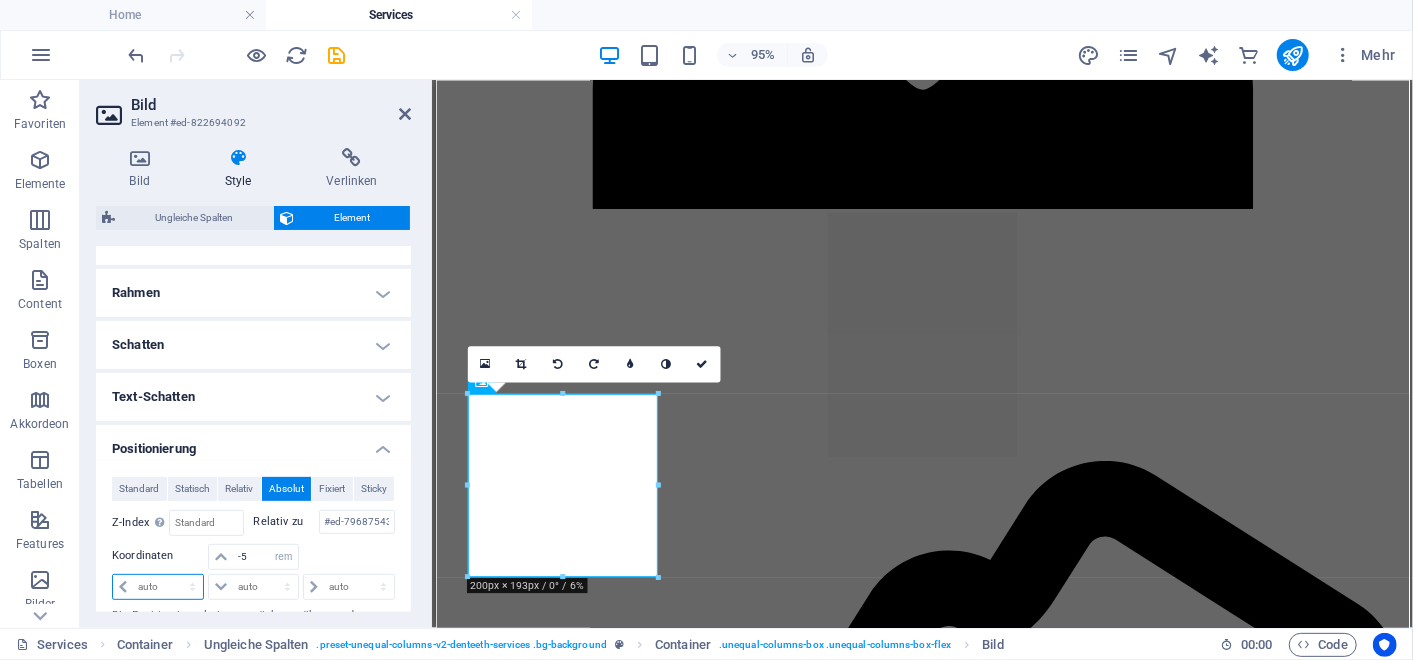 select on "rem" 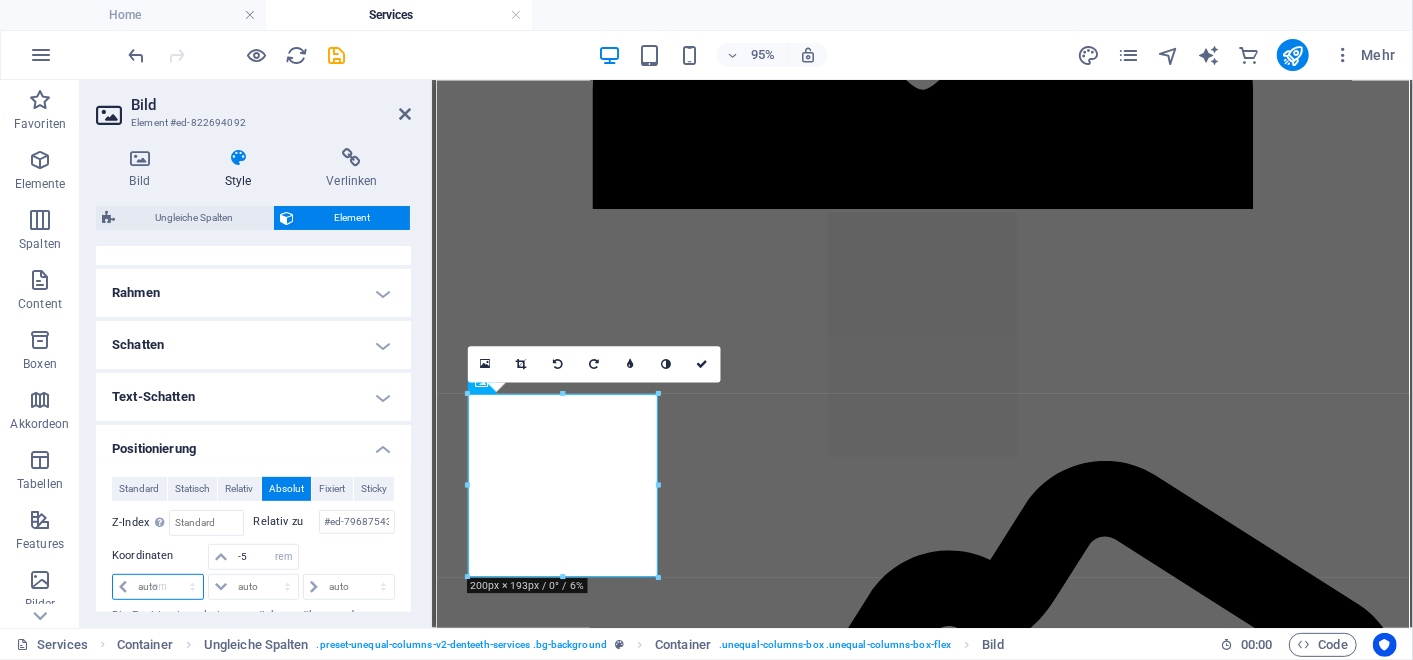 click on "auto px rem % em" at bounding box center (158, 587) 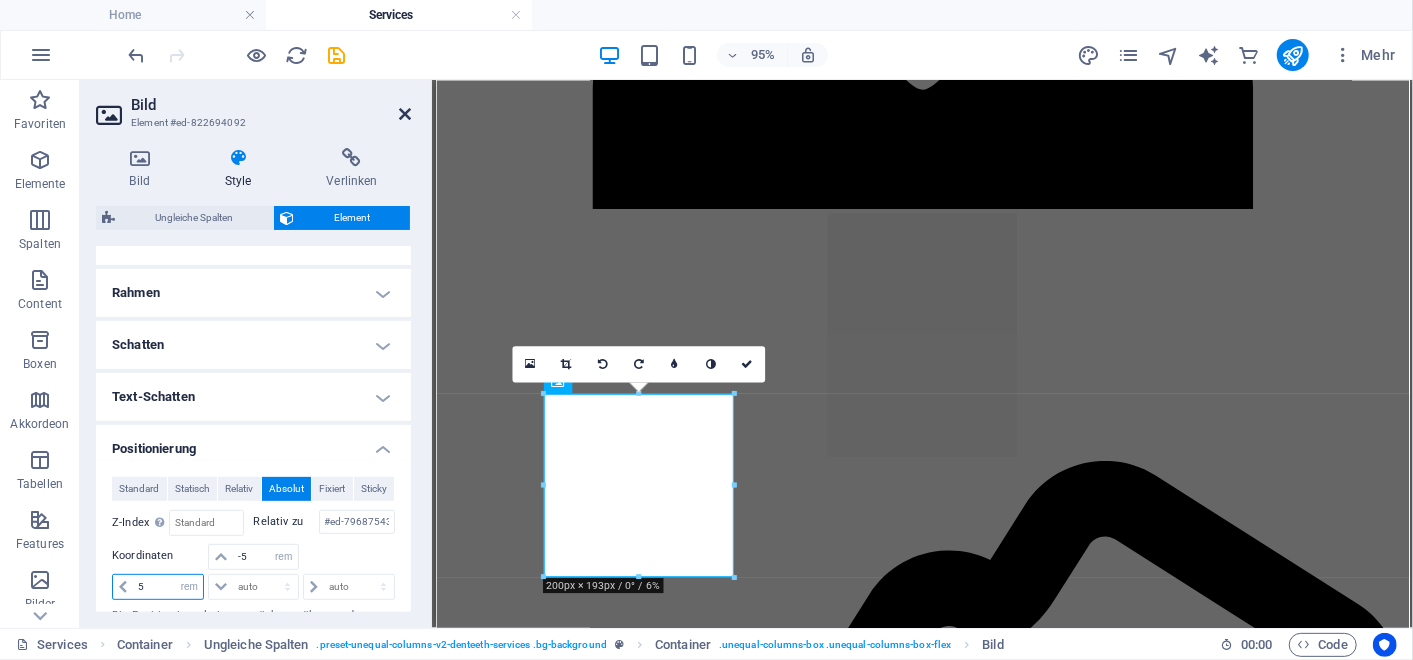 type on "5" 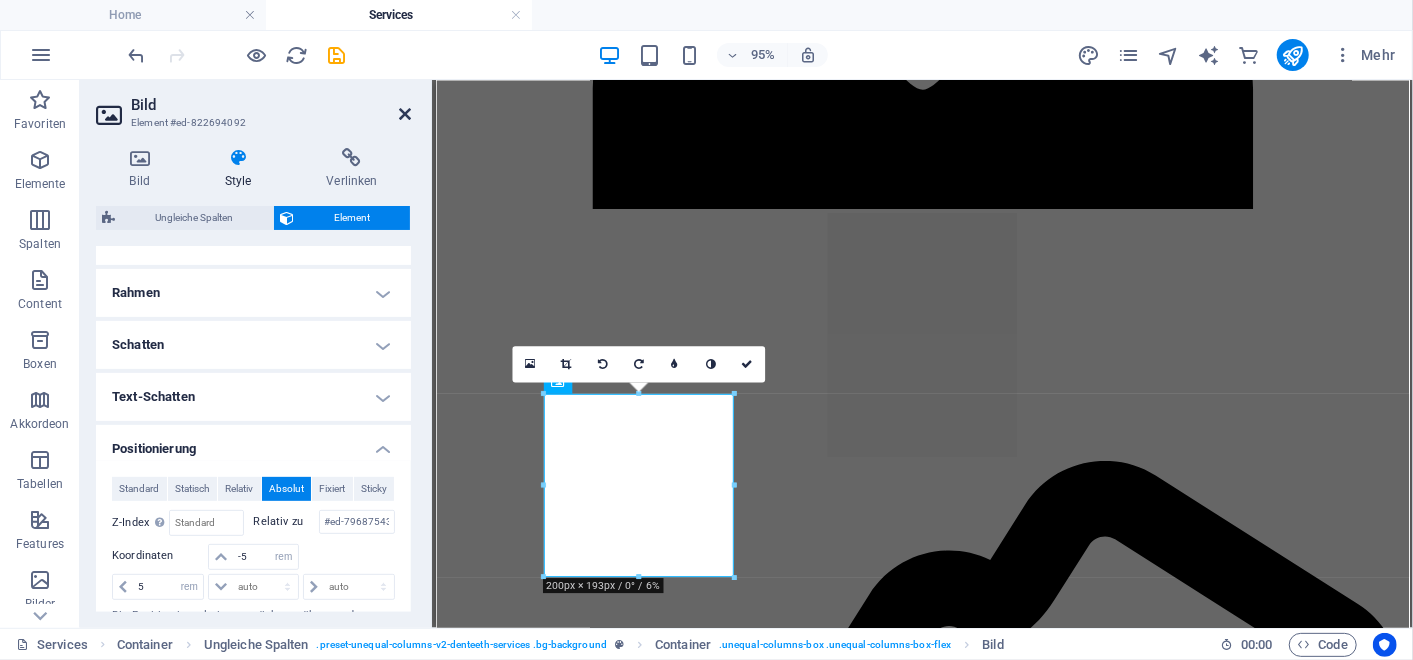 click at bounding box center (405, 114) 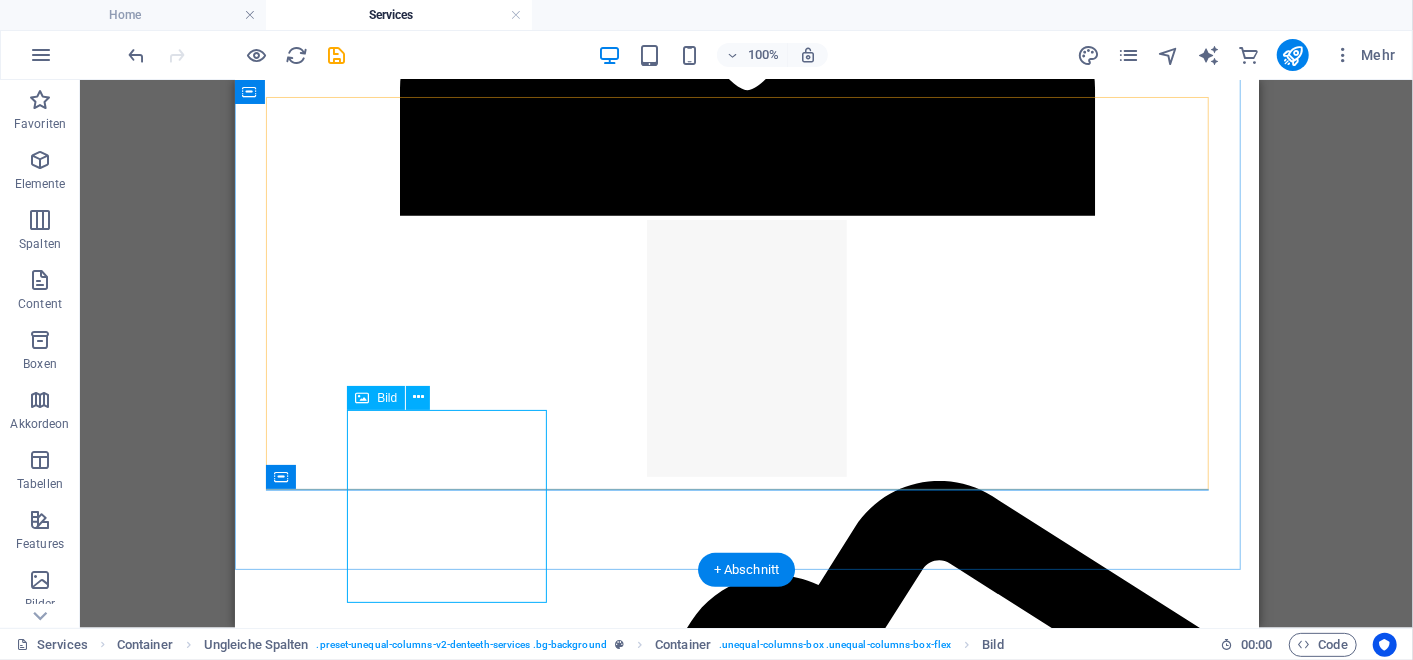 click at bounding box center (414, -4243) 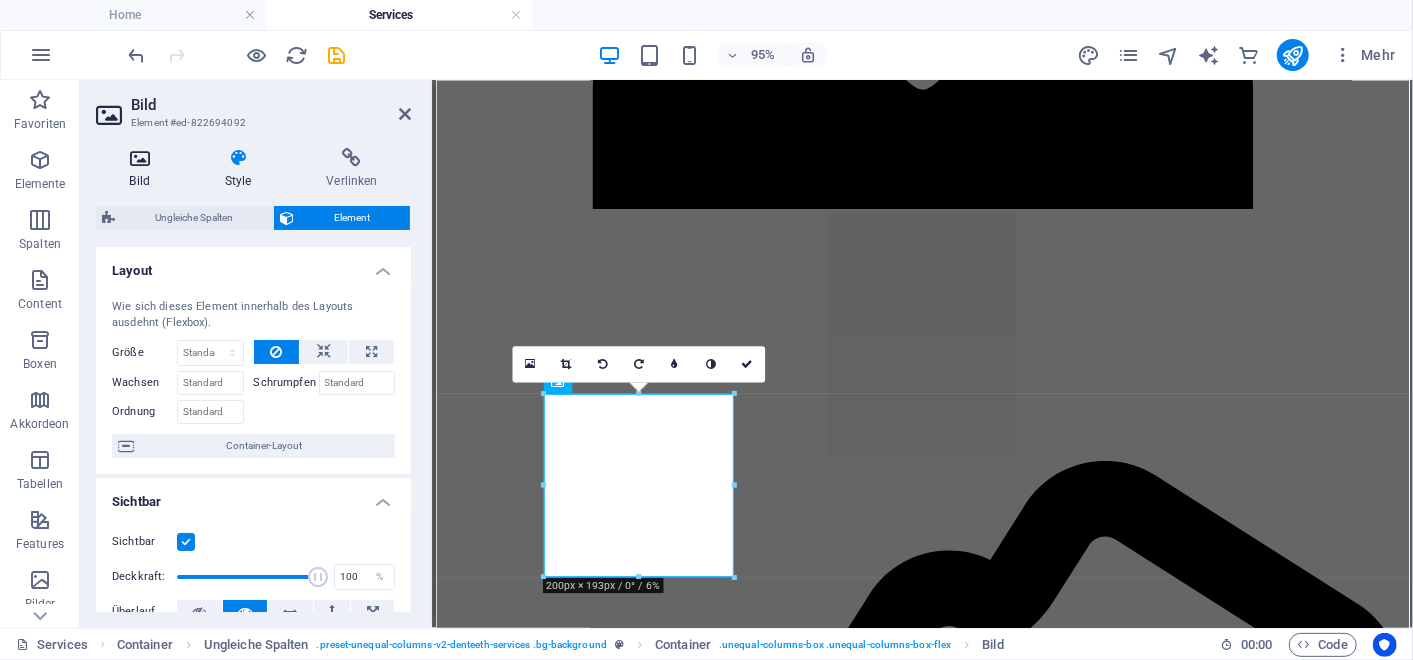 click at bounding box center (139, 158) 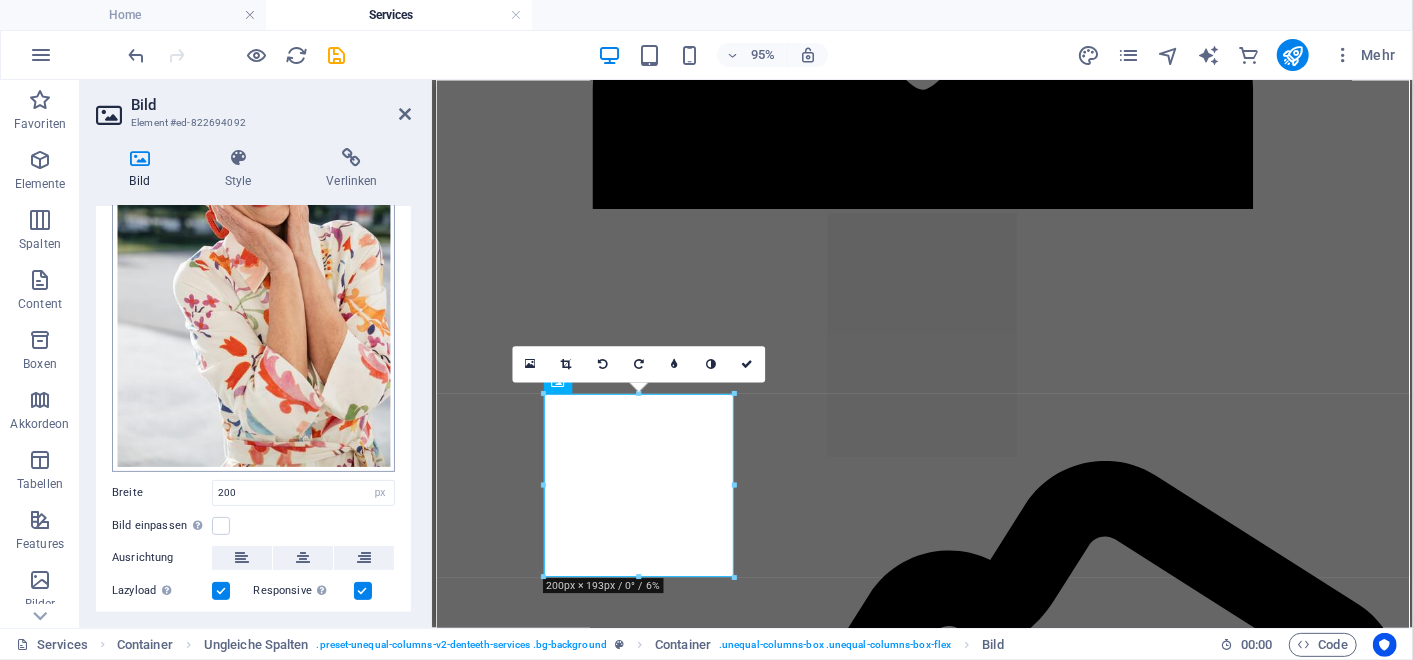 scroll, scrollTop: 210, scrollLeft: 0, axis: vertical 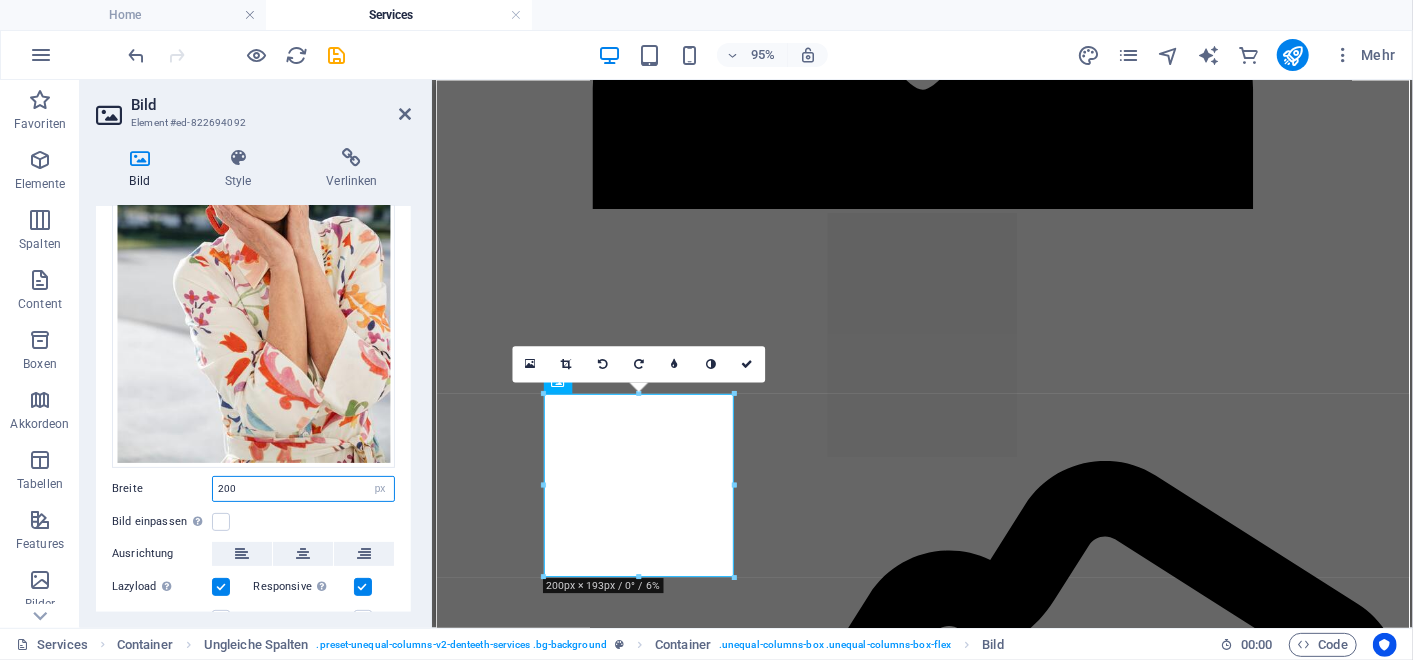 click on "200" at bounding box center [303, 489] 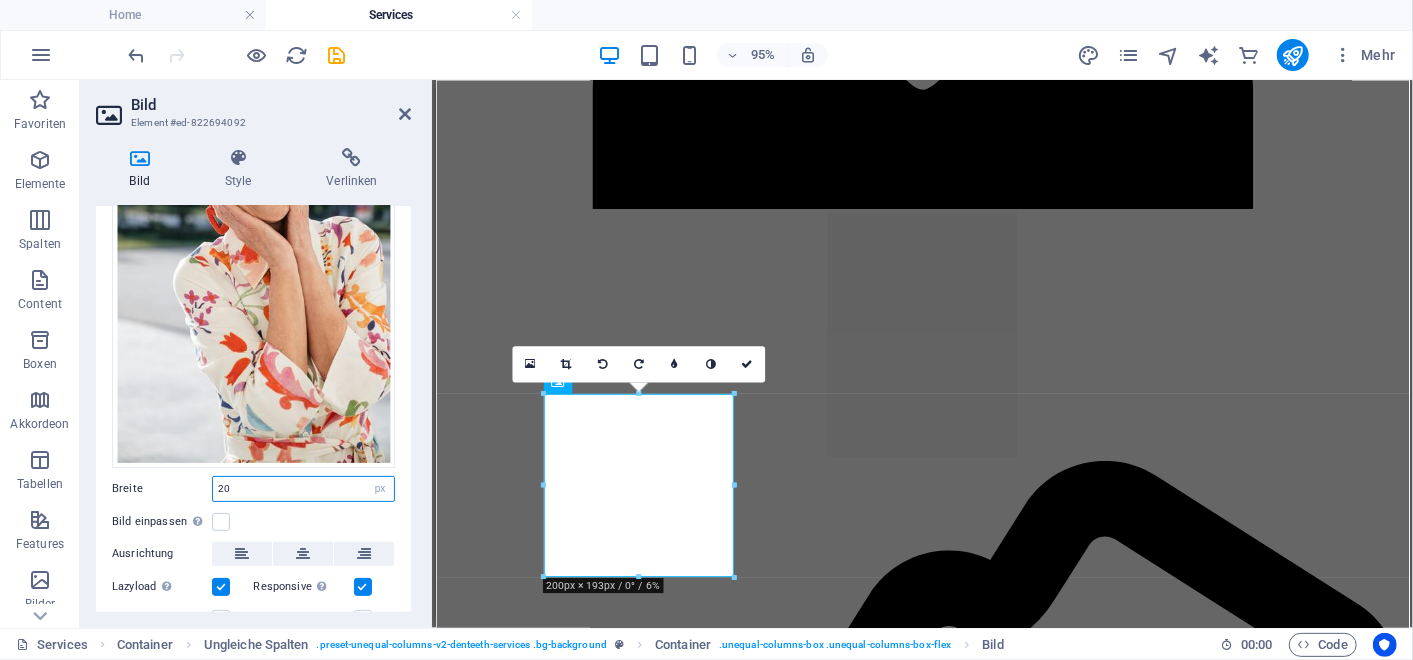 type on "2" 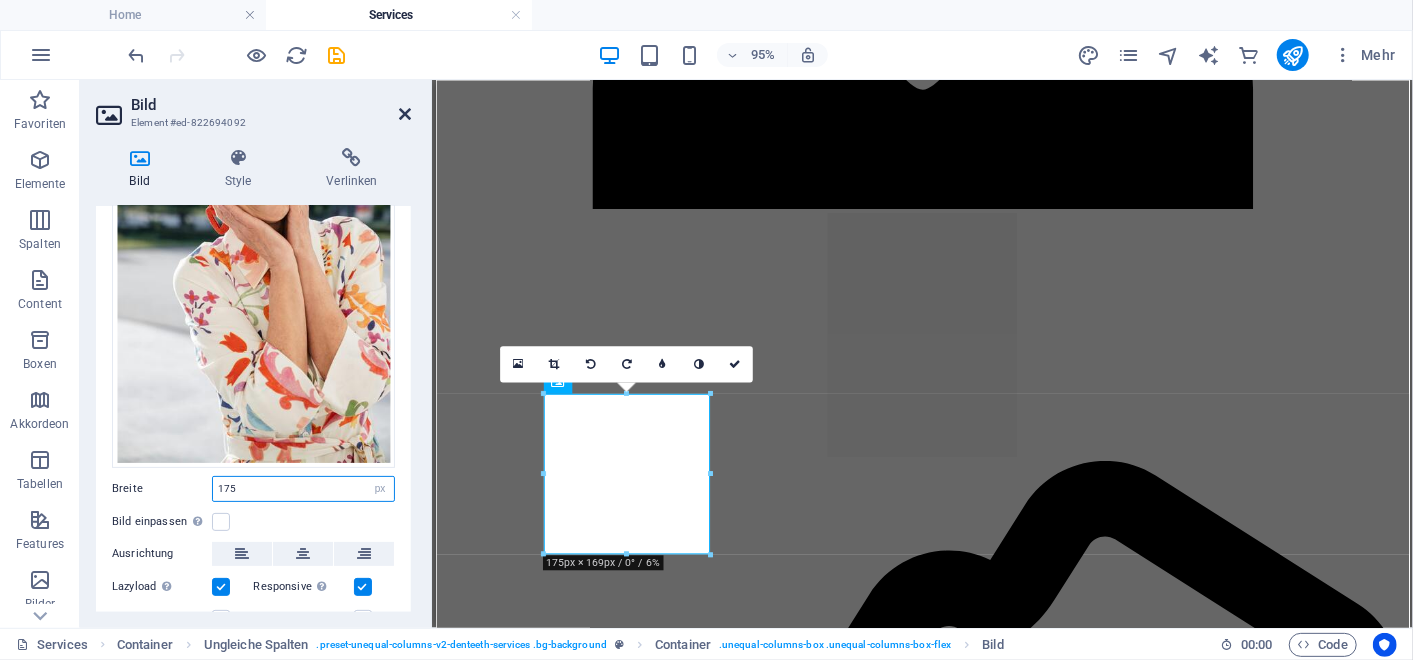 type on "175" 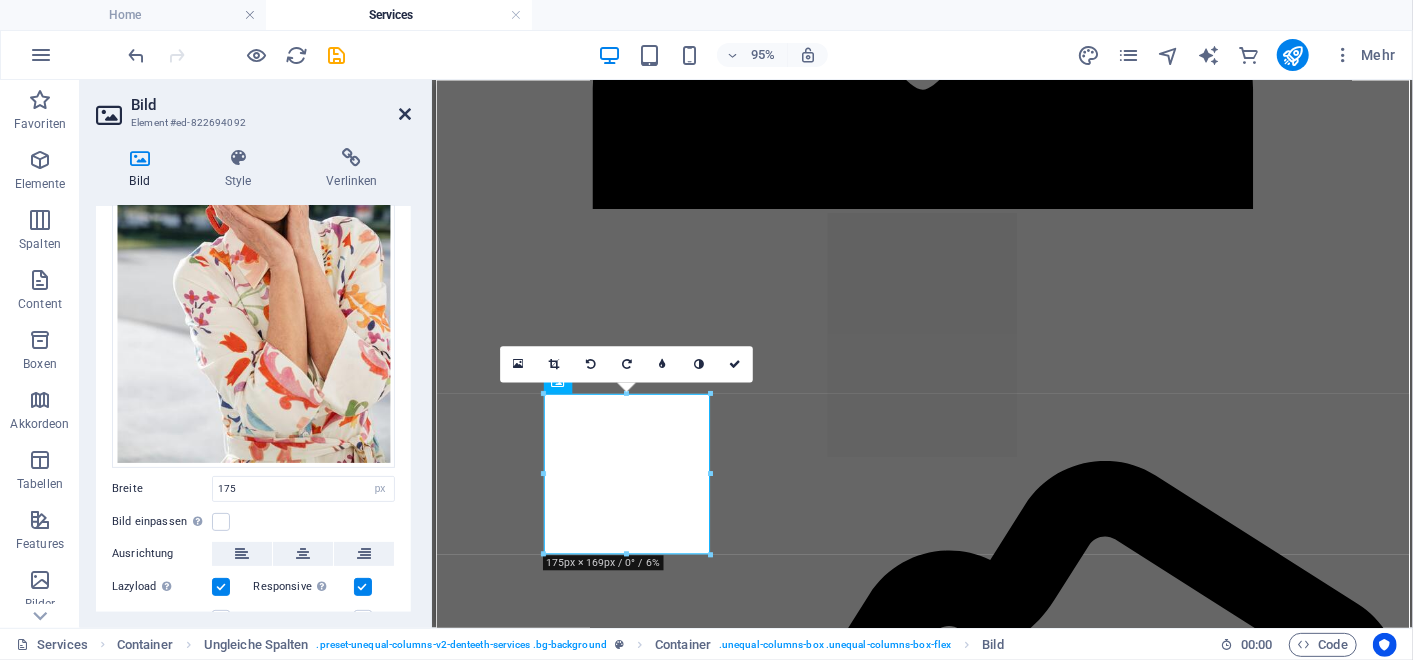click at bounding box center (405, 114) 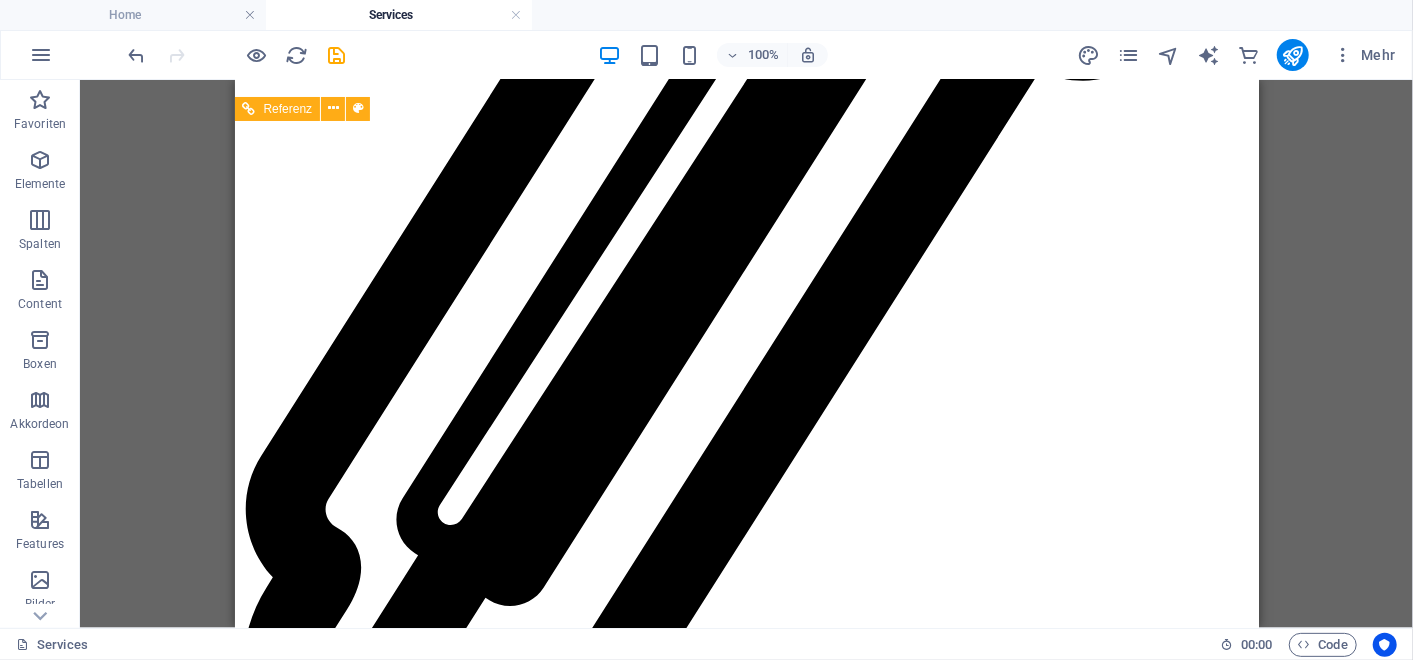 scroll, scrollTop: 5298, scrollLeft: 0, axis: vertical 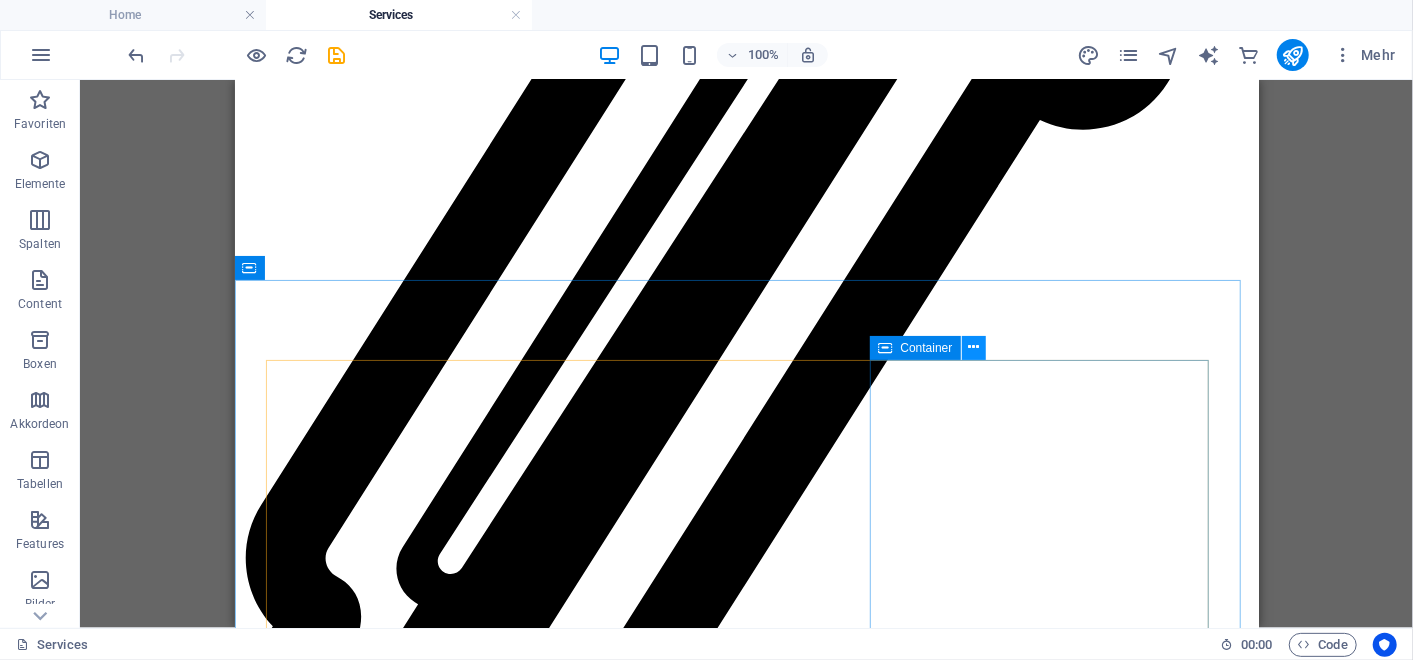click at bounding box center [973, 347] 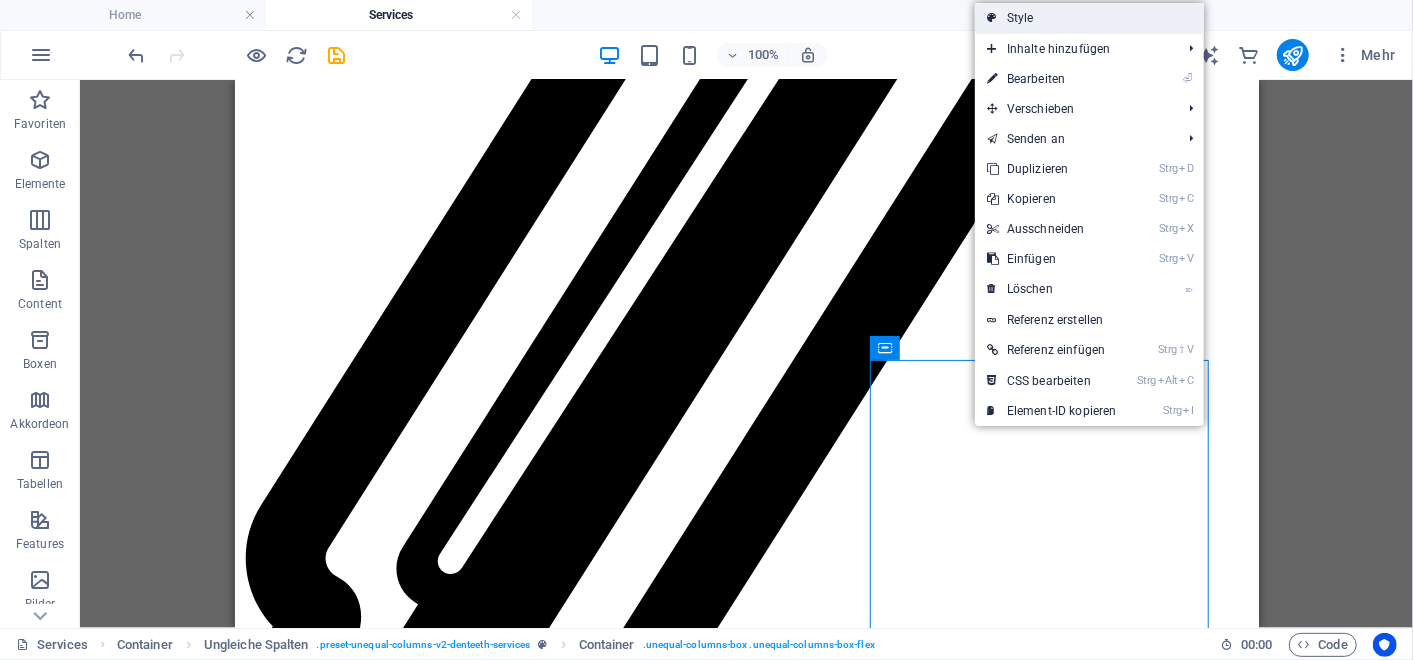 click on "Style" at bounding box center (1089, 18) 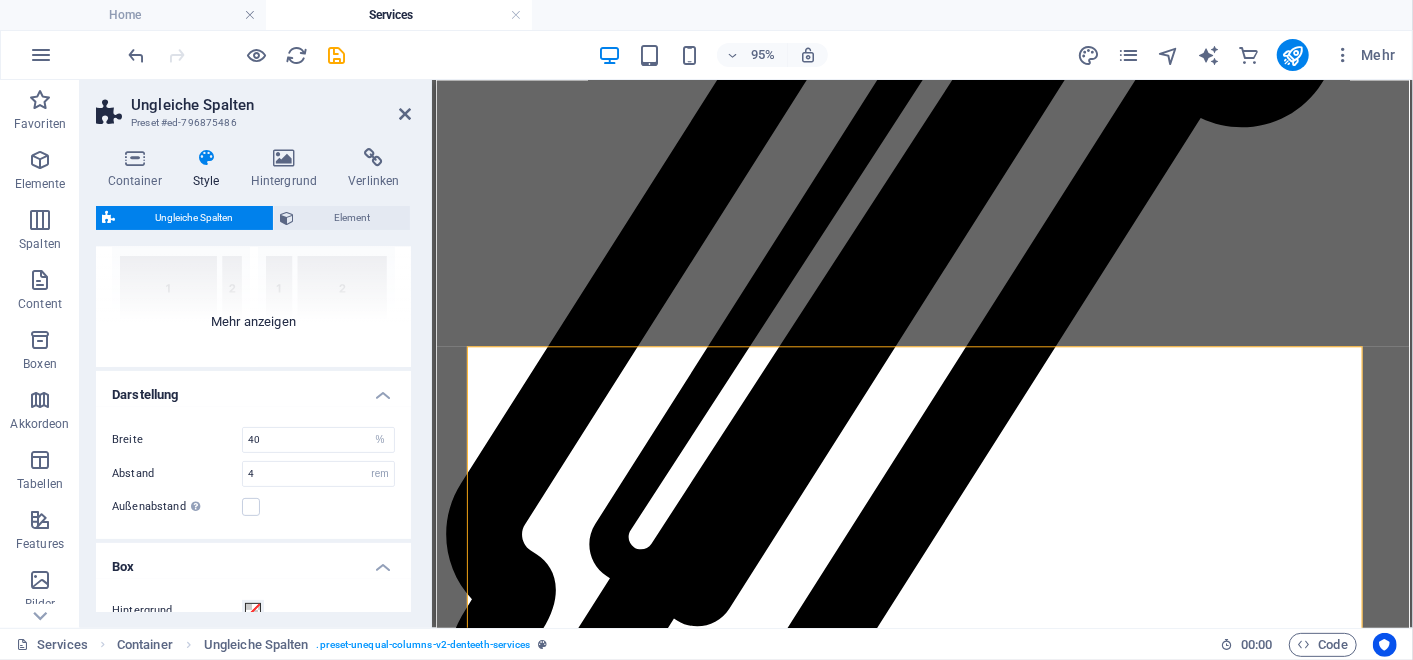 scroll, scrollTop: 167, scrollLeft: 0, axis: vertical 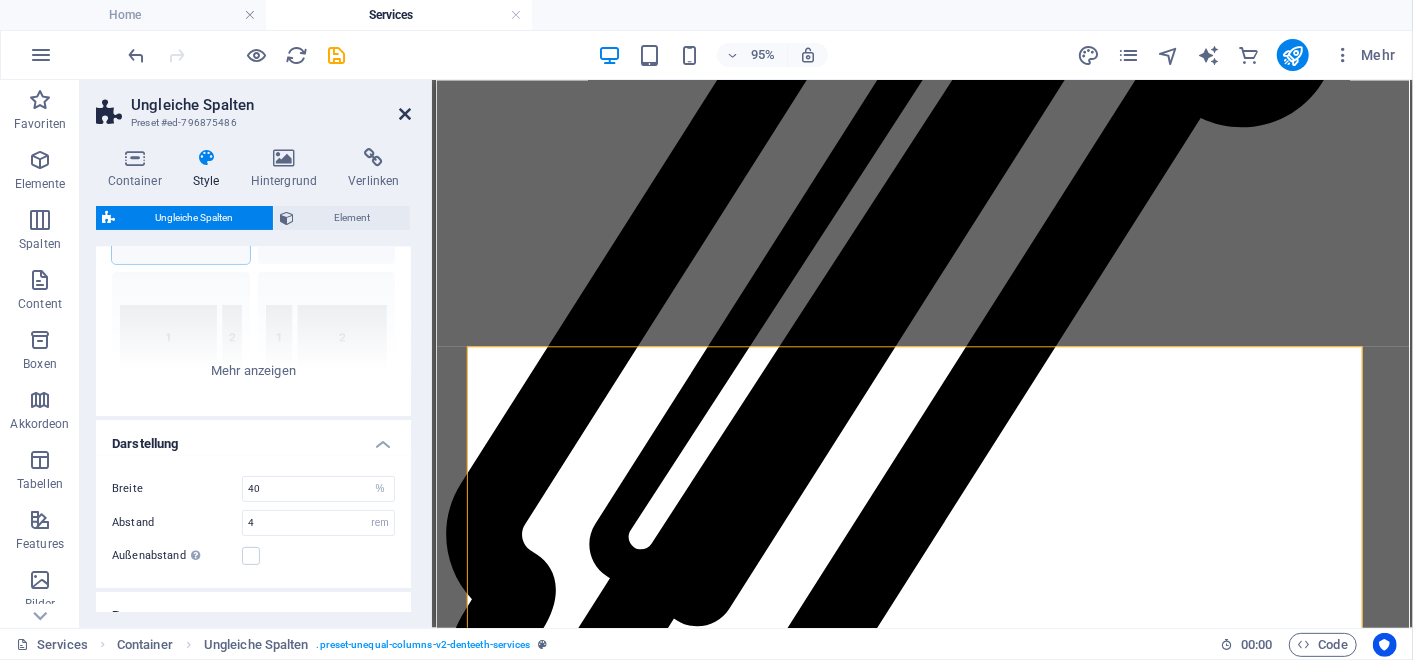 click at bounding box center [405, 114] 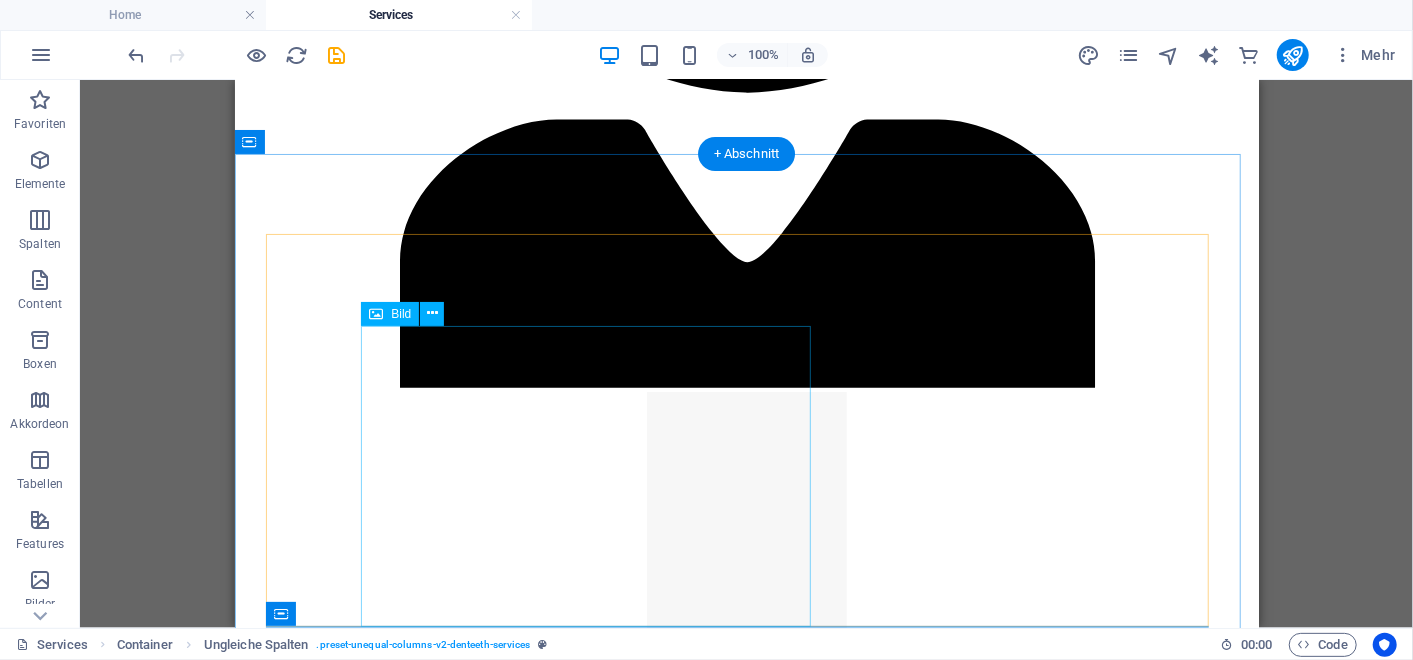 scroll, scrollTop: 4160, scrollLeft: 0, axis: vertical 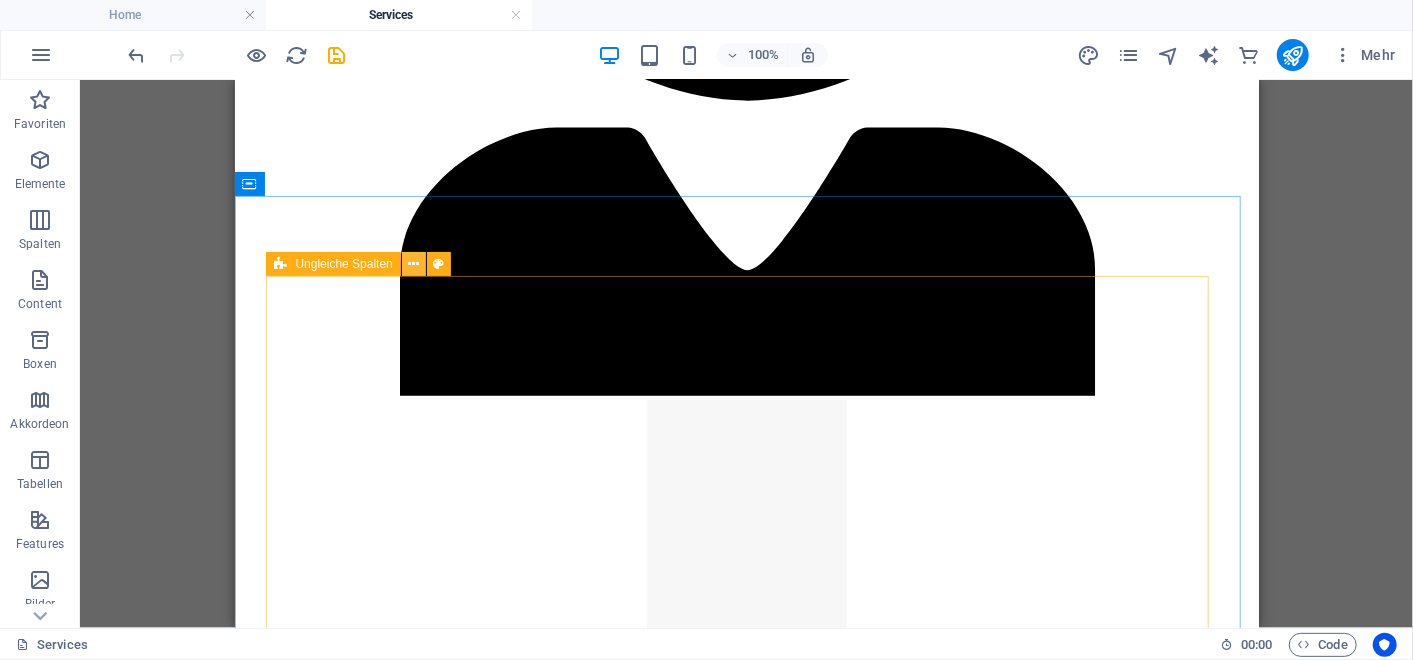click at bounding box center [413, 264] 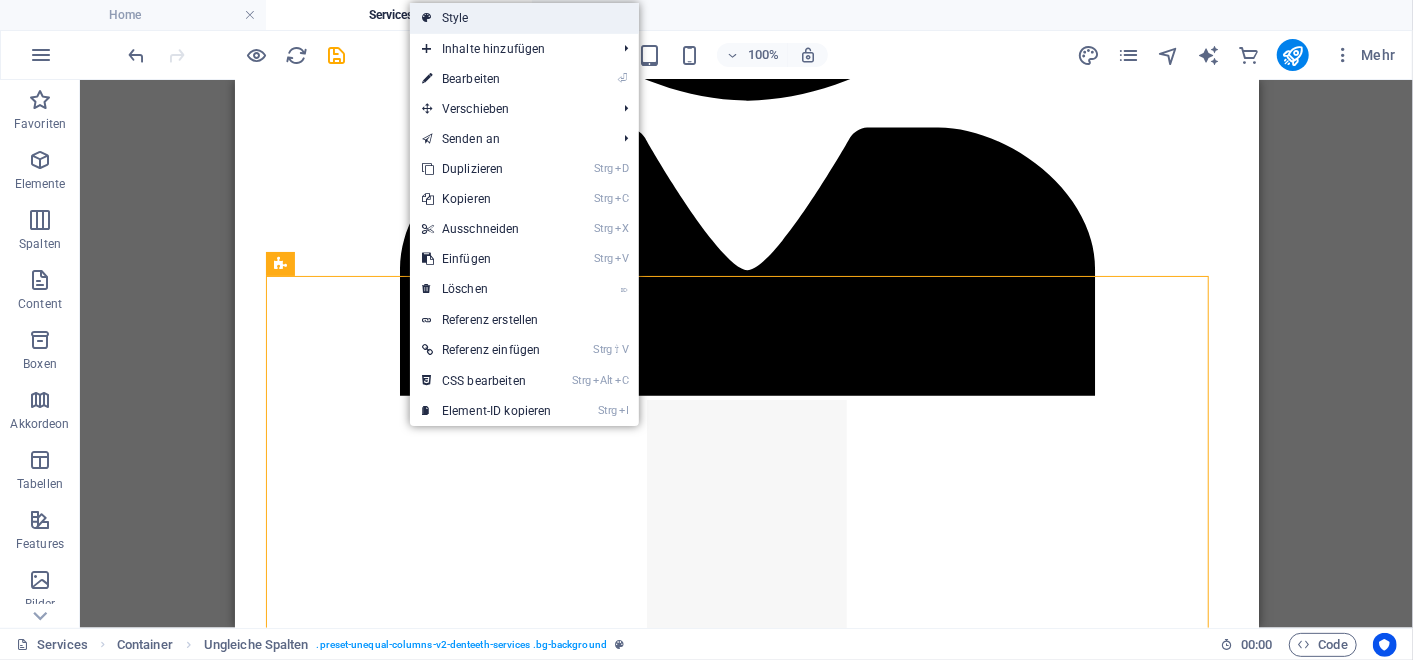 click on "Style" at bounding box center (524, 18) 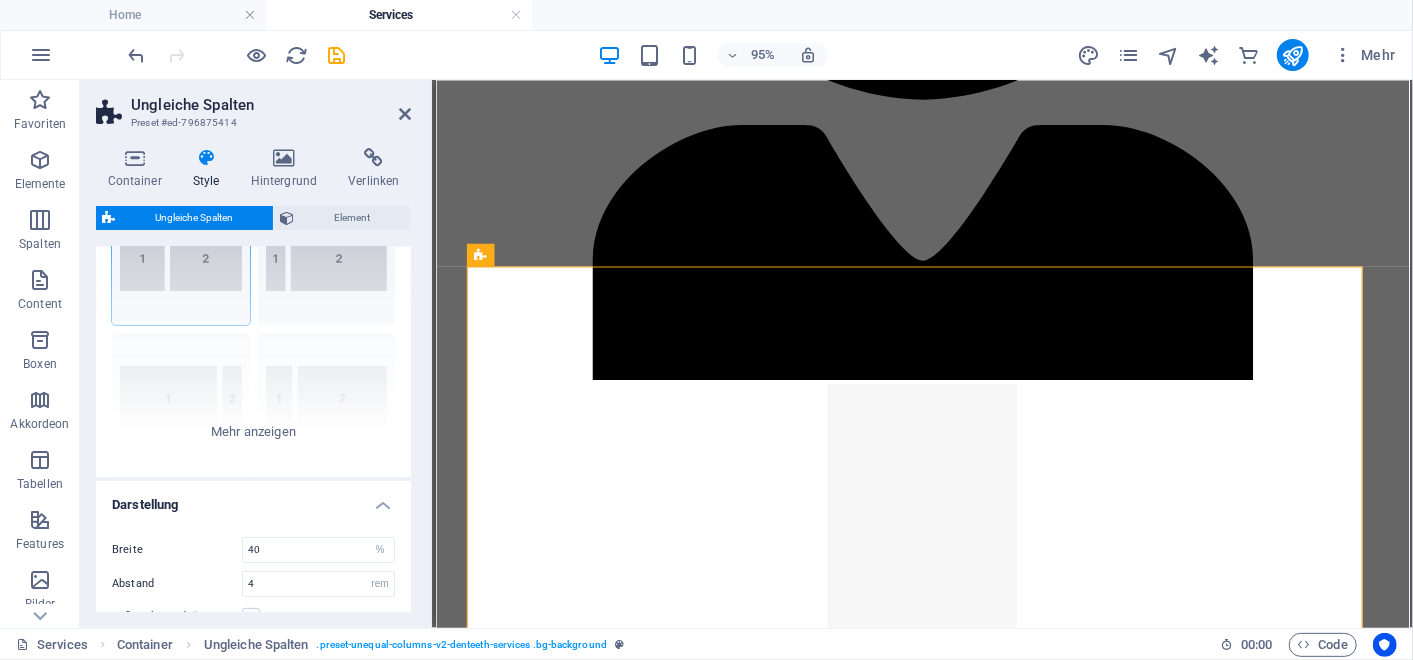 scroll, scrollTop: 104, scrollLeft: 0, axis: vertical 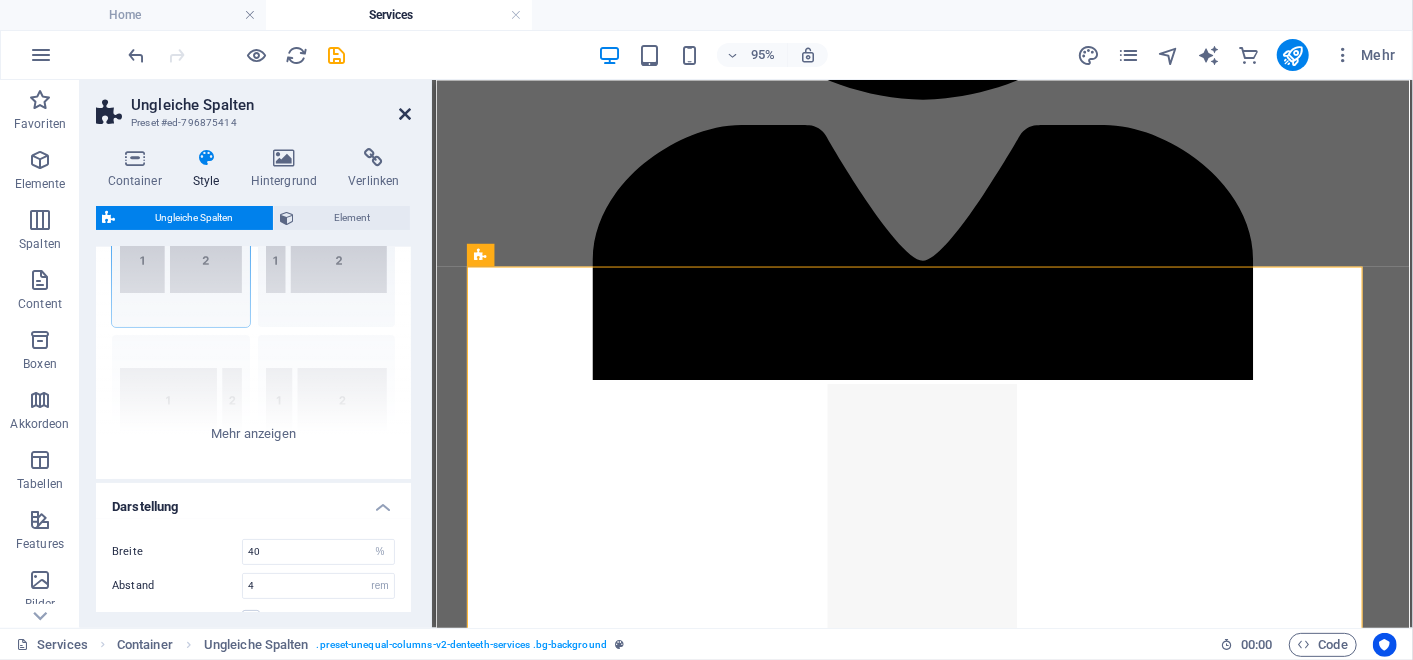 click at bounding box center [405, 114] 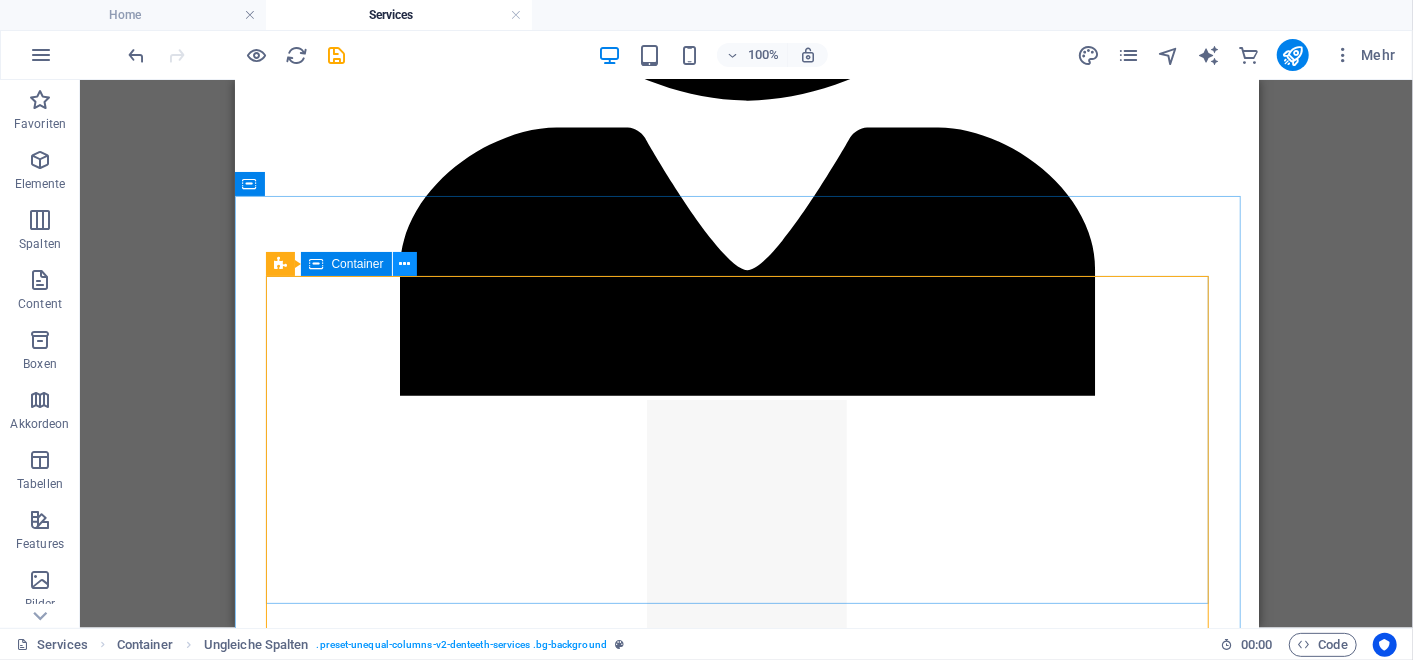 click at bounding box center (404, 264) 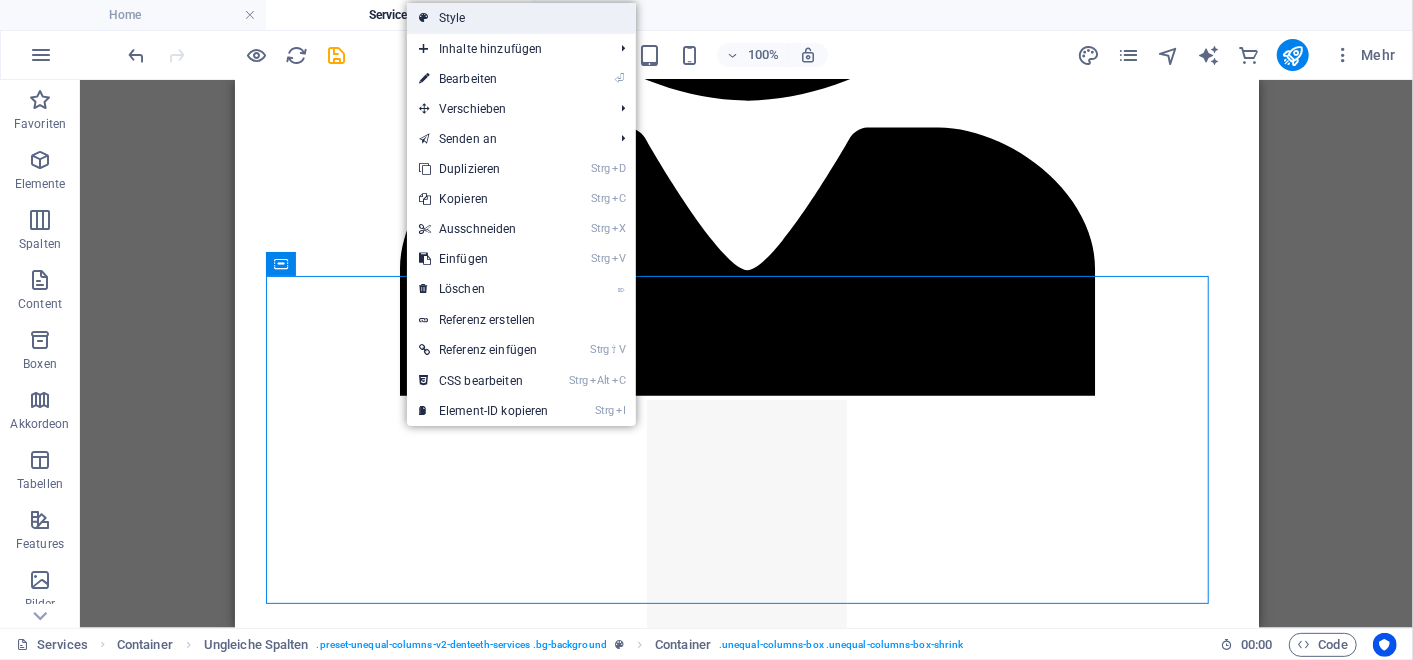 click on "Style" at bounding box center (521, 18) 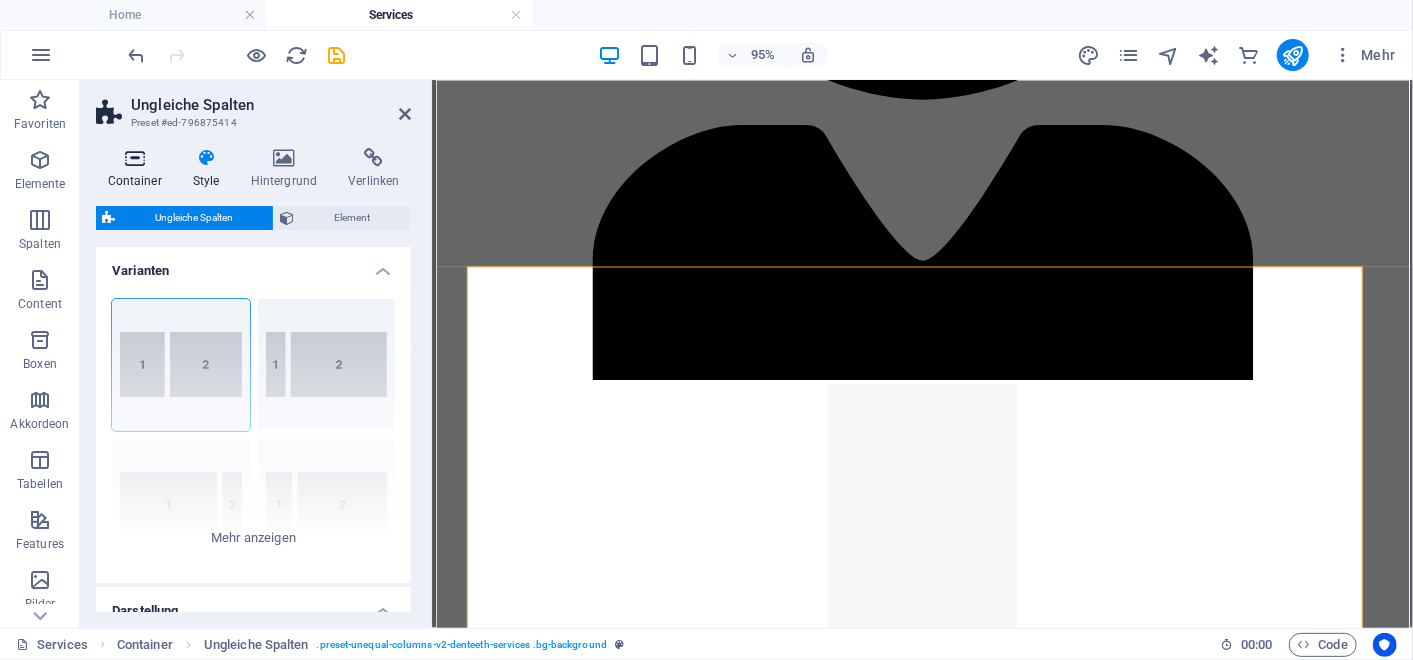 click at bounding box center [134, 158] 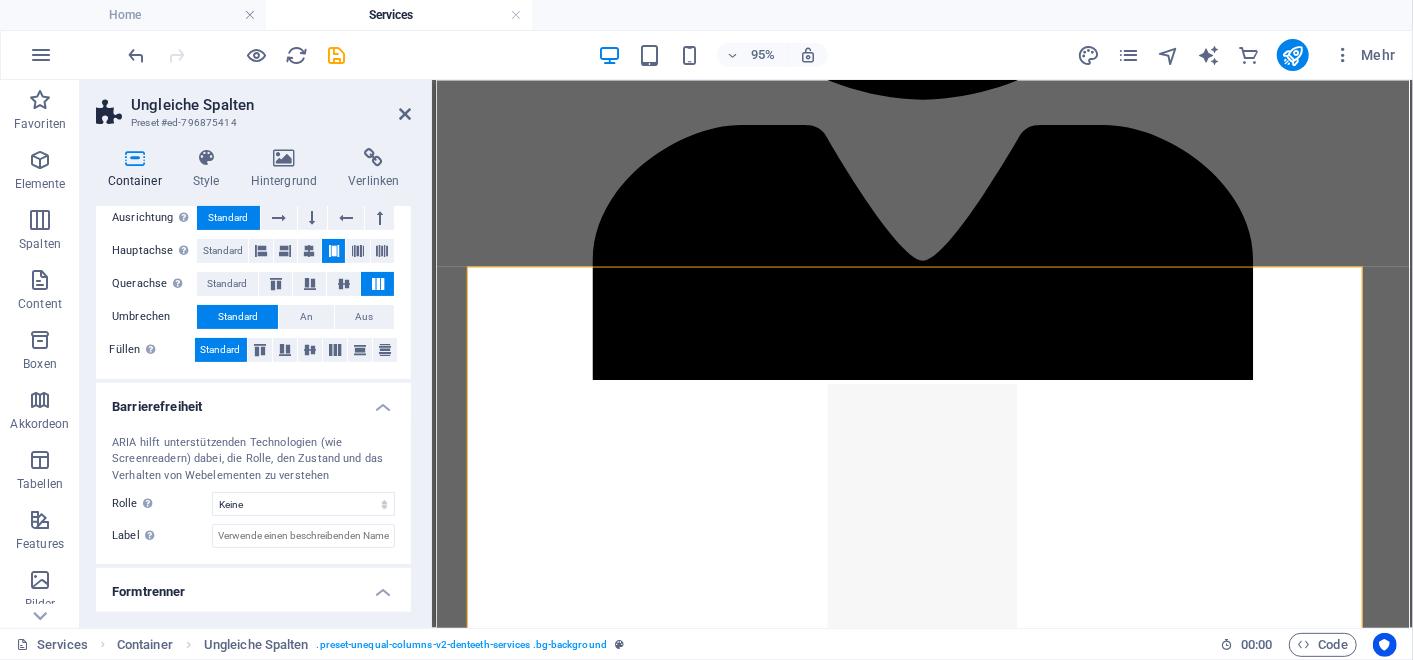 scroll, scrollTop: 328, scrollLeft: 0, axis: vertical 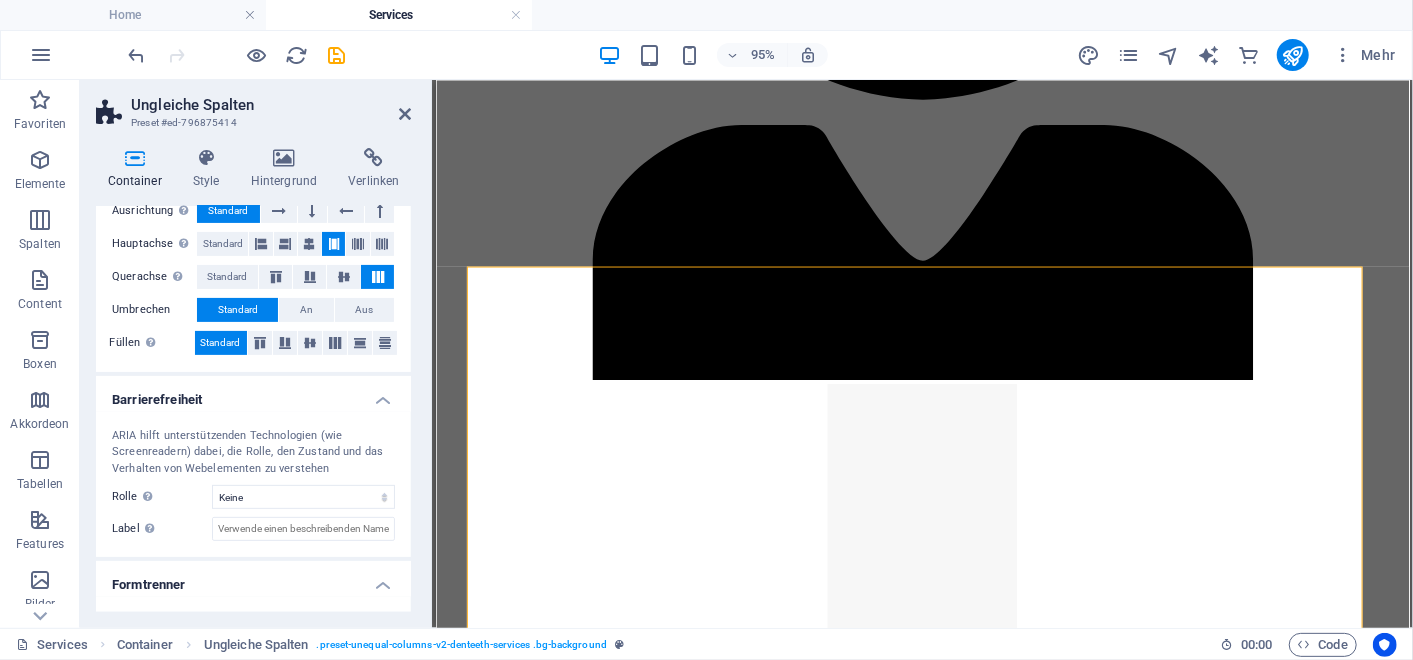 click on "Ungleiche Spalten" at bounding box center [271, 105] 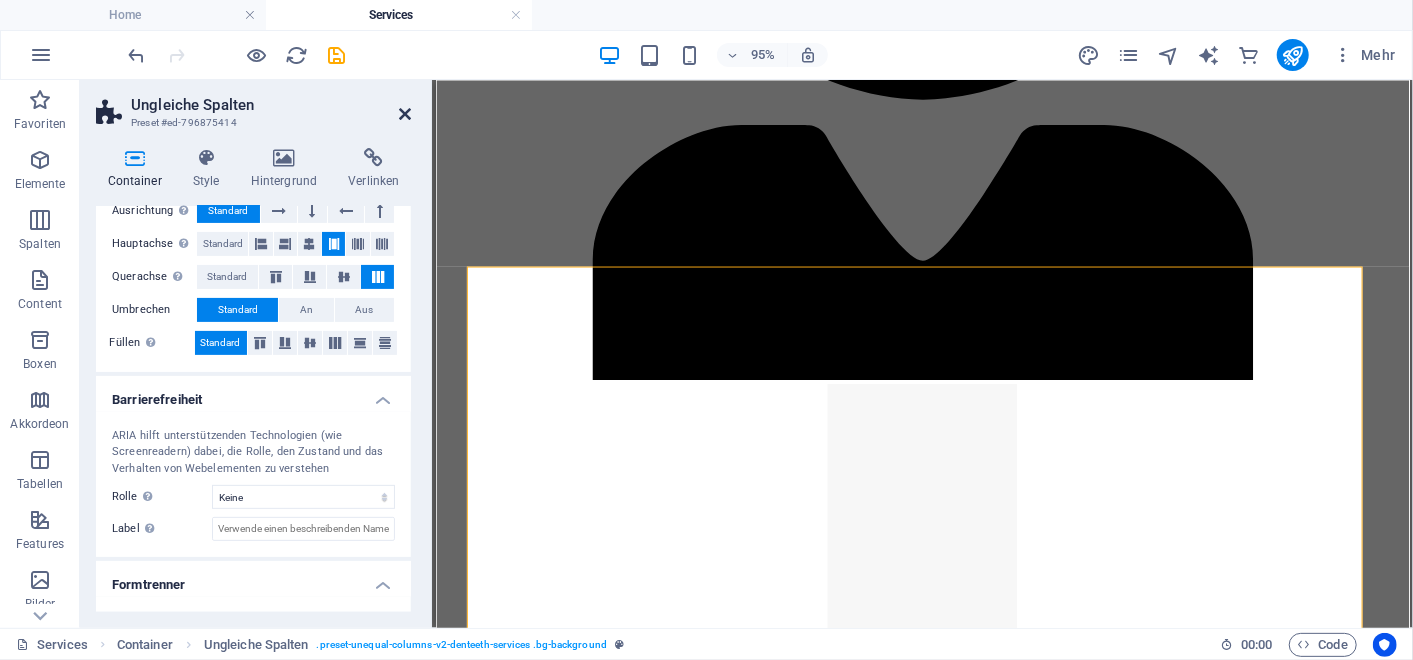 click at bounding box center (405, 114) 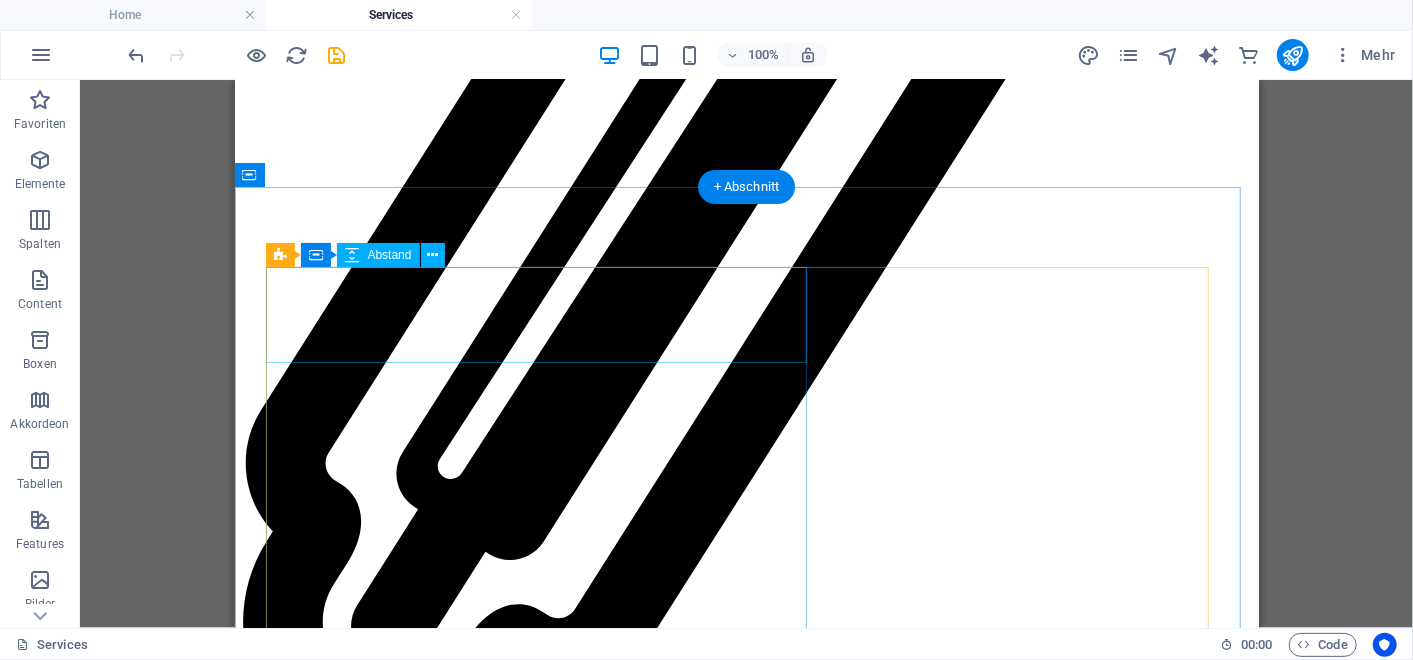 scroll, scrollTop: 5387, scrollLeft: 0, axis: vertical 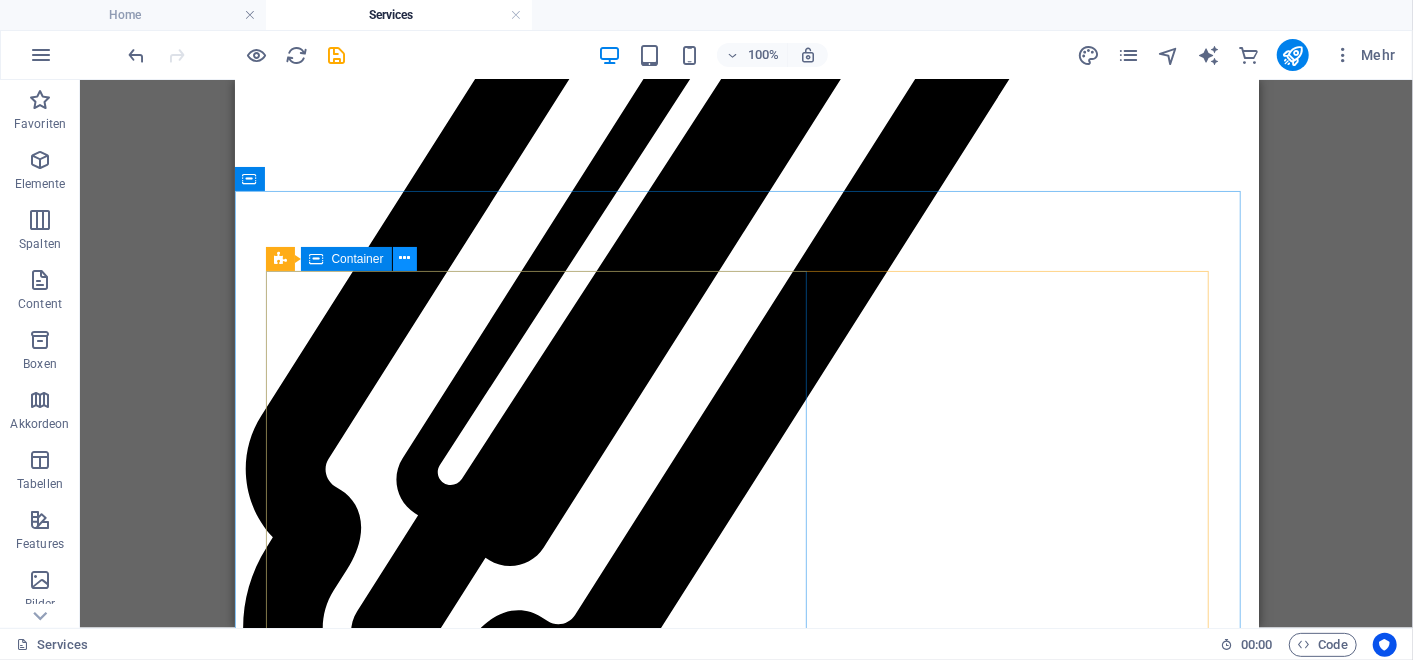 click at bounding box center (404, 258) 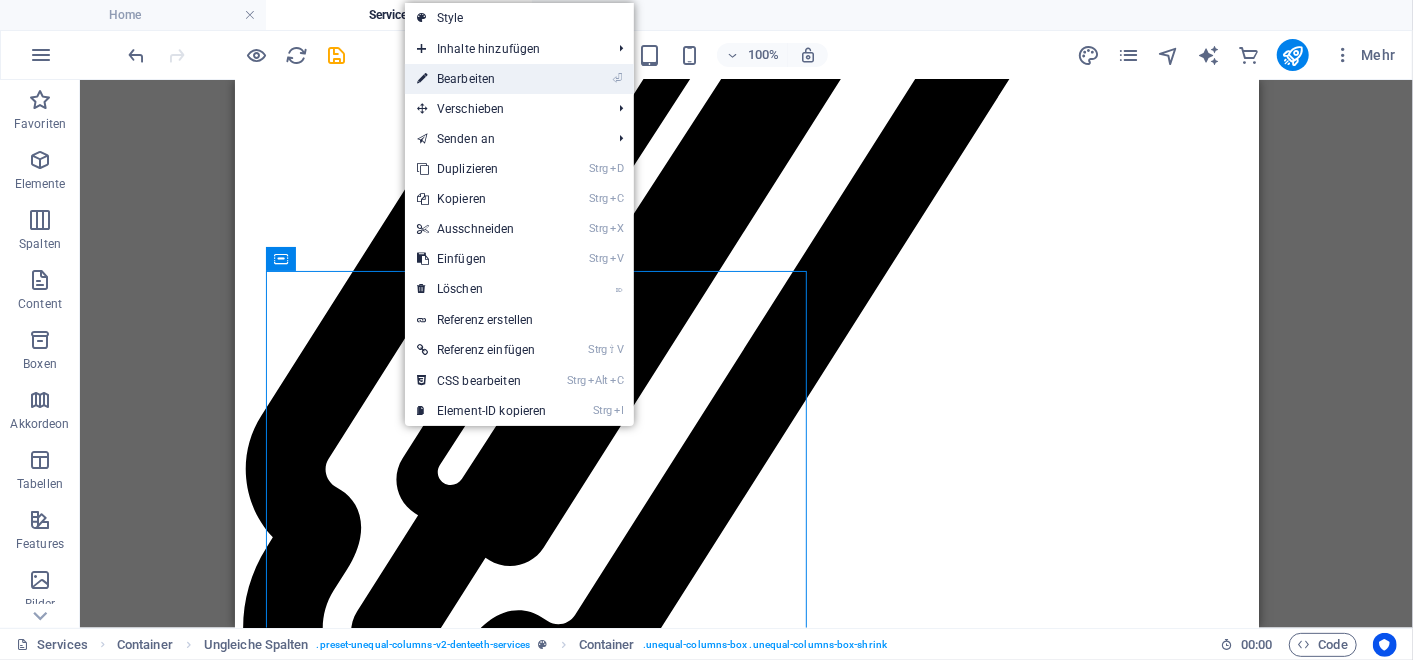 click on "⏎  Bearbeiten" at bounding box center [482, 79] 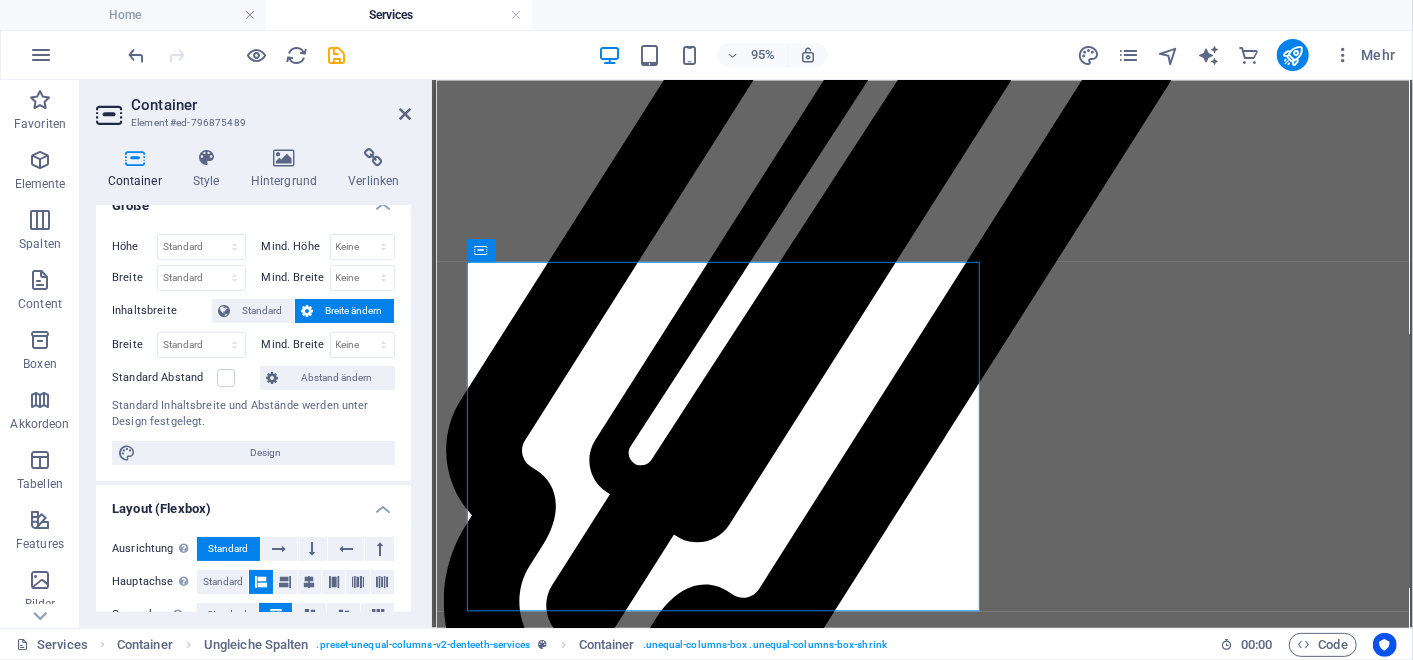 scroll, scrollTop: 0, scrollLeft: 0, axis: both 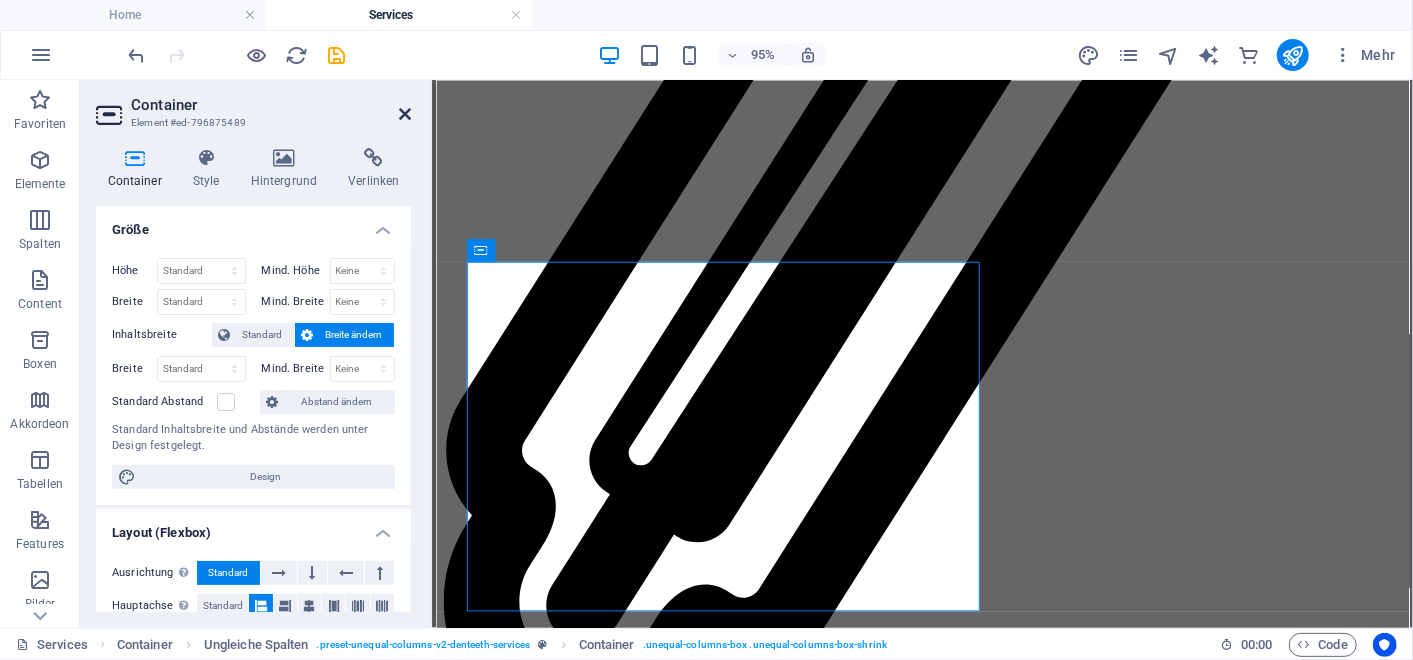 click at bounding box center [405, 114] 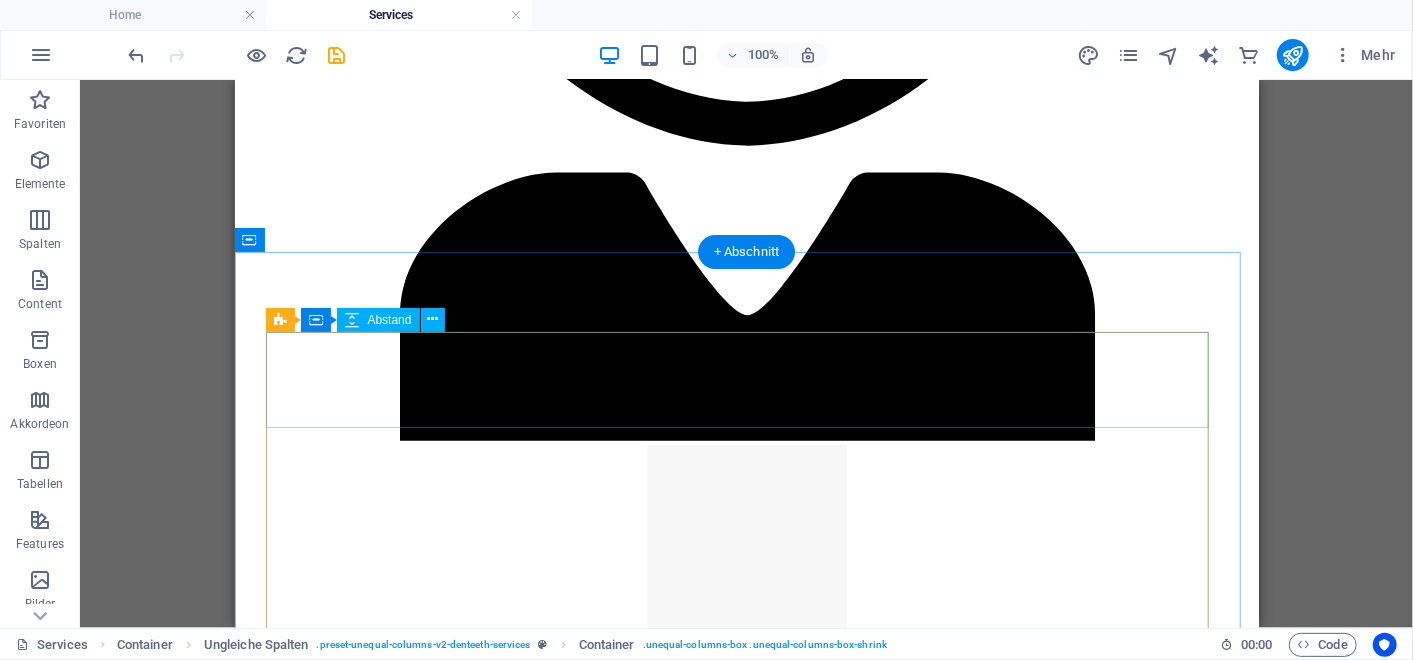 scroll, scrollTop: 4102, scrollLeft: 0, axis: vertical 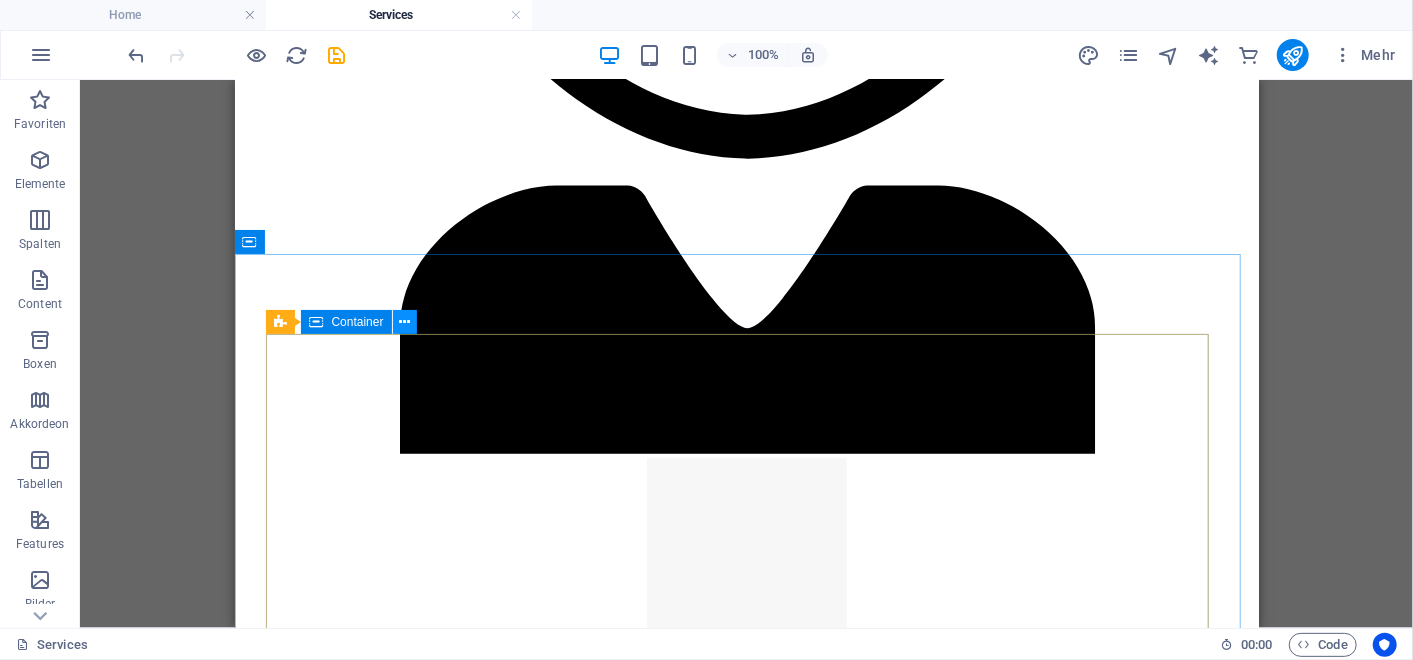 click at bounding box center [405, 322] 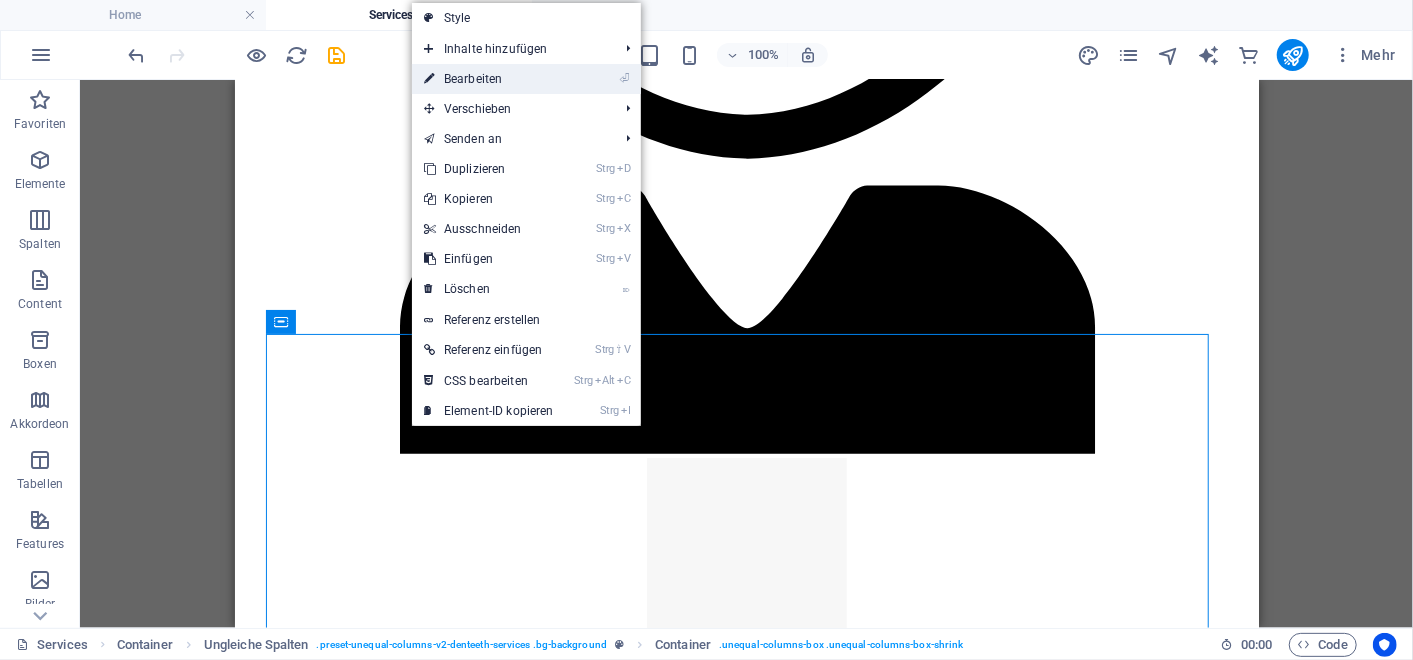 click on "⏎  Bearbeiten" at bounding box center [489, 79] 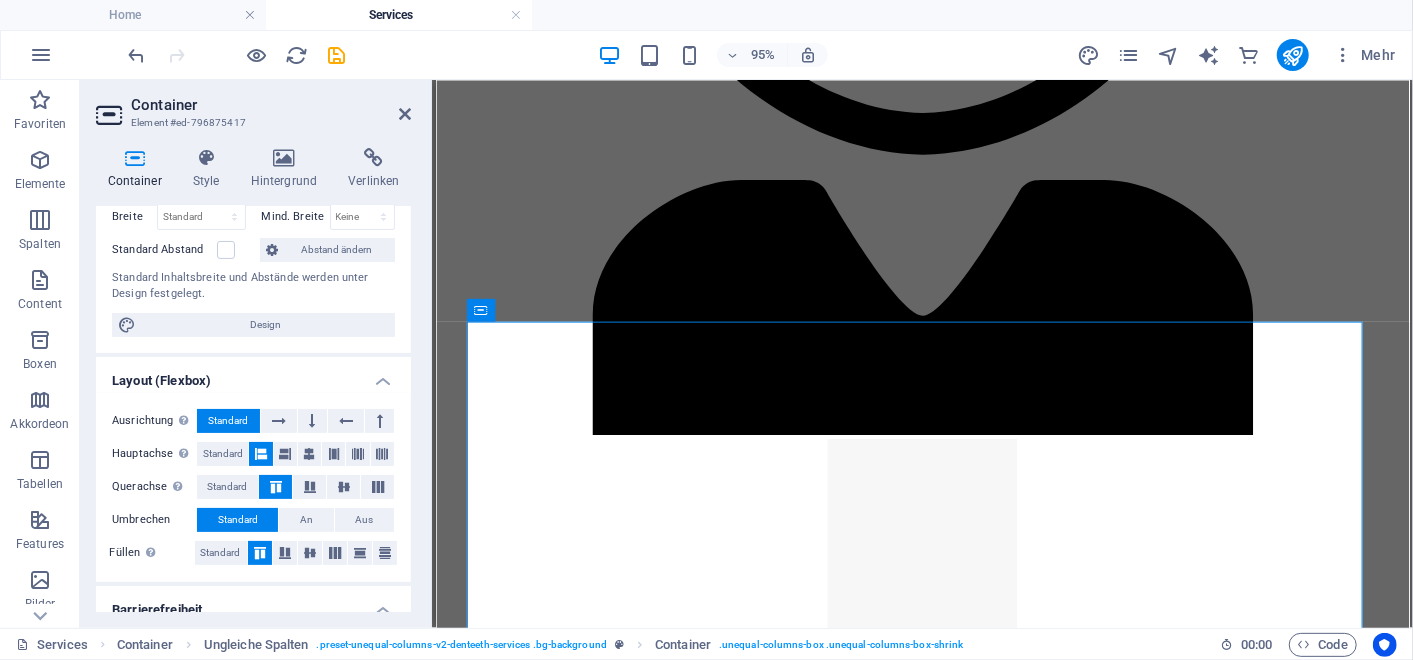 scroll, scrollTop: 159, scrollLeft: 0, axis: vertical 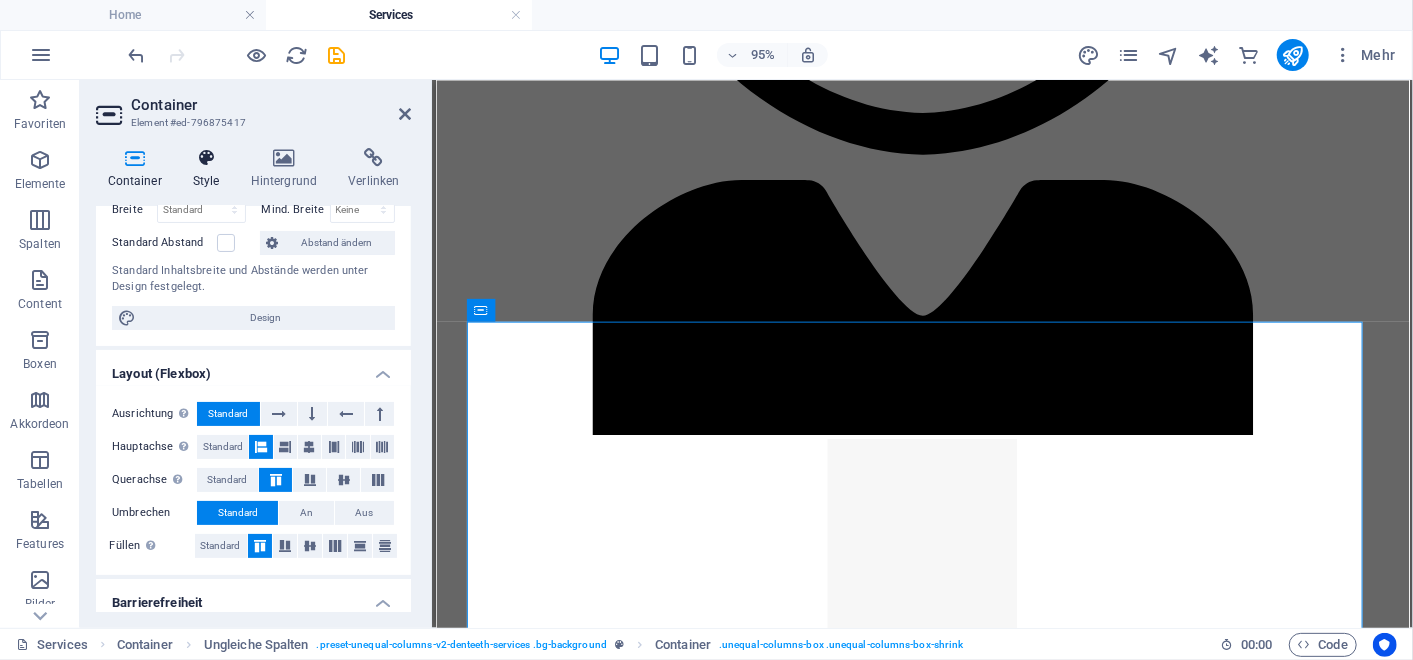 click on "Style" at bounding box center [210, 169] 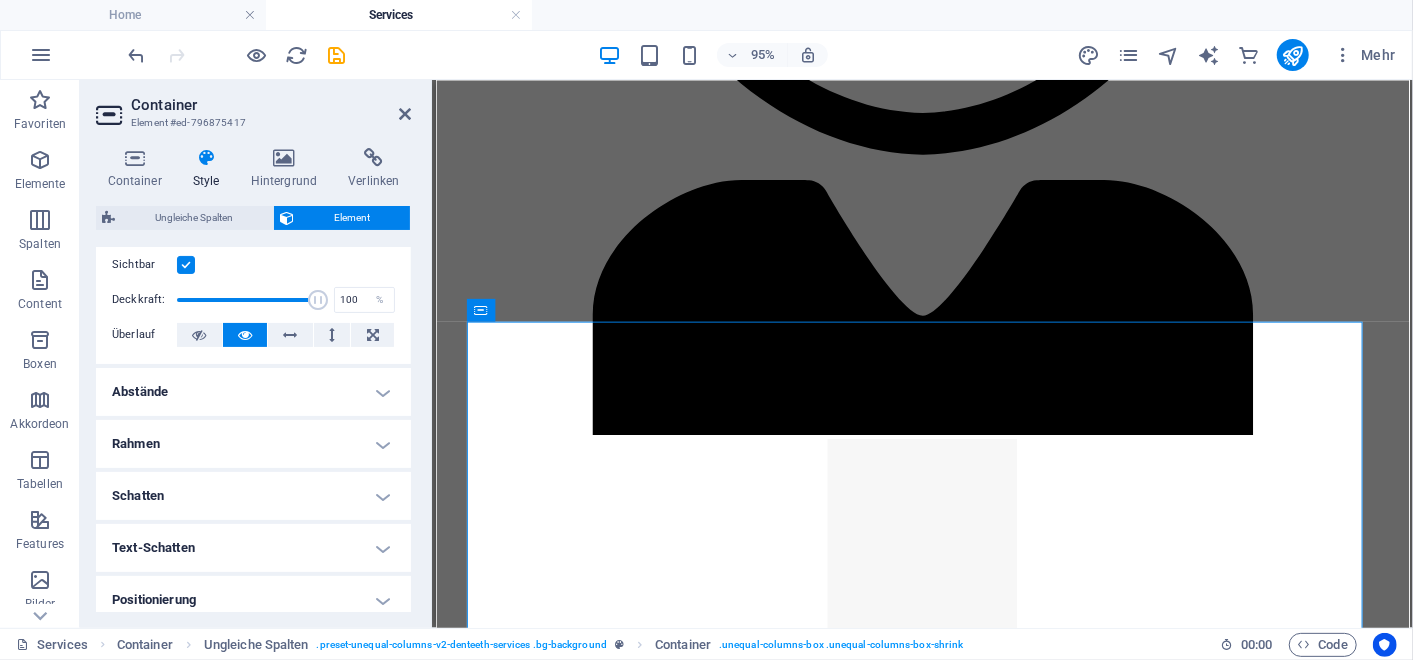 scroll, scrollTop: 288, scrollLeft: 0, axis: vertical 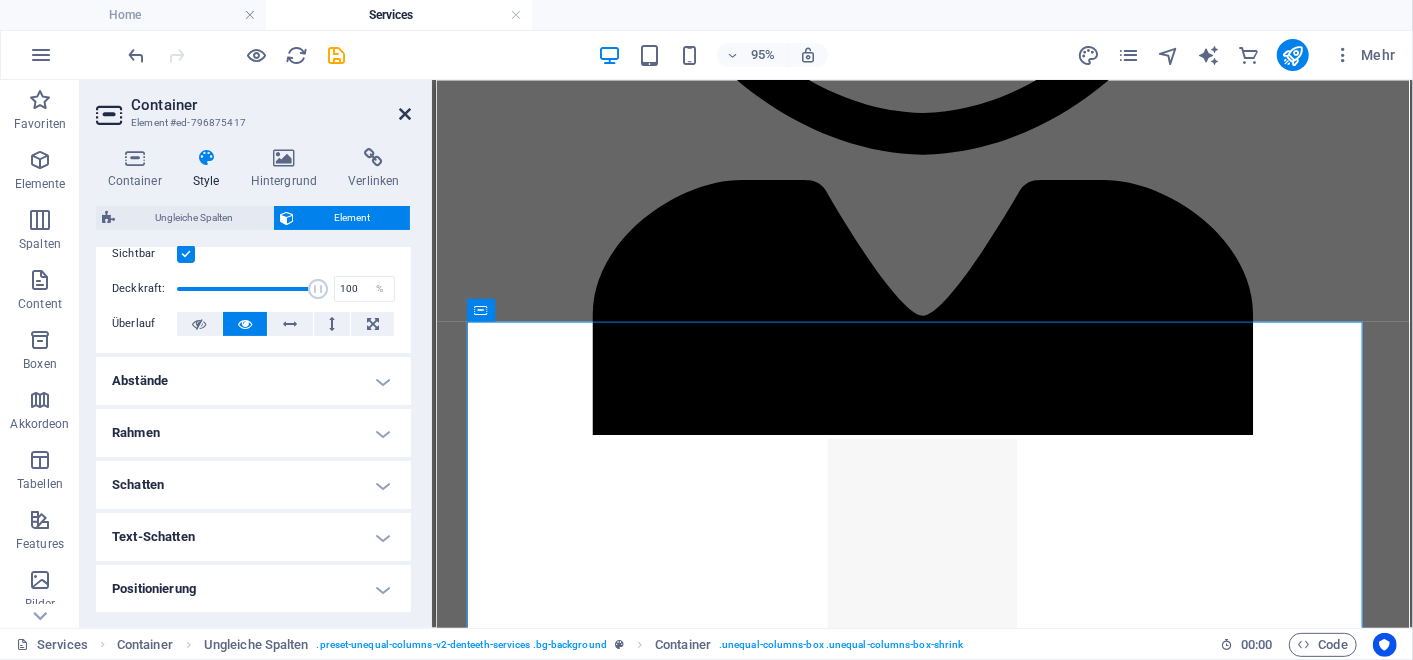 click at bounding box center (405, 114) 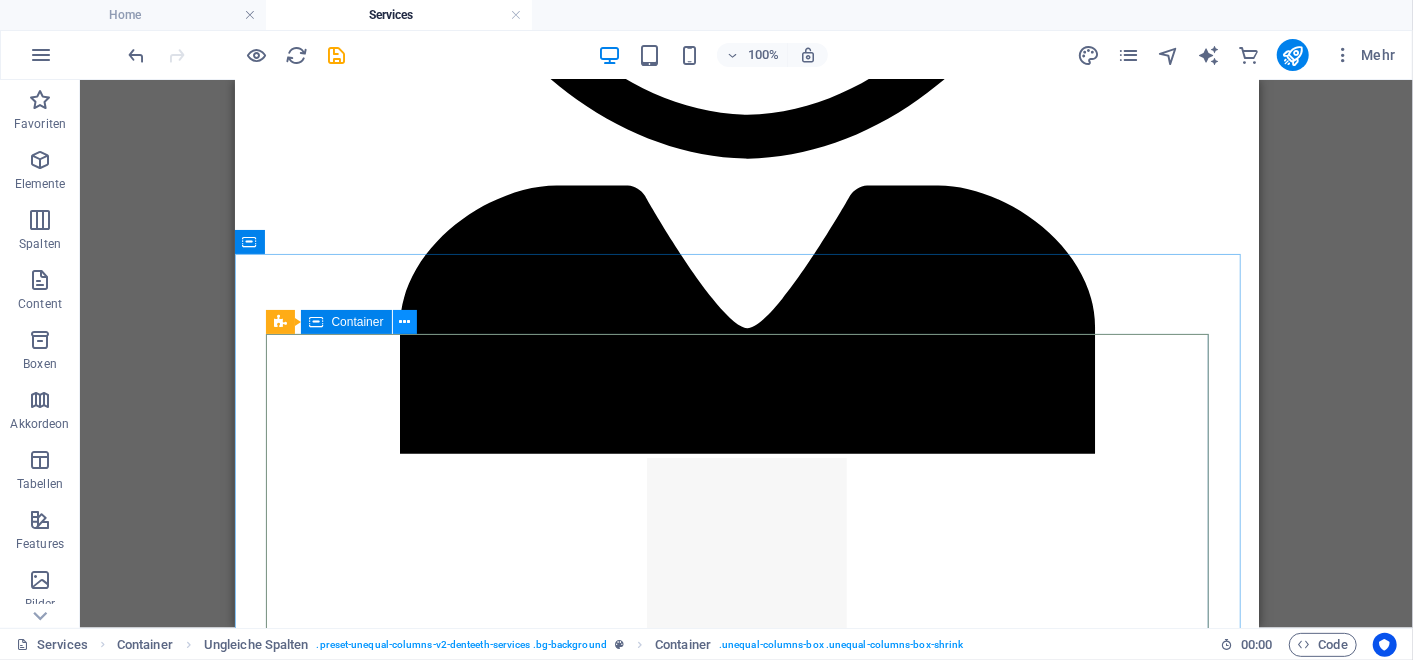 click at bounding box center (404, 322) 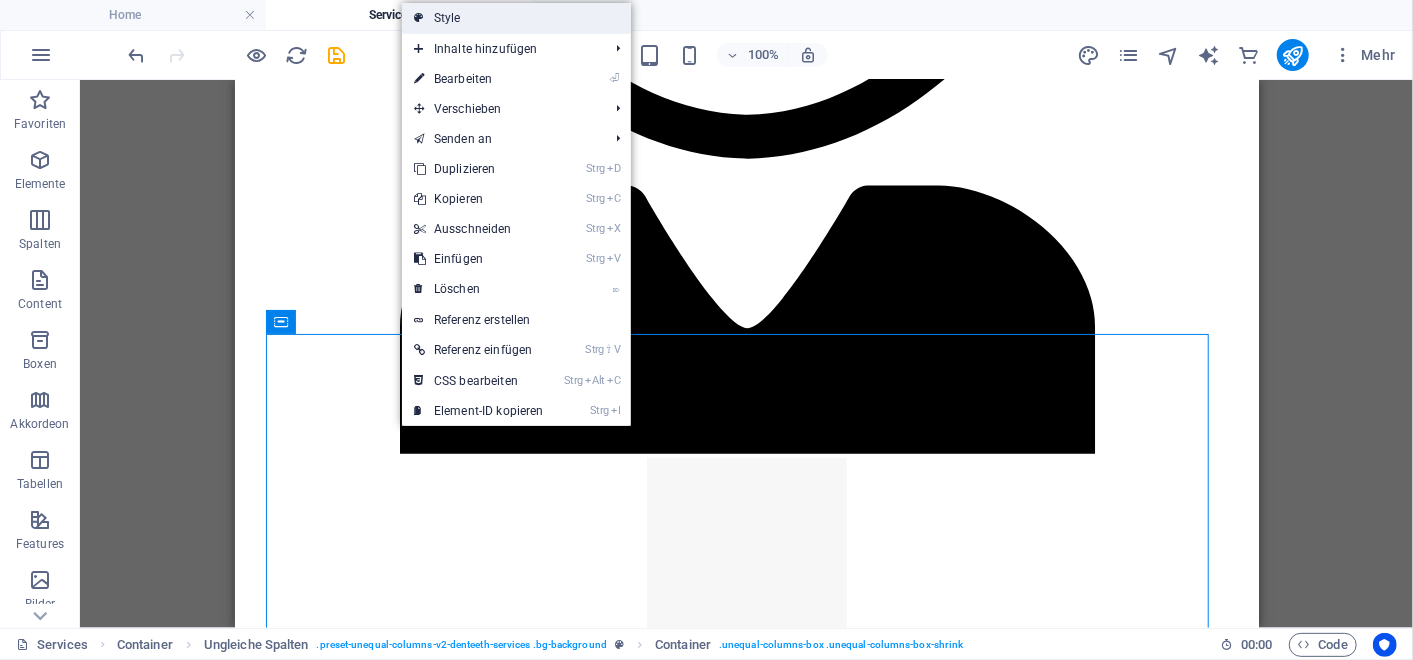 click on "Style" at bounding box center [516, 18] 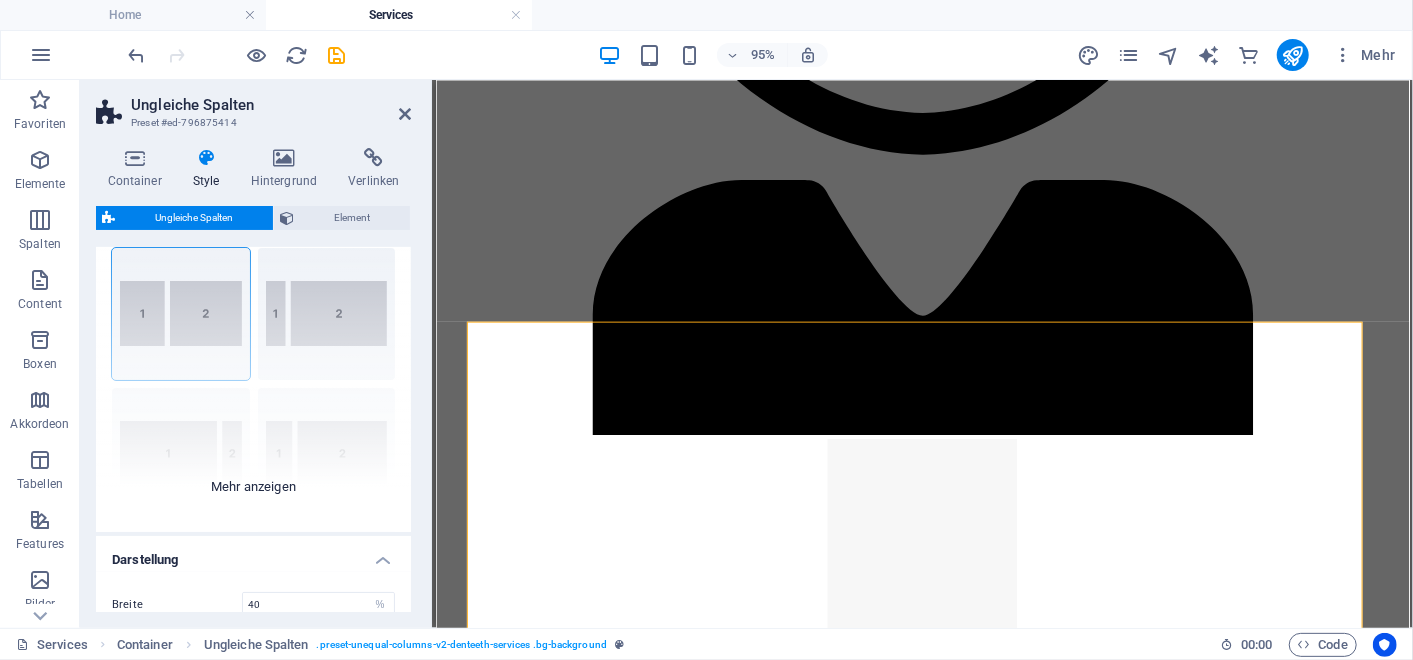 scroll, scrollTop: 0, scrollLeft: 0, axis: both 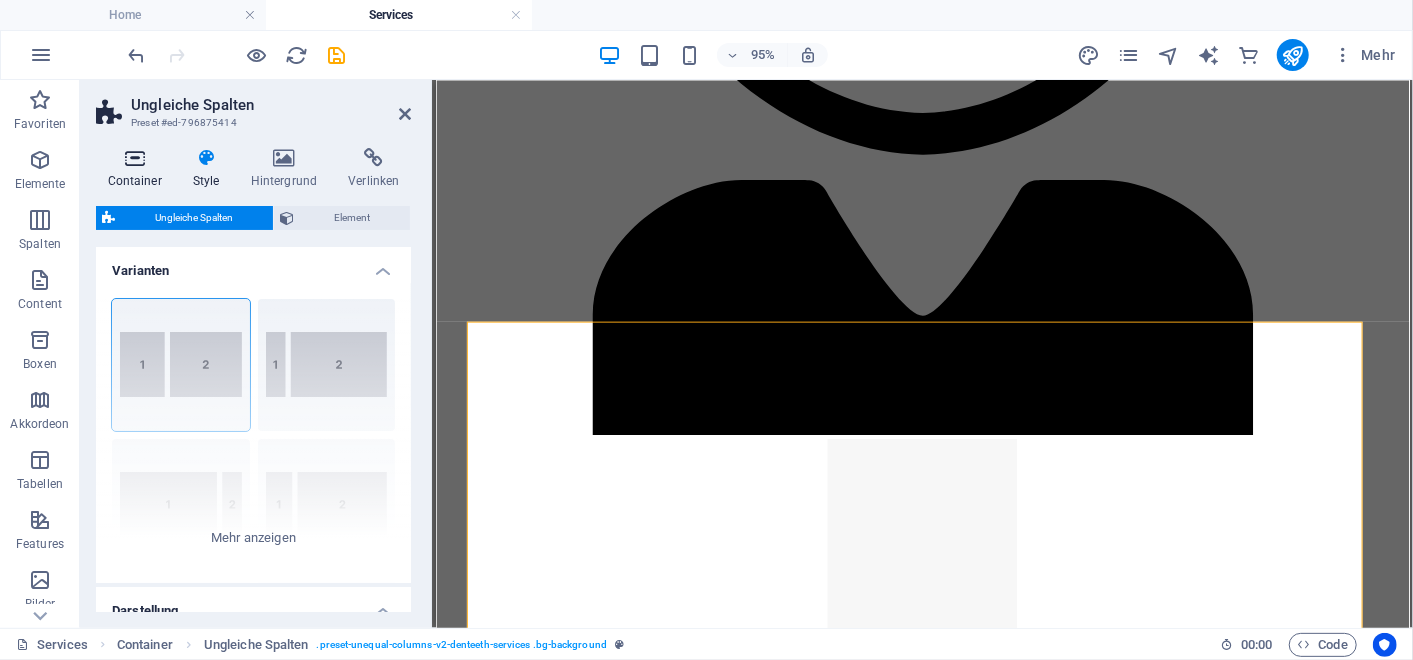 click at bounding box center (134, 158) 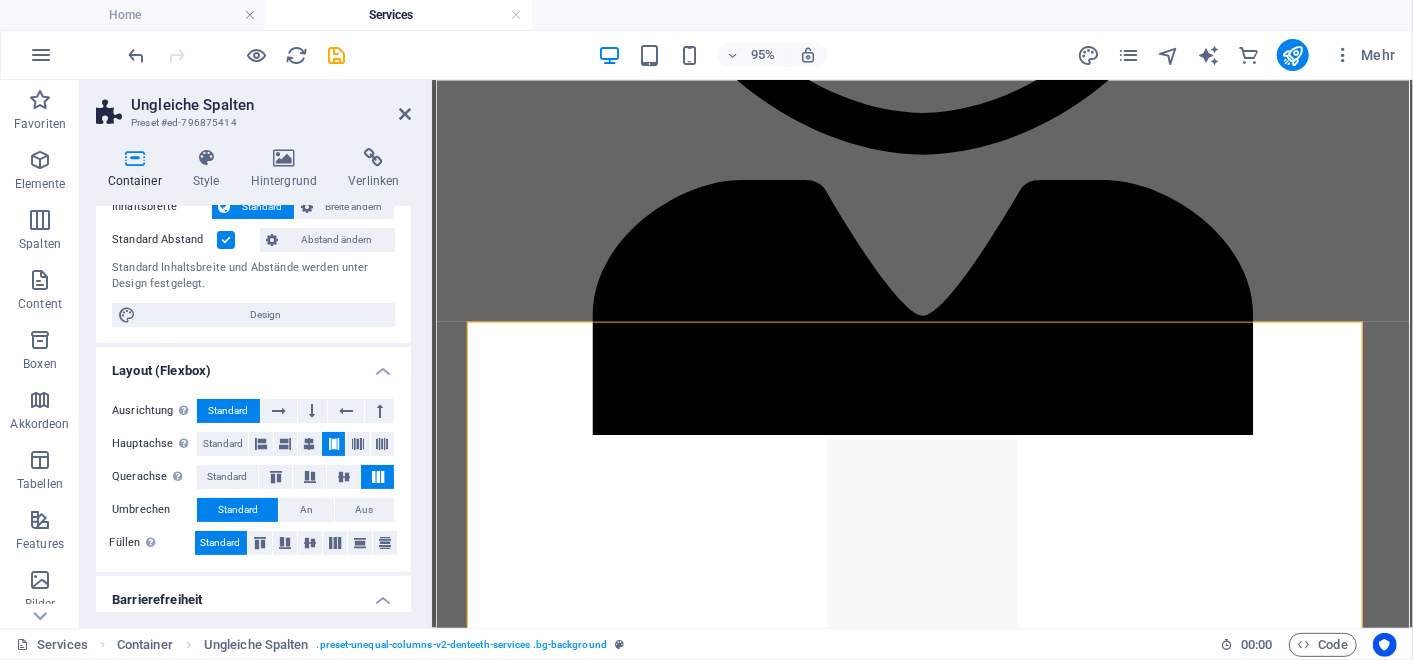 scroll, scrollTop: 141, scrollLeft: 0, axis: vertical 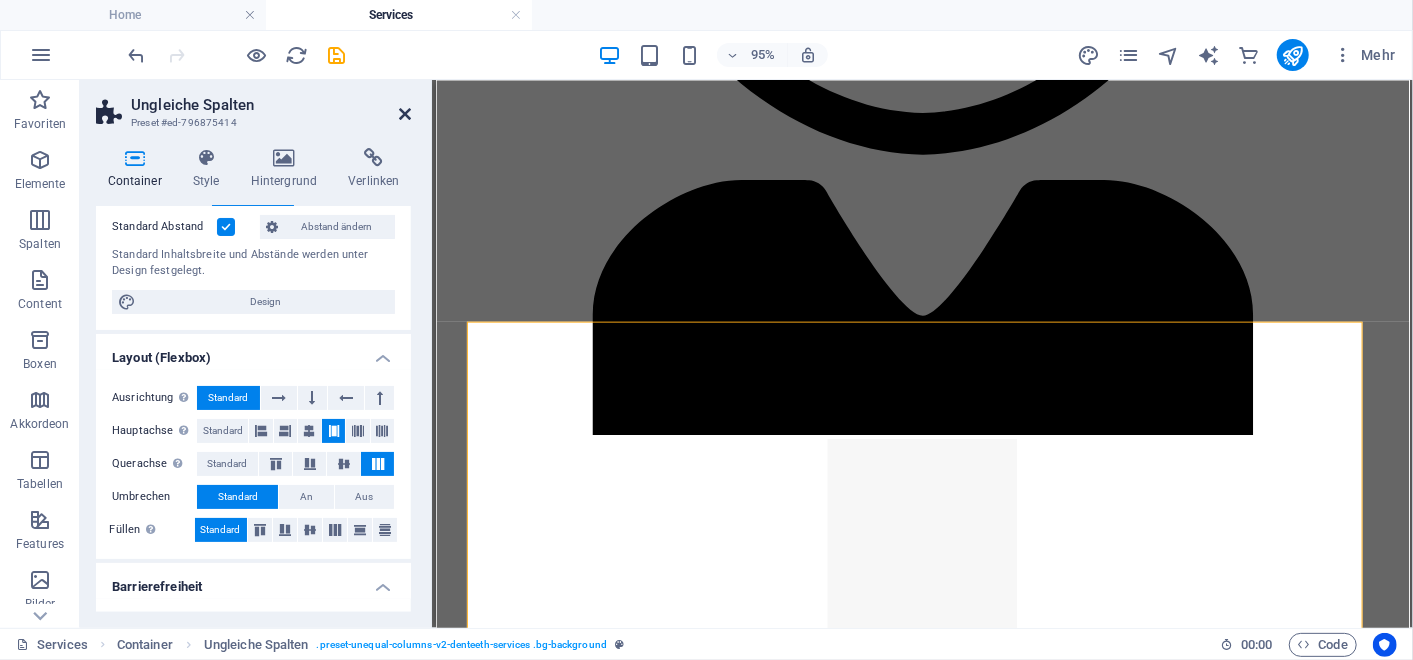click at bounding box center (405, 114) 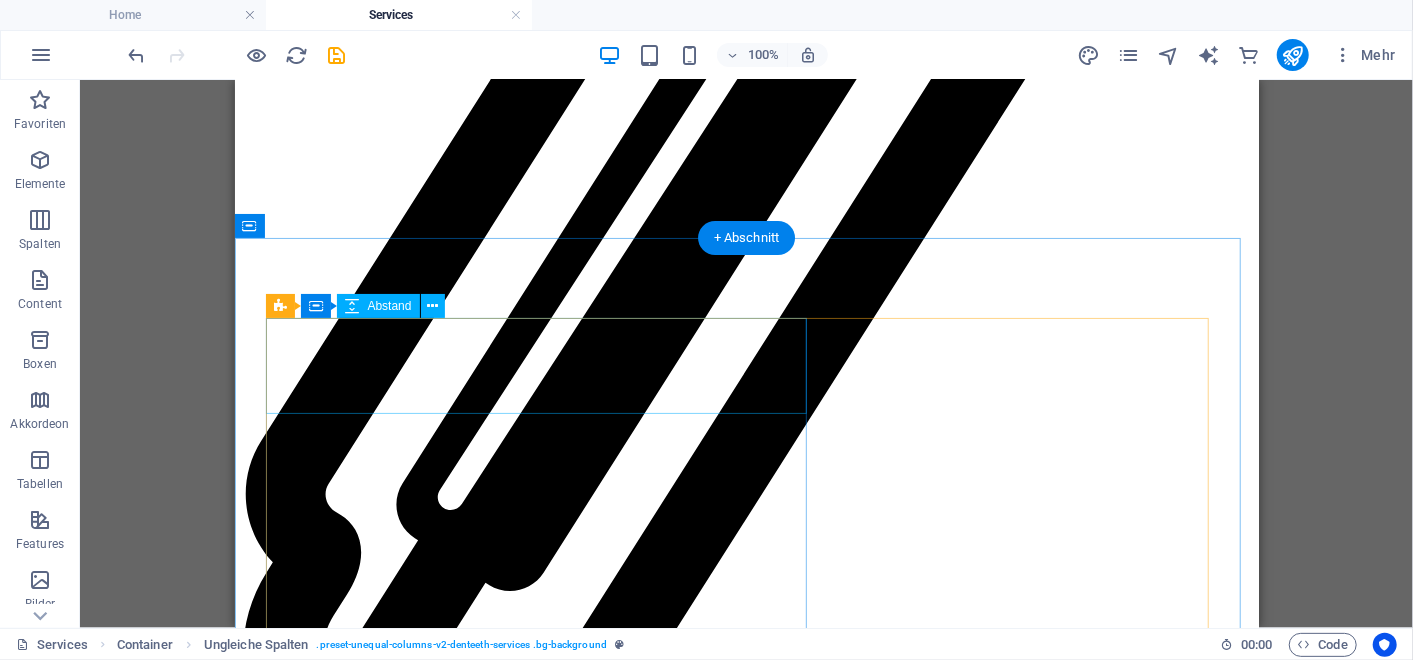 scroll, scrollTop: 5337, scrollLeft: 0, axis: vertical 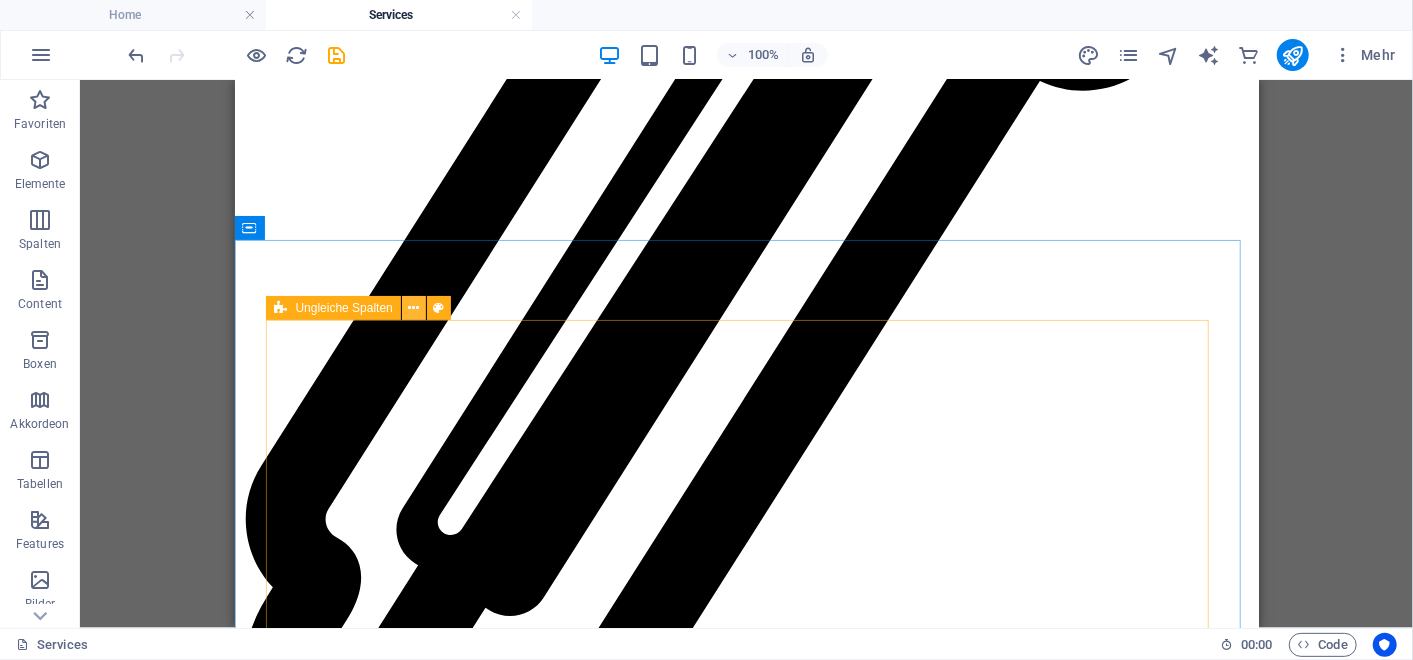 click at bounding box center (413, 308) 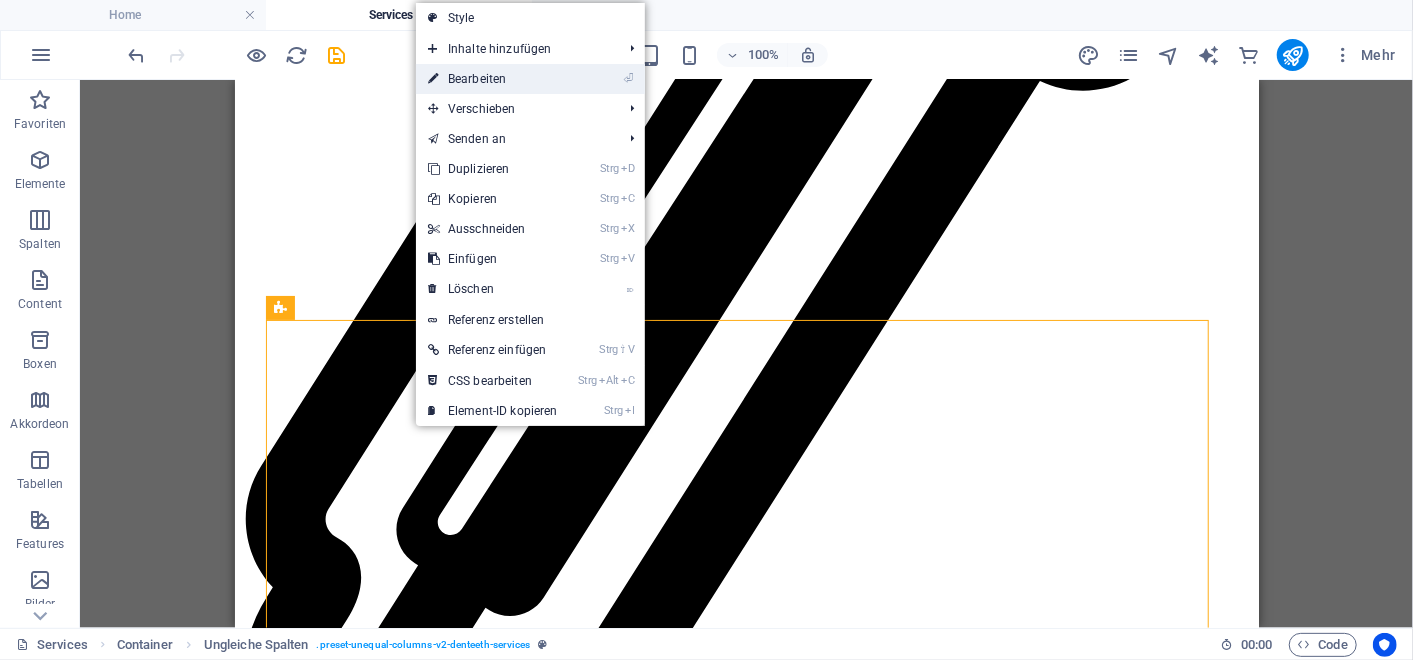 click on "⏎  Bearbeiten" at bounding box center [493, 79] 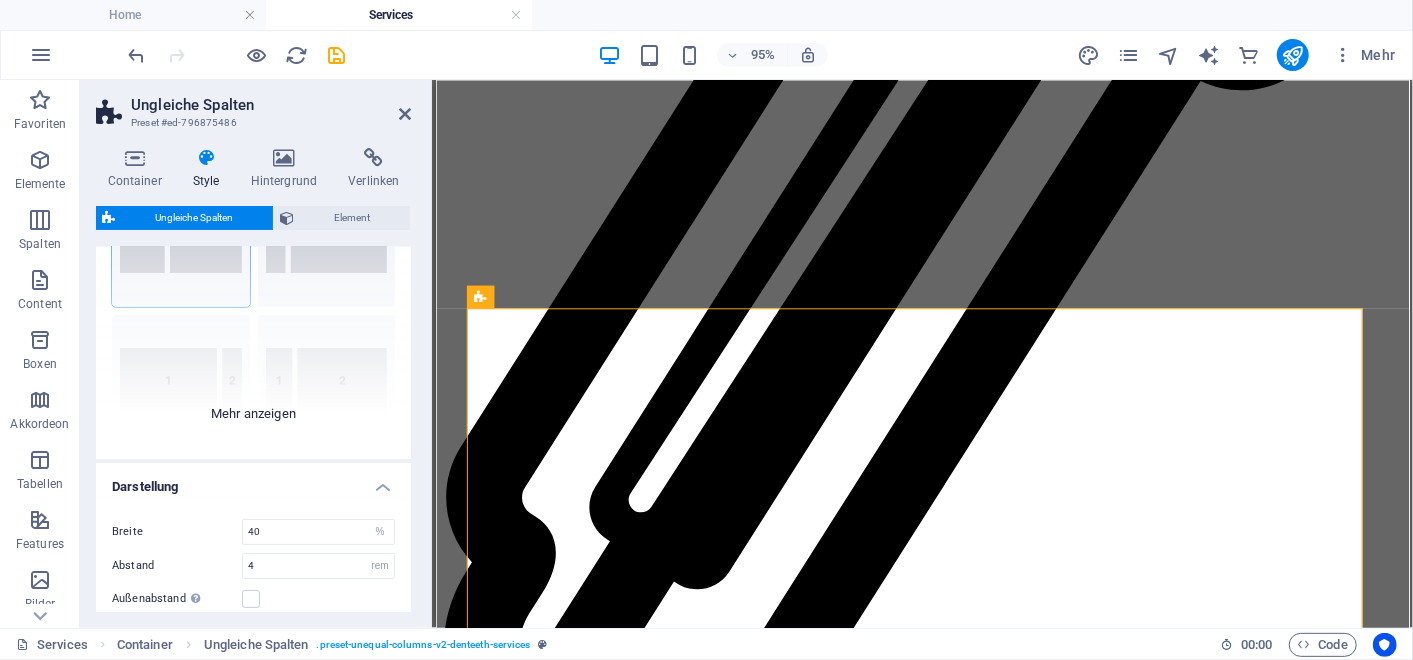 scroll, scrollTop: 0, scrollLeft: 0, axis: both 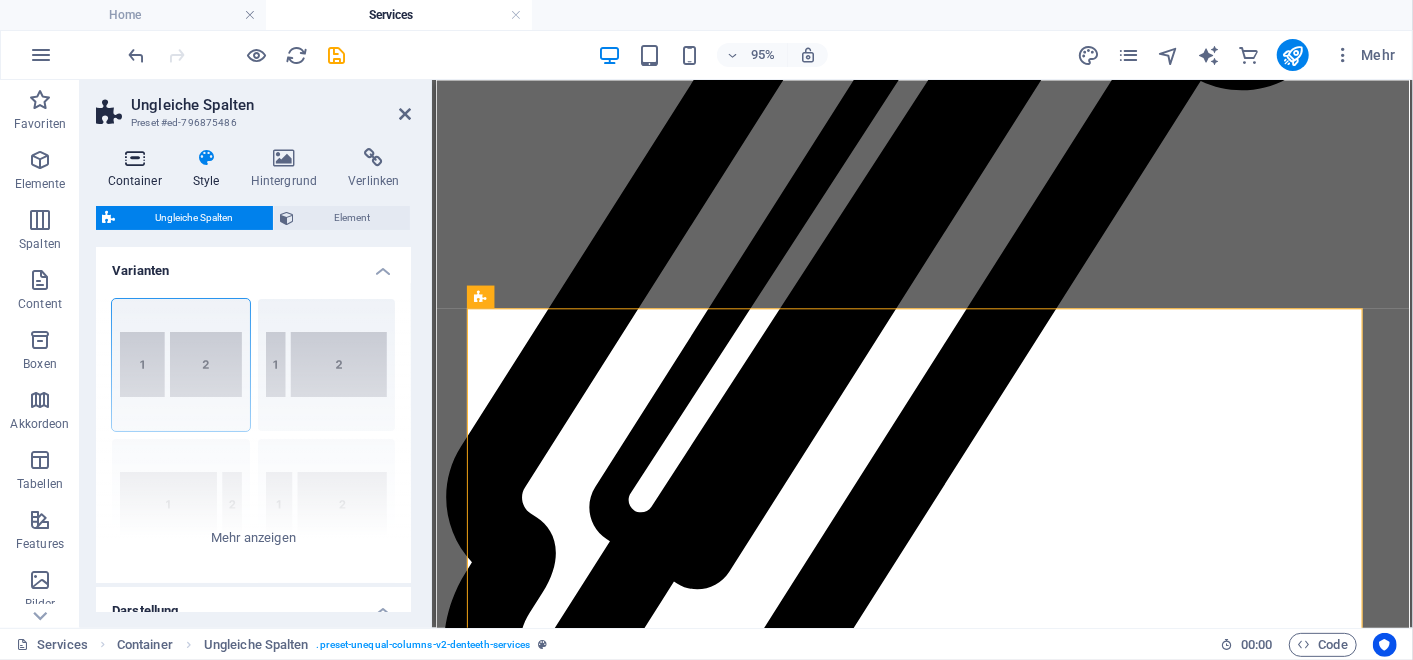 click at bounding box center (134, 158) 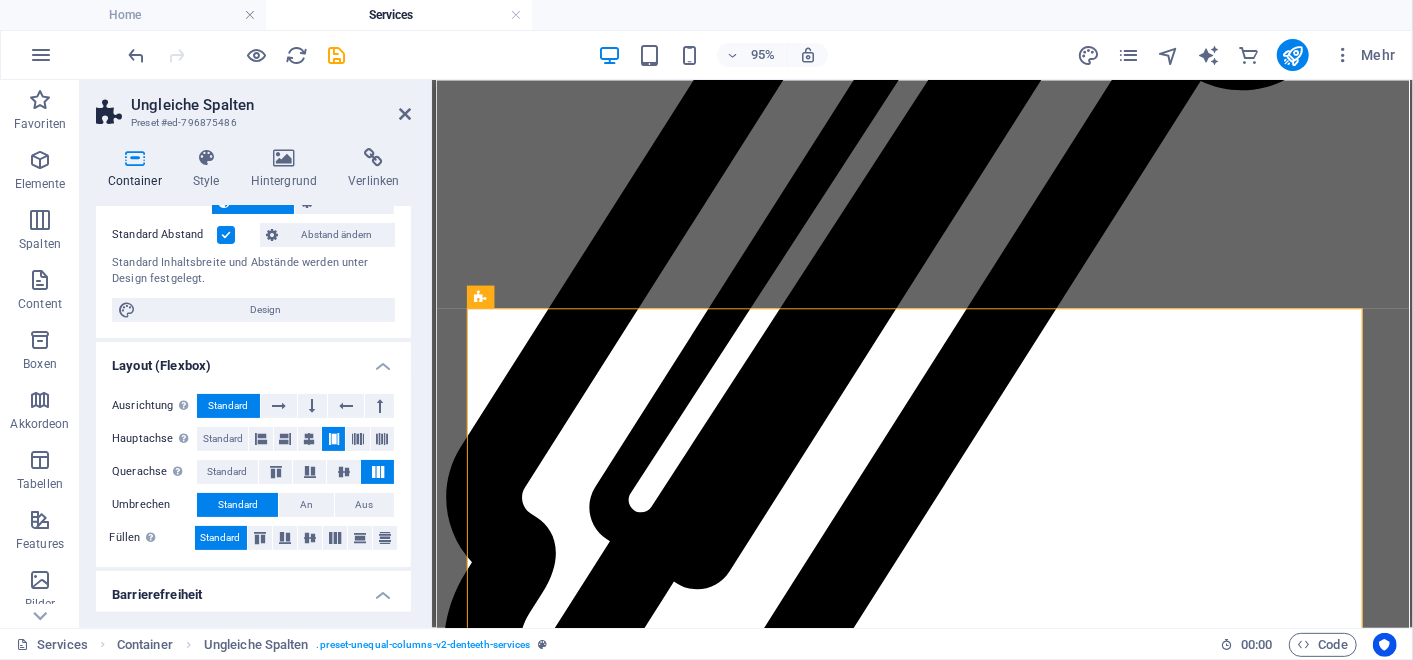 scroll, scrollTop: 140, scrollLeft: 0, axis: vertical 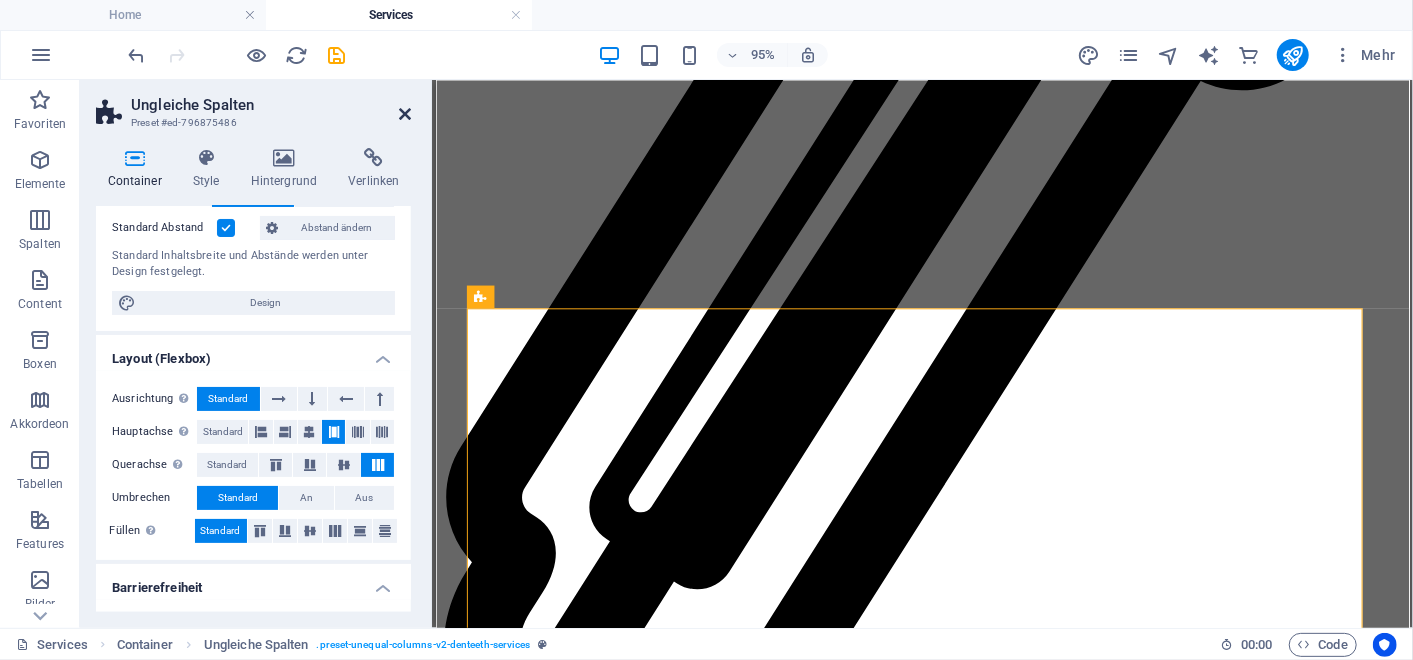 click at bounding box center [405, 114] 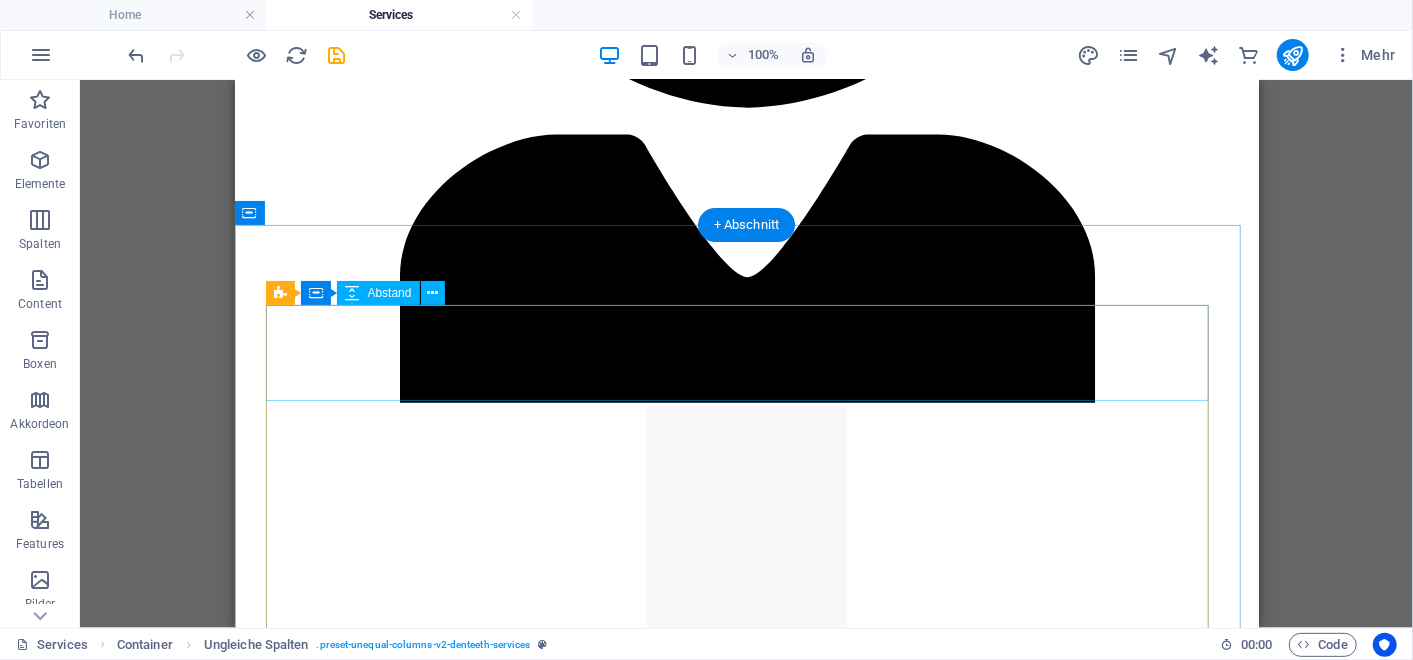 scroll, scrollTop: 4115, scrollLeft: 0, axis: vertical 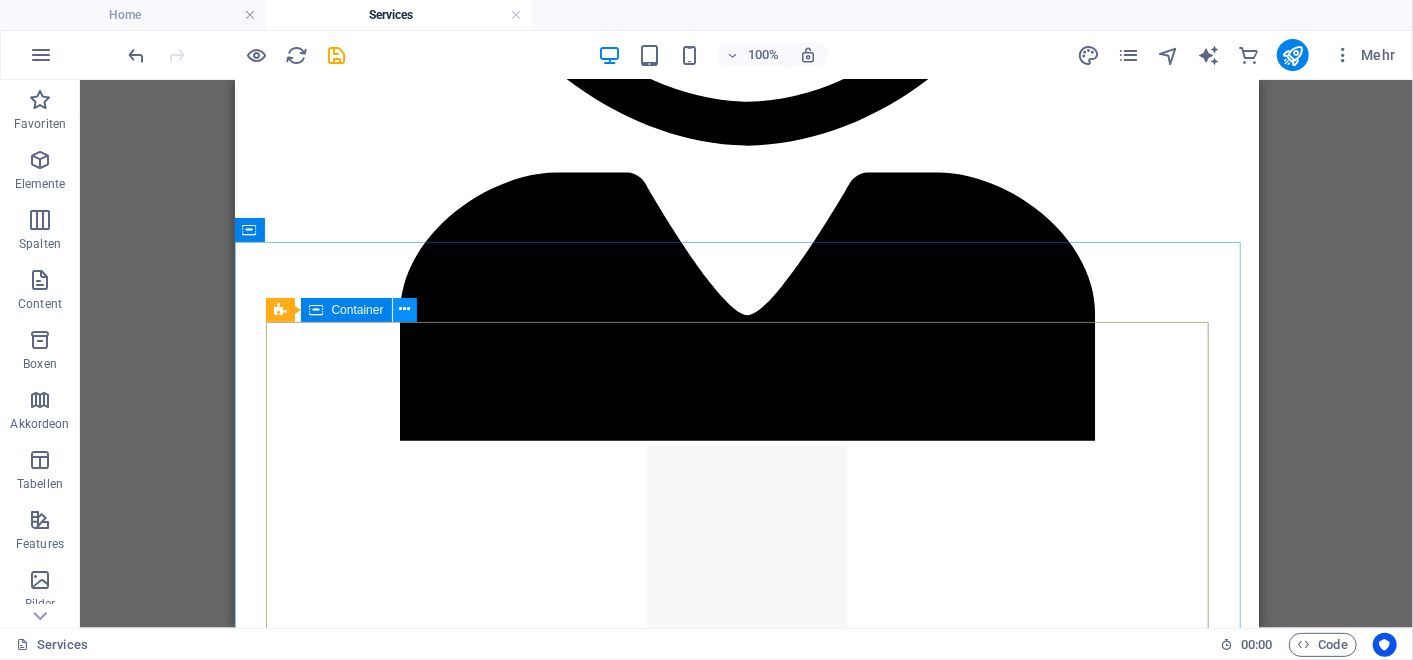 click at bounding box center [404, 309] 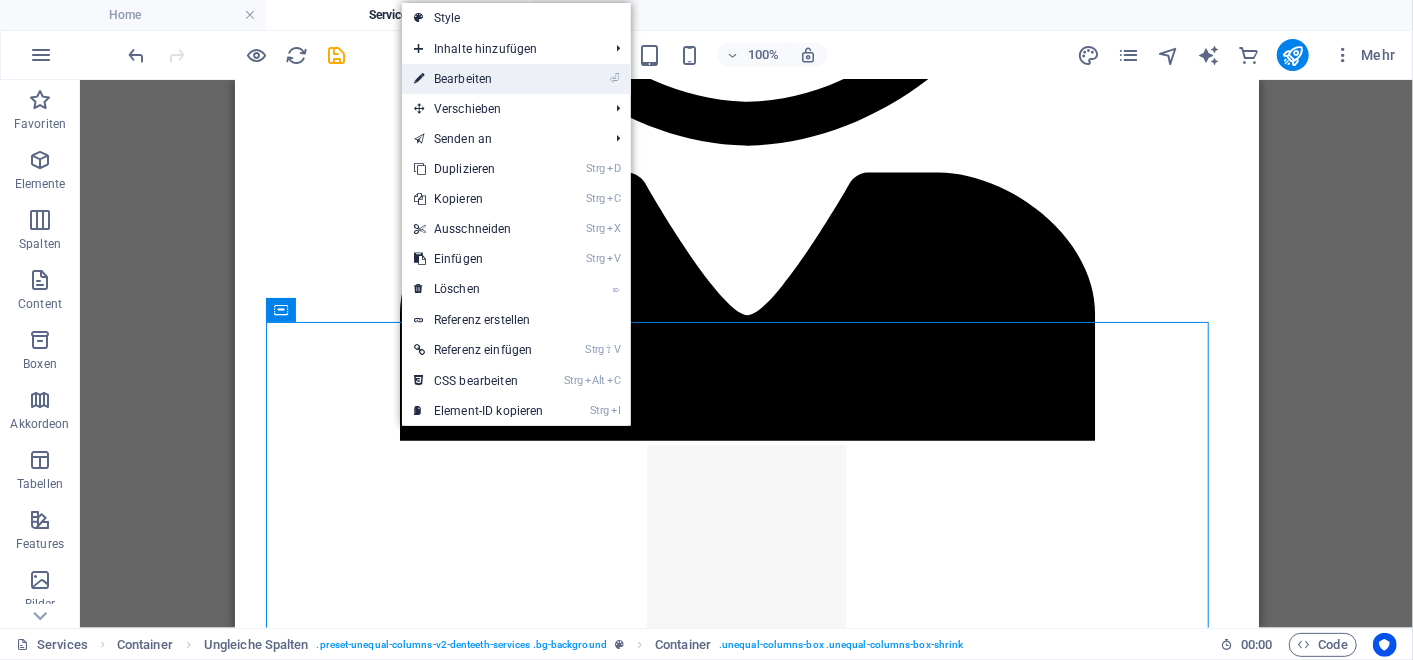 click on "⏎  Bearbeiten" at bounding box center (479, 79) 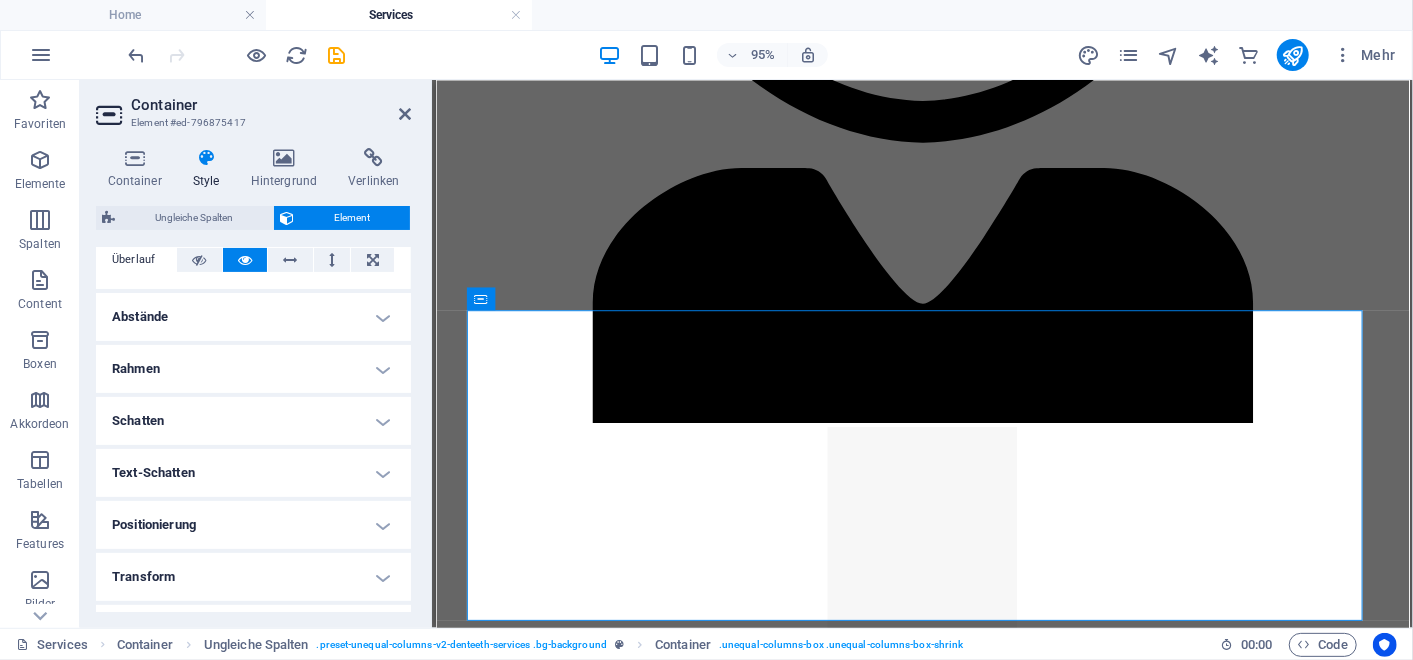 scroll, scrollTop: 362, scrollLeft: 0, axis: vertical 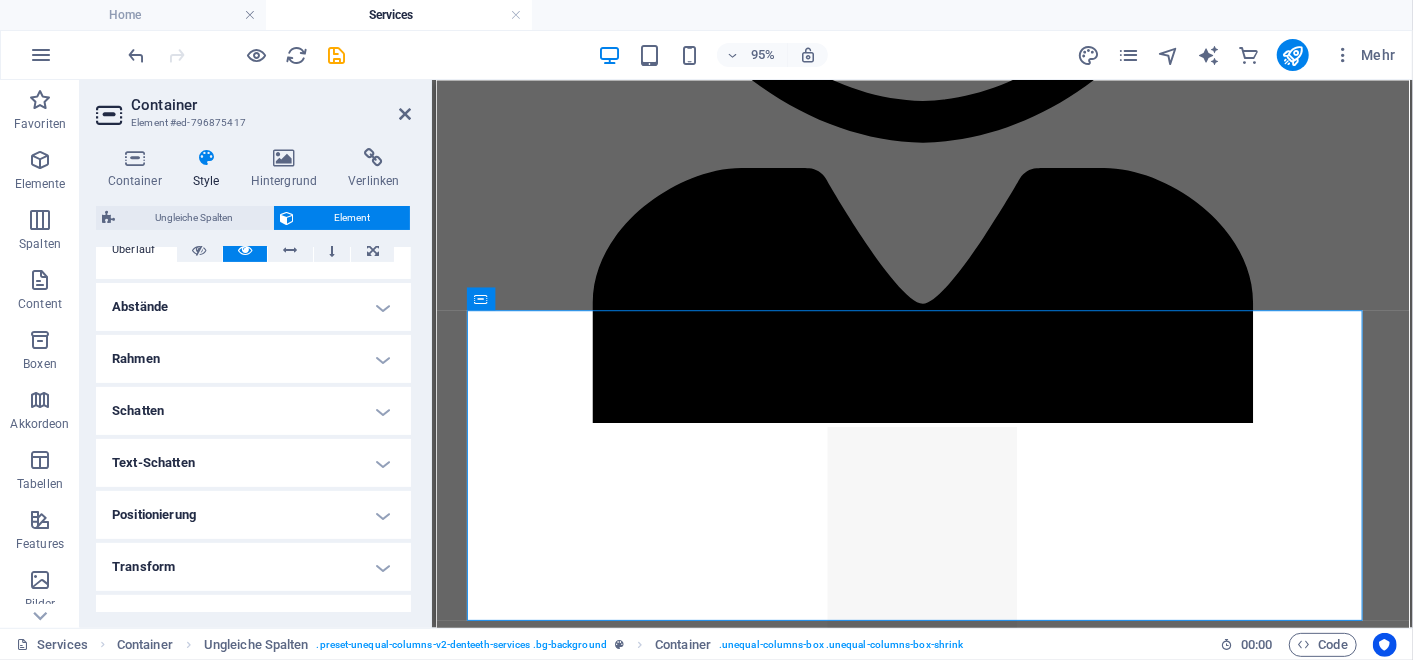 click on "Positionierung" at bounding box center (253, 515) 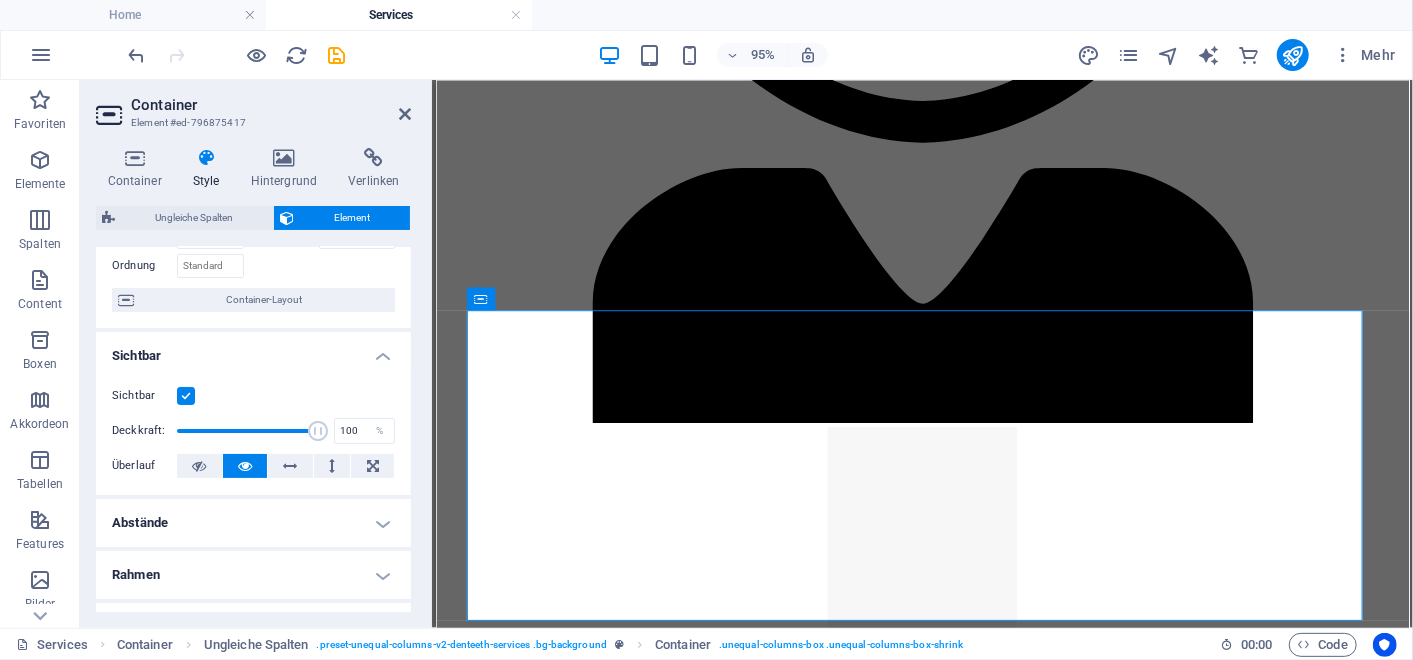scroll, scrollTop: 0, scrollLeft: 0, axis: both 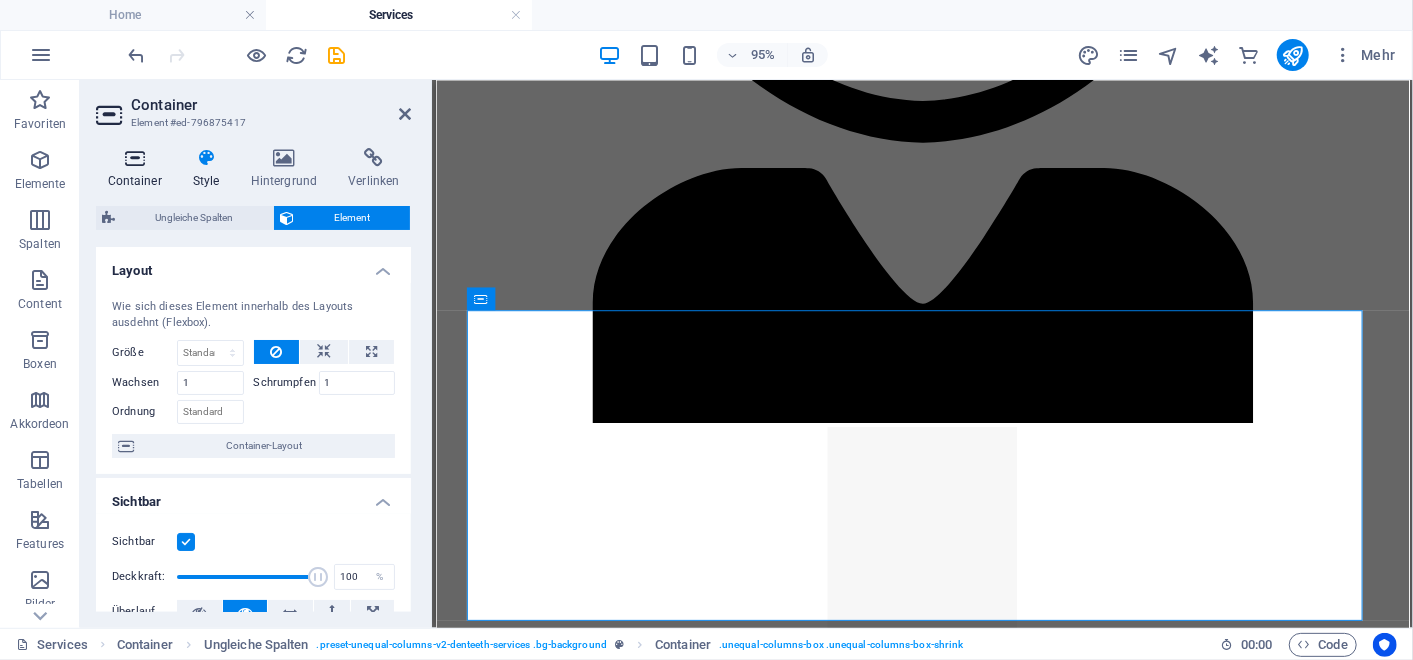 click on "Container" at bounding box center (138, 169) 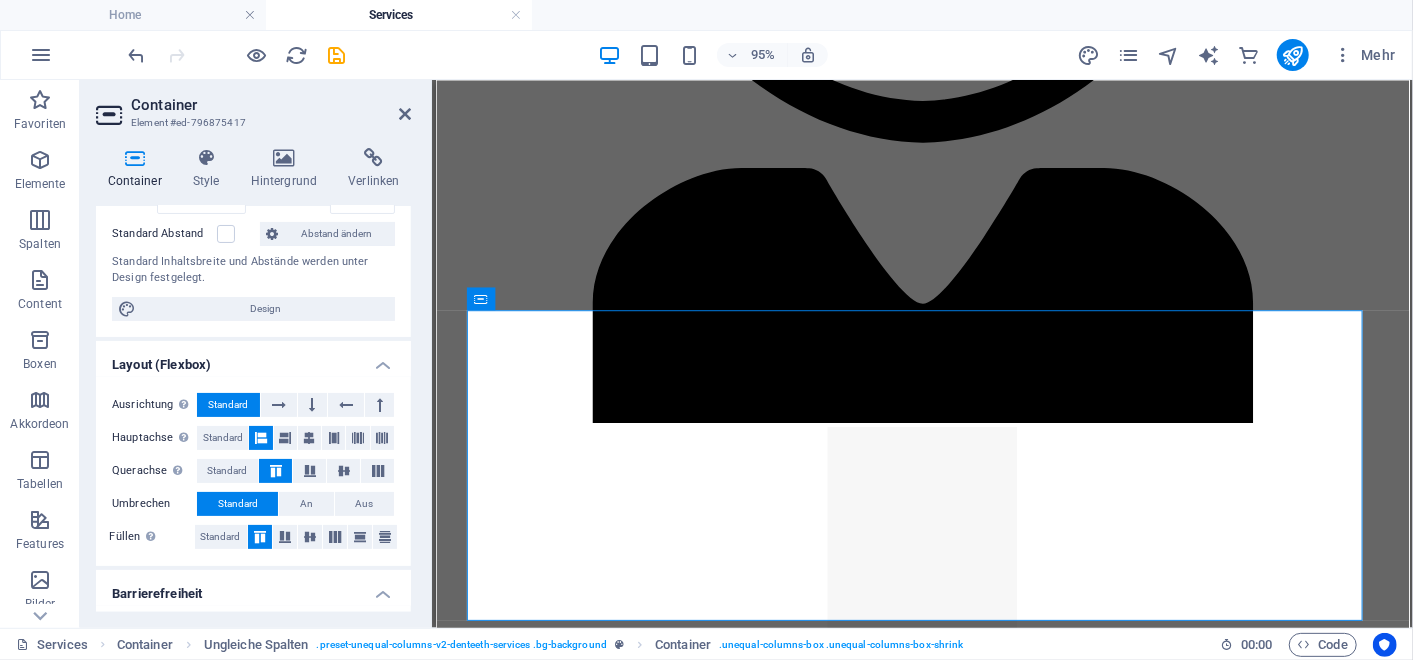 scroll, scrollTop: 205, scrollLeft: 0, axis: vertical 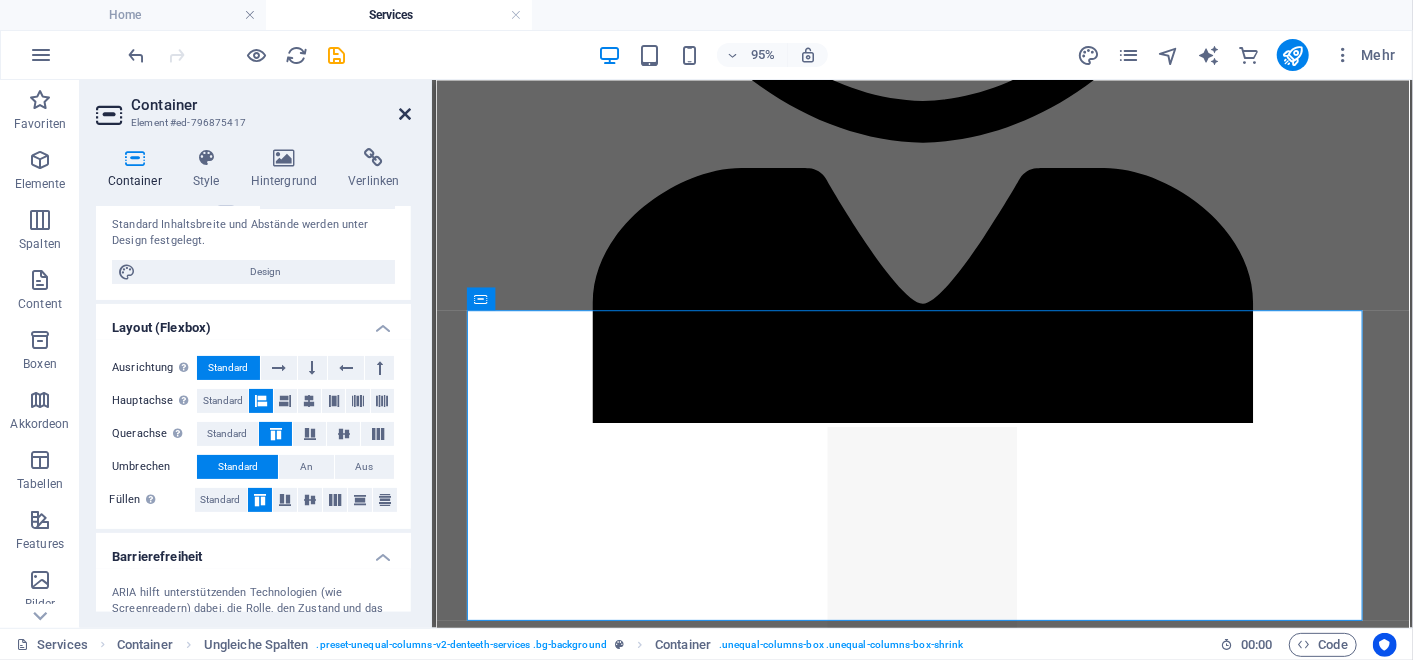 click at bounding box center [405, 114] 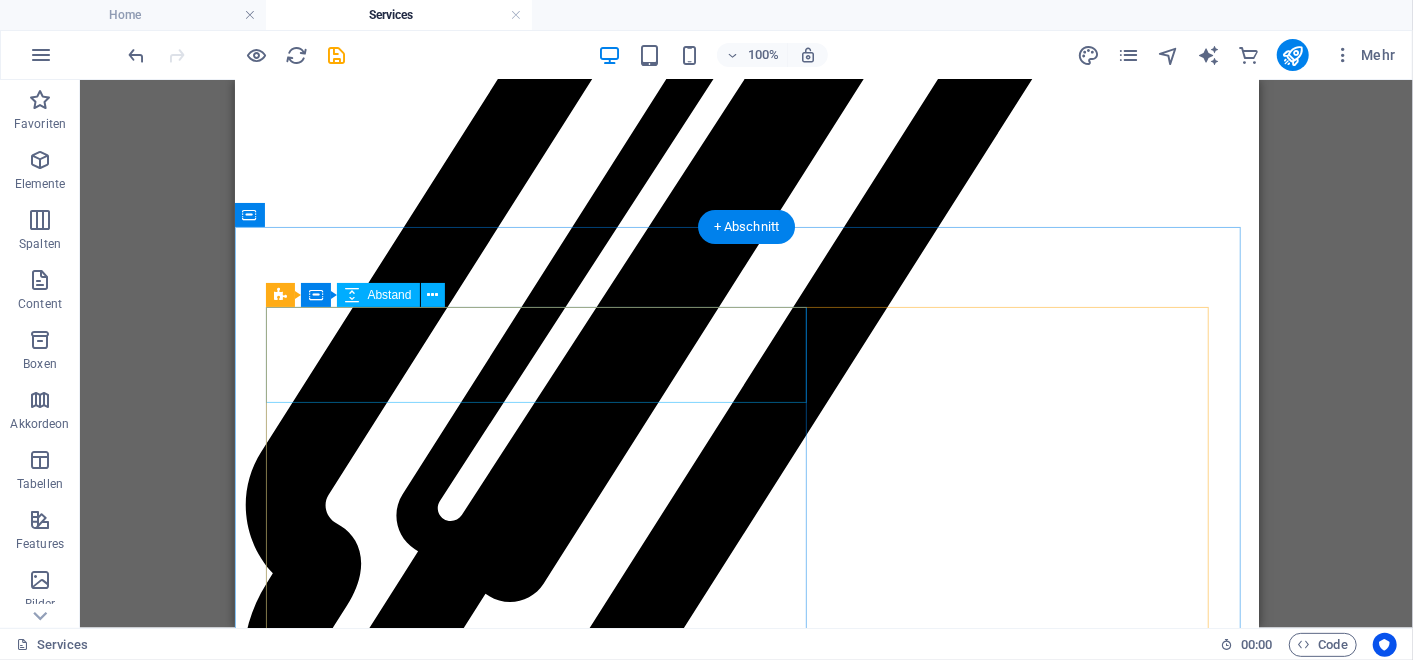scroll, scrollTop: 5349, scrollLeft: 0, axis: vertical 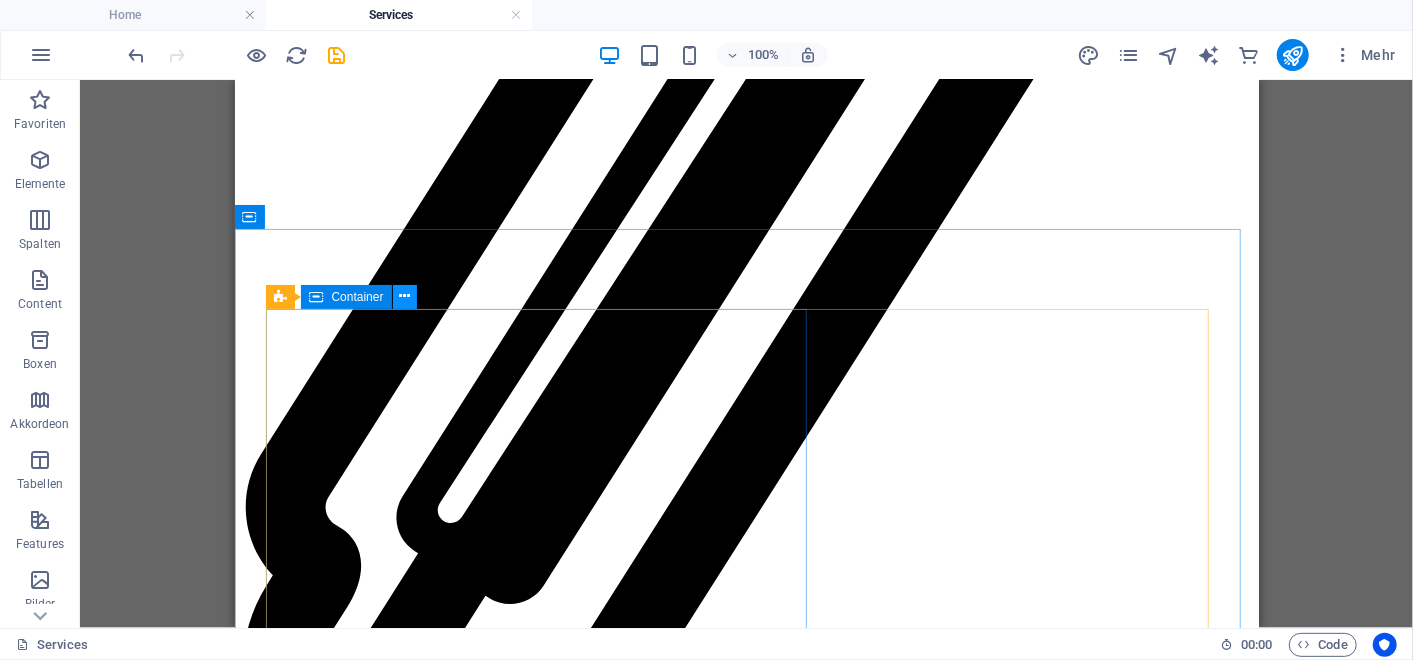 click at bounding box center (404, 296) 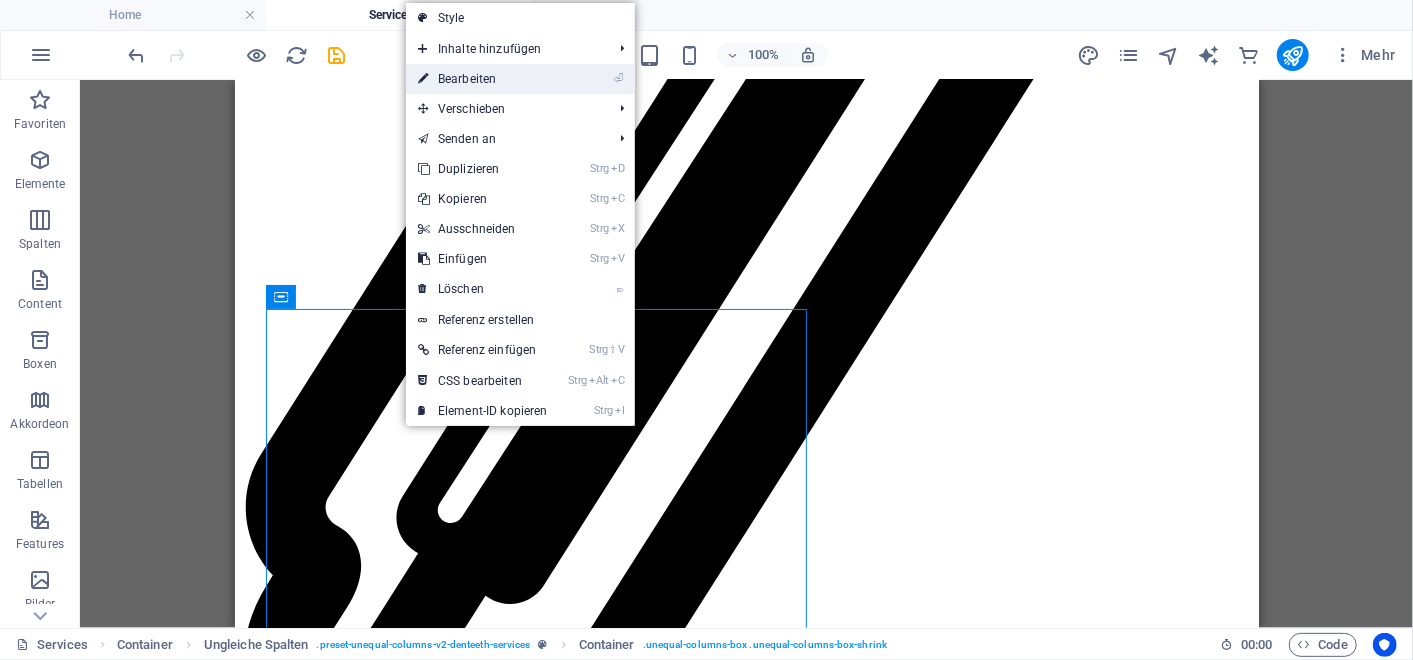 click on "⏎  Bearbeiten" at bounding box center (483, 79) 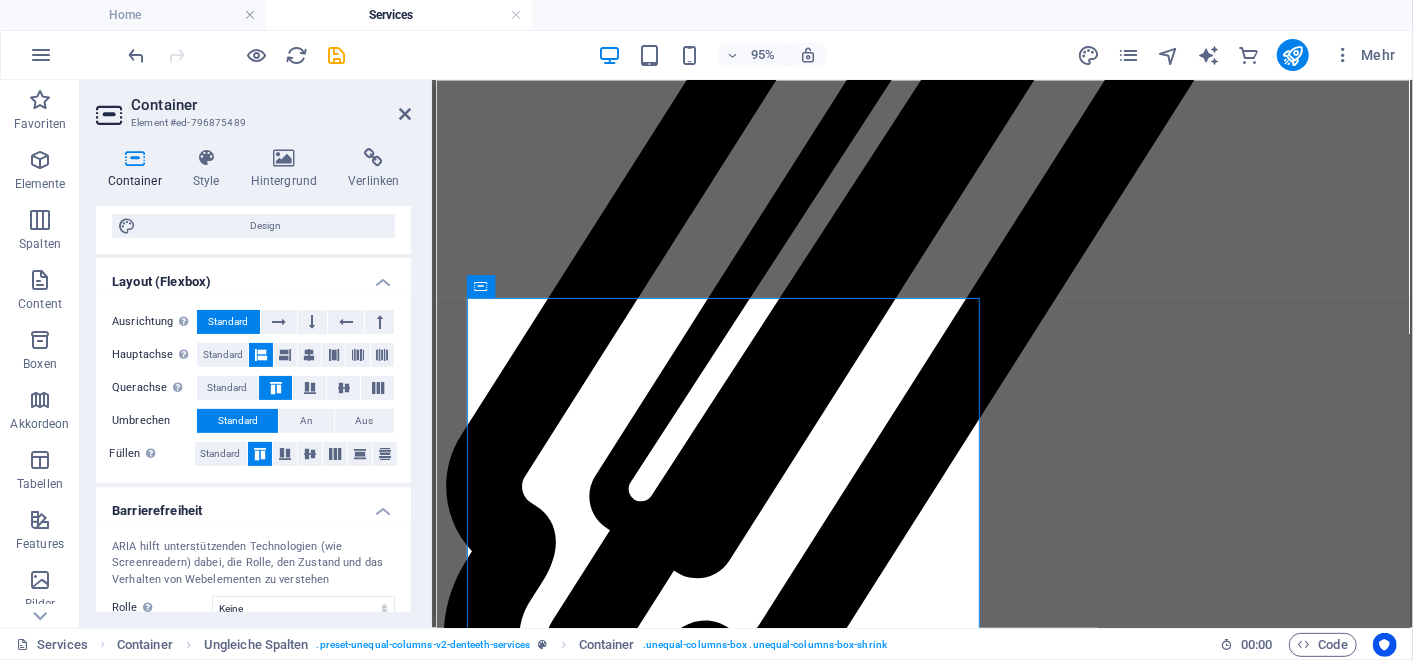 scroll, scrollTop: 252, scrollLeft: 0, axis: vertical 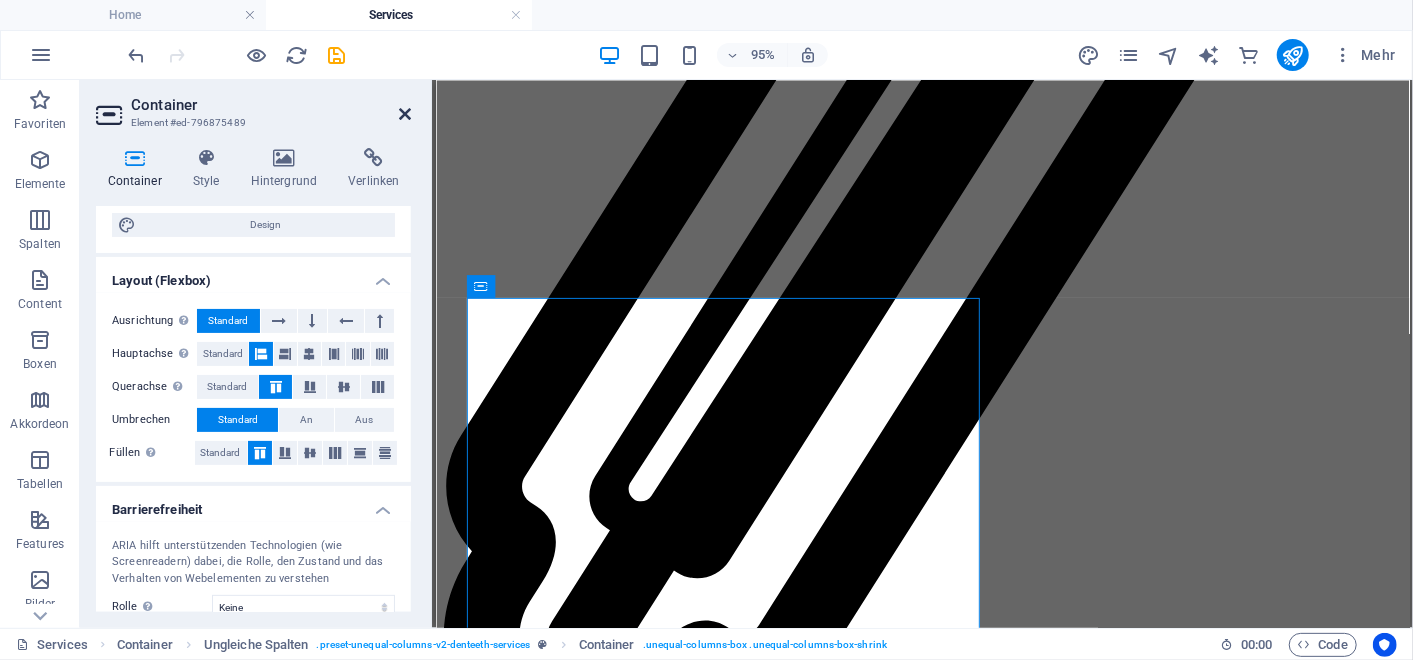 click at bounding box center [405, 114] 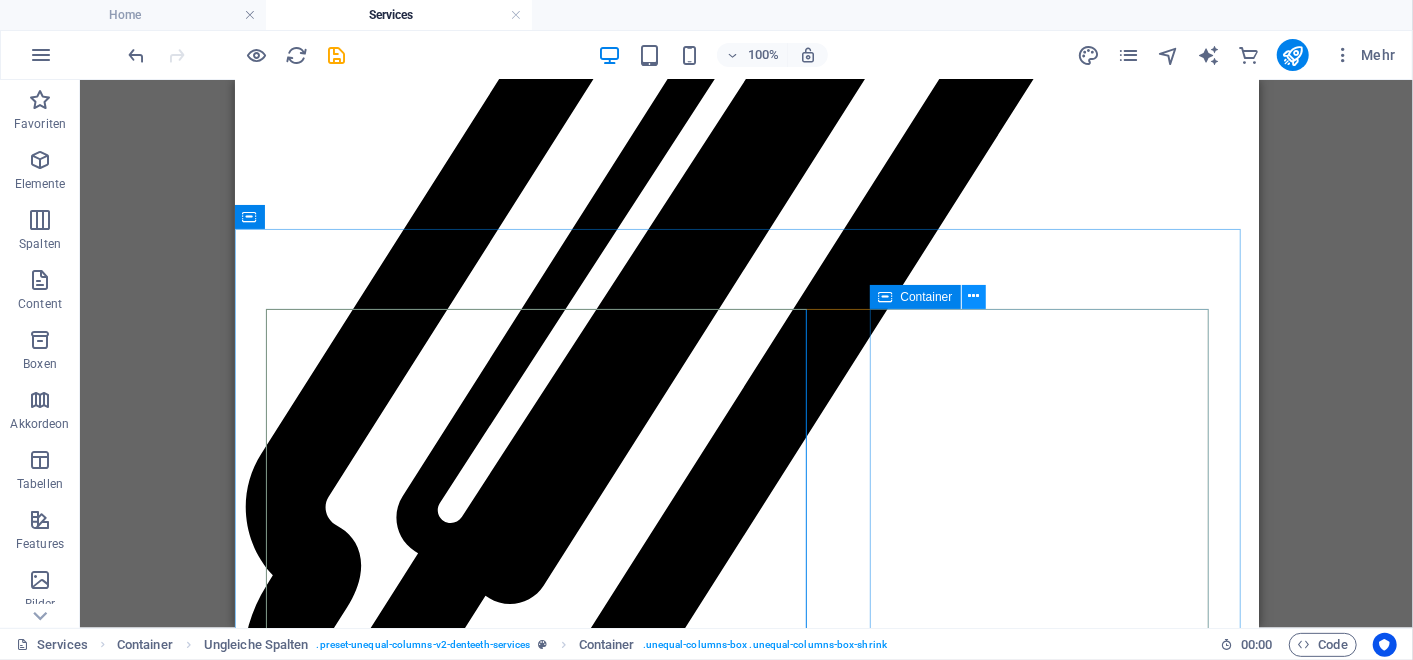 click at bounding box center (973, 296) 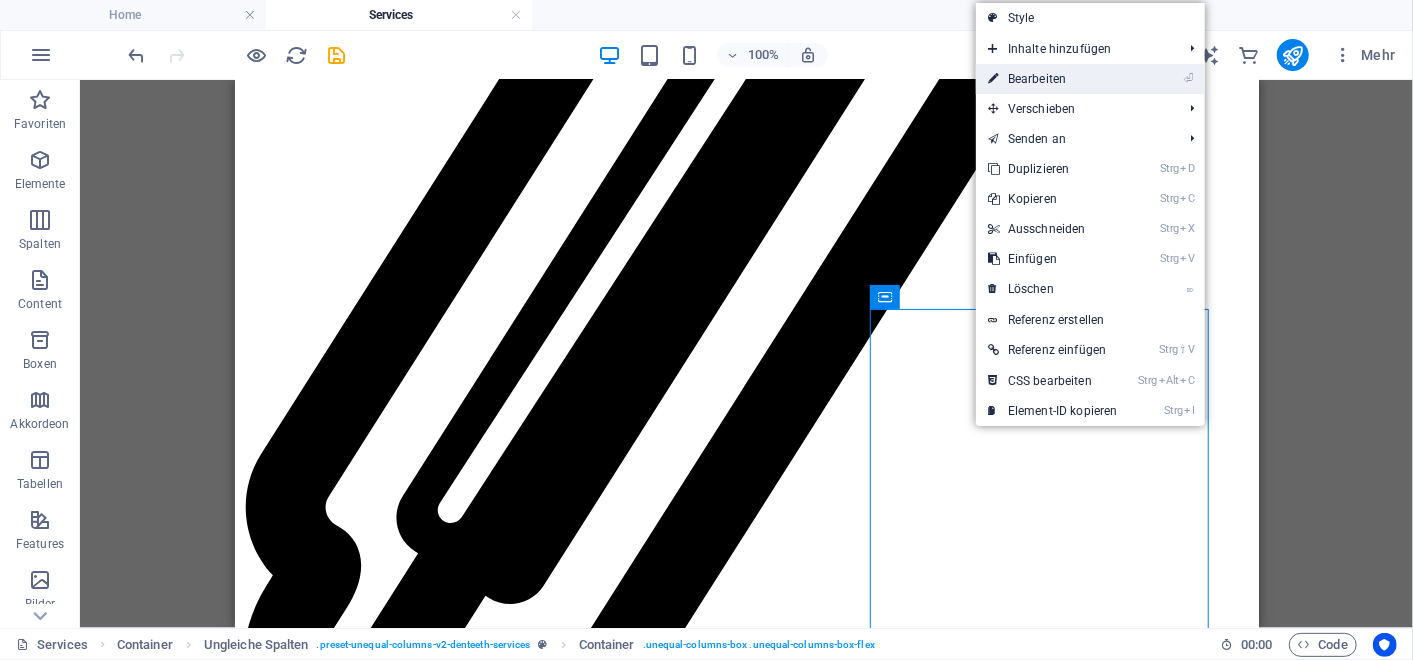 click on "⏎  Bearbeiten" at bounding box center [1053, 79] 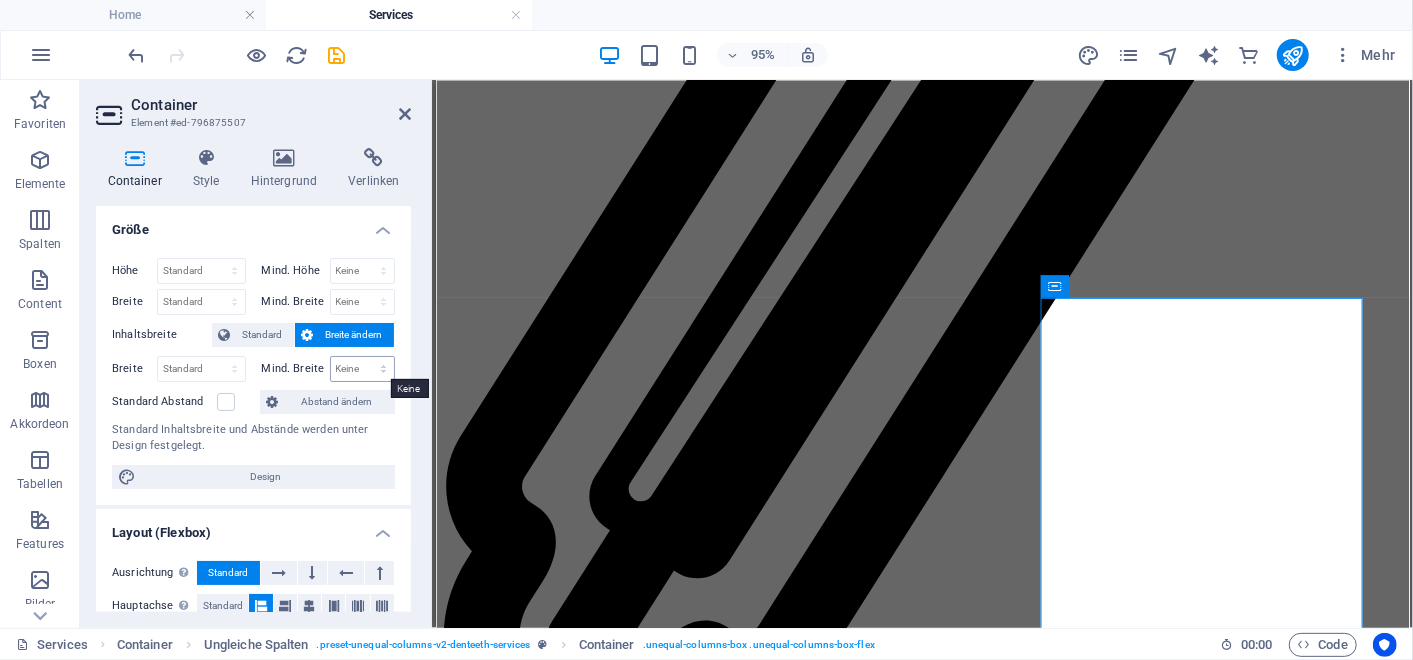 scroll, scrollTop: 22, scrollLeft: 0, axis: vertical 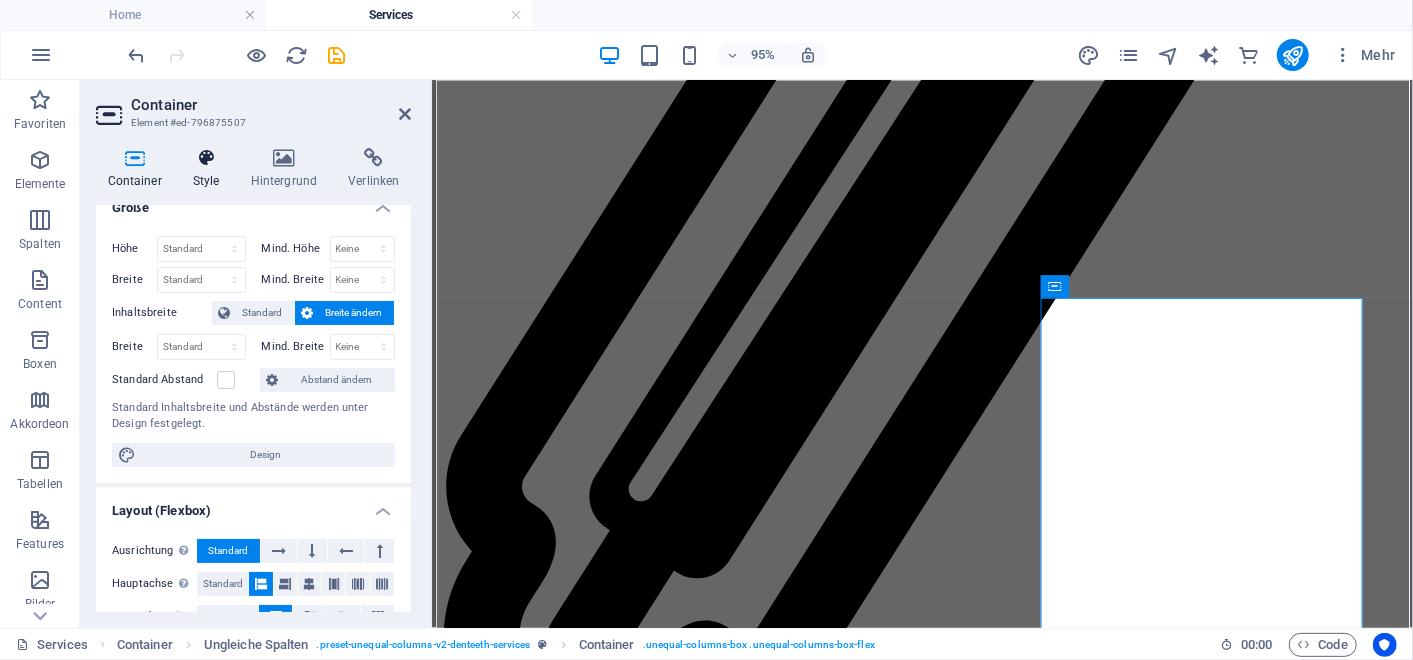 click at bounding box center (206, 158) 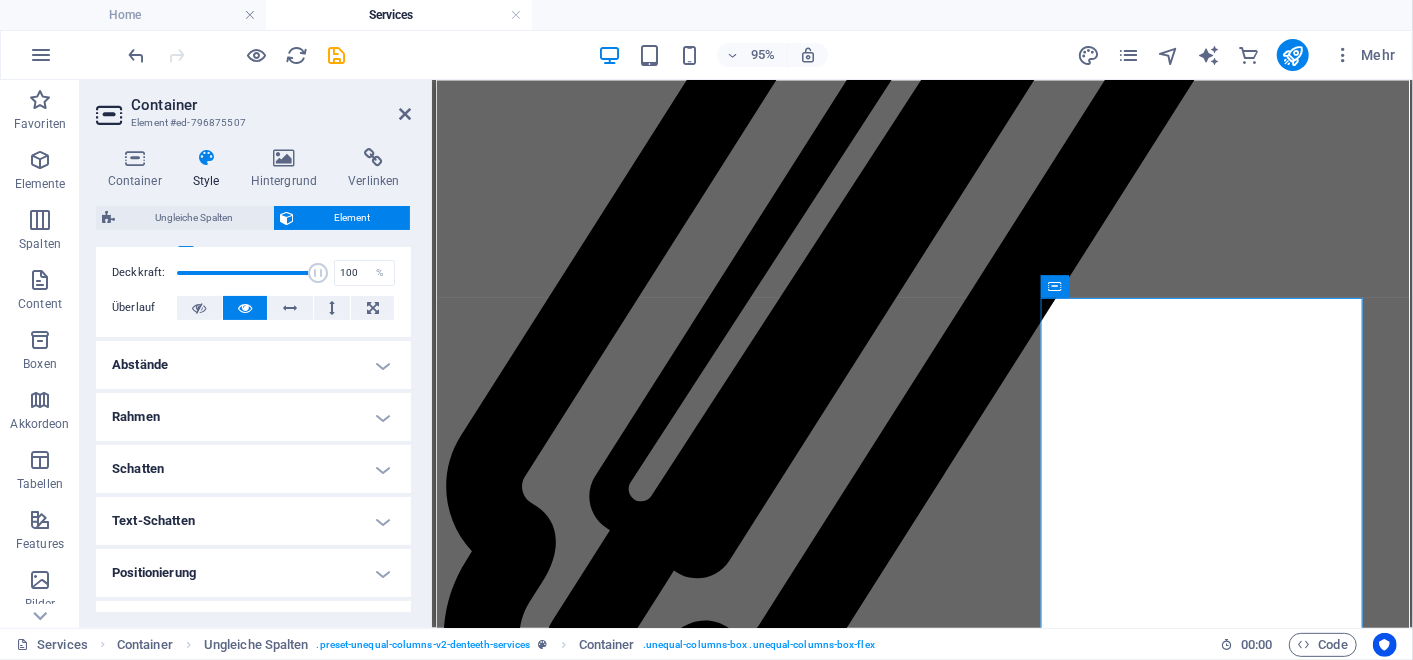 scroll, scrollTop: 306, scrollLeft: 0, axis: vertical 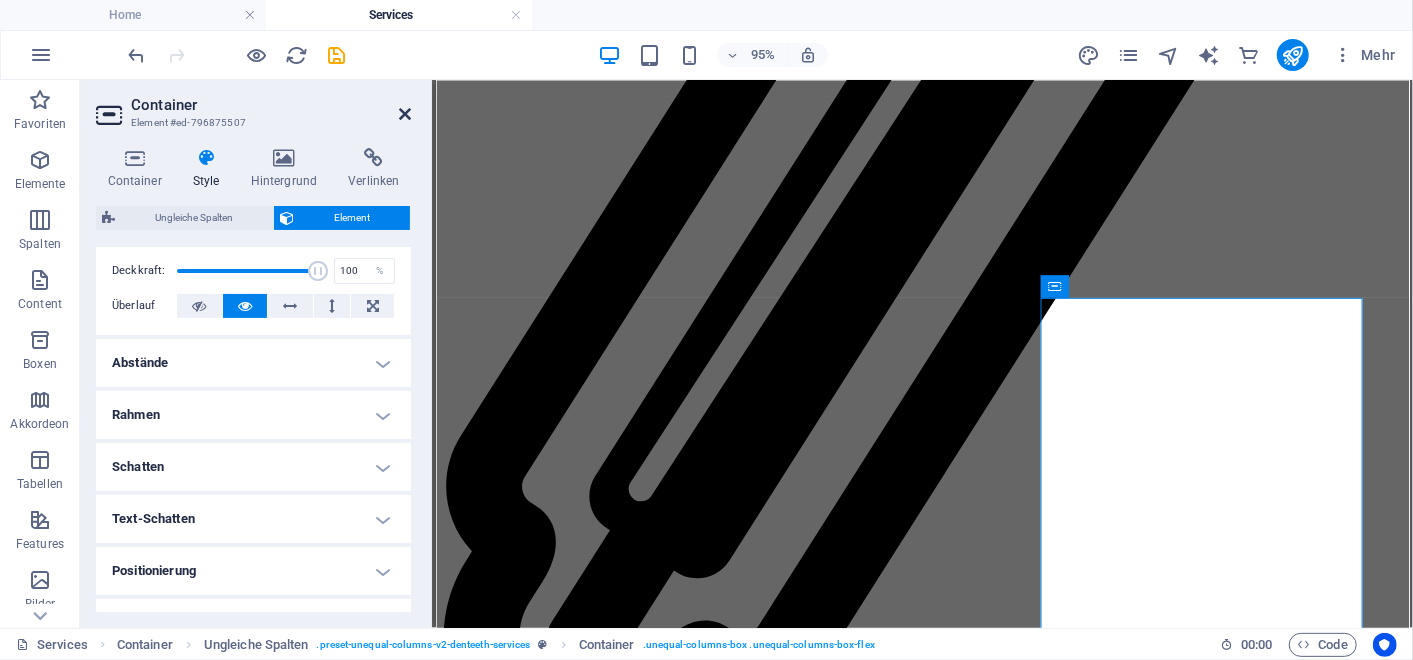 click at bounding box center (405, 114) 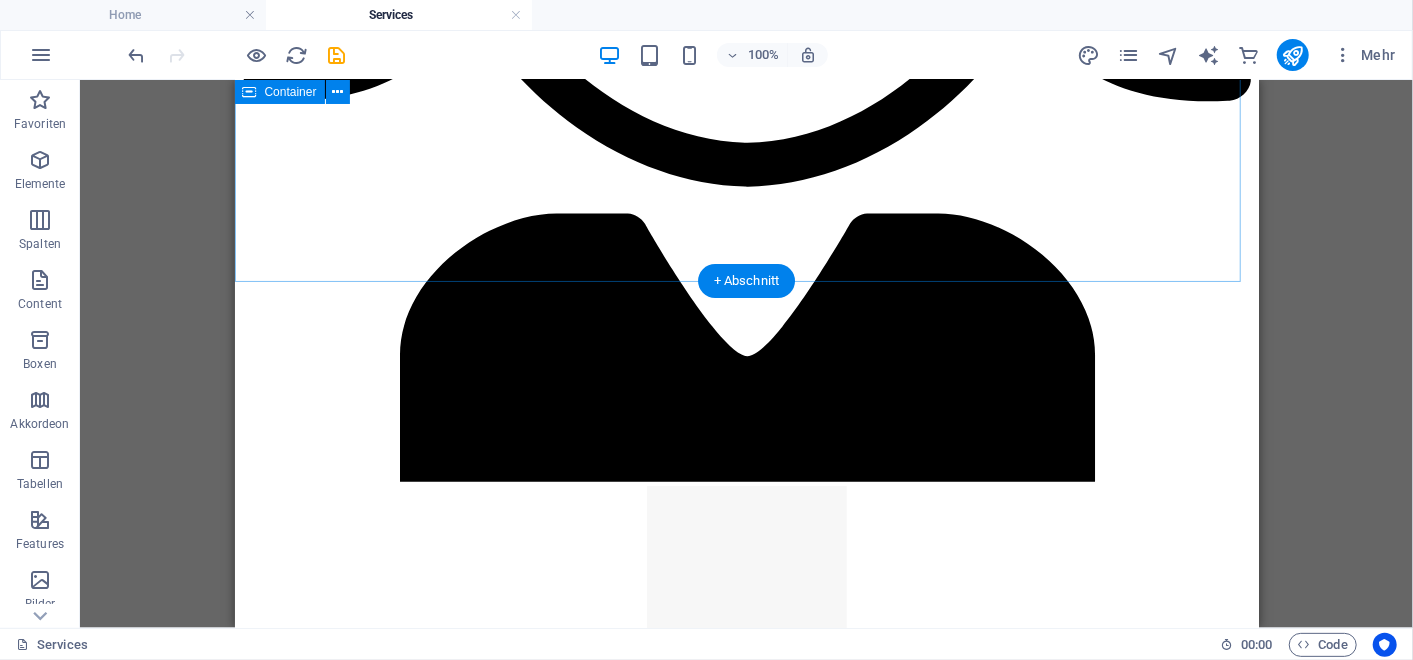scroll, scrollTop: 4075, scrollLeft: 0, axis: vertical 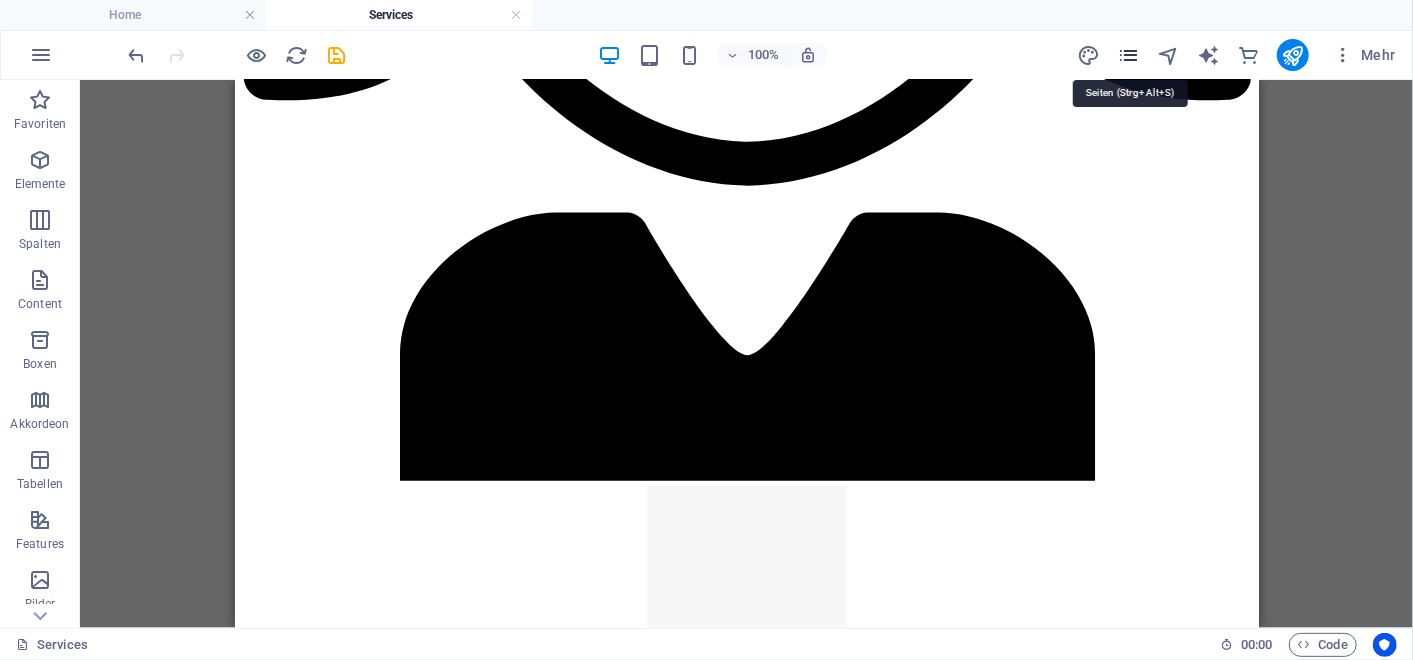 click at bounding box center [1128, 55] 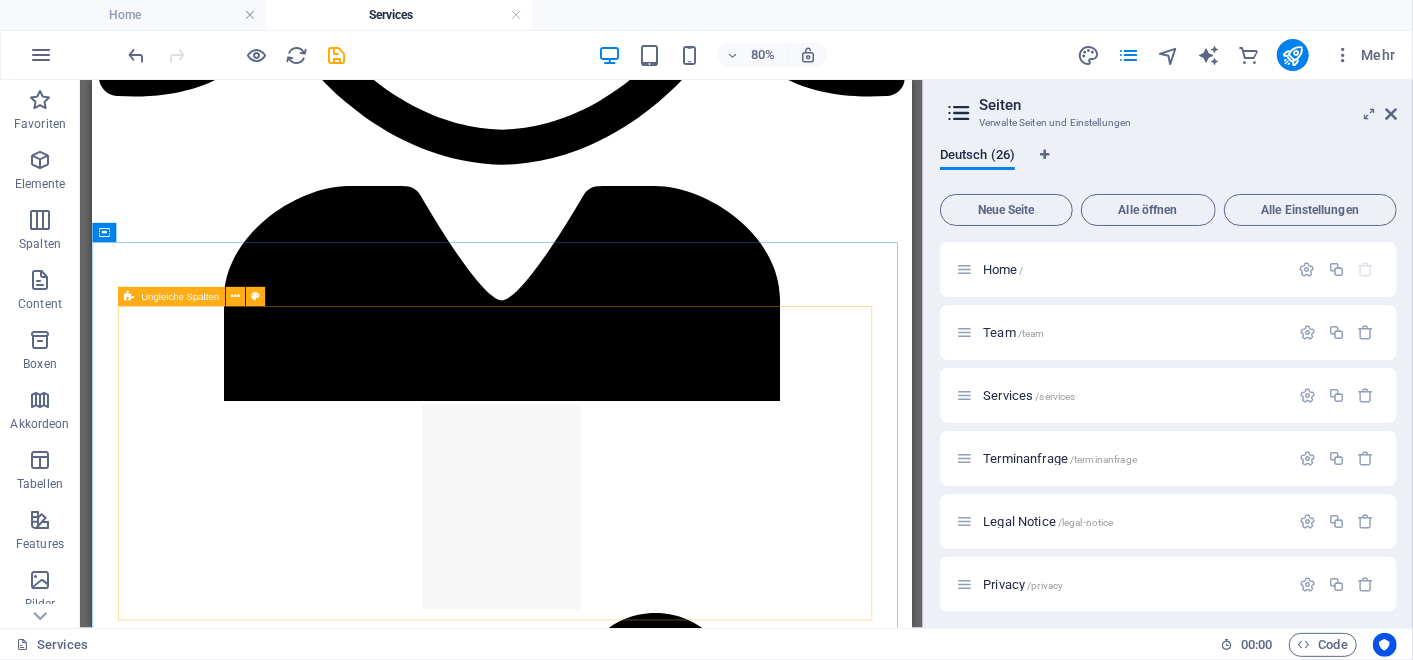 click on "Ungleiche Spalten" at bounding box center [180, 296] 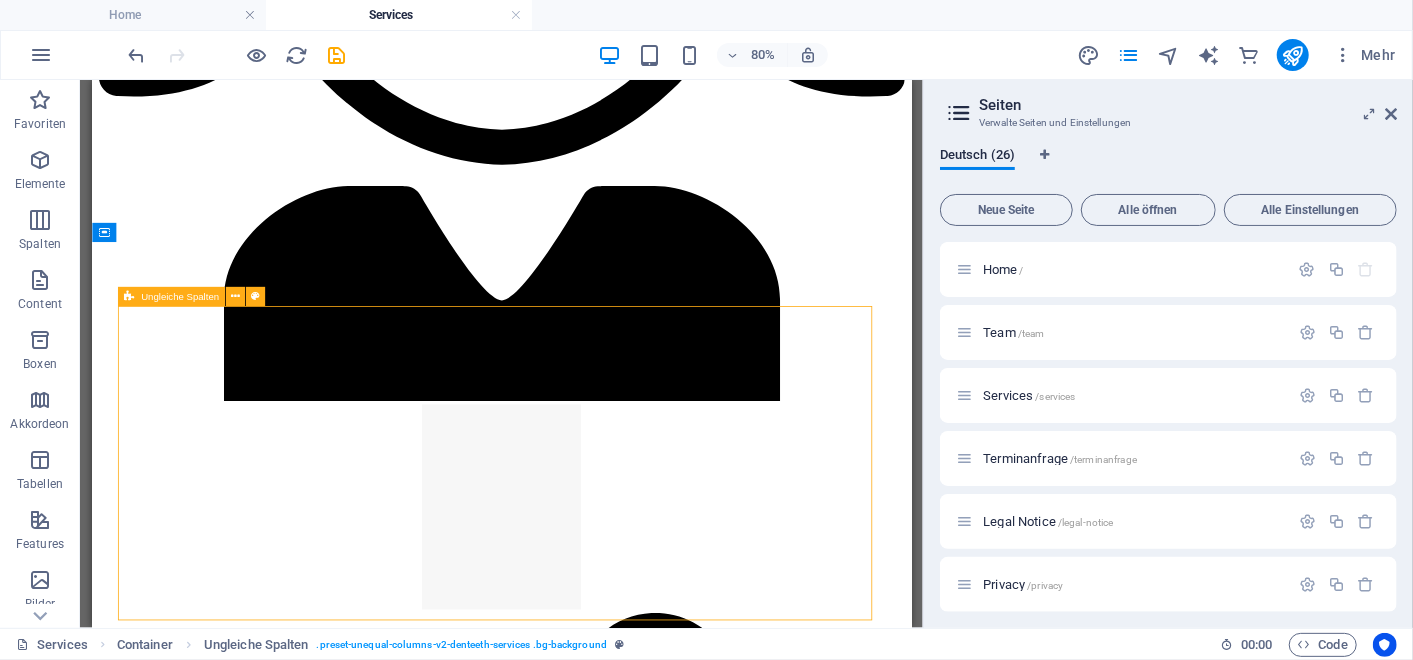 click on "Ungleiche Spalten" at bounding box center [180, 296] 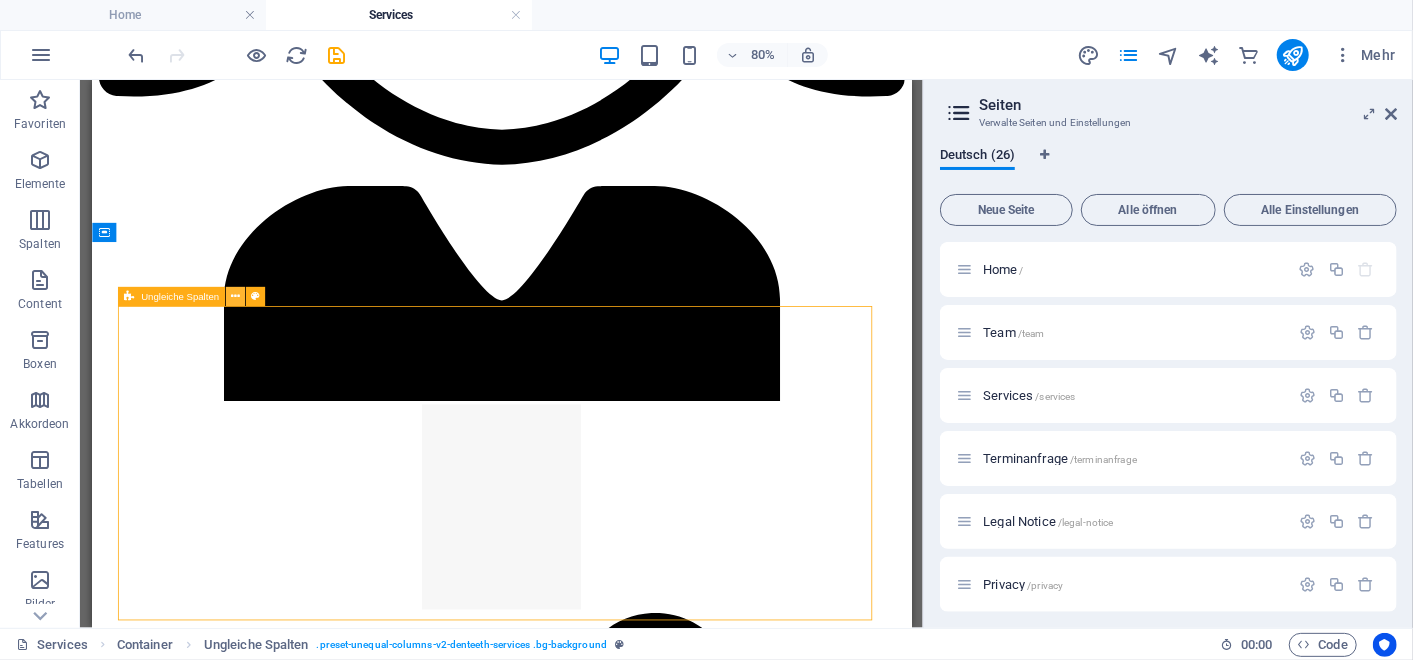 click at bounding box center (235, 295) 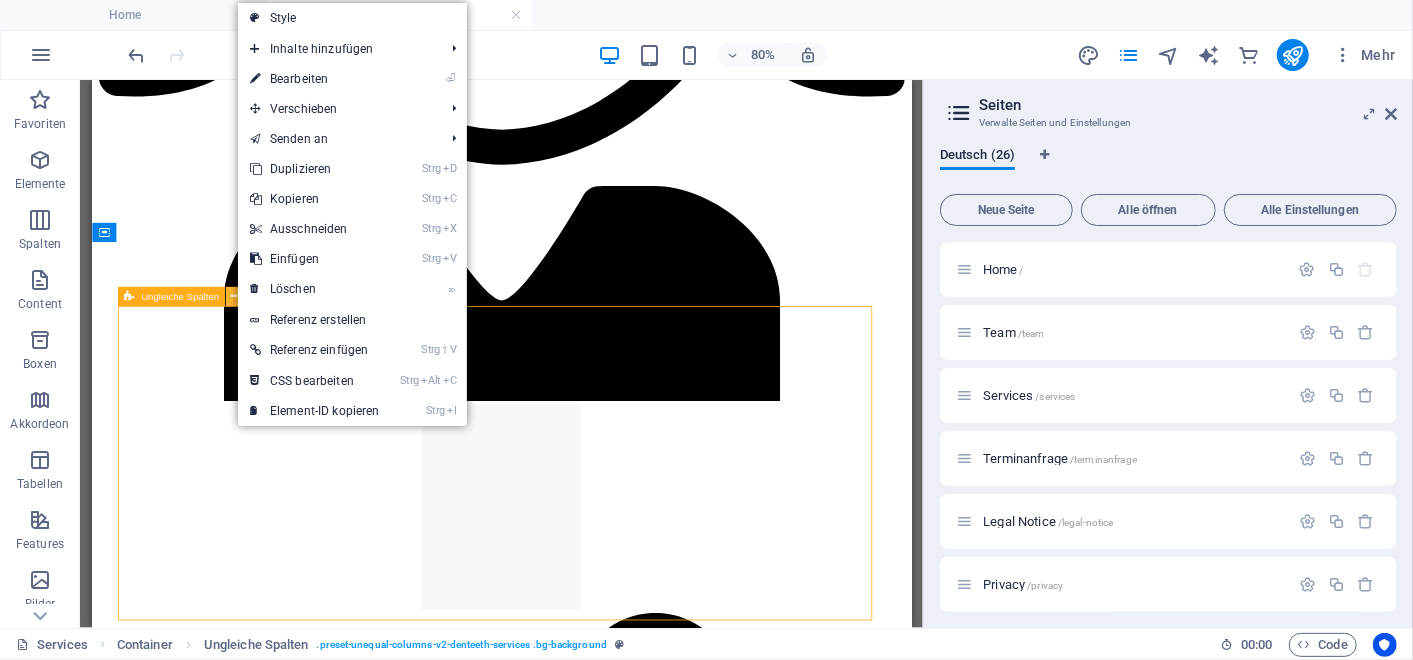 click at bounding box center [235, 295] 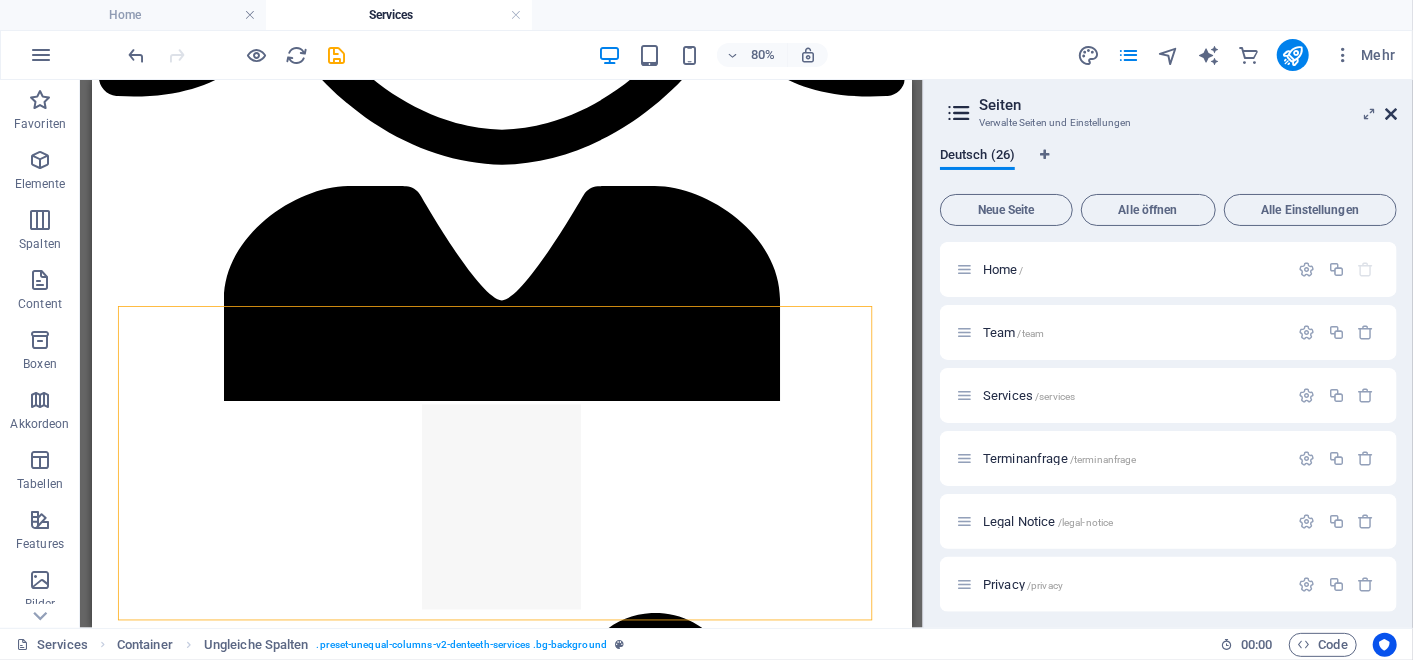 click at bounding box center [1391, 114] 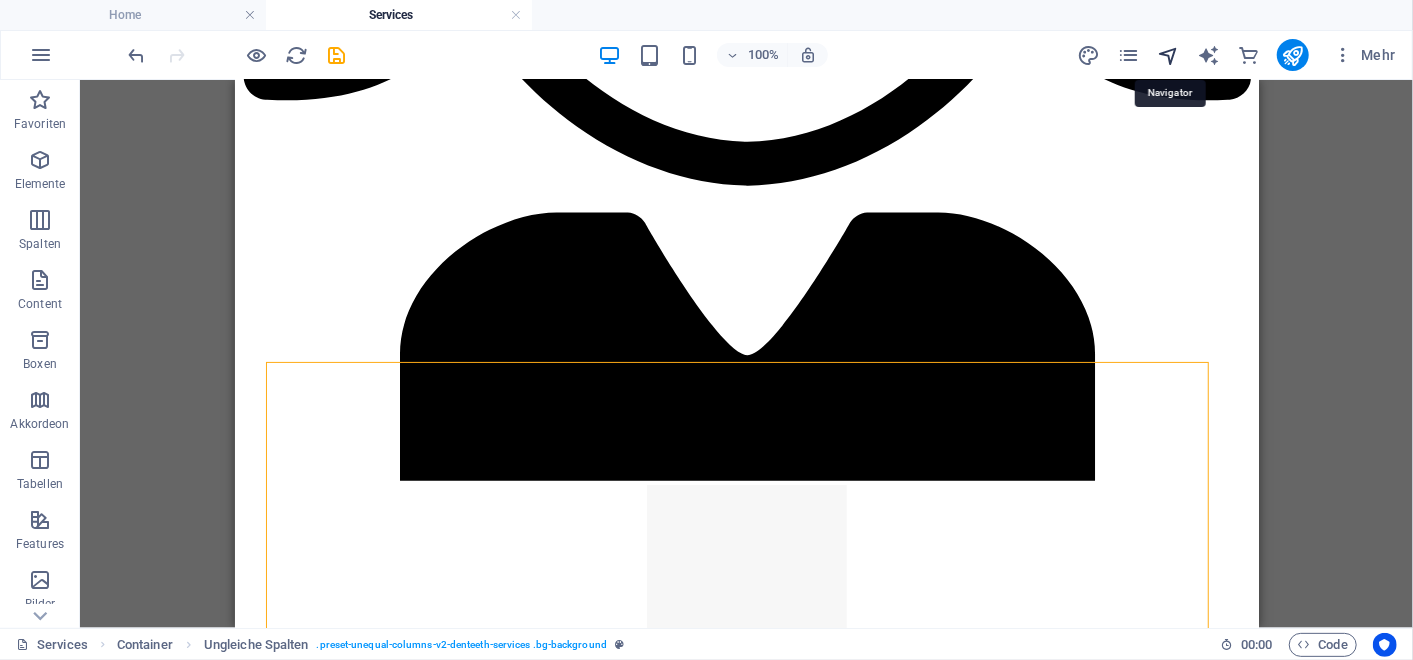 click at bounding box center (1168, 55) 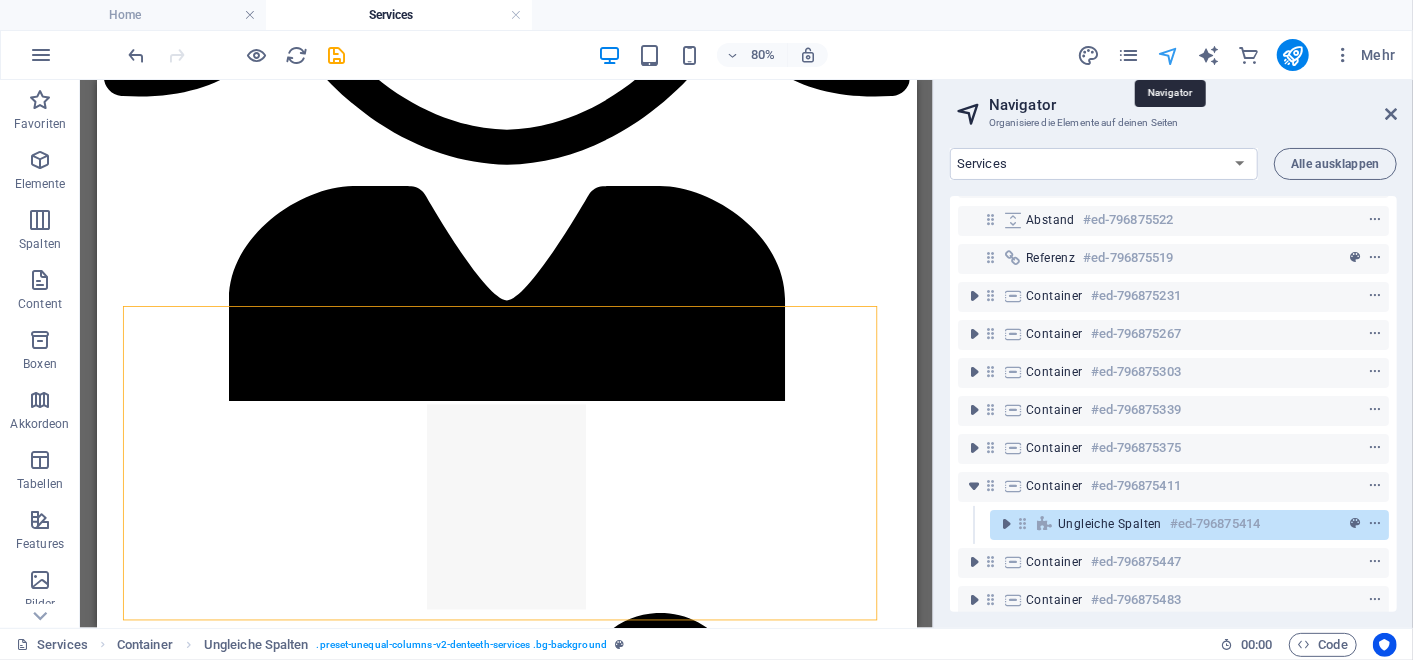 scroll, scrollTop: 178, scrollLeft: 0, axis: vertical 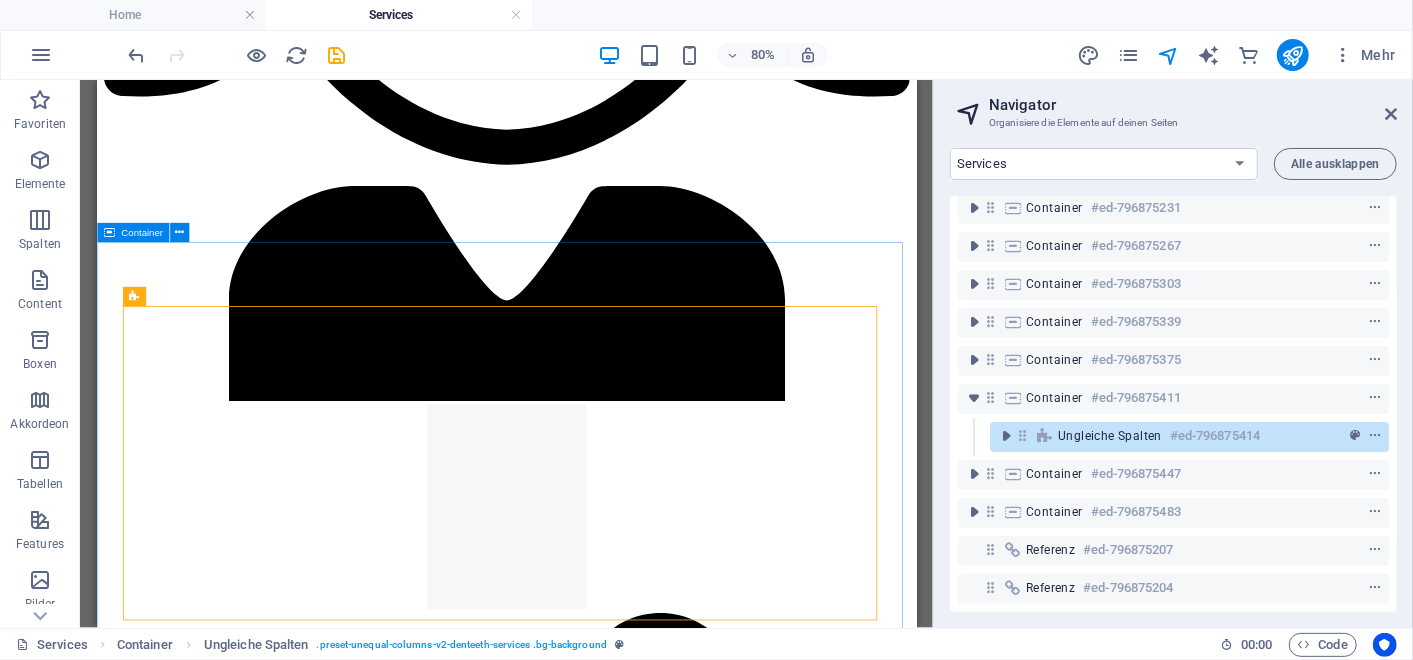 click on "Container" at bounding box center (142, 232) 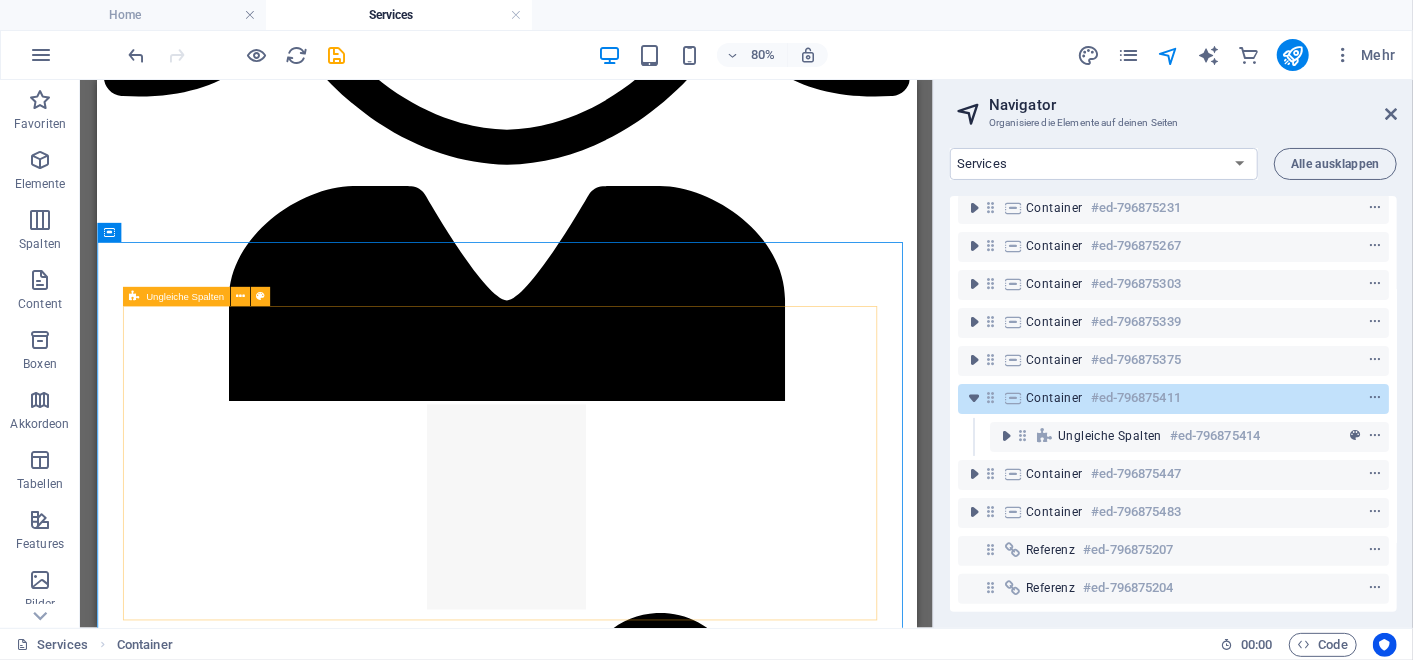 click on "Ungleiche Spalten" at bounding box center (185, 296) 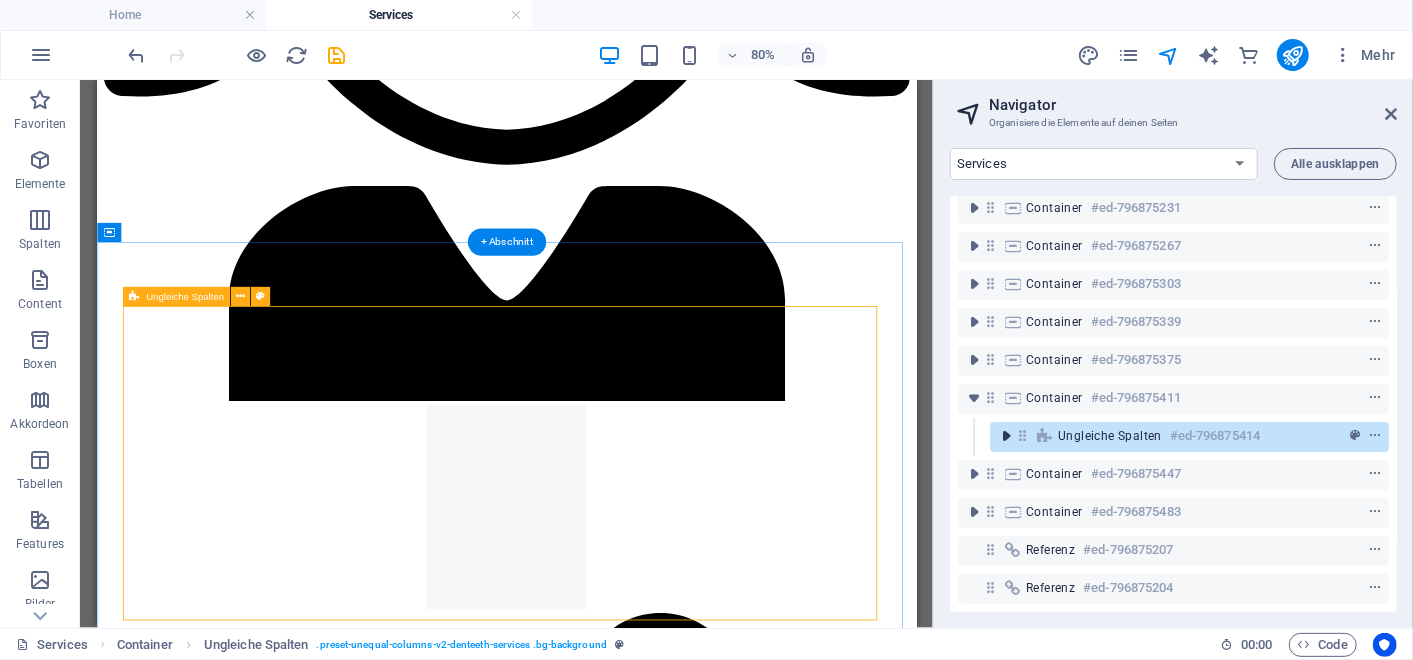 click at bounding box center [1006, 436] 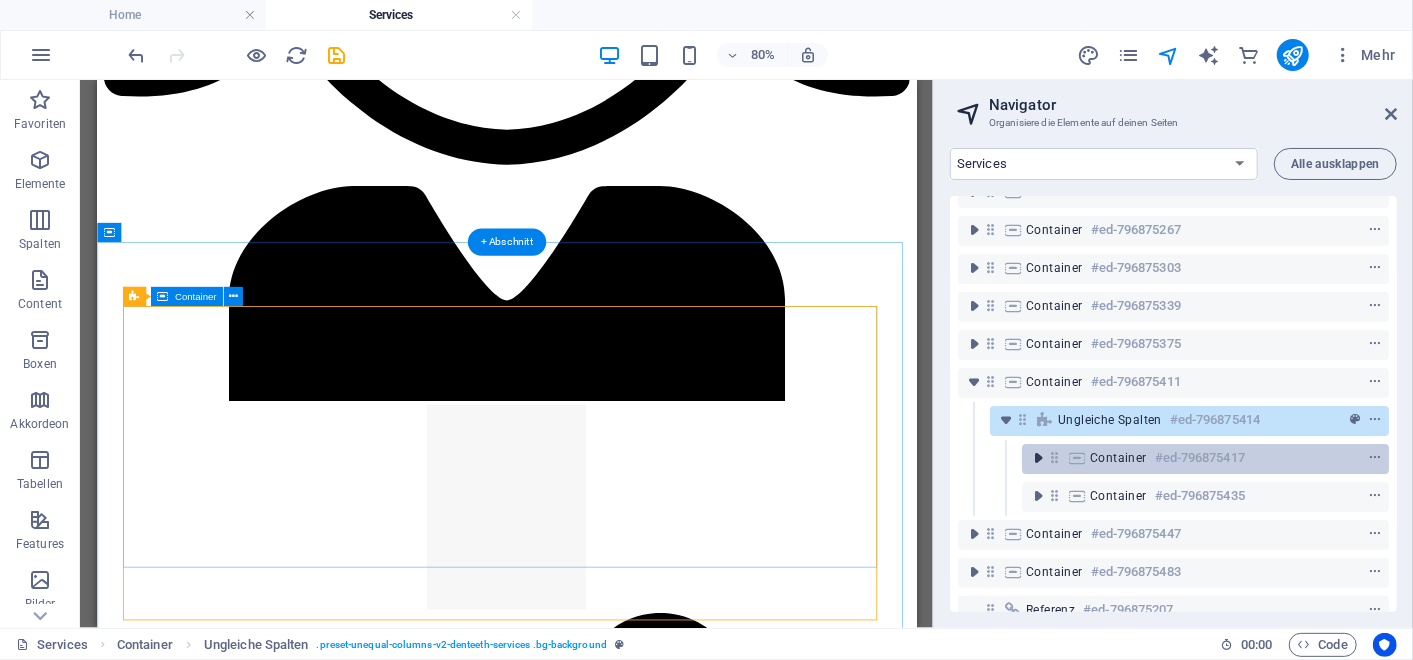 click at bounding box center (1038, 458) 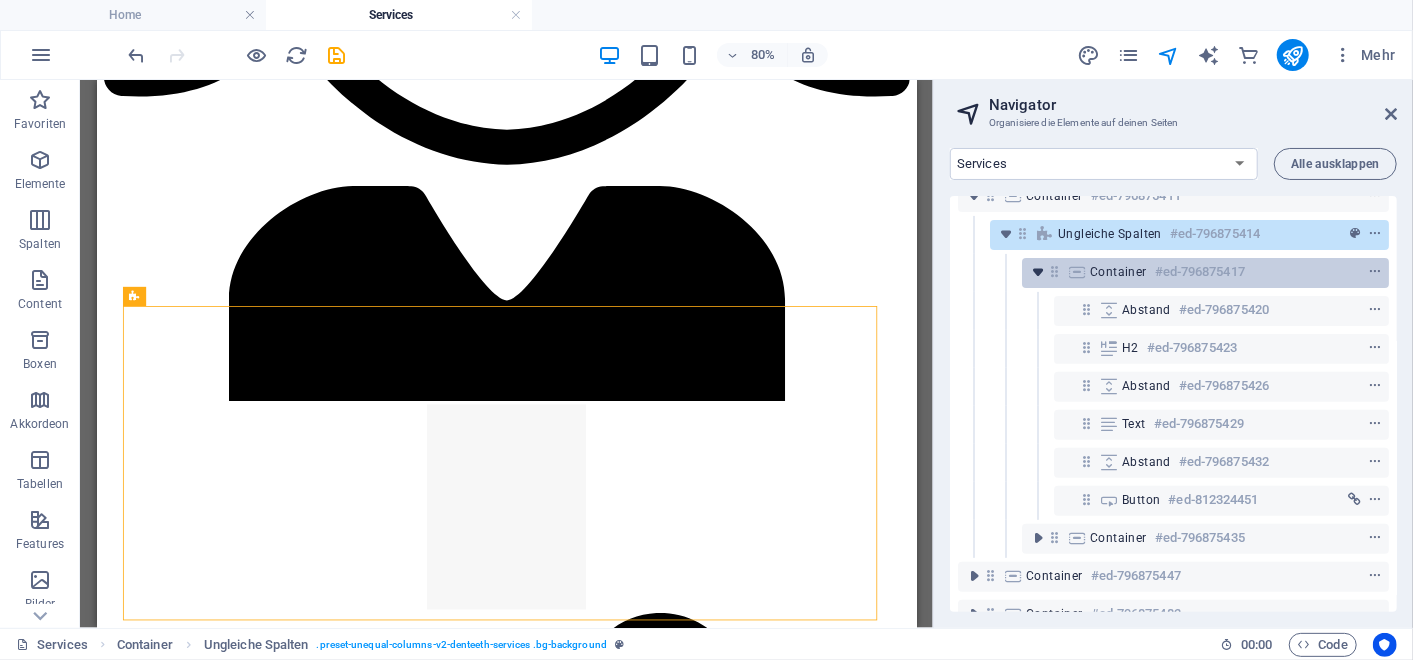 scroll, scrollTop: 373, scrollLeft: 0, axis: vertical 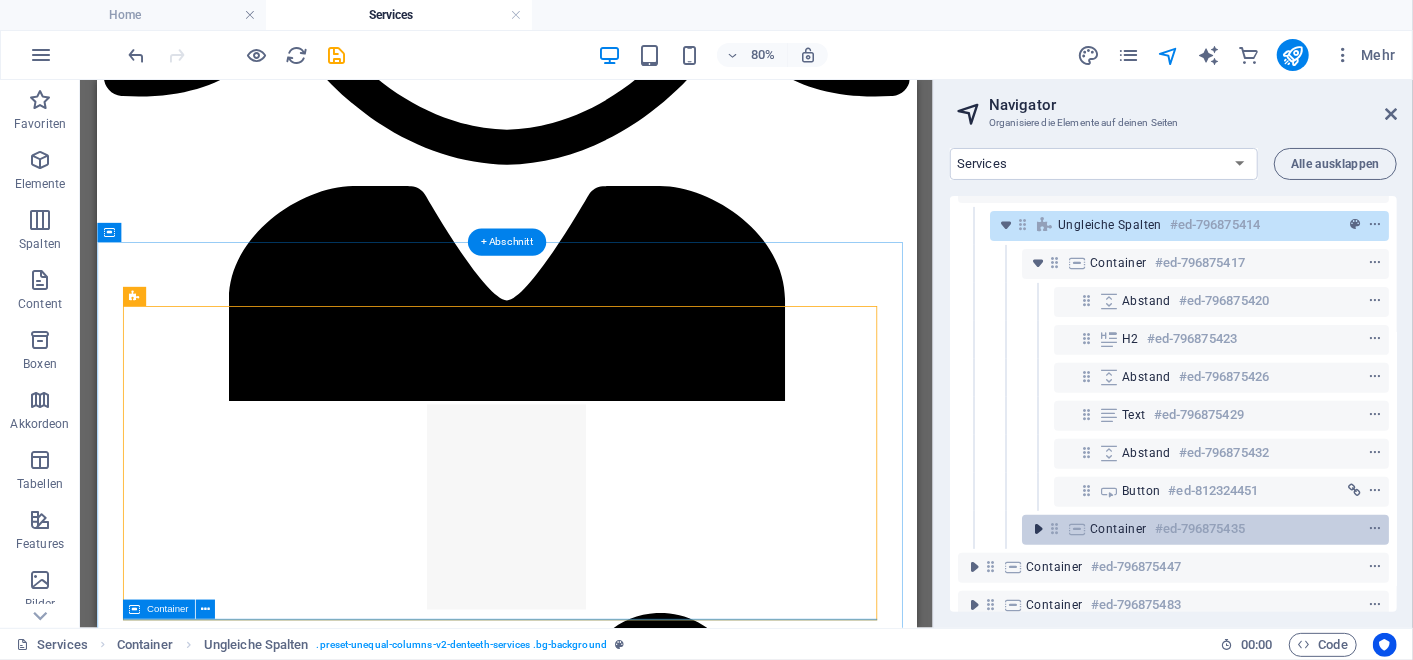click at bounding box center [1038, 529] 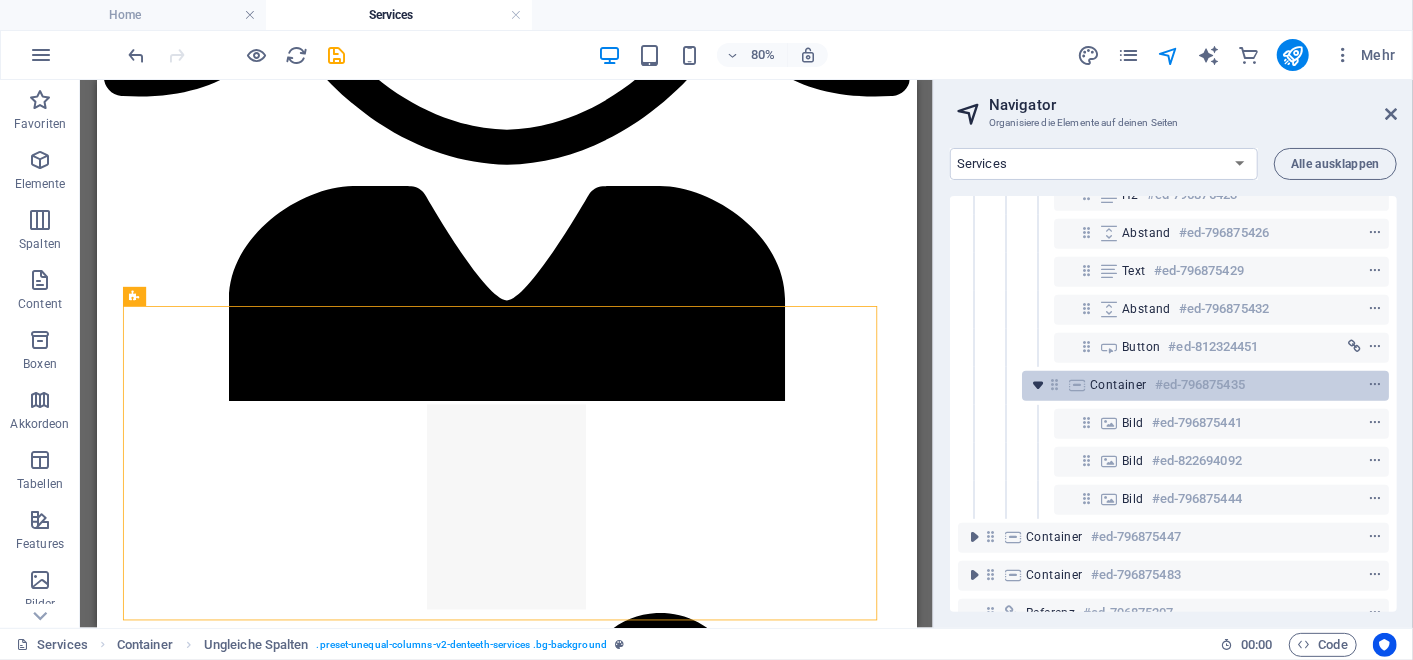 scroll, scrollTop: 524, scrollLeft: 0, axis: vertical 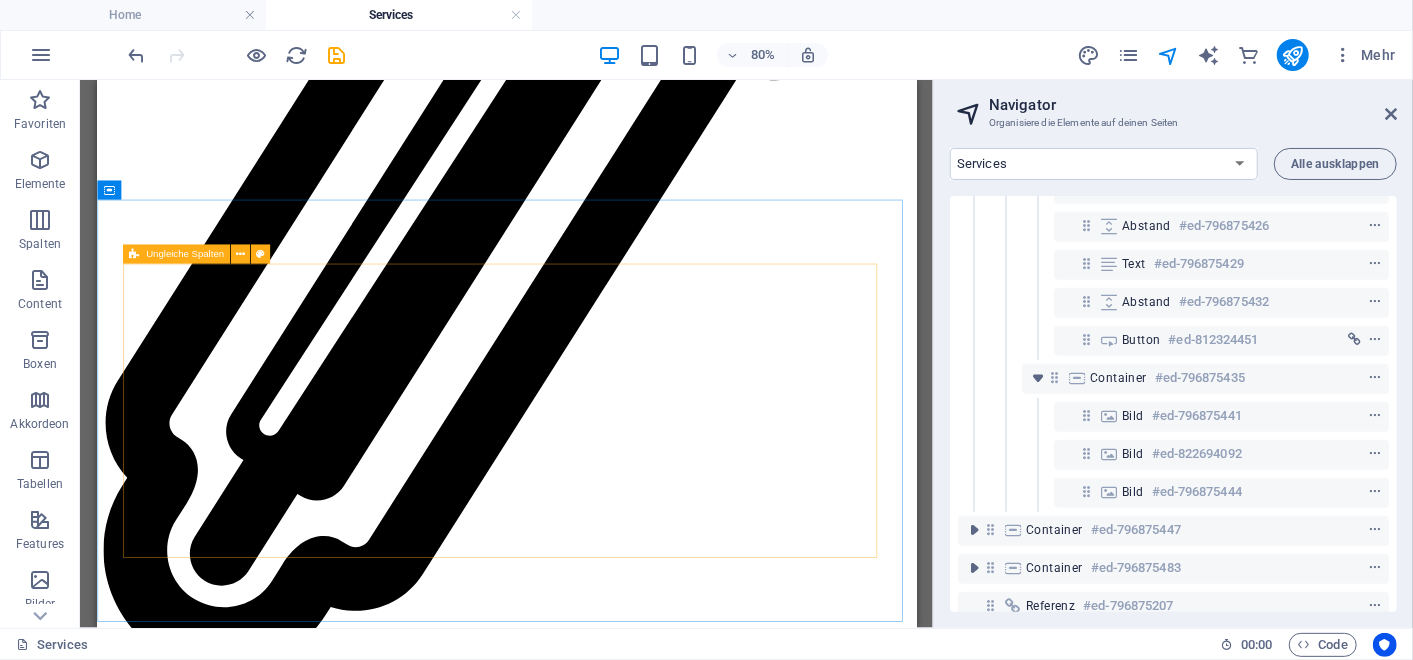 click at bounding box center [134, 253] 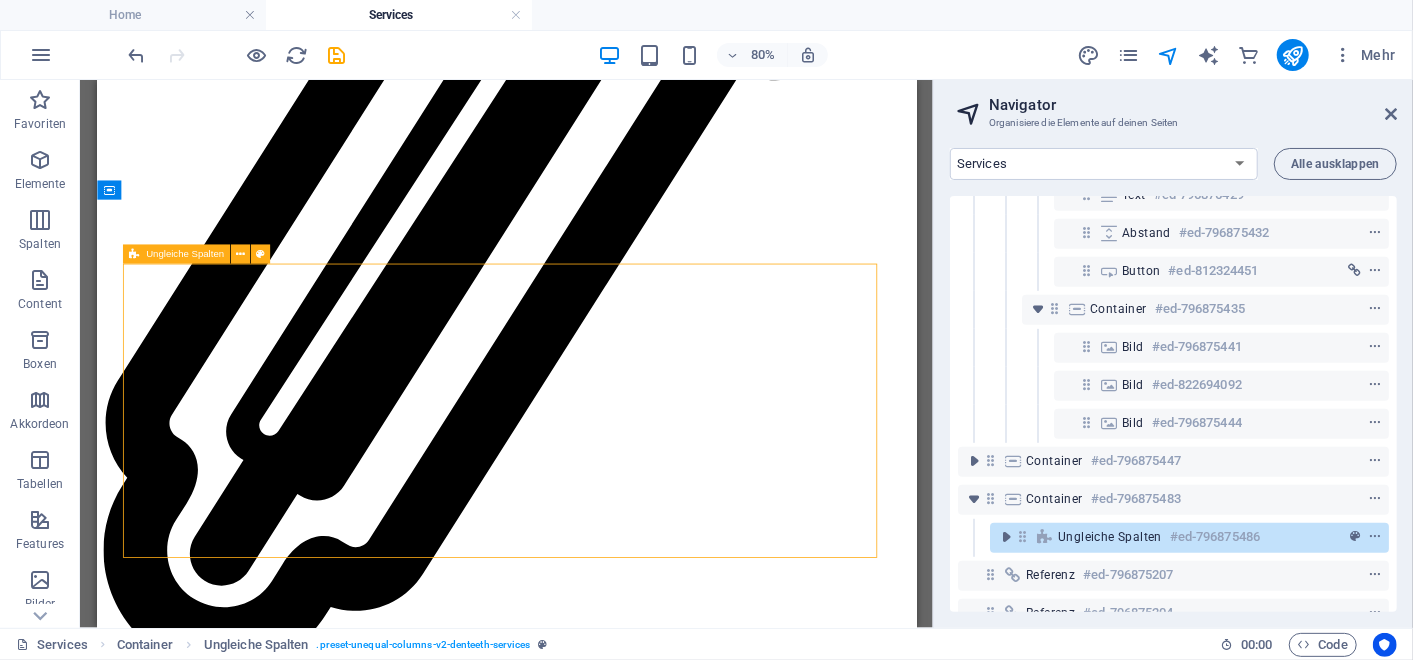 scroll, scrollTop: 634, scrollLeft: 0, axis: vertical 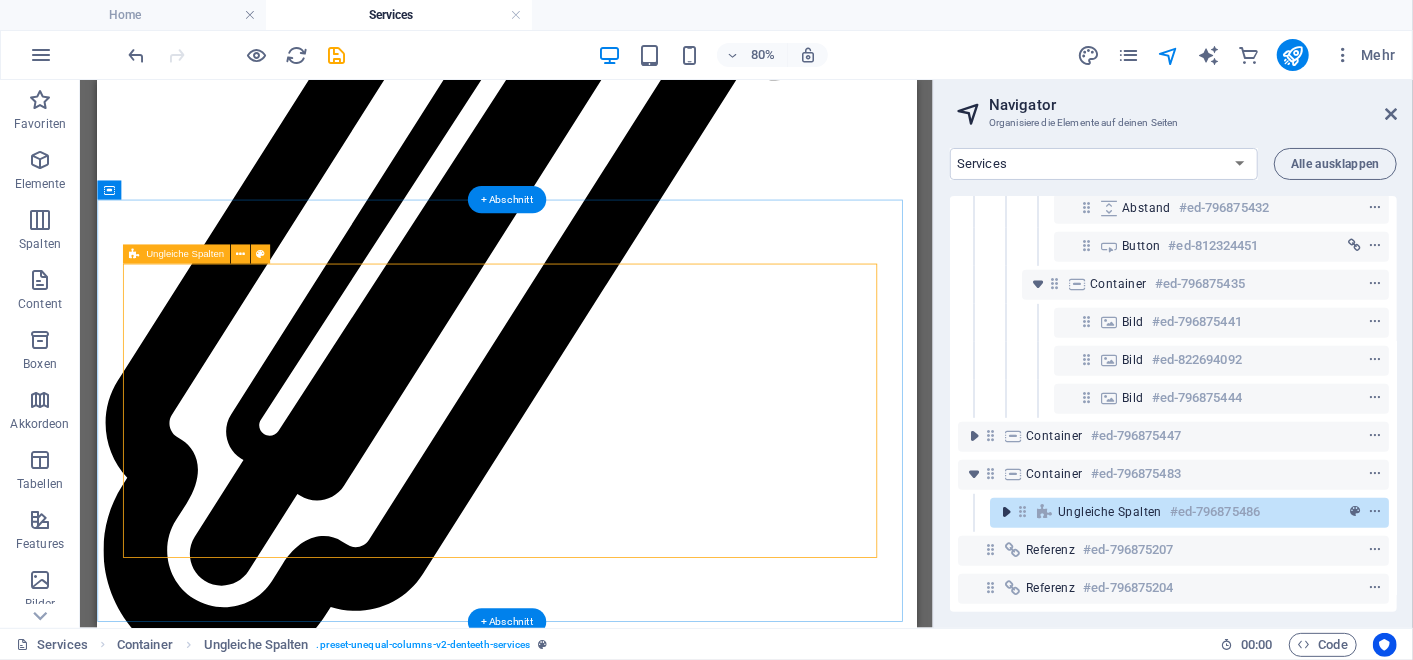 click at bounding box center (1006, 512) 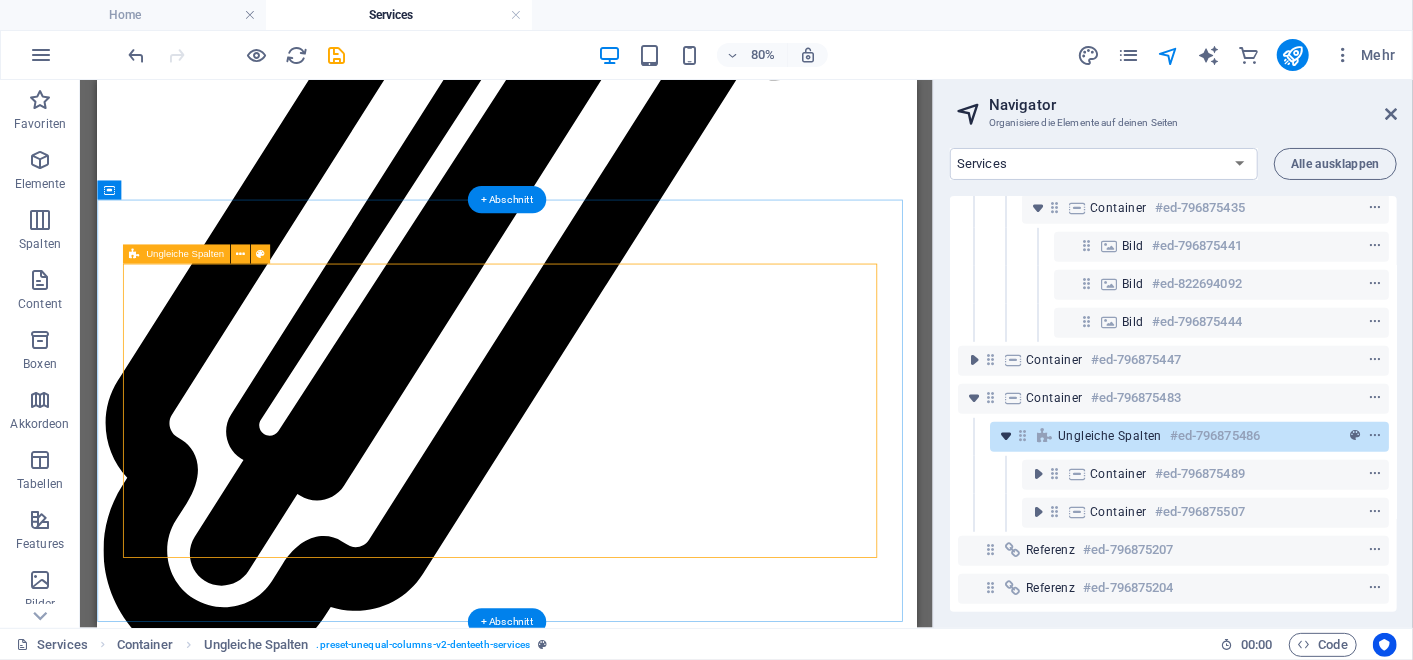 scroll, scrollTop: 706, scrollLeft: 0, axis: vertical 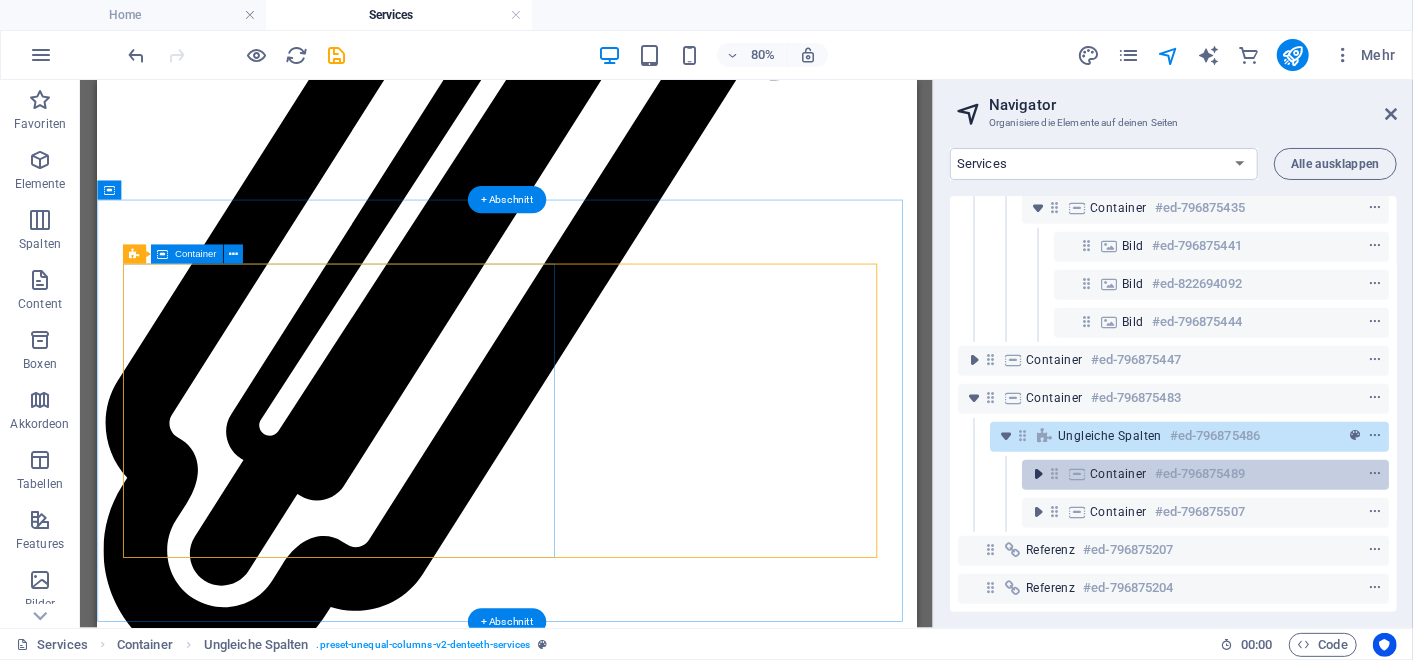 click at bounding box center (1038, 474) 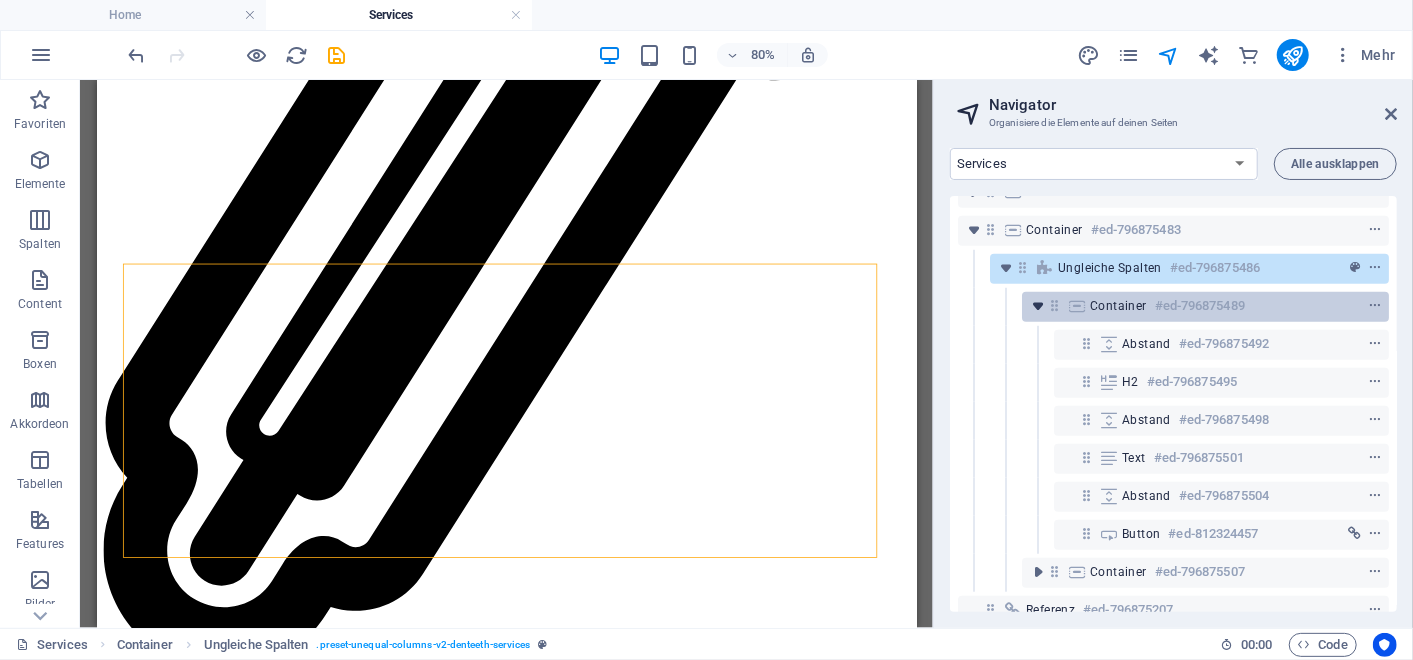 scroll, scrollTop: 931, scrollLeft: 0, axis: vertical 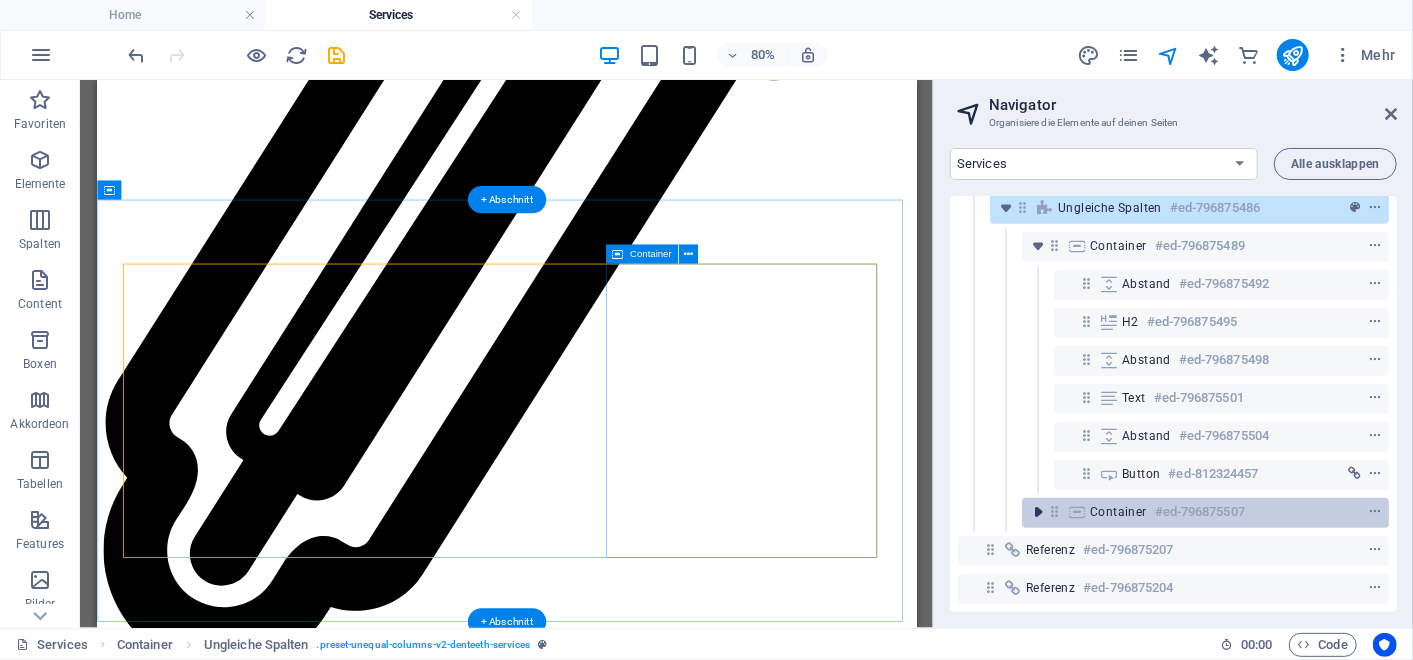 click at bounding box center [1038, 512] 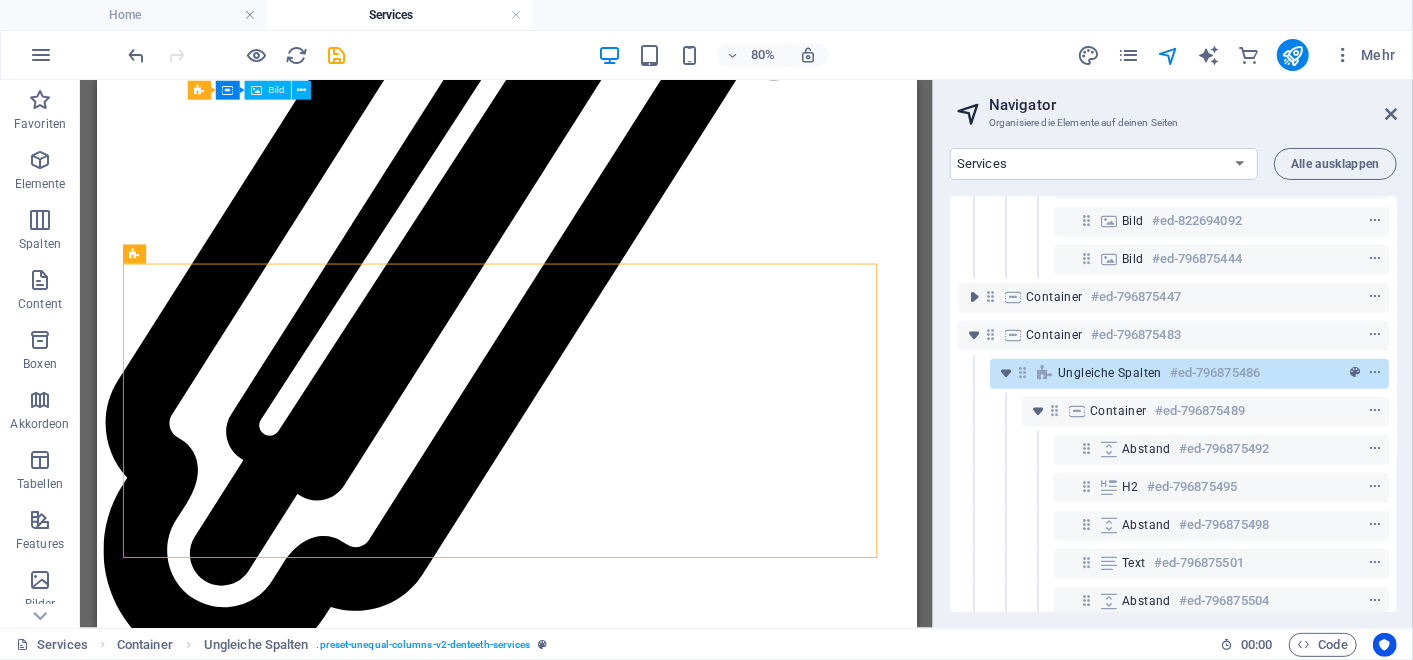 scroll, scrollTop: 759, scrollLeft: 0, axis: vertical 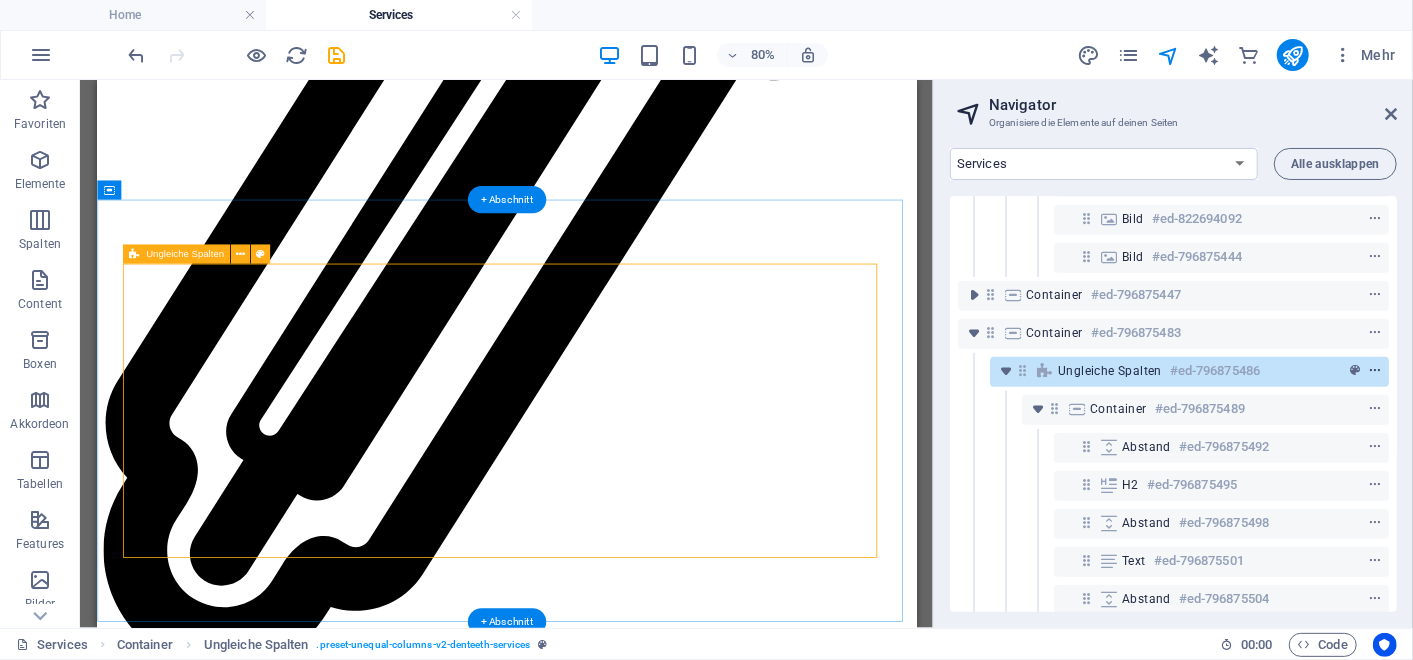 click at bounding box center (1375, 371) 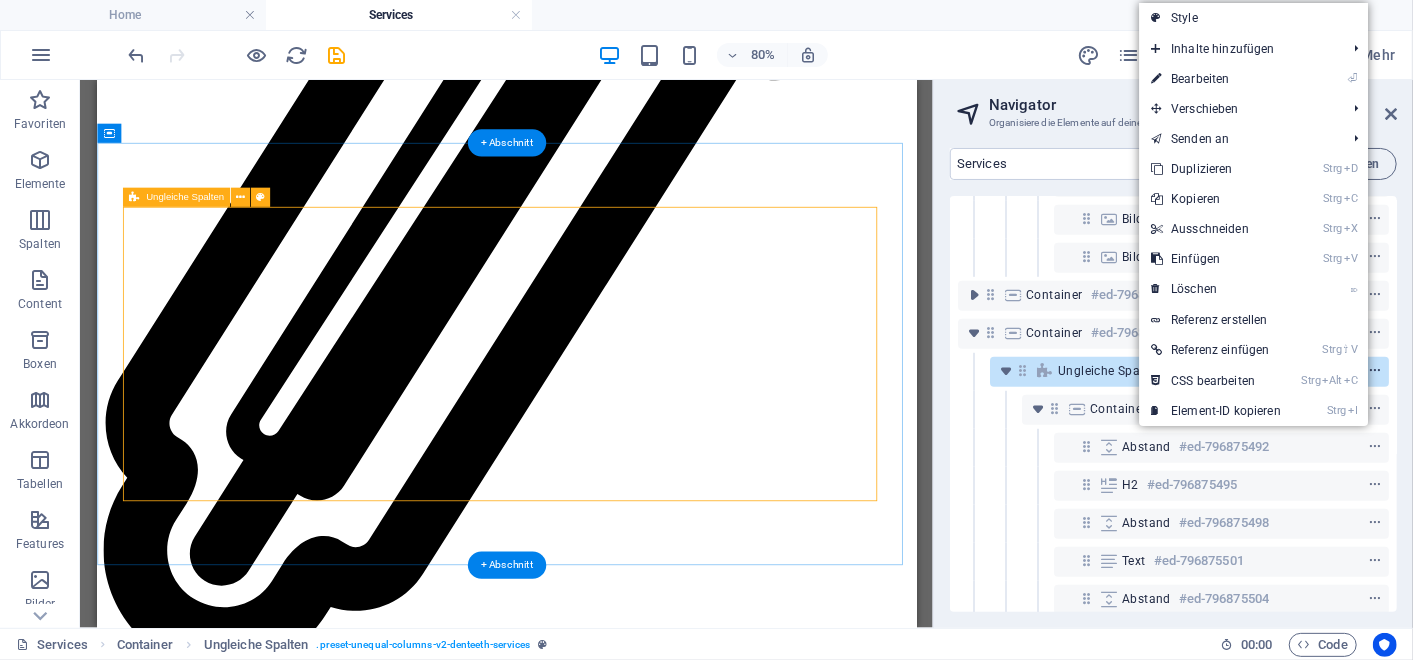 scroll, scrollTop: 5420, scrollLeft: 0, axis: vertical 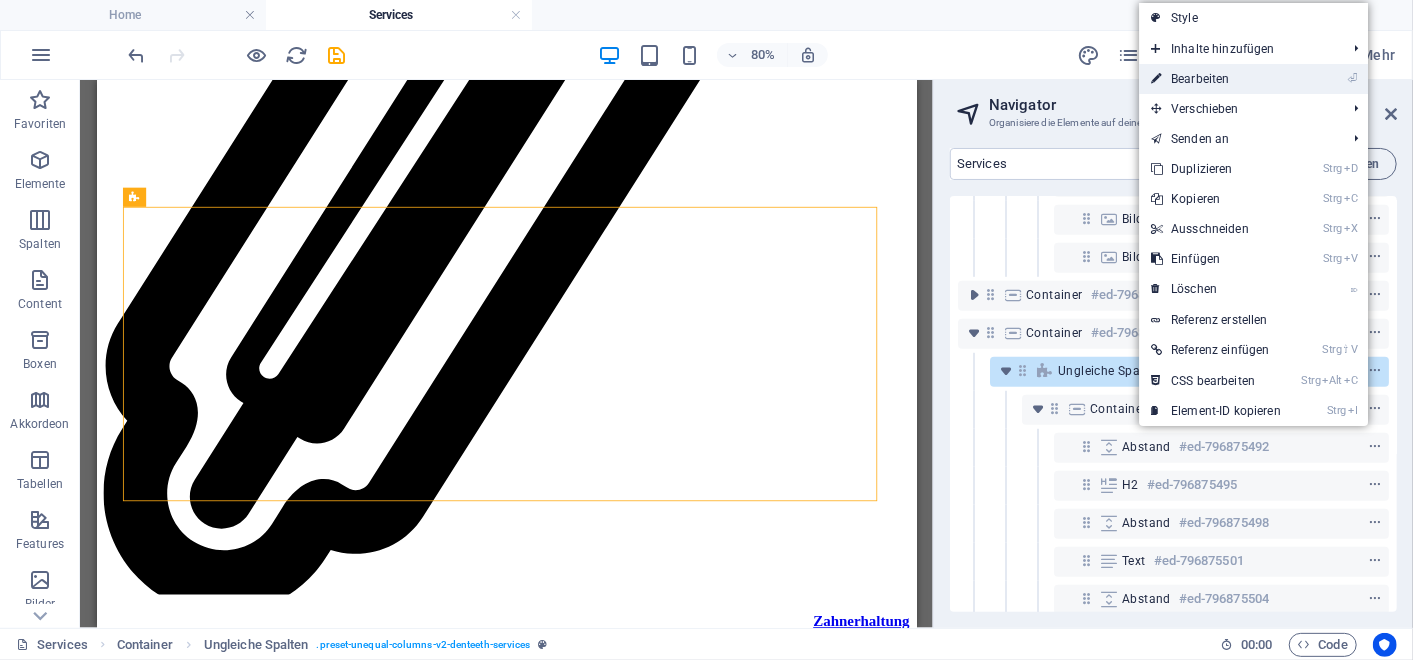 click on "⏎  Bearbeiten" at bounding box center (1216, 79) 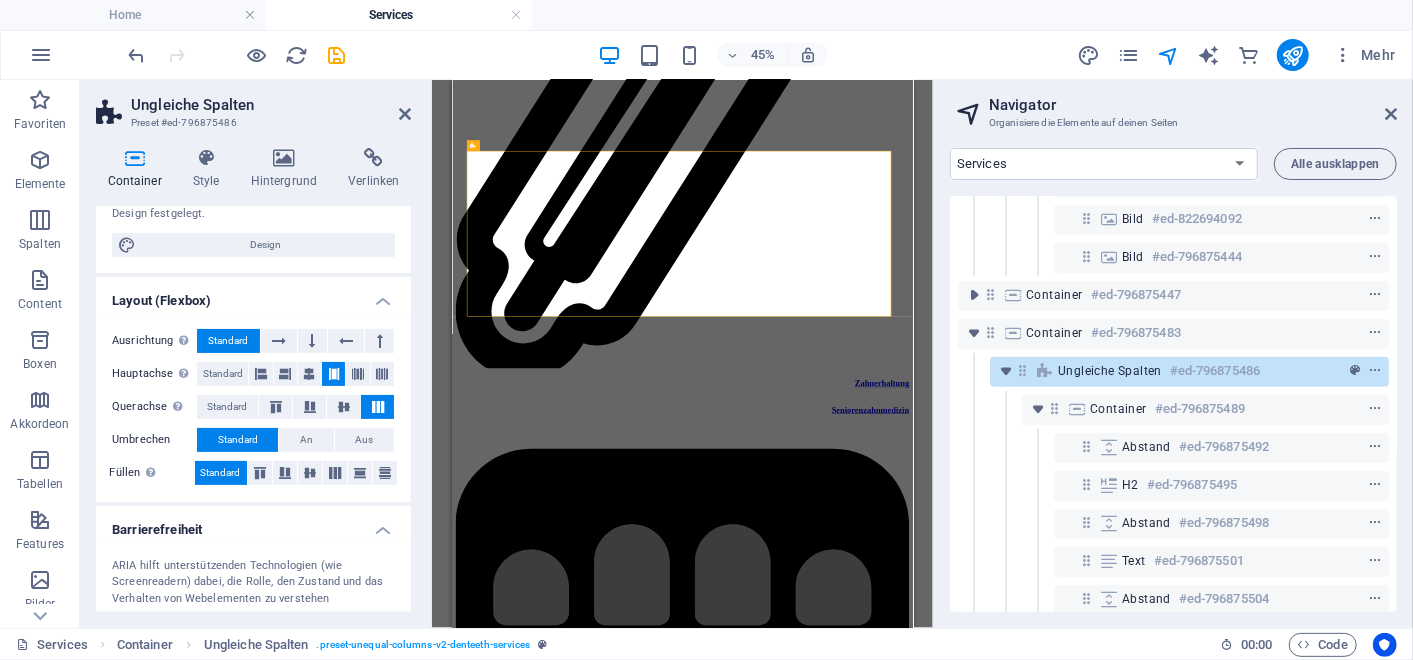 scroll, scrollTop: 0, scrollLeft: 0, axis: both 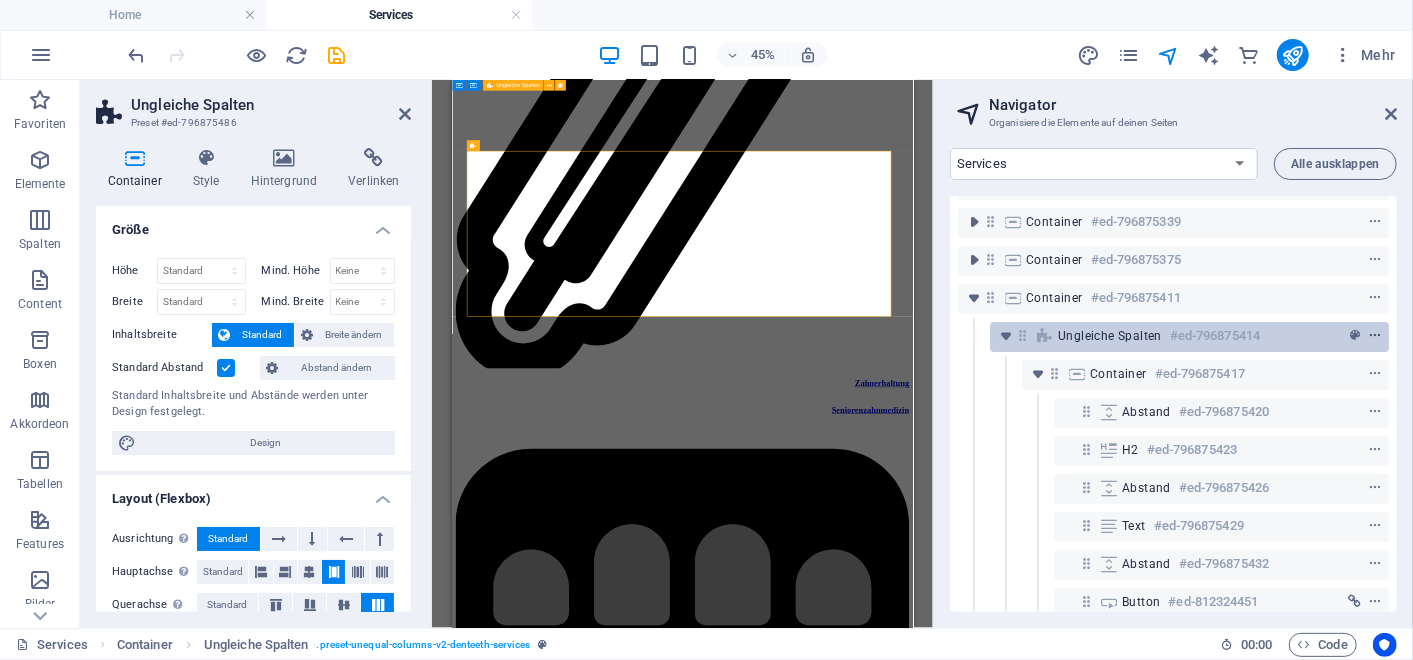click at bounding box center (1375, 336) 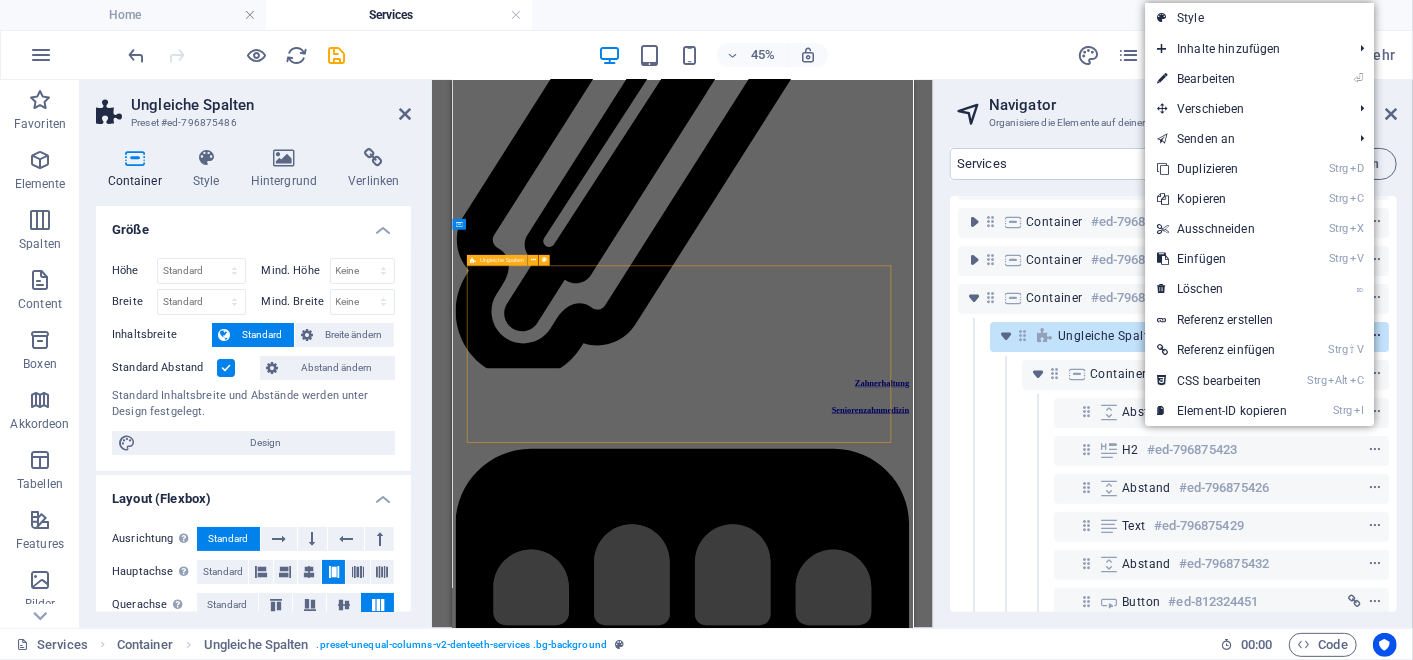 scroll, scrollTop: 3944, scrollLeft: 0, axis: vertical 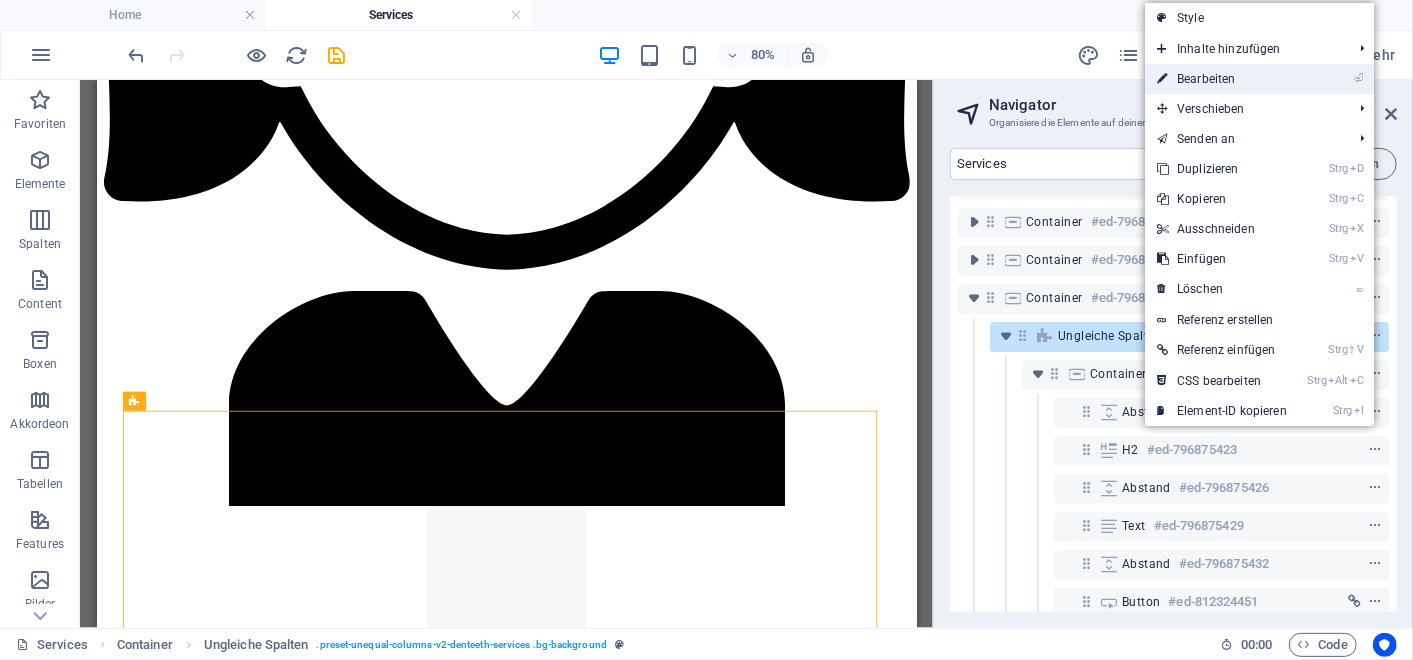 click on "⏎  Bearbeiten" at bounding box center (1259, 79) 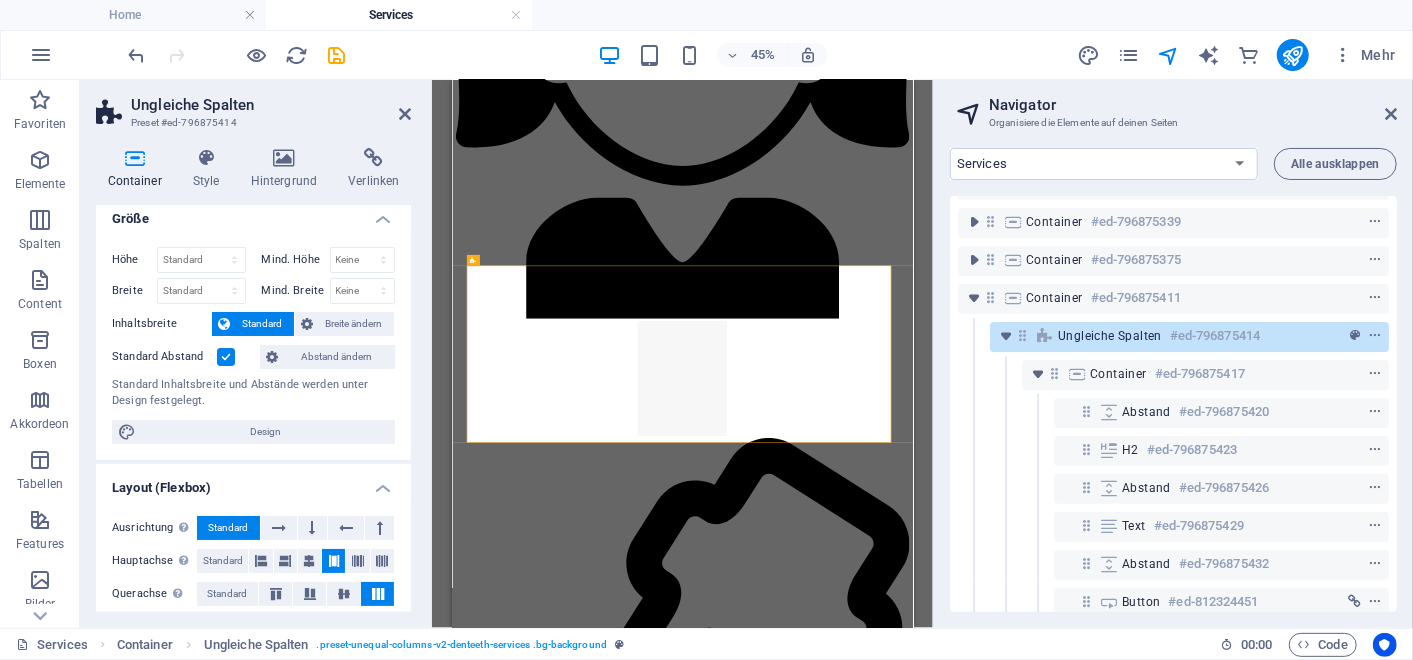 scroll, scrollTop: 10, scrollLeft: 0, axis: vertical 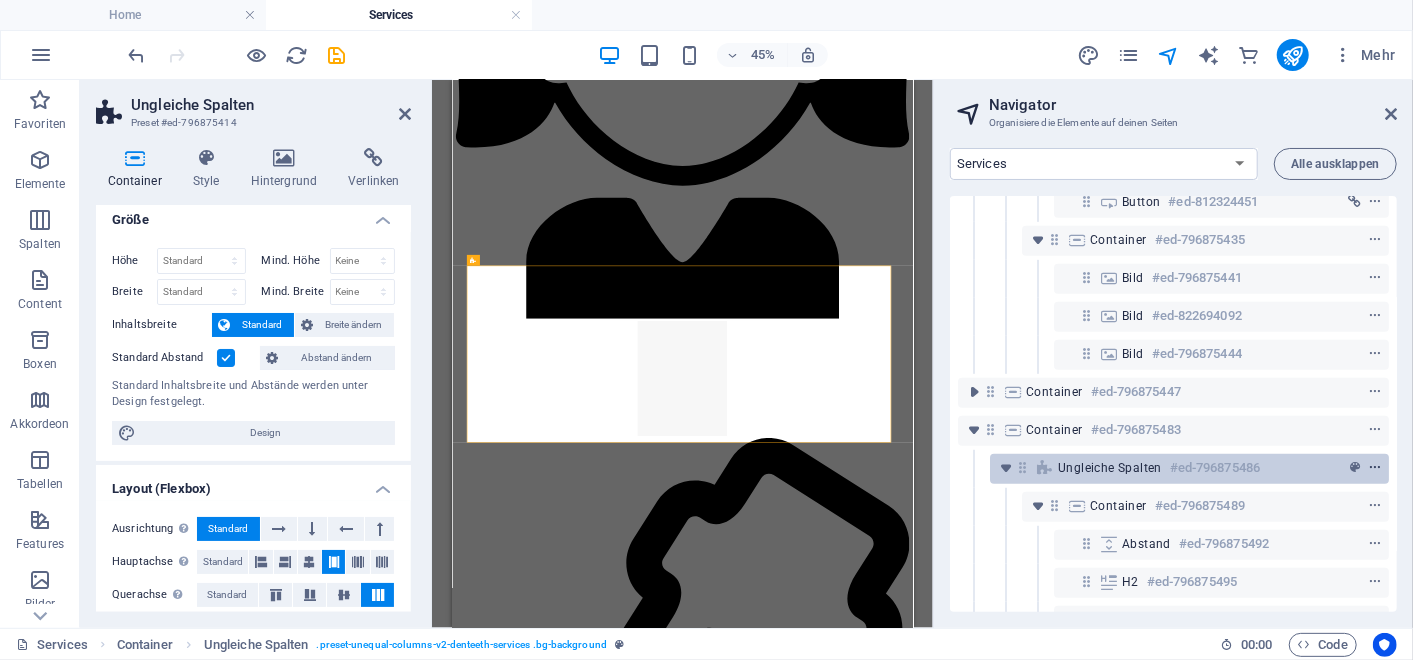 click at bounding box center [1375, 468] 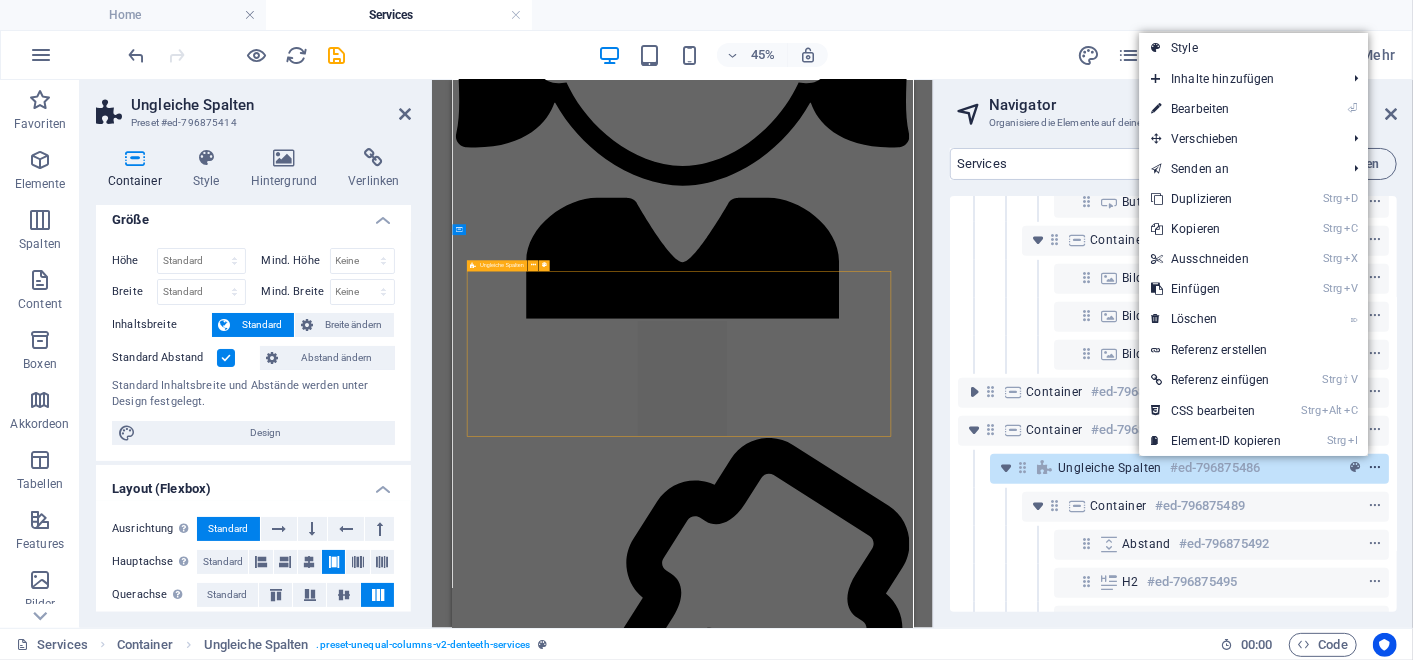 scroll, scrollTop: 5153, scrollLeft: 0, axis: vertical 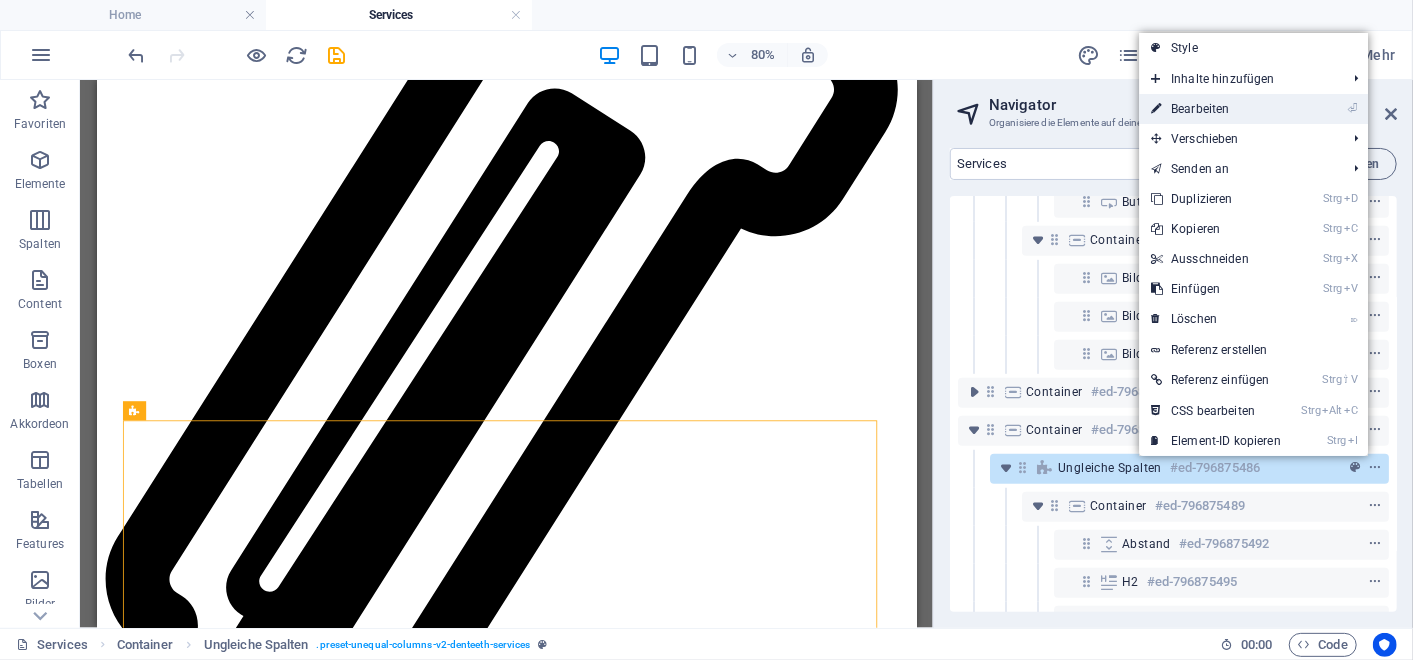 click on "⏎  Bearbeiten" at bounding box center [1216, 109] 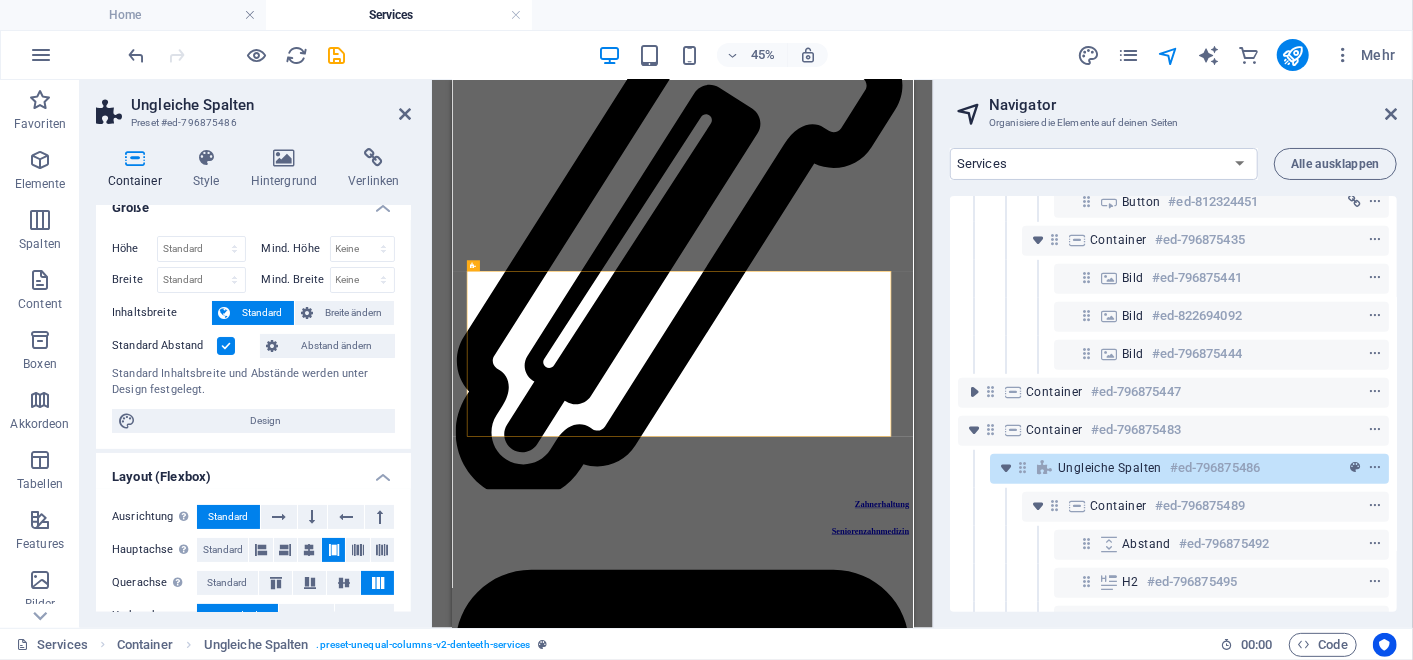 scroll, scrollTop: 0, scrollLeft: 0, axis: both 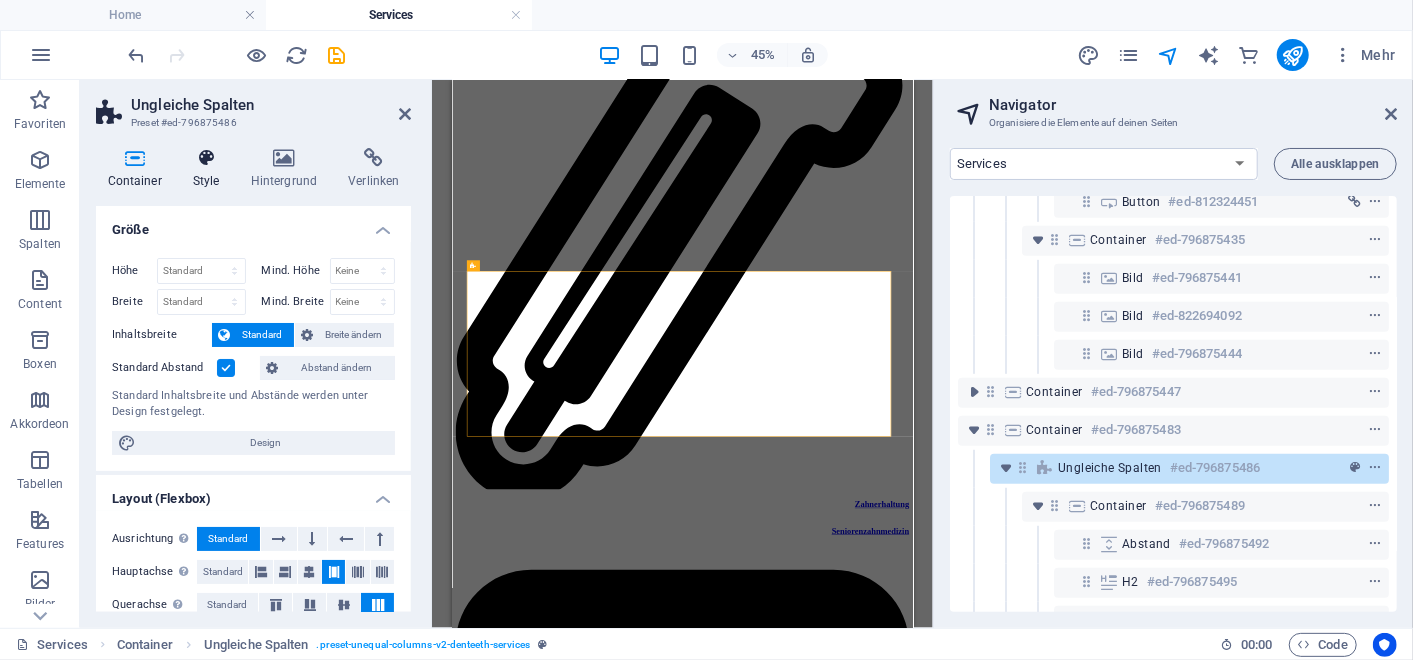 click on "Style" at bounding box center (210, 169) 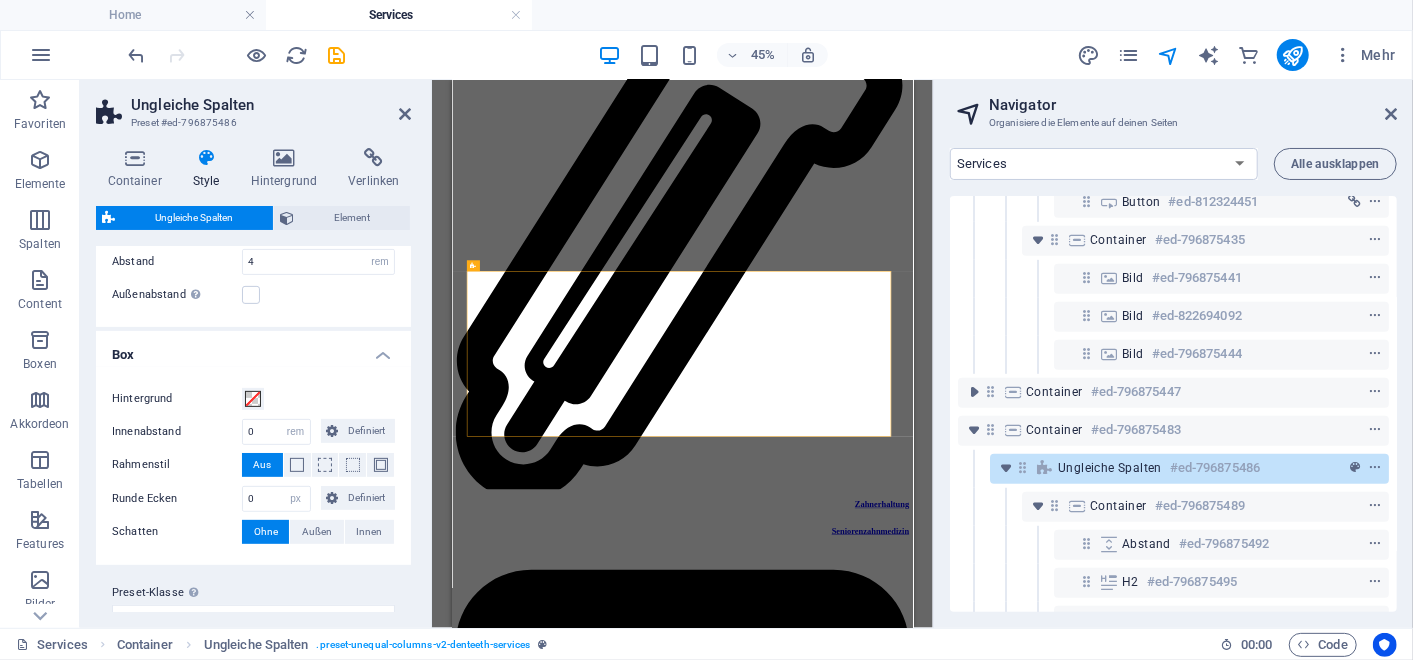 scroll, scrollTop: 458, scrollLeft: 0, axis: vertical 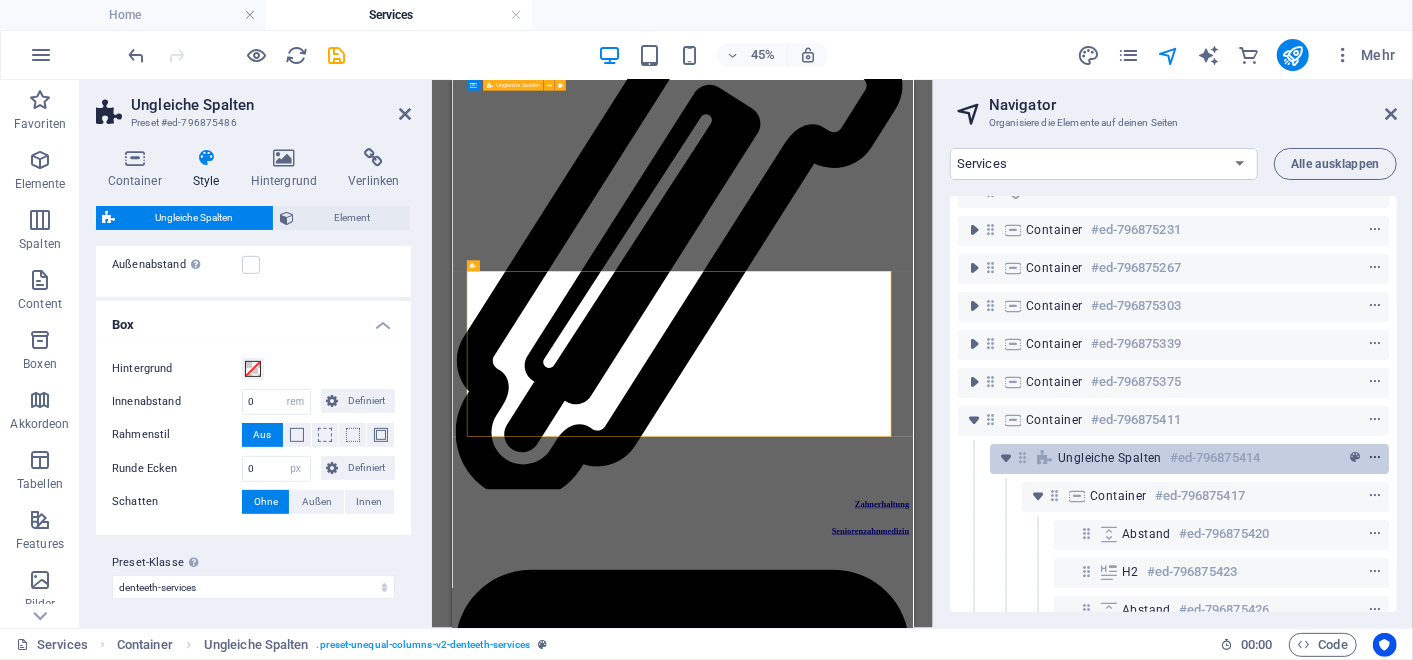 click at bounding box center (1375, 458) 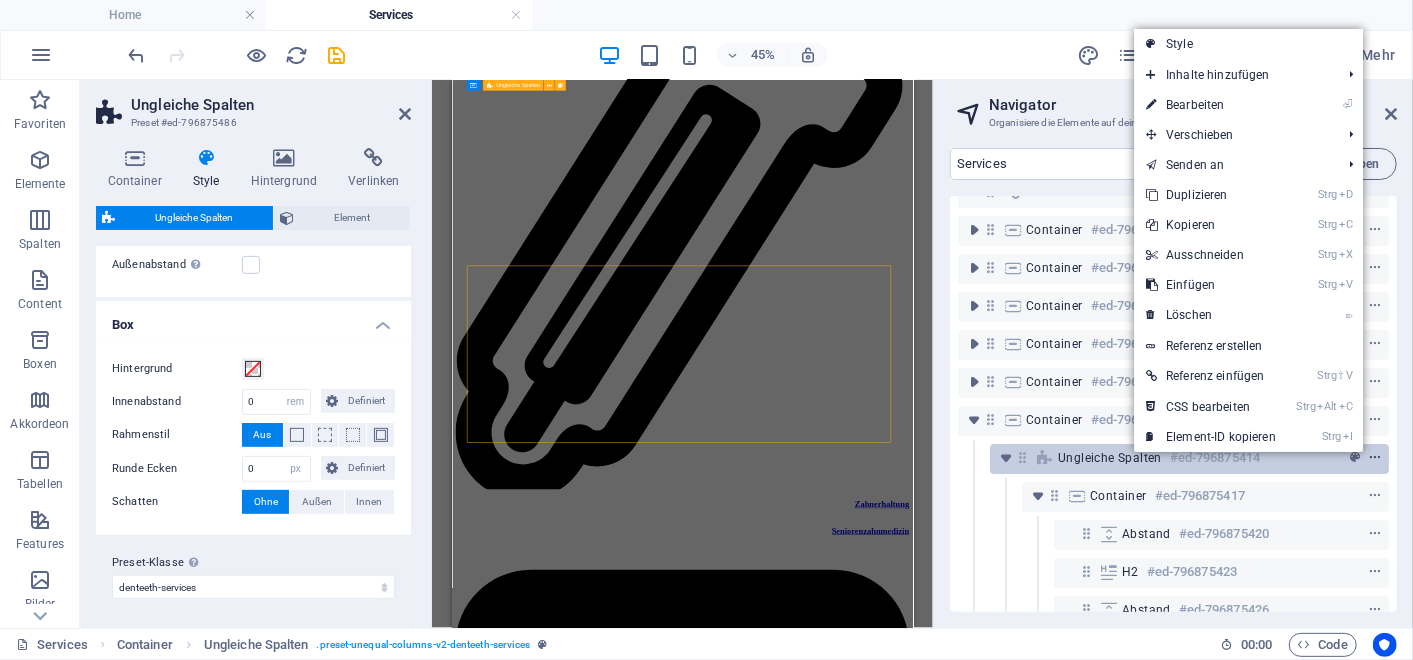 scroll, scrollTop: 3944, scrollLeft: 0, axis: vertical 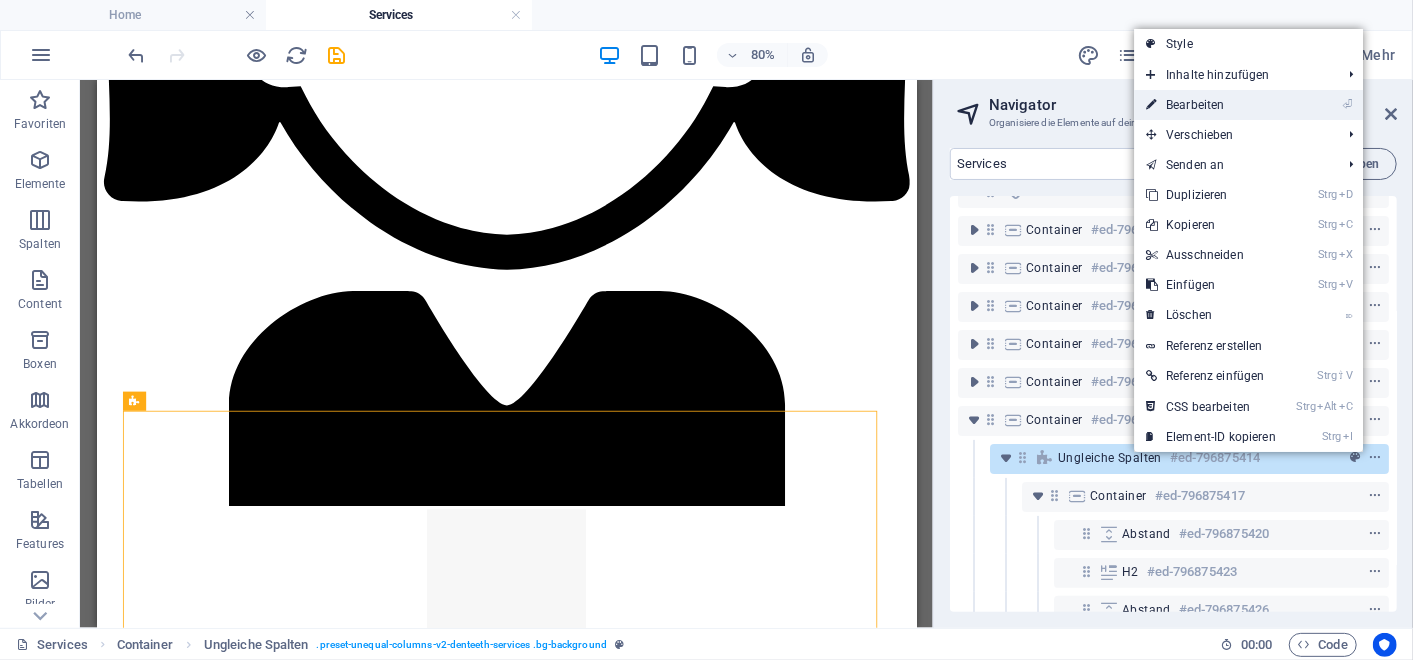 click on "⏎  Bearbeiten" at bounding box center (1211, 105) 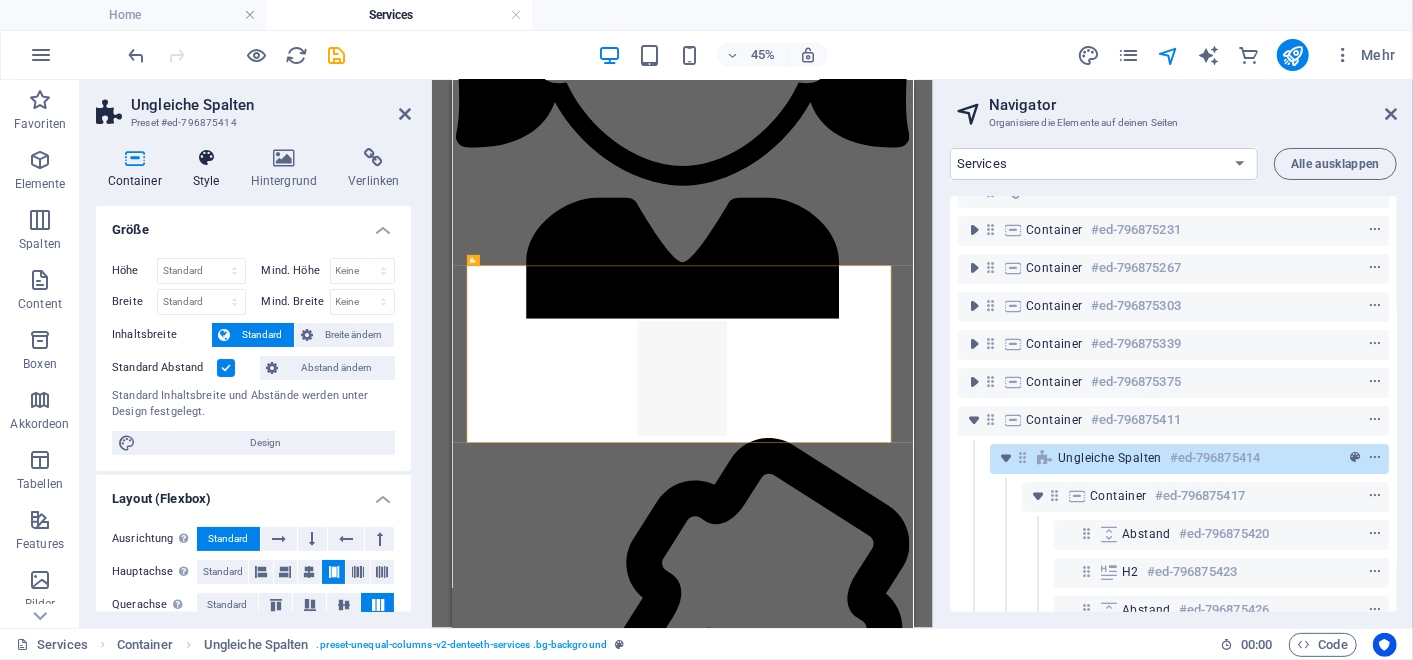 click on "Style" at bounding box center (210, 169) 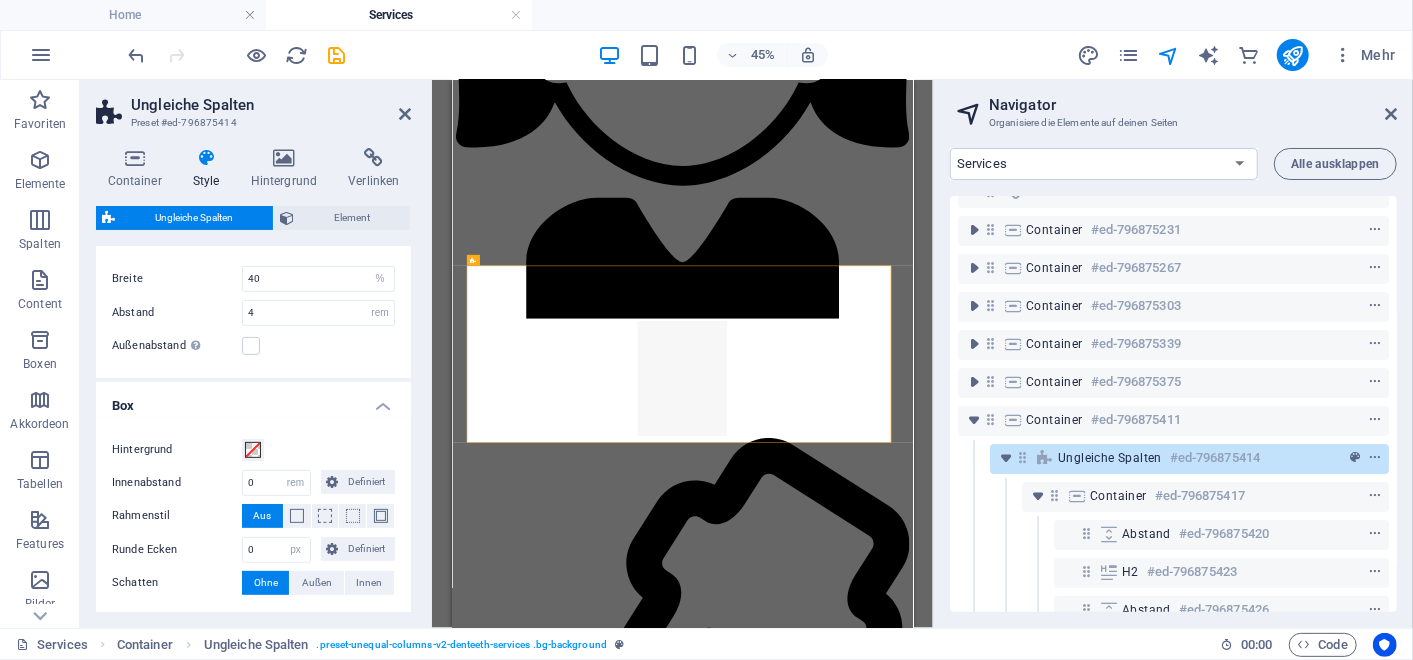 scroll, scrollTop: 458, scrollLeft: 0, axis: vertical 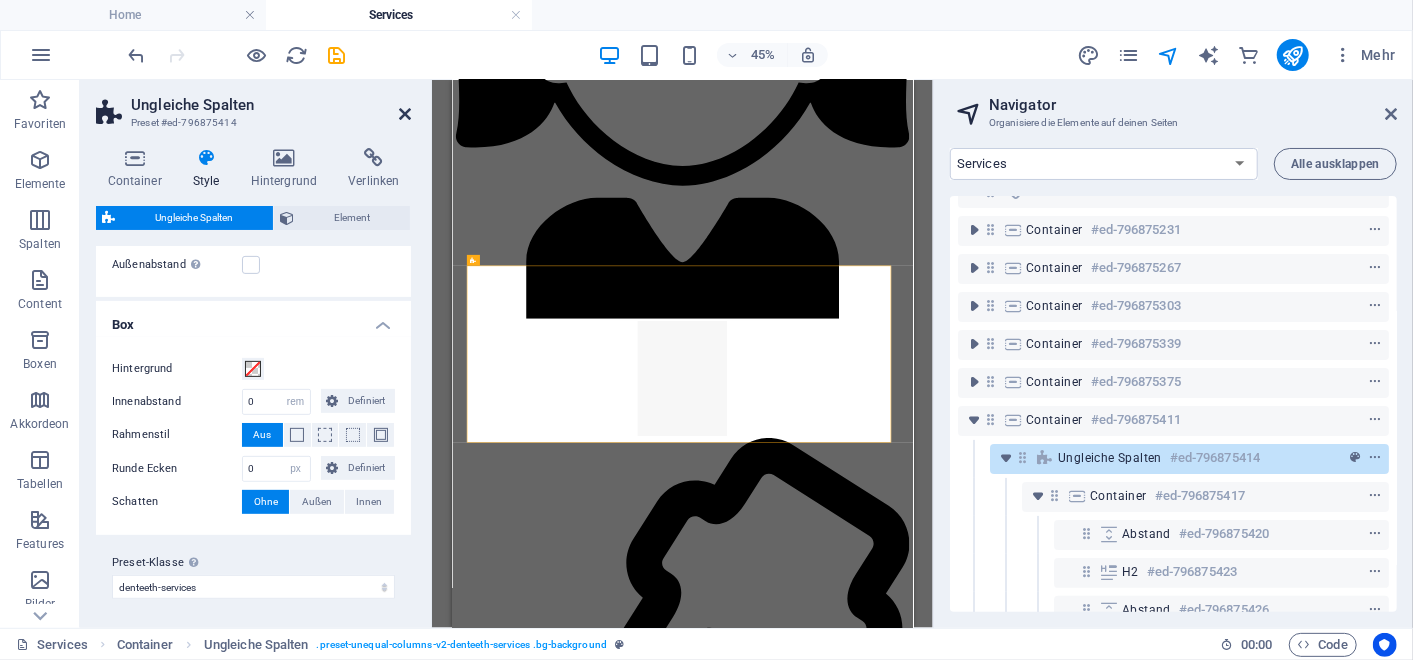 click at bounding box center (405, 114) 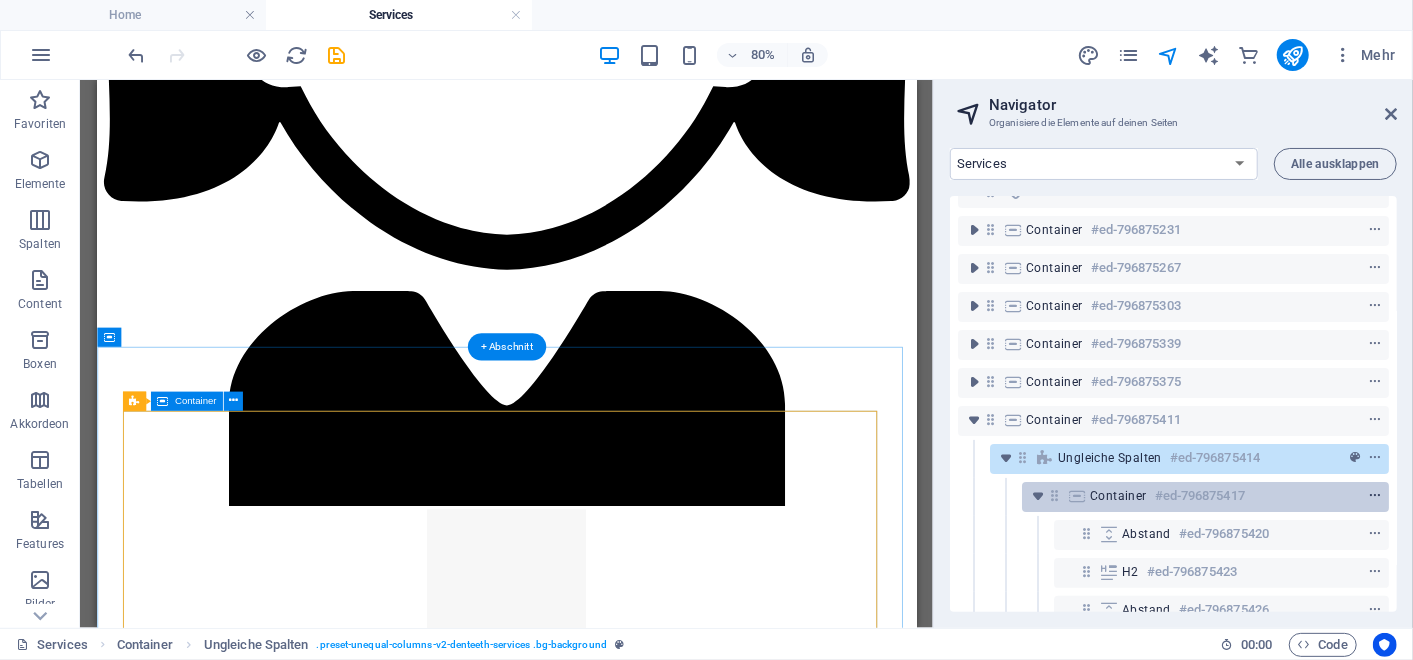 click at bounding box center [1375, 496] 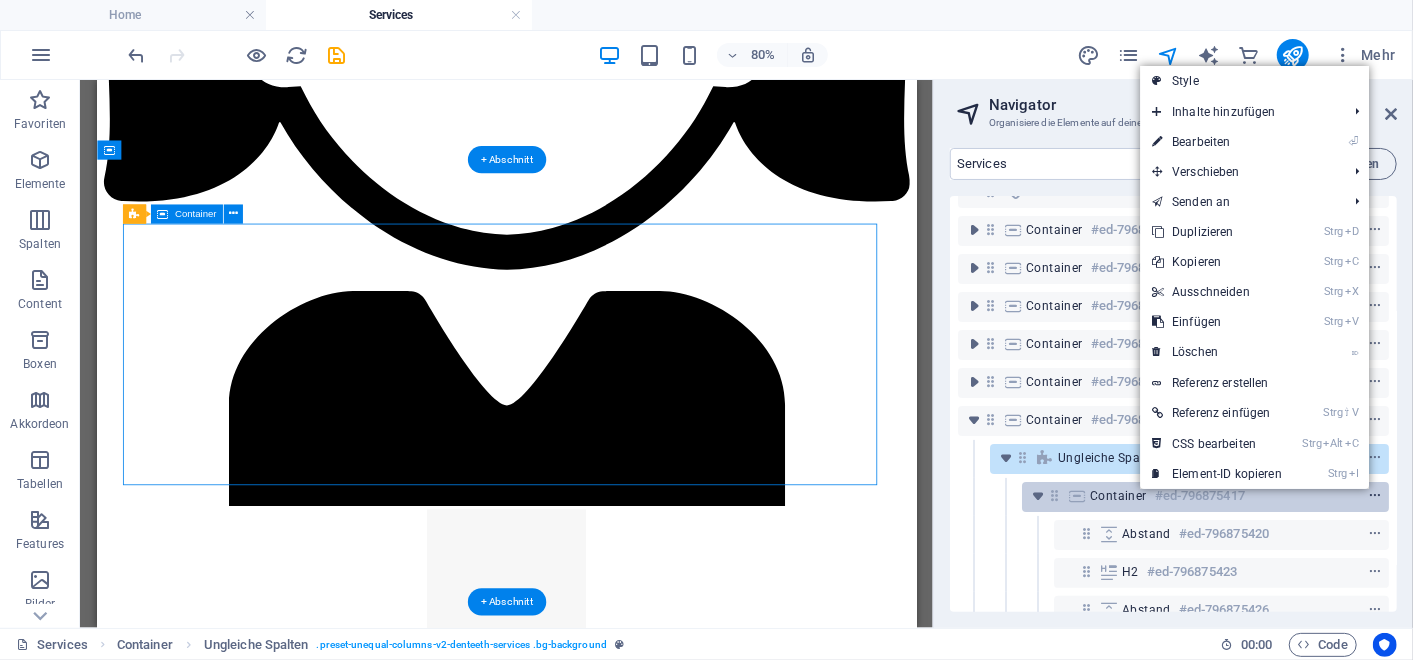 scroll, scrollTop: 4178, scrollLeft: 0, axis: vertical 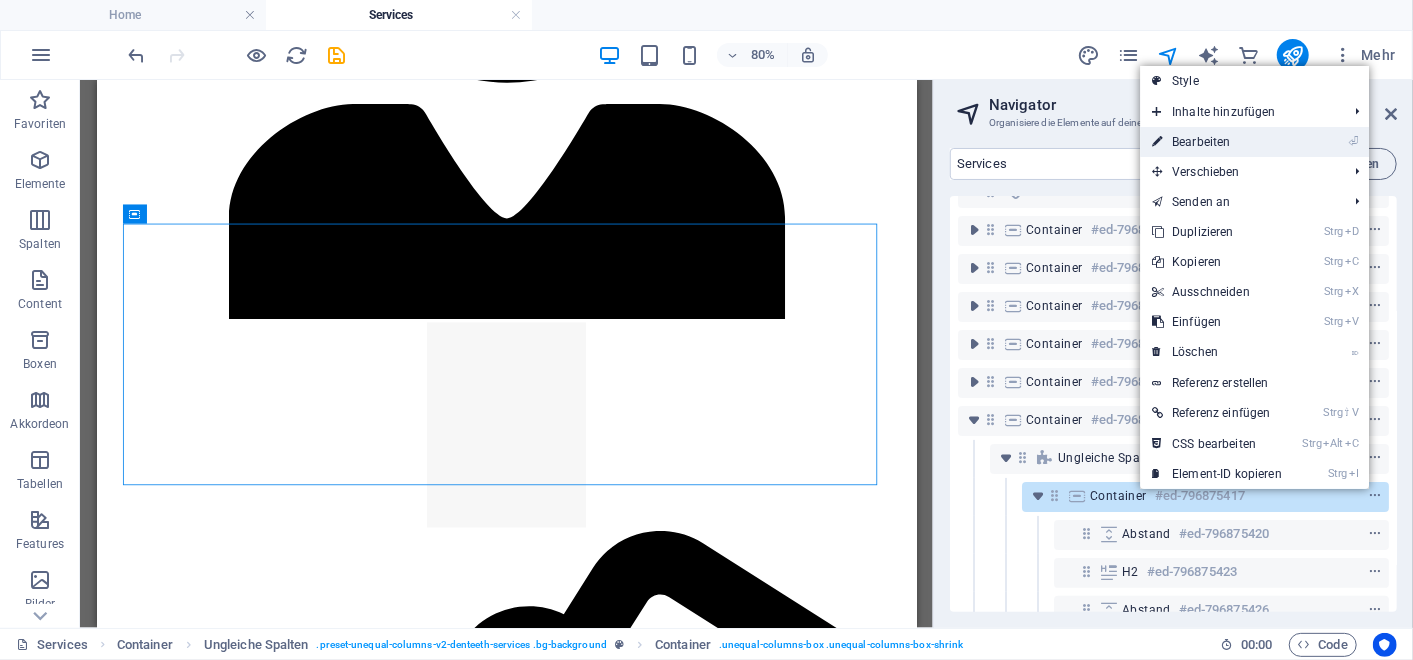 click on "⏎  Bearbeiten" at bounding box center [1217, 142] 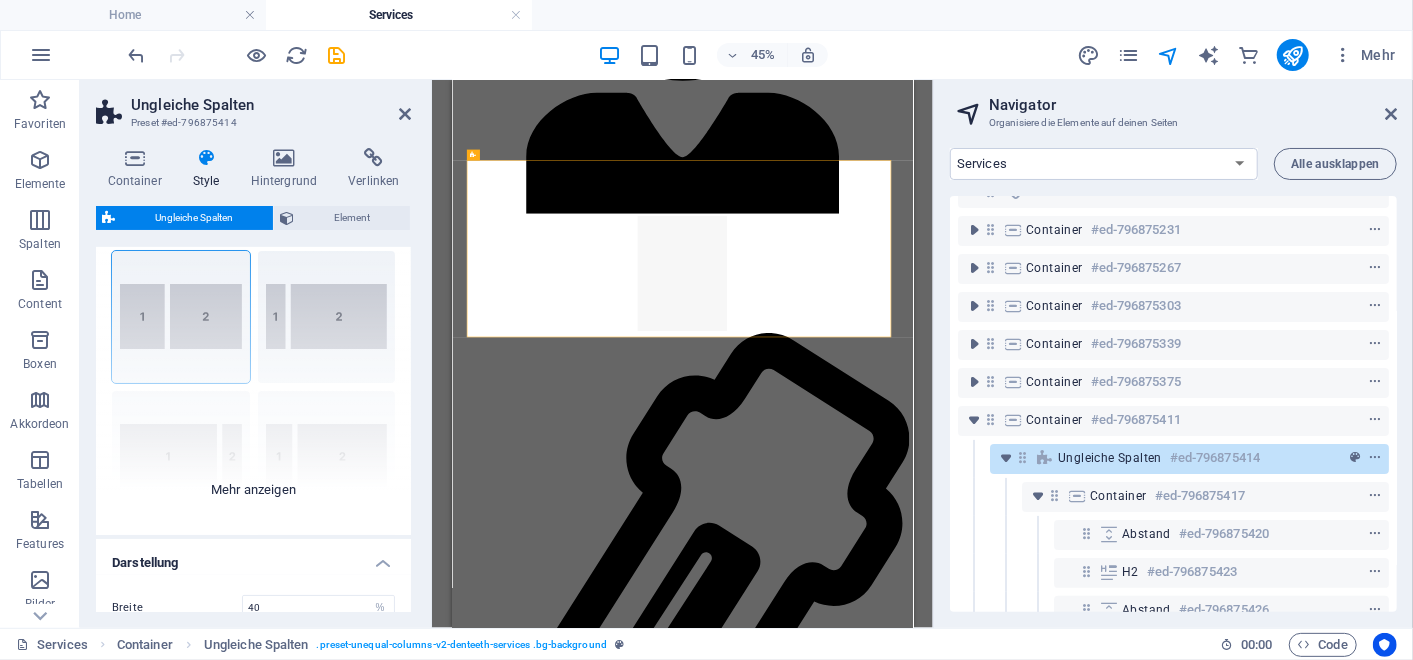scroll, scrollTop: 0, scrollLeft: 0, axis: both 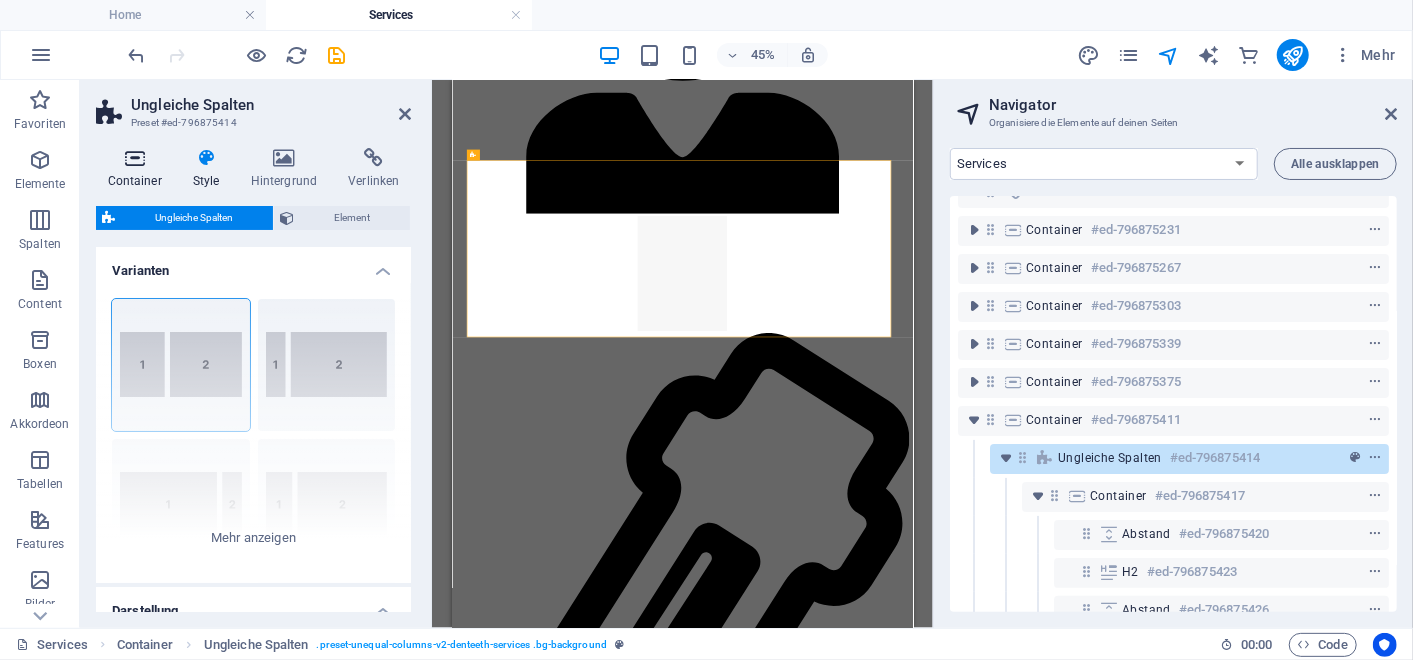 click on "Container" at bounding box center (138, 169) 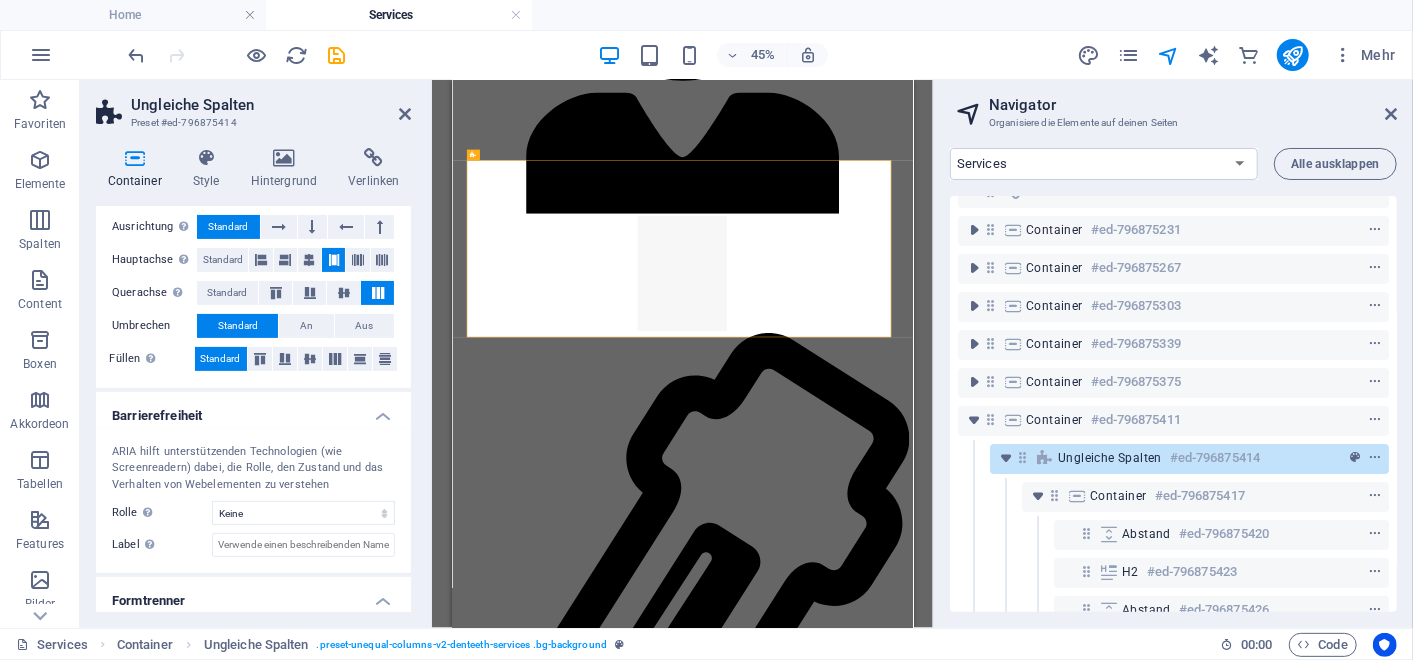 scroll, scrollTop: 354, scrollLeft: 0, axis: vertical 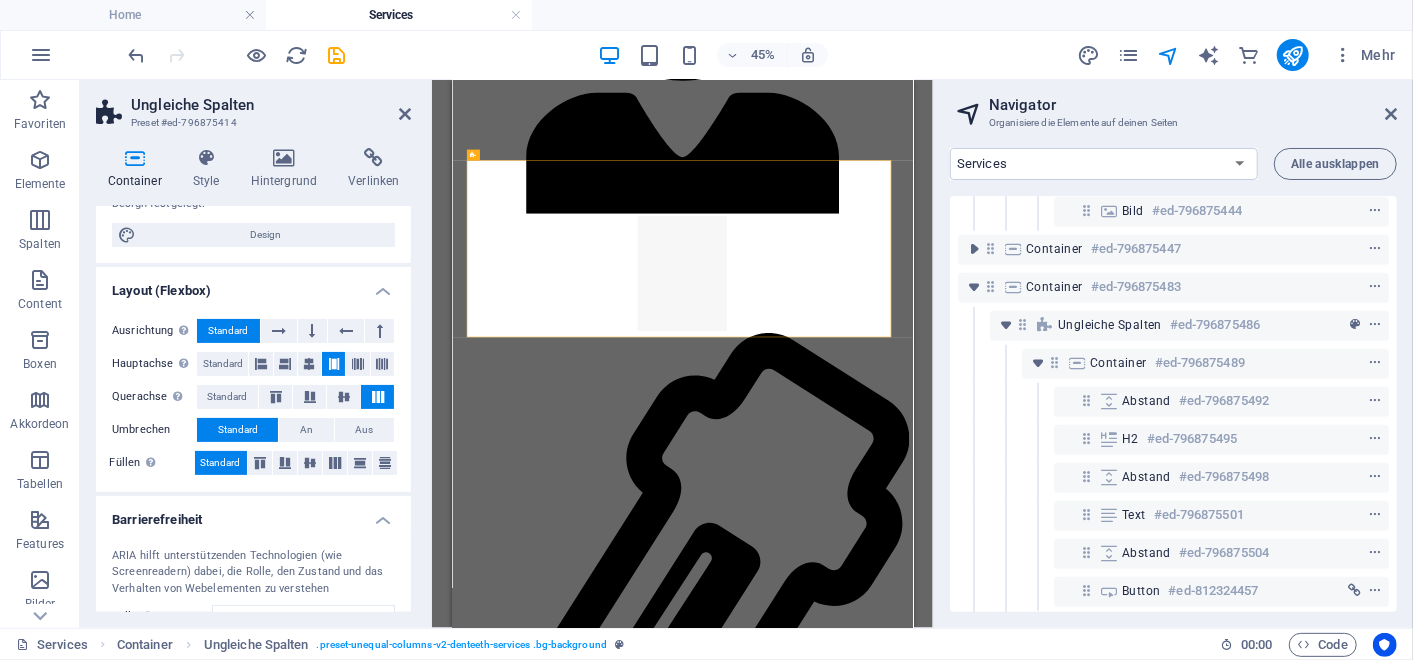 click on "#ed-796875489" at bounding box center [1200, 363] 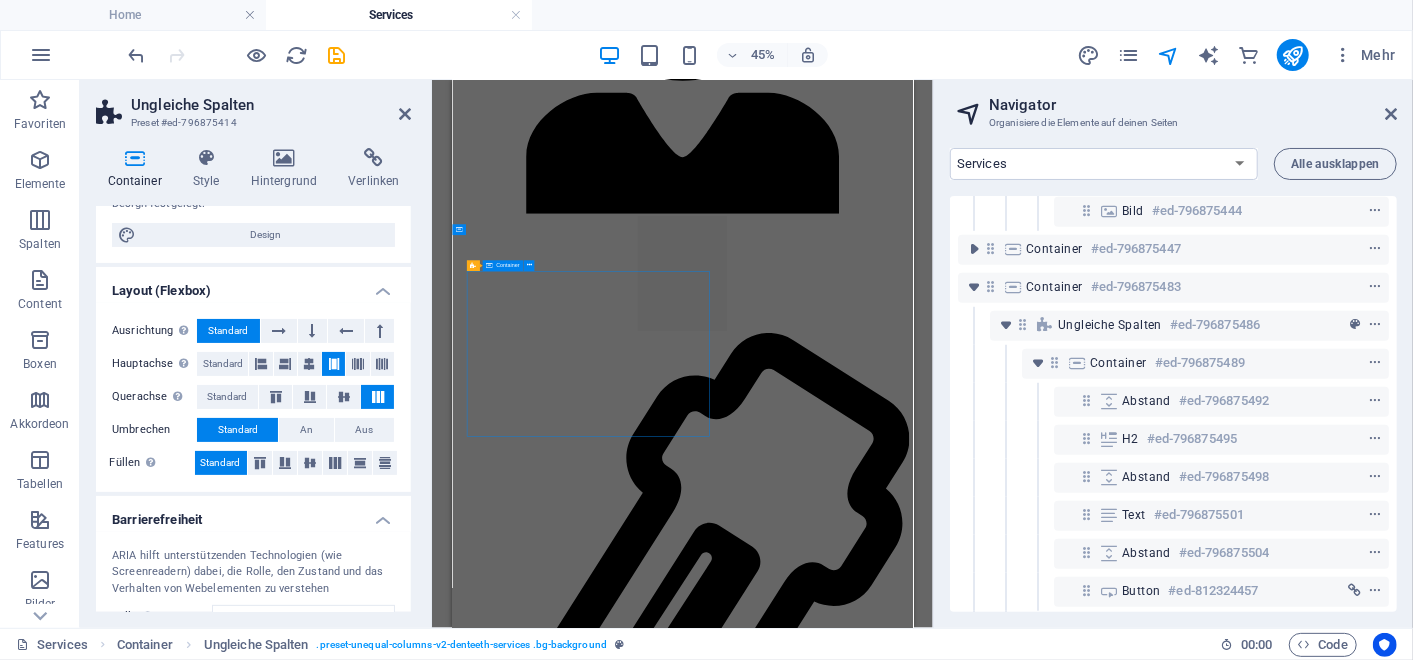 scroll, scrollTop: 5153, scrollLeft: 0, axis: vertical 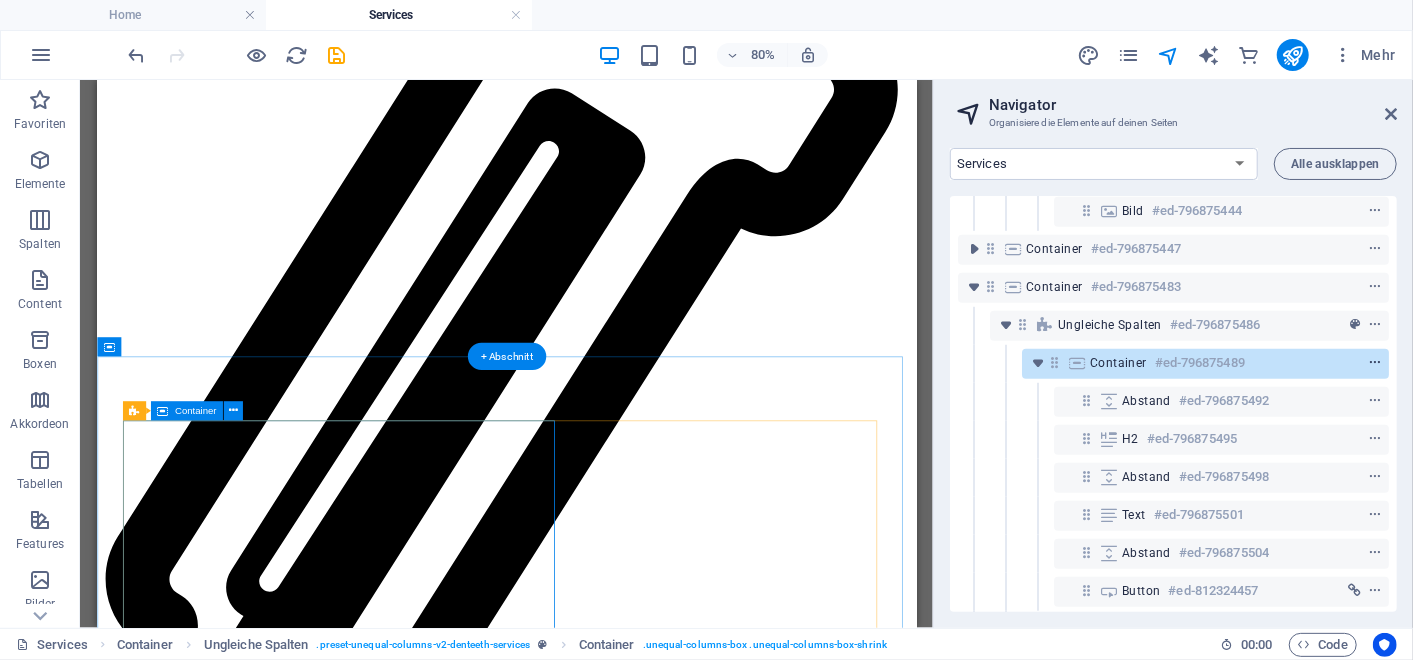 click at bounding box center (1375, 363) 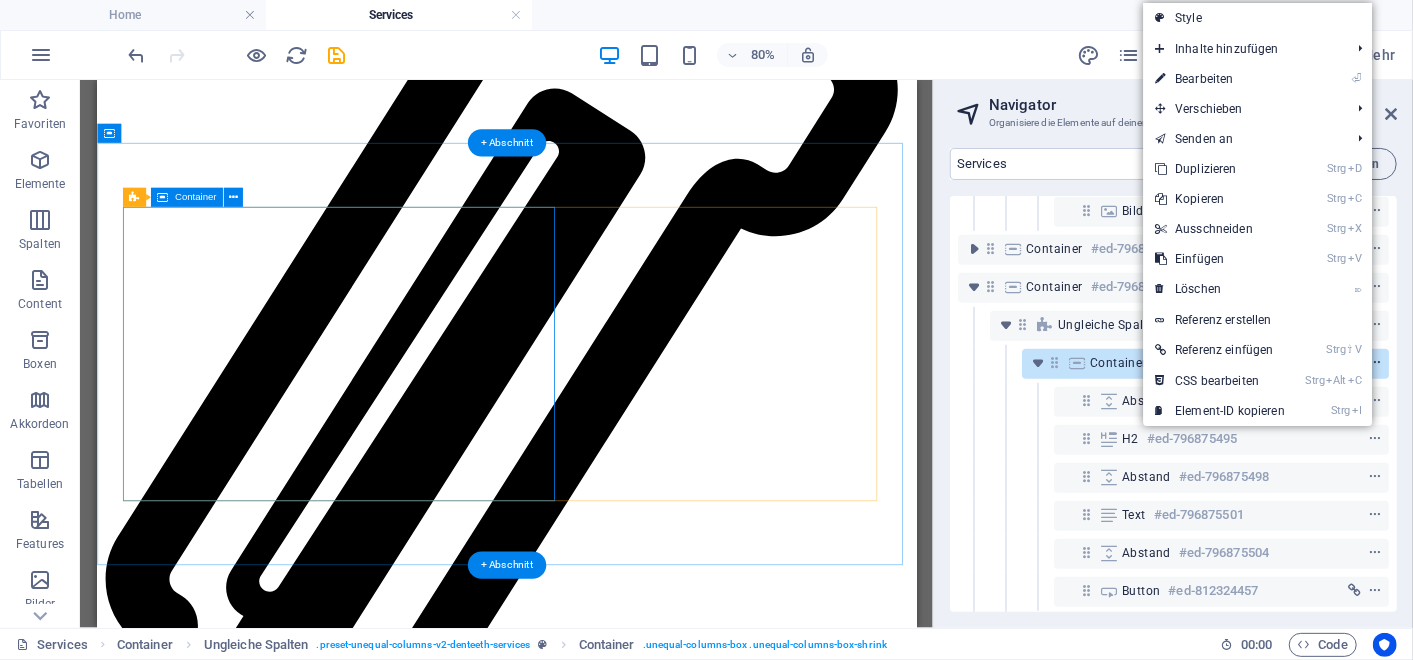 scroll, scrollTop: 5420, scrollLeft: 0, axis: vertical 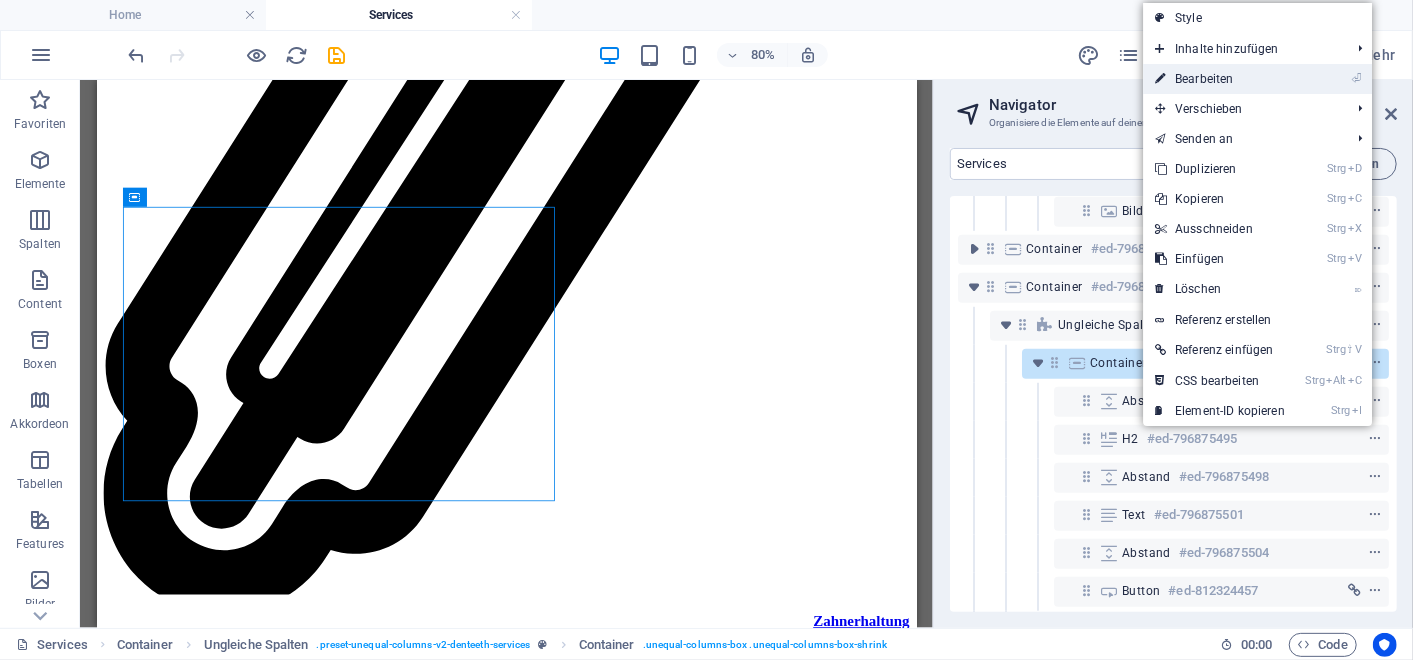 click on "⏎  Bearbeiten" at bounding box center (1220, 79) 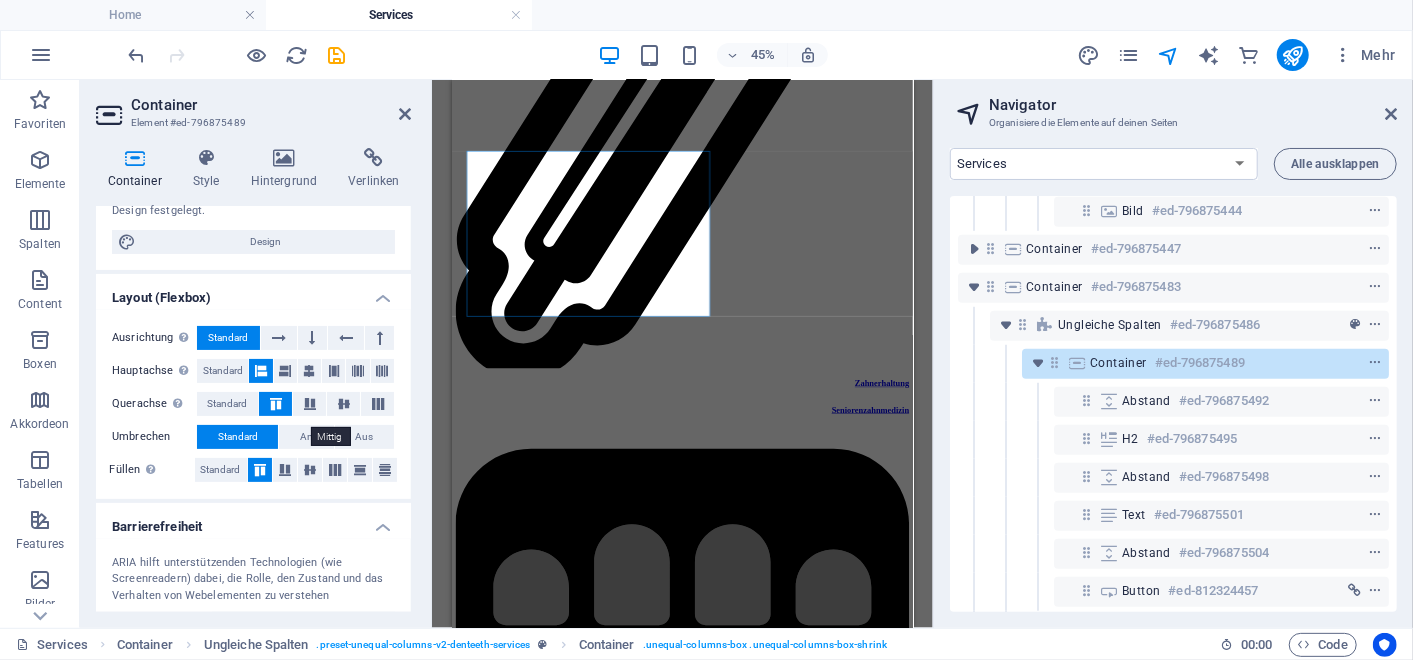 scroll, scrollTop: 239, scrollLeft: 0, axis: vertical 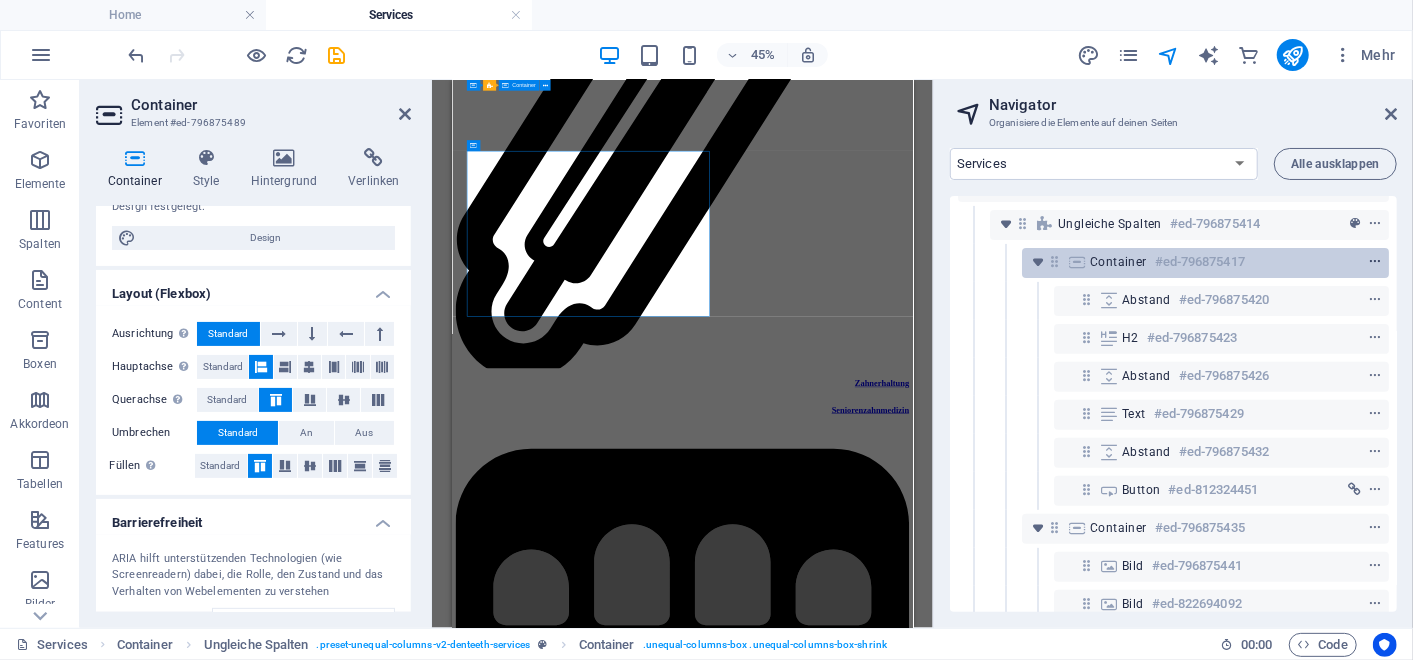 click at bounding box center (1375, 262) 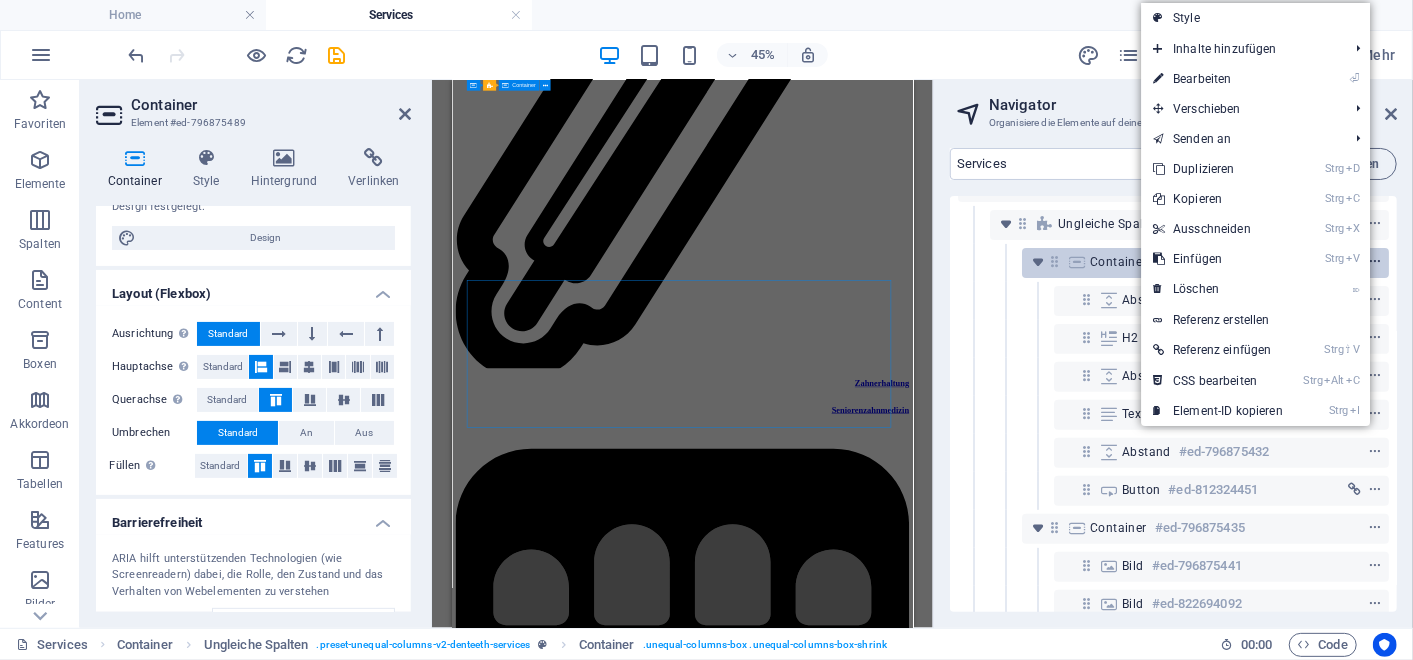 scroll, scrollTop: 3911, scrollLeft: 0, axis: vertical 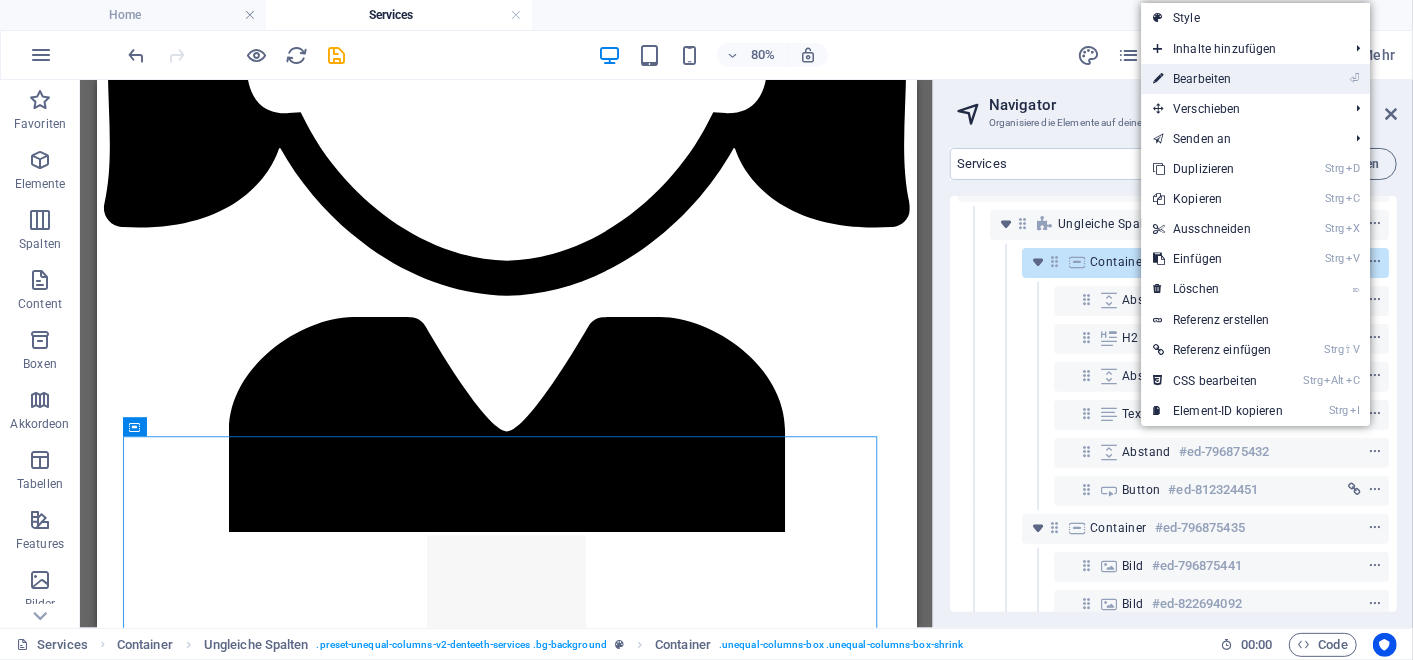 click on "⏎  Bearbeiten" at bounding box center [1218, 79] 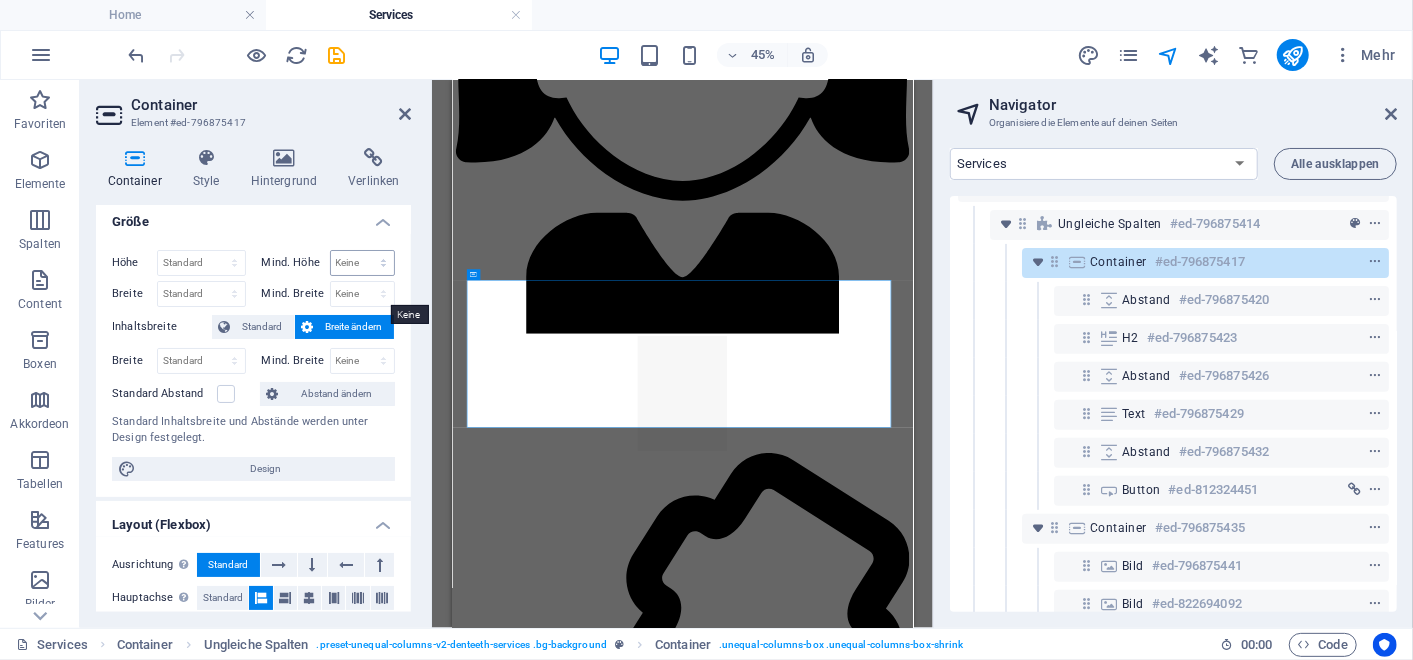 scroll, scrollTop: 0, scrollLeft: 0, axis: both 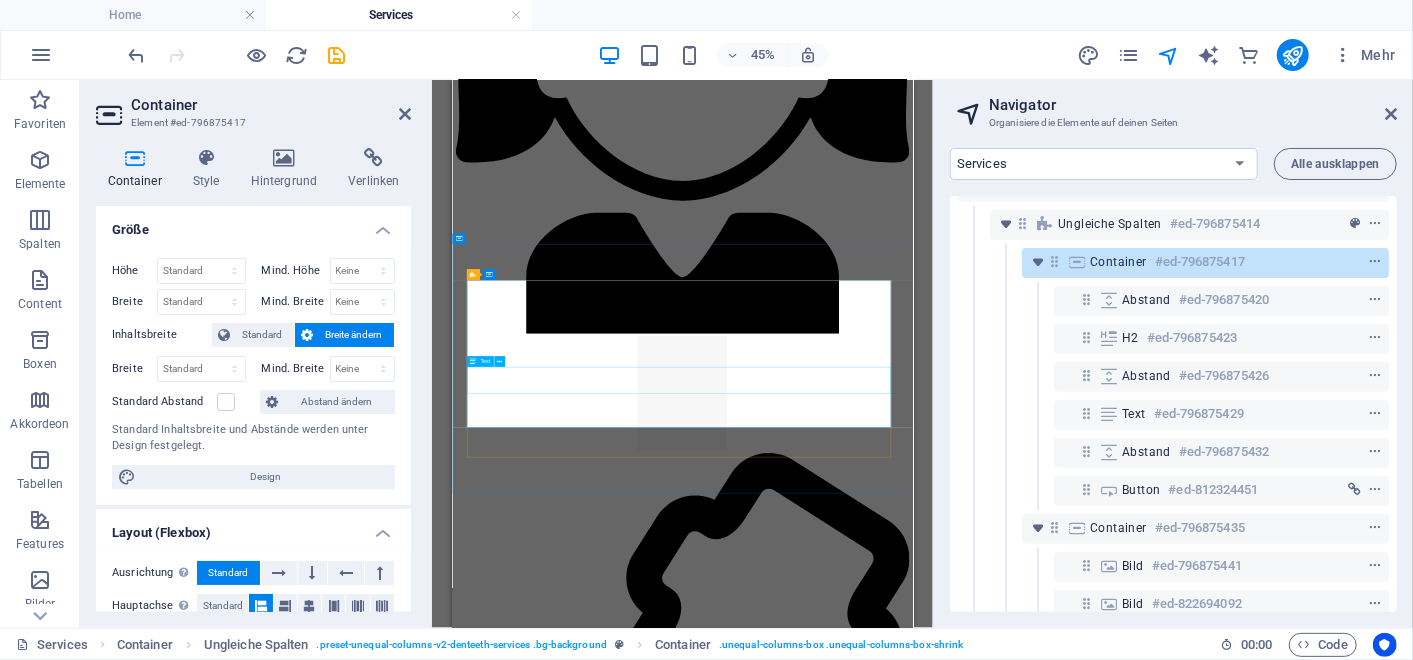 click on "Frau Zahnärztin [NAME] [LAST] ist speziell ausgebildet in Senioren-Zahnmedizin, für die besonderen Anforderungen an eine altersgerechte Behandlung auch im oft anspruchsvollen "älteren" Gebiss. Zusätzlich ist unsere Zahnarztpraxis als seniorengerecht zertifiziert." at bounding box center (963, 16513) 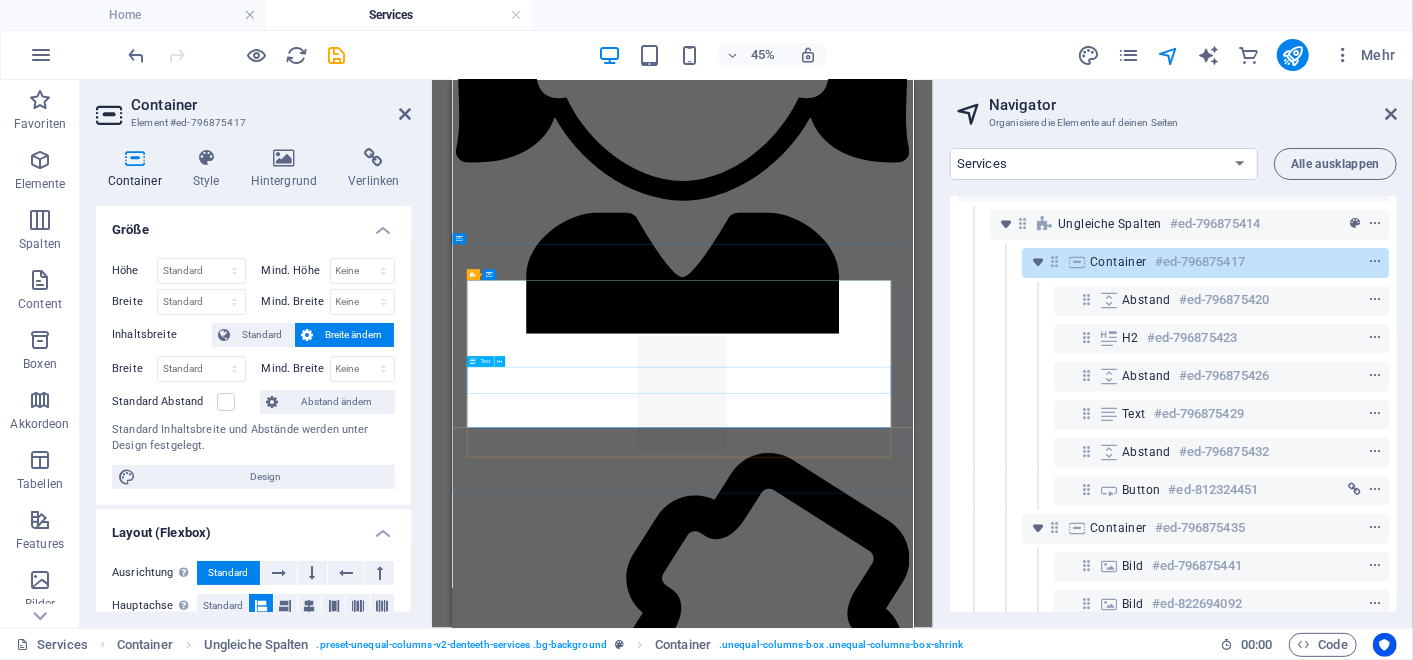 click on "Frau Zahnärztin [NAME] [LAST] ist speziell ausgebildet in Senioren-Zahnmedizin, für die besonderen Anforderungen an eine altersgerechte Behandlung auch im oft anspruchsvollen "älteren" Gebiss. Zusätzlich ist unsere Zahnarztpraxis als seniorengerecht zertifiziert." at bounding box center (963, 16513) 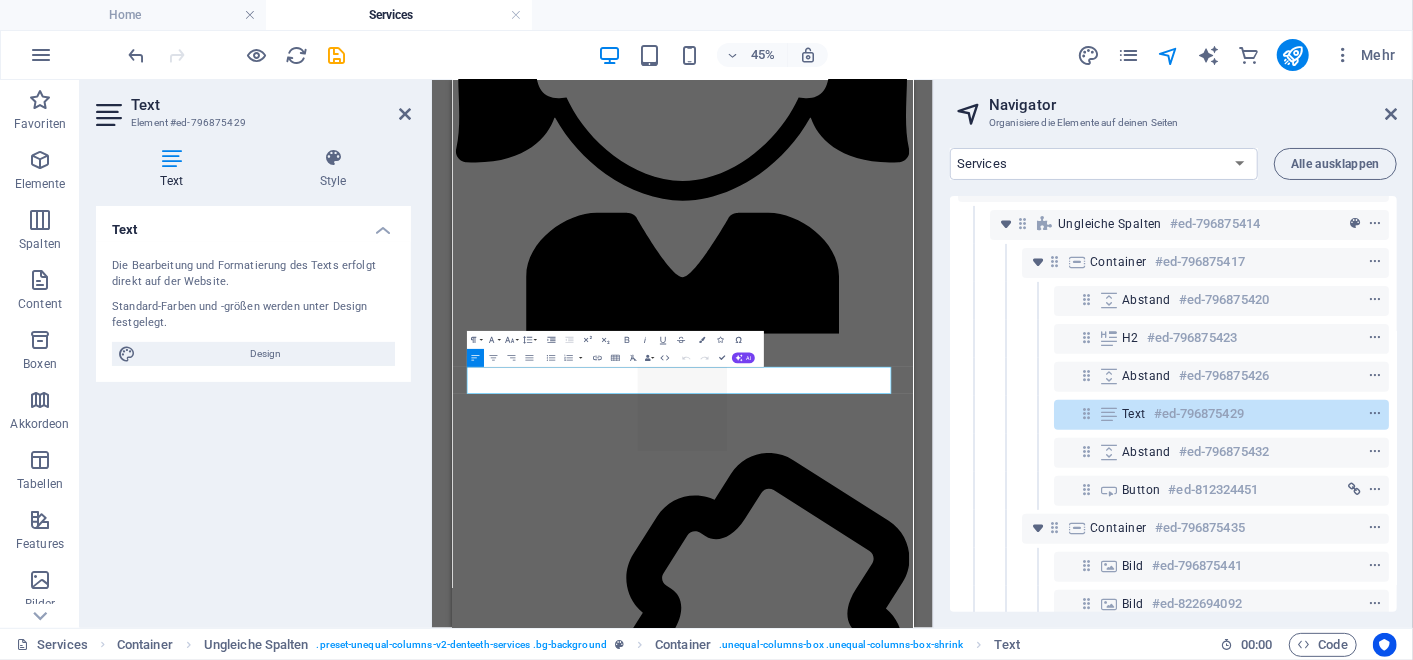 click on "Navigator" at bounding box center (1193, 105) 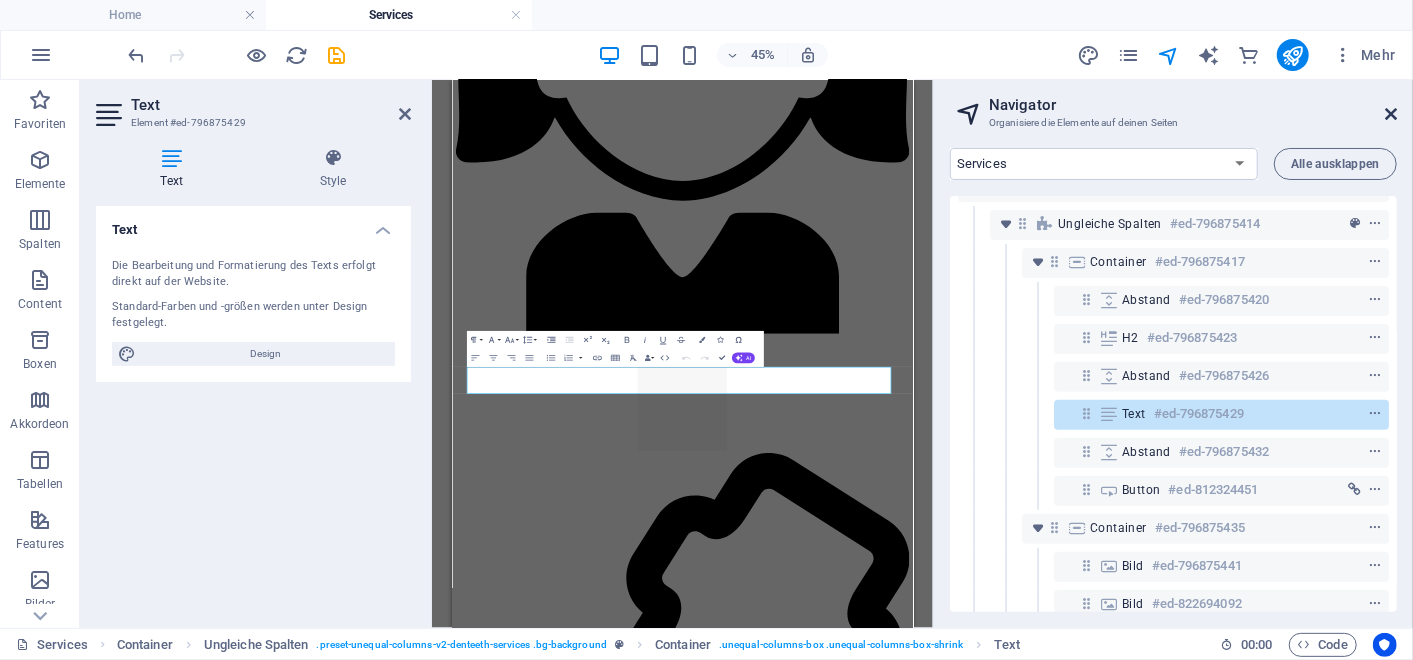 click at bounding box center (1391, 114) 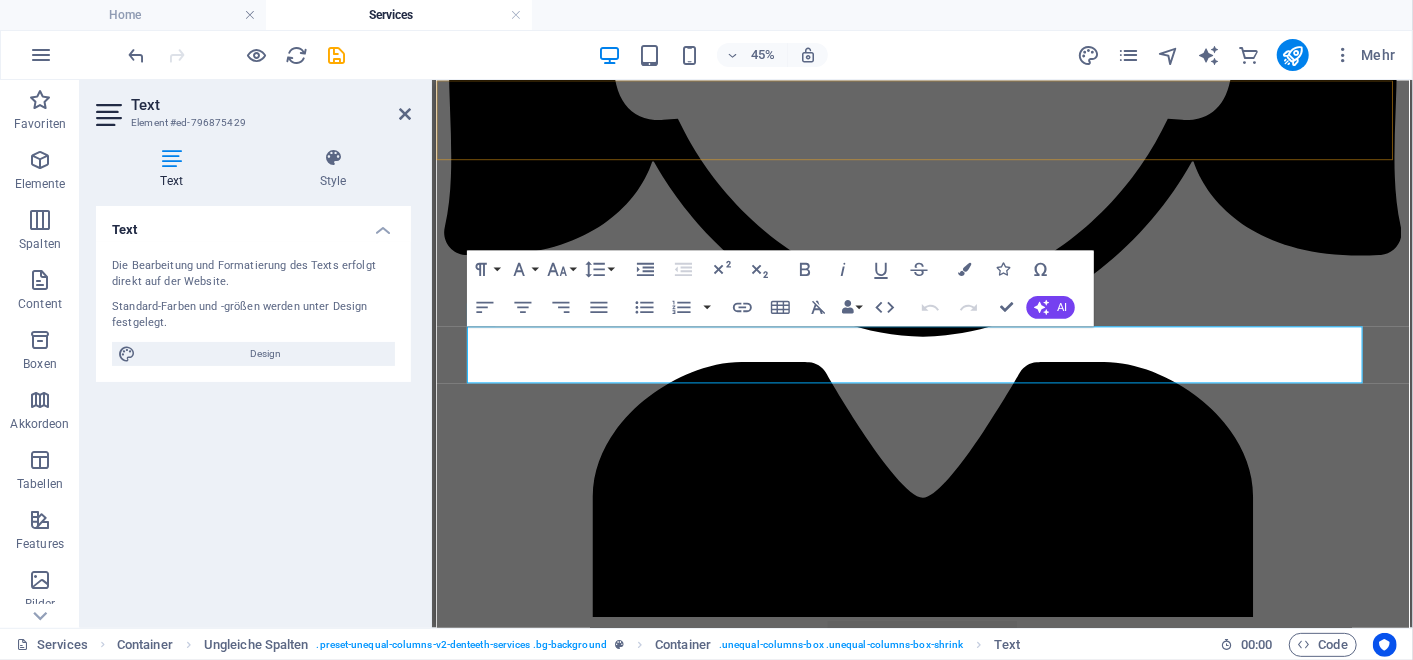 scroll, scrollTop: 4291, scrollLeft: 0, axis: vertical 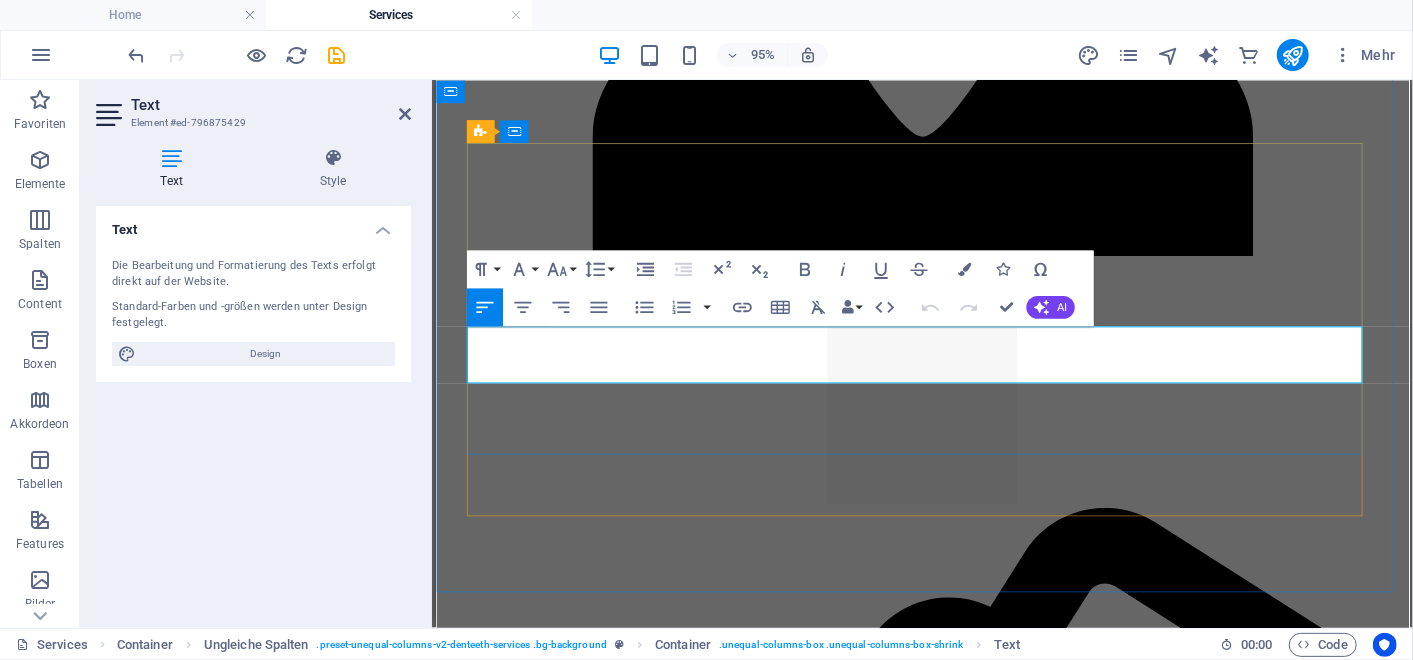 click on "für die besonderen Anforderungen an eine altersgerechte Behandlung auch im oft" at bounding box center (896, 16116) 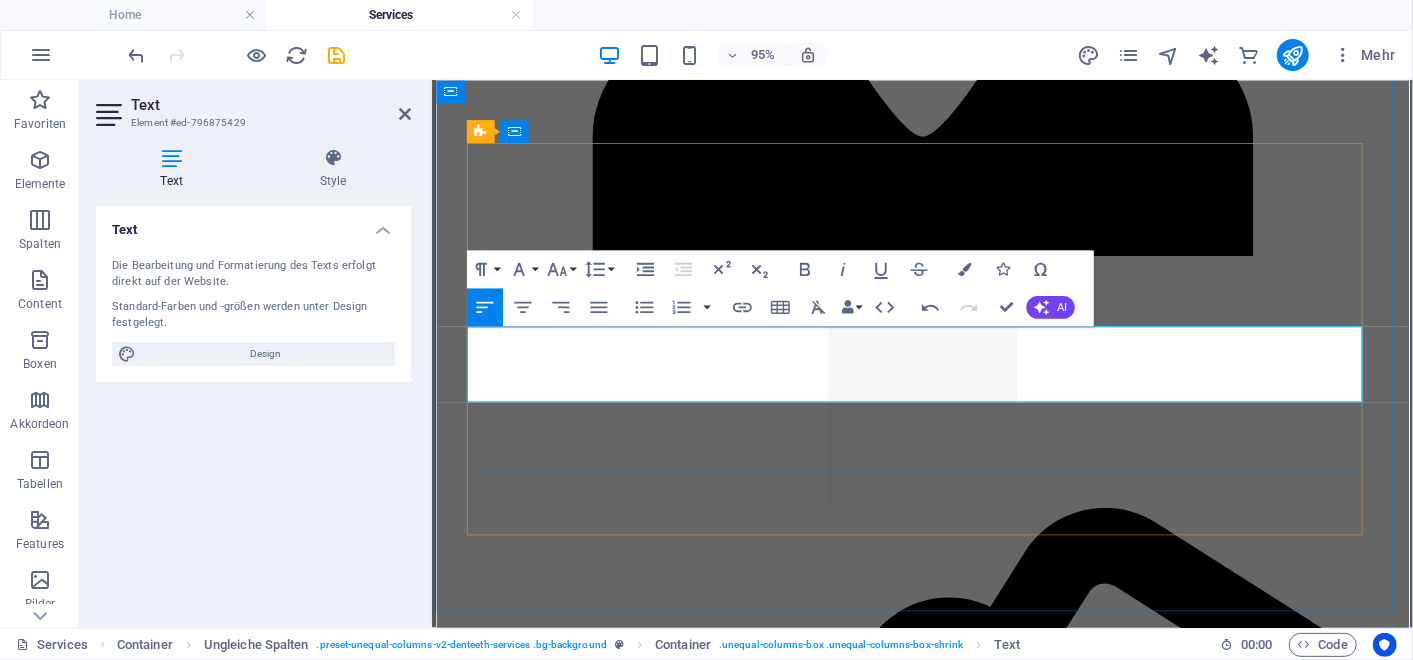 click on "anspruchsvollen "älteren" Gebiss. Zusätzlich ist unsere Zahnarztpraxis als" at bounding box center (1086, 16141) 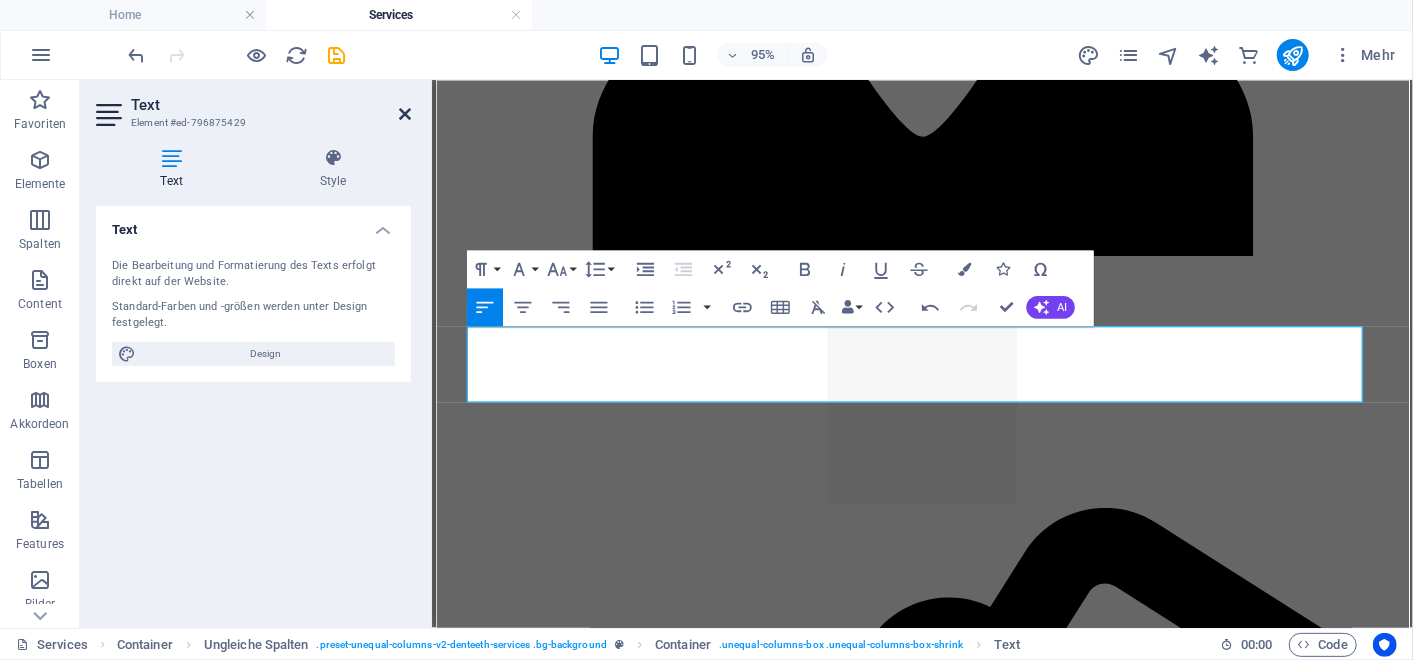 click at bounding box center (405, 114) 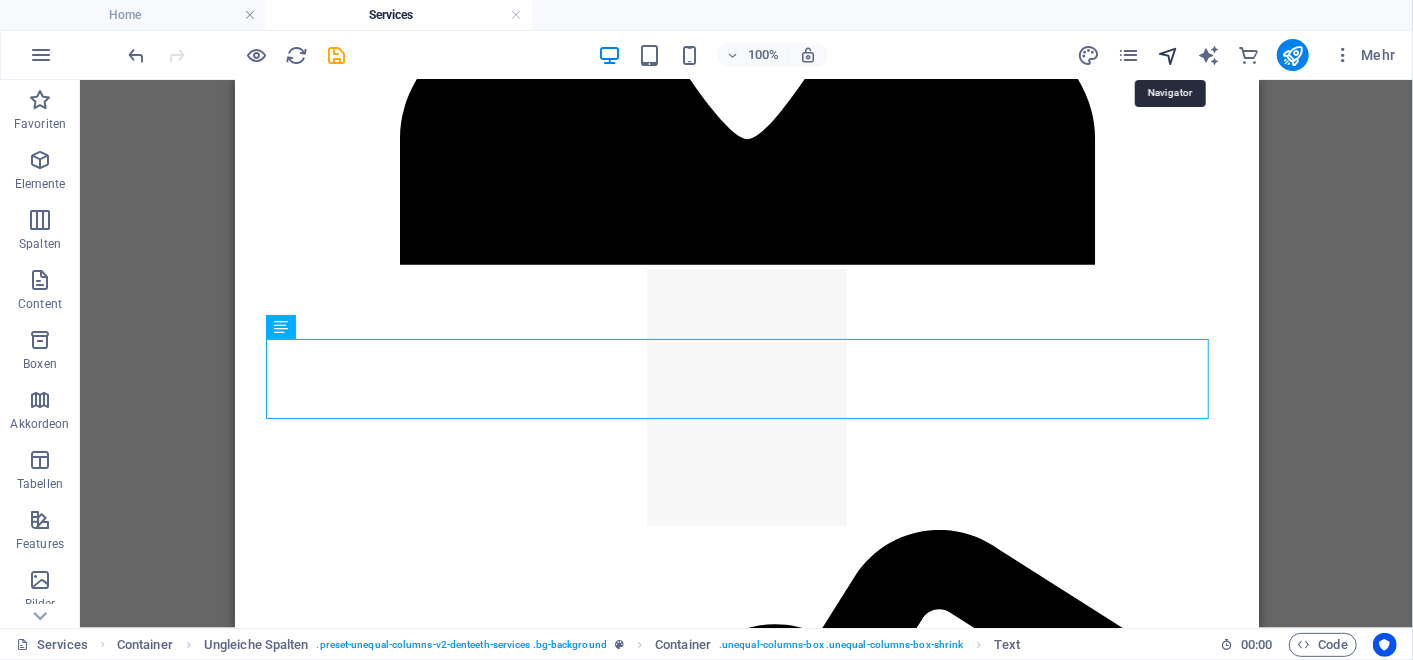 click at bounding box center (1168, 55) 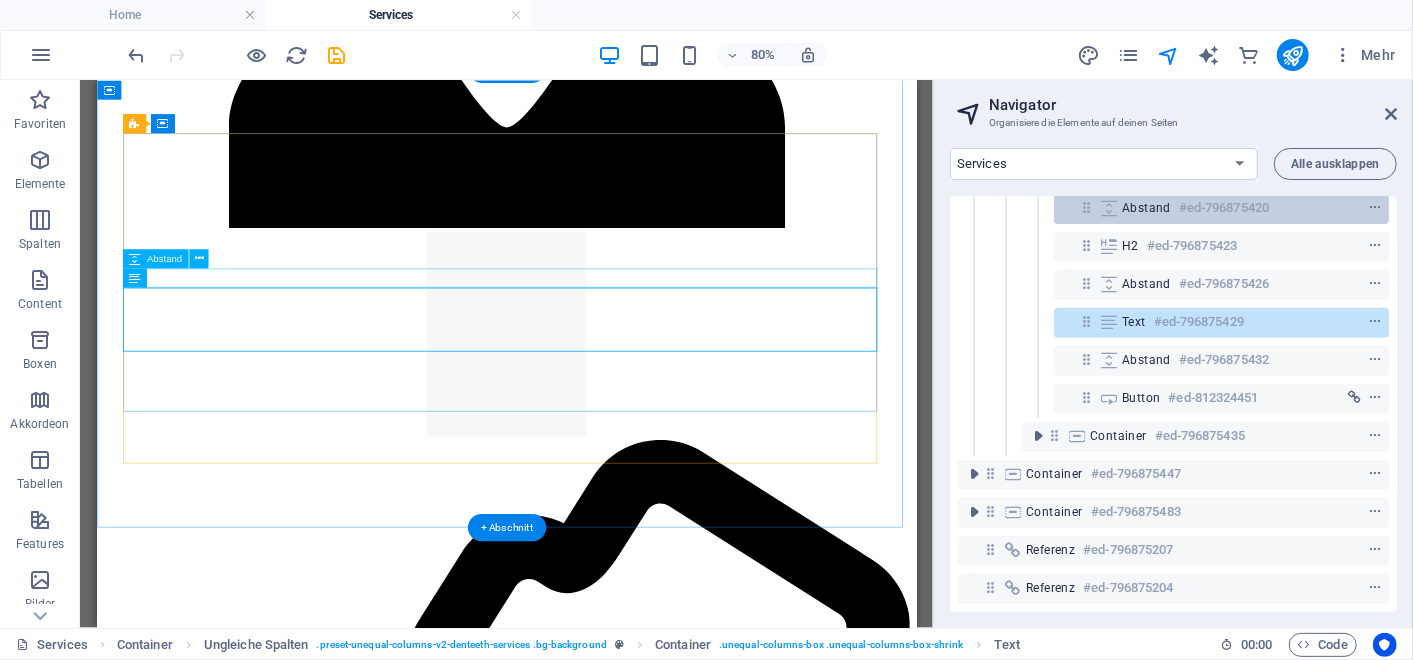 scroll, scrollTop: 482, scrollLeft: 0, axis: vertical 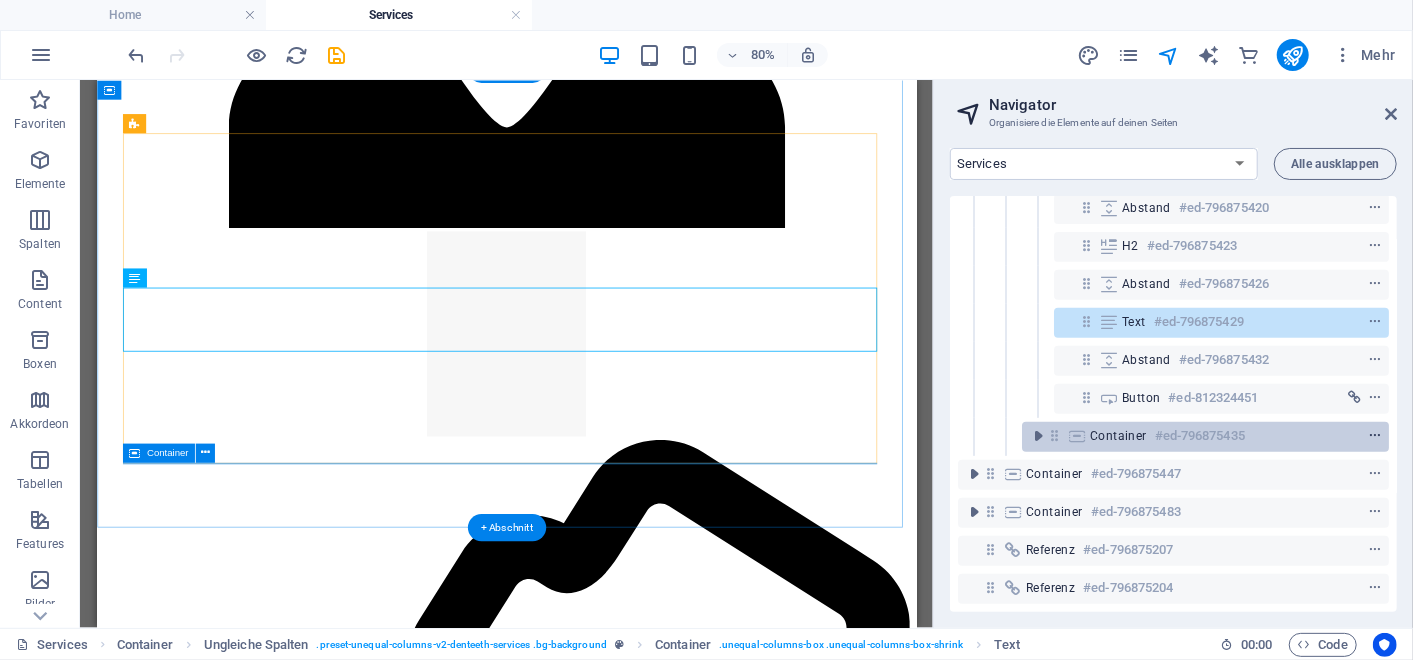 click at bounding box center [1375, 436] 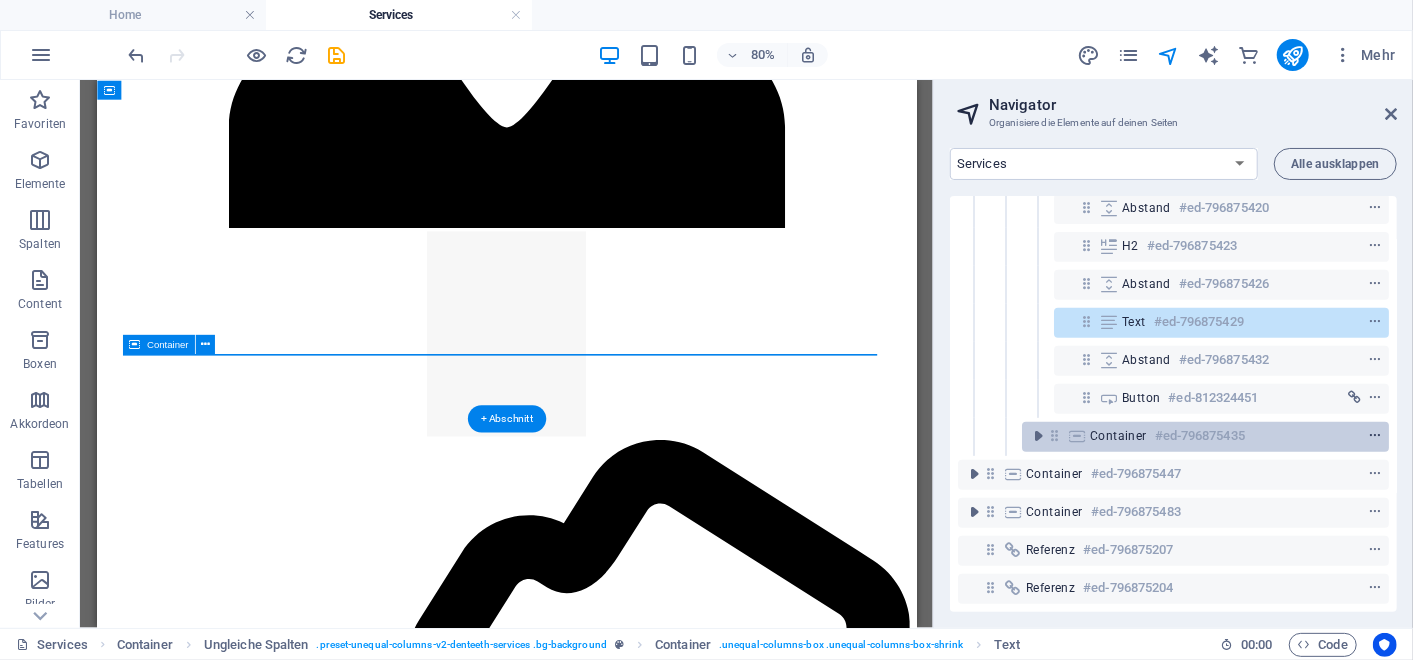 scroll, scrollTop: 4427, scrollLeft: 0, axis: vertical 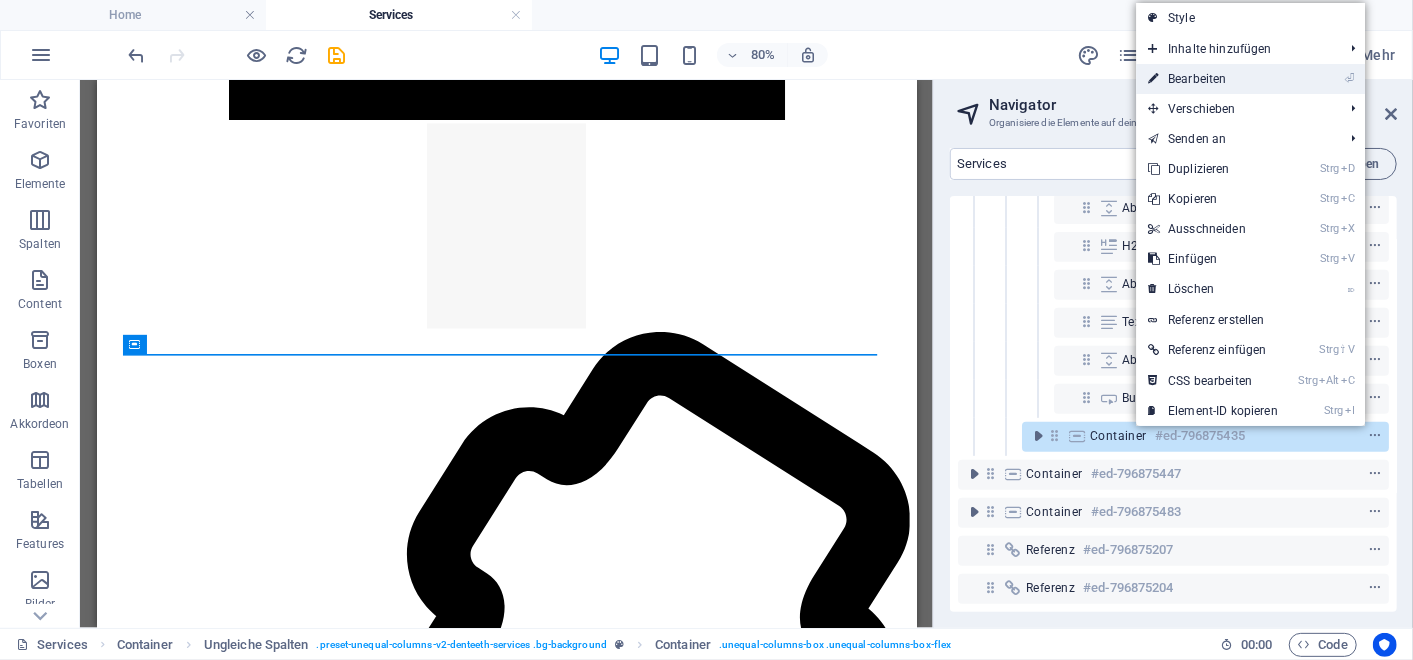 click on "⏎  Bearbeiten" at bounding box center (1250, 79) 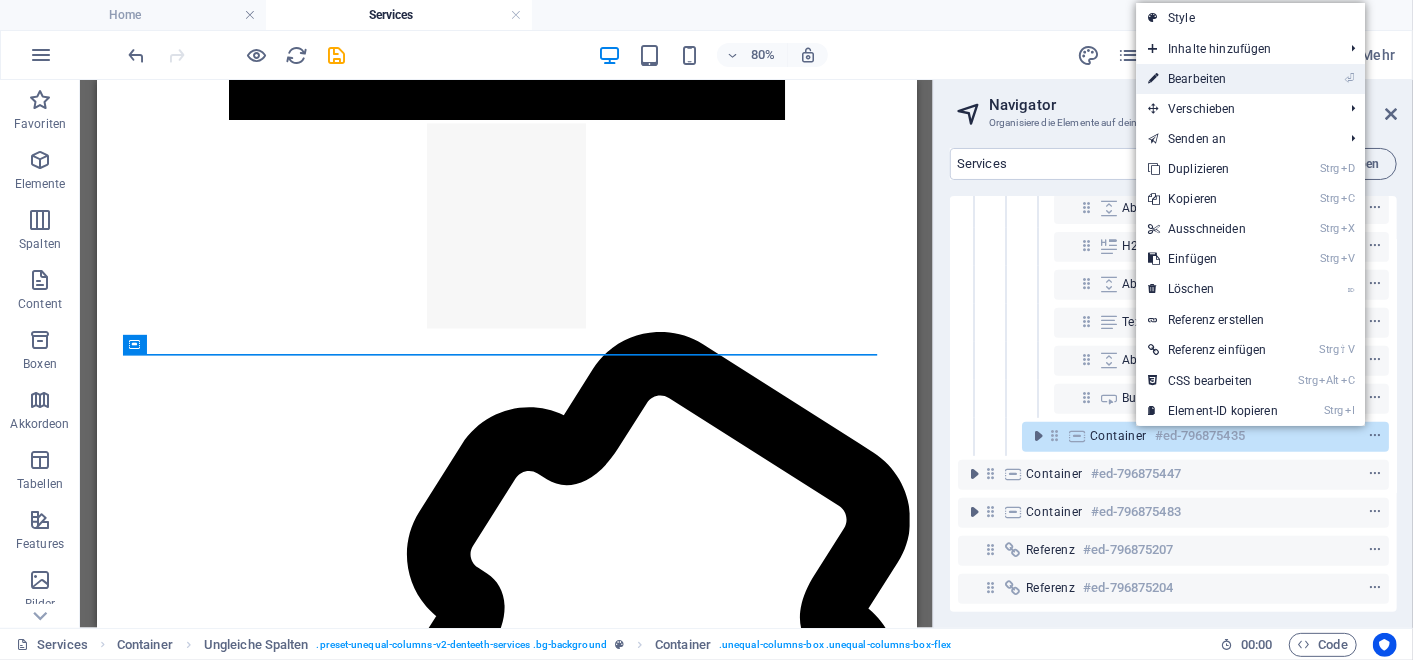 click on "⏎  Bearbeiten" at bounding box center [1213, 79] 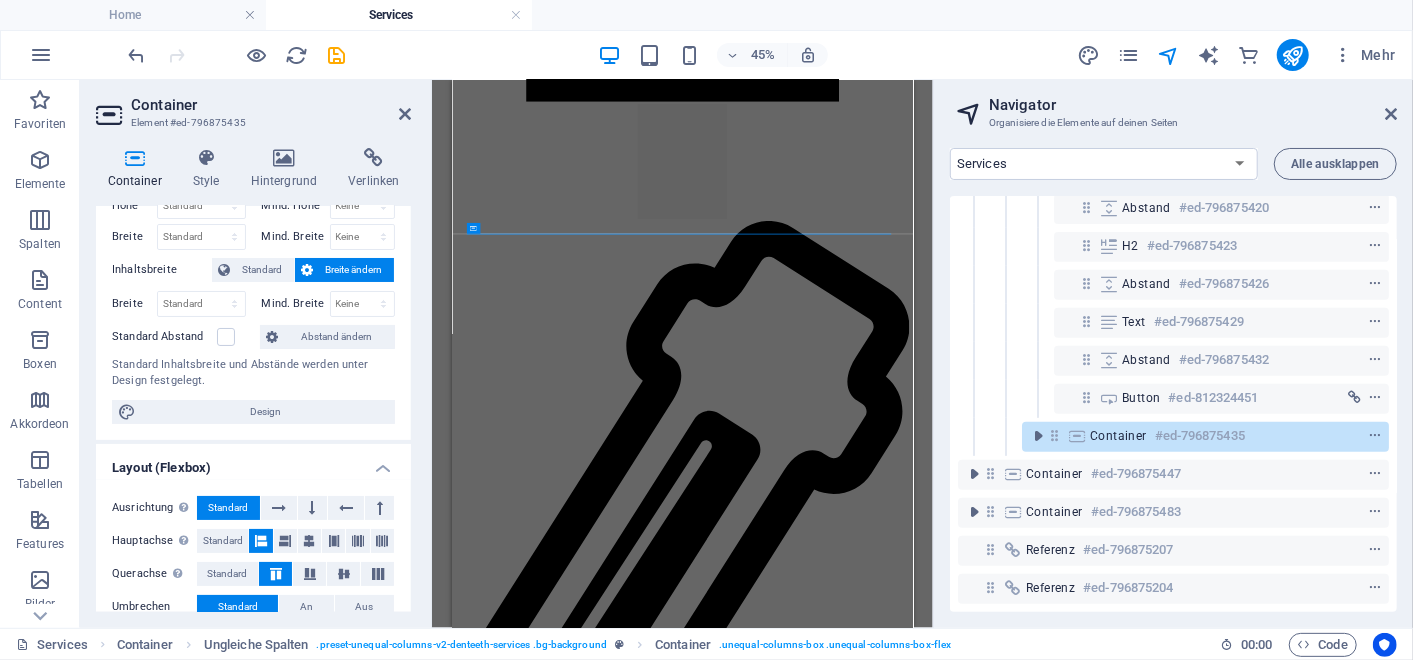 scroll, scrollTop: 90, scrollLeft: 0, axis: vertical 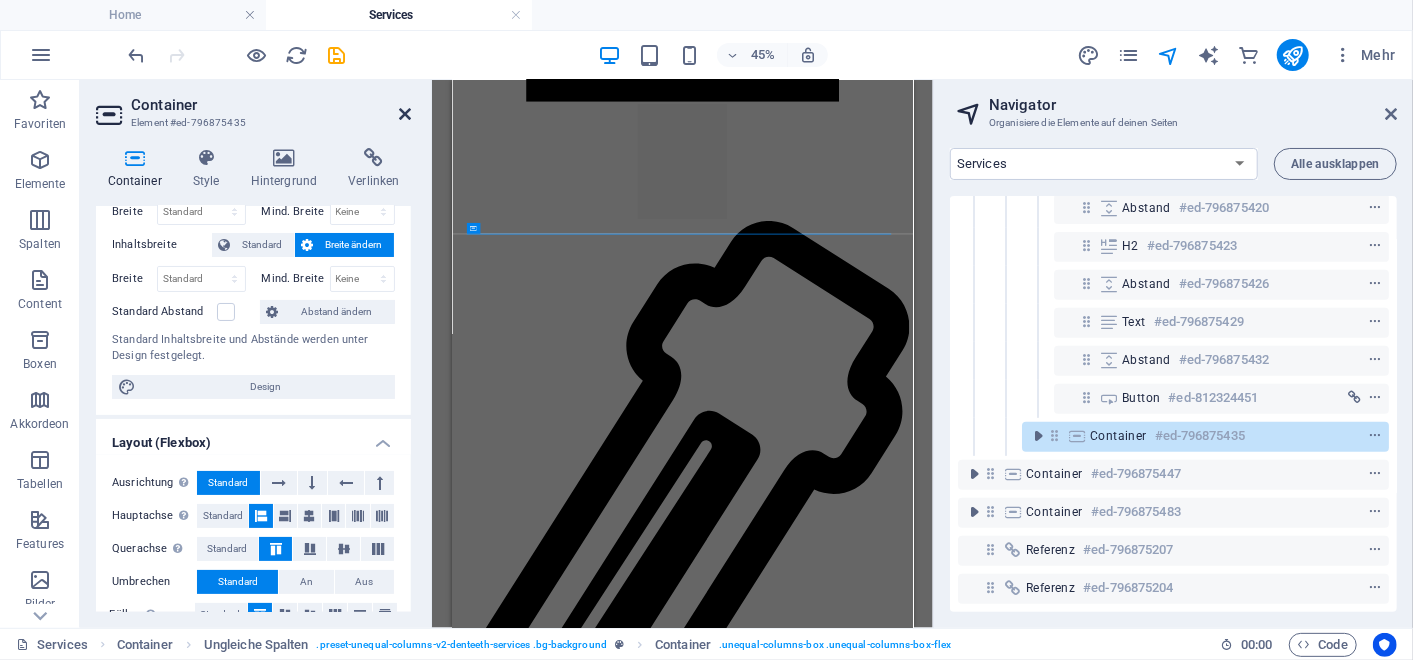 click at bounding box center (405, 114) 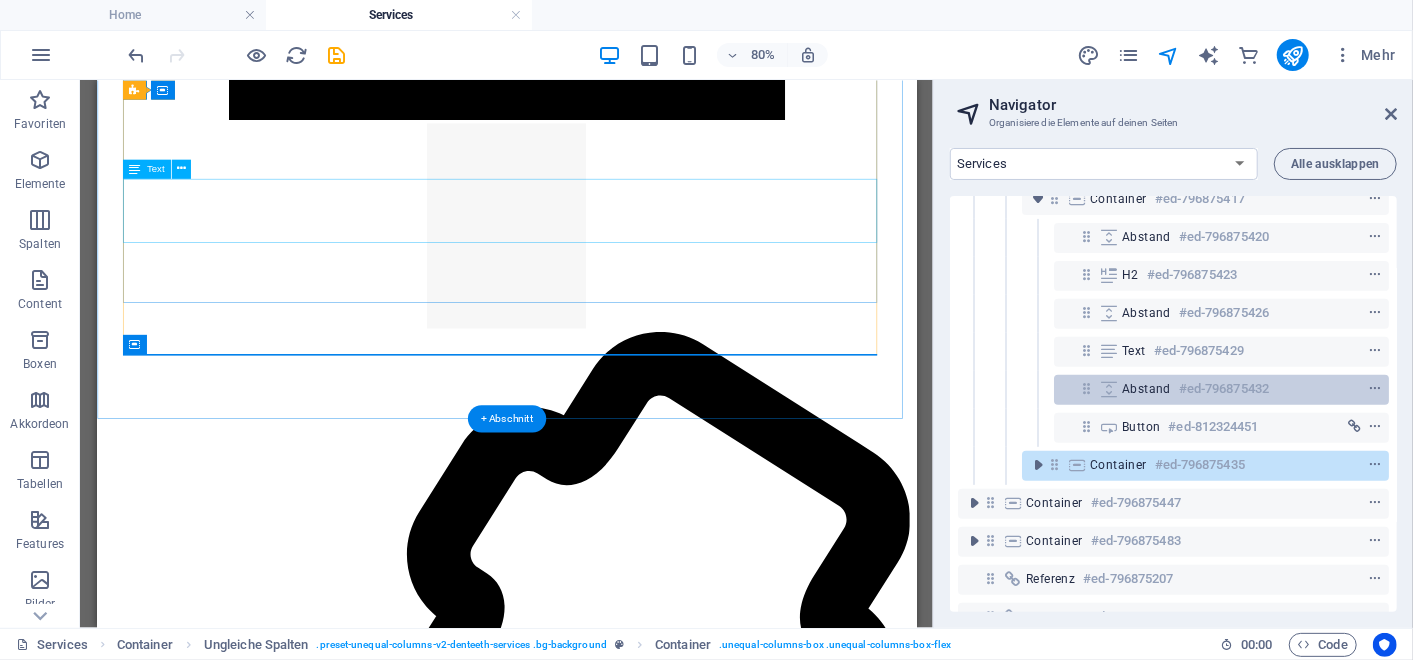 scroll, scrollTop: 482, scrollLeft: 0, axis: vertical 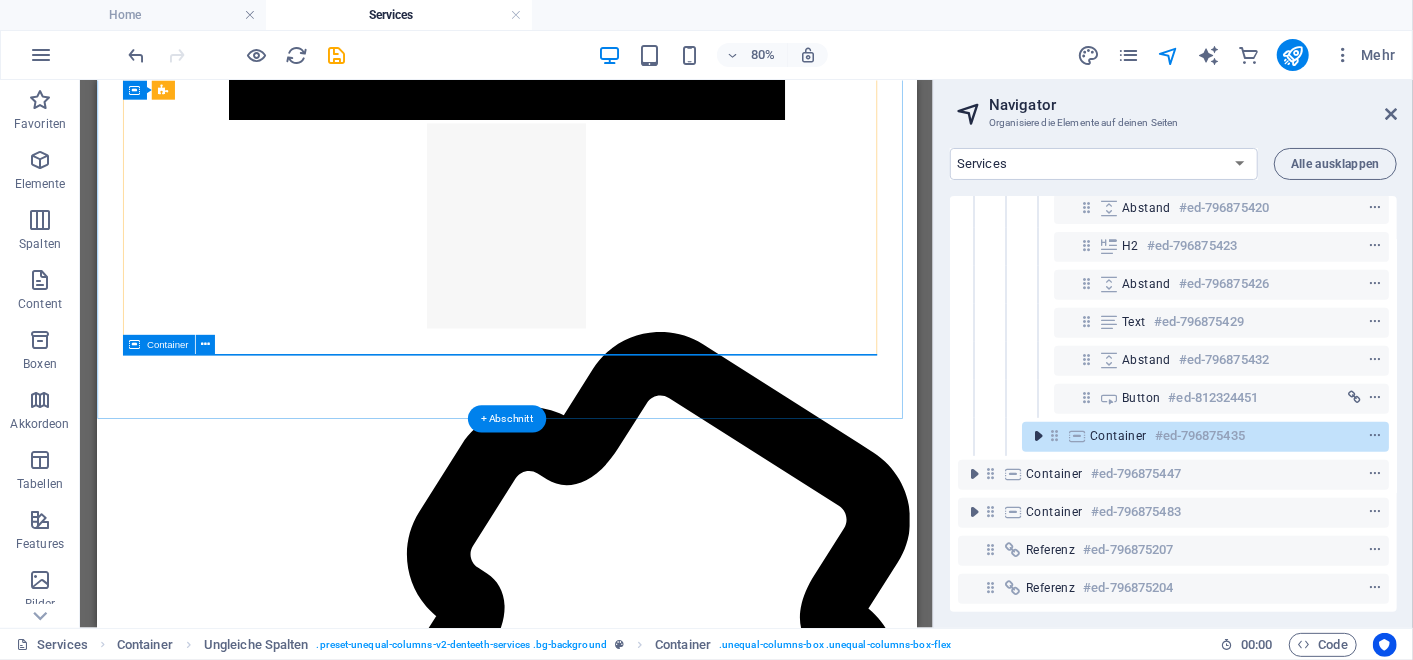 click at bounding box center [1038, 436] 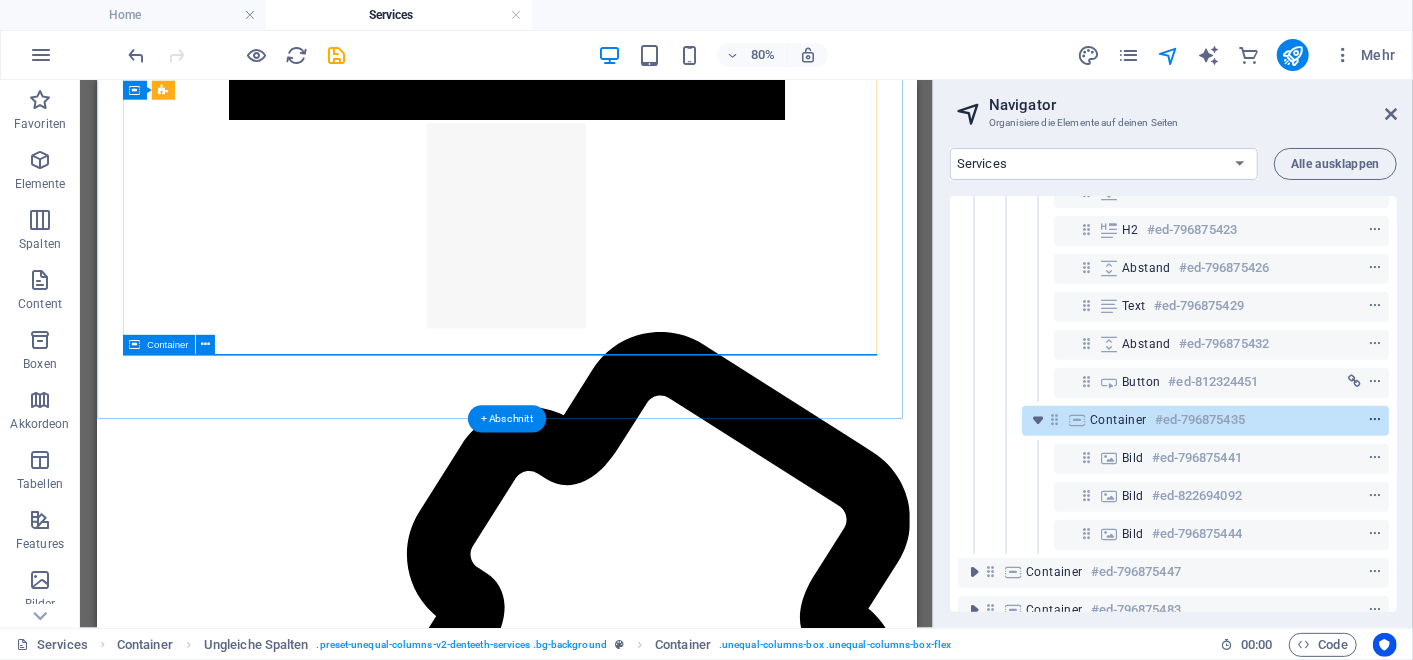 click at bounding box center [1375, 420] 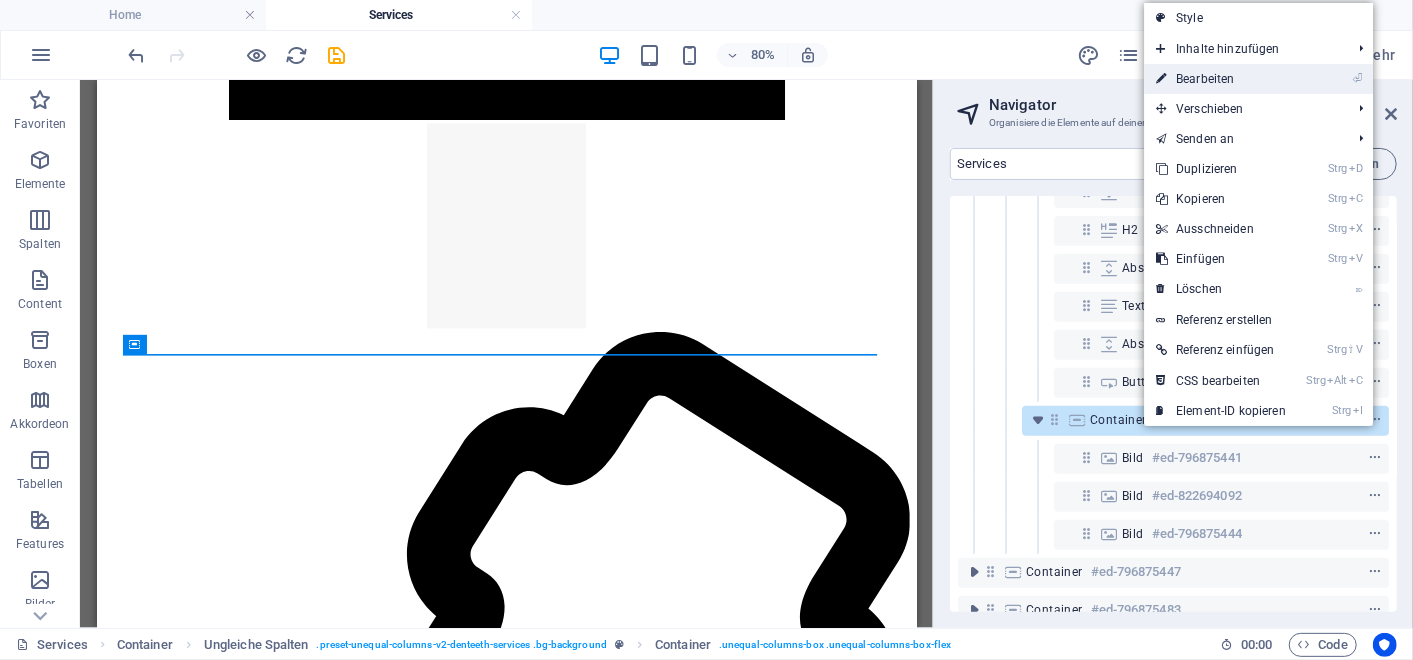 click on "⏎  Bearbeiten" at bounding box center (1258, 79) 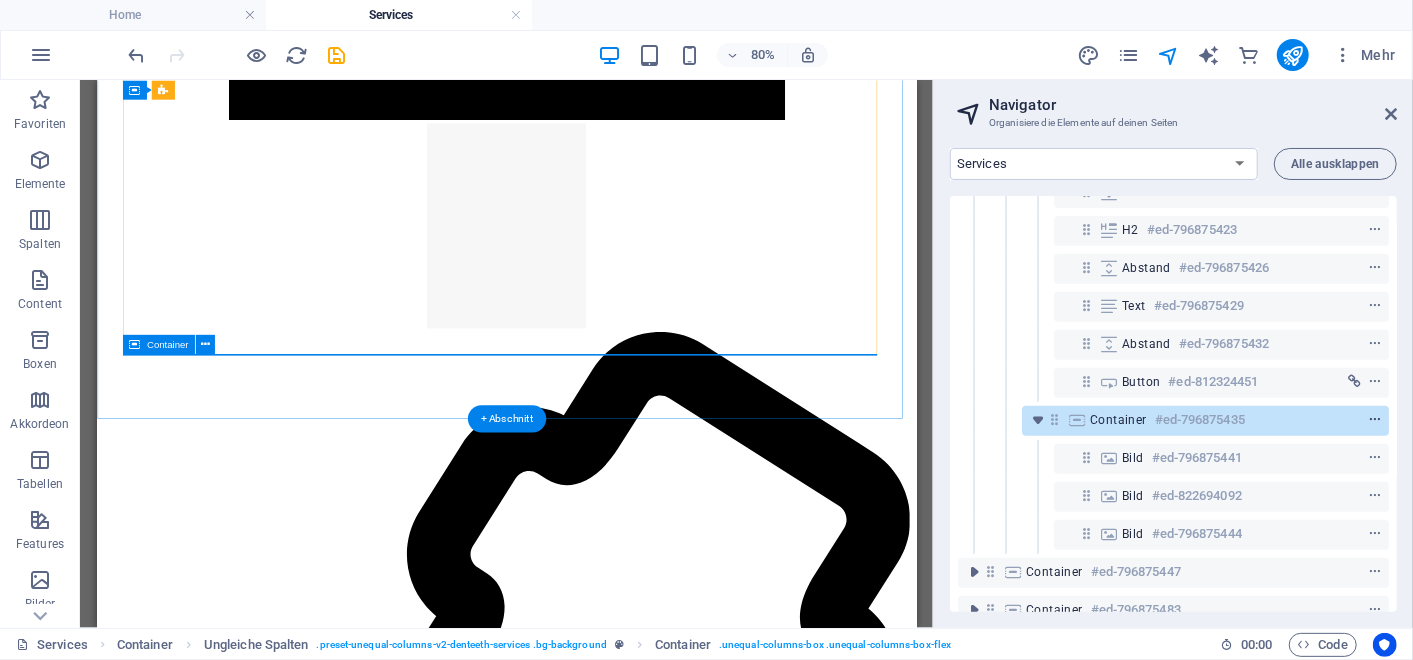 click at bounding box center (1375, 420) 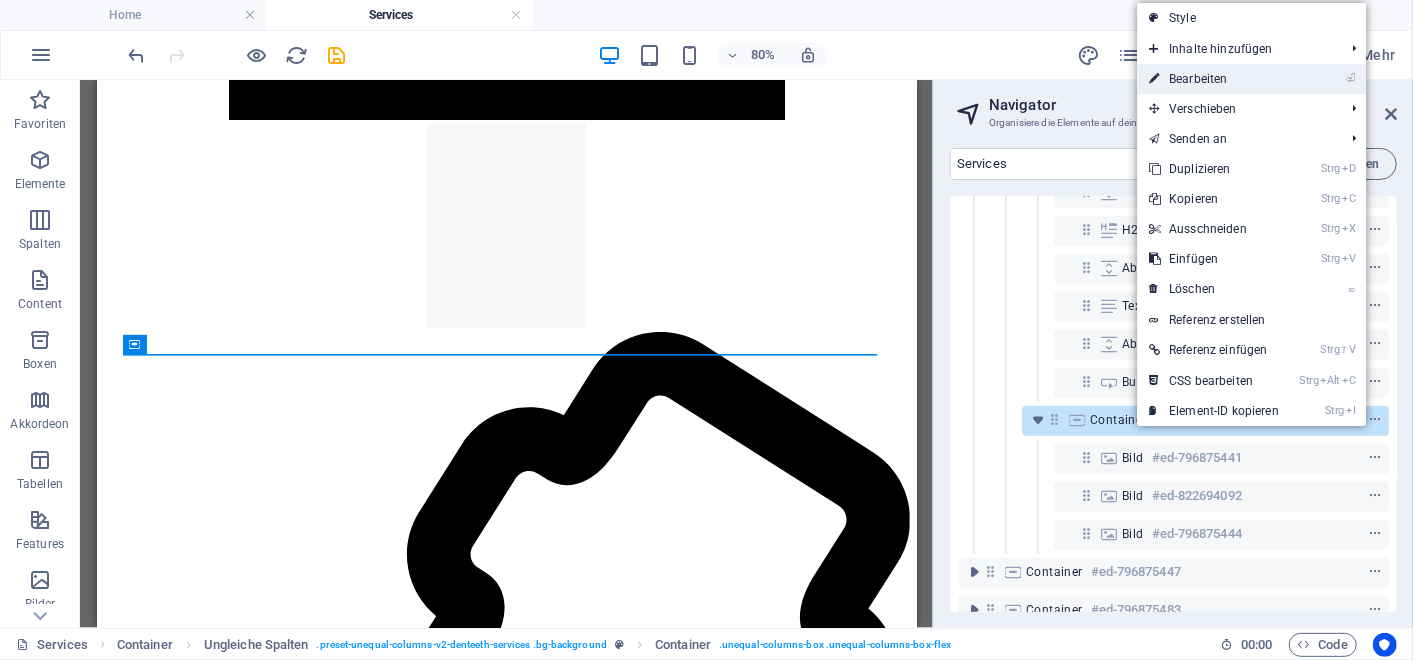 click on "⏎  Bearbeiten" at bounding box center [1214, 79] 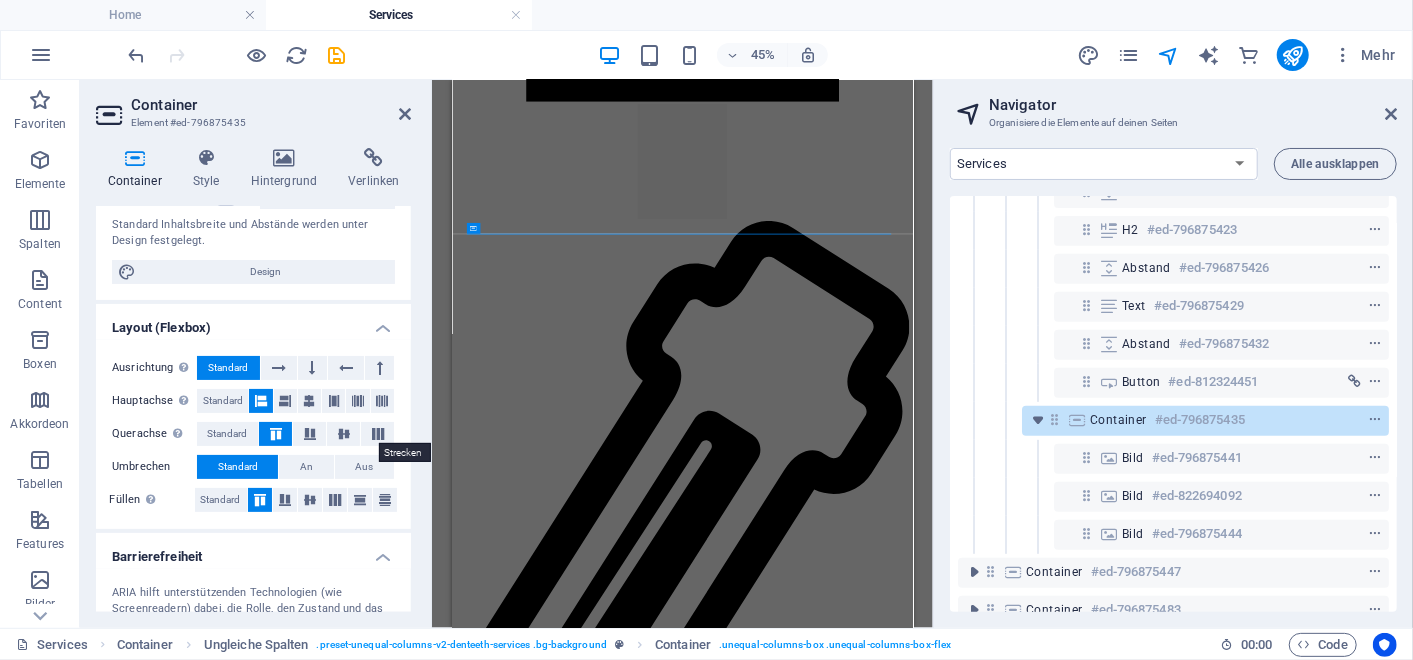 scroll, scrollTop: 0, scrollLeft: 0, axis: both 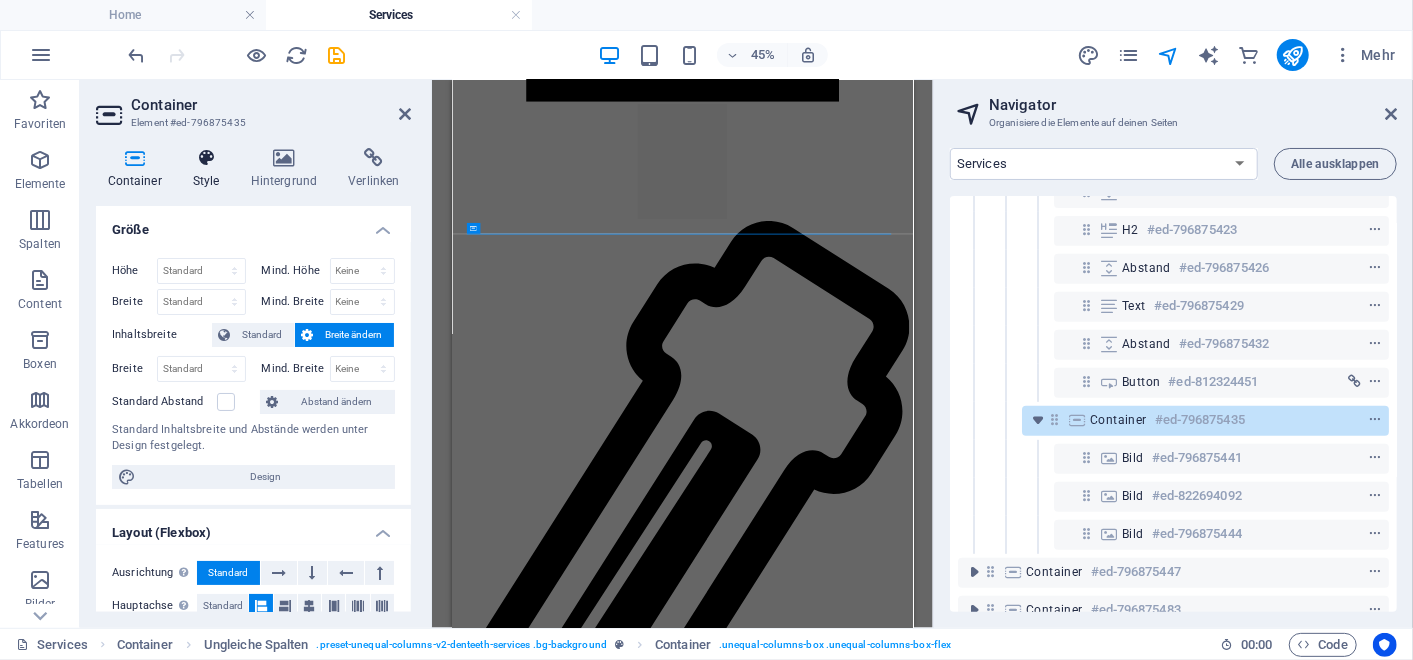 click at bounding box center [206, 158] 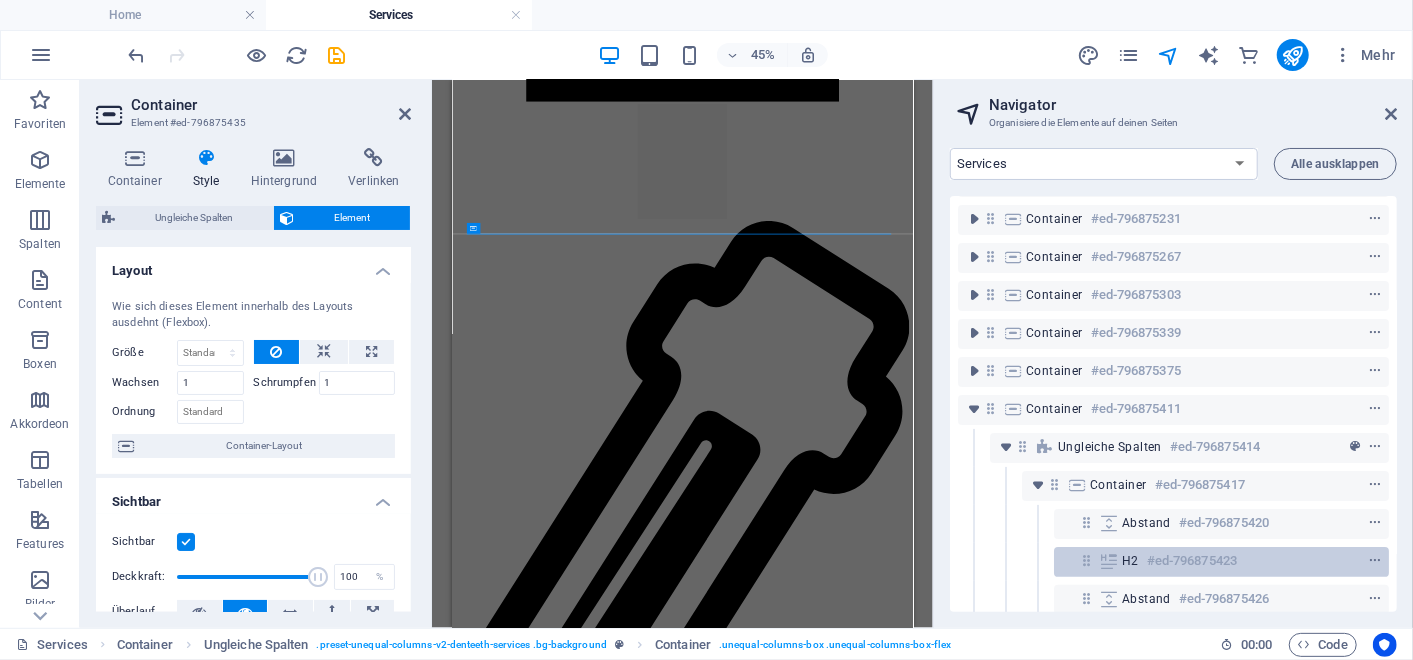 scroll, scrollTop: 157, scrollLeft: 0, axis: vertical 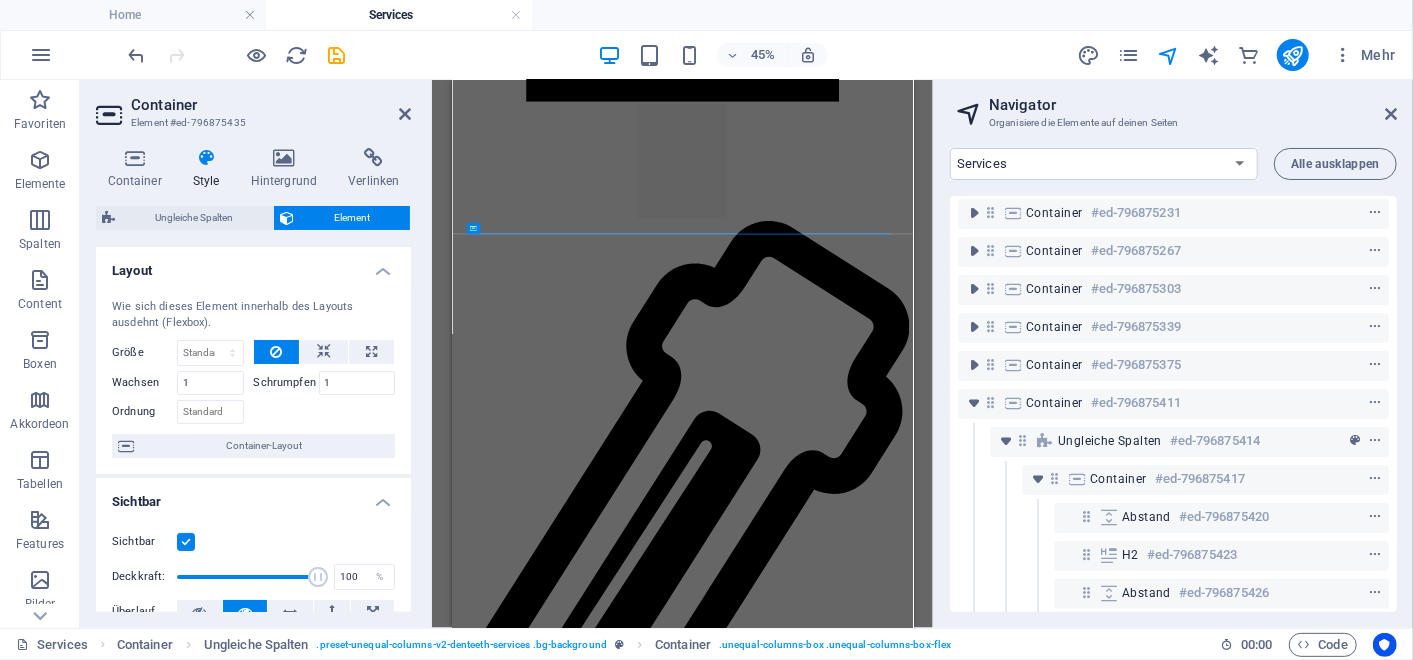 click on "Container Element #ed-796875435" at bounding box center [253, 106] 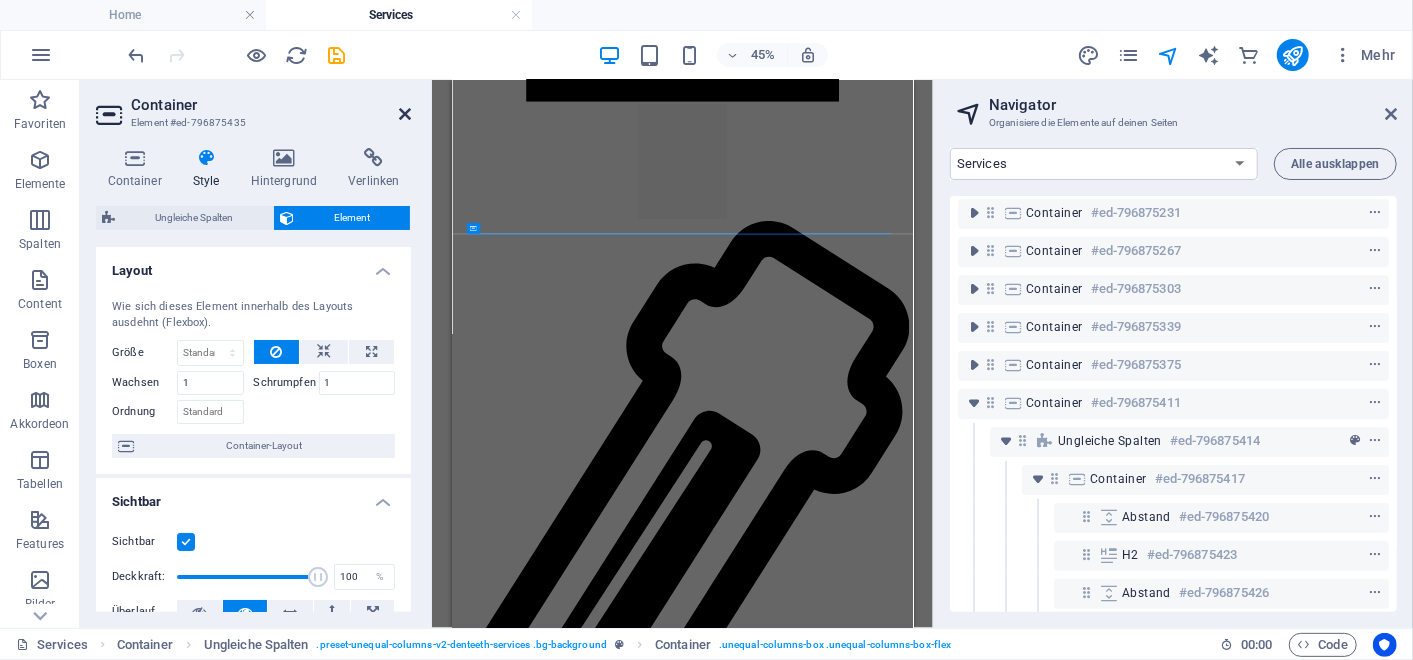 click at bounding box center [405, 114] 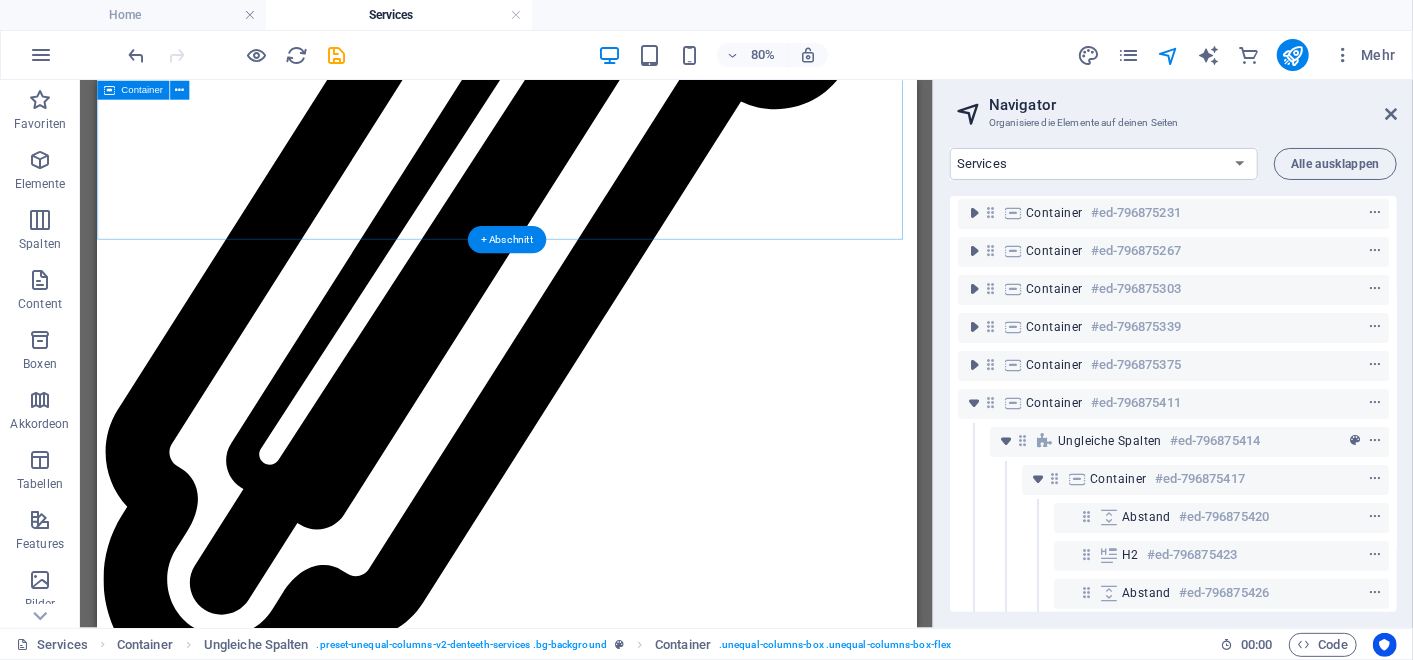 scroll, scrollTop: 5382, scrollLeft: 0, axis: vertical 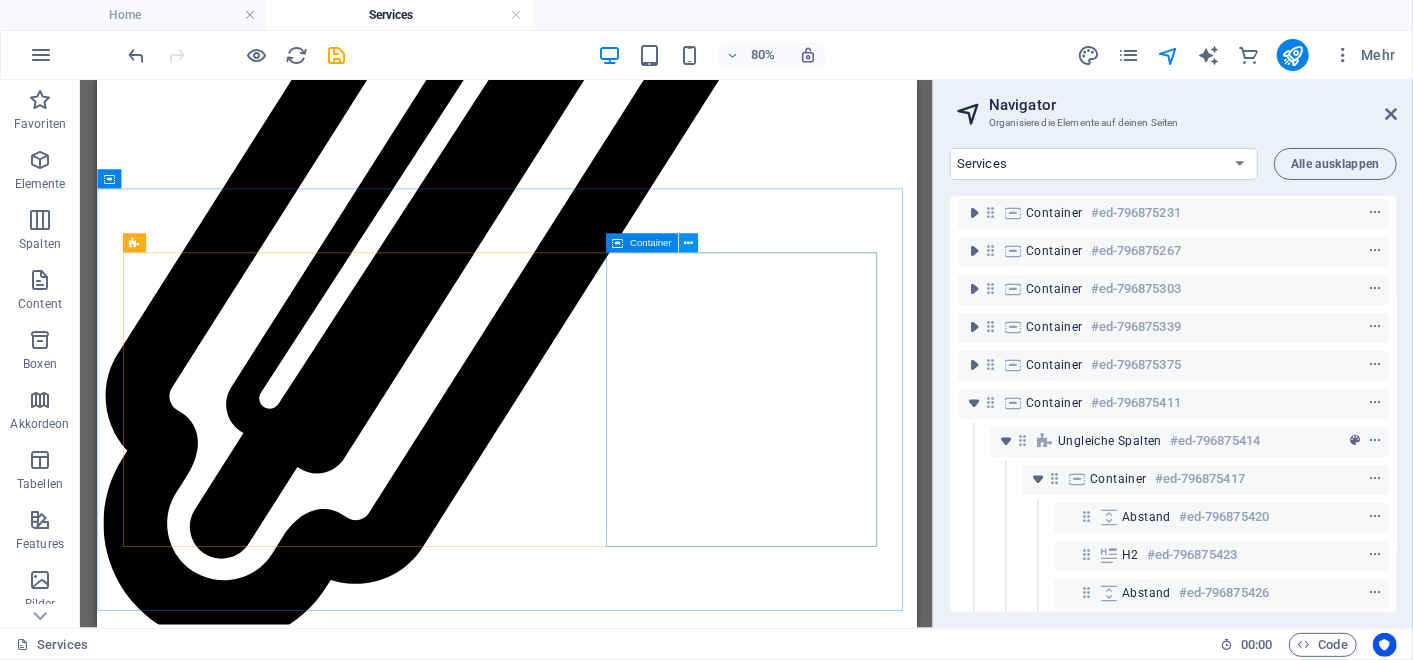 click at bounding box center [688, 242] 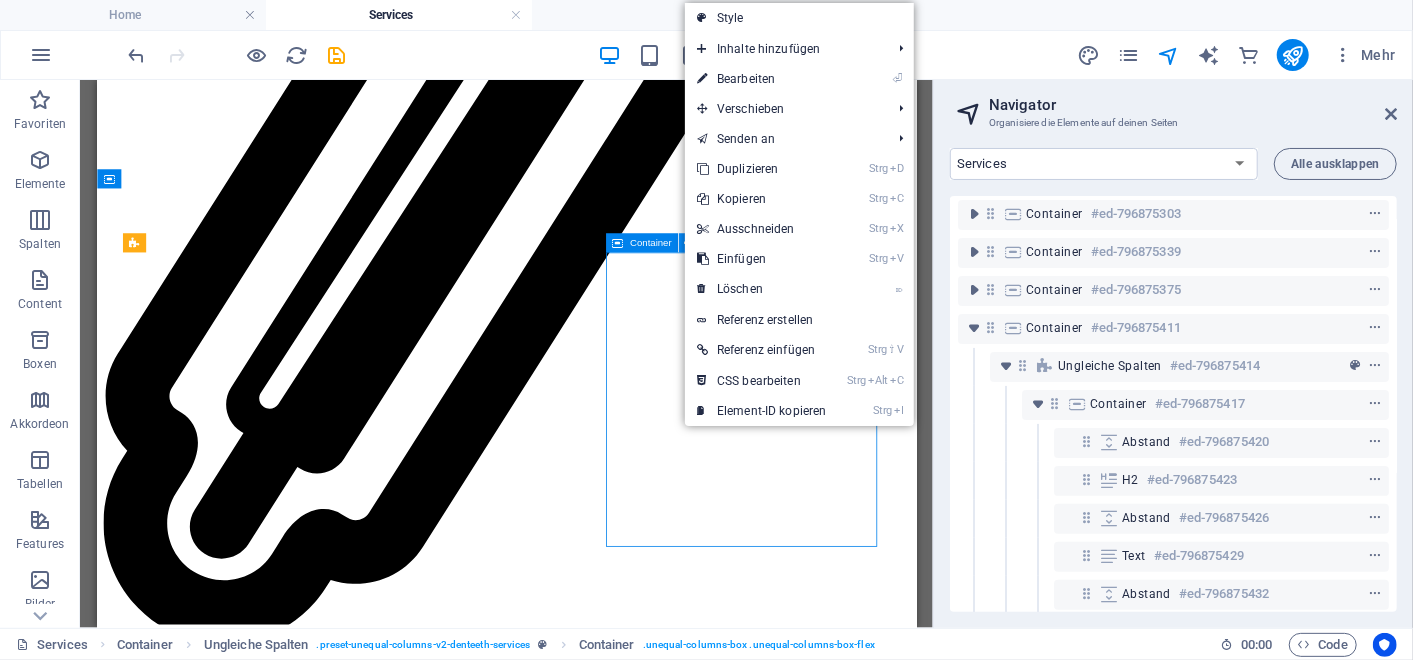 scroll, scrollTop: 709, scrollLeft: 0, axis: vertical 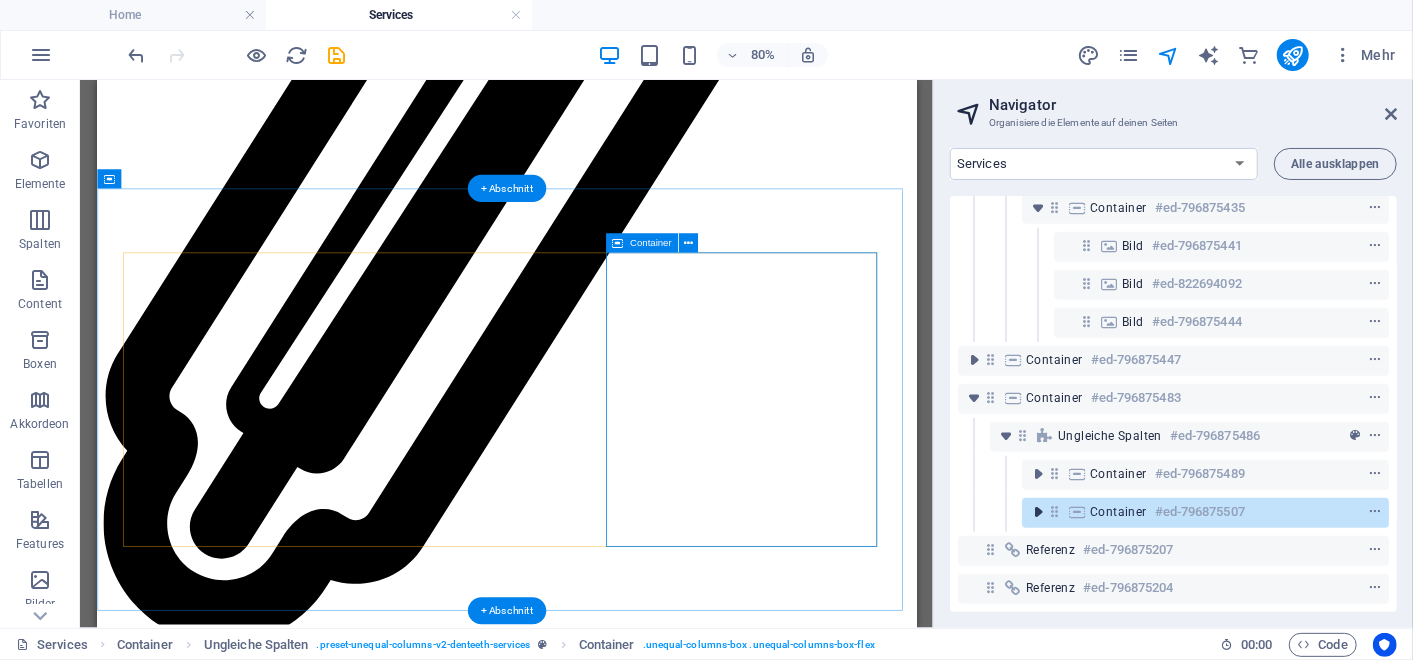 click at bounding box center (1038, 512) 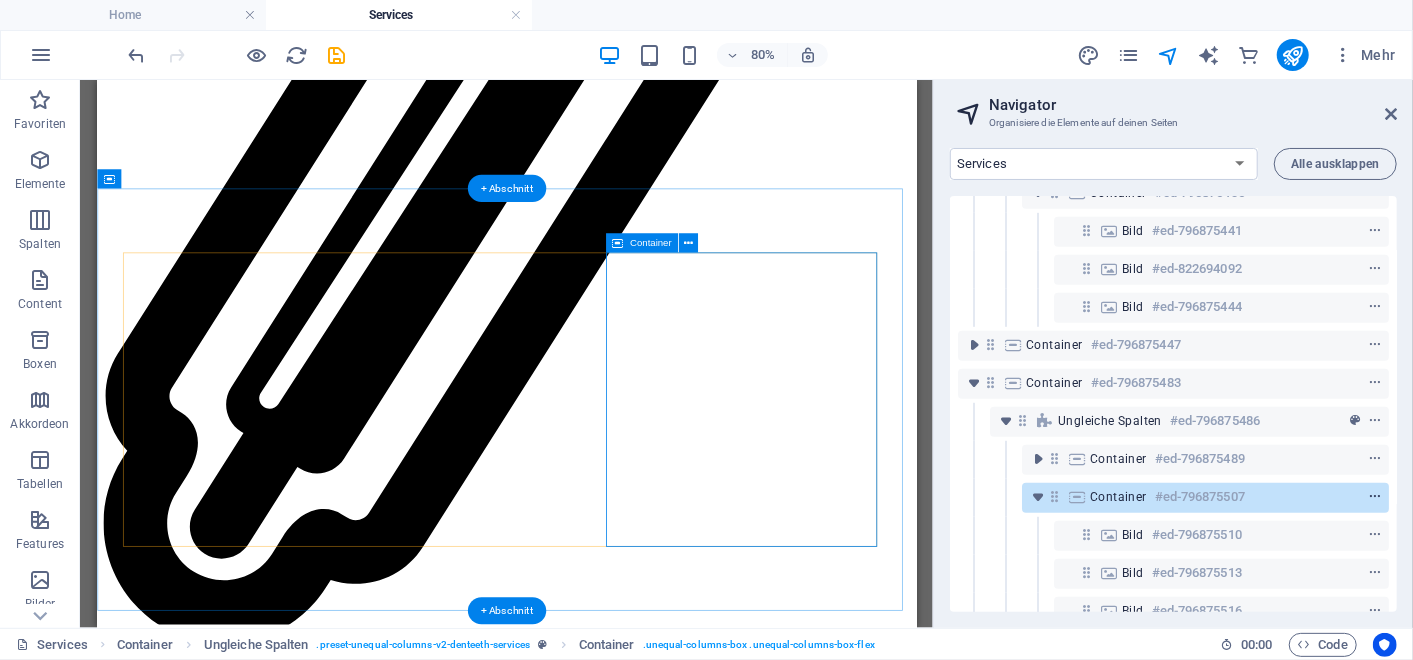 click at bounding box center (1375, 497) 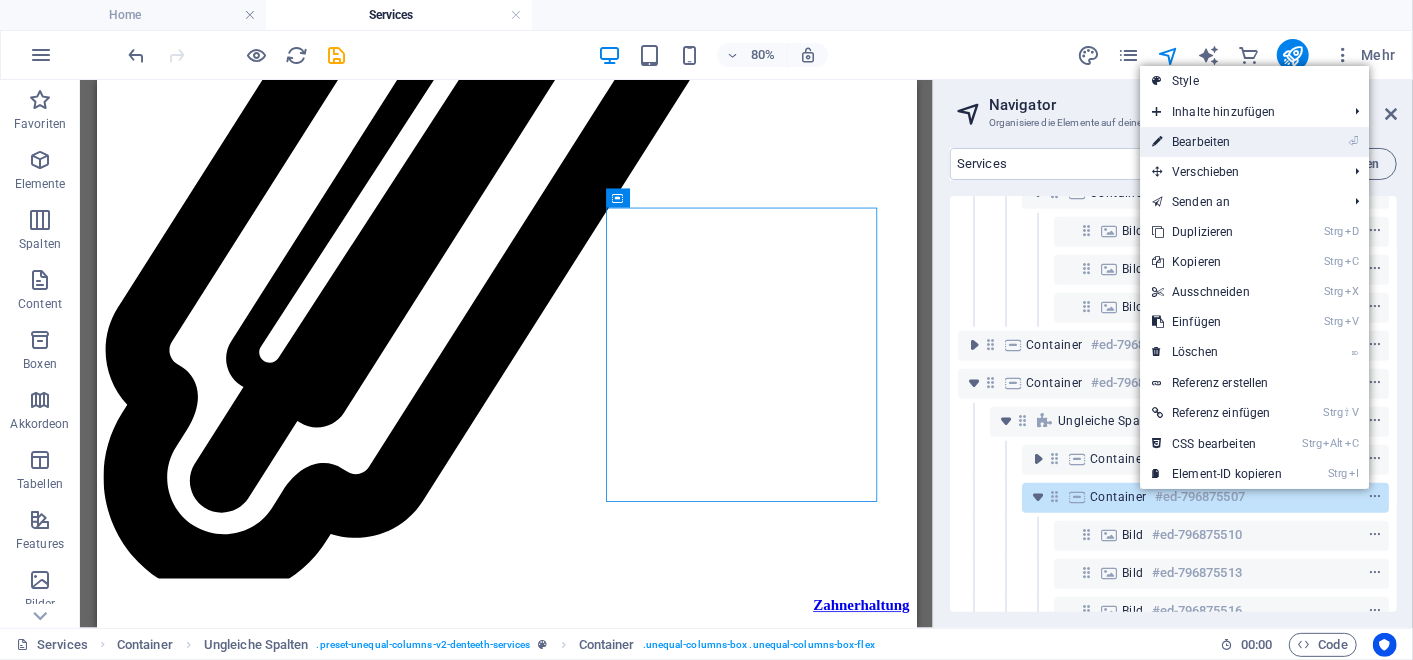 click on "⏎  Bearbeiten" at bounding box center (1254, 142) 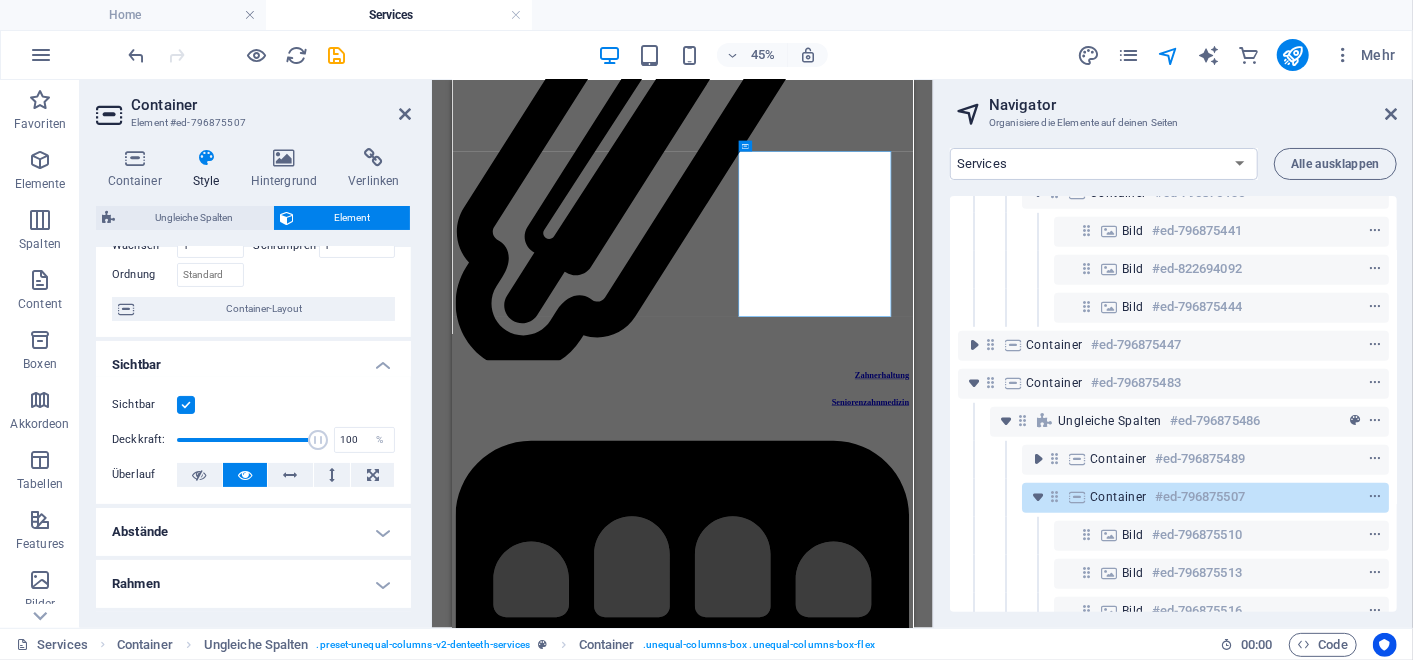 scroll, scrollTop: 0, scrollLeft: 0, axis: both 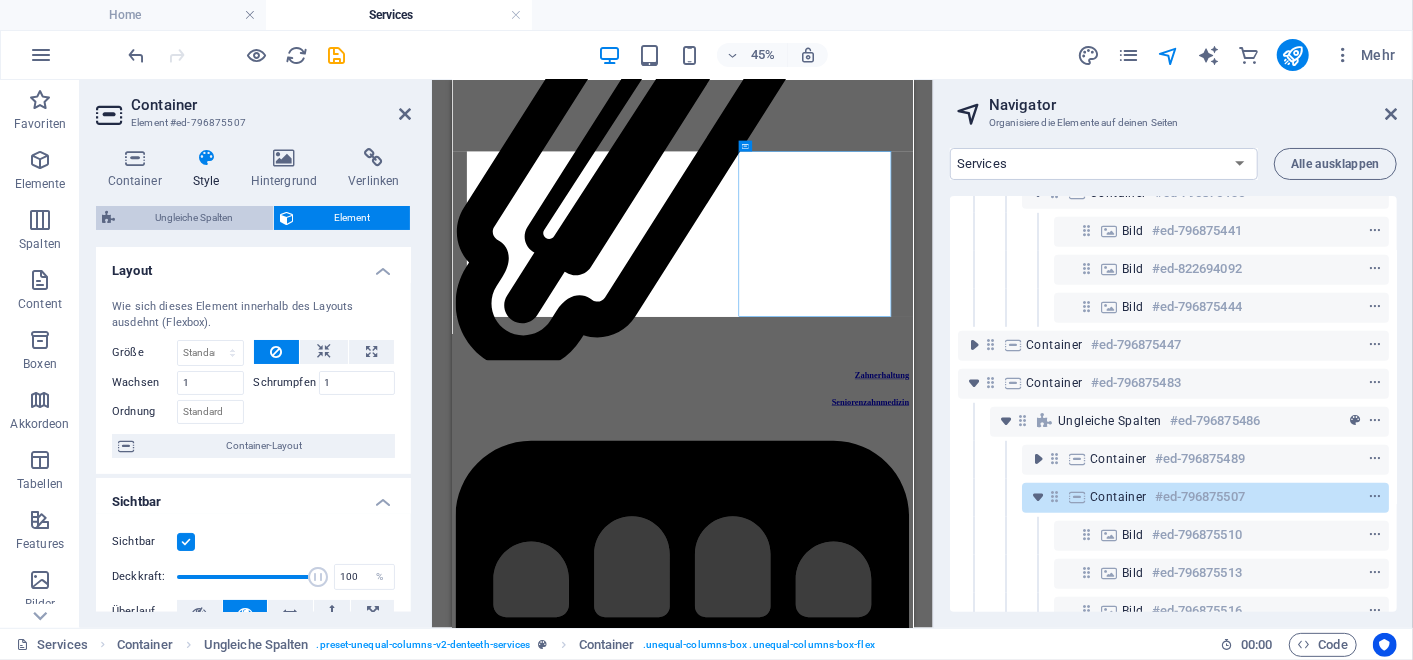 click on "Ungleiche Spalten" at bounding box center [194, 218] 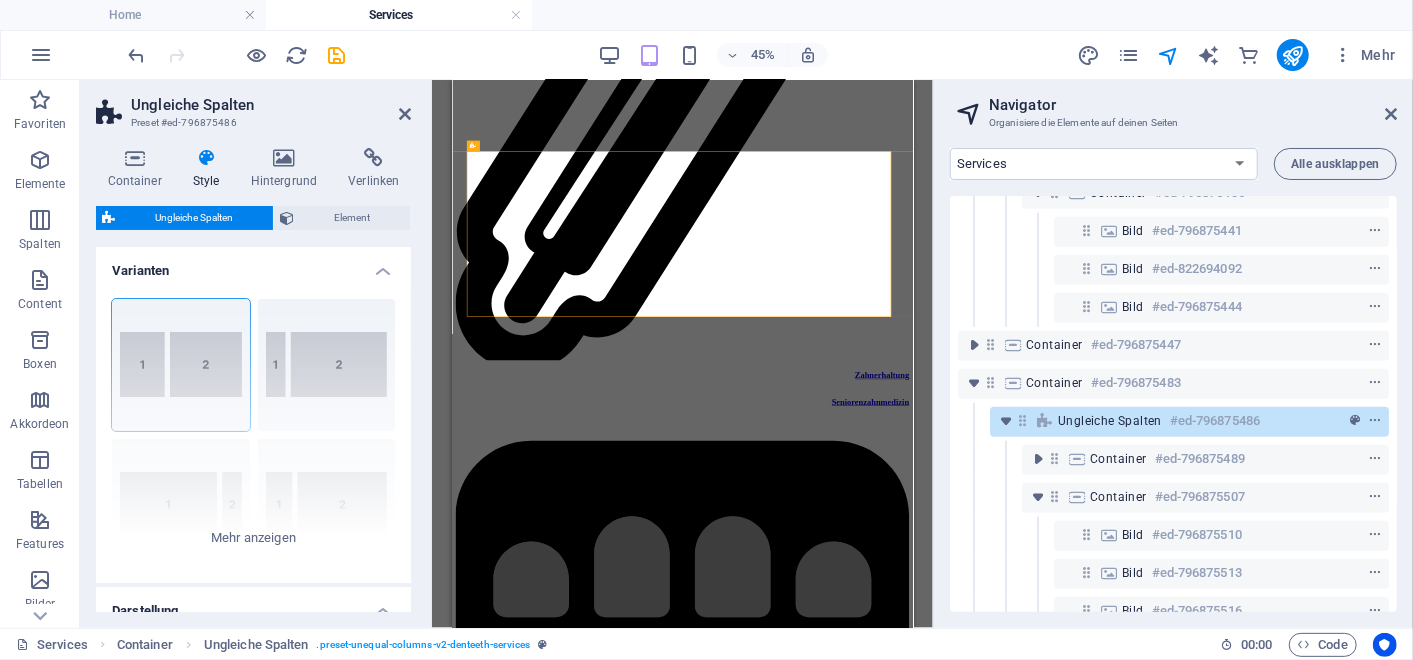 type on "4" 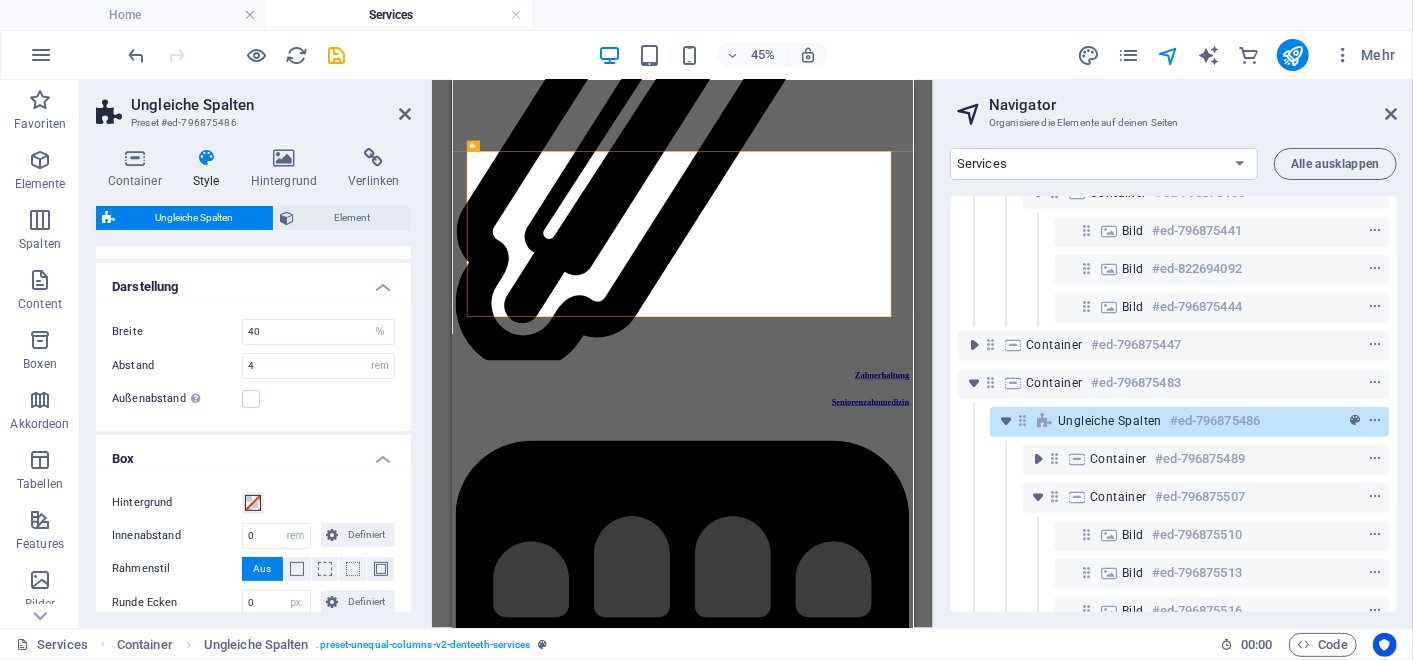 scroll, scrollTop: 325, scrollLeft: 0, axis: vertical 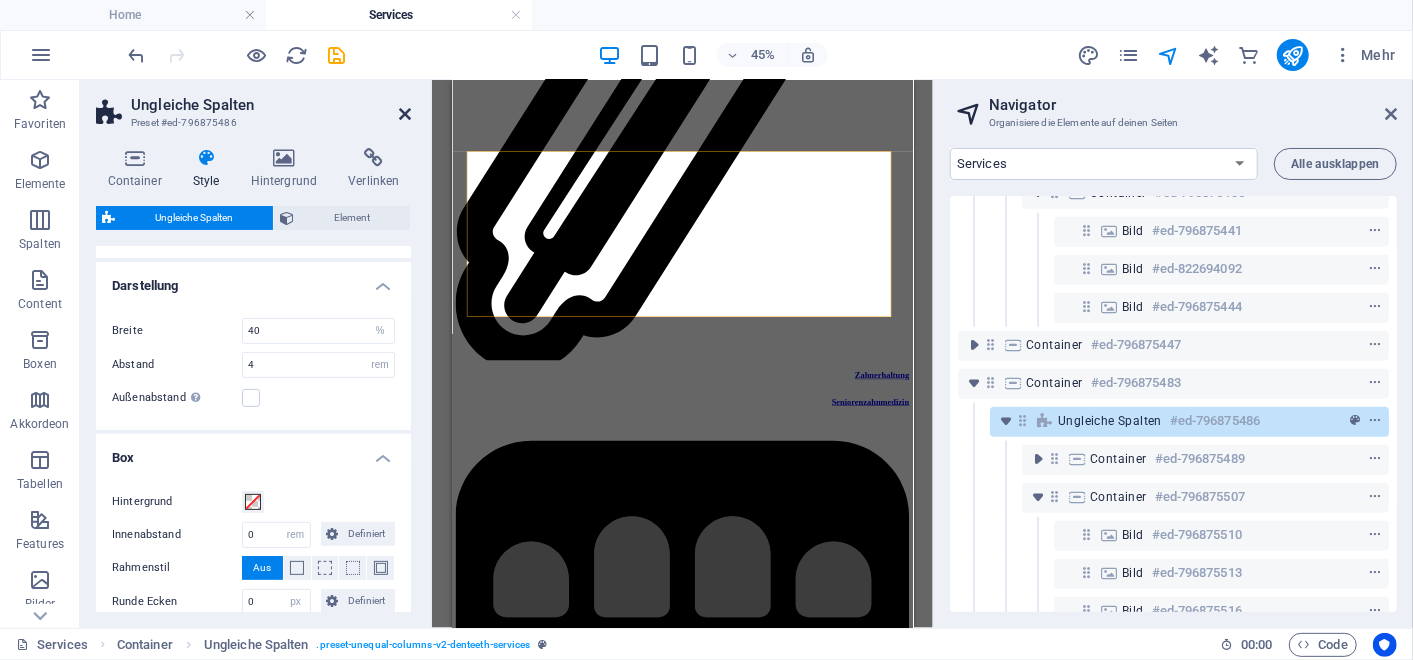 click at bounding box center [405, 114] 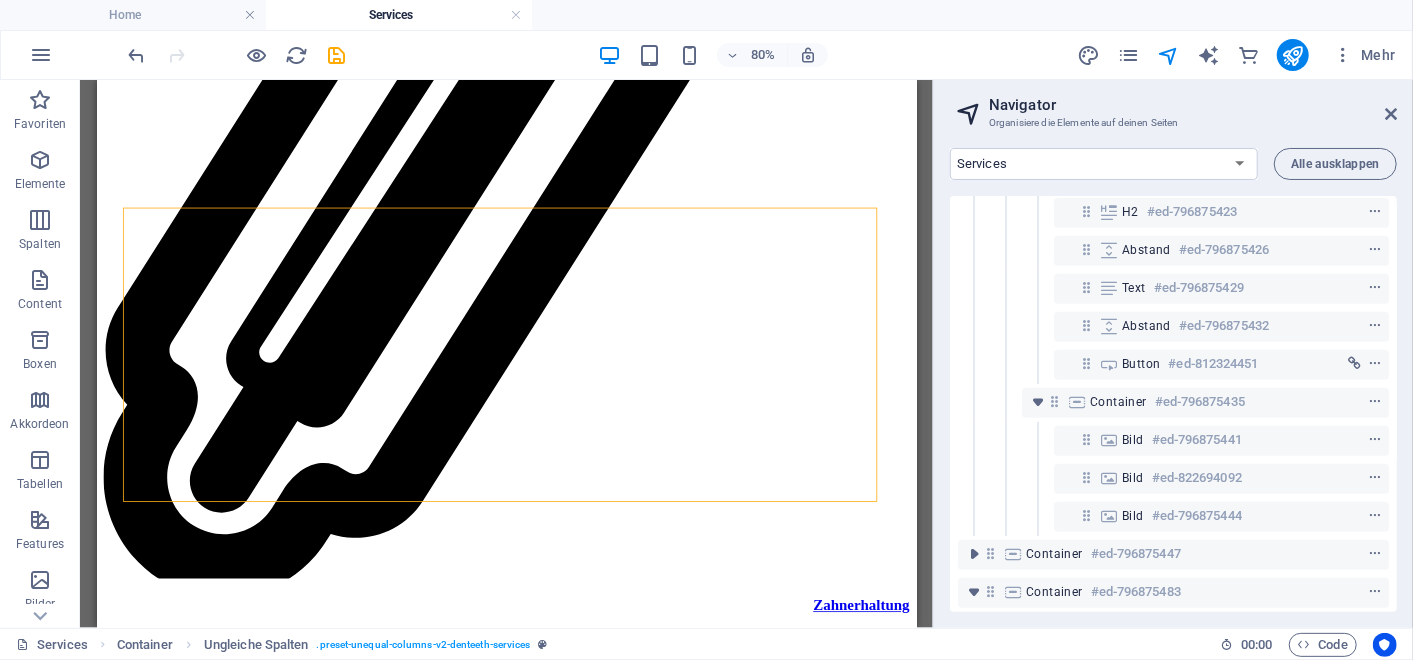 scroll, scrollTop: 498, scrollLeft: 0, axis: vertical 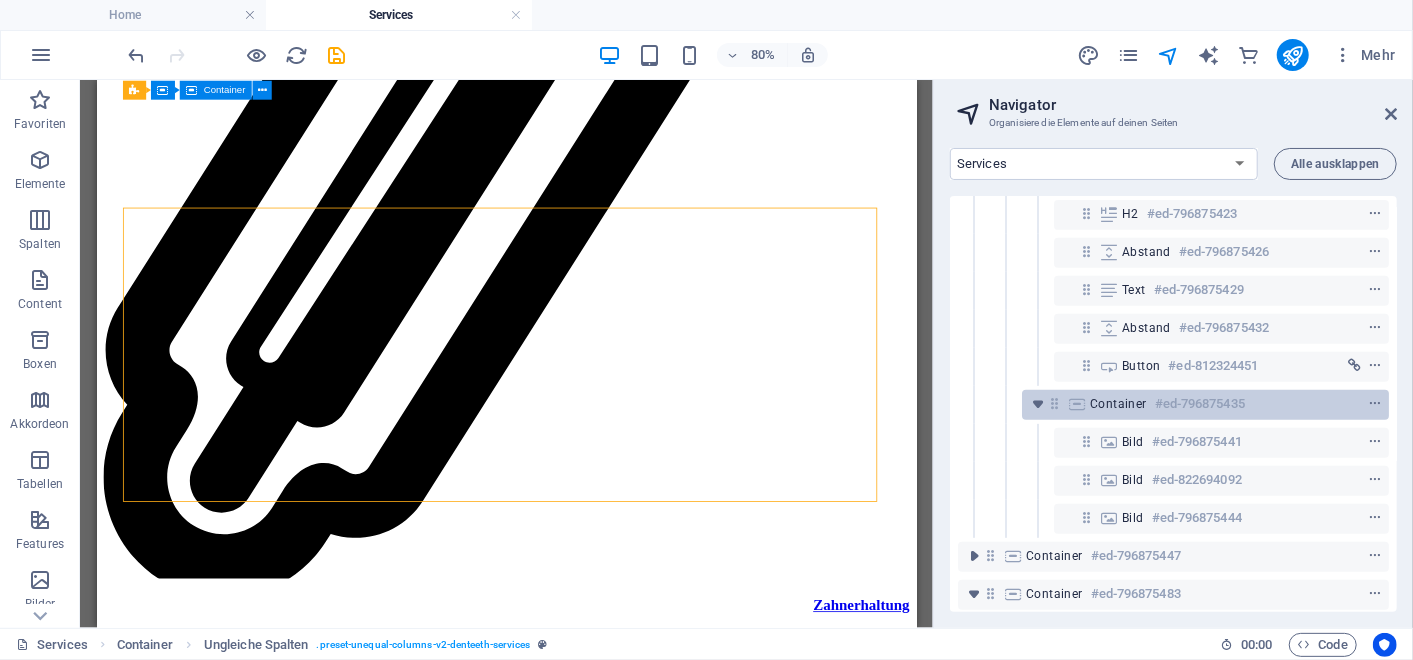 click on "Container" at bounding box center (1118, 404) 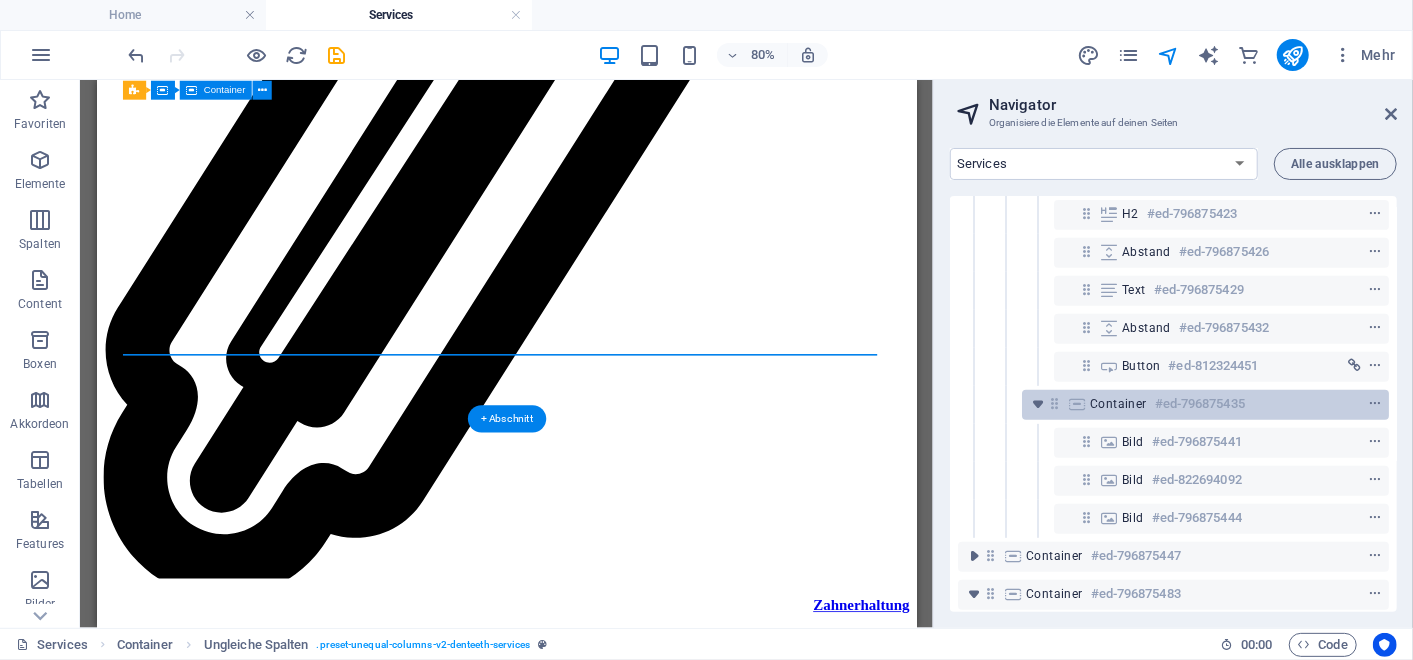 scroll, scrollTop: 4427, scrollLeft: 0, axis: vertical 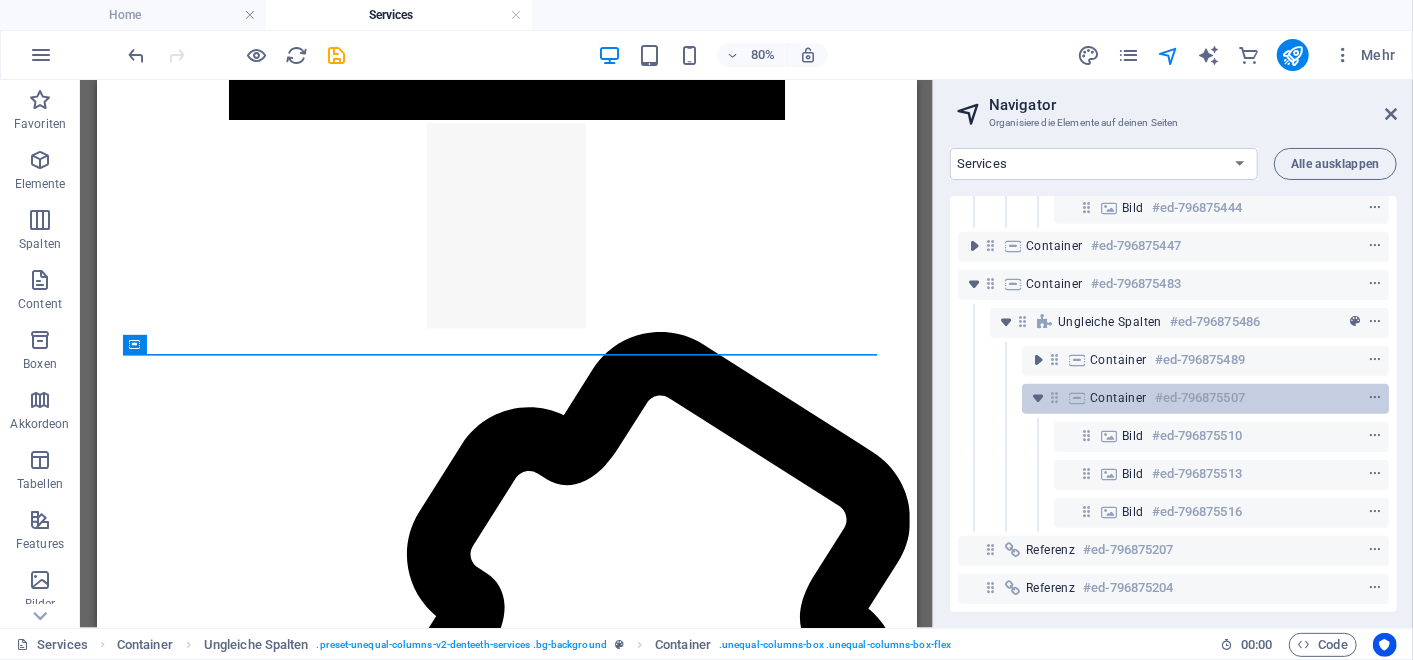 click on "#ed-796875507" at bounding box center (1200, 398) 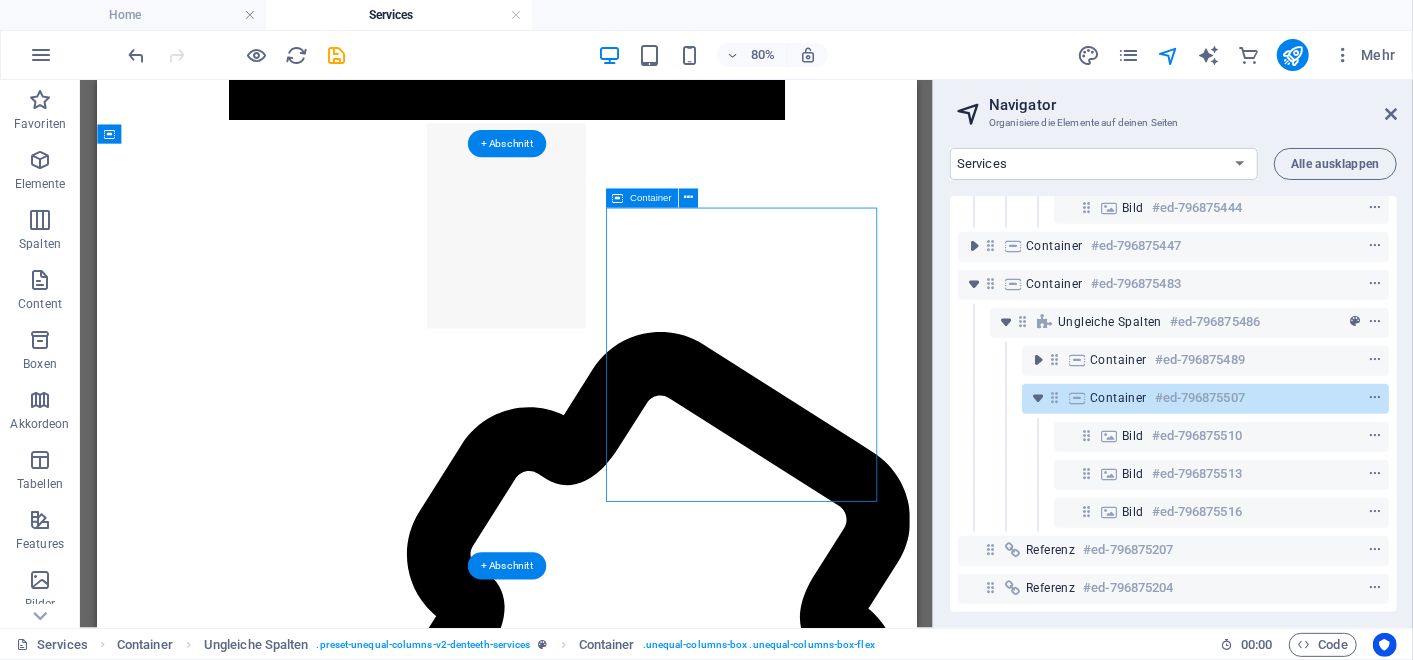 scroll, scrollTop: 5439, scrollLeft: 0, axis: vertical 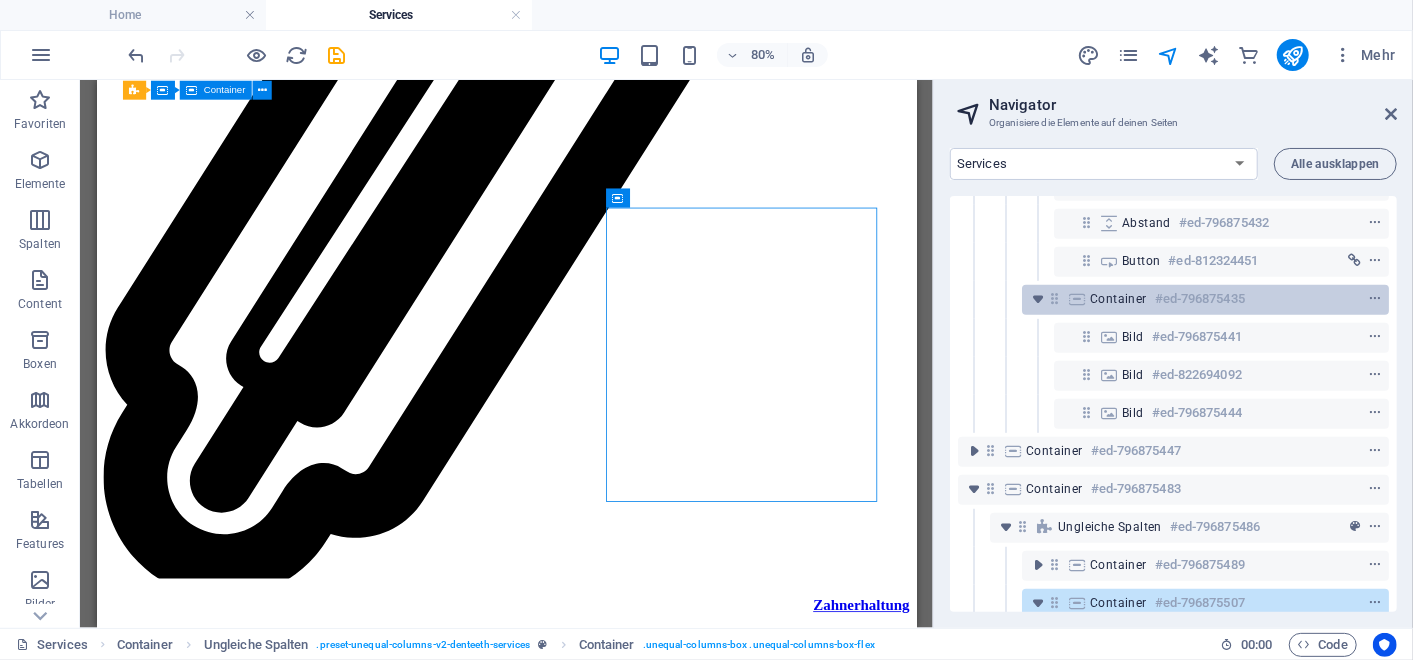 click on "#ed-796875435" at bounding box center (1200, 299) 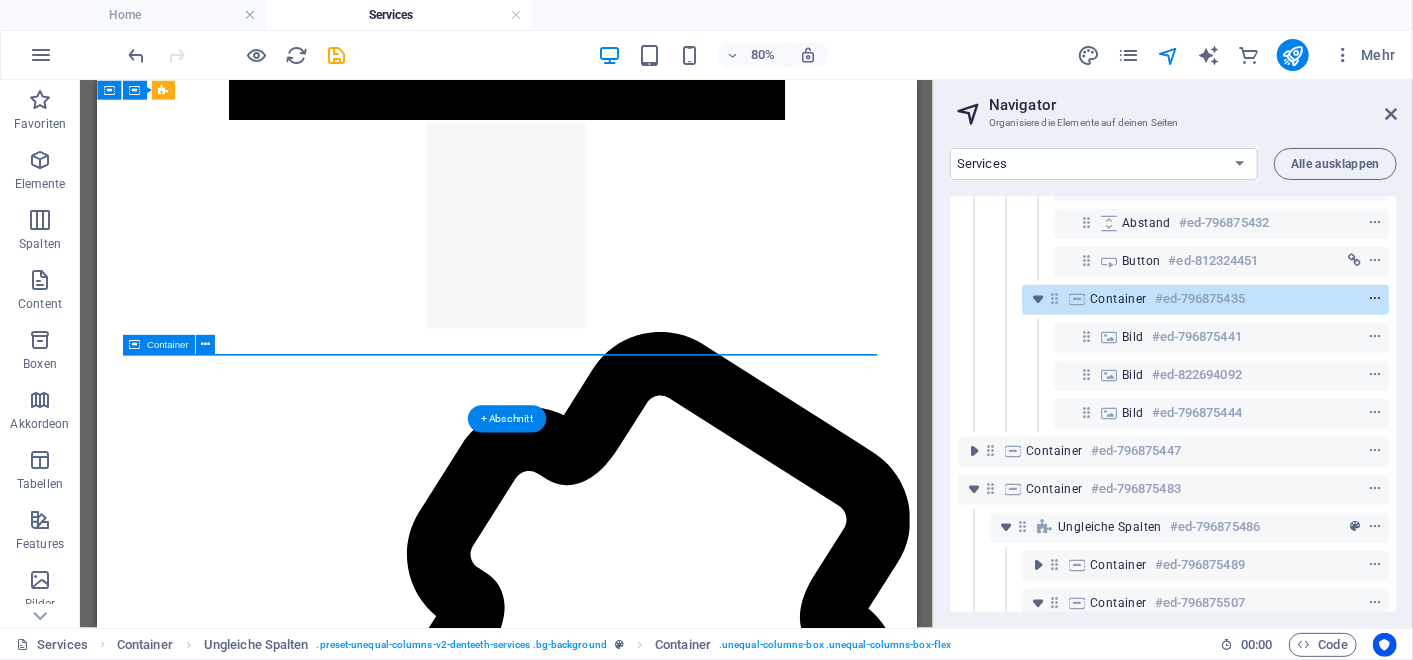 click at bounding box center (1375, 299) 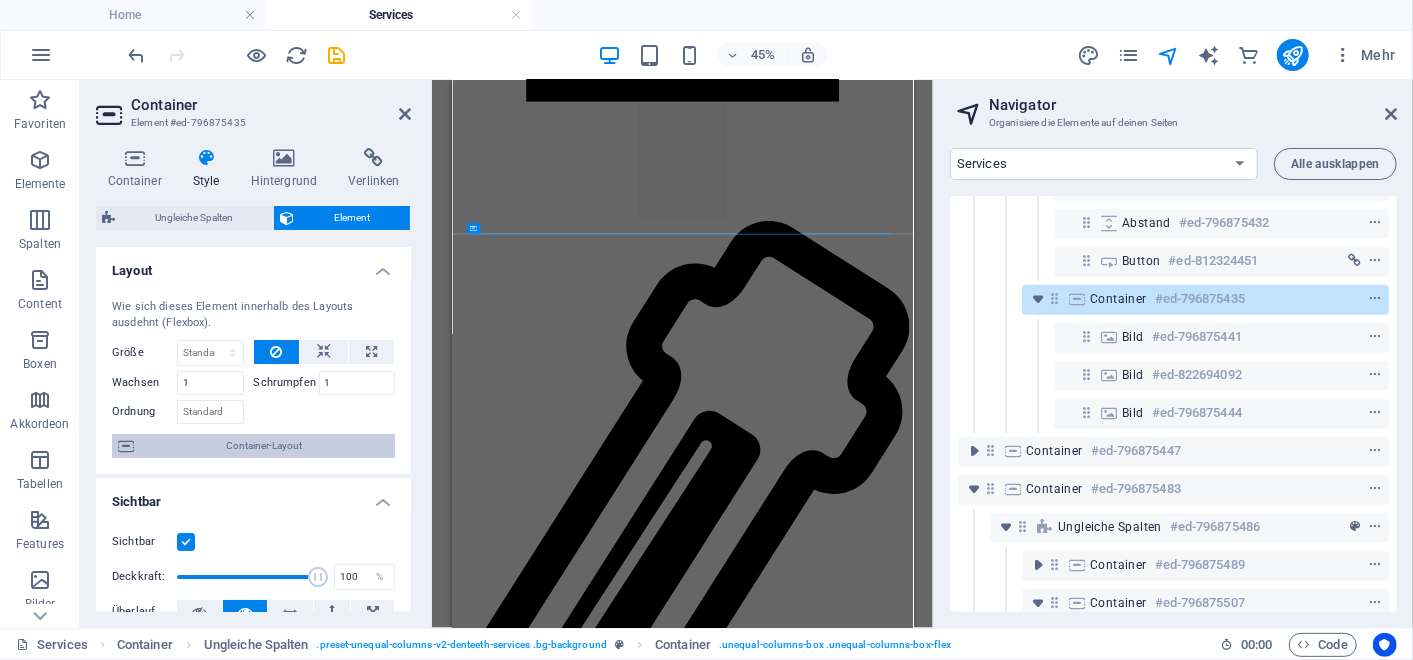 click on "Container-Layout" at bounding box center [264, 446] 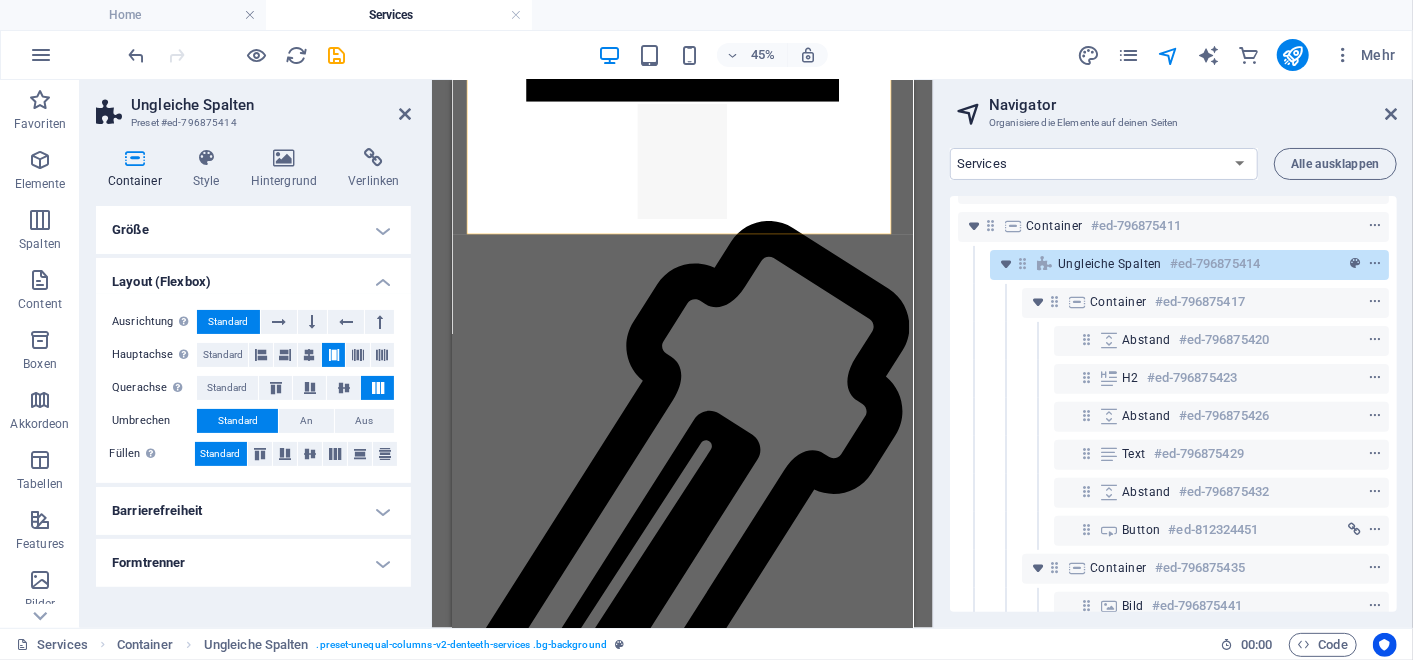 scroll, scrollTop: 202, scrollLeft: 0, axis: vertical 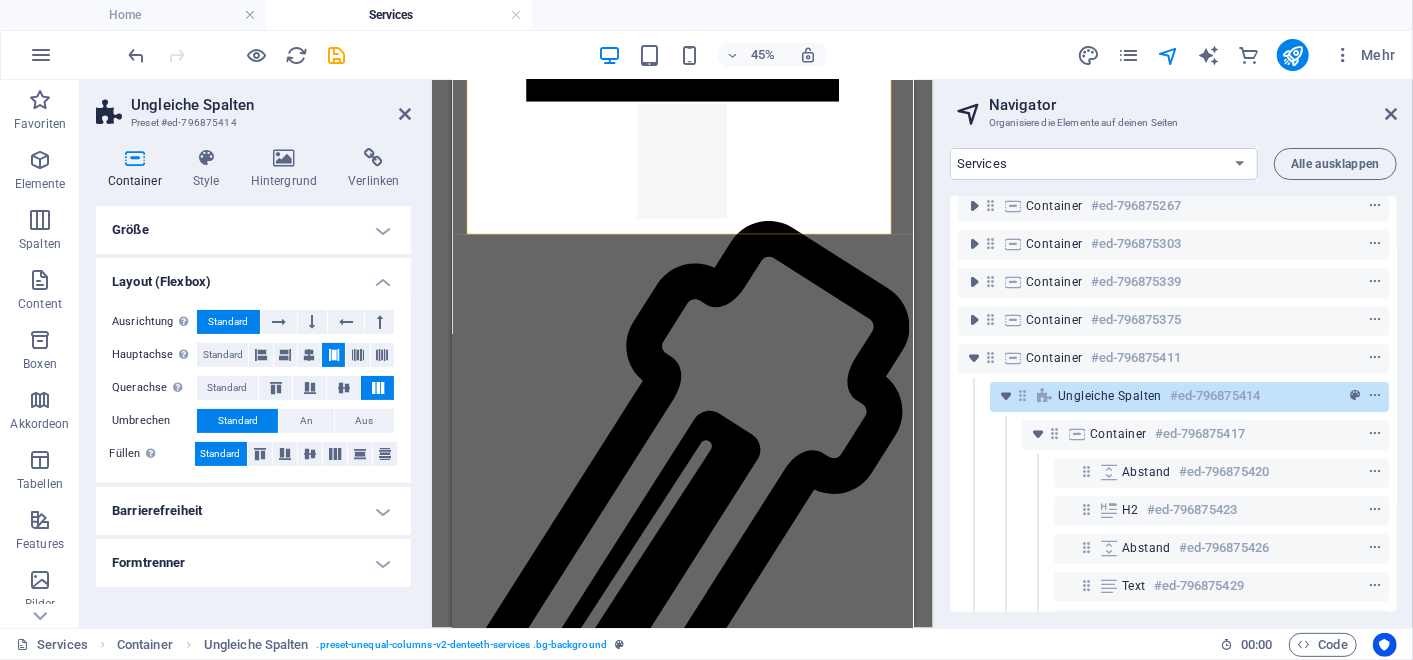 click on "Größe" at bounding box center [253, 230] 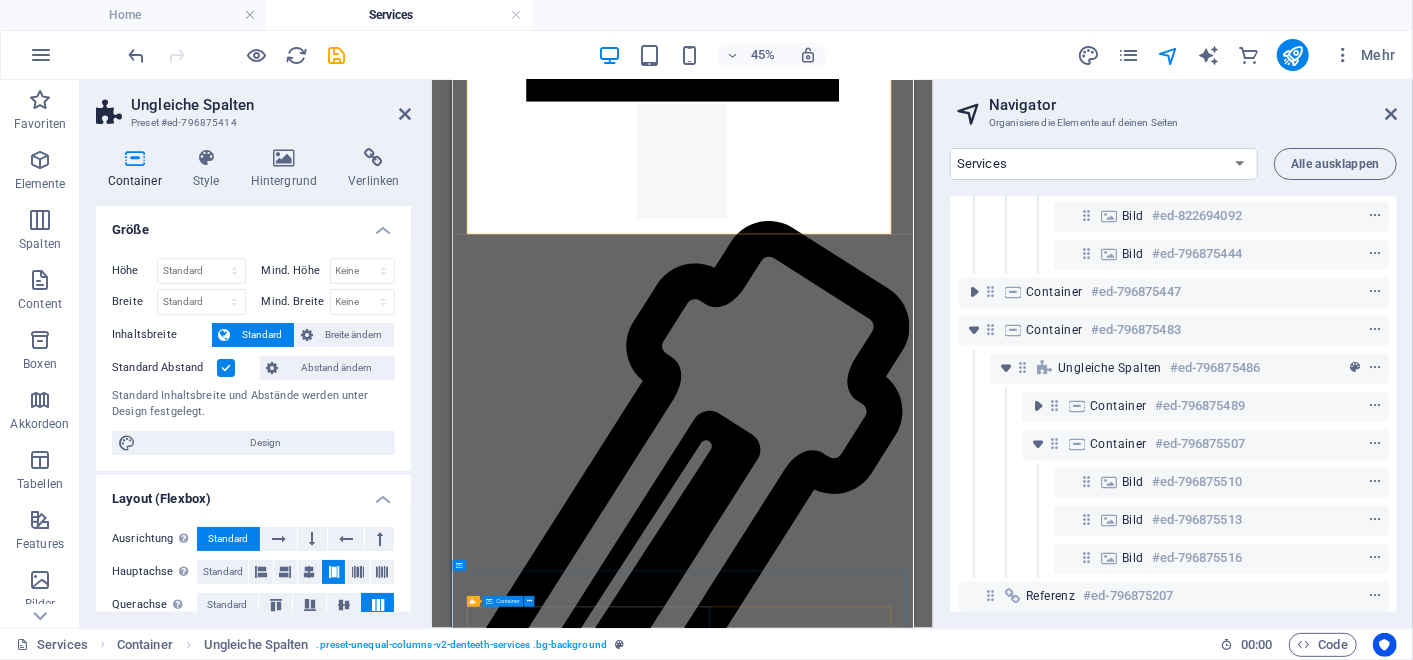 scroll, scrollTop: 766, scrollLeft: 0, axis: vertical 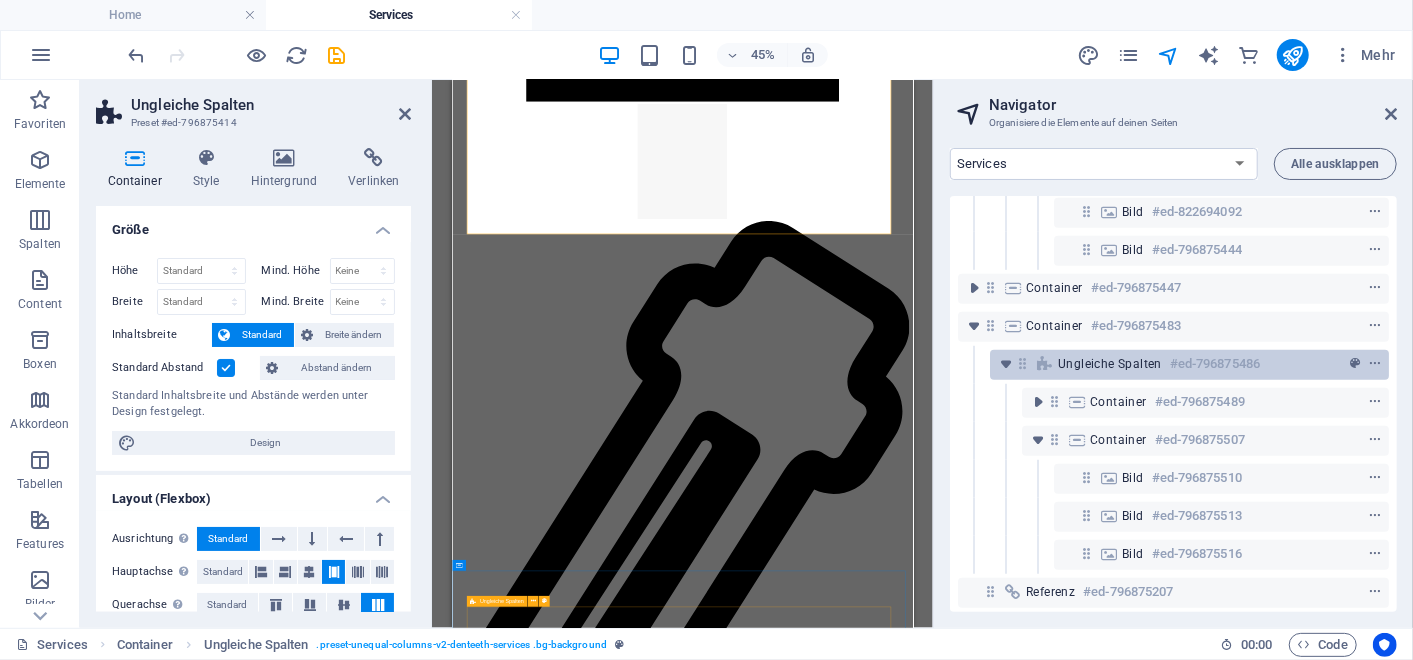 click on "Ungleiche Spalten" at bounding box center (1110, 364) 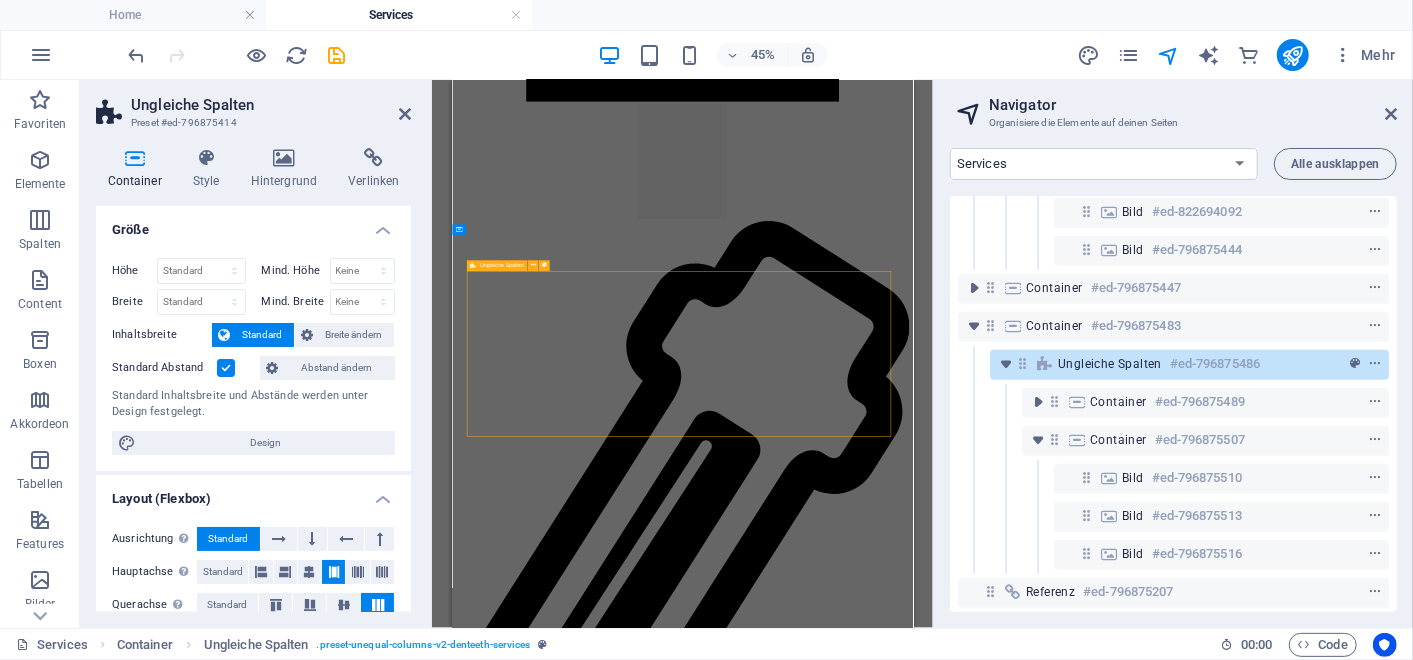 scroll, scrollTop: 5173, scrollLeft: 0, axis: vertical 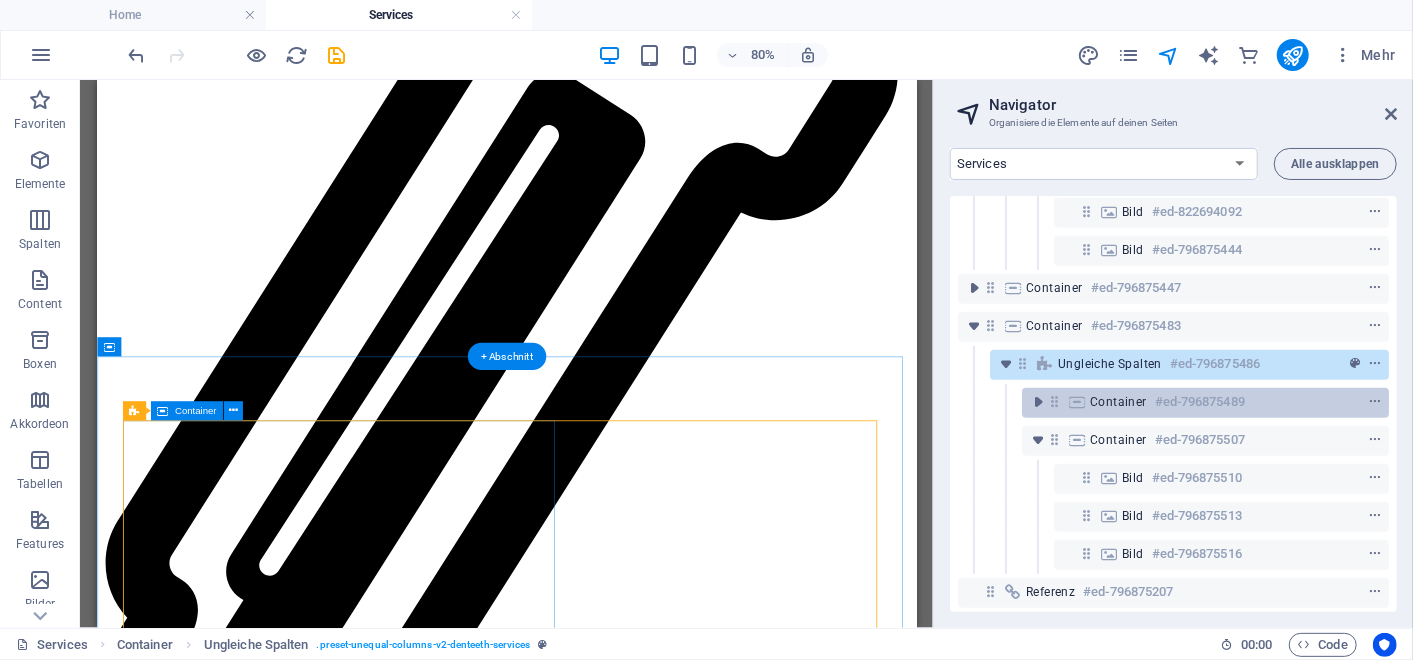 click on "Container #ed-796875489" at bounding box center [1189, 402] 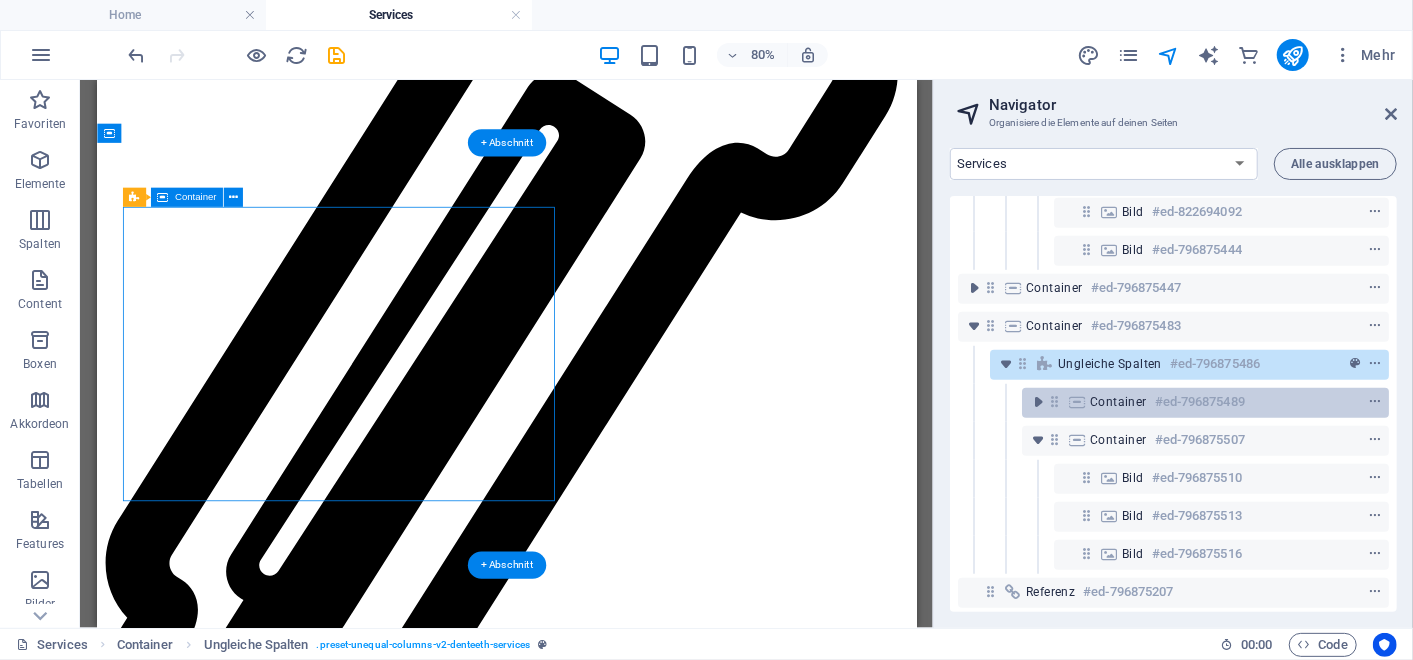 scroll, scrollTop: 5440, scrollLeft: 0, axis: vertical 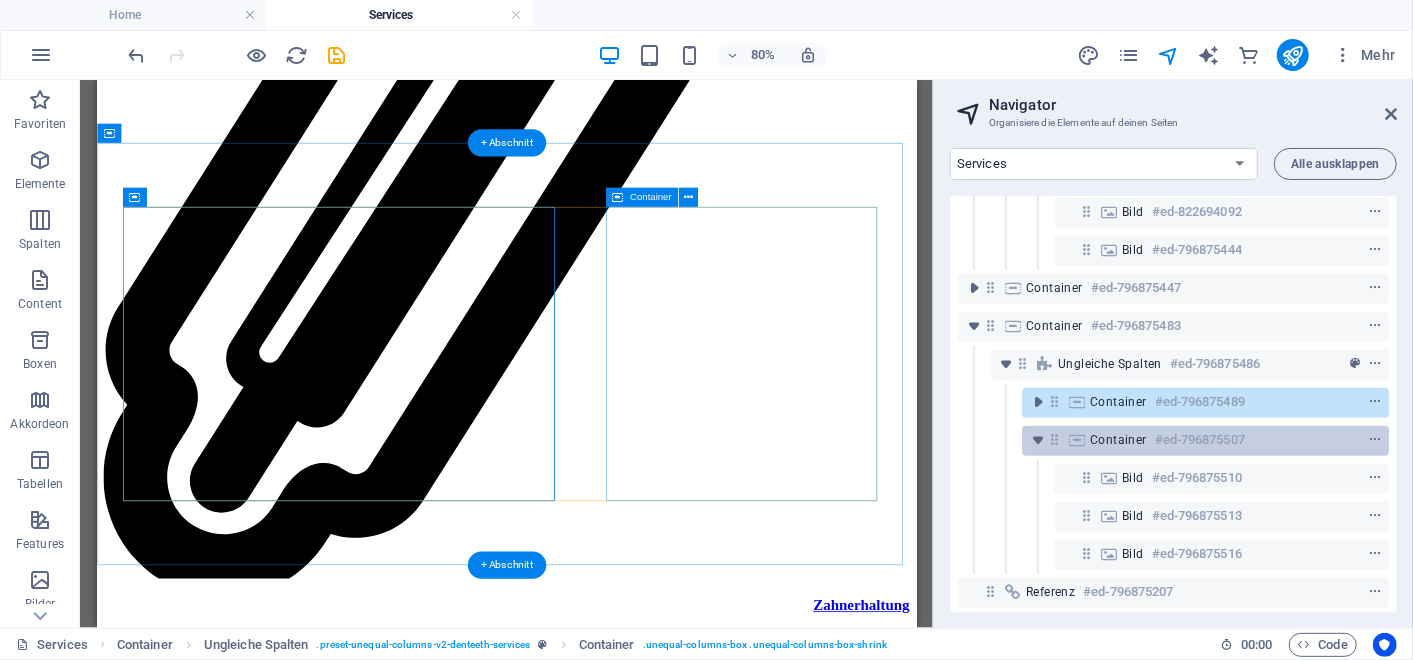 click on "Container" at bounding box center [1118, 440] 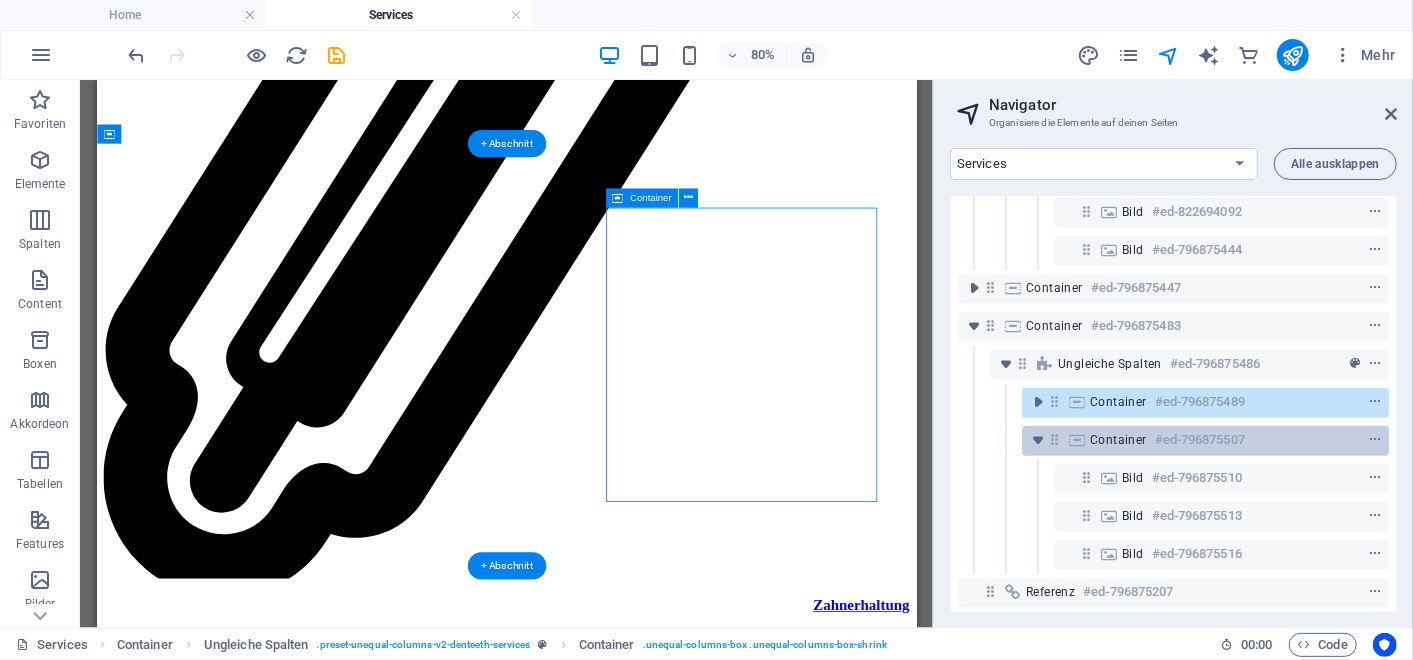 scroll, scrollTop: 5439, scrollLeft: 0, axis: vertical 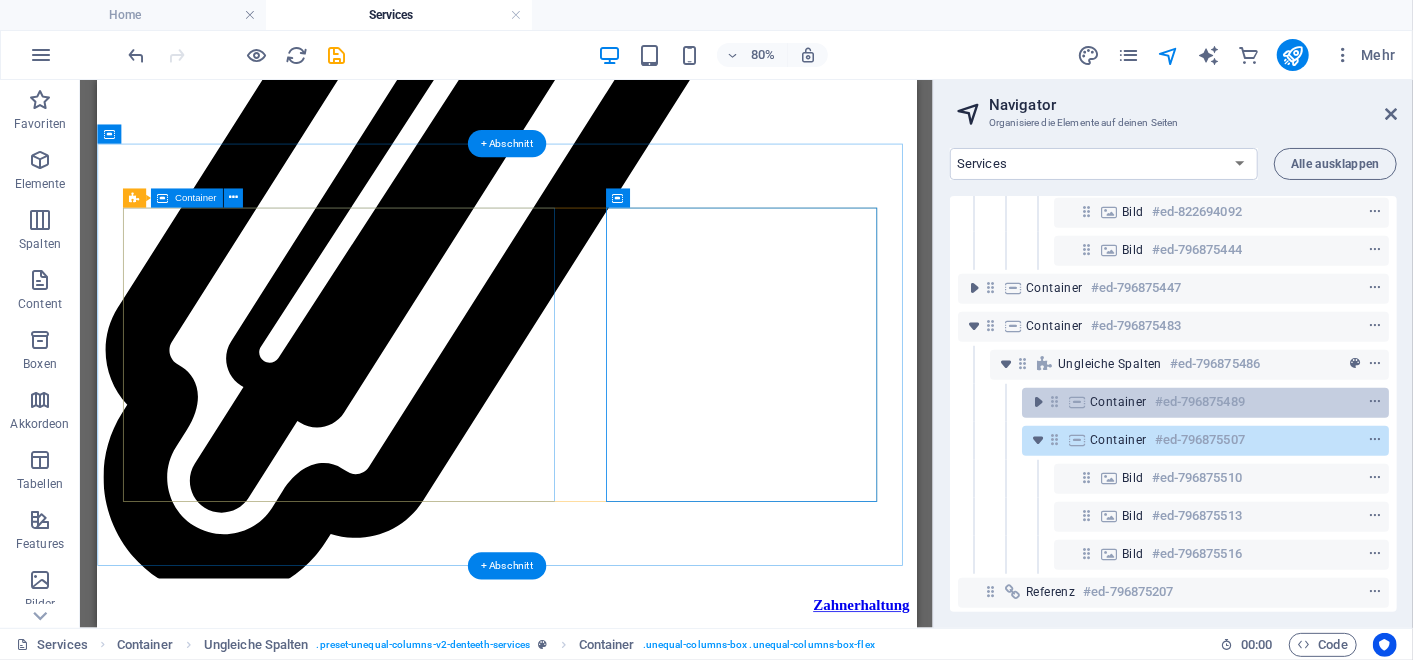 click on "Container" at bounding box center [1118, 402] 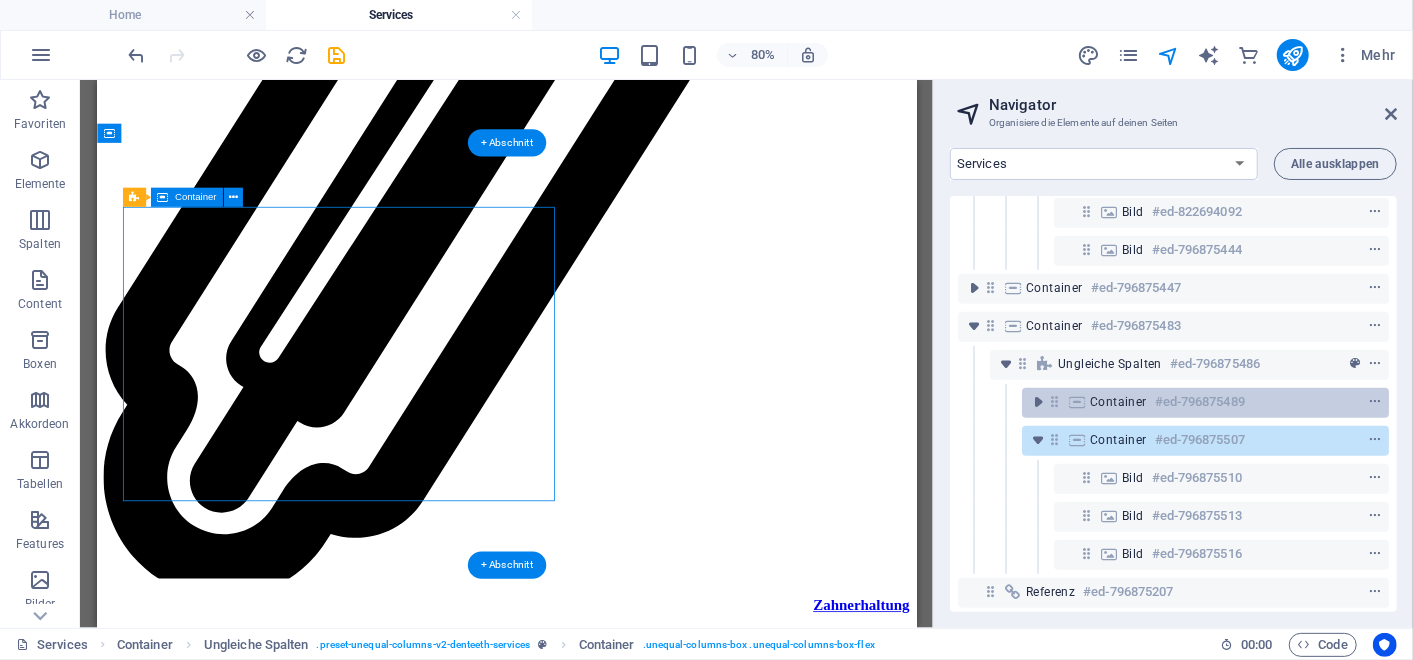 scroll, scrollTop: 5440, scrollLeft: 0, axis: vertical 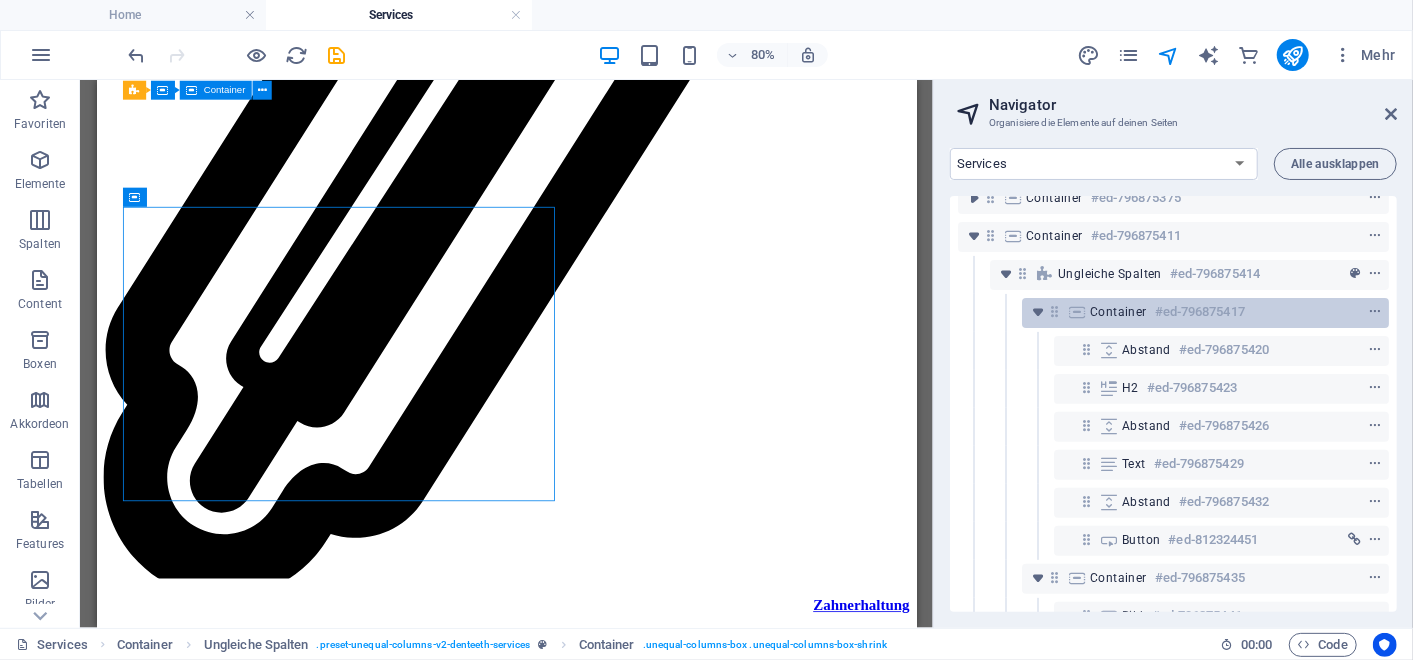 click on "Container #ed-796875417" at bounding box center [1189, 312] 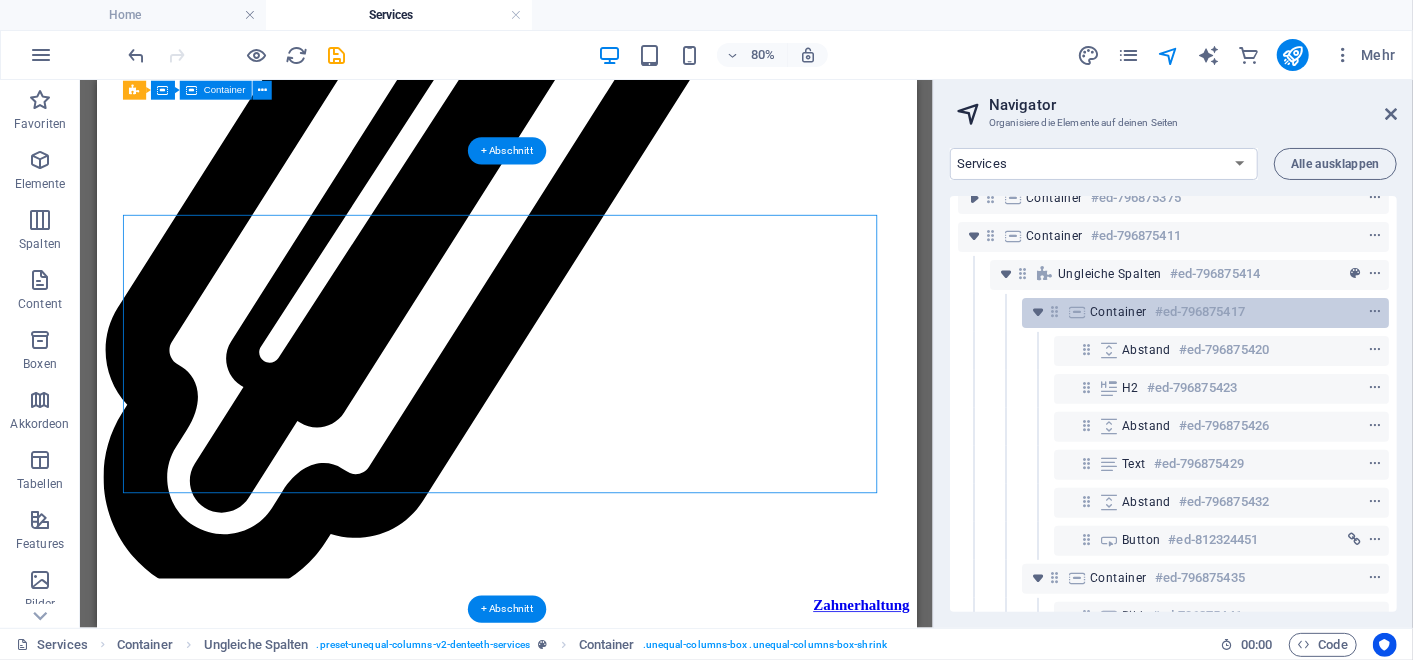 scroll, scrollTop: 4188, scrollLeft: 0, axis: vertical 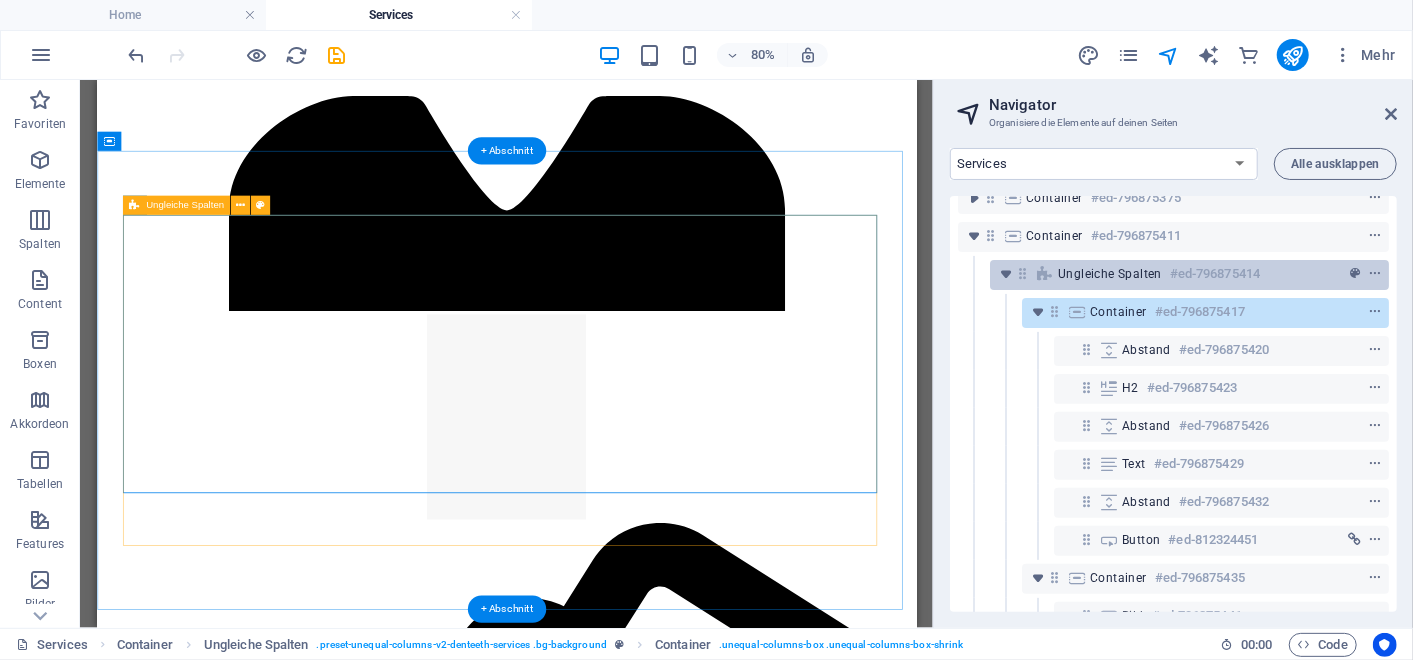 click on "Ungleiche Spalten" at bounding box center [1110, 274] 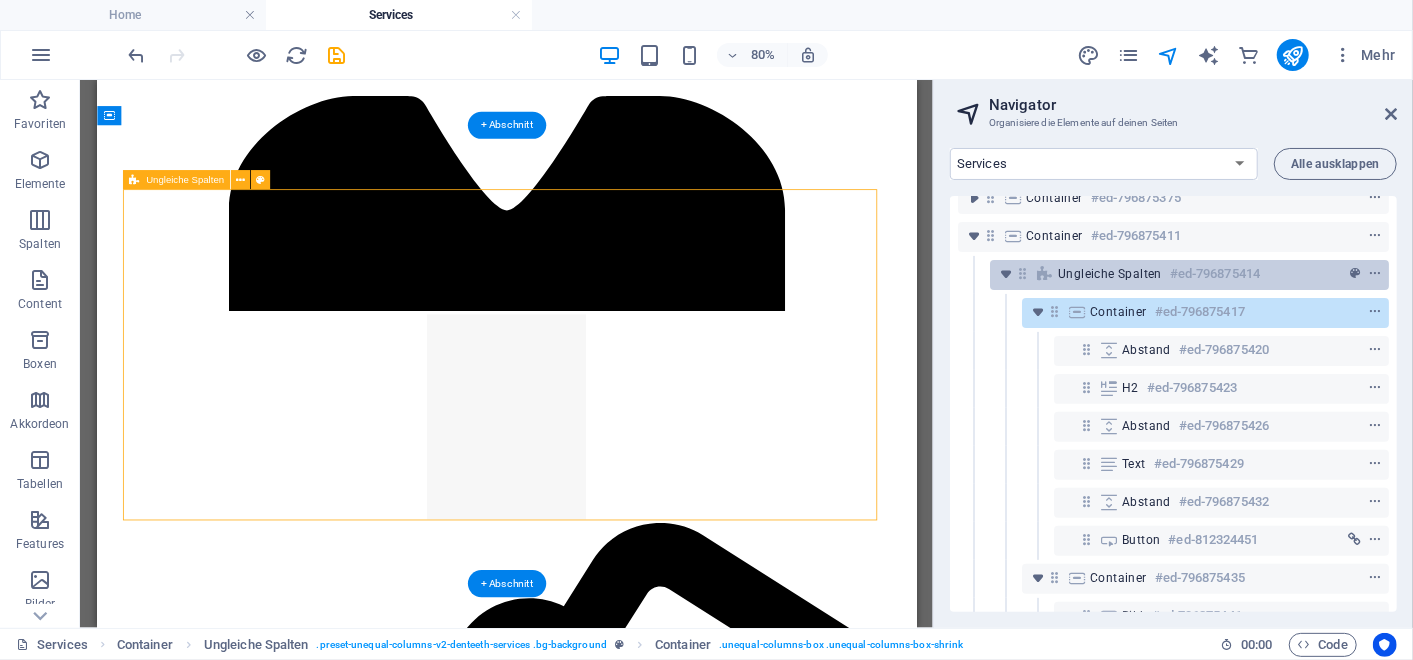 scroll, scrollTop: 4220, scrollLeft: 0, axis: vertical 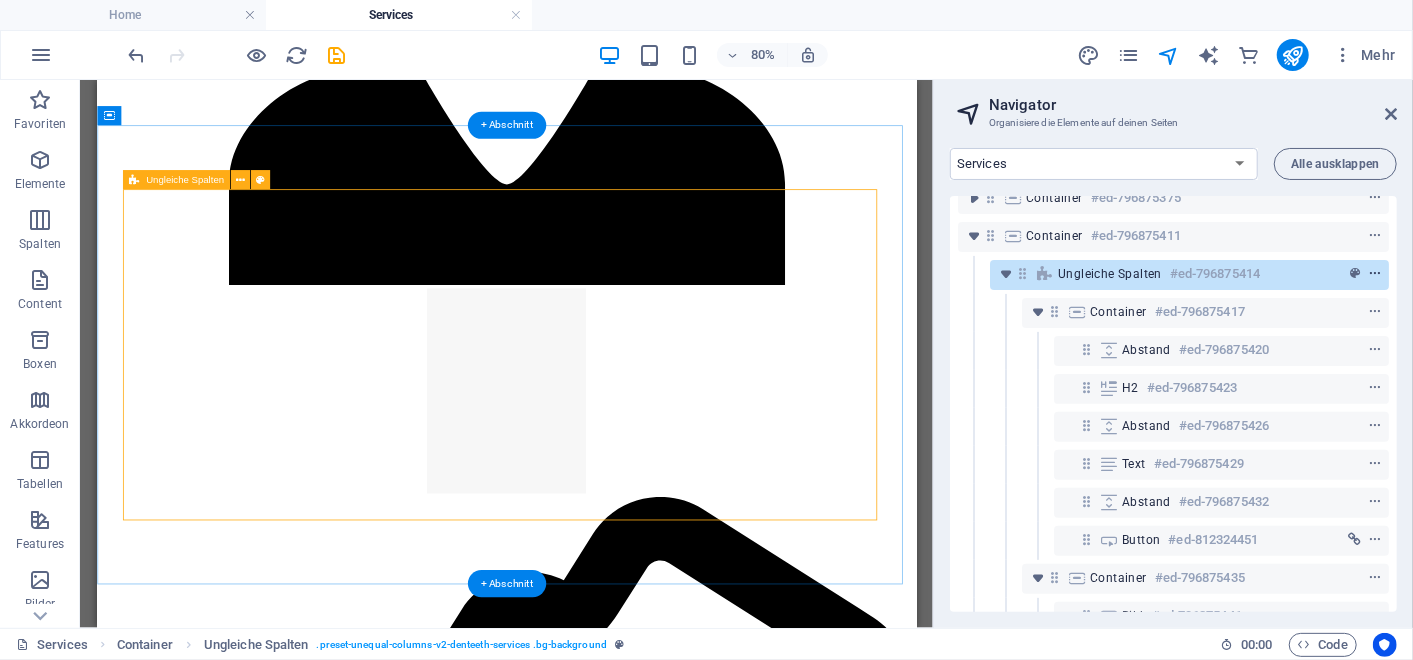 click at bounding box center [1375, 274] 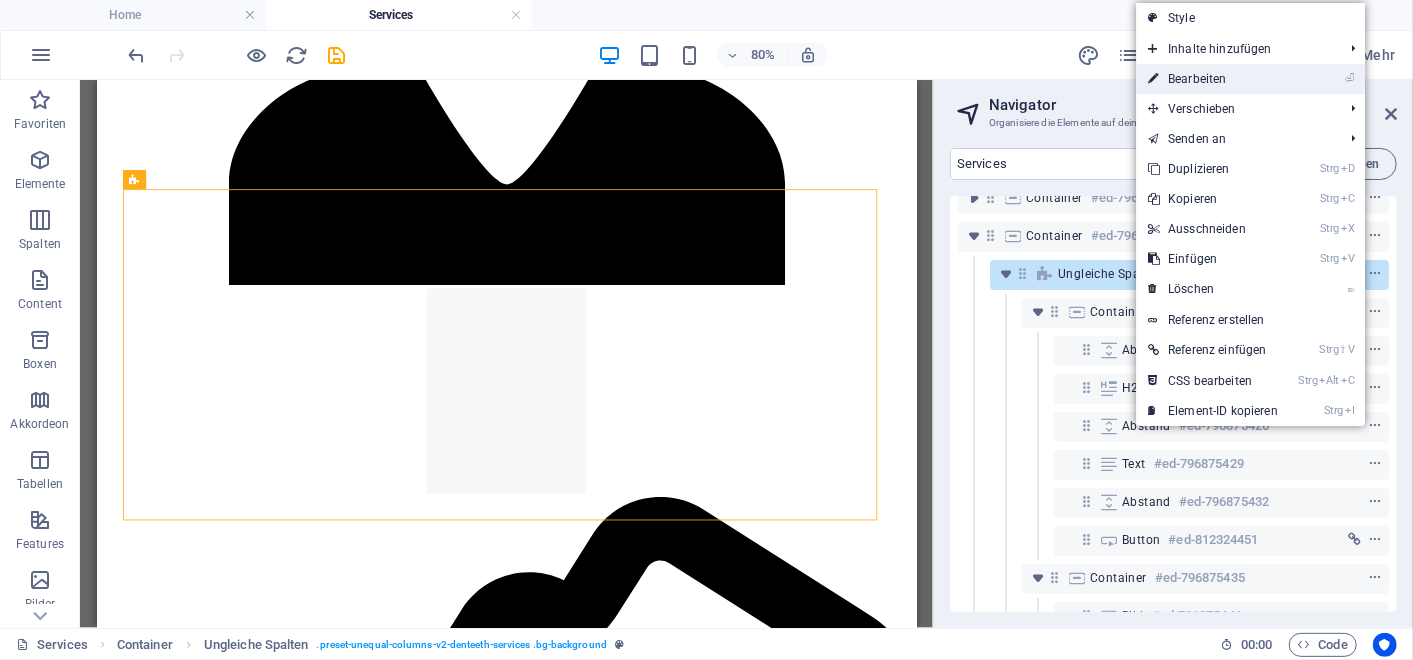click on "⏎  Bearbeiten" at bounding box center (1213, 79) 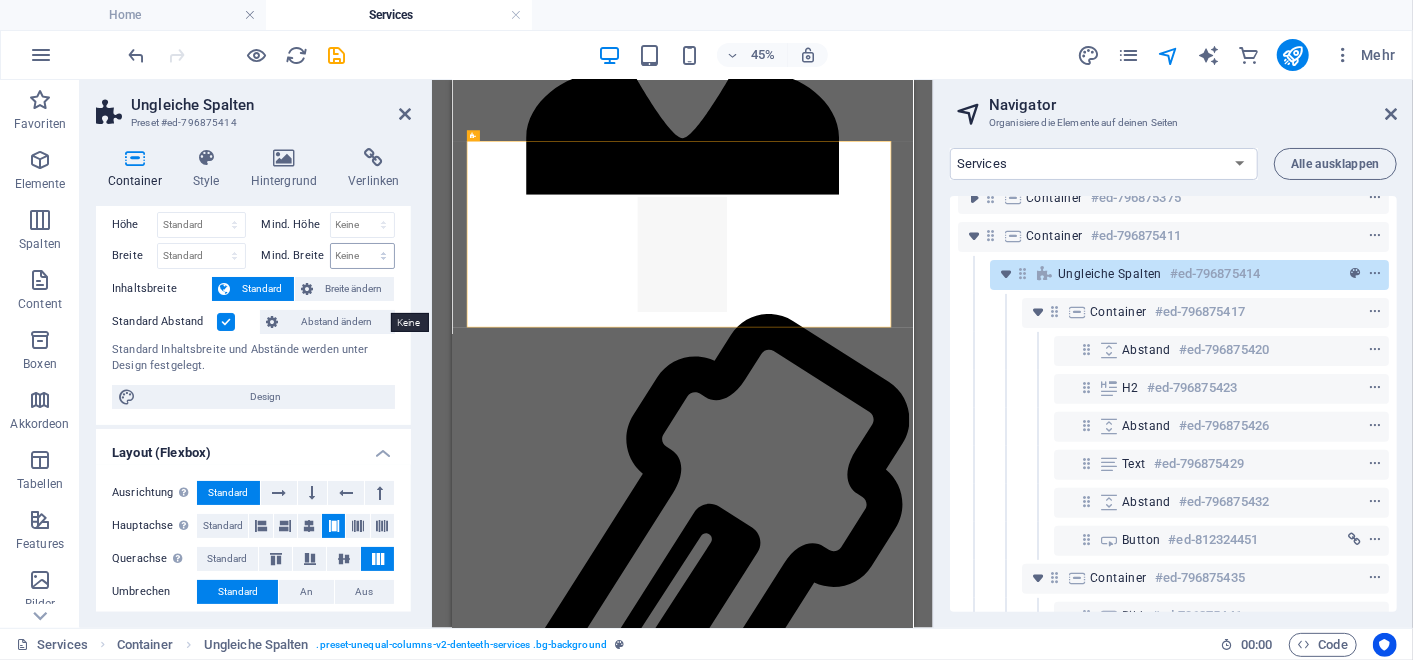 scroll, scrollTop: 51, scrollLeft: 0, axis: vertical 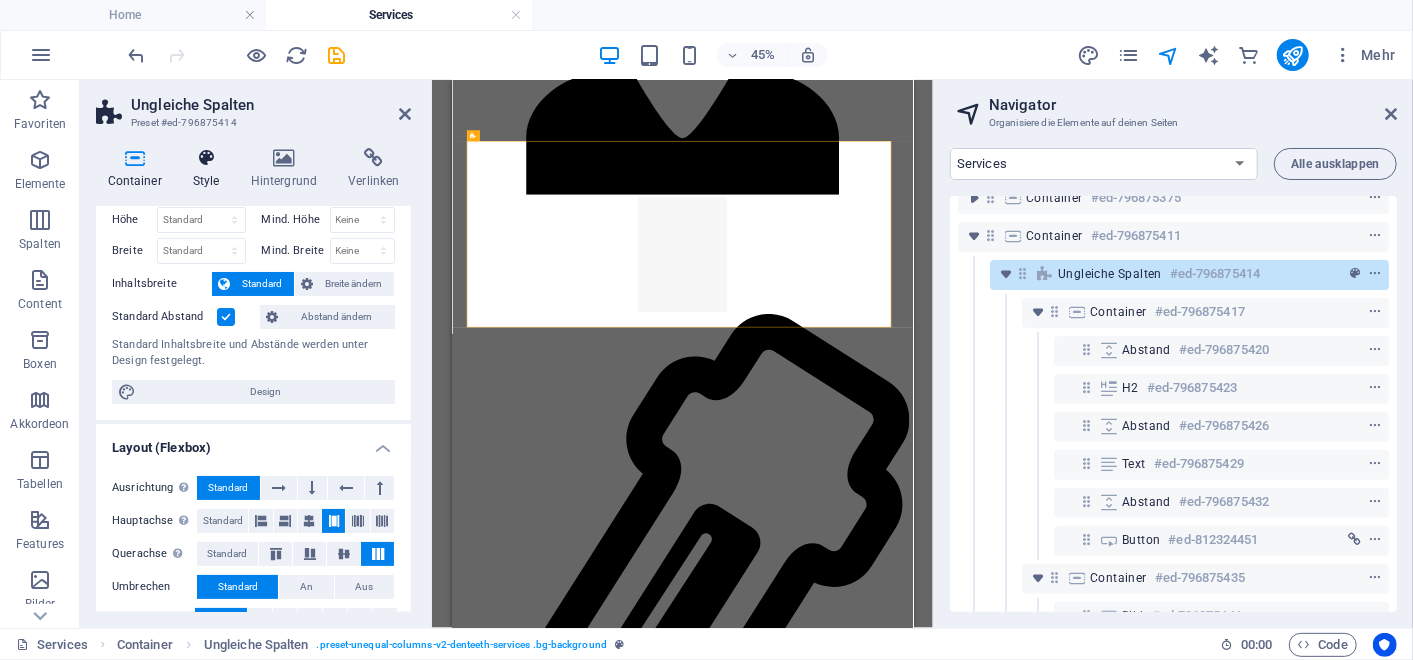 click on "Style" at bounding box center (210, 169) 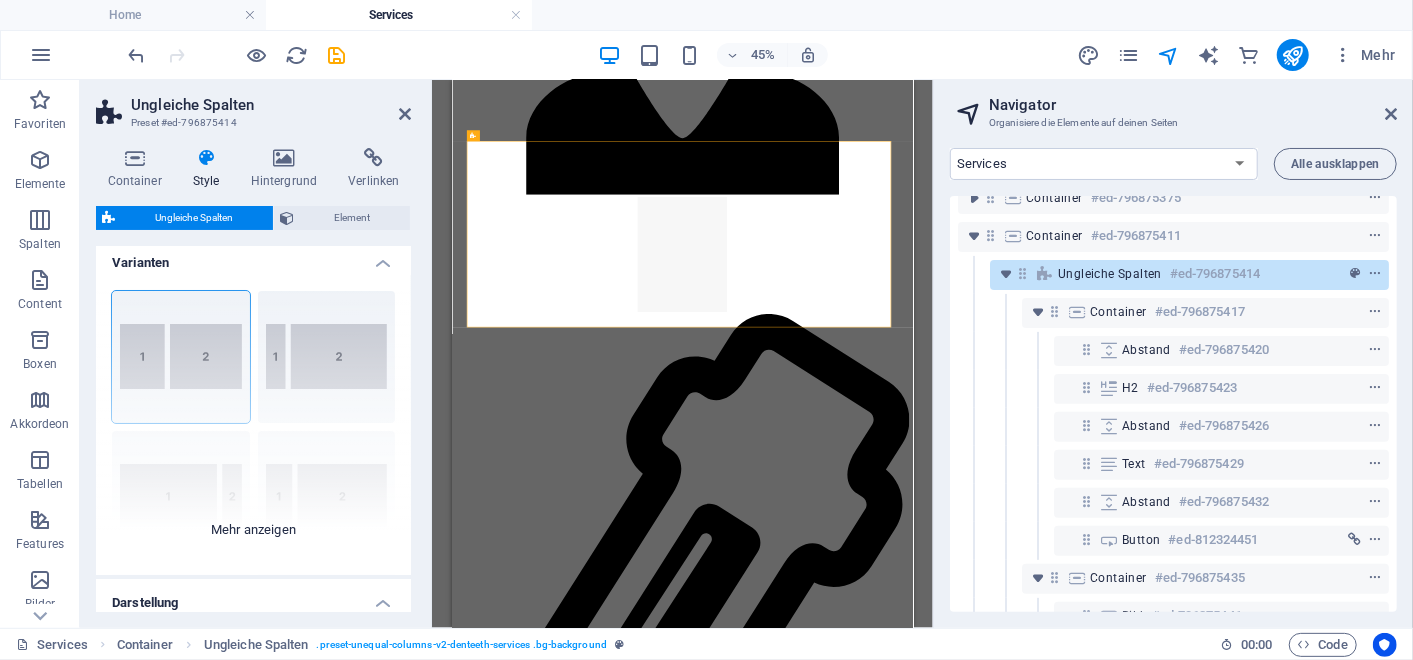 scroll, scrollTop: 0, scrollLeft: 0, axis: both 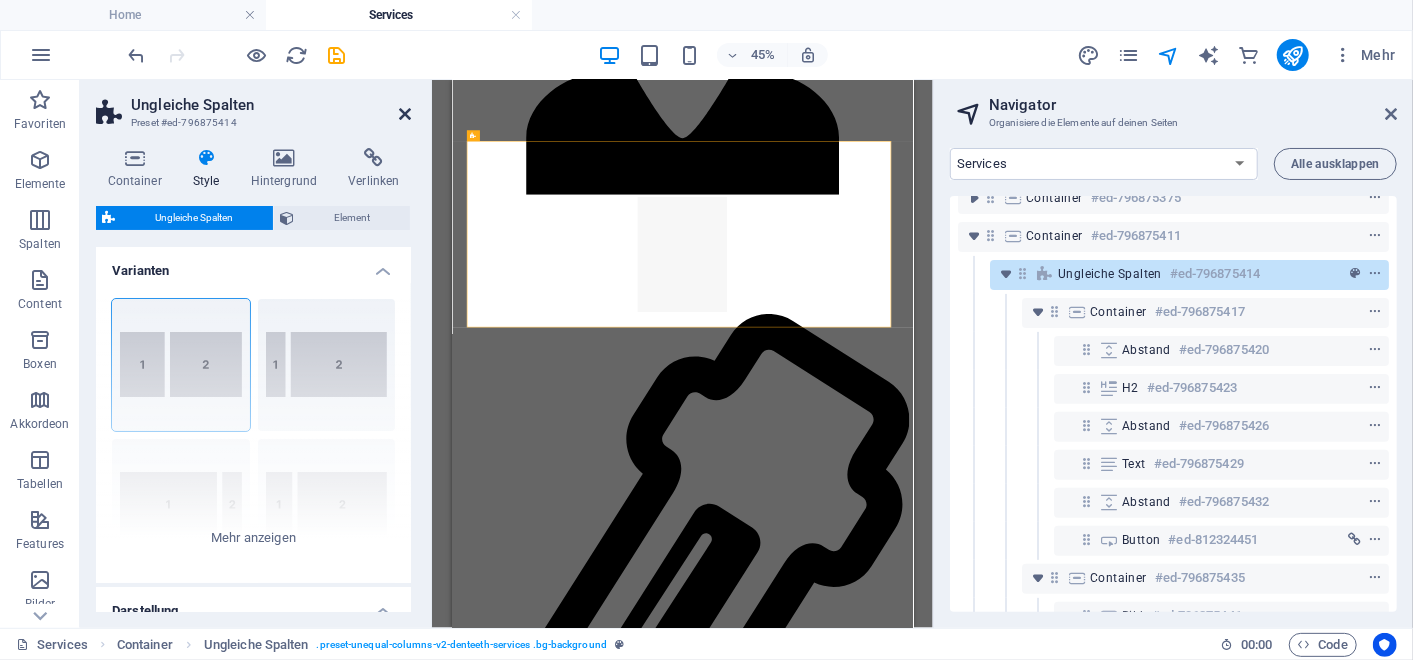 click at bounding box center (405, 114) 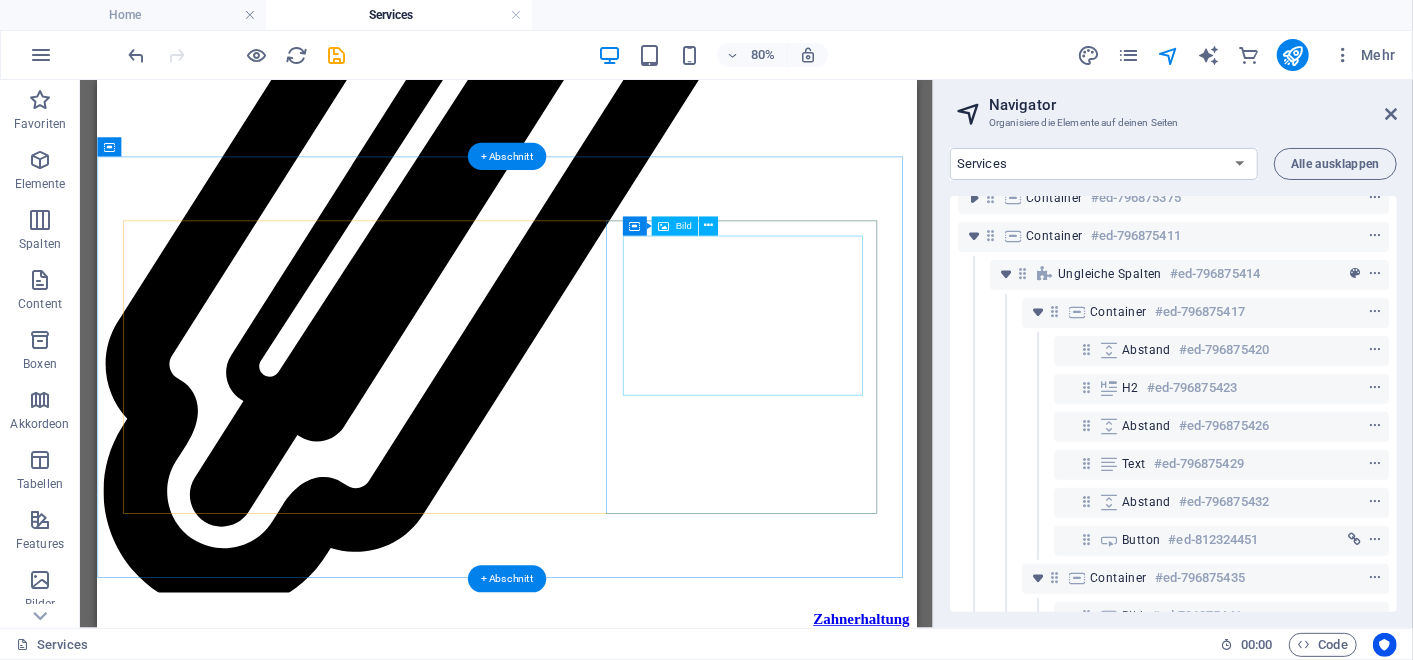 scroll, scrollTop: 5423, scrollLeft: 0, axis: vertical 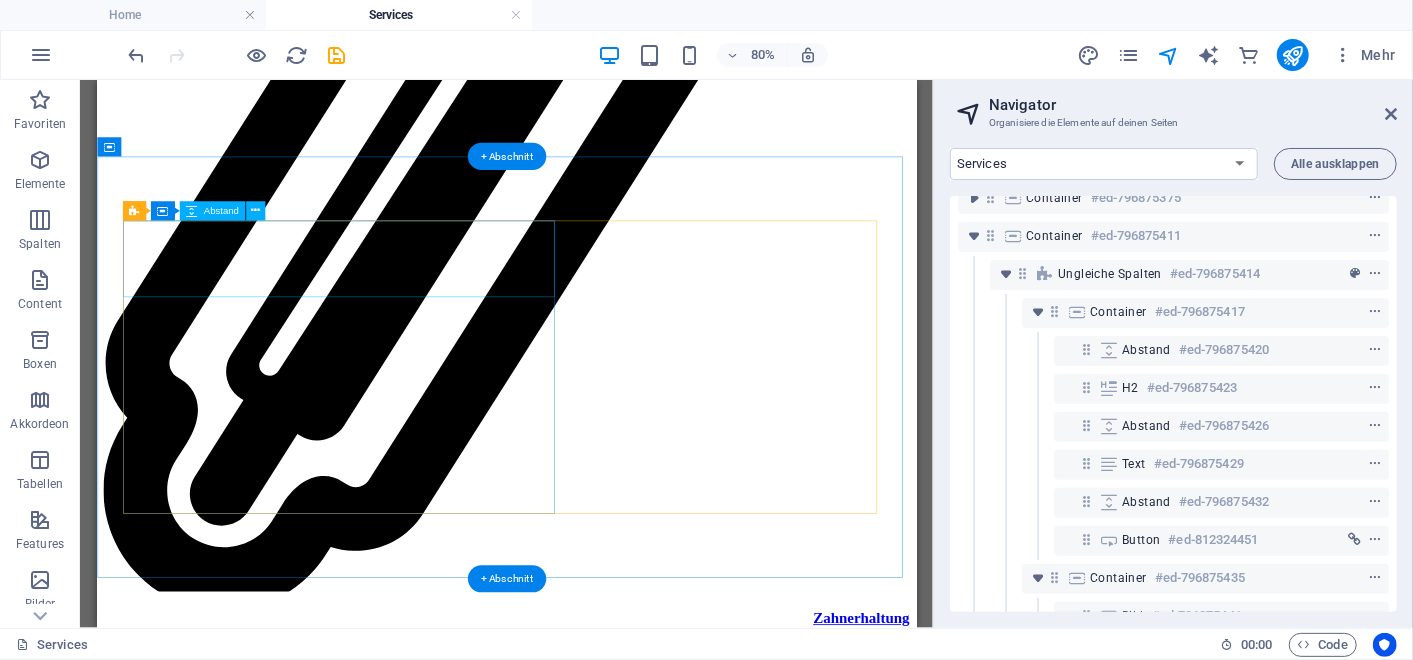 click at bounding box center [608, 15700] 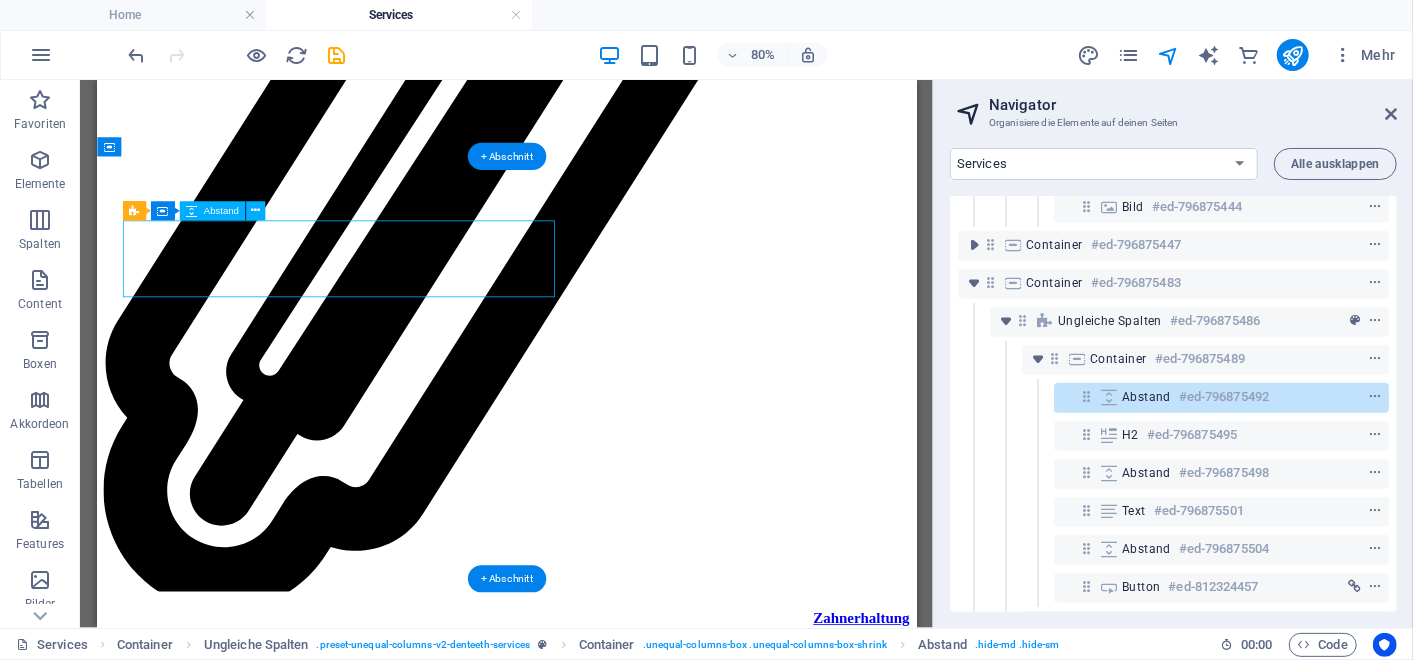 scroll, scrollTop: 810, scrollLeft: 0, axis: vertical 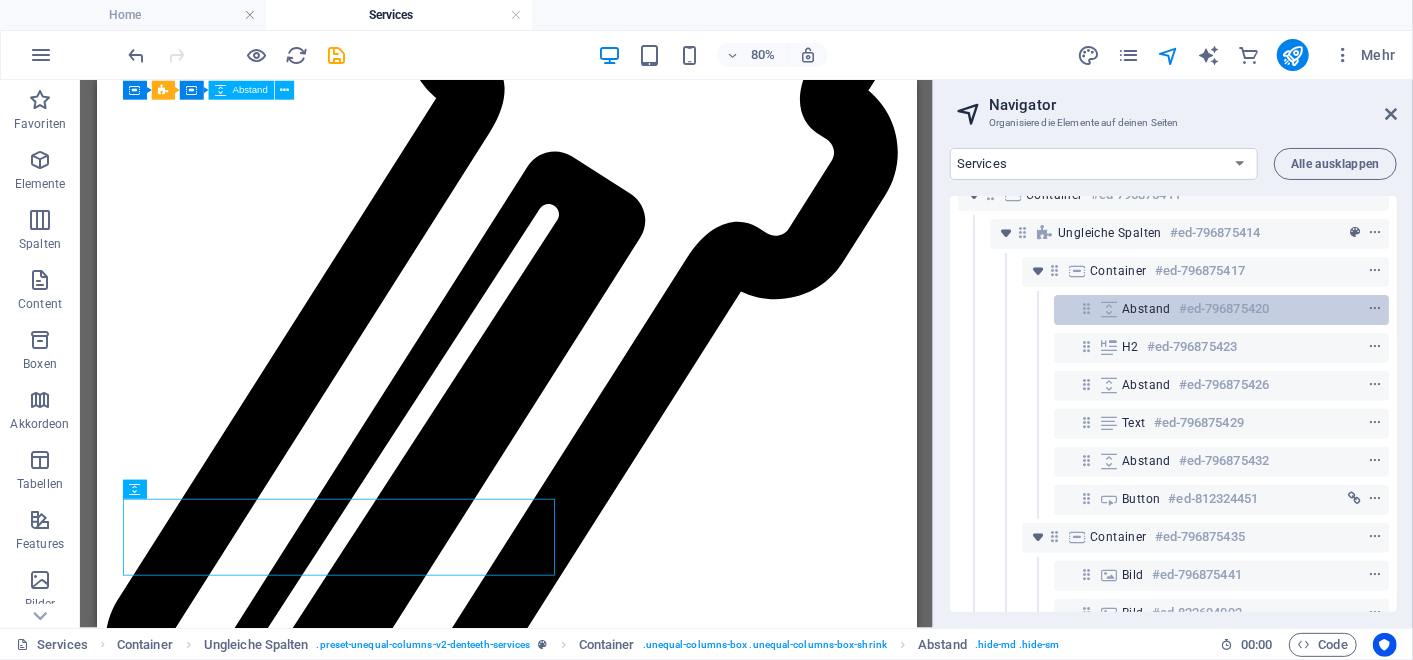 click on "#ed-796875420" at bounding box center (1224, 309) 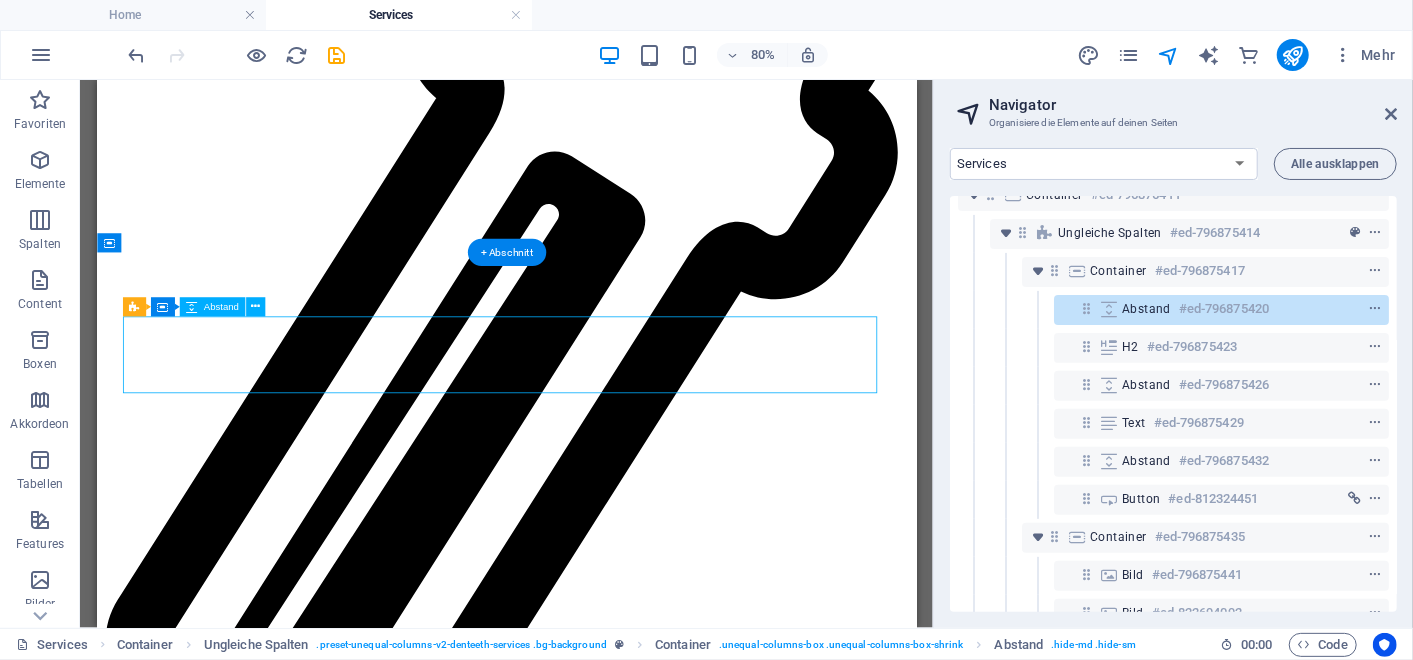 scroll, scrollTop: 4062, scrollLeft: 0, axis: vertical 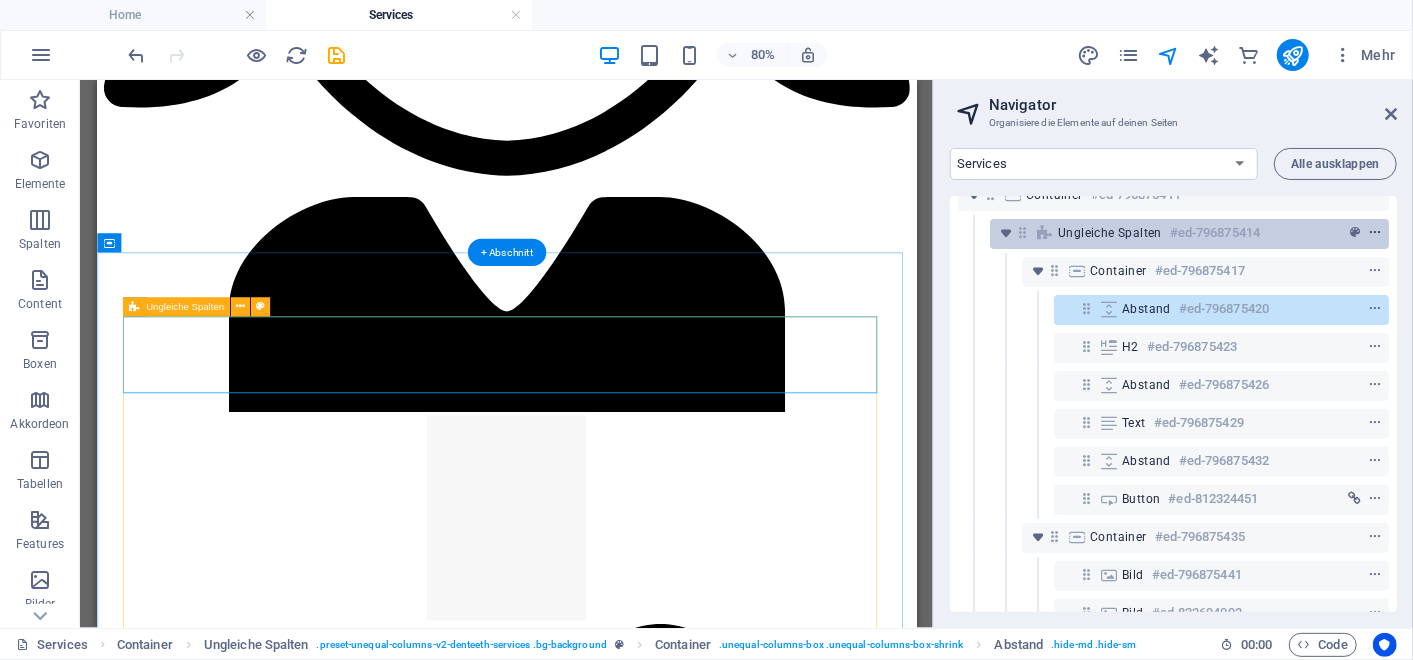 click at bounding box center (1375, 233) 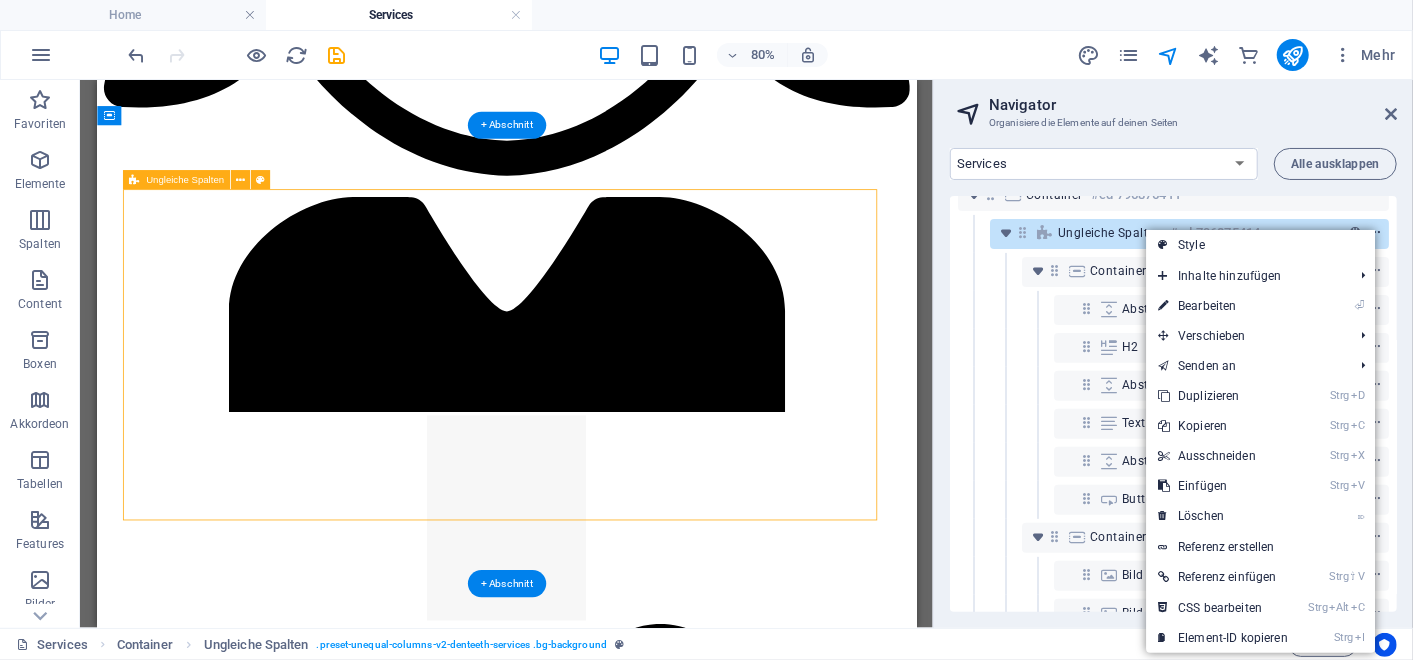 scroll, scrollTop: 4220, scrollLeft: 0, axis: vertical 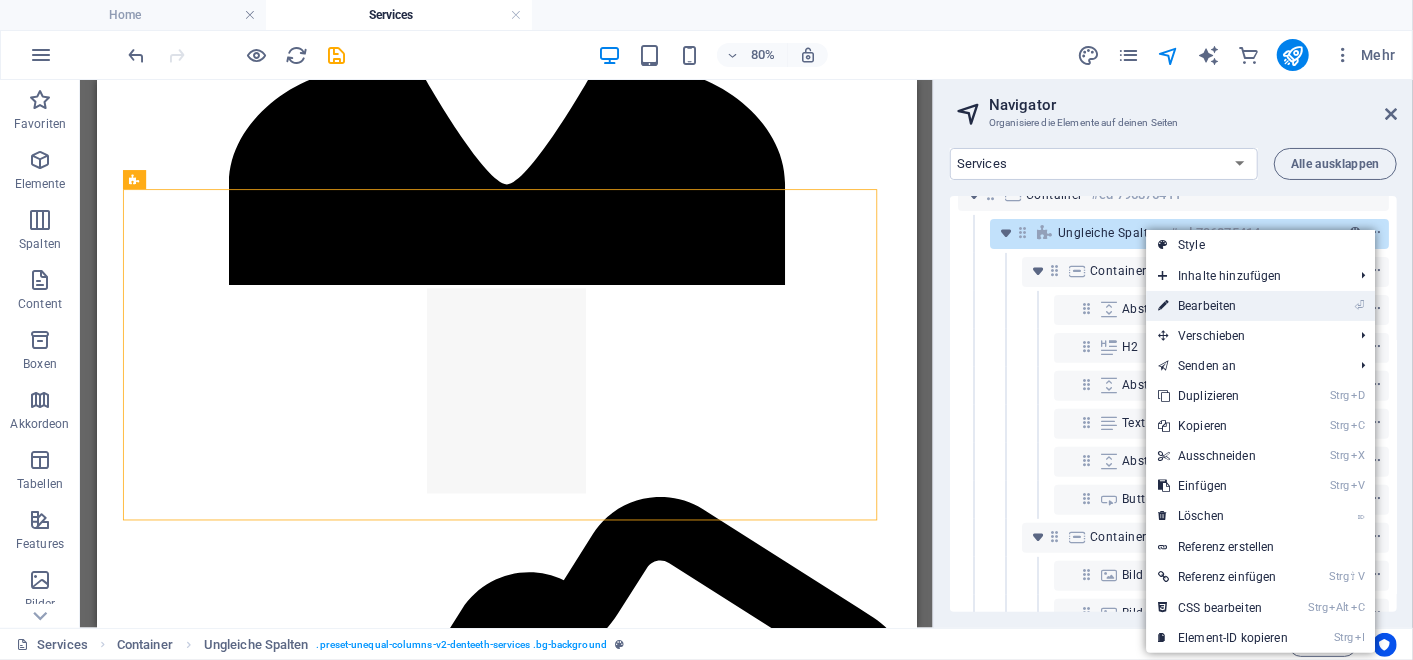 click on "⏎  Bearbeiten" at bounding box center [1223, 306] 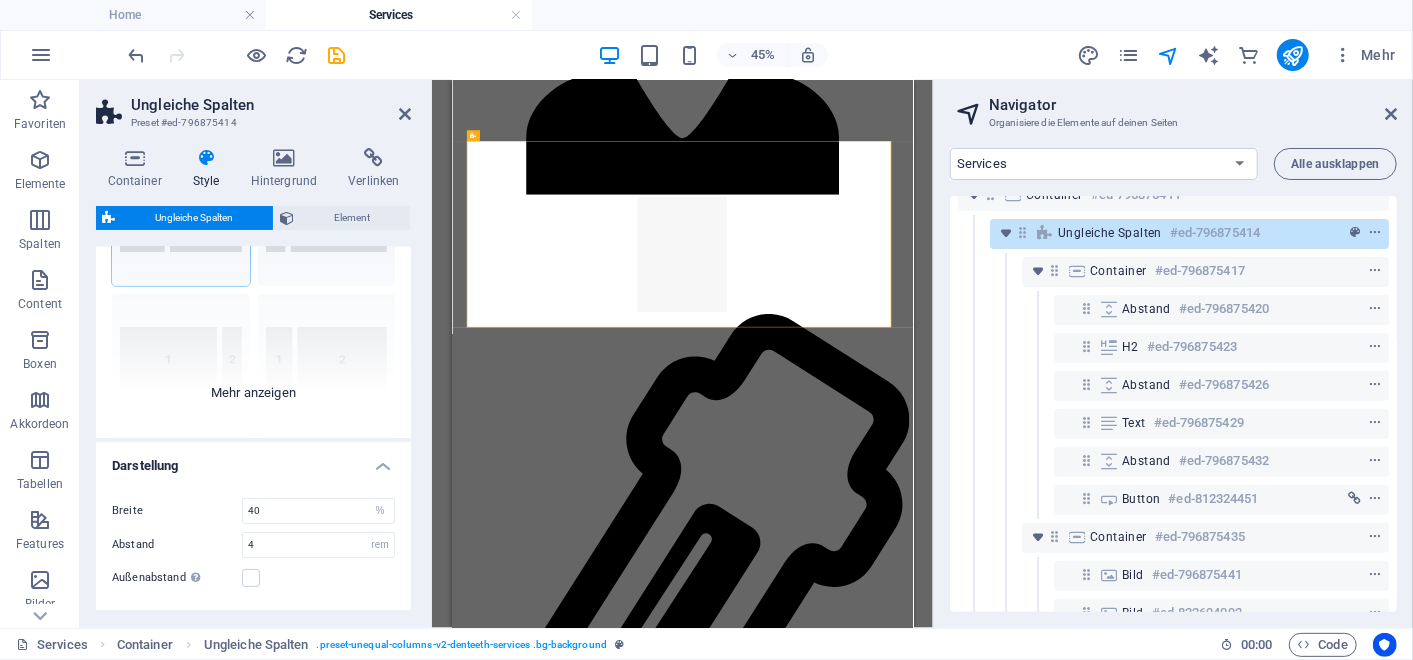 scroll, scrollTop: 159, scrollLeft: 0, axis: vertical 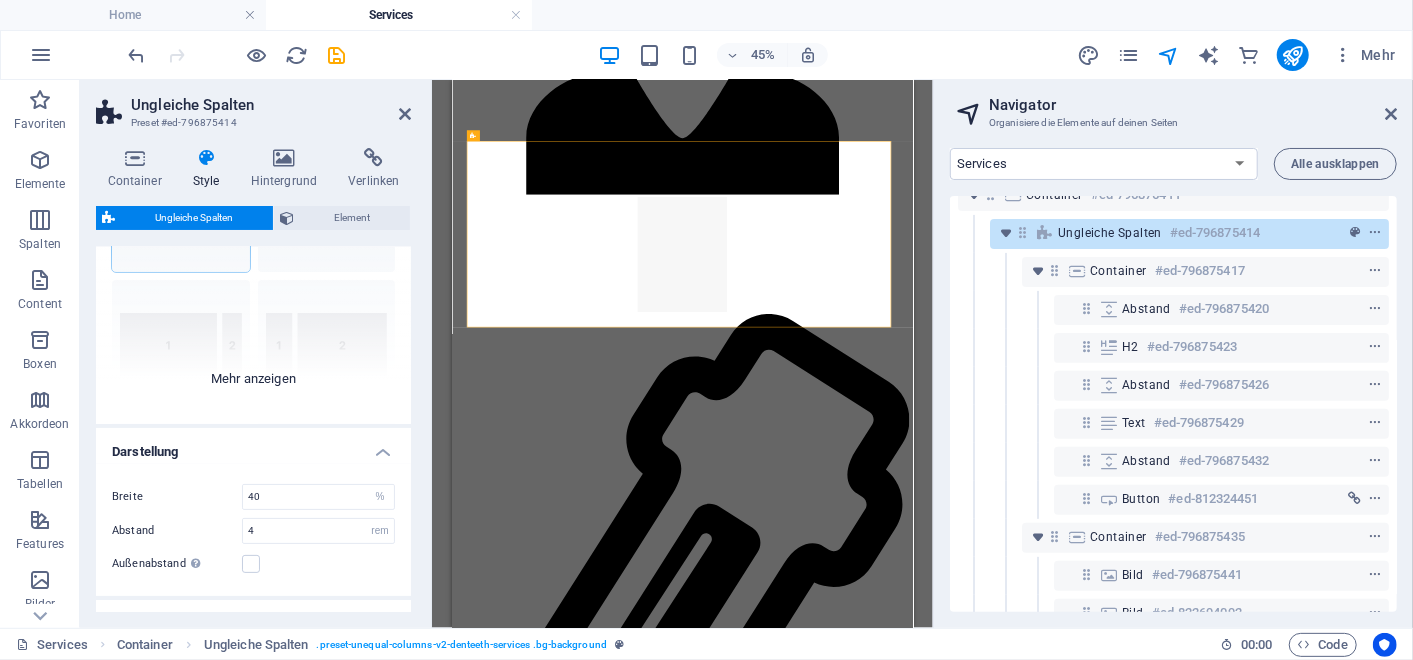 click on "40-60 20-80 80-20 30-70 70-30 Standard" at bounding box center [253, 274] 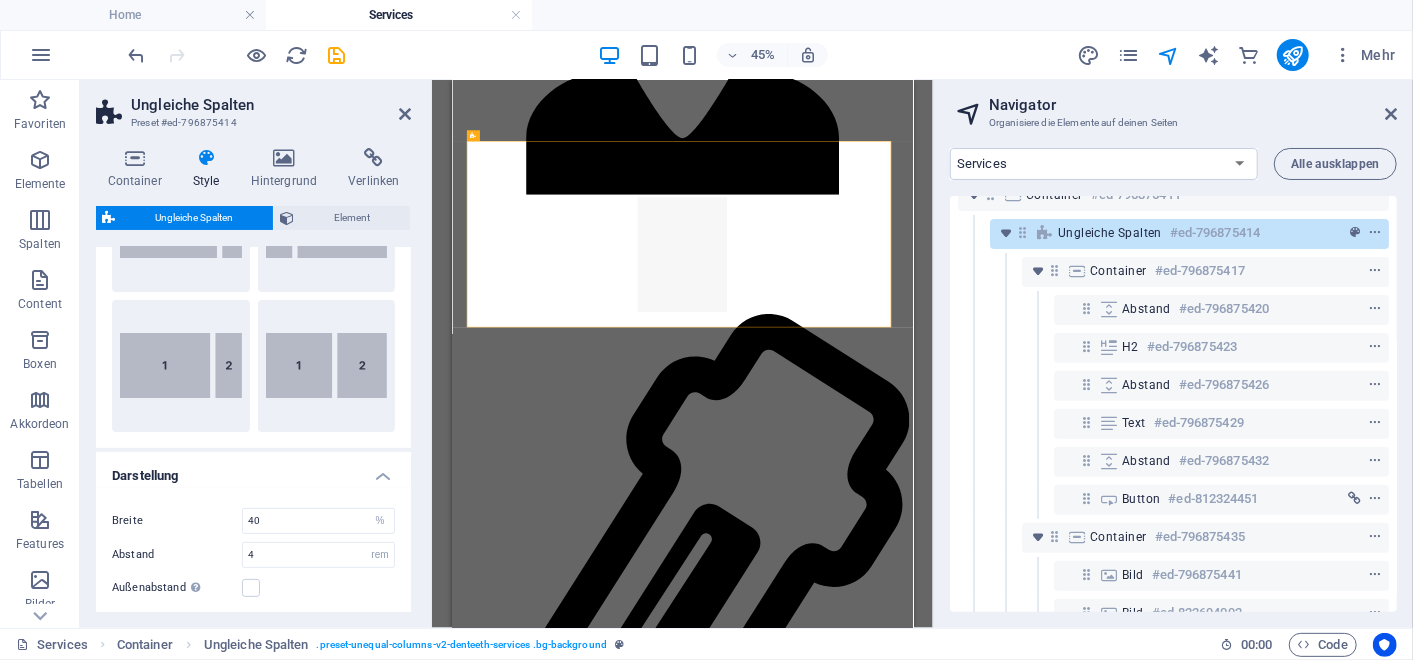 scroll, scrollTop: 280, scrollLeft: 0, axis: vertical 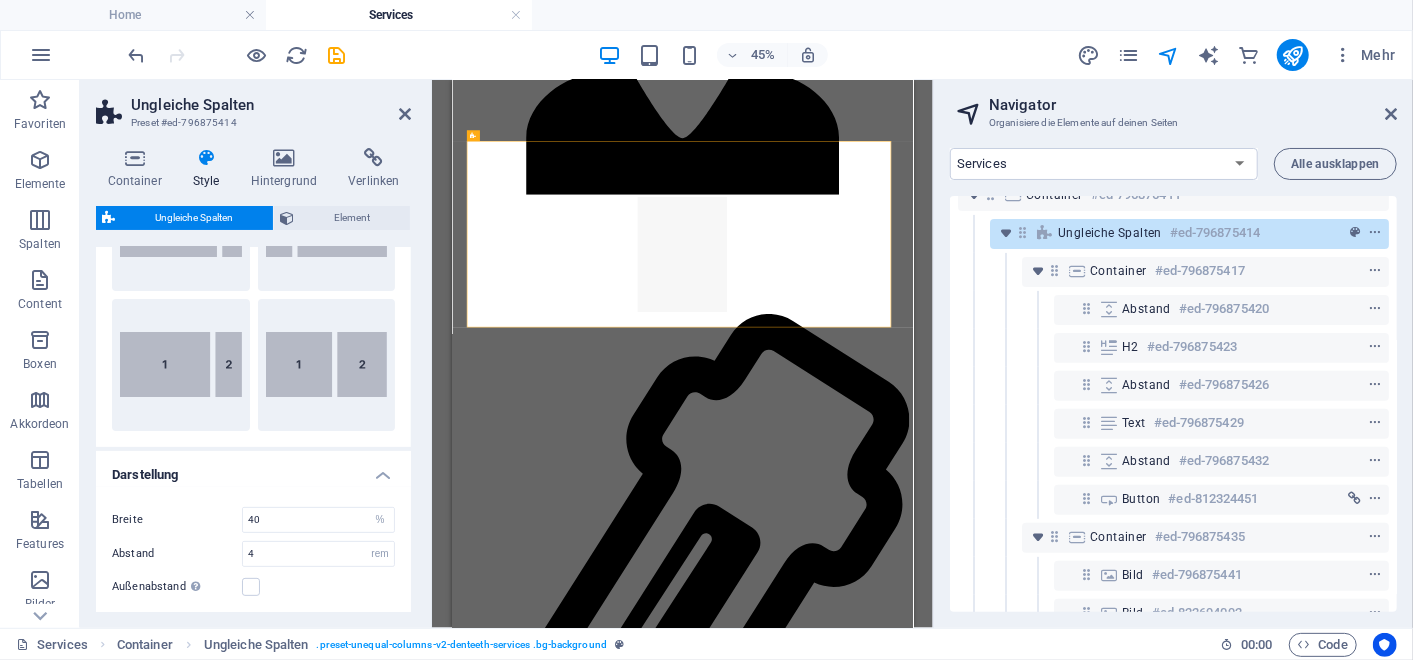click on "Standard" at bounding box center (327, 365) 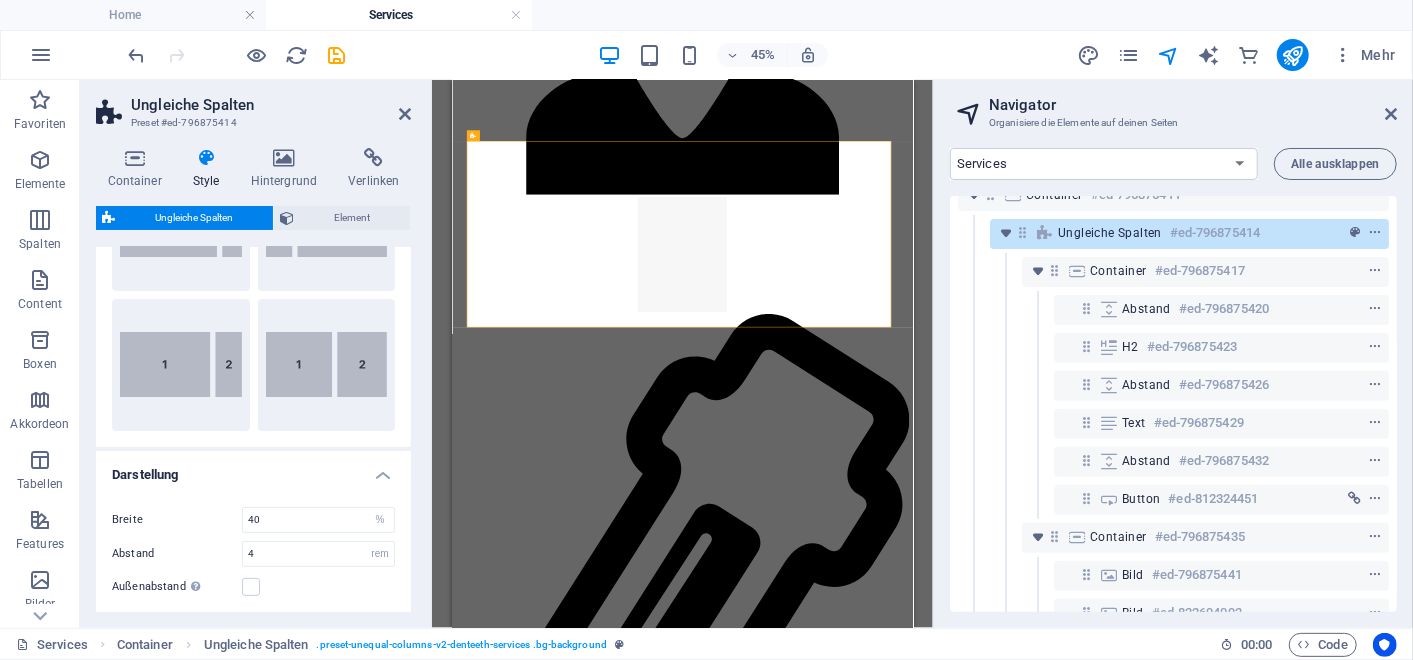 type on "2" 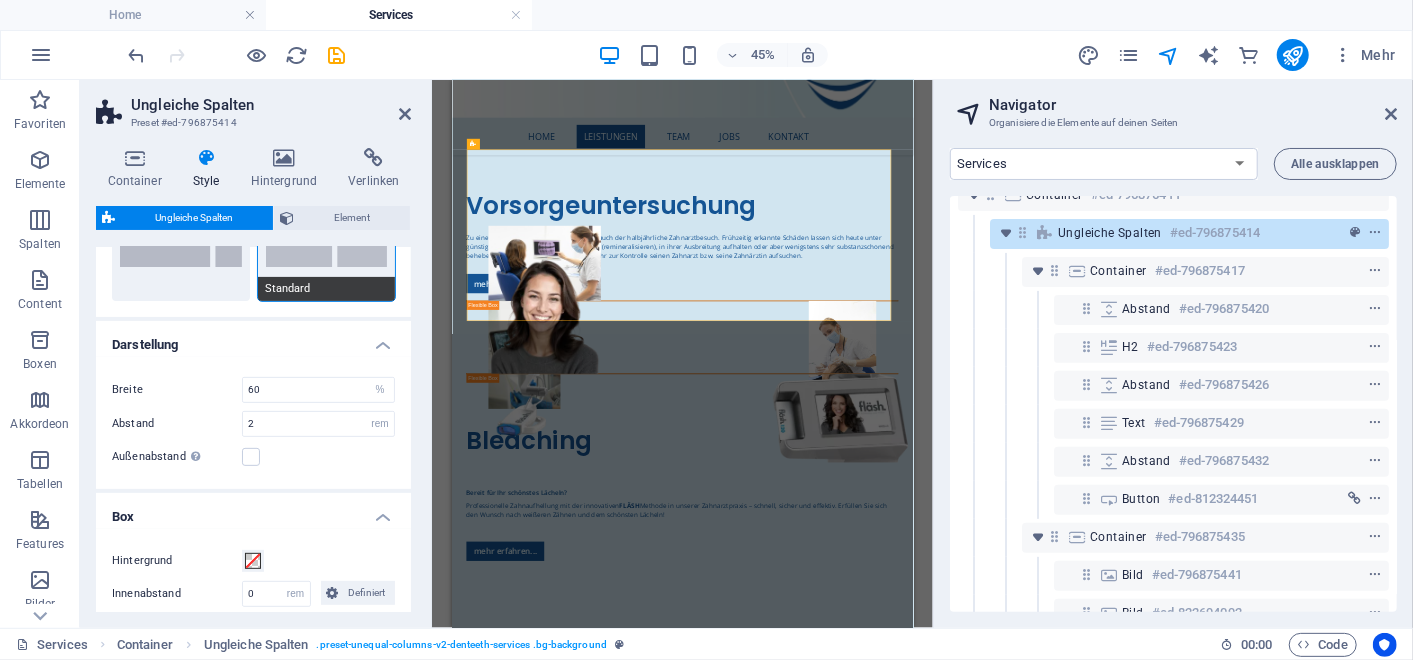 scroll, scrollTop: 411, scrollLeft: 0, axis: vertical 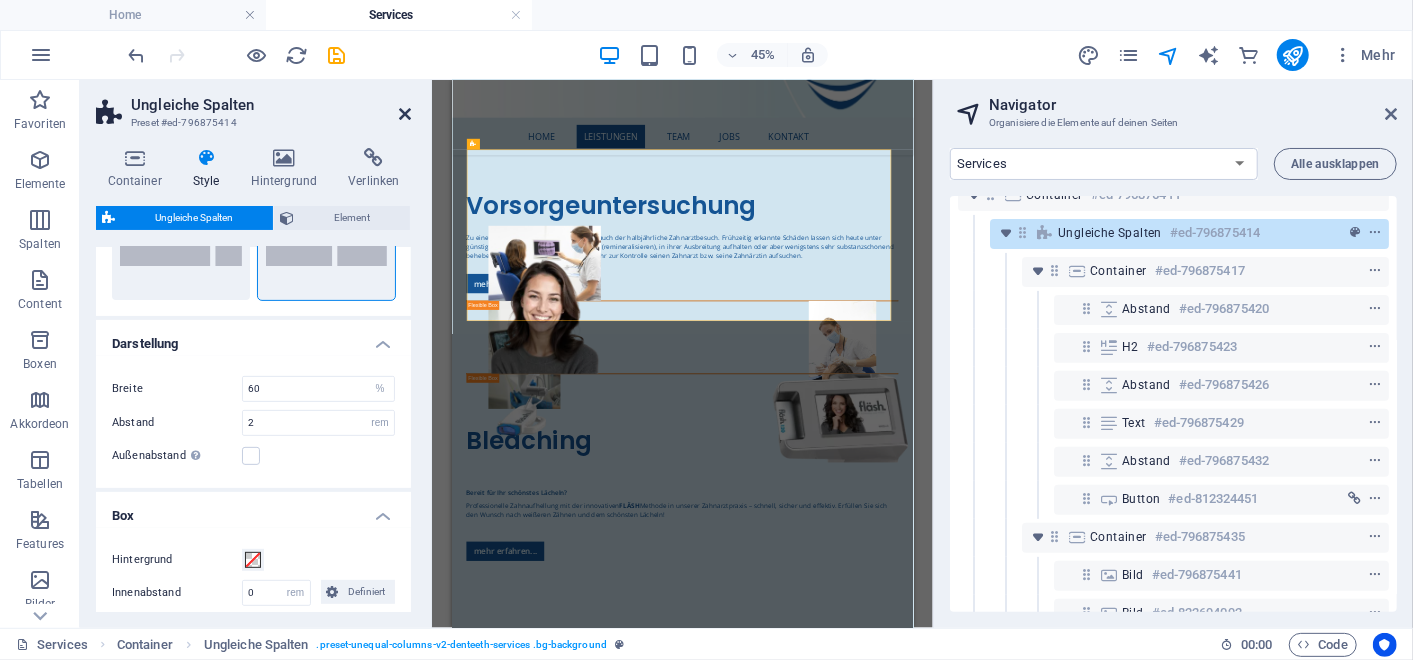 click at bounding box center [405, 114] 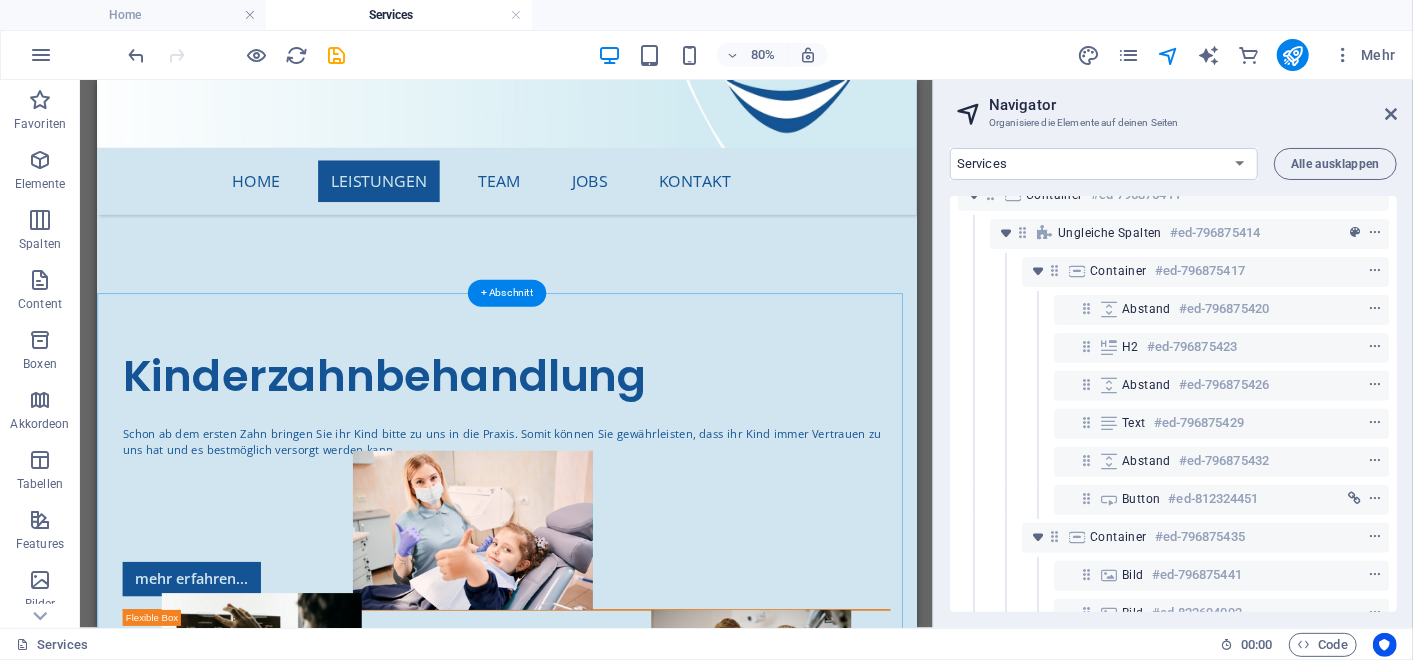 scroll, scrollTop: 5211, scrollLeft: 0, axis: vertical 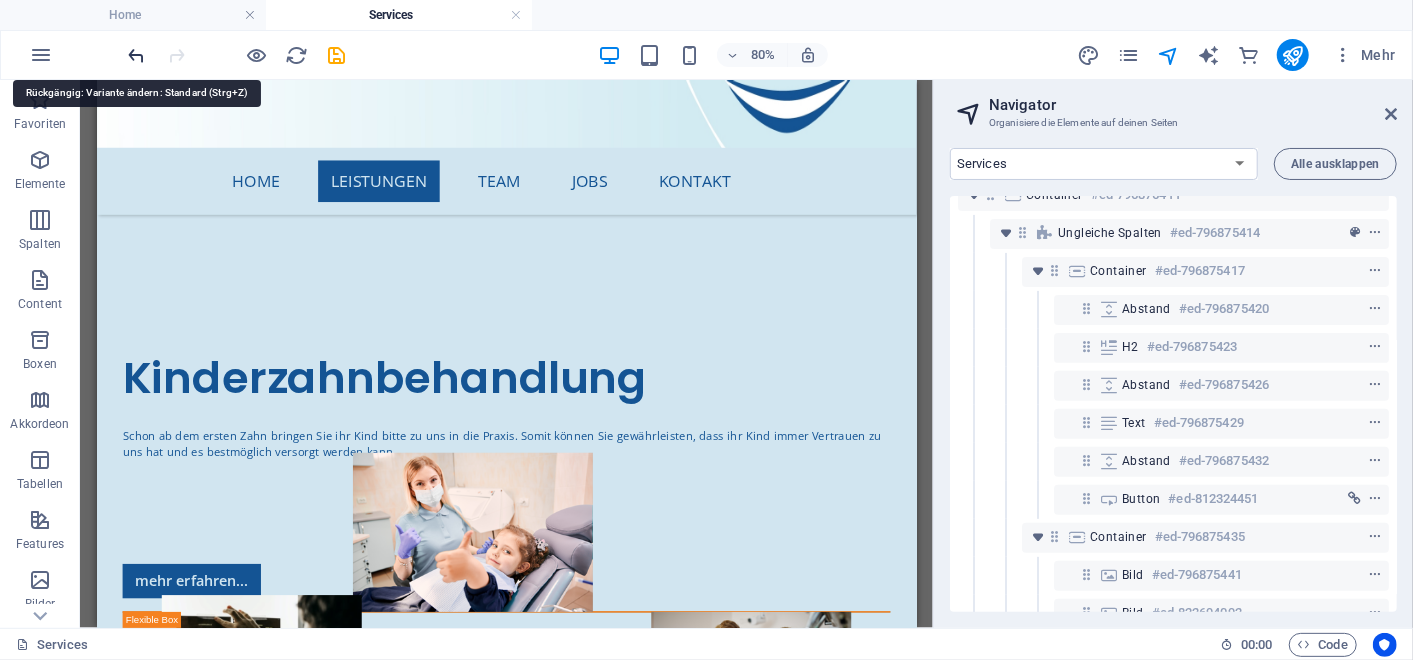 click at bounding box center (137, 55) 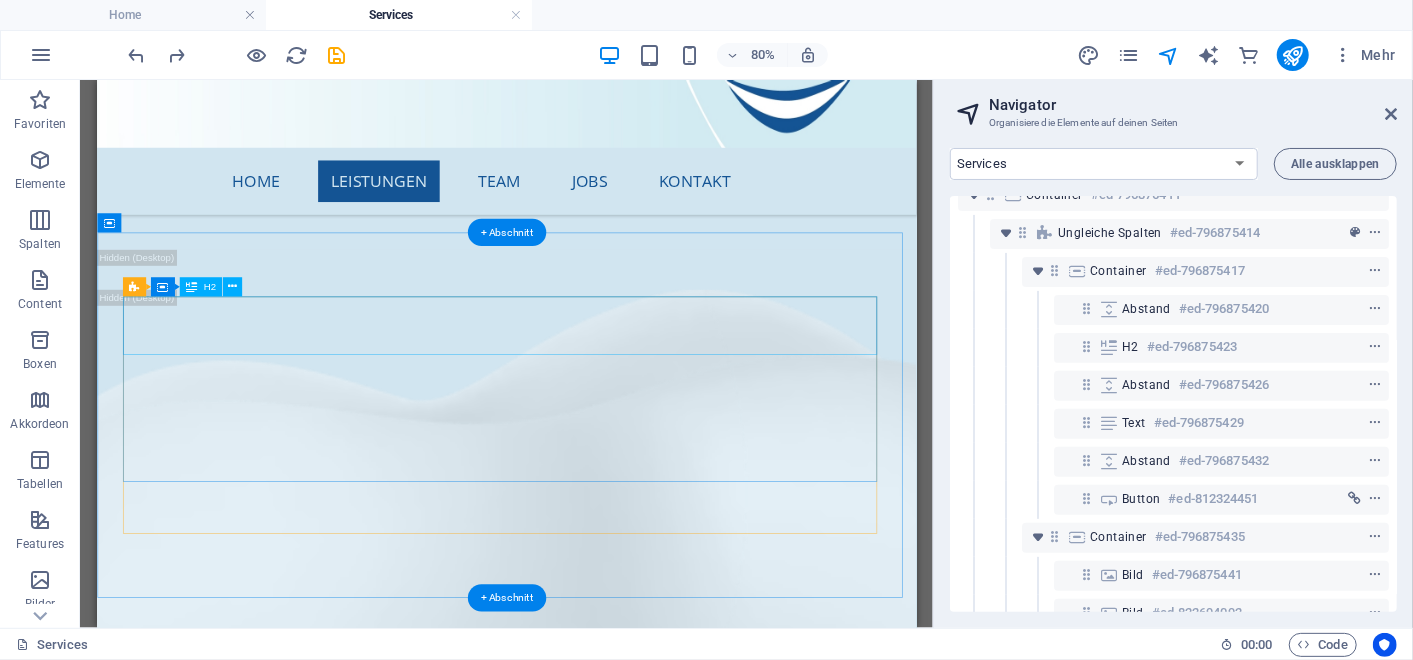 scroll, scrollTop: 1807, scrollLeft: 0, axis: vertical 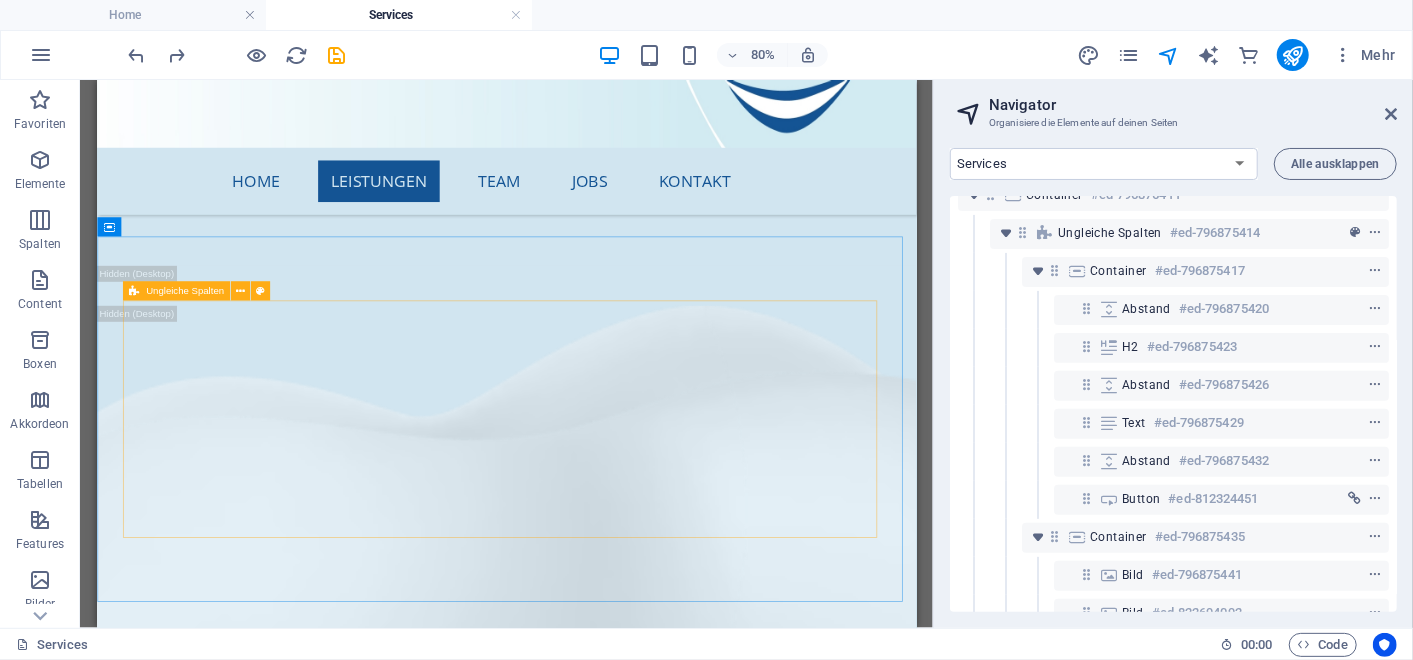 click on "Ungleiche Spalten" at bounding box center (185, 291) 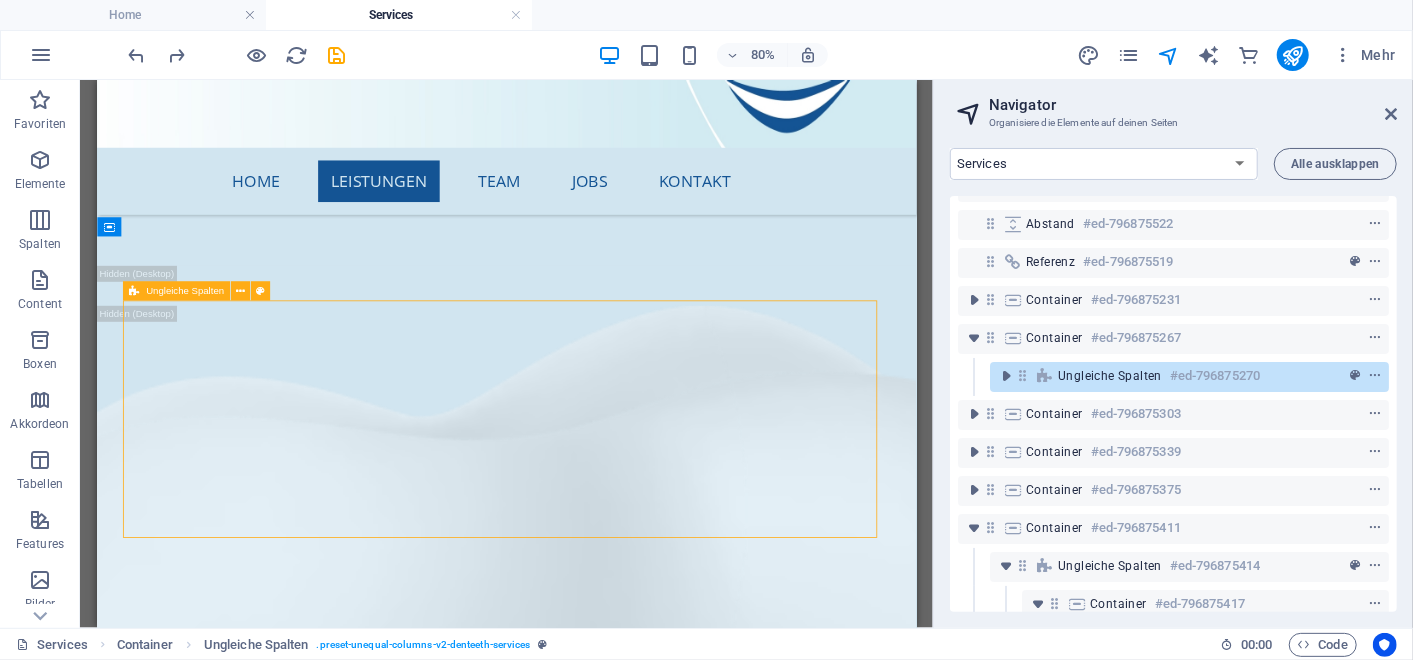 scroll, scrollTop: 51, scrollLeft: 0, axis: vertical 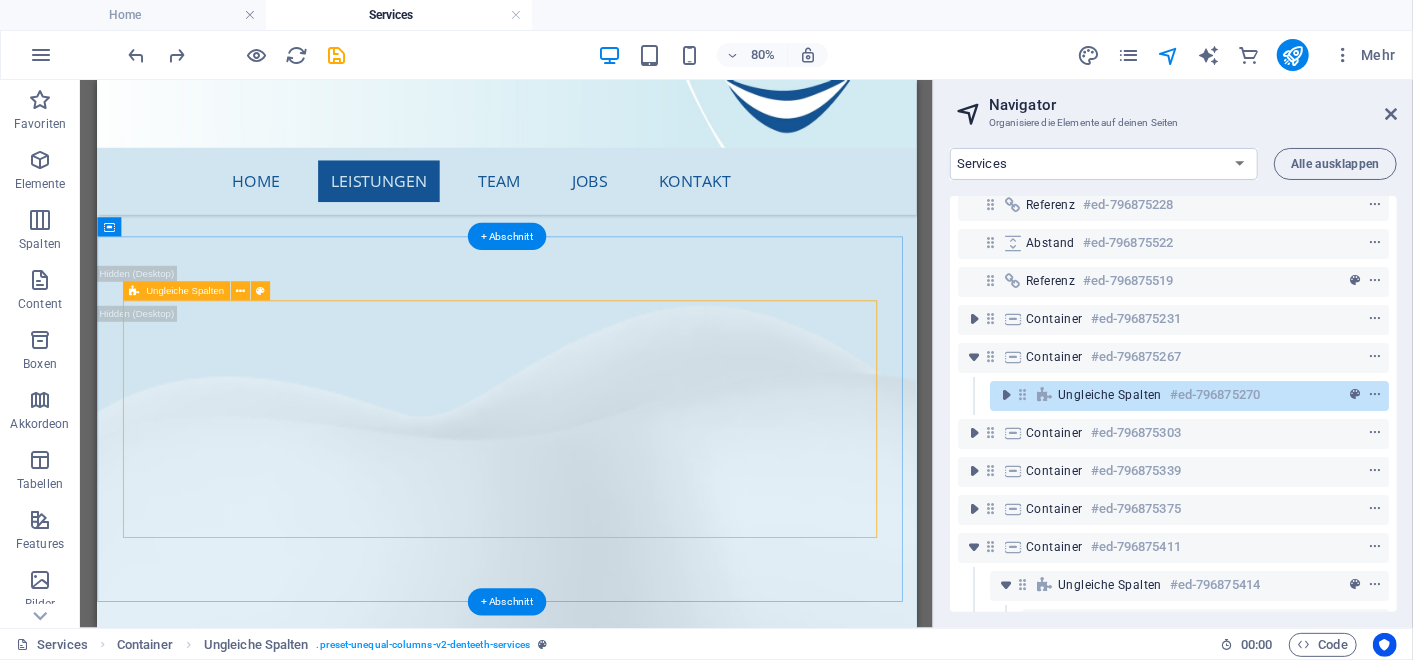 click on "Ungleiche Spalten" at bounding box center [1110, 395] 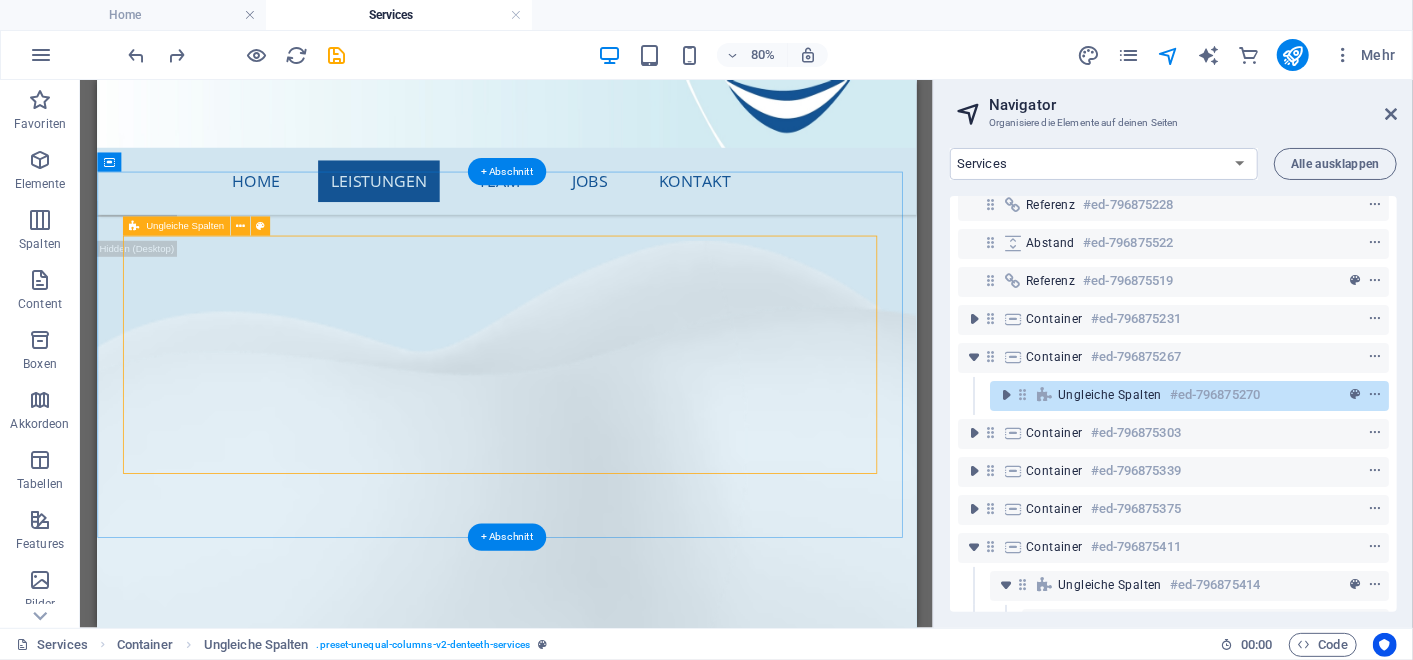 click on "Ungleiche Spalten" at bounding box center (1110, 395) 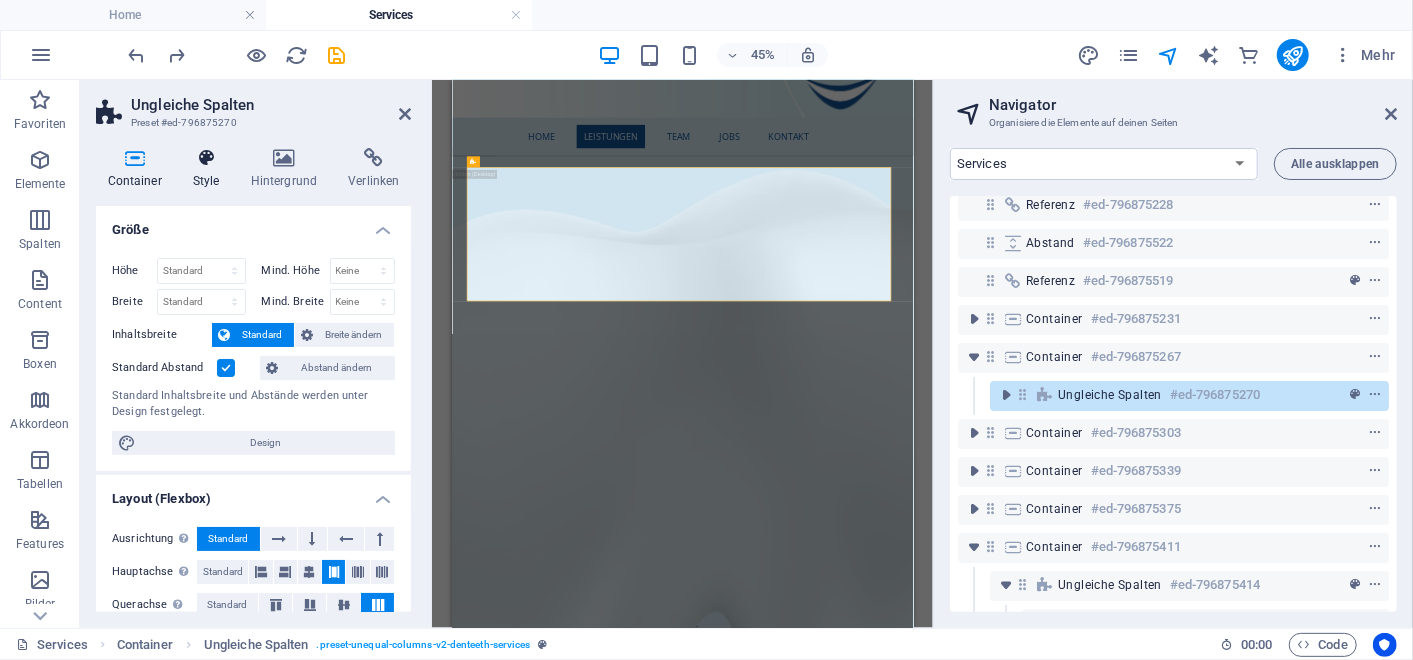 click on "Style" at bounding box center [210, 169] 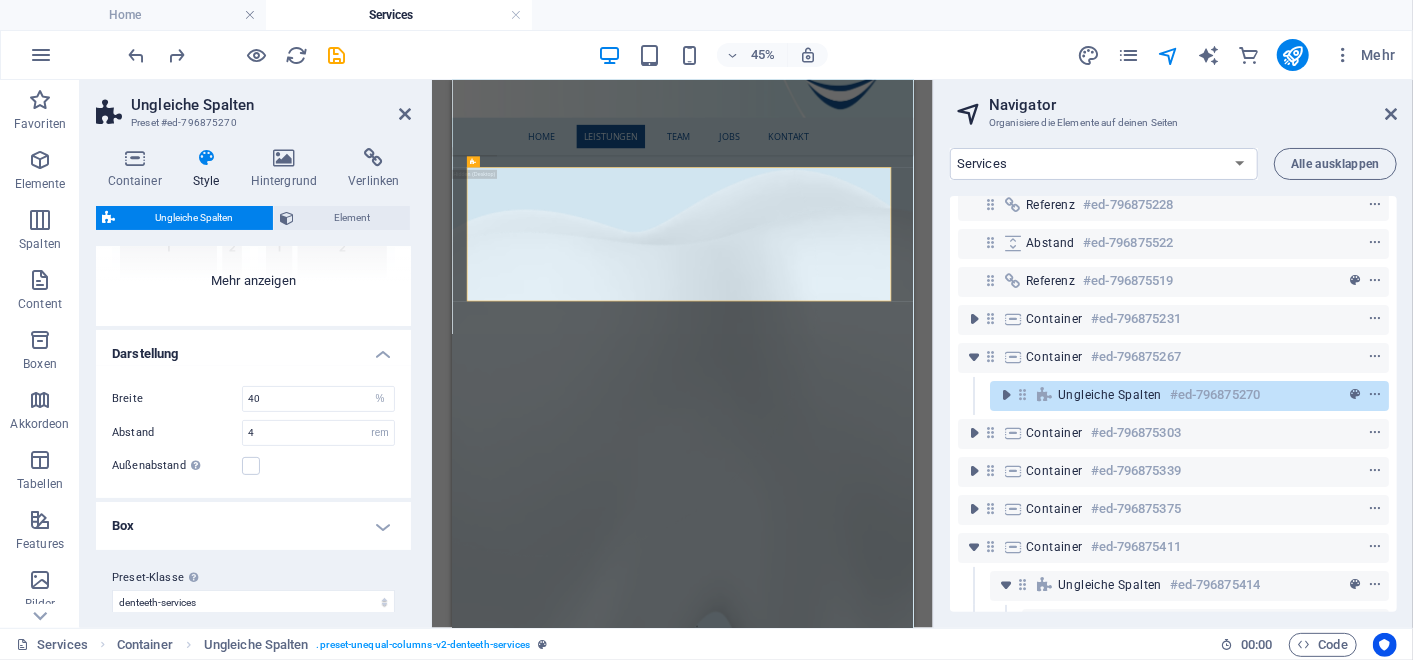scroll, scrollTop: 259, scrollLeft: 0, axis: vertical 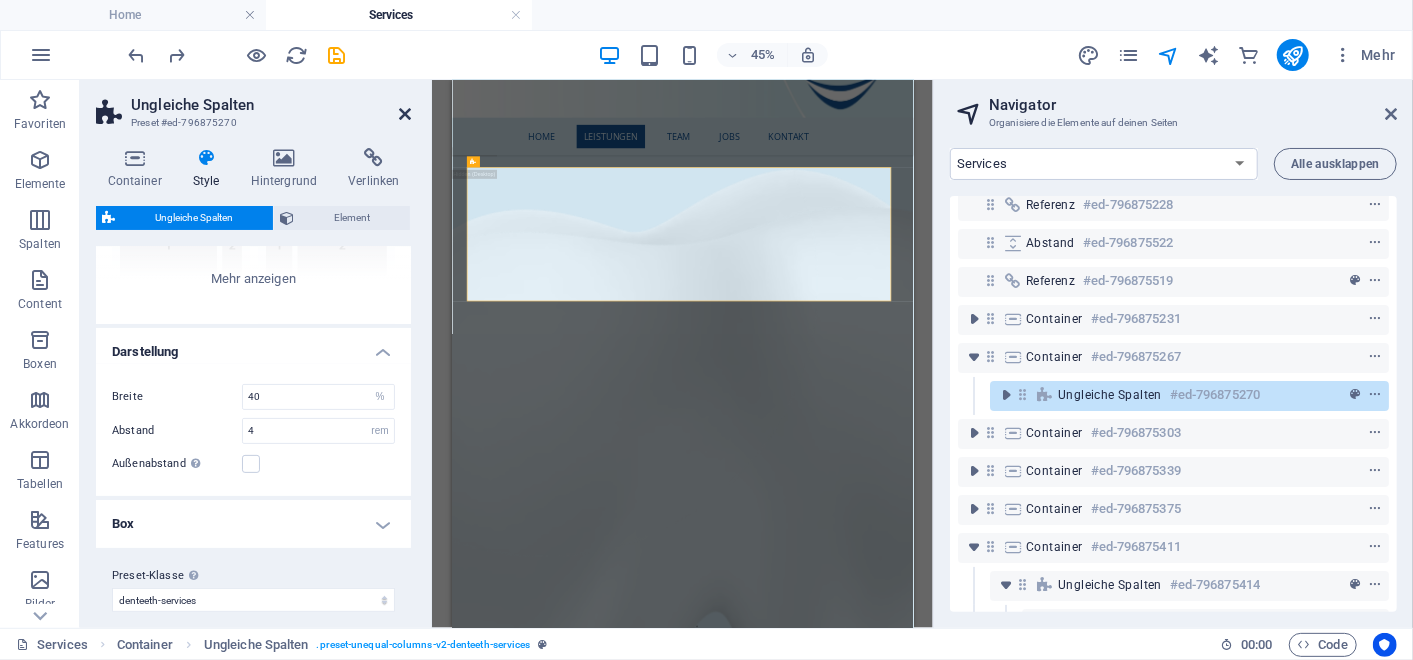 click at bounding box center (405, 114) 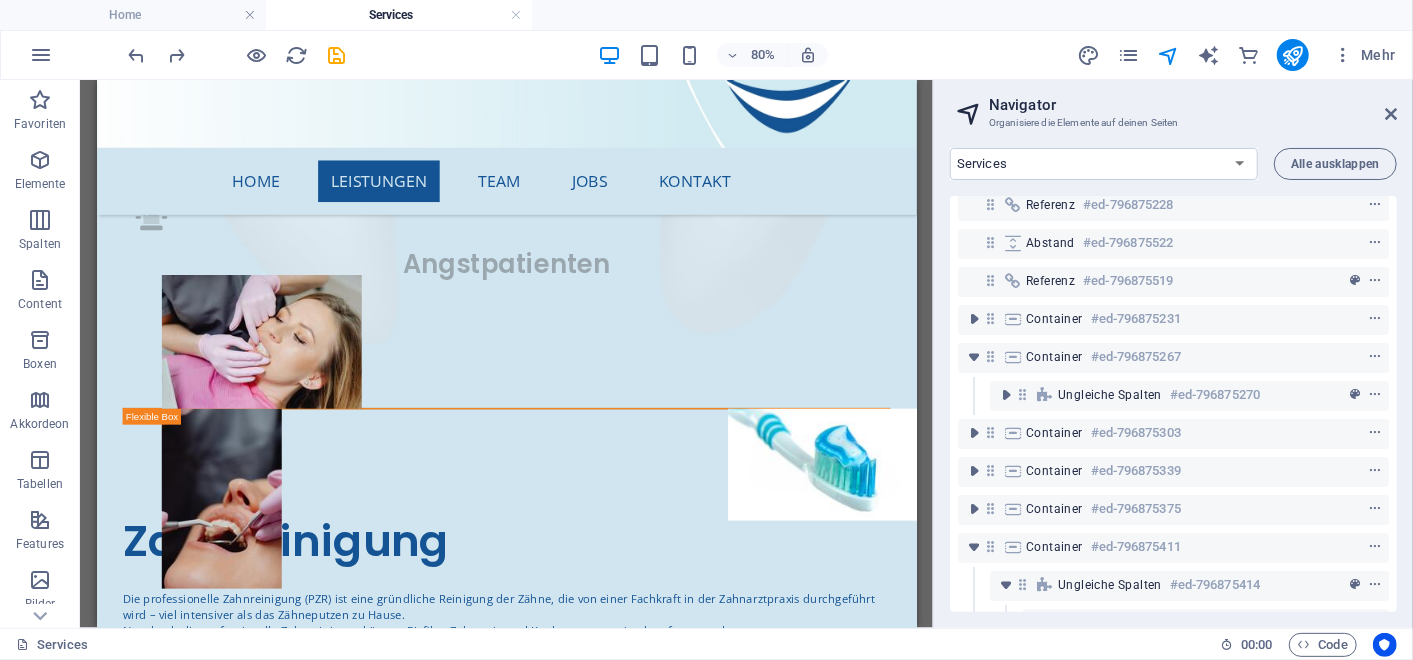 scroll, scrollTop: 3531, scrollLeft: 0, axis: vertical 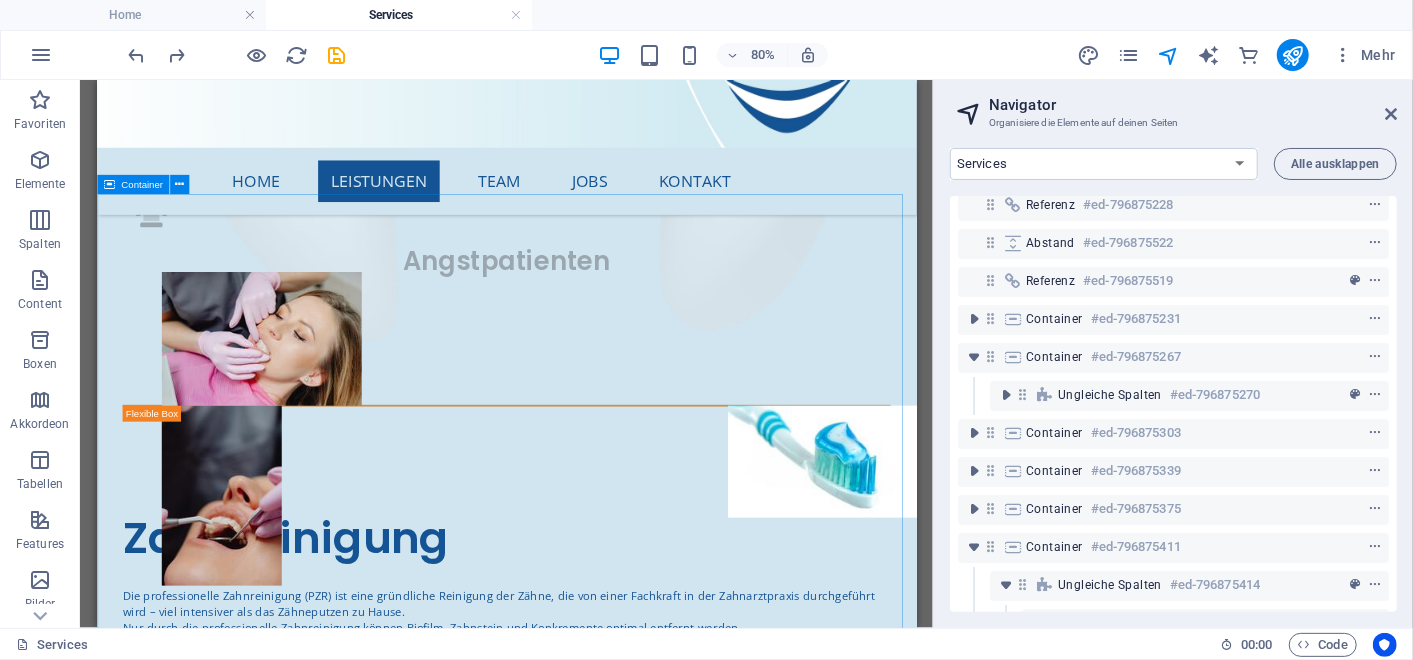 click on "Container" at bounding box center [142, 184] 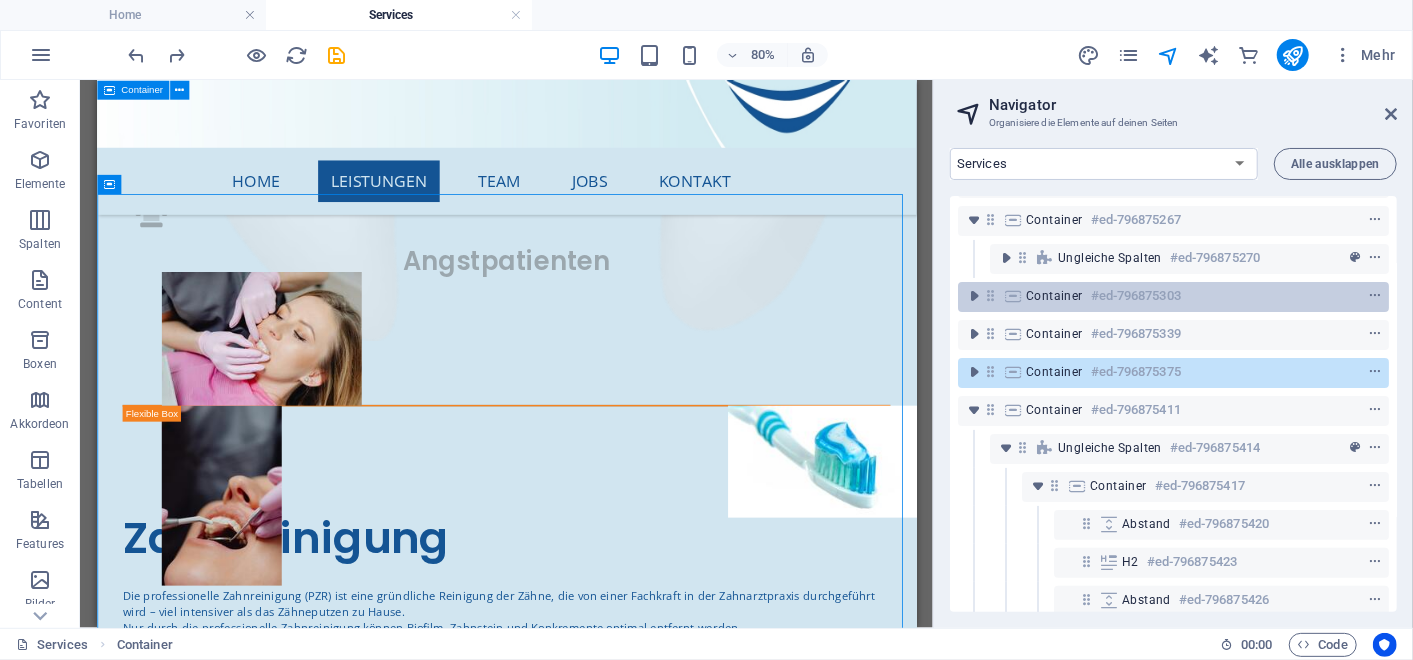 scroll, scrollTop: 188, scrollLeft: 0, axis: vertical 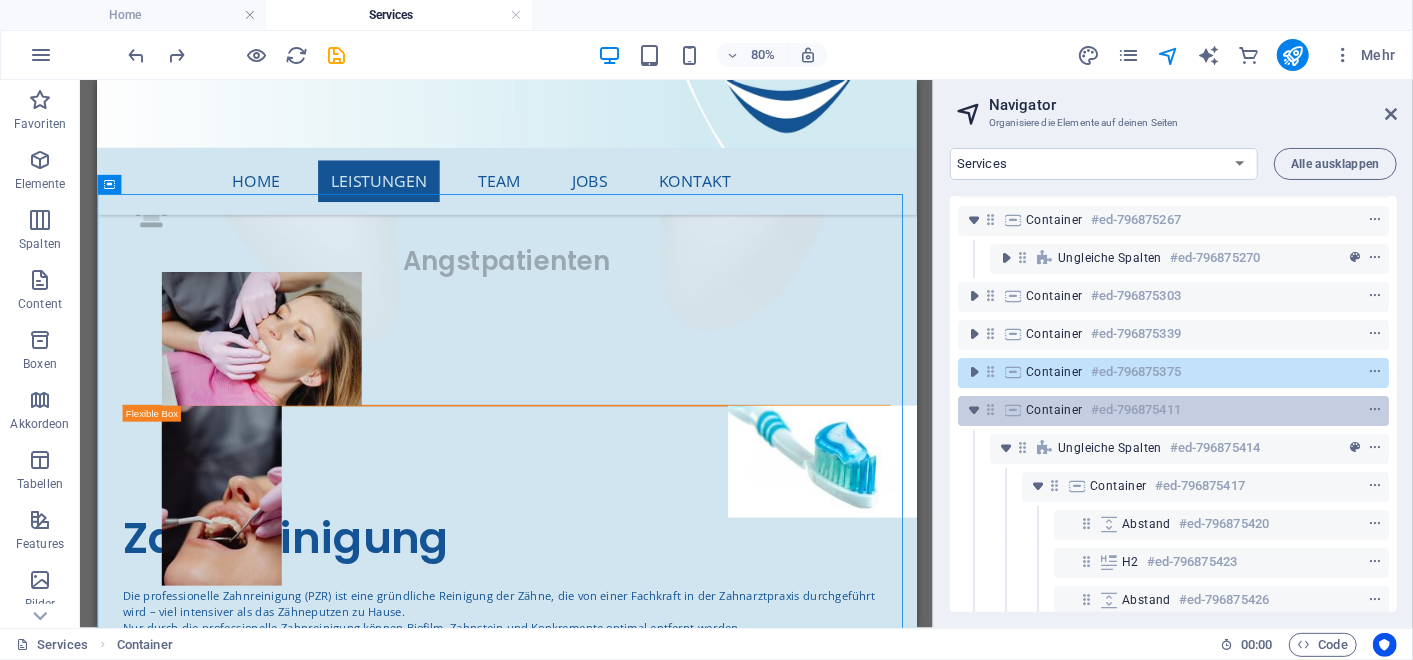 click on "#ed-796875411" at bounding box center (1136, 410) 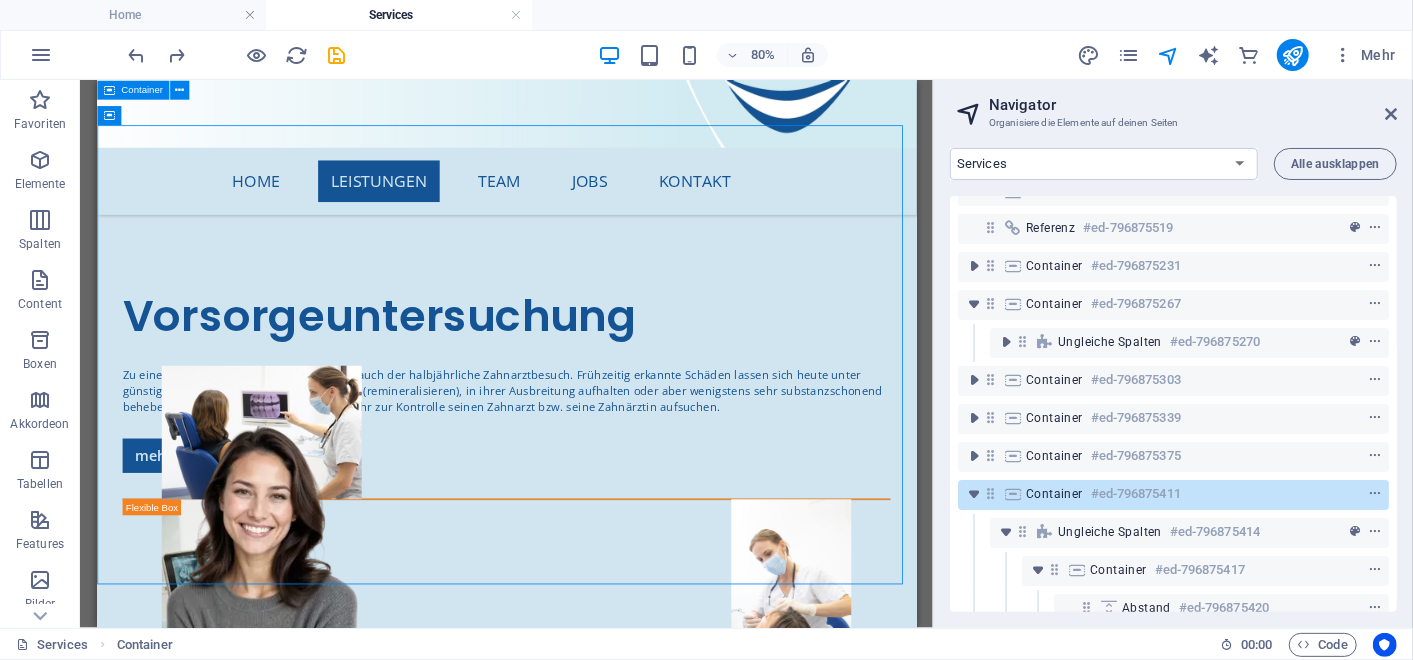 scroll, scrollTop: 108, scrollLeft: 0, axis: vertical 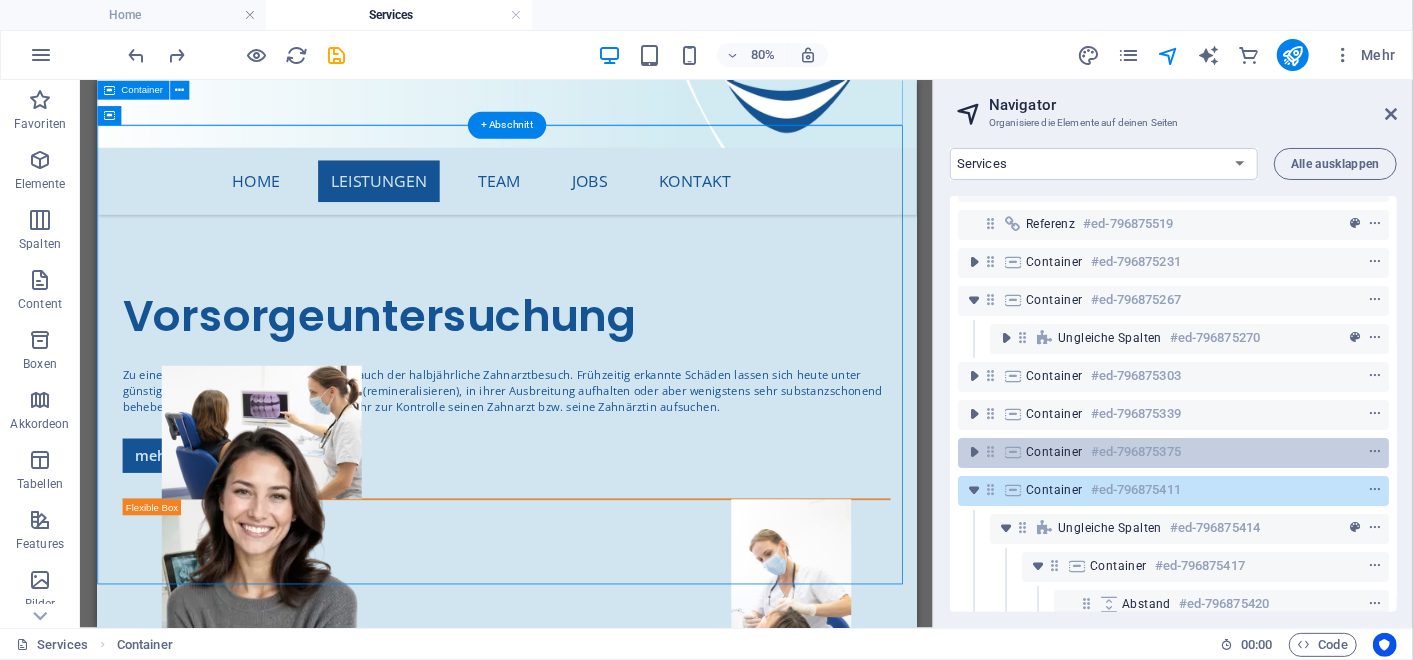 click on "#ed-796875375" at bounding box center [1136, 452] 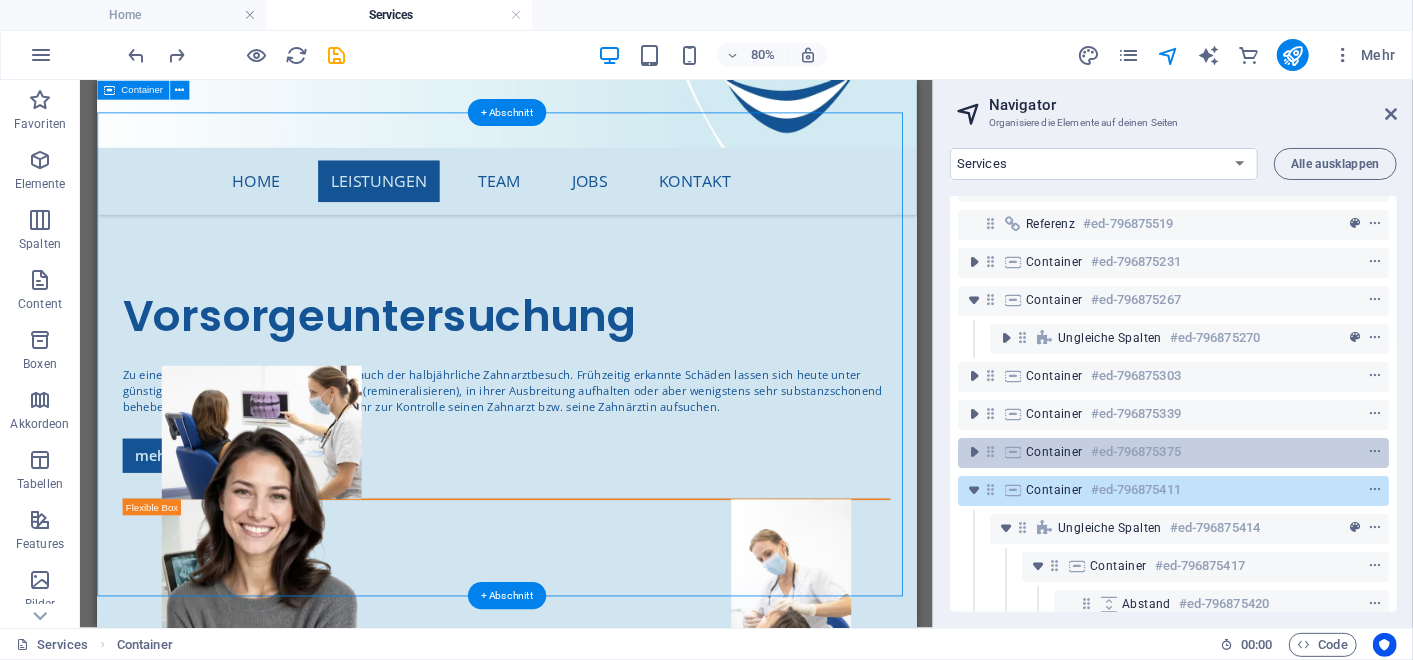 scroll, scrollTop: 3632, scrollLeft: 0, axis: vertical 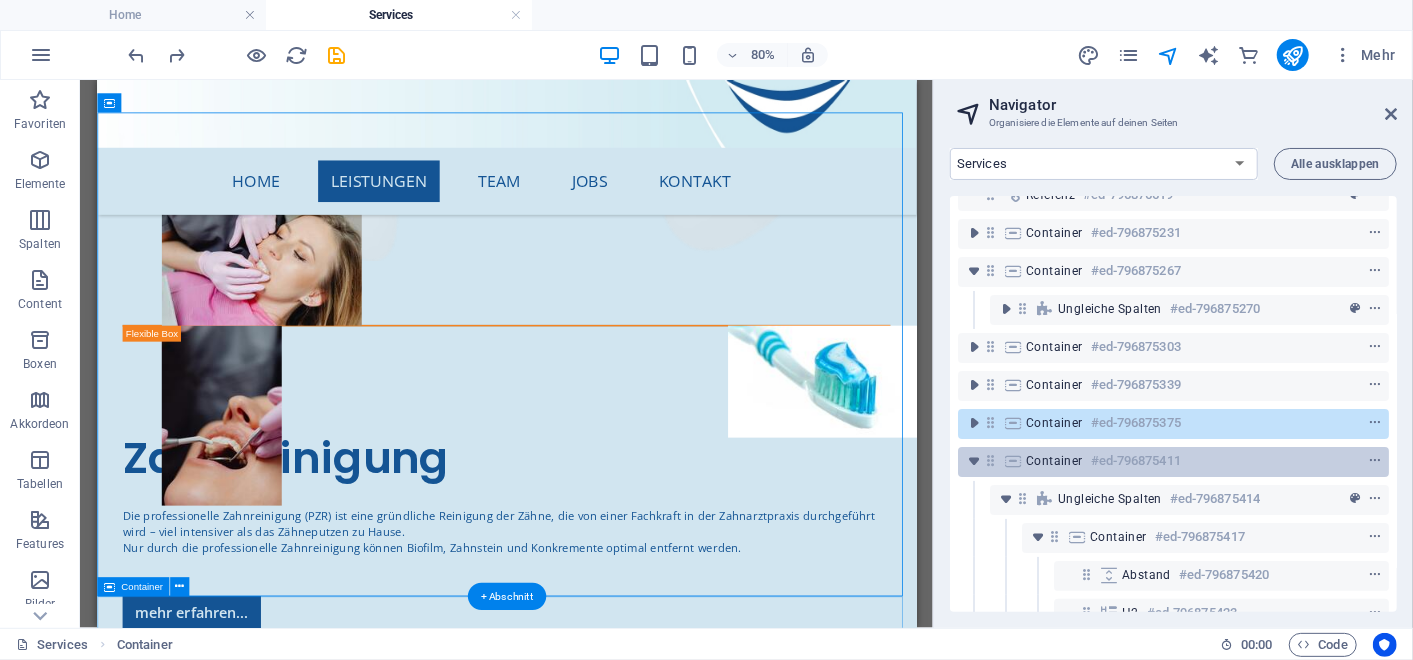click on "#ed-796875411" at bounding box center (1136, 461) 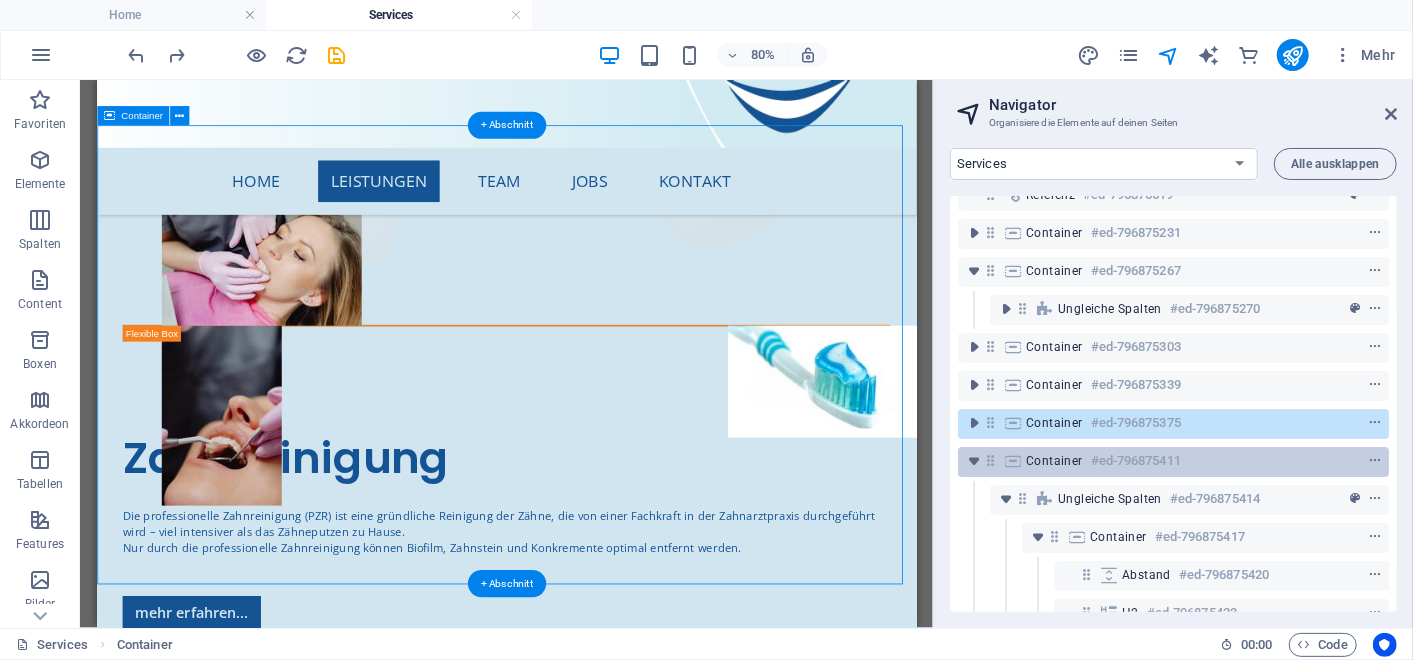scroll, scrollTop: 4220, scrollLeft: 0, axis: vertical 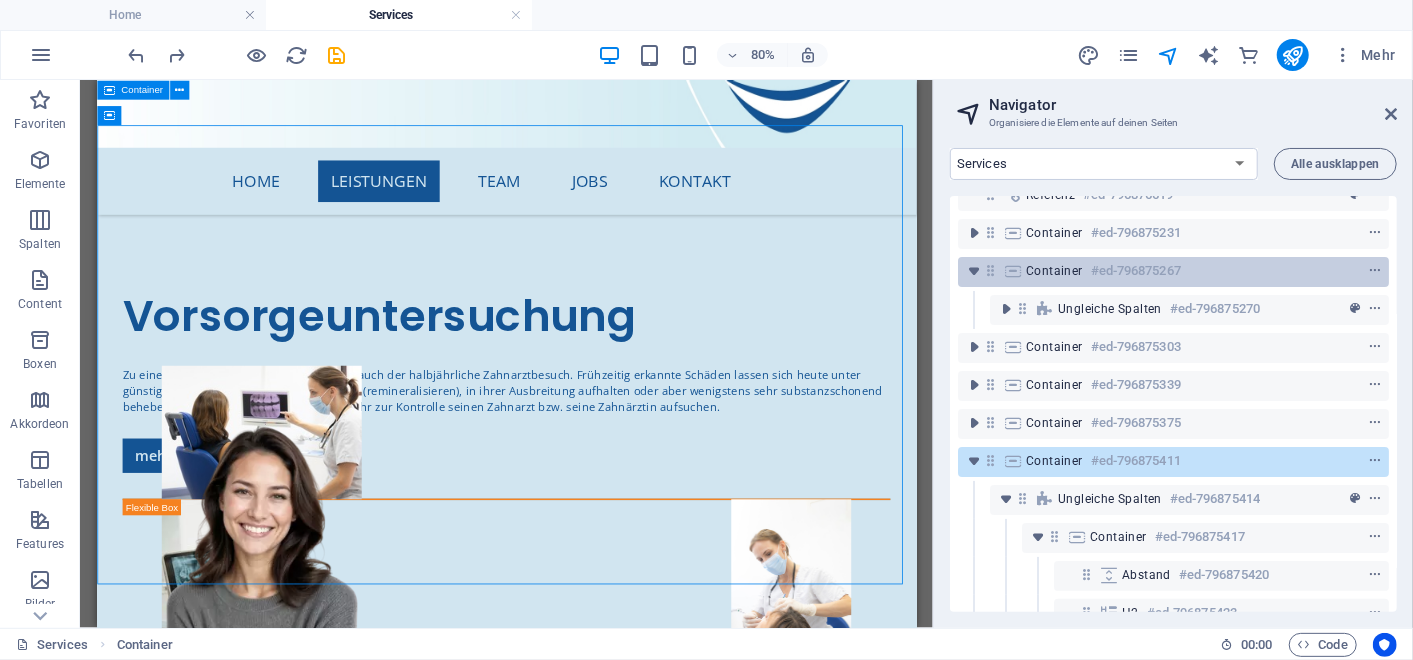 click on "Container #ed-796875267" at bounding box center [1157, 271] 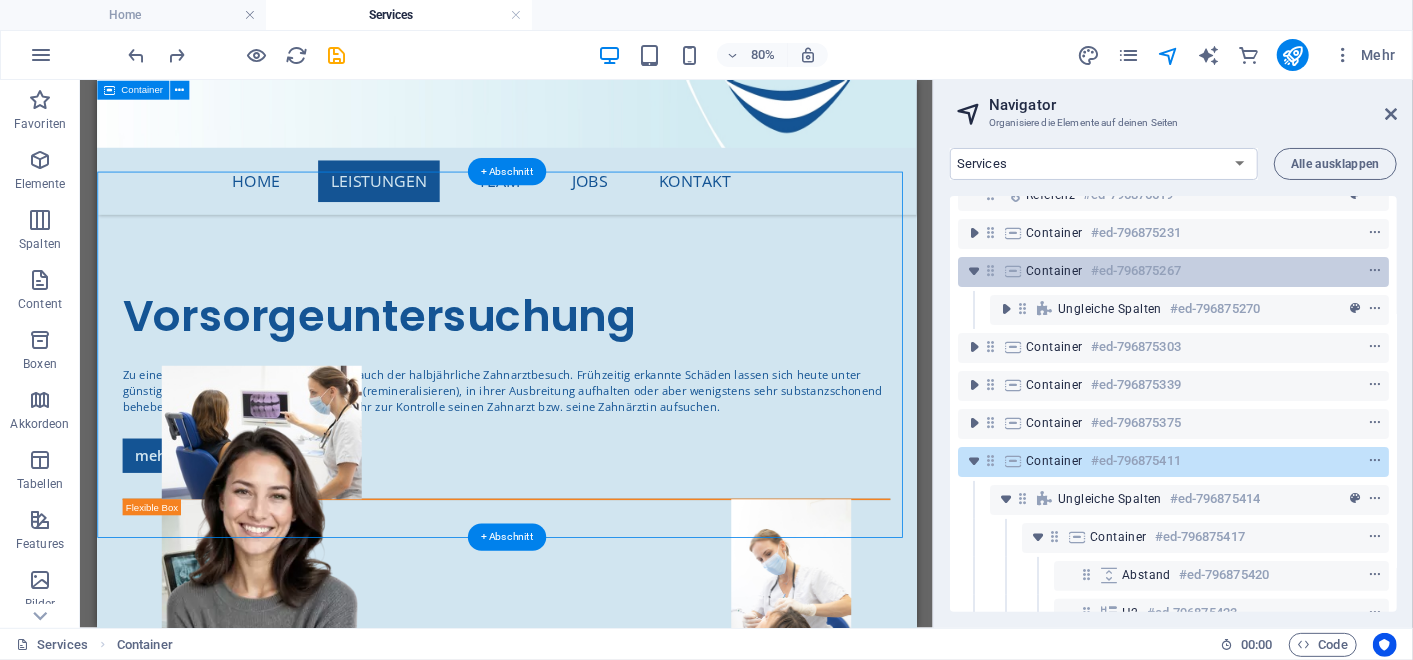 scroll, scrollTop: 1888, scrollLeft: 0, axis: vertical 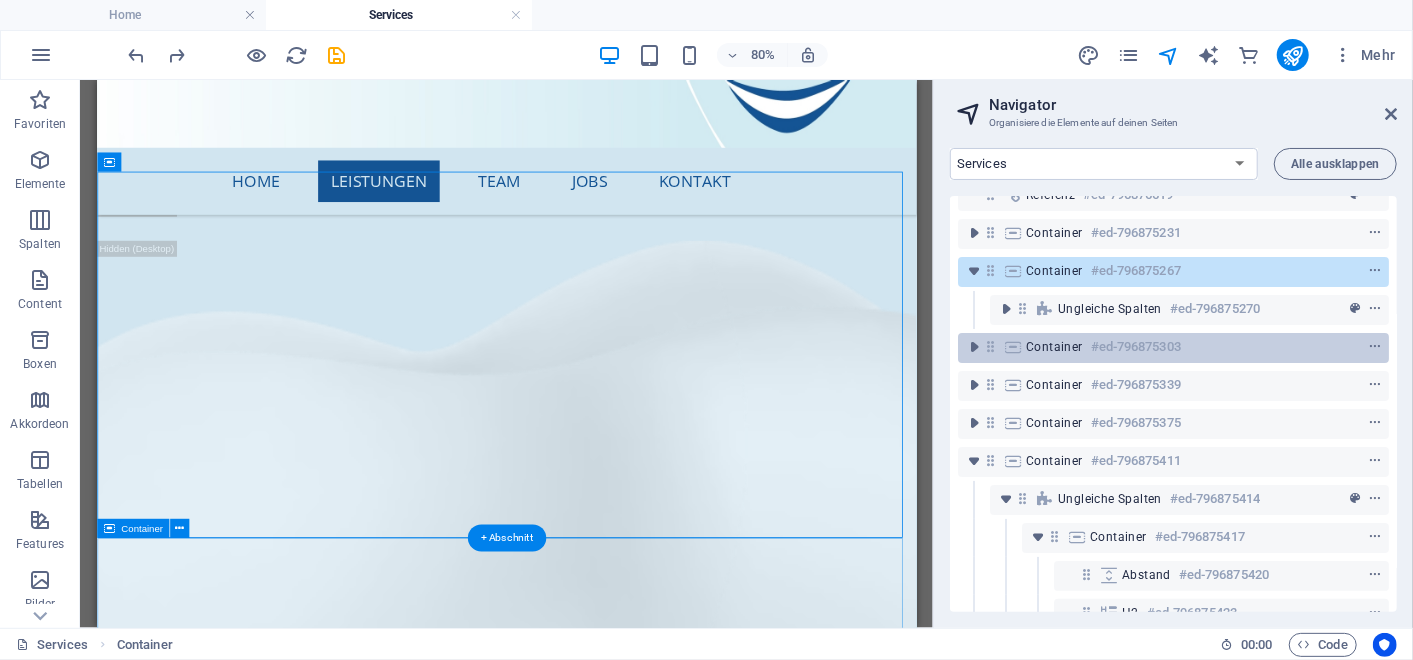 click on "Container" at bounding box center (1054, 347) 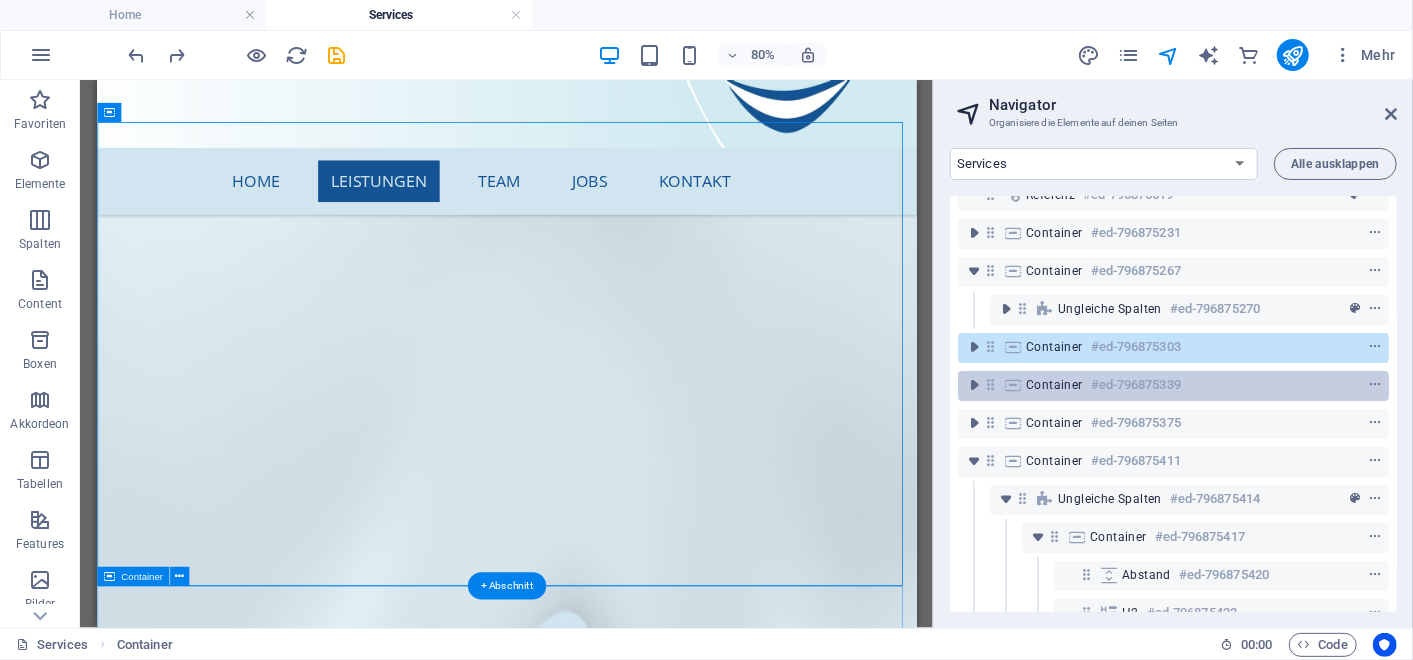click on "Container" at bounding box center (1054, 385) 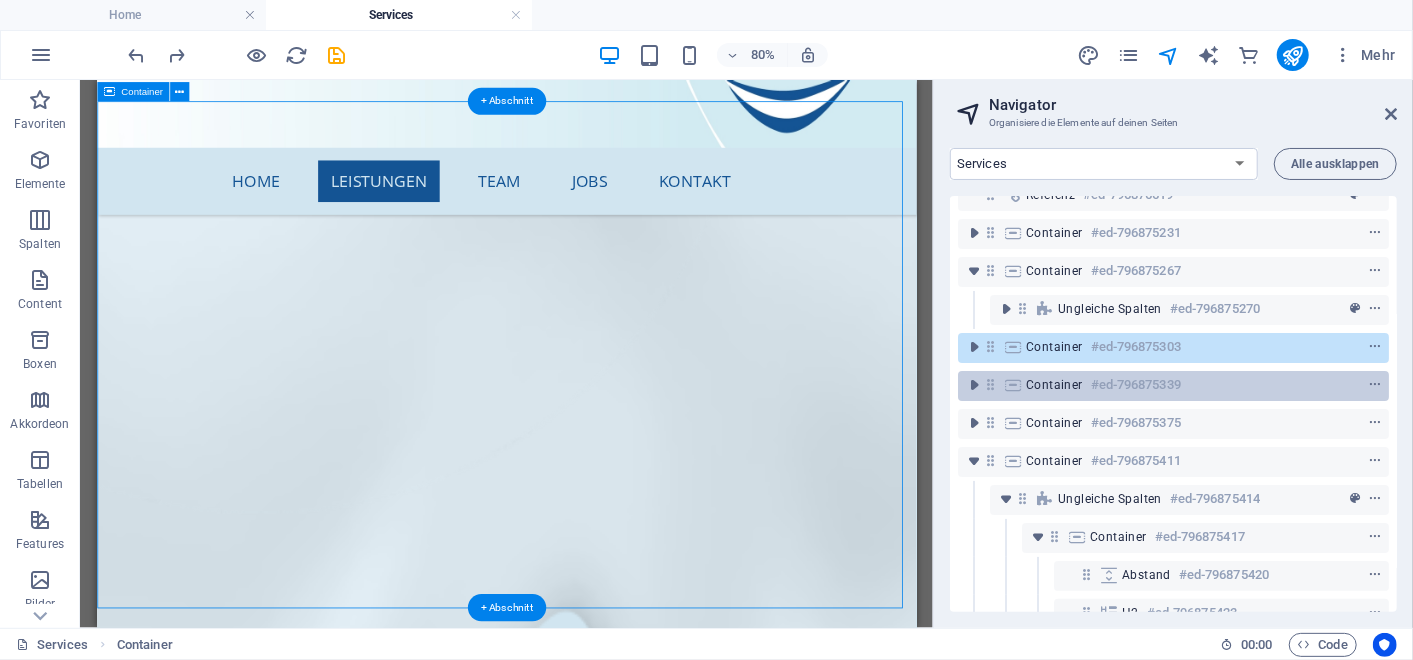 scroll, scrollTop: 3013, scrollLeft: 0, axis: vertical 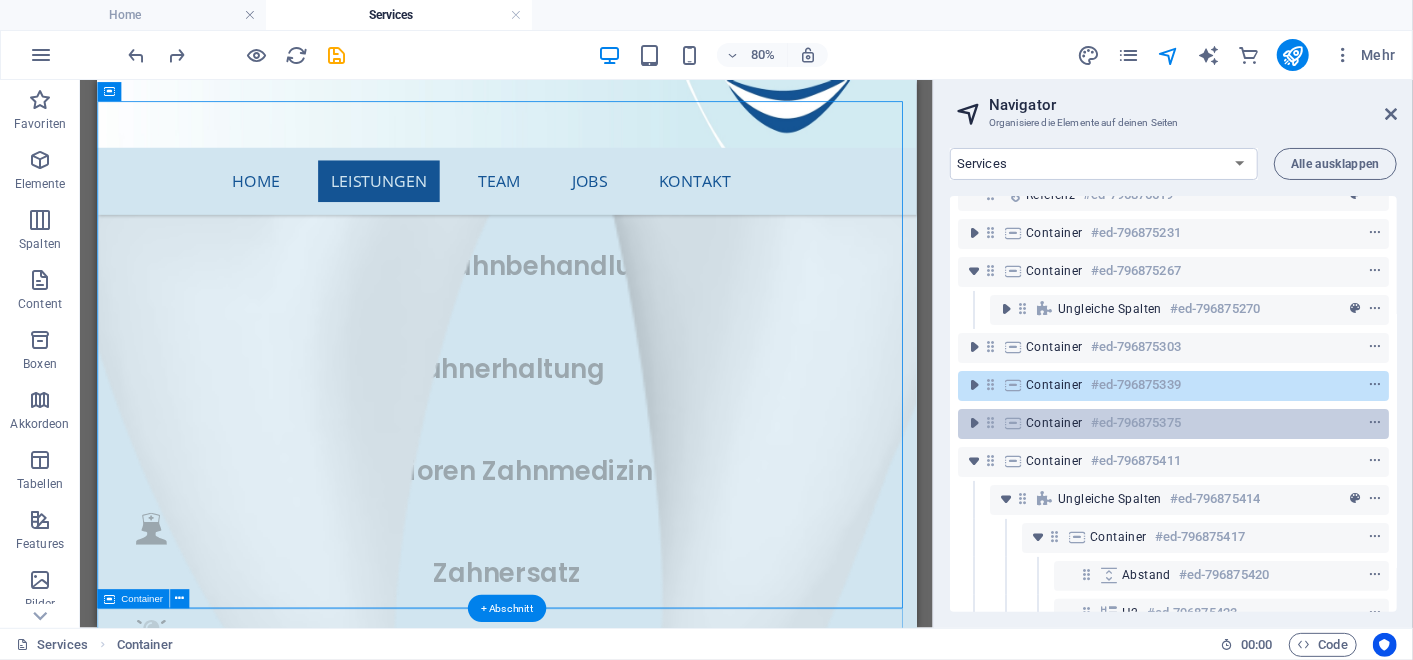 click on "Container" at bounding box center (1054, 423) 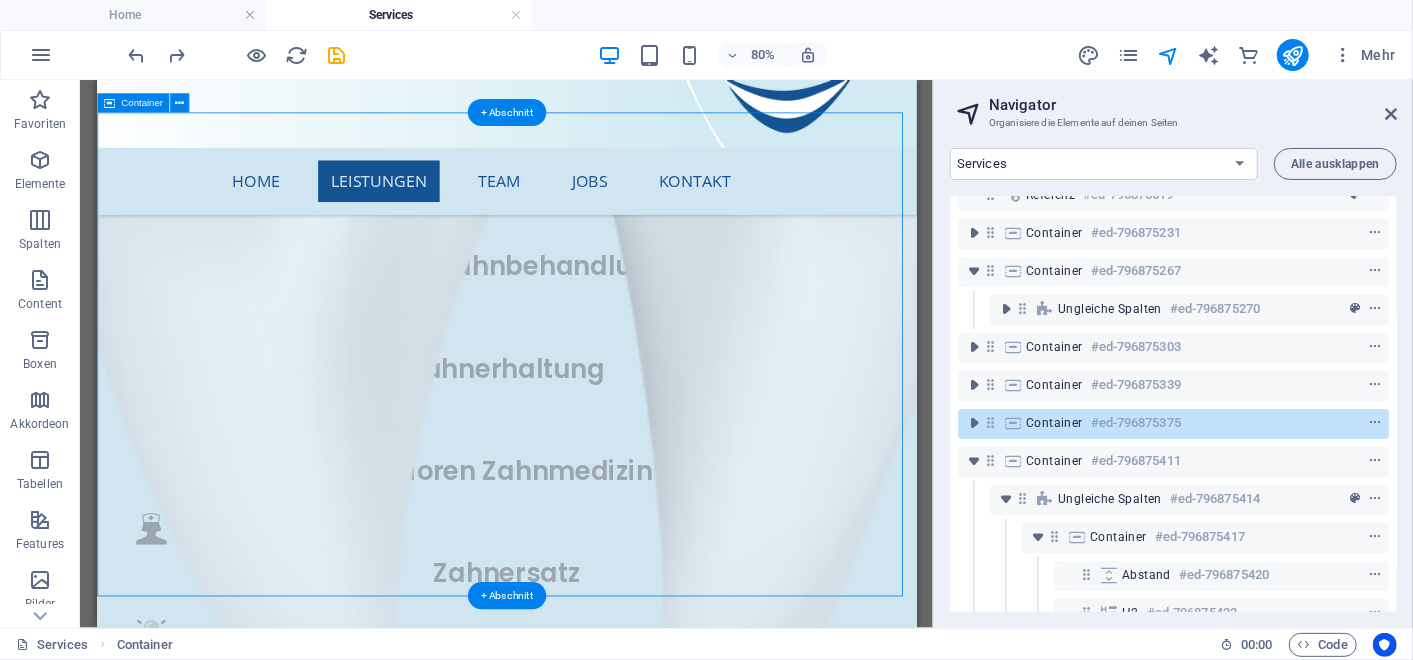 scroll, scrollTop: 3632, scrollLeft: 0, axis: vertical 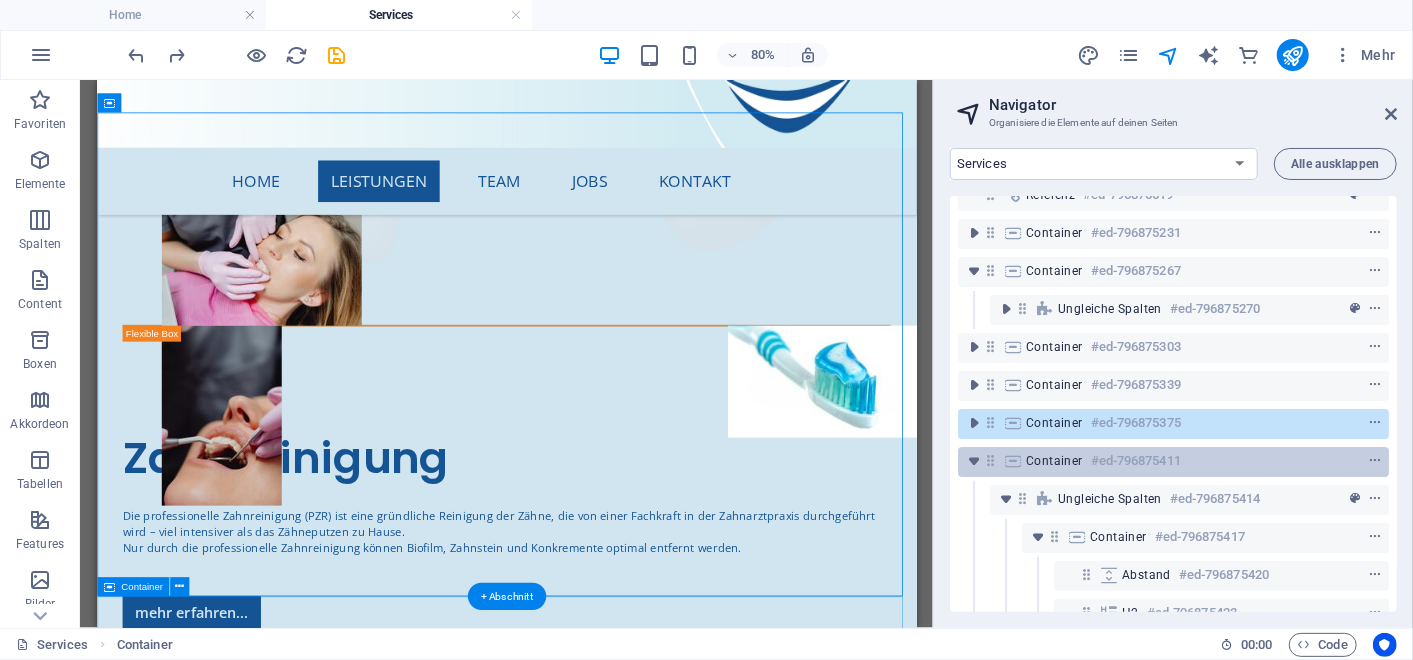 click on "Container" at bounding box center [1054, 461] 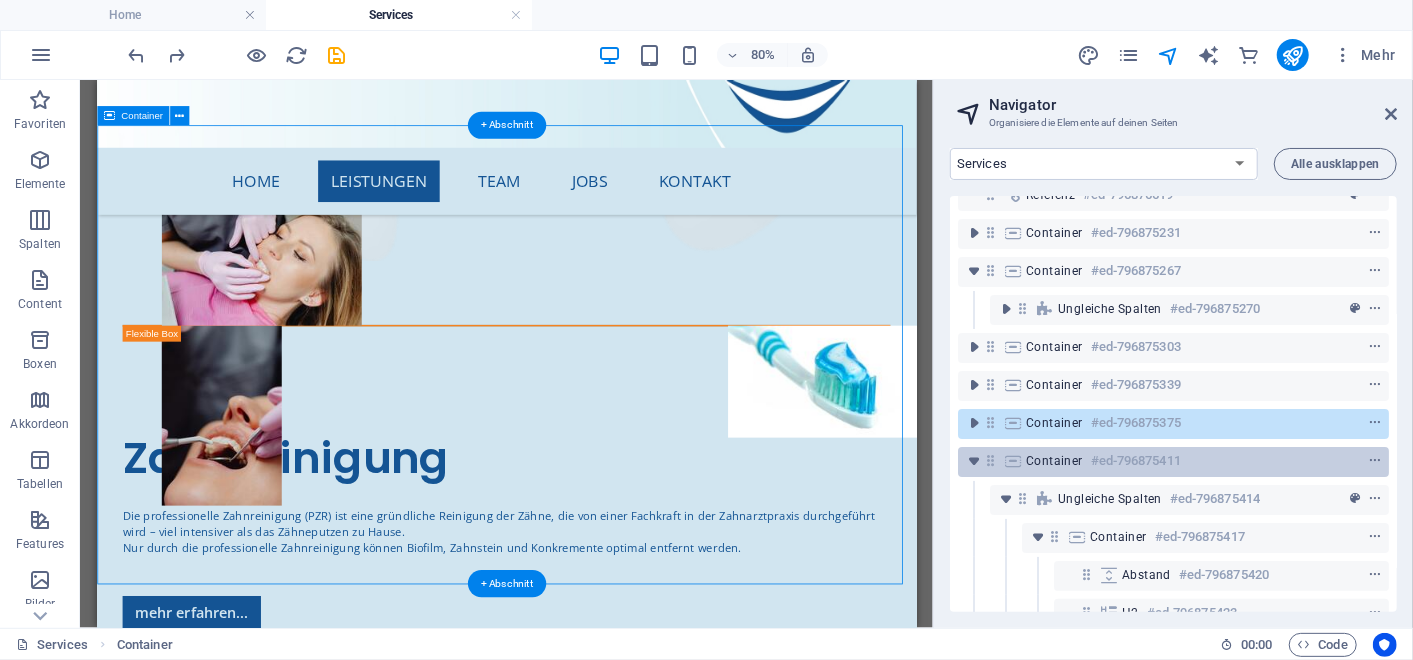 scroll, scrollTop: 4220, scrollLeft: 0, axis: vertical 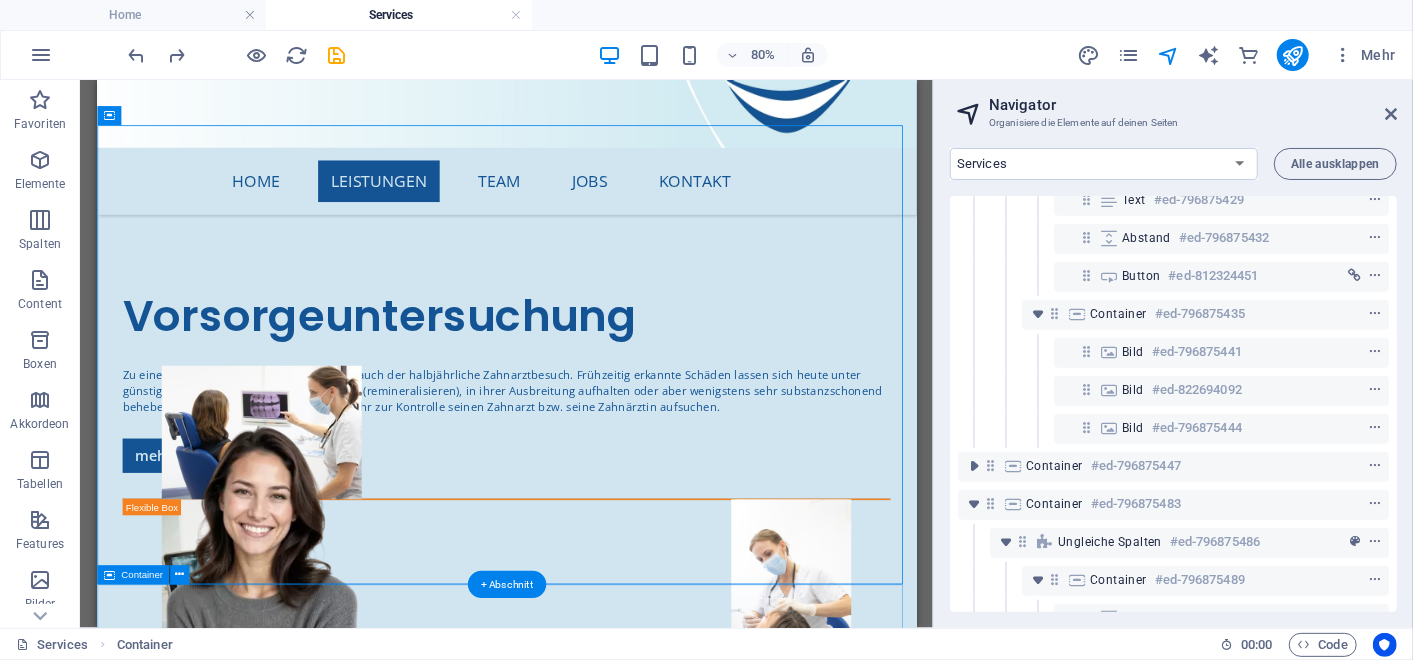 click on "Container" at bounding box center (1054, 466) 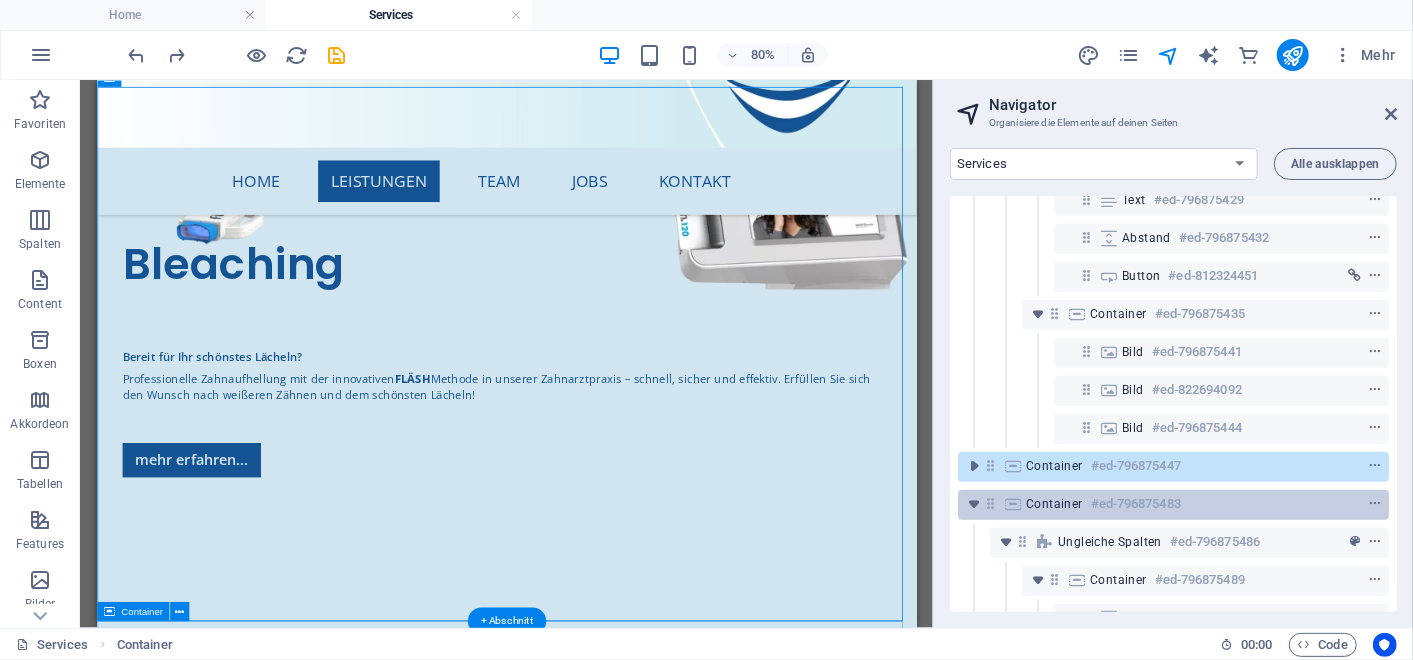 click on "Container #ed-796875483" at bounding box center (1173, 505) 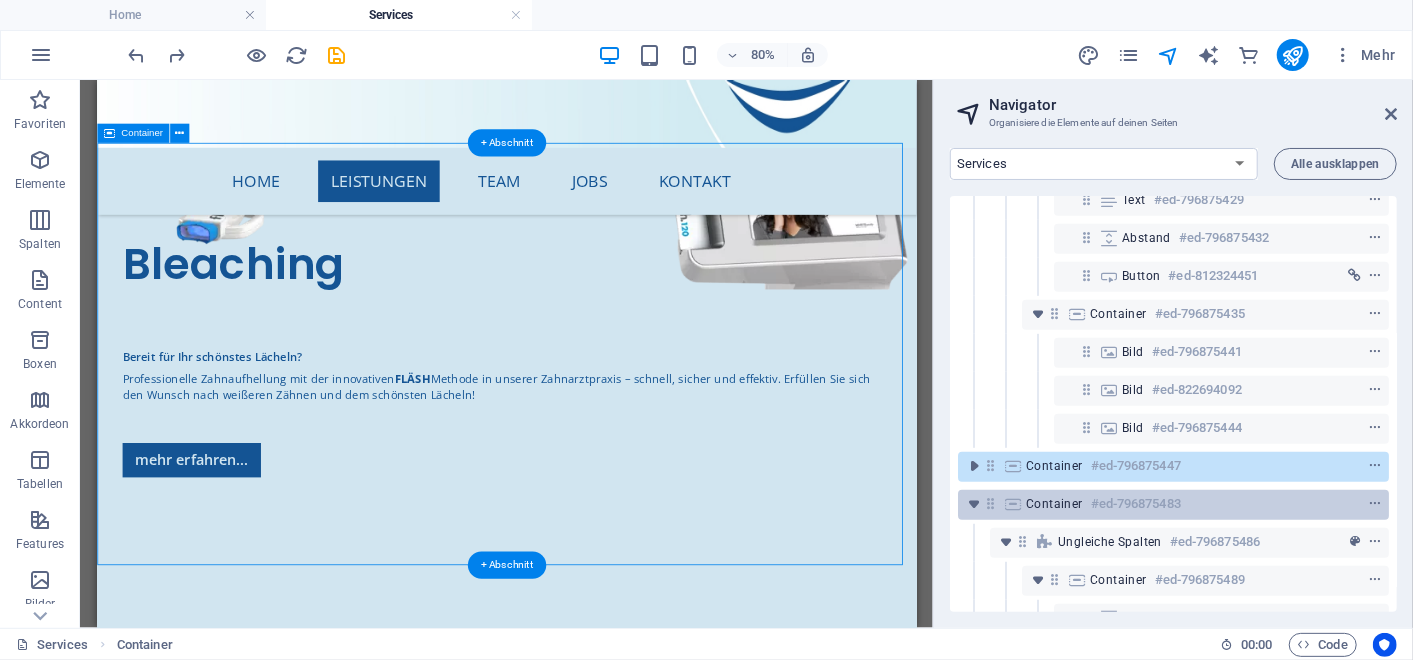scroll, scrollTop: 5440, scrollLeft: 0, axis: vertical 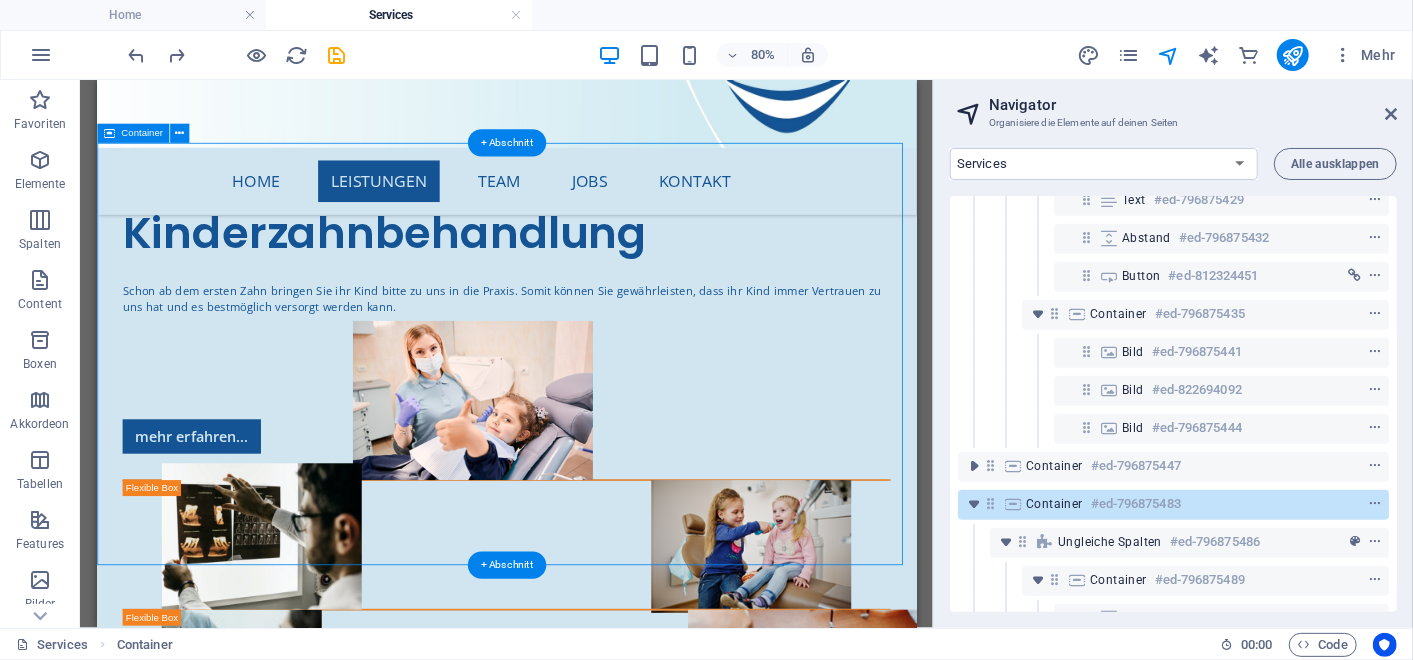 click at bounding box center (1338, 504) 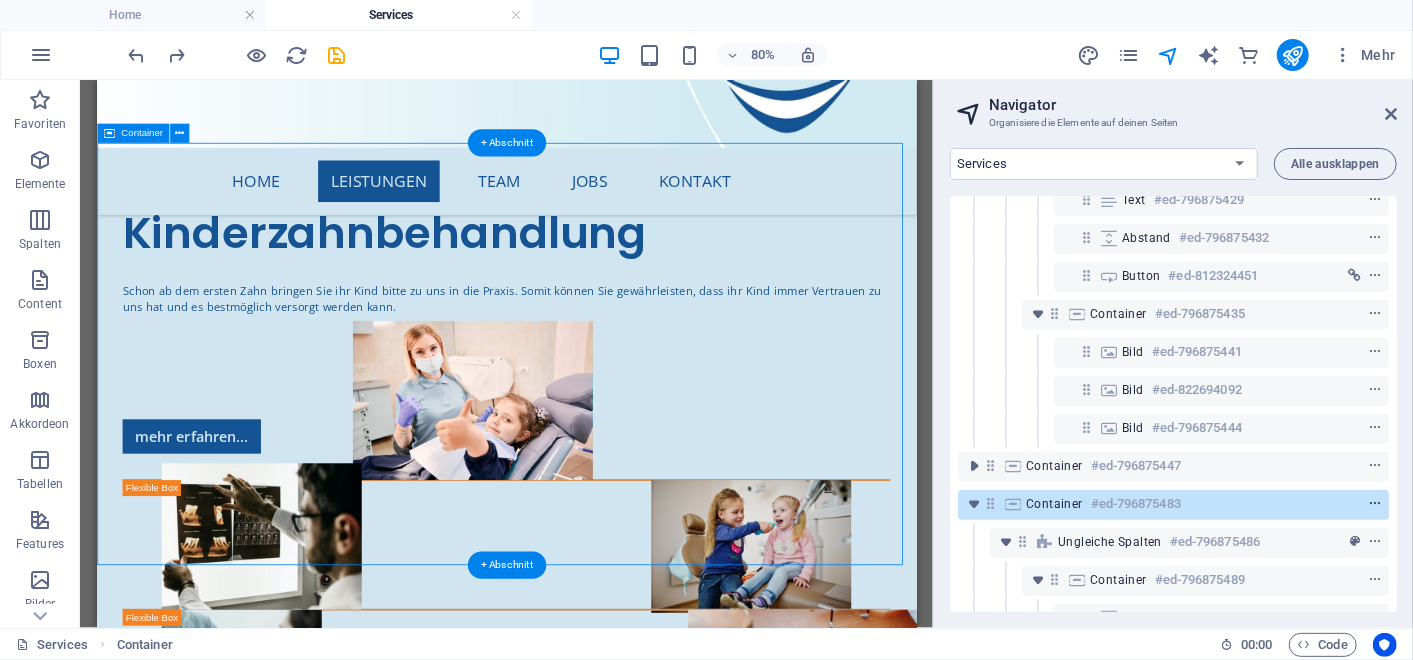 click at bounding box center [1375, 504] 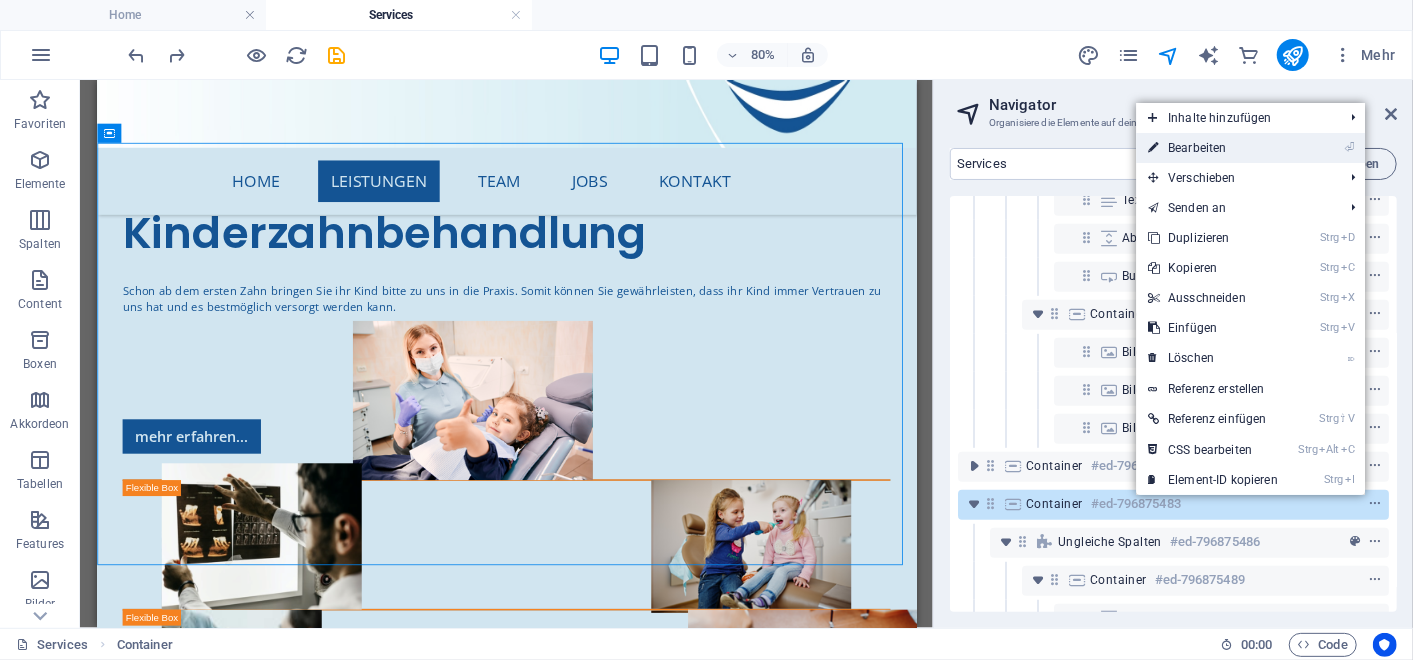 click on "⏎  Bearbeiten" at bounding box center (1250, 148) 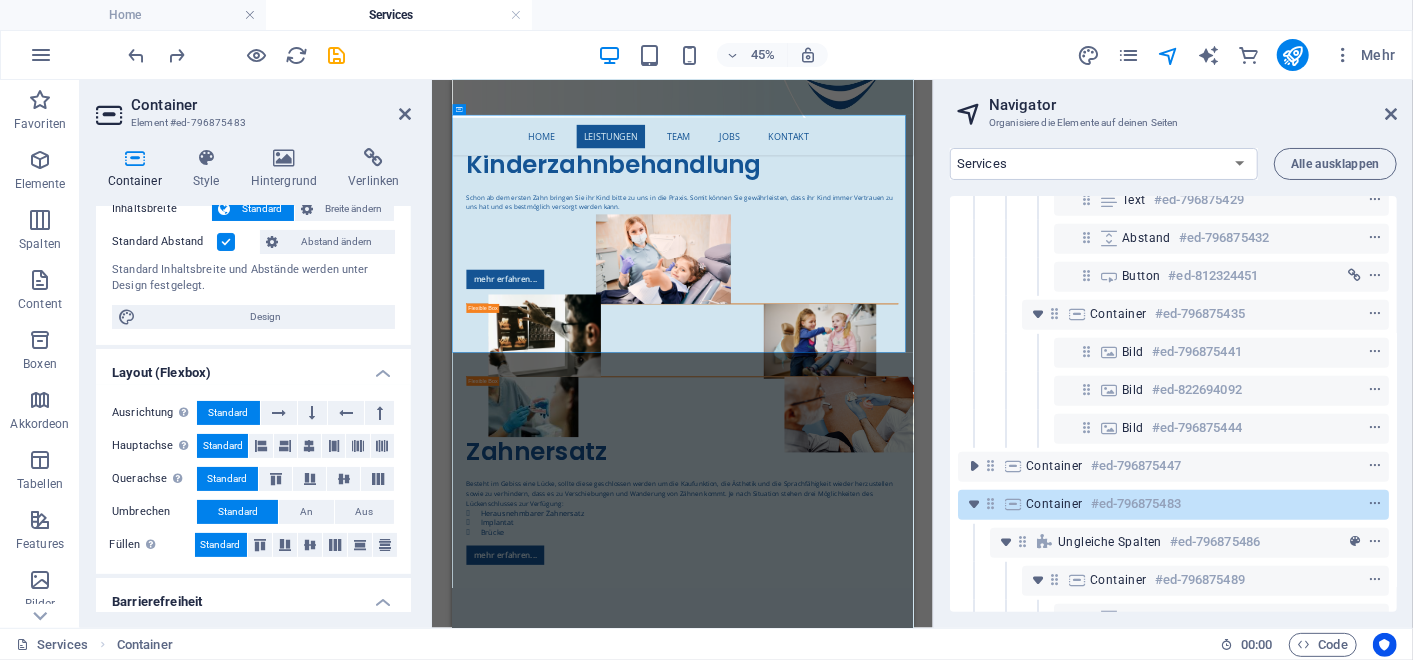 scroll, scrollTop: 125, scrollLeft: 0, axis: vertical 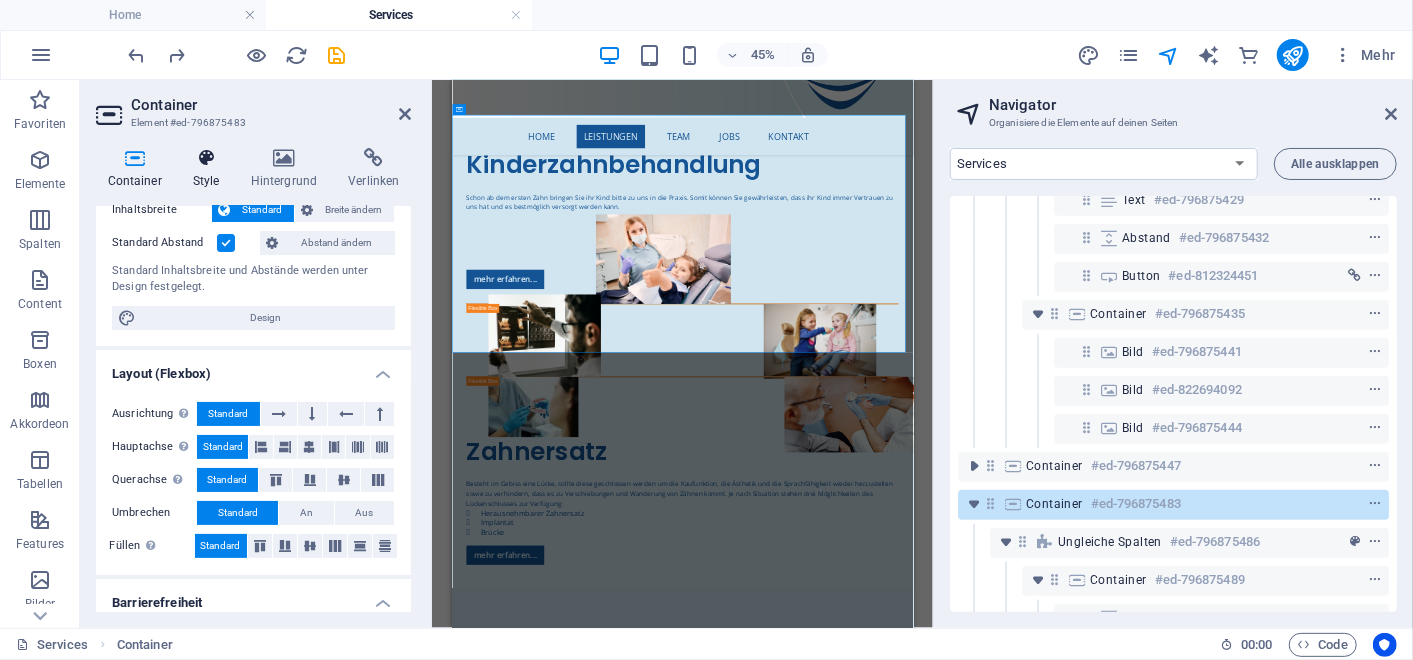 click at bounding box center [206, 158] 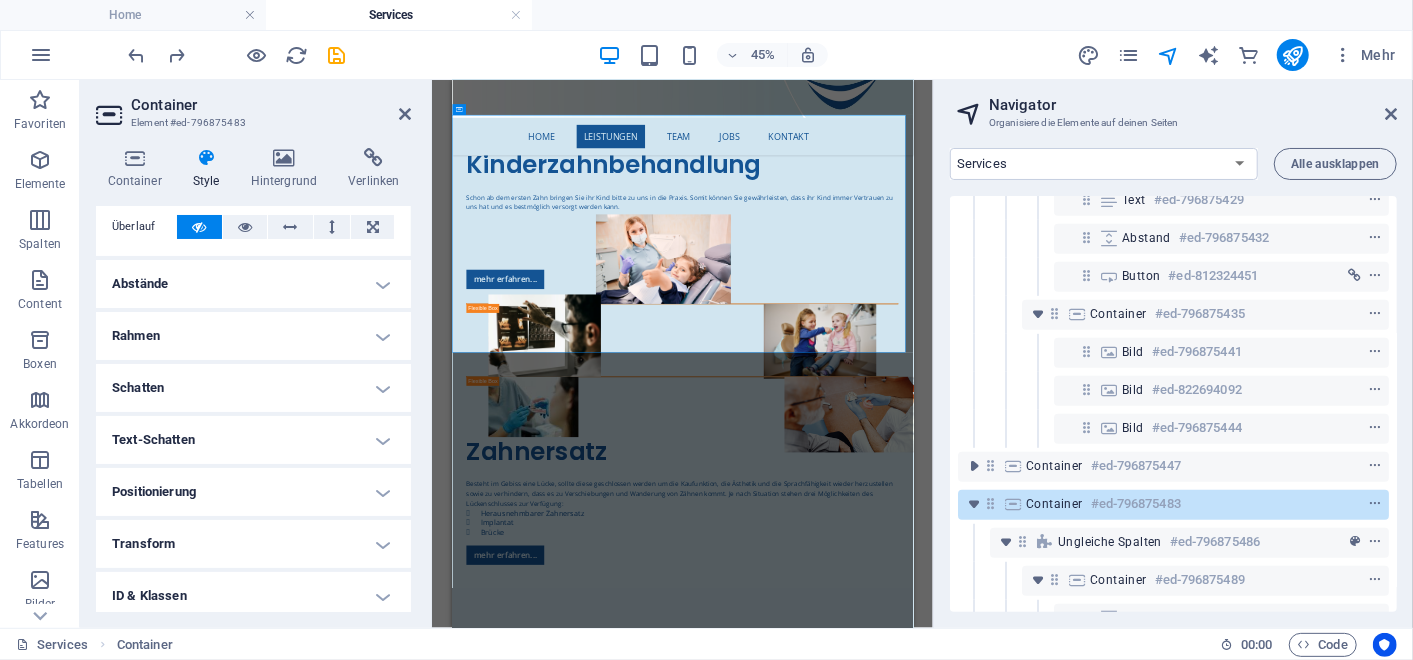 scroll, scrollTop: 224, scrollLeft: 0, axis: vertical 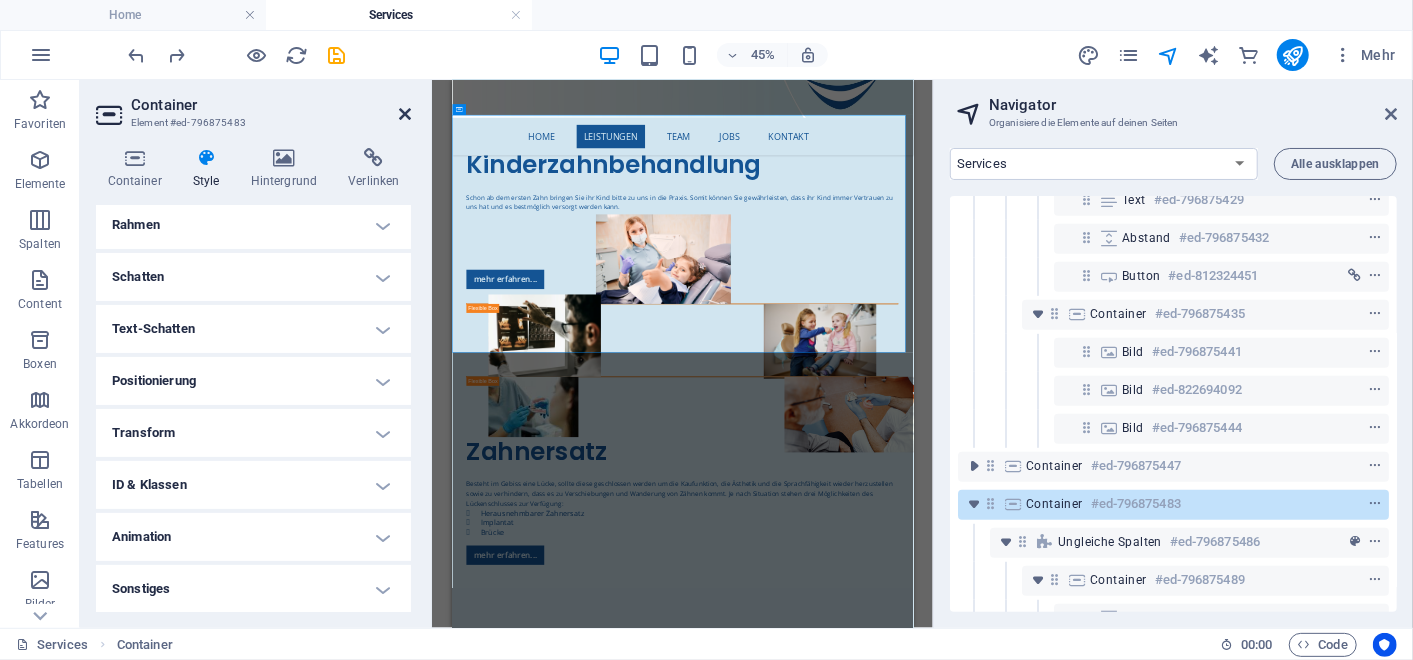 click at bounding box center [405, 114] 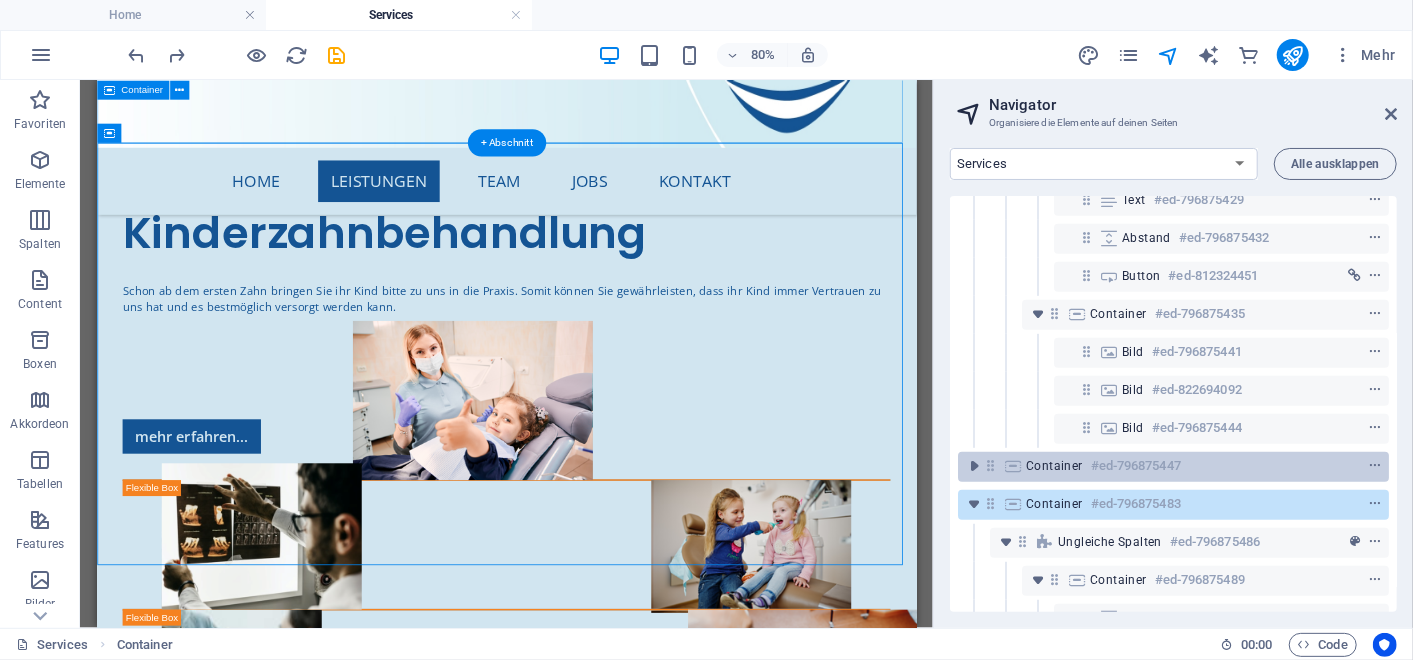 click on "Container #ed-796875447" at bounding box center (1173, 467) 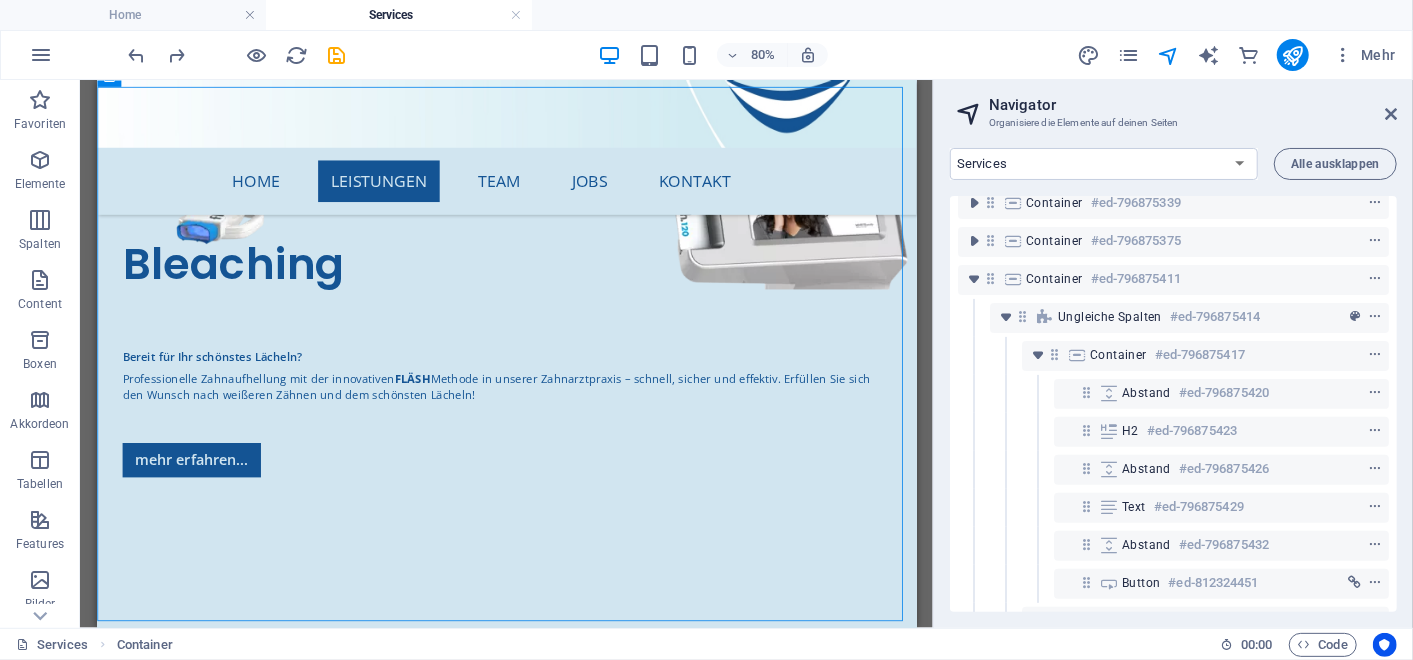 scroll, scrollTop: 317, scrollLeft: 0, axis: vertical 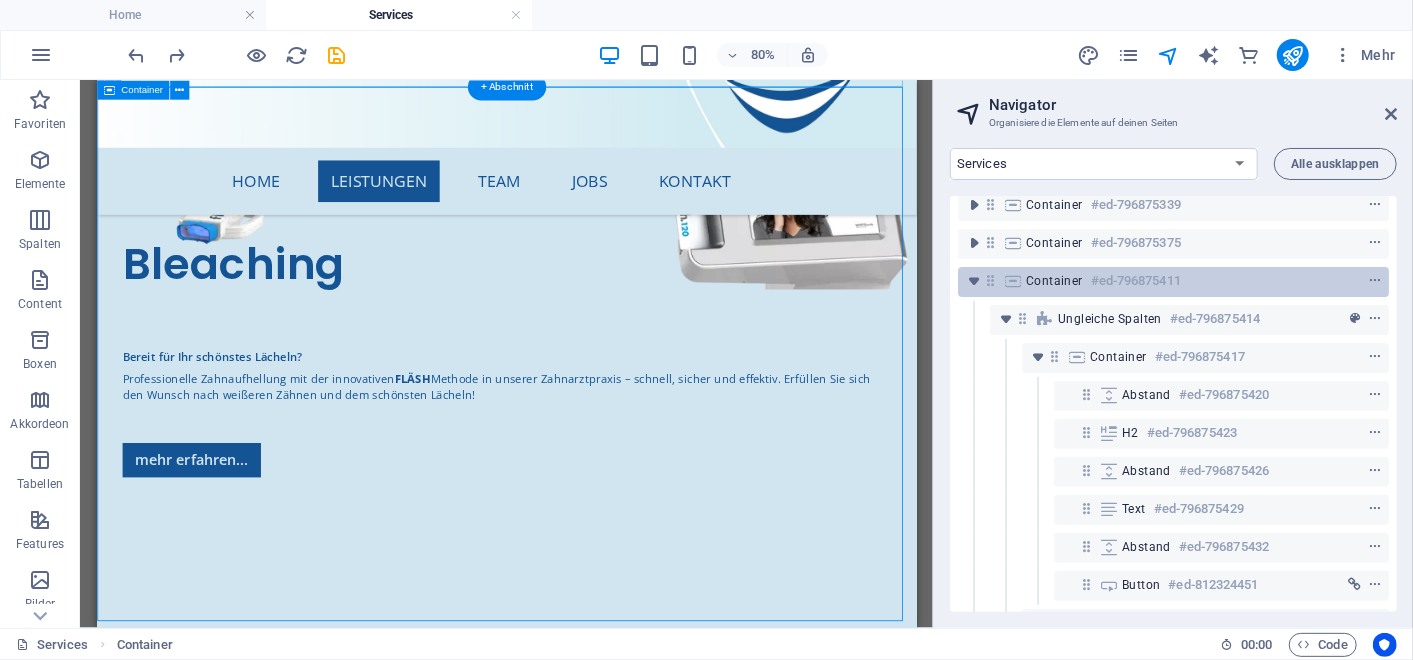 click at bounding box center [1013, 281] 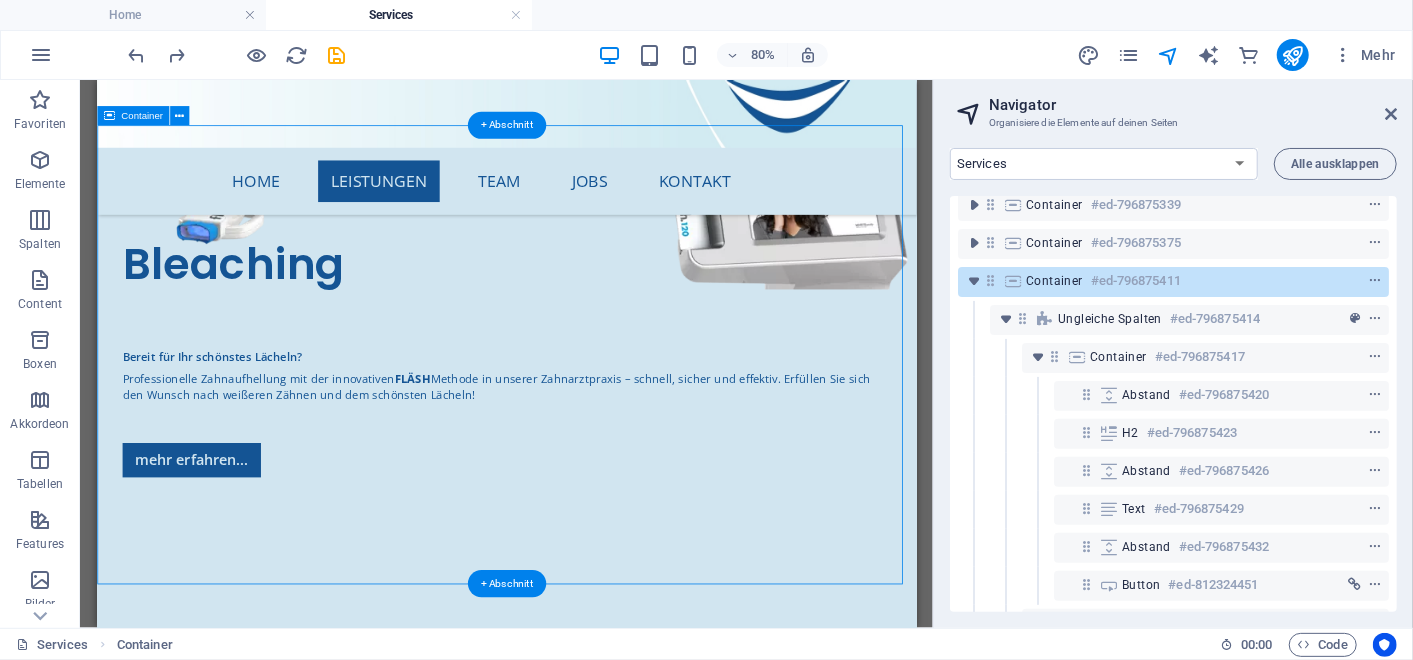 scroll, scrollTop: 4220, scrollLeft: 0, axis: vertical 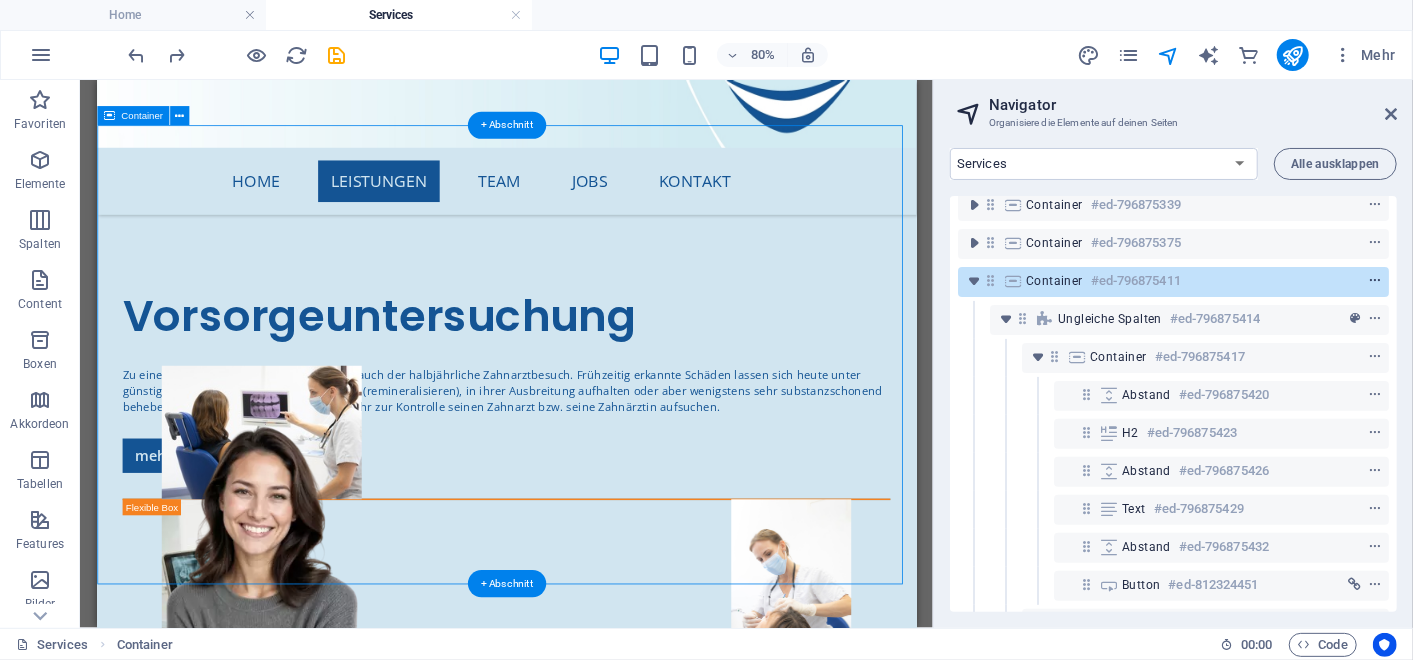 click at bounding box center (1375, 281) 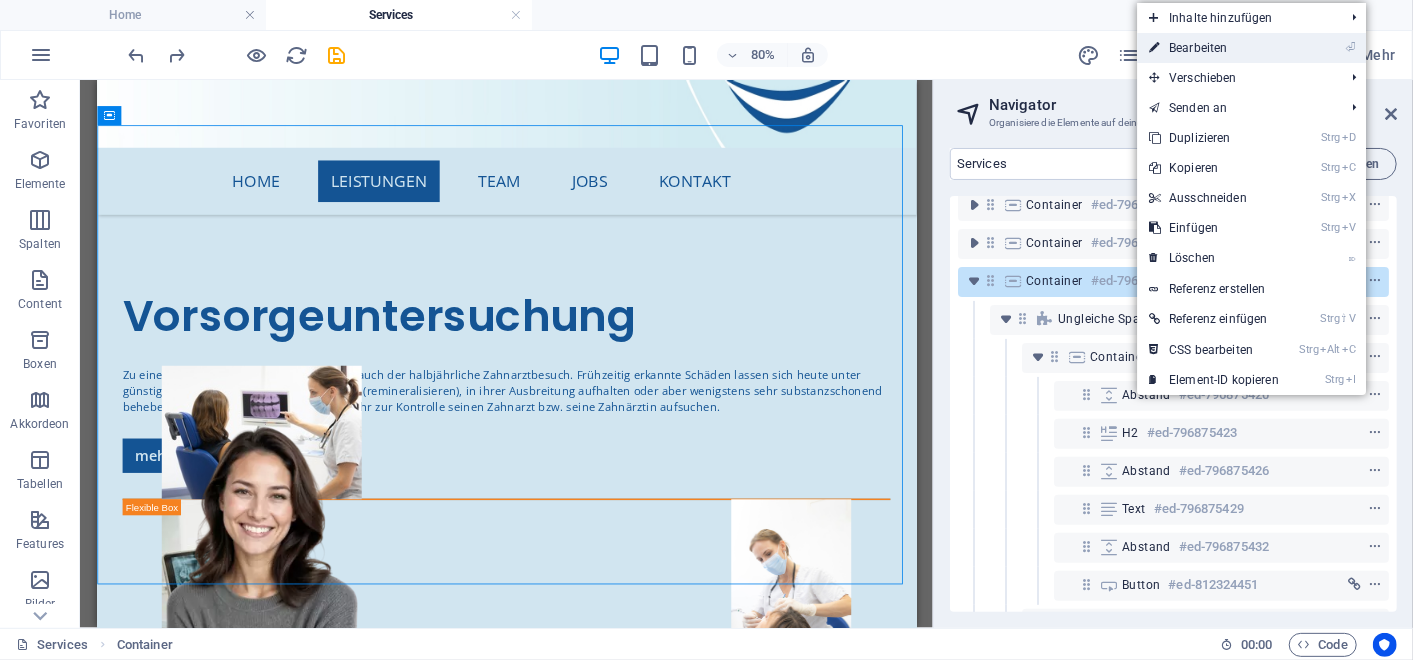 click on "⏎  Bearbeiten" at bounding box center (1214, 48) 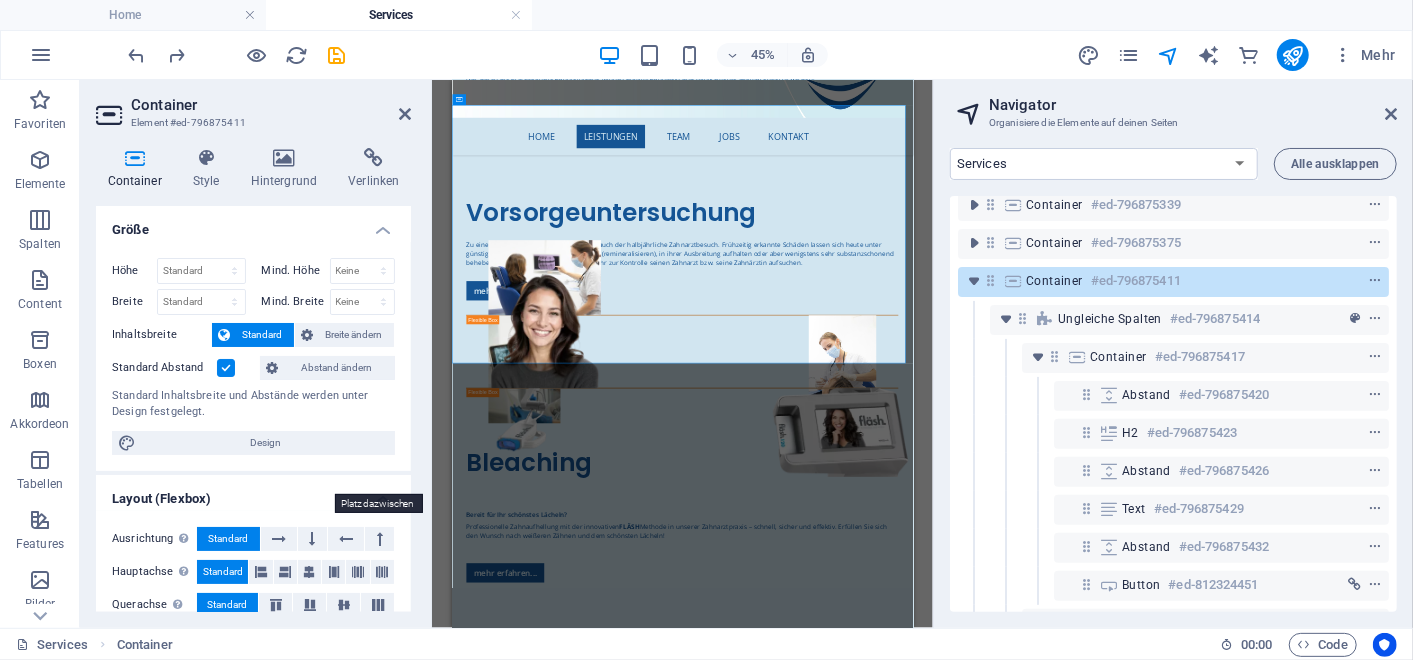 scroll, scrollTop: 0, scrollLeft: 0, axis: both 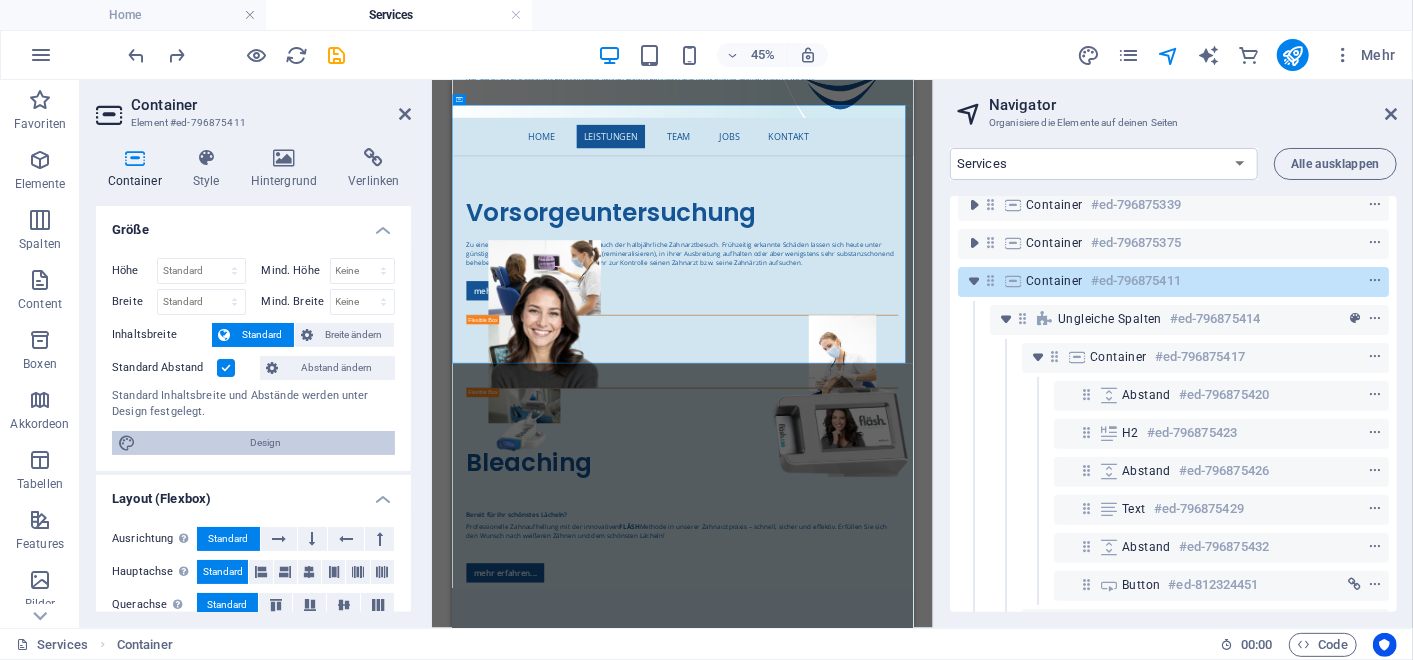 click on "Design" at bounding box center [265, 443] 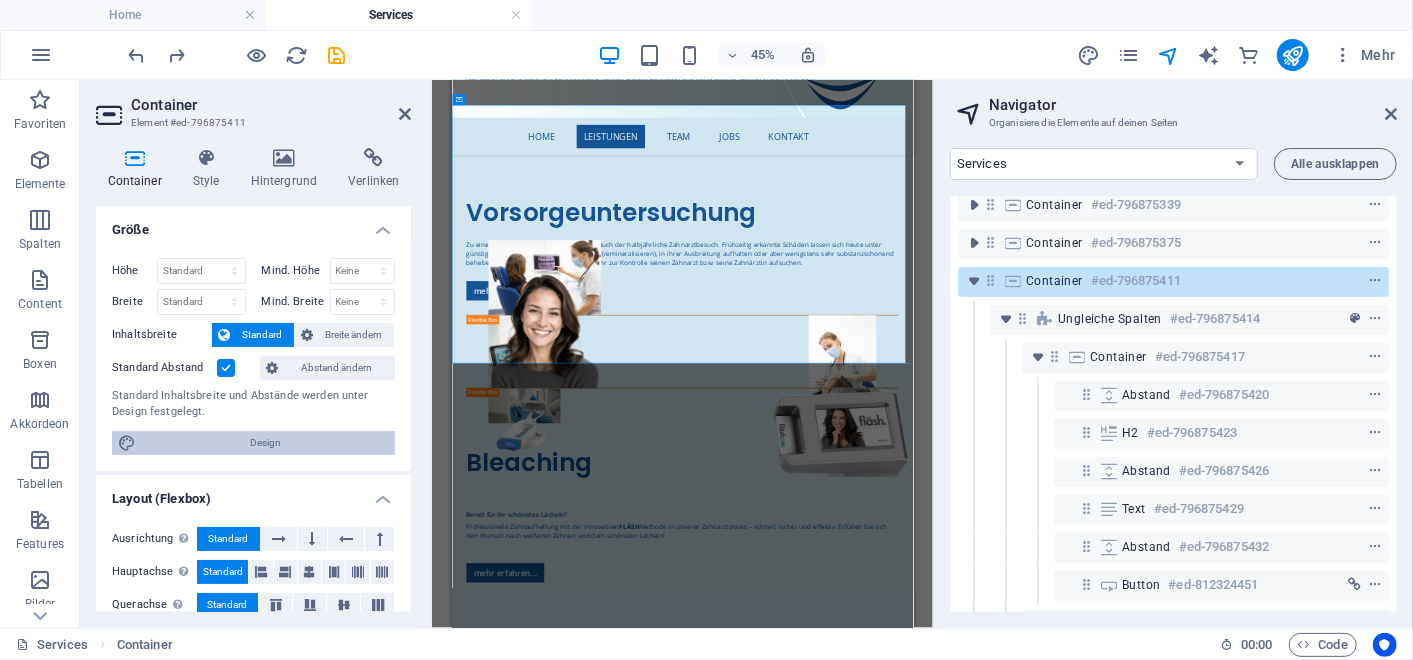 select on "px" 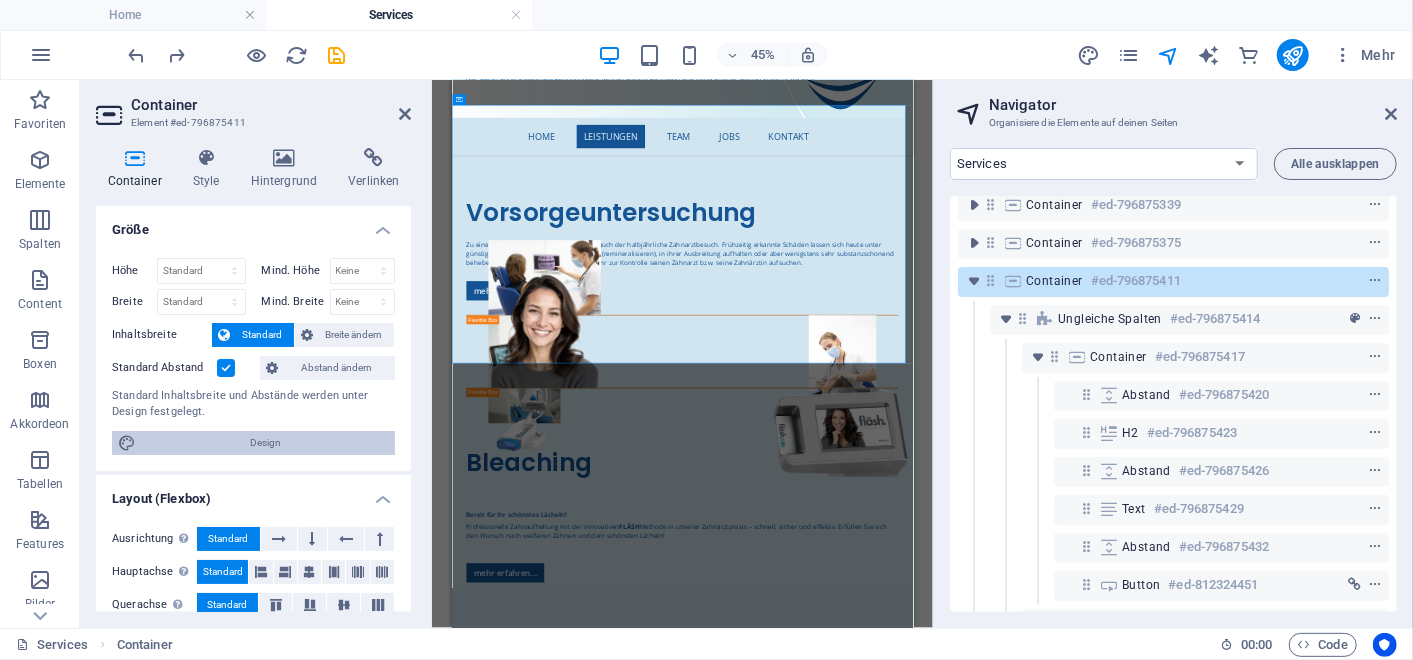 select on "400" 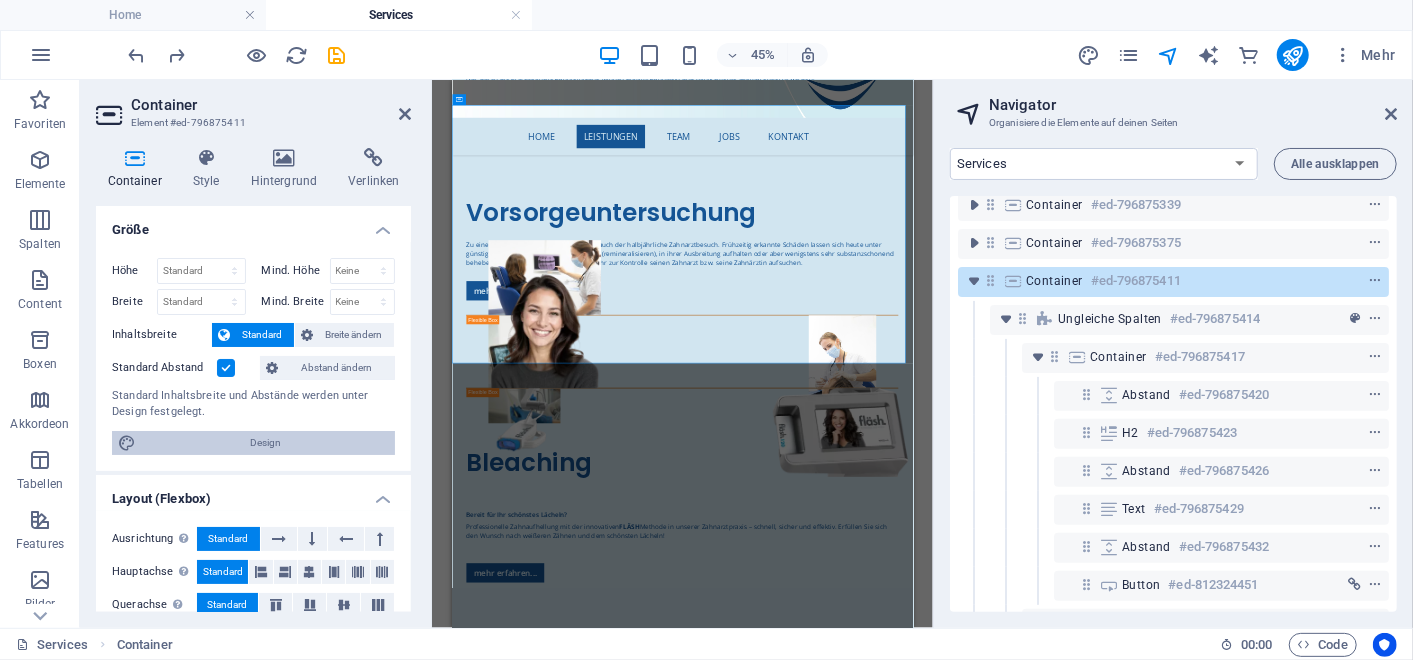 select on "rem" 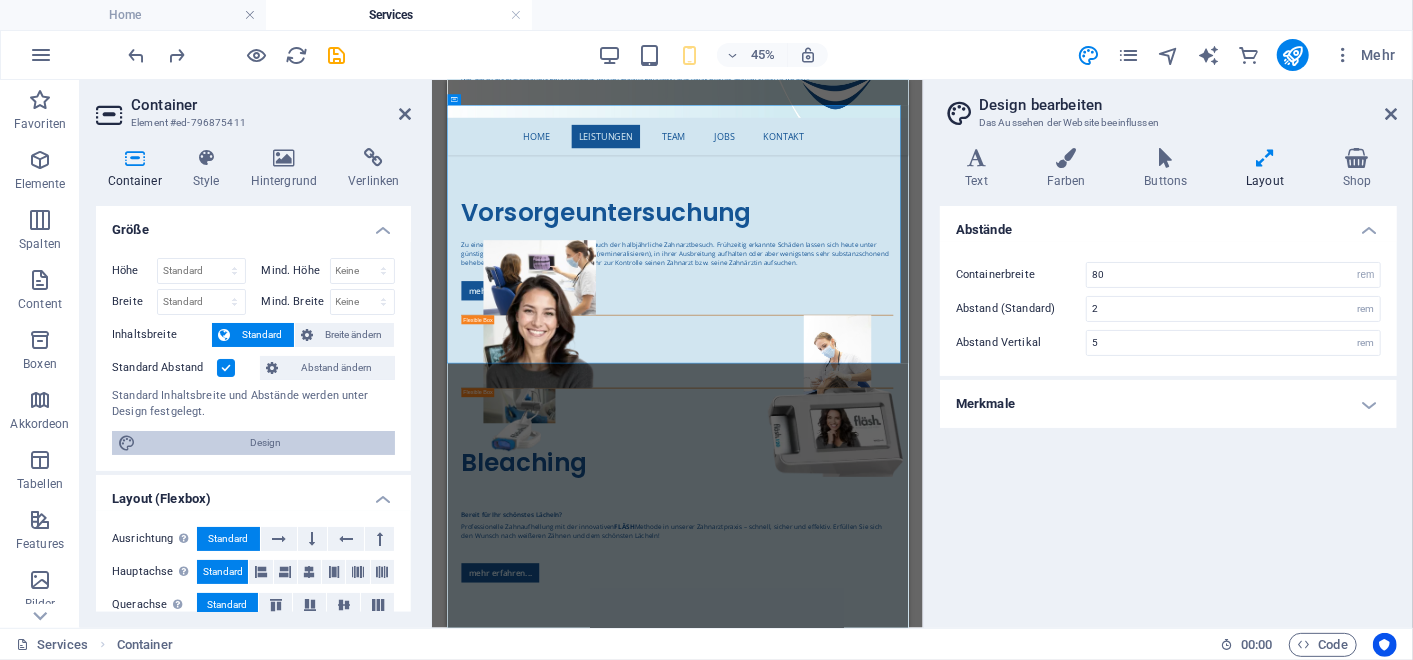 type on "5" 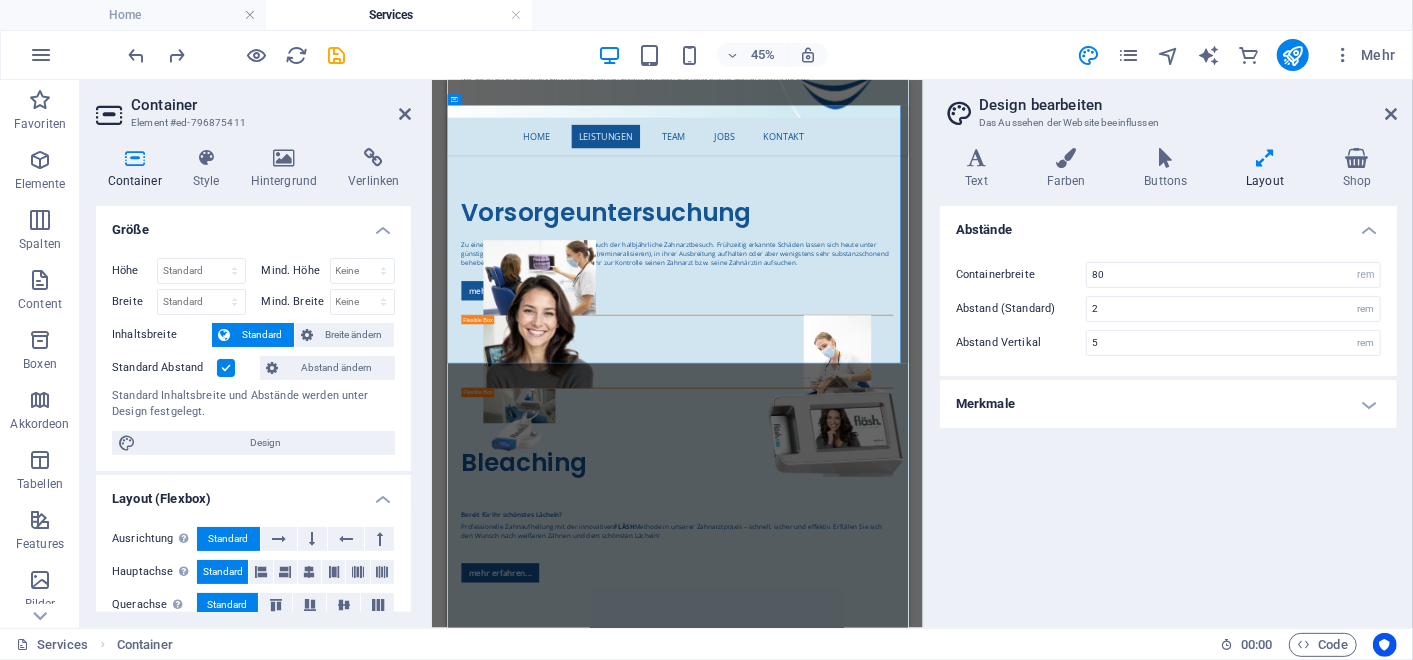 click on "Merkmale" at bounding box center [1168, 404] 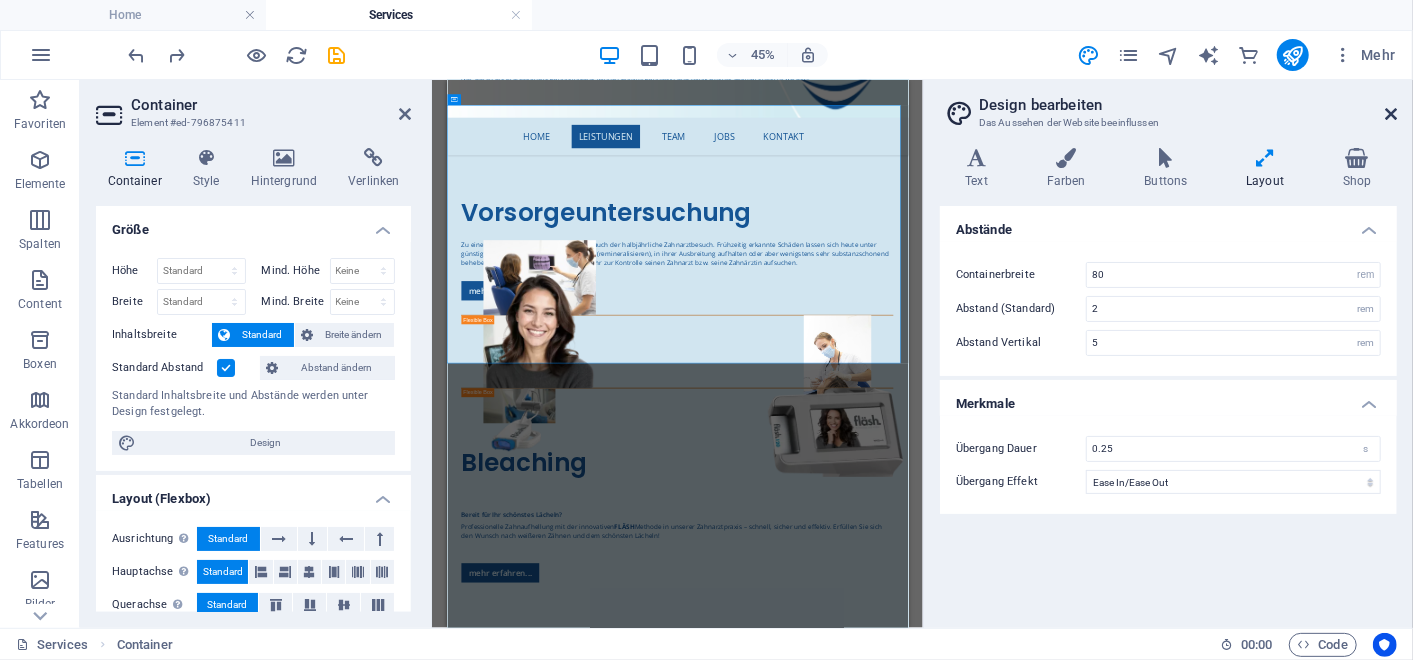 click at bounding box center (1391, 114) 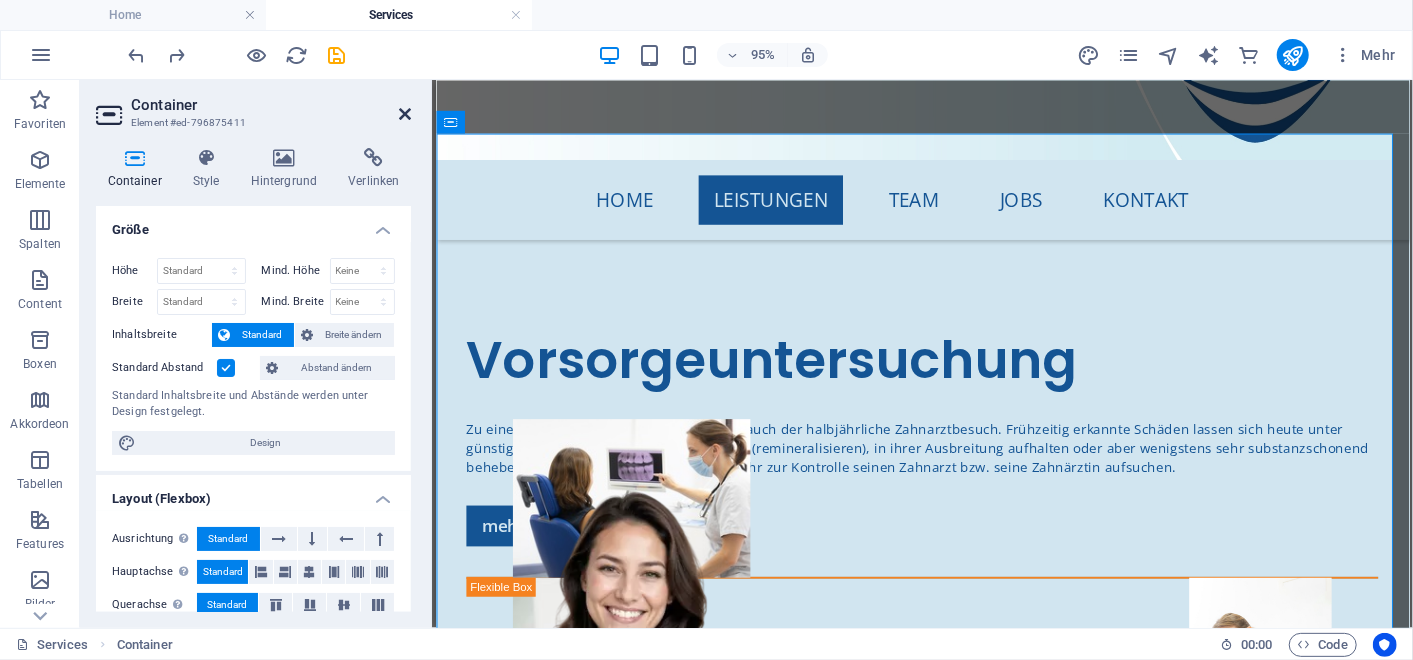 click at bounding box center (405, 114) 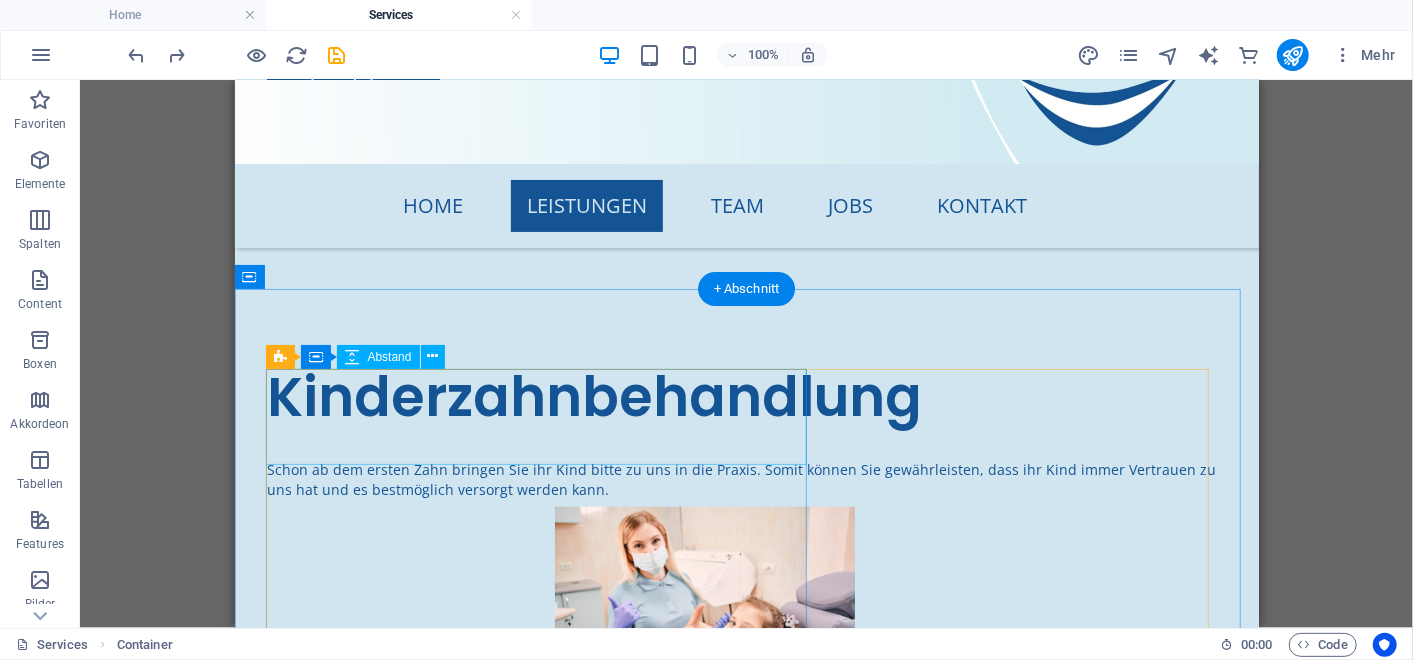 scroll, scrollTop: 5309, scrollLeft: 0, axis: vertical 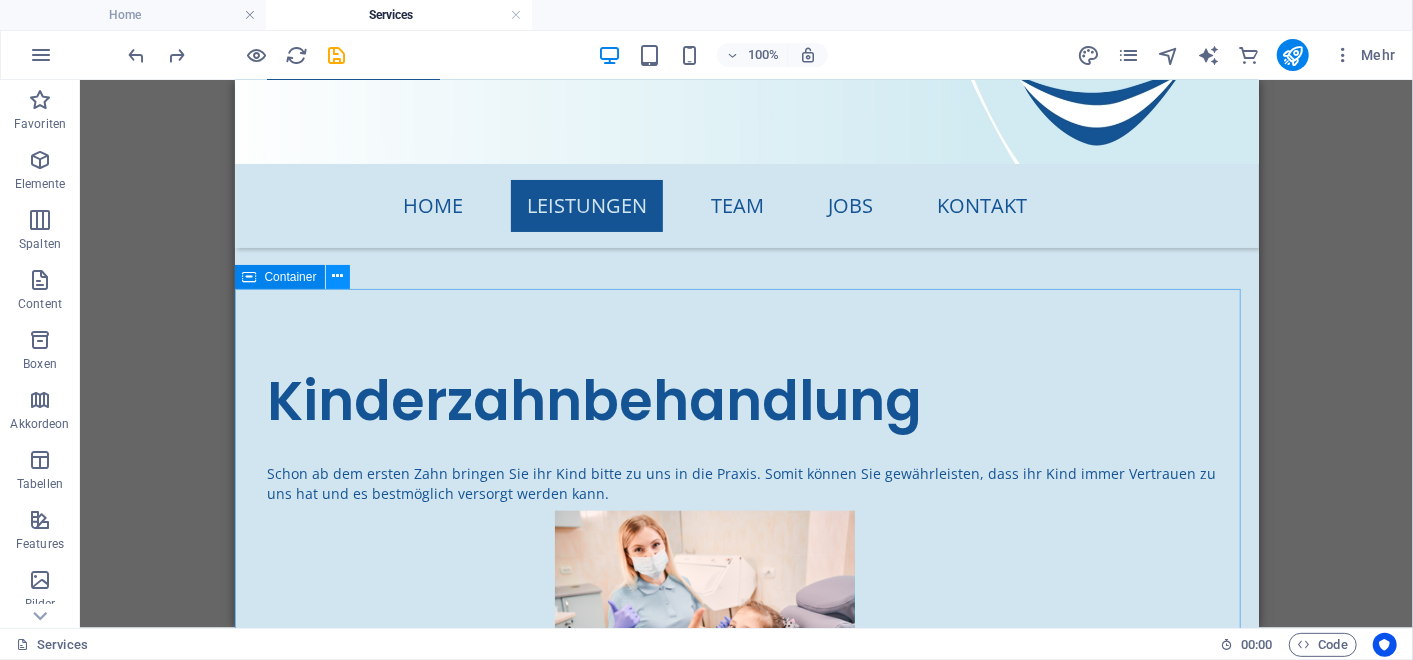 click at bounding box center [337, 276] 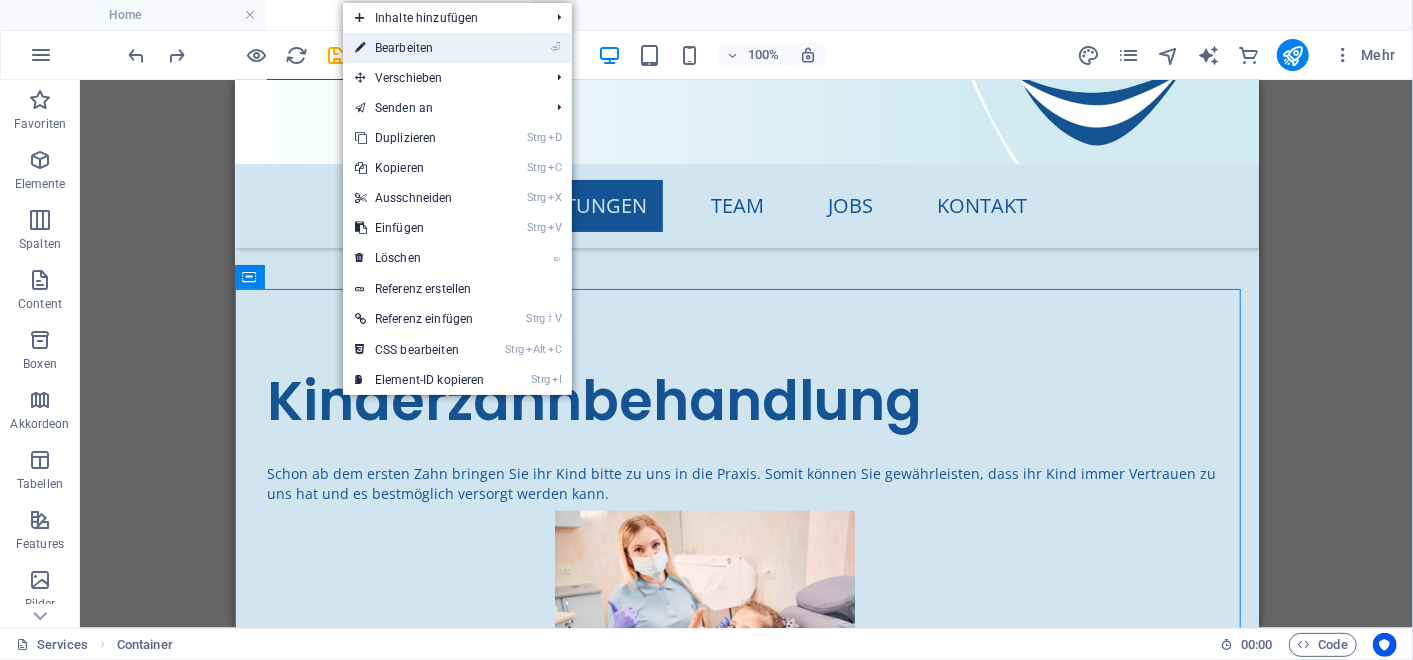 click on "⏎  Bearbeiten" at bounding box center (420, 48) 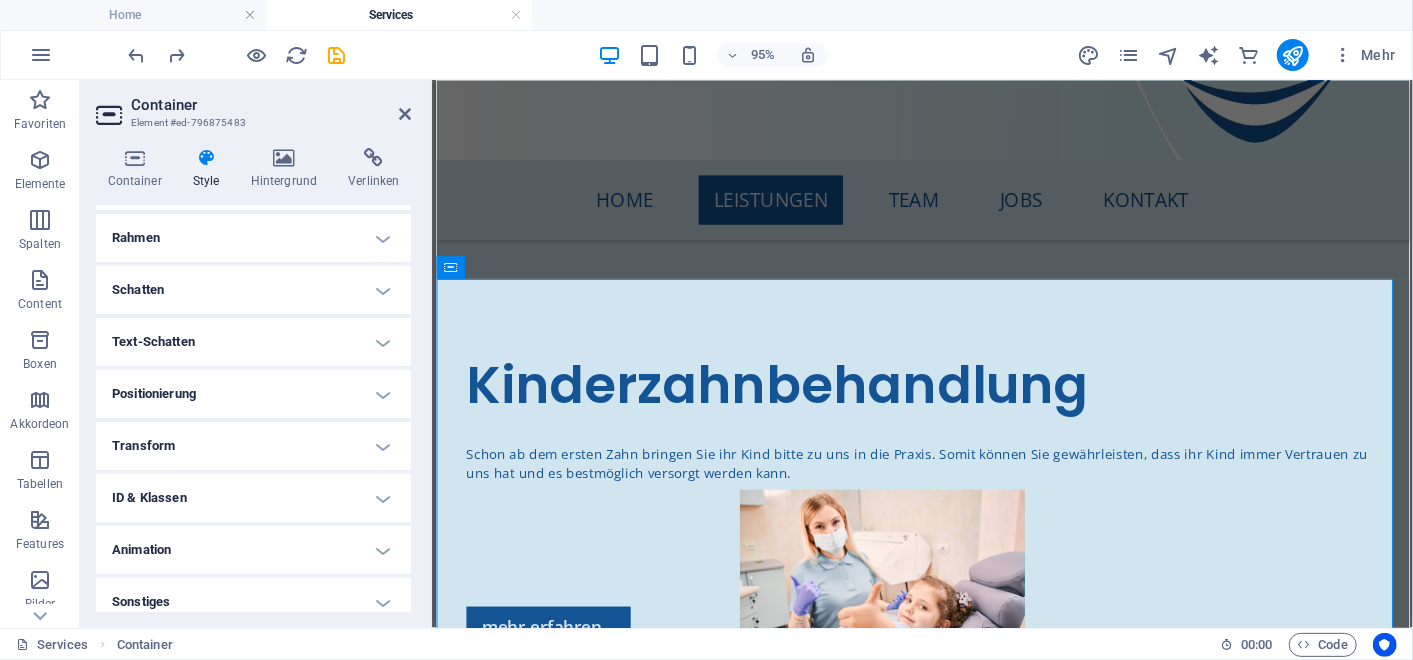 scroll, scrollTop: 224, scrollLeft: 0, axis: vertical 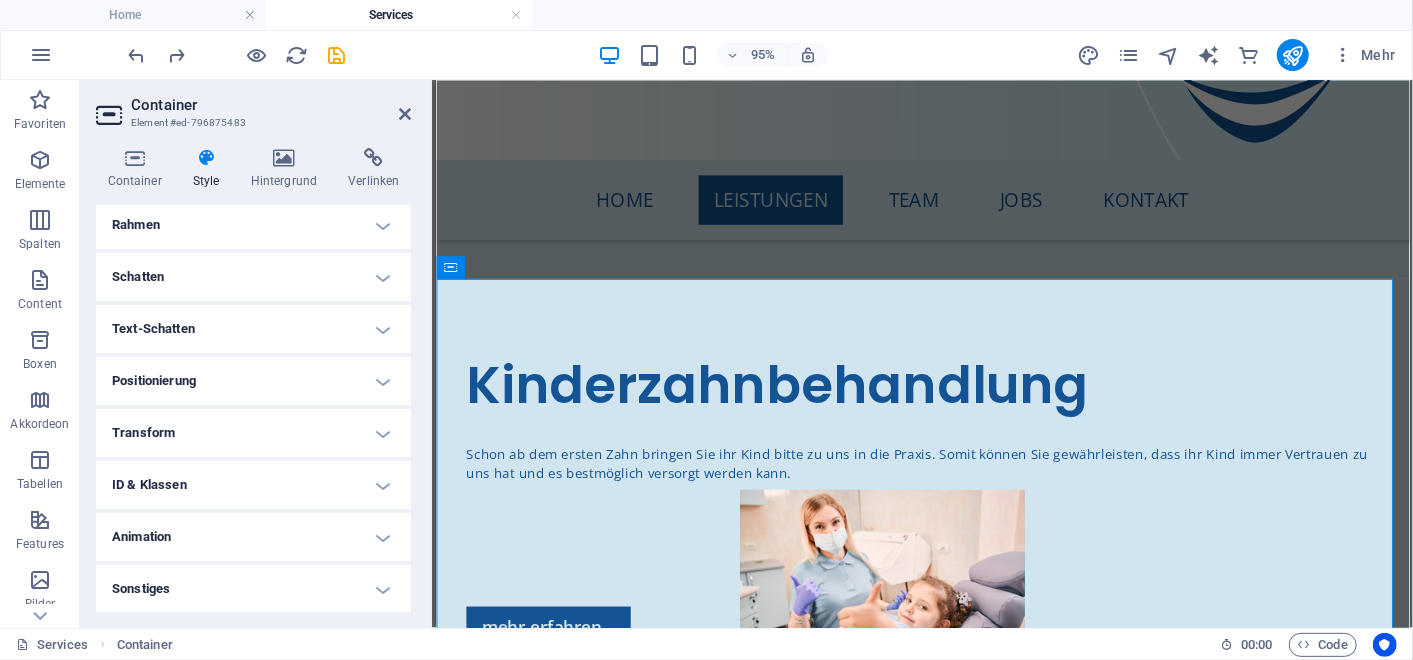 click on "ID & Klassen" at bounding box center [253, 485] 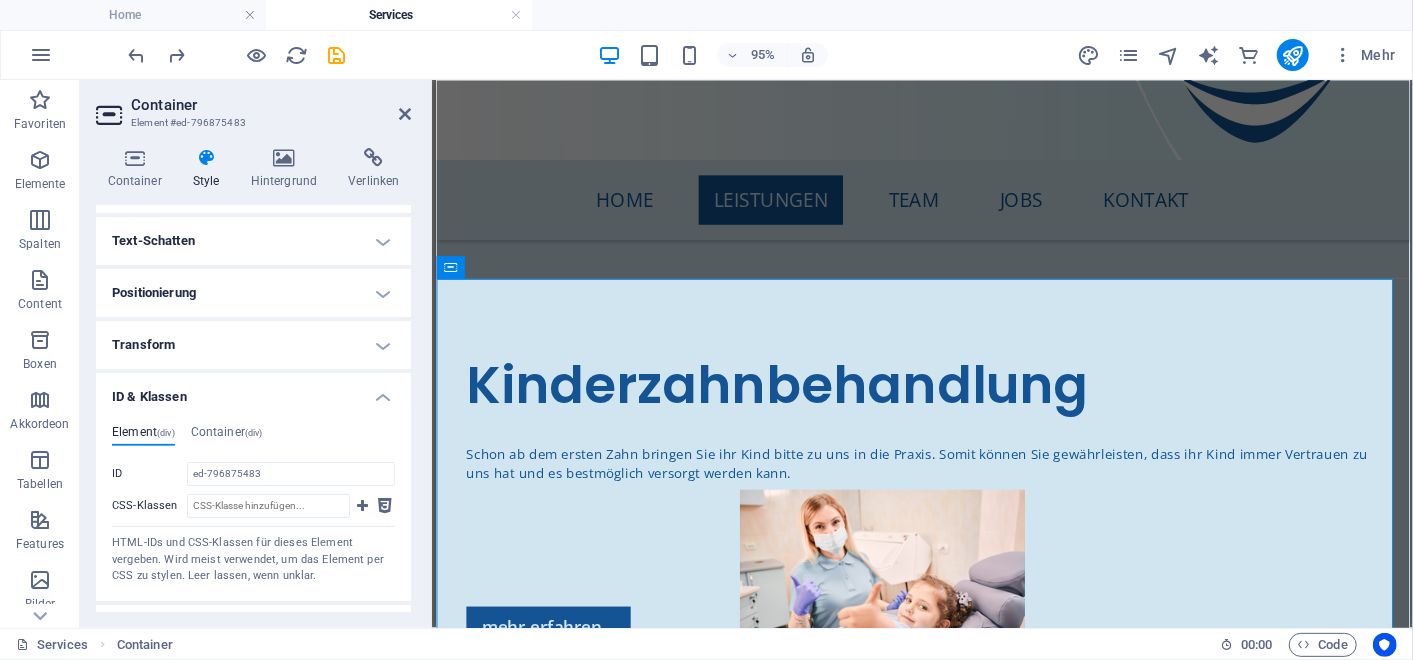 scroll, scrollTop: 279, scrollLeft: 0, axis: vertical 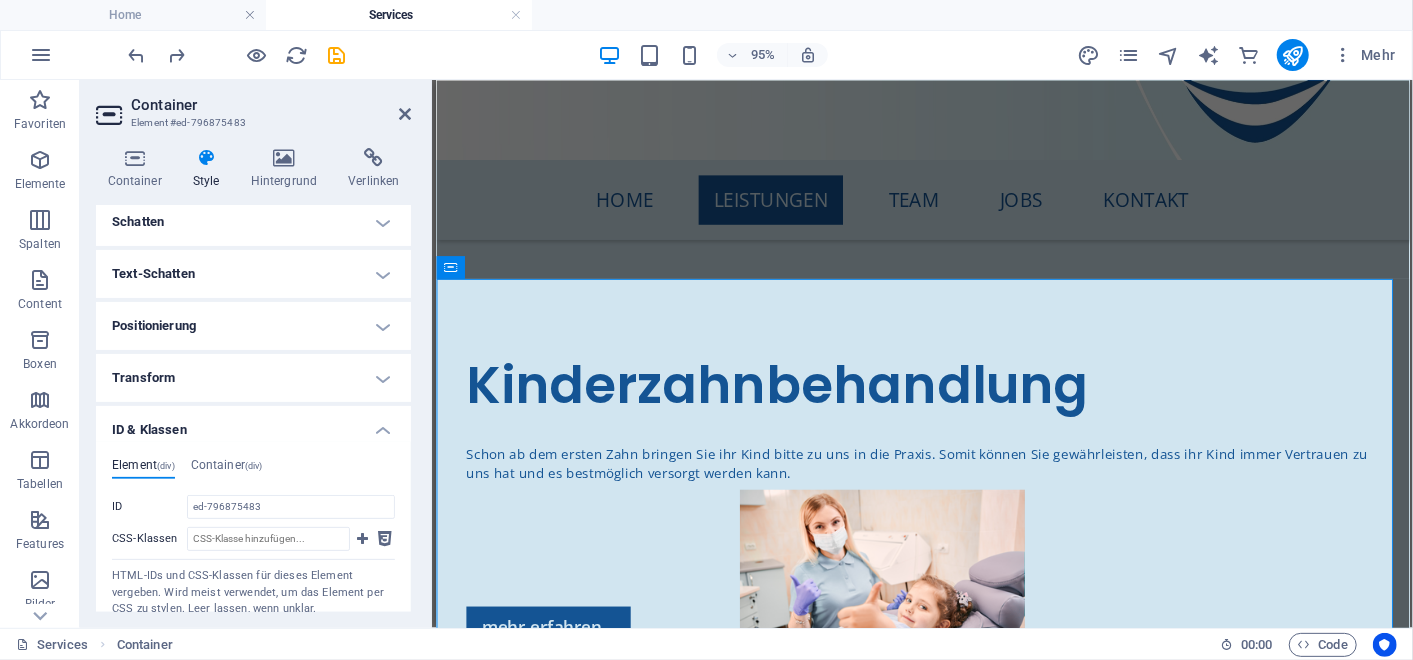 click on "Transform" at bounding box center (253, 378) 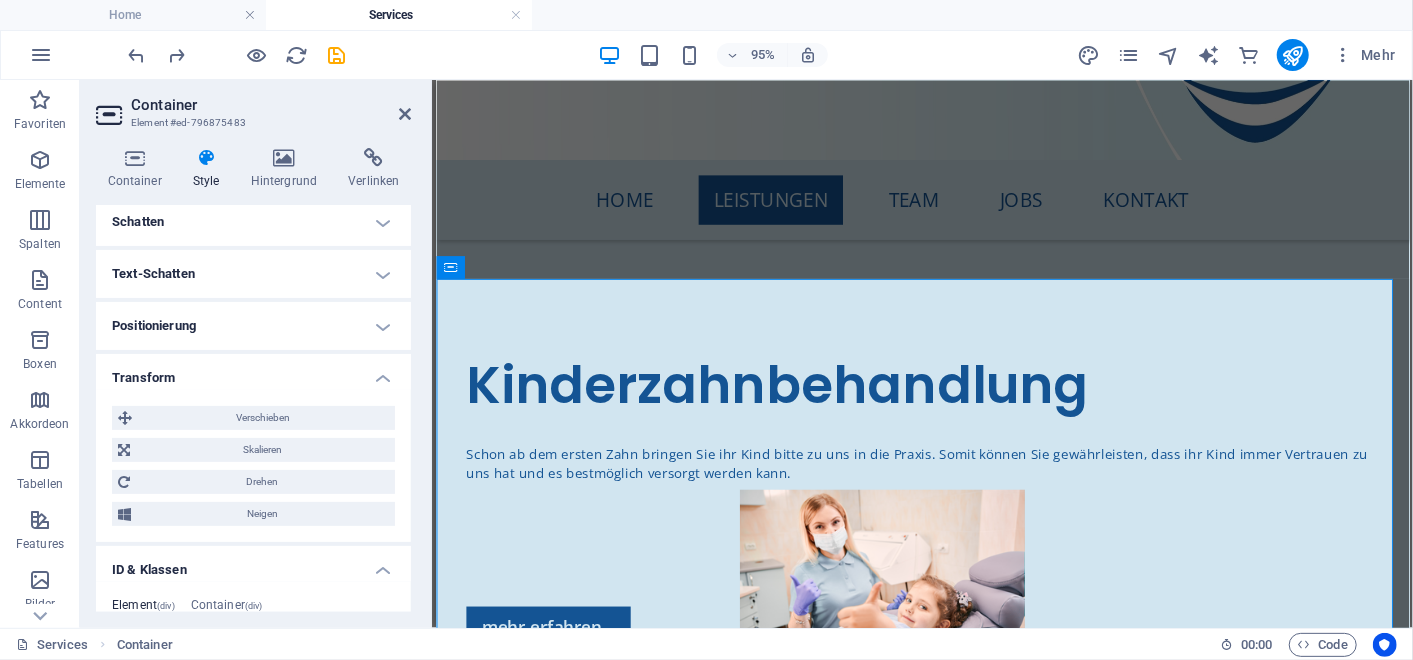 click on "Positionierung" at bounding box center (253, 326) 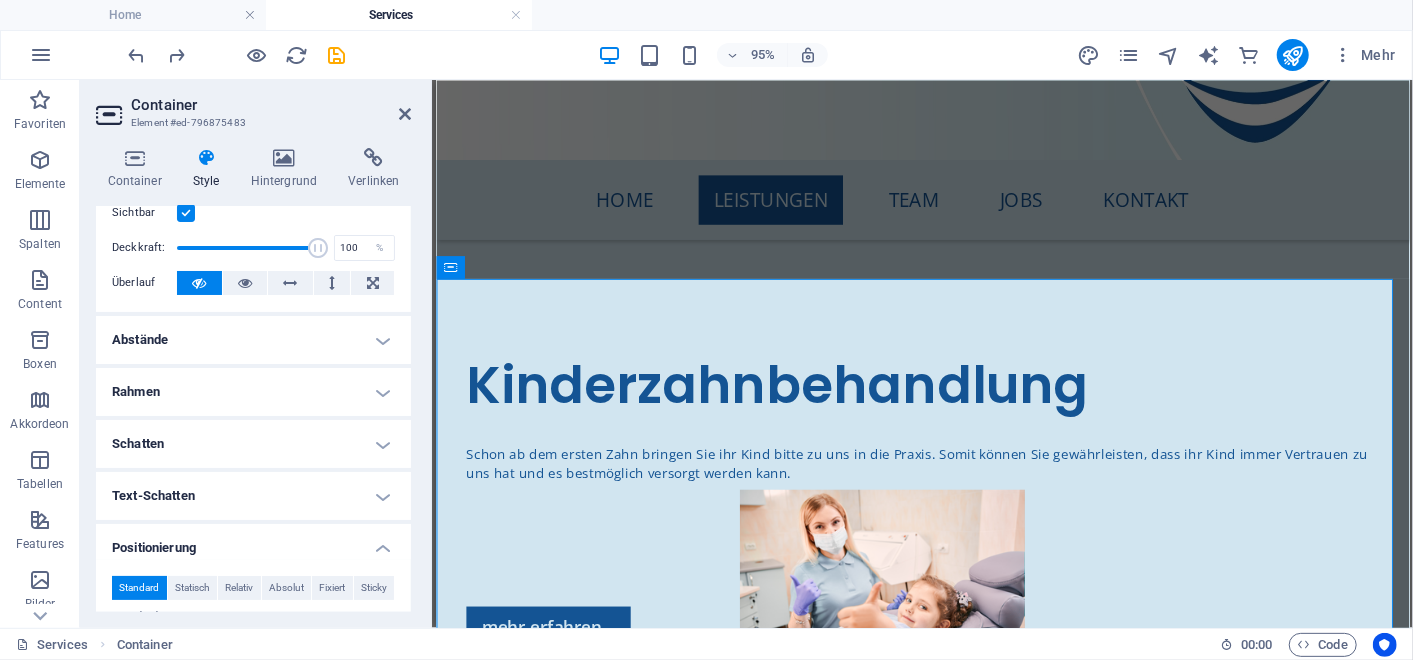 scroll, scrollTop: 22, scrollLeft: 0, axis: vertical 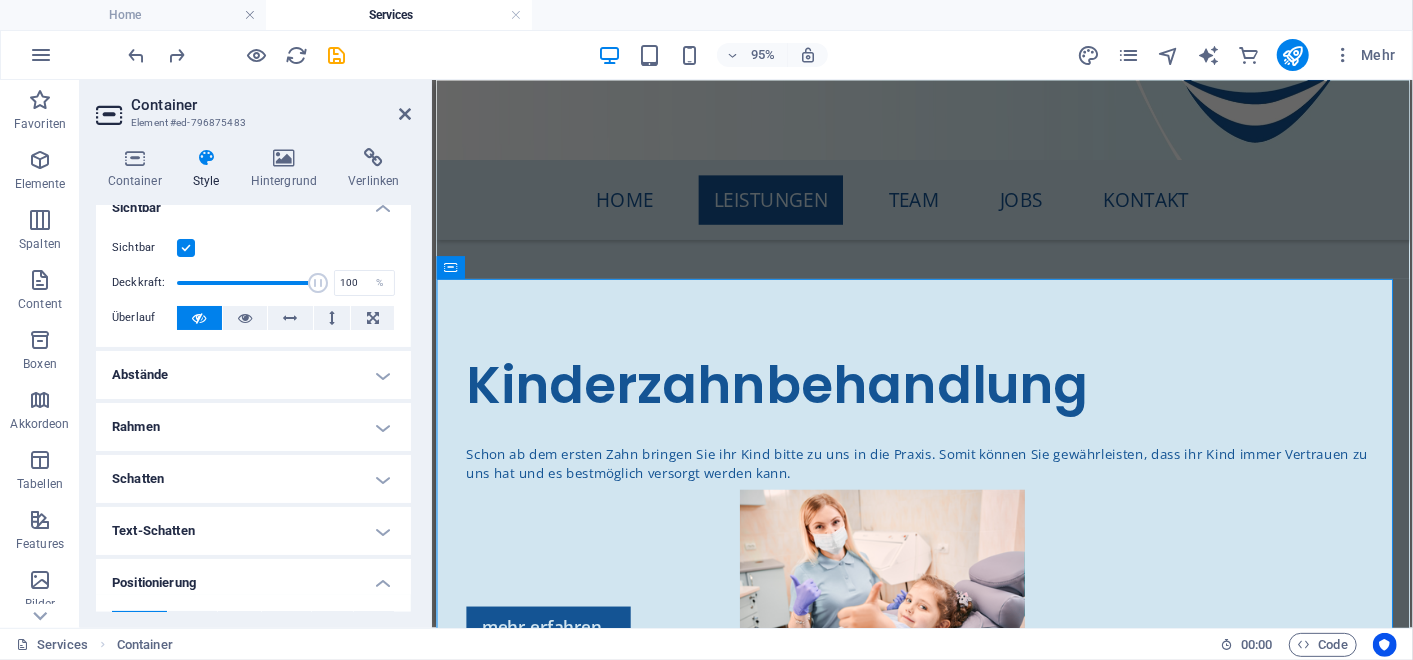 click on "Abstände" at bounding box center (253, 375) 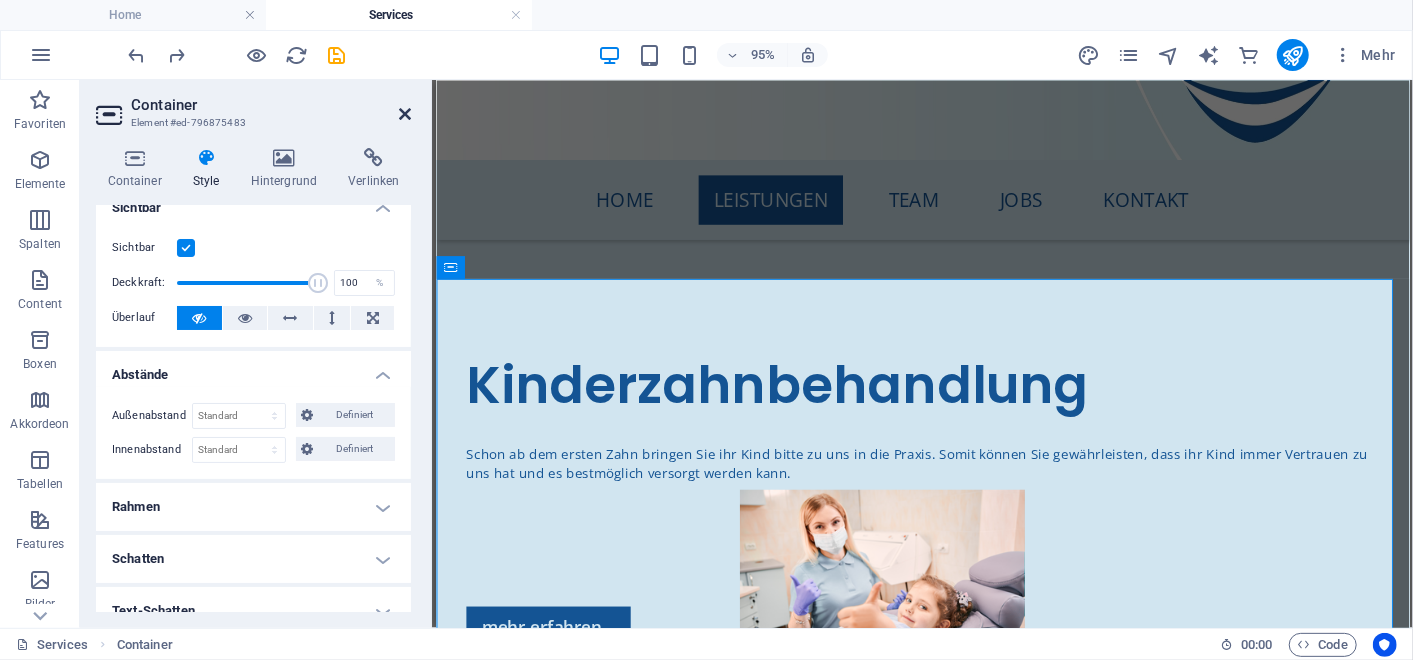 click at bounding box center (405, 114) 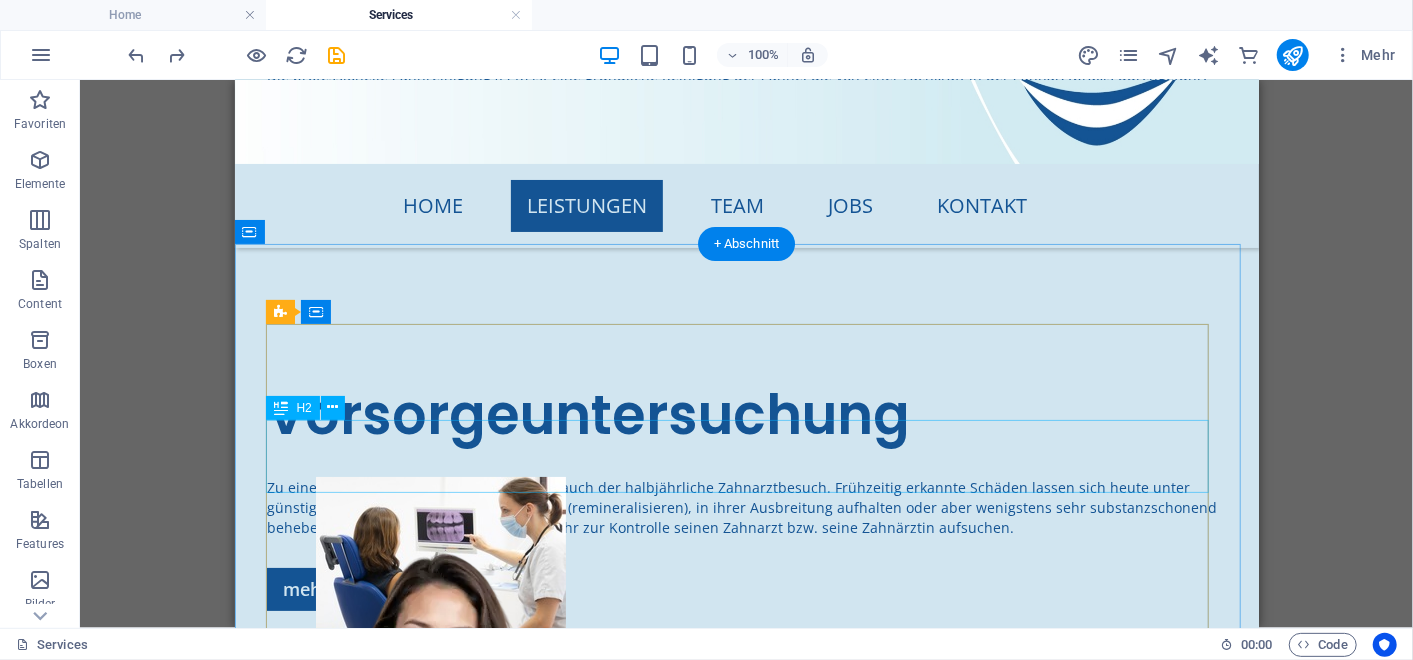 scroll, scrollTop: 4113, scrollLeft: 0, axis: vertical 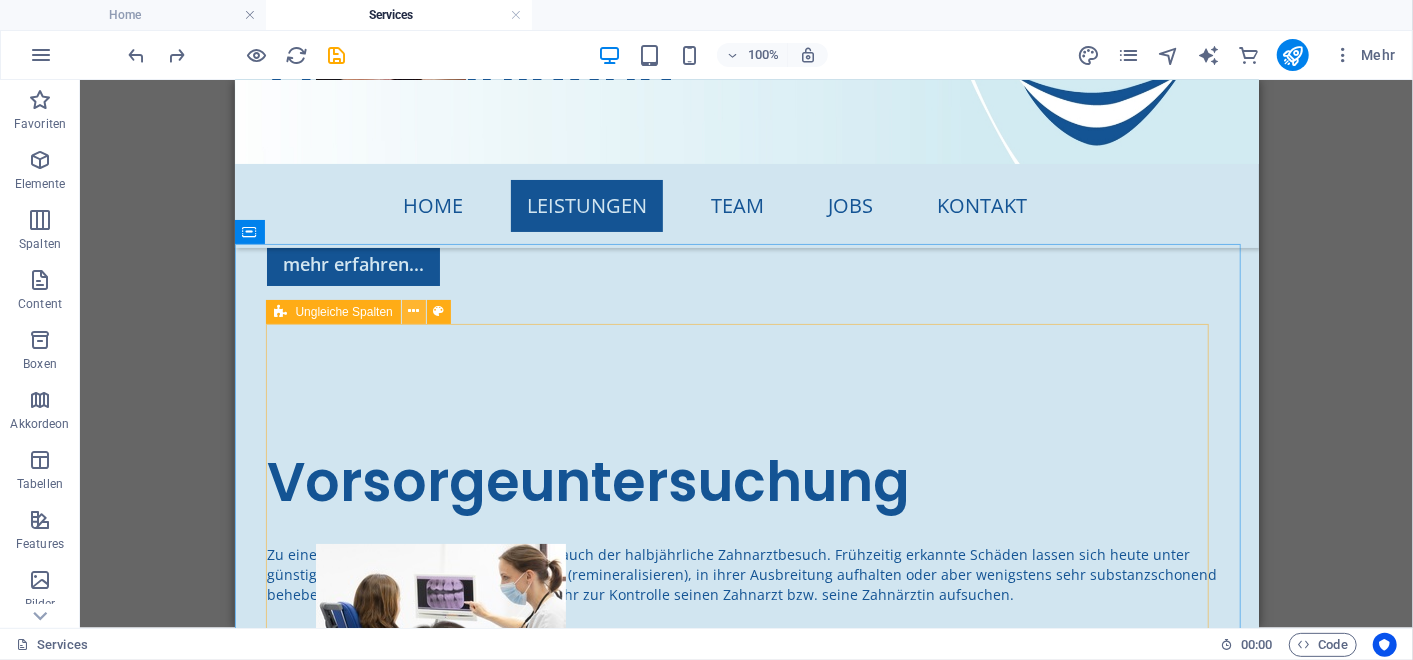 click at bounding box center [413, 311] 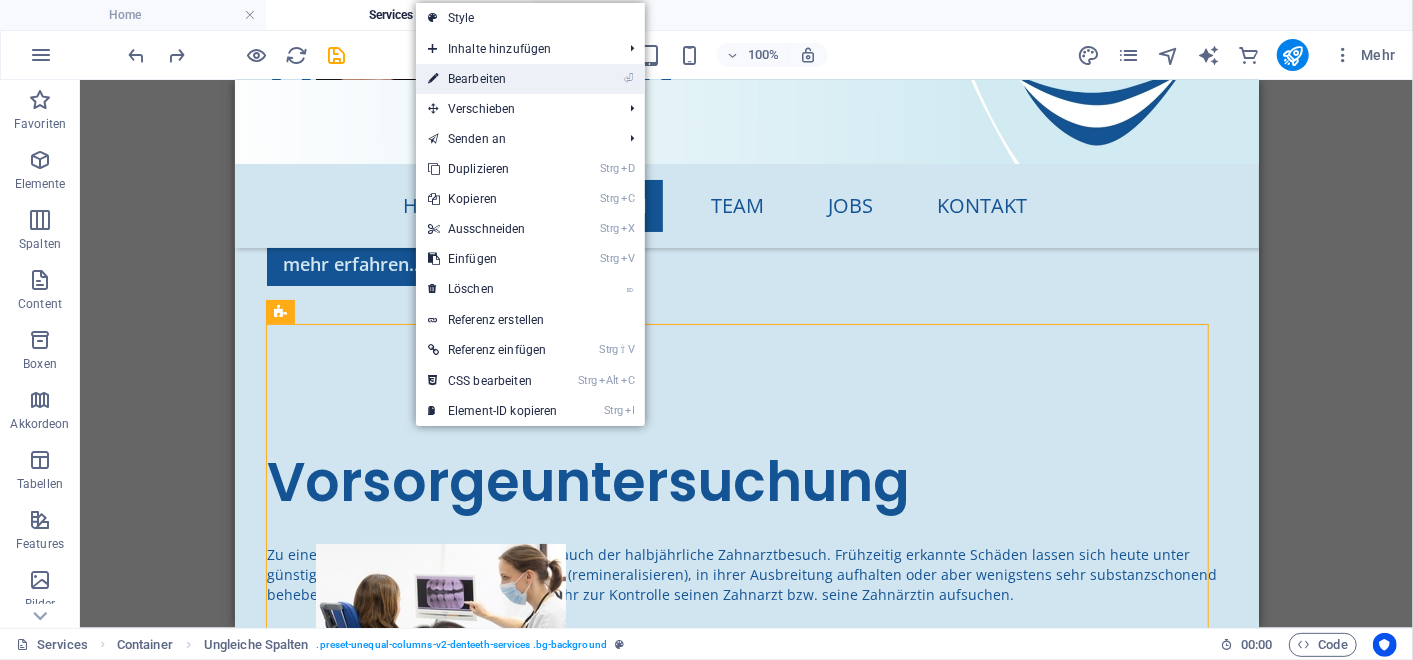 click on "⏎  Bearbeiten" at bounding box center [493, 79] 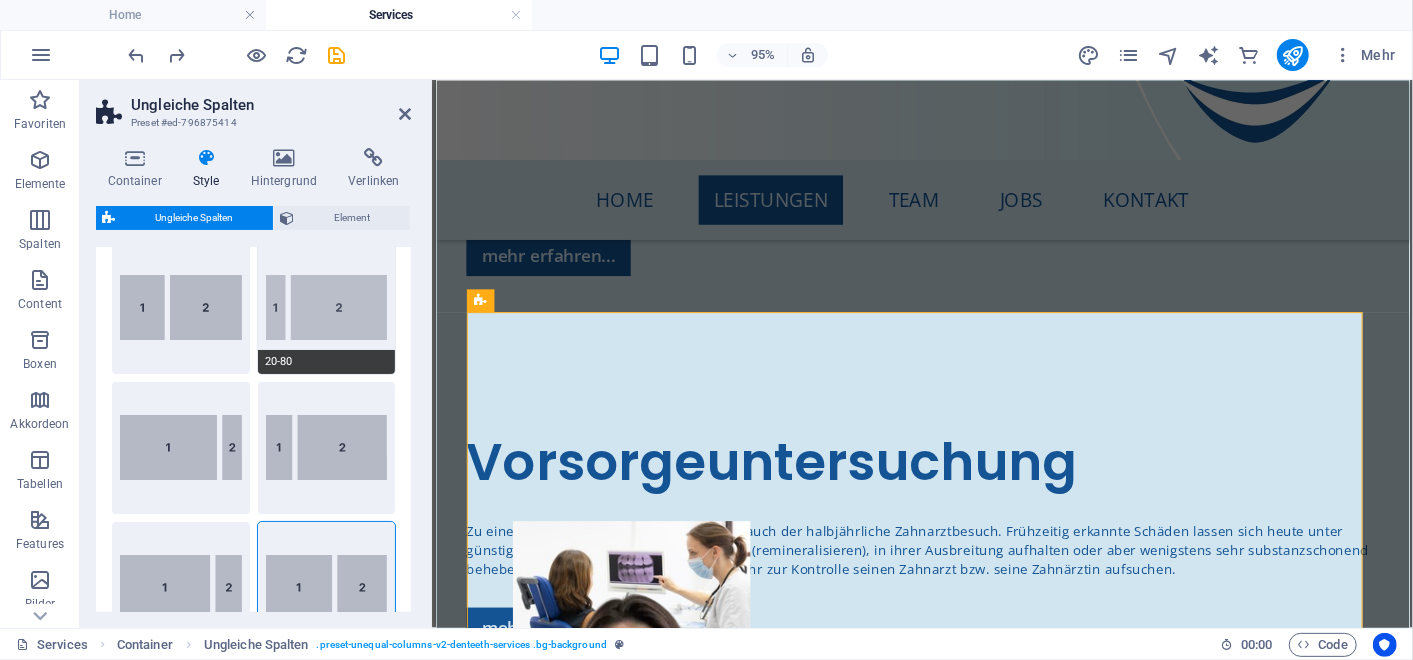 scroll, scrollTop: 0, scrollLeft: 0, axis: both 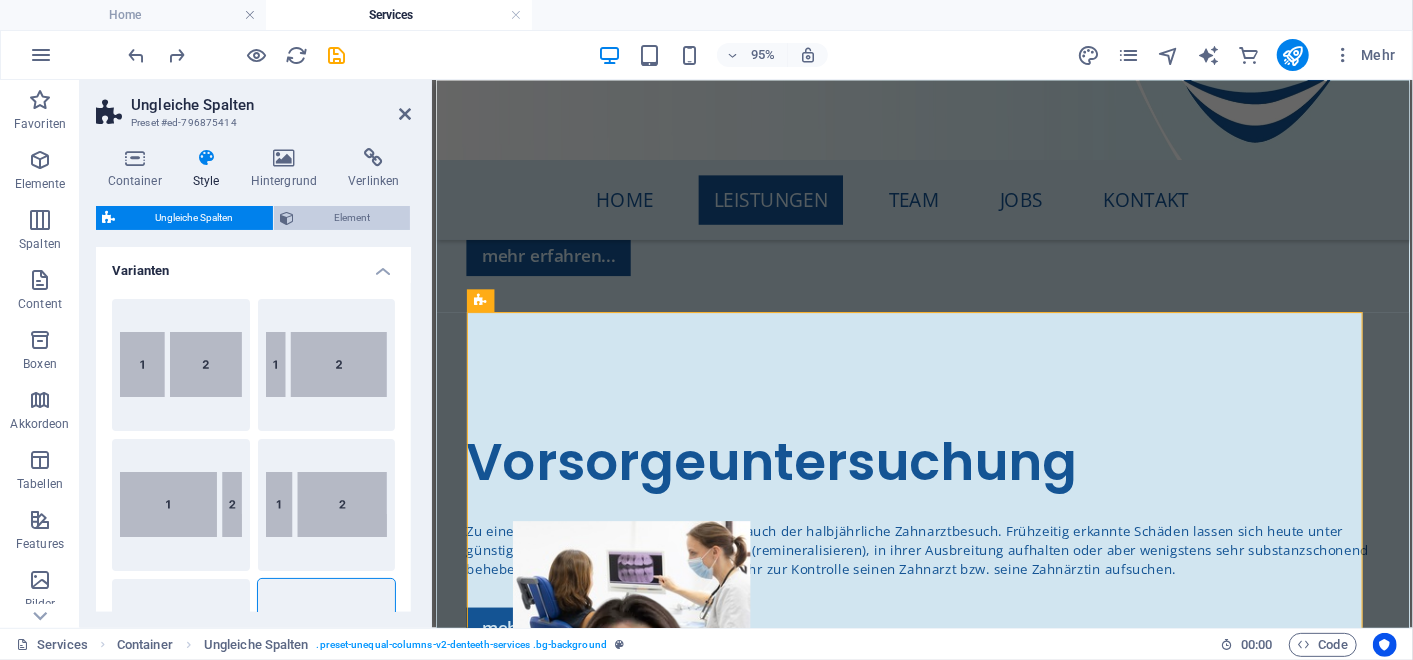 click on "Element" at bounding box center (352, 218) 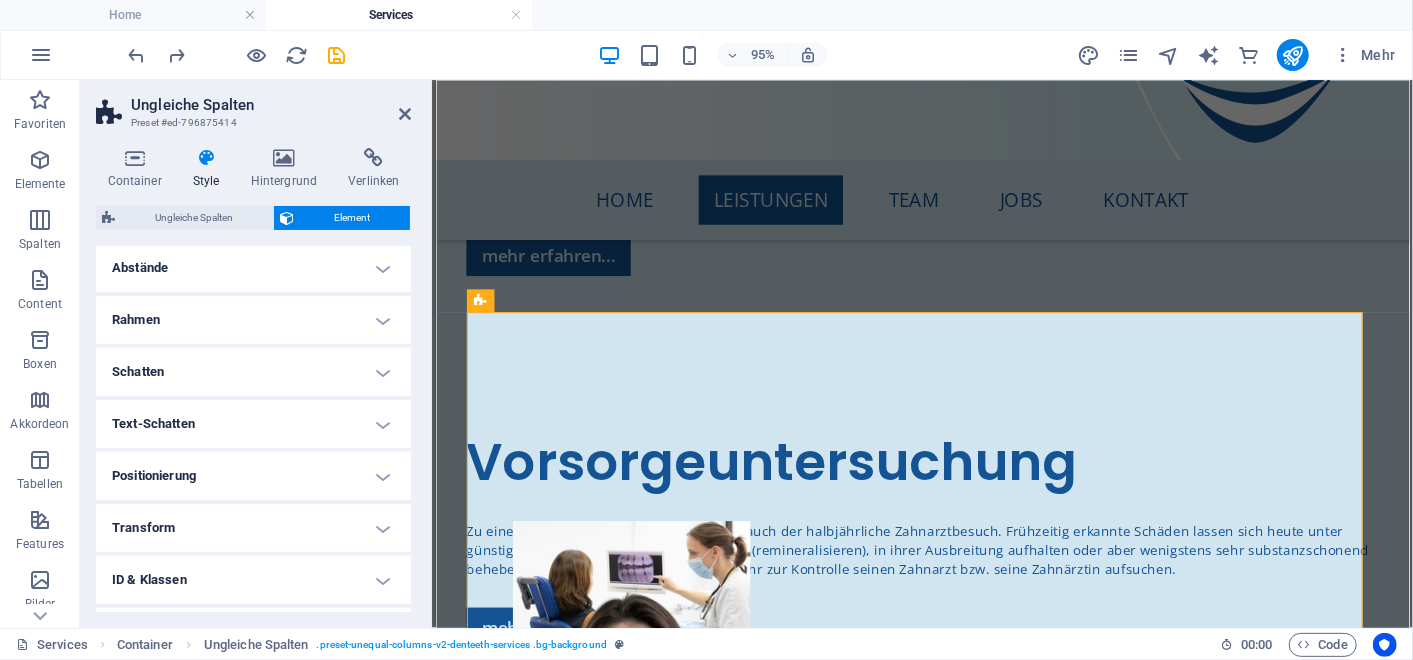 scroll, scrollTop: 402, scrollLeft: 0, axis: vertical 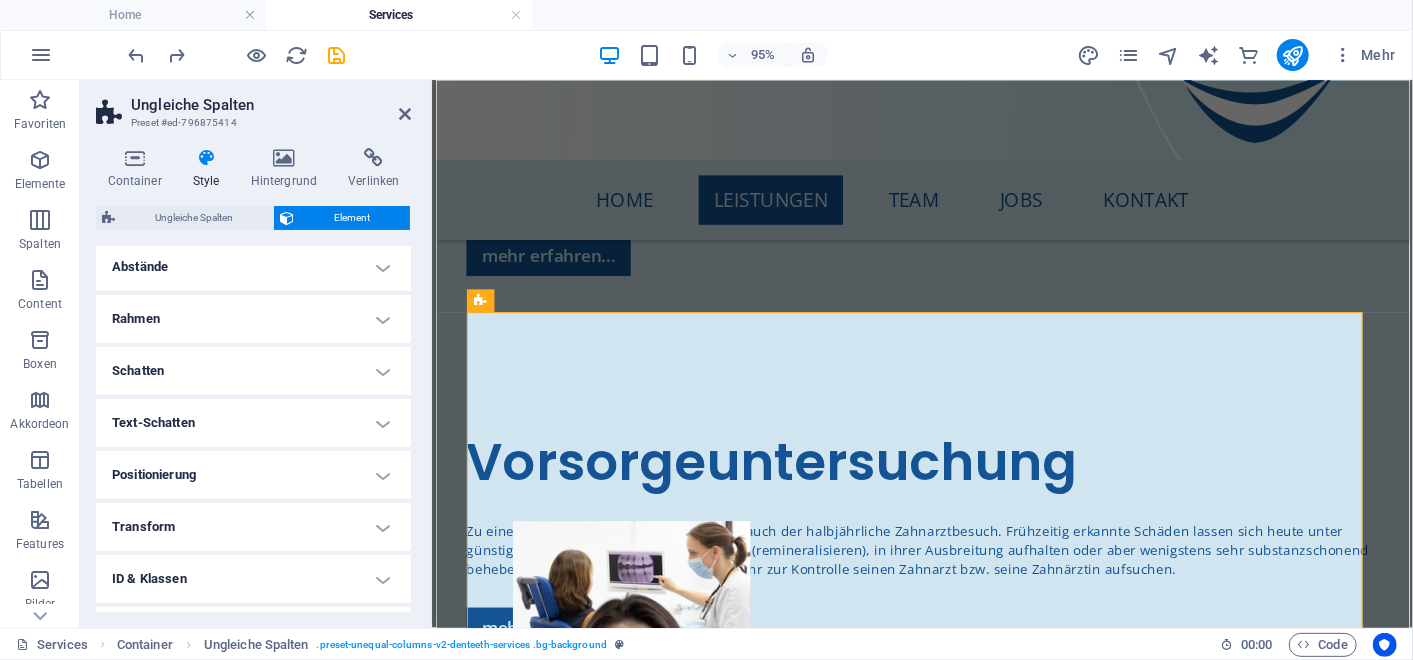 click on "Positionierung" at bounding box center [253, 475] 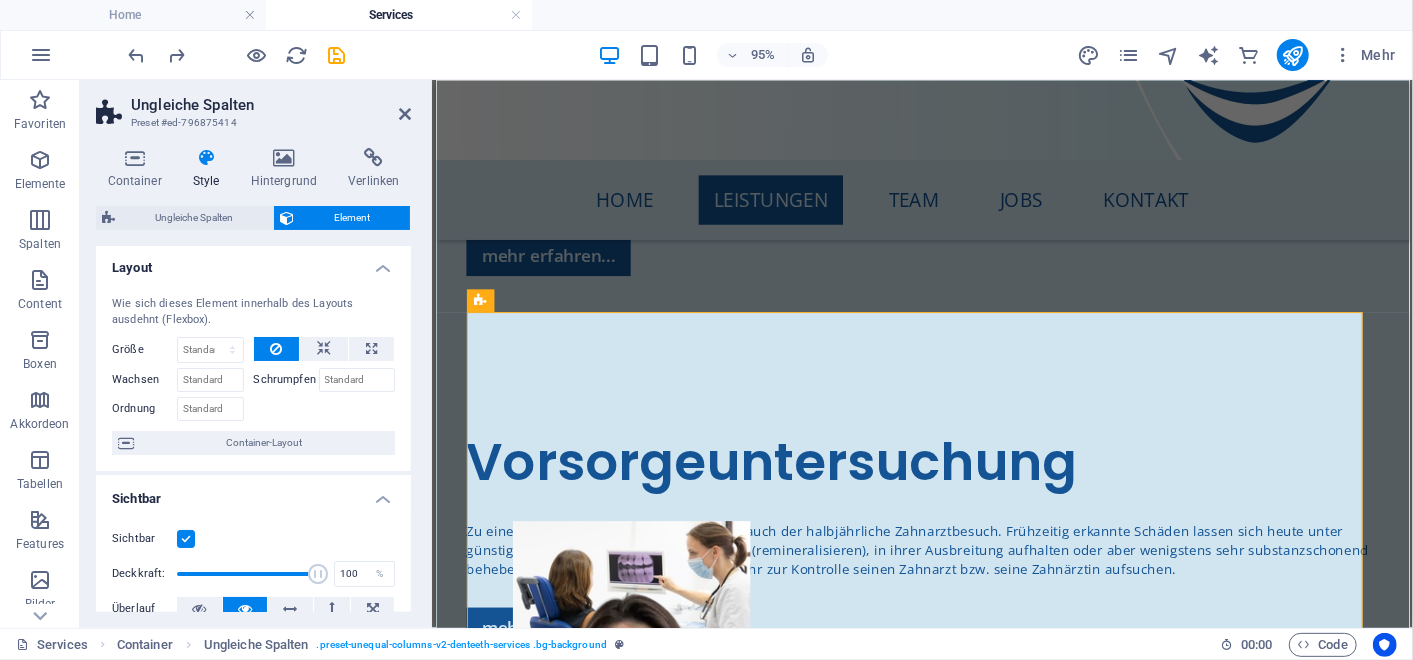 scroll, scrollTop: 0, scrollLeft: 0, axis: both 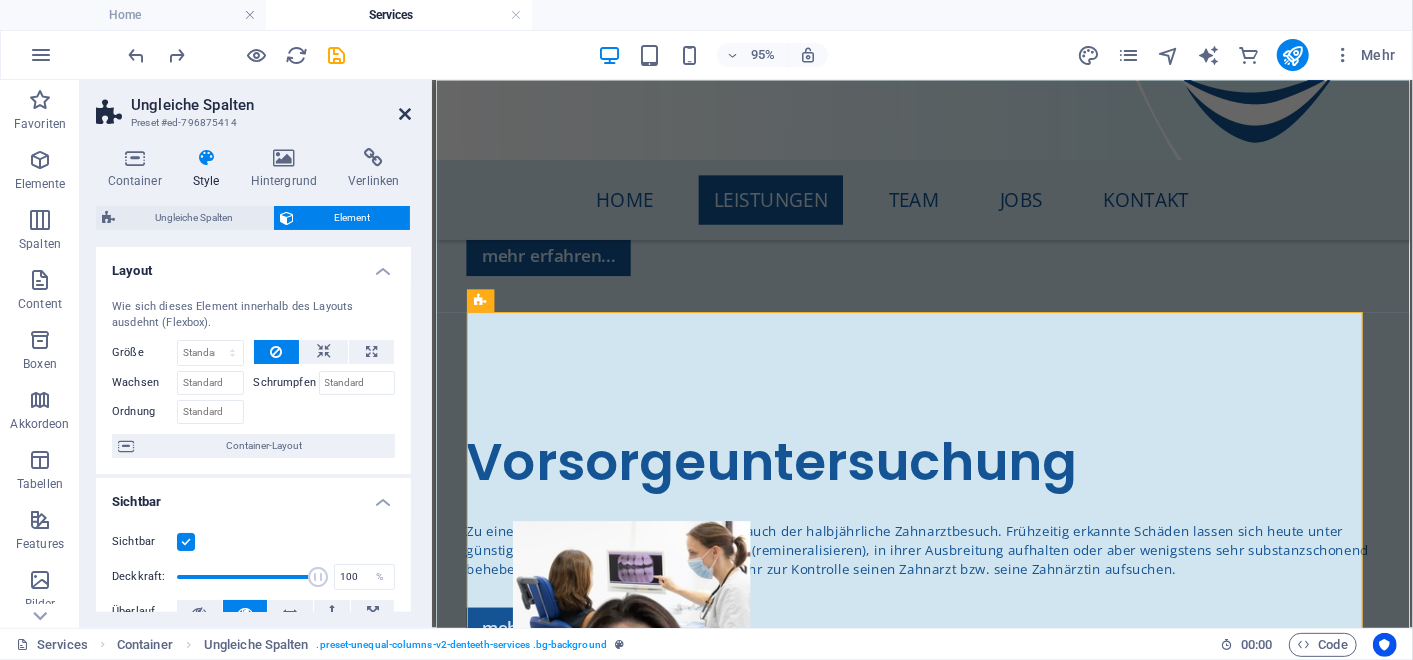 click at bounding box center [405, 114] 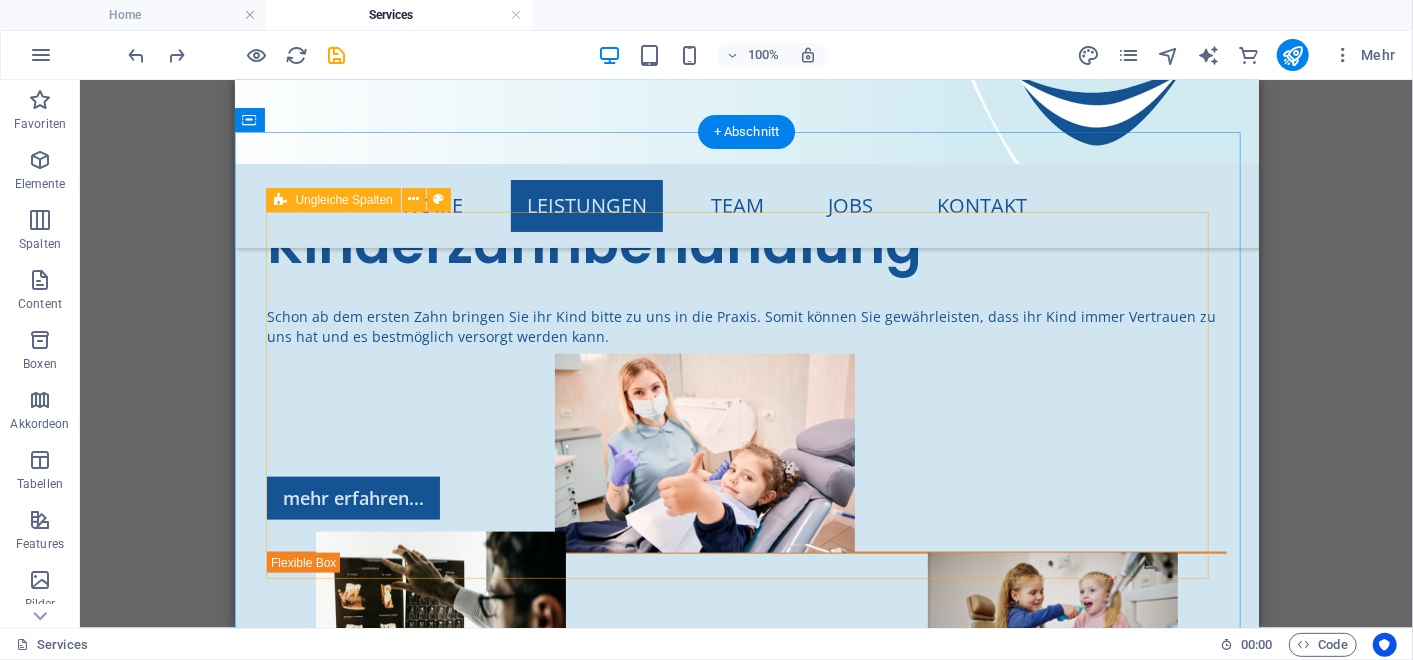 scroll, scrollTop: 5467, scrollLeft: 0, axis: vertical 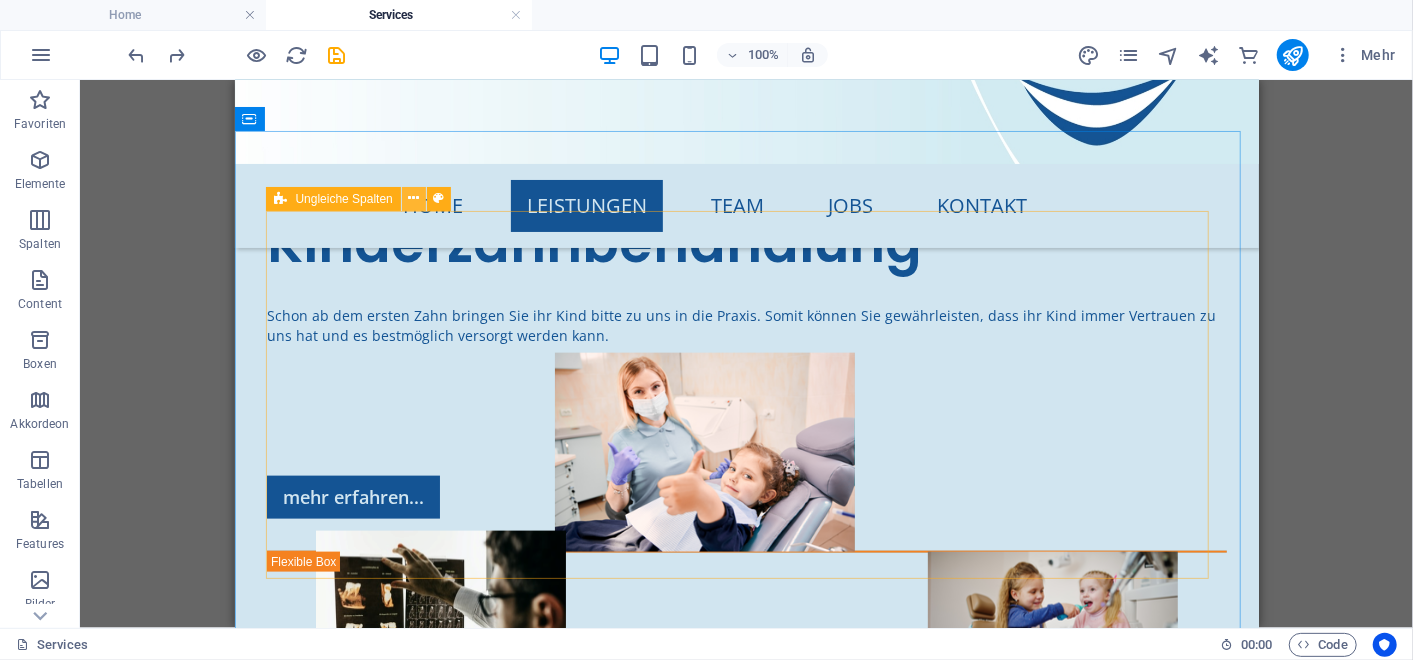 click at bounding box center (413, 198) 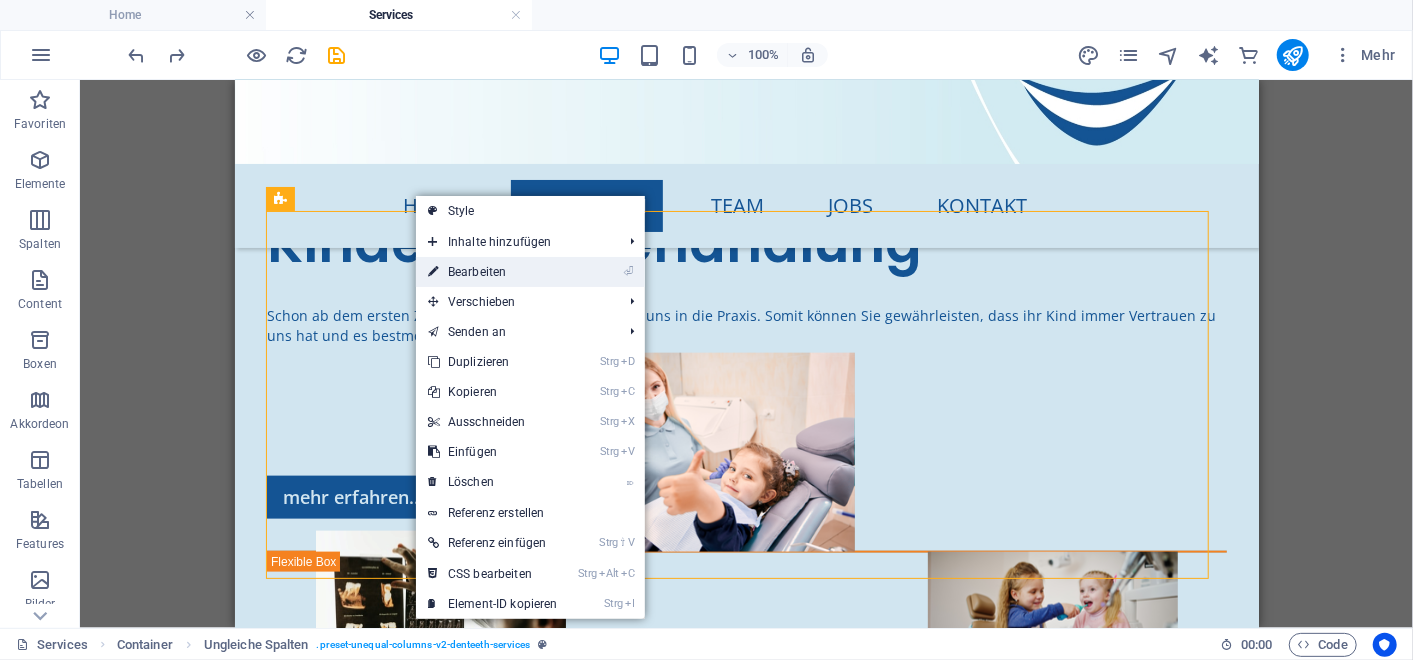 click on "⏎  Bearbeiten" at bounding box center [493, 272] 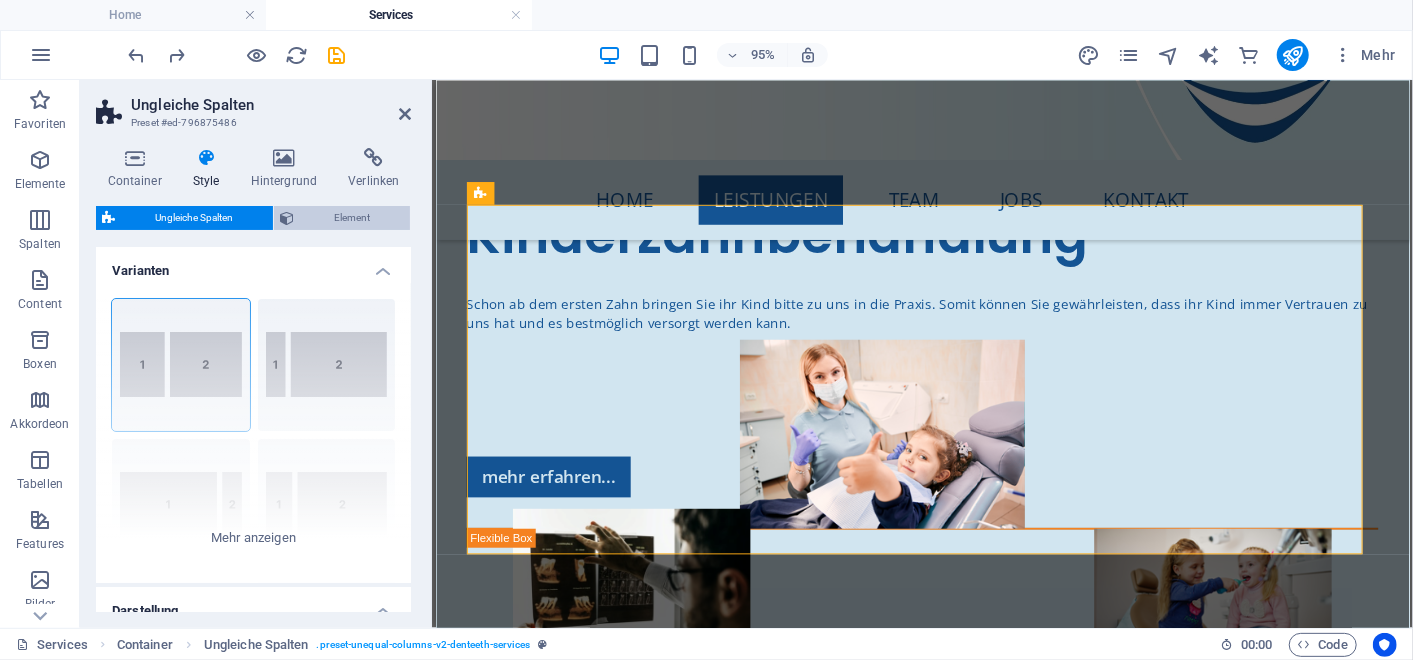 click on "Element" at bounding box center (352, 218) 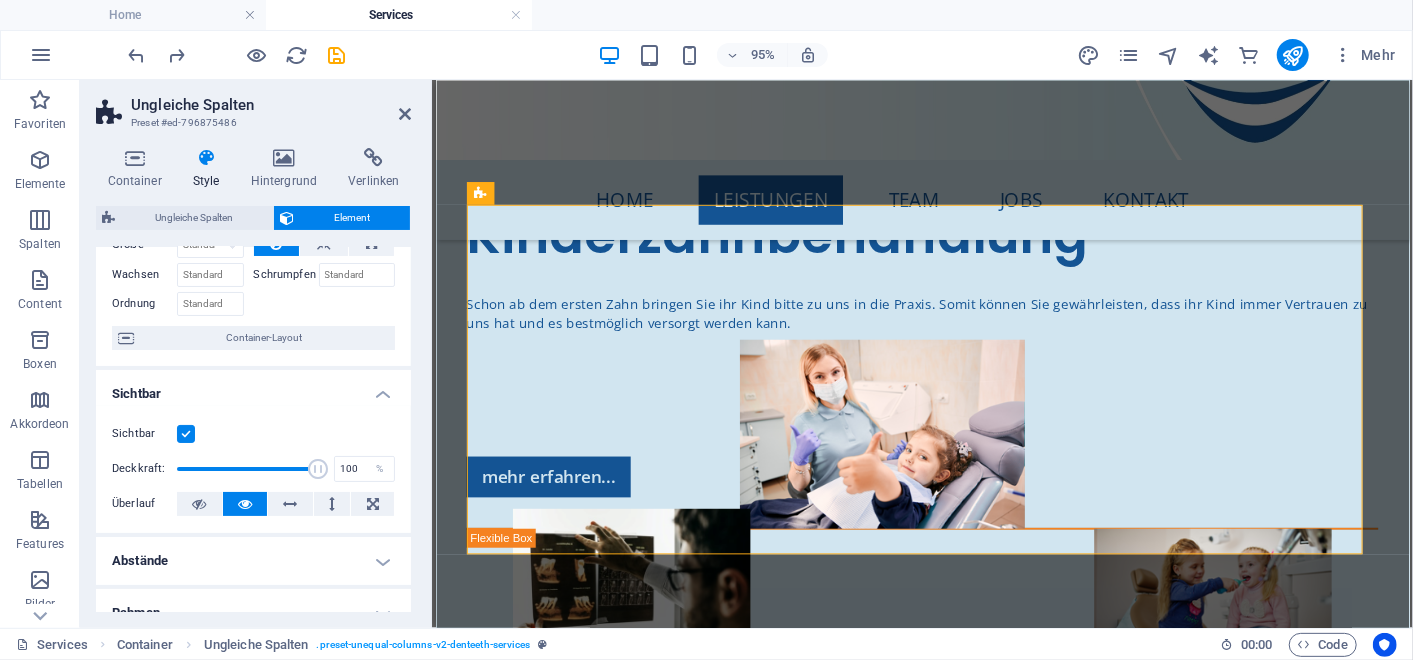 scroll, scrollTop: 210, scrollLeft: 0, axis: vertical 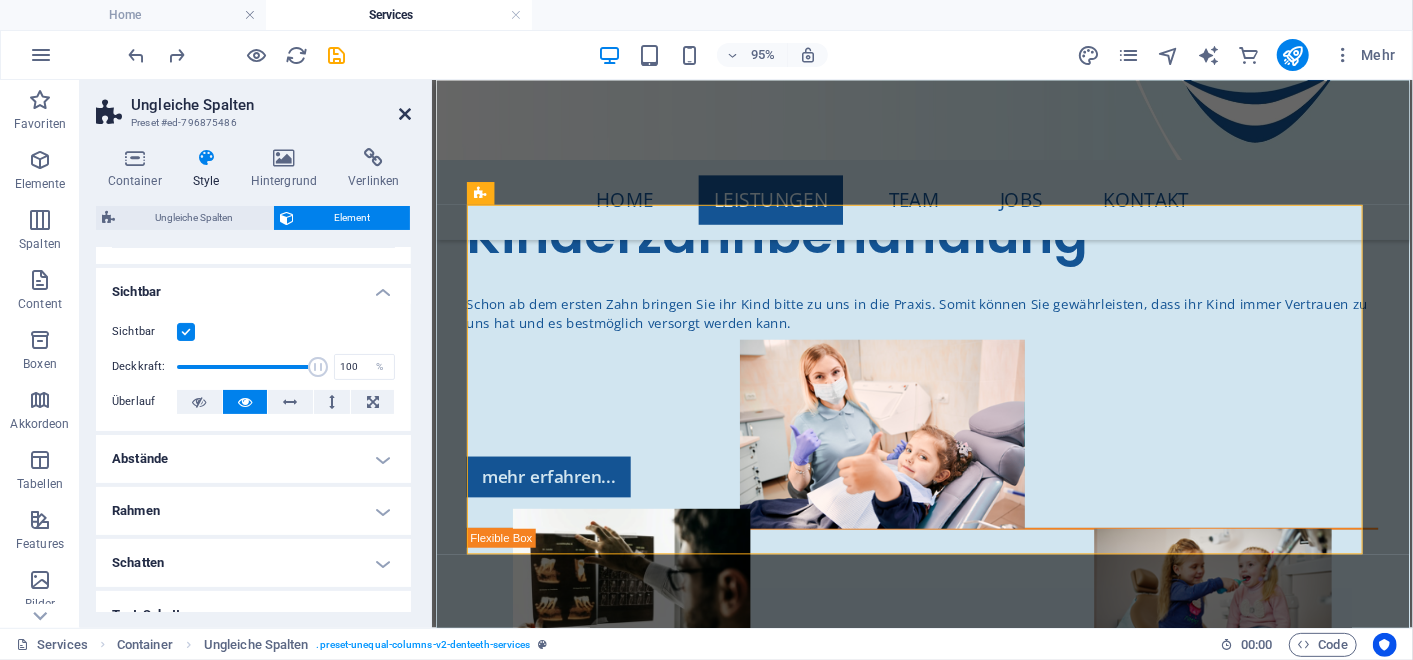 click at bounding box center (405, 114) 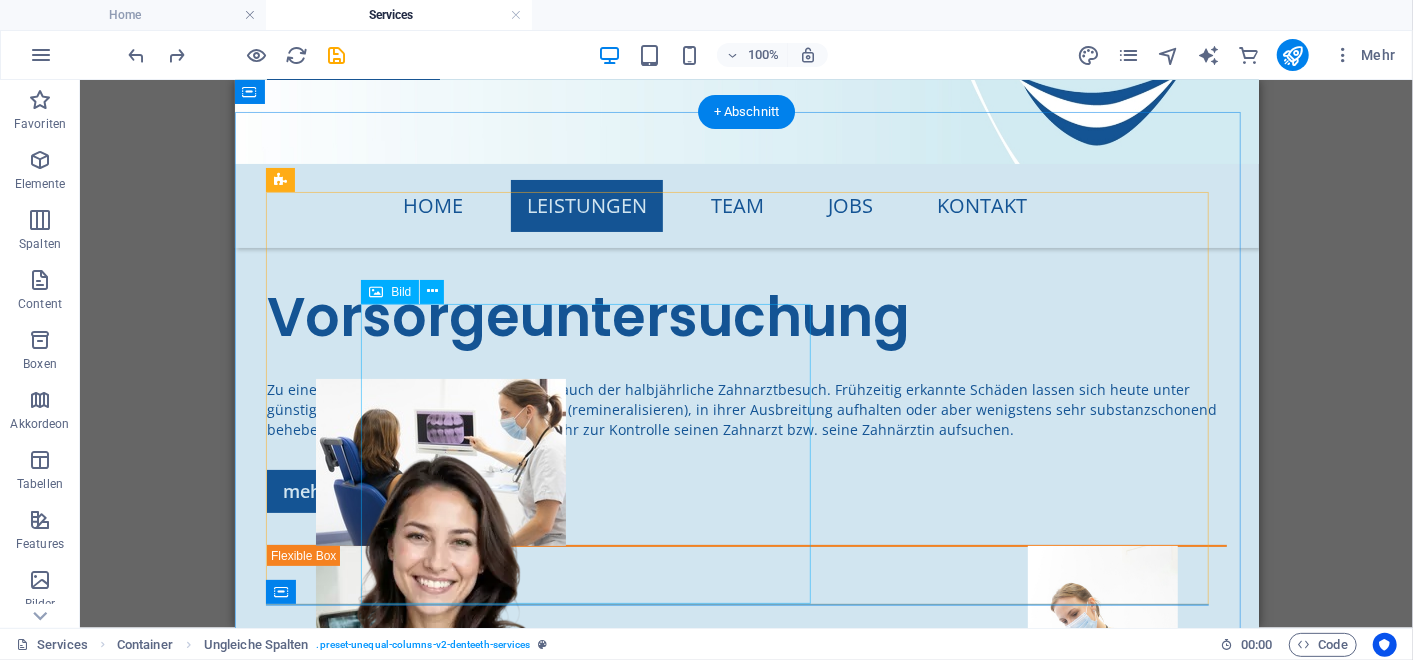 scroll, scrollTop: 4238, scrollLeft: 0, axis: vertical 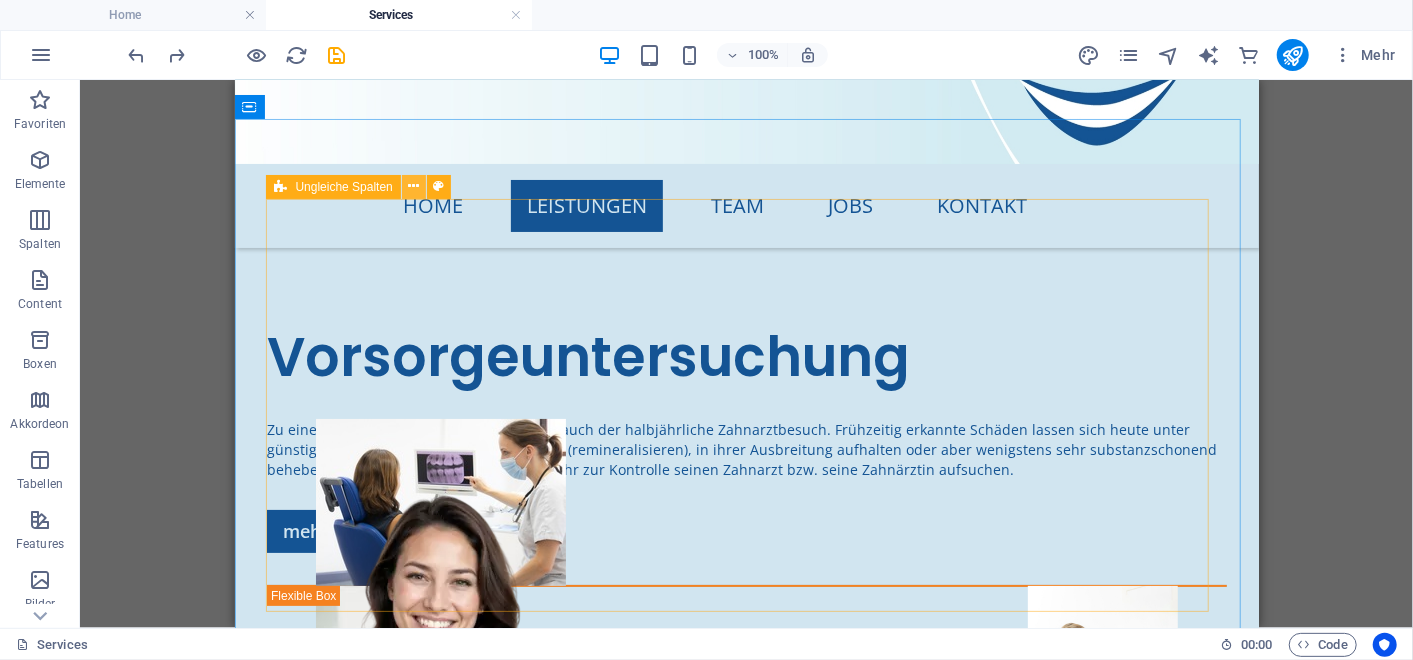 click at bounding box center [413, 186] 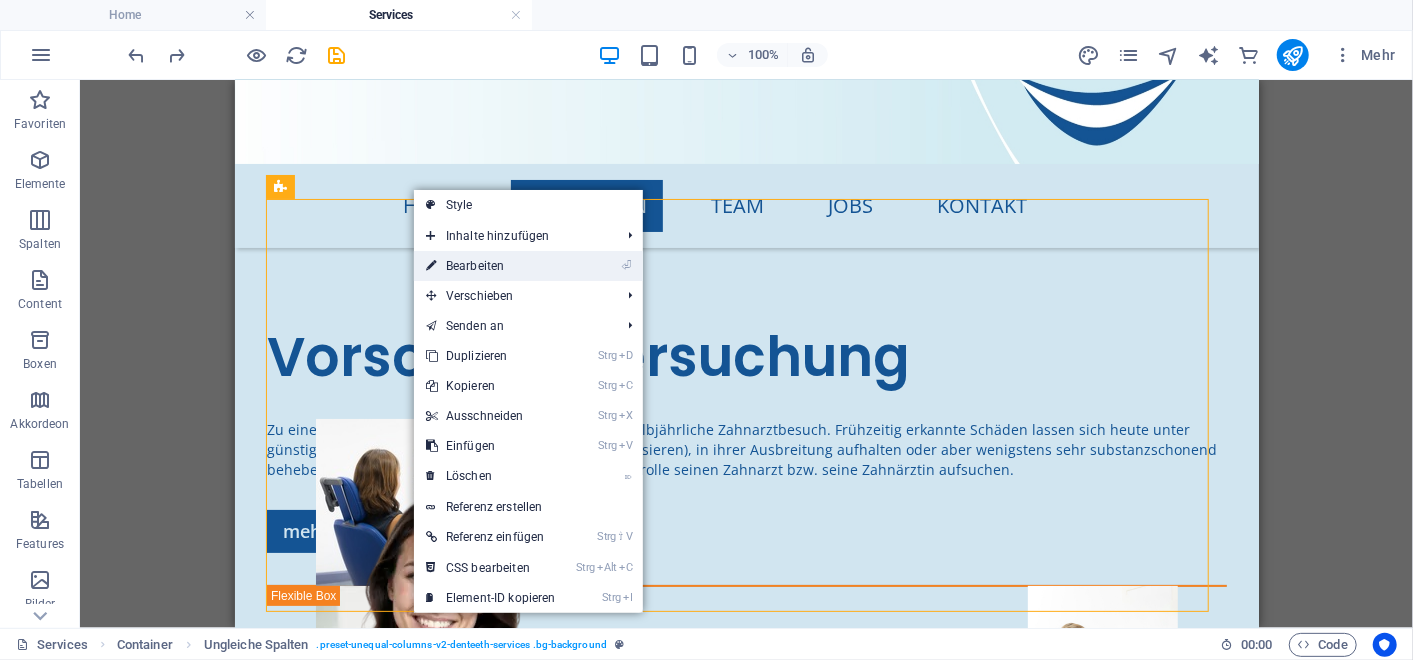 click on "⏎  Bearbeiten" at bounding box center (491, 266) 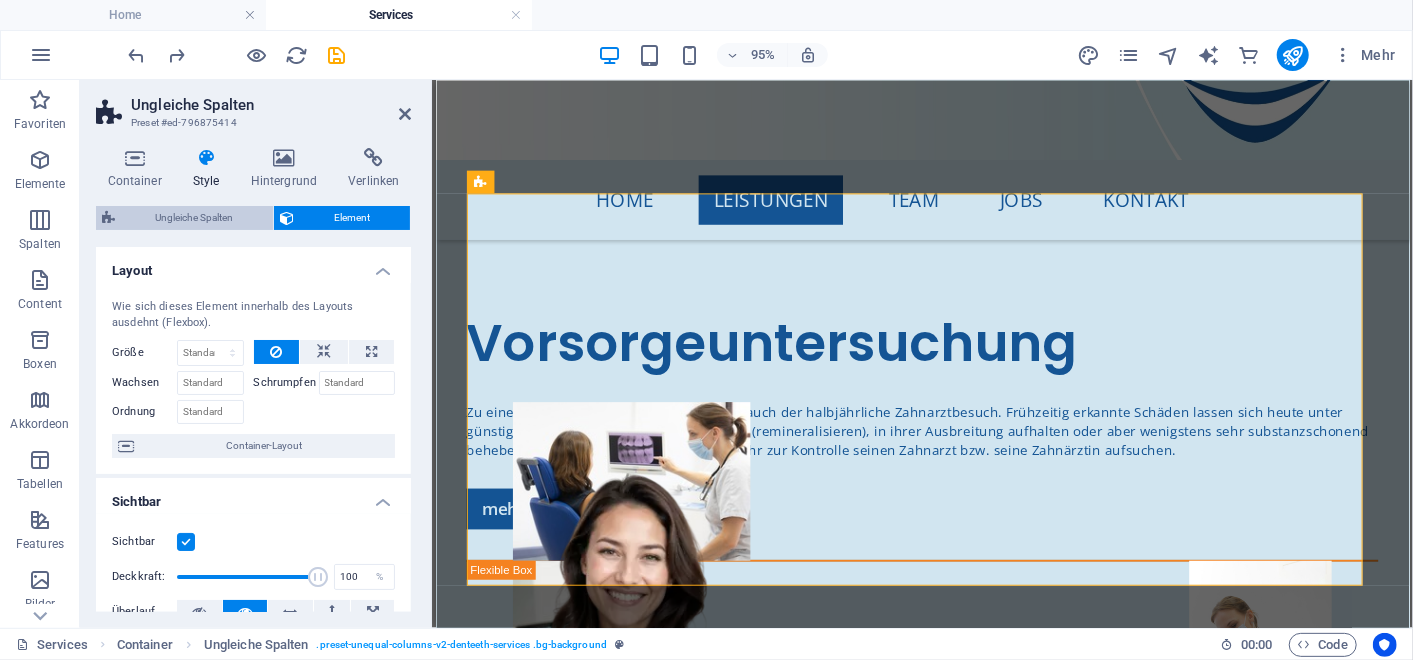 click on "Ungleiche Spalten" at bounding box center (194, 218) 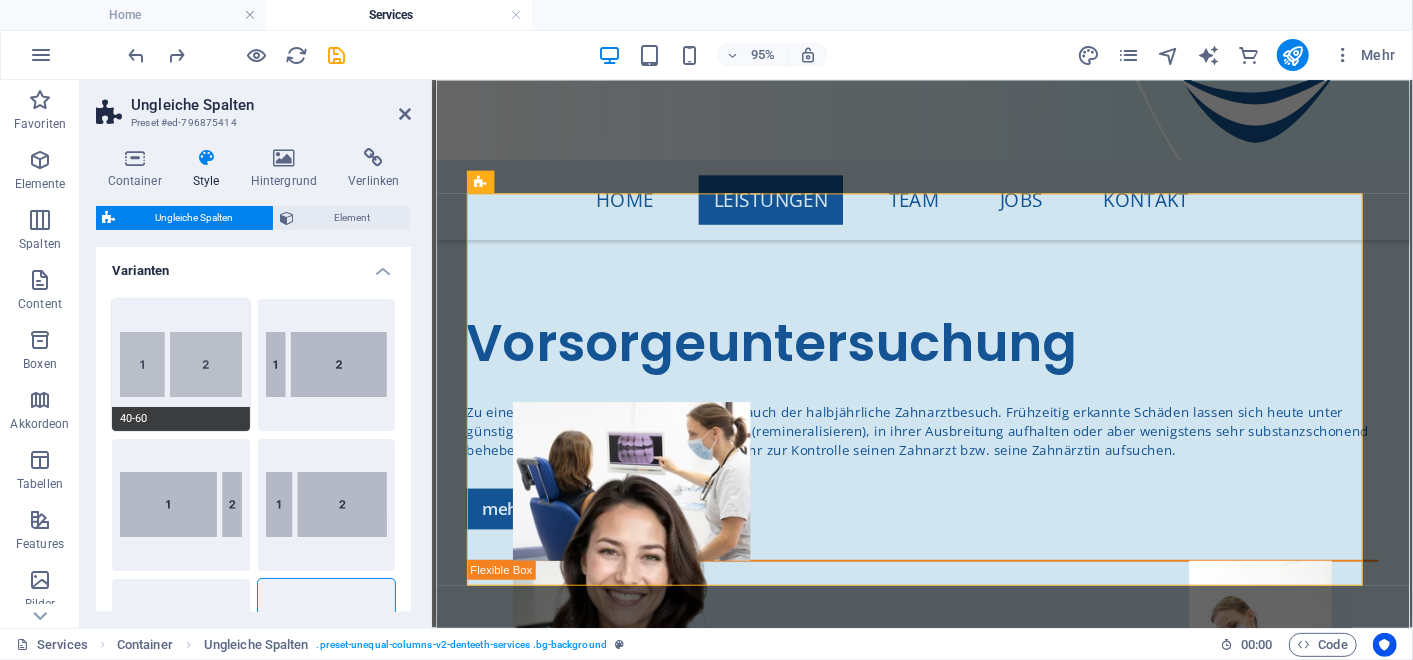 click on "40-60" at bounding box center [181, 365] 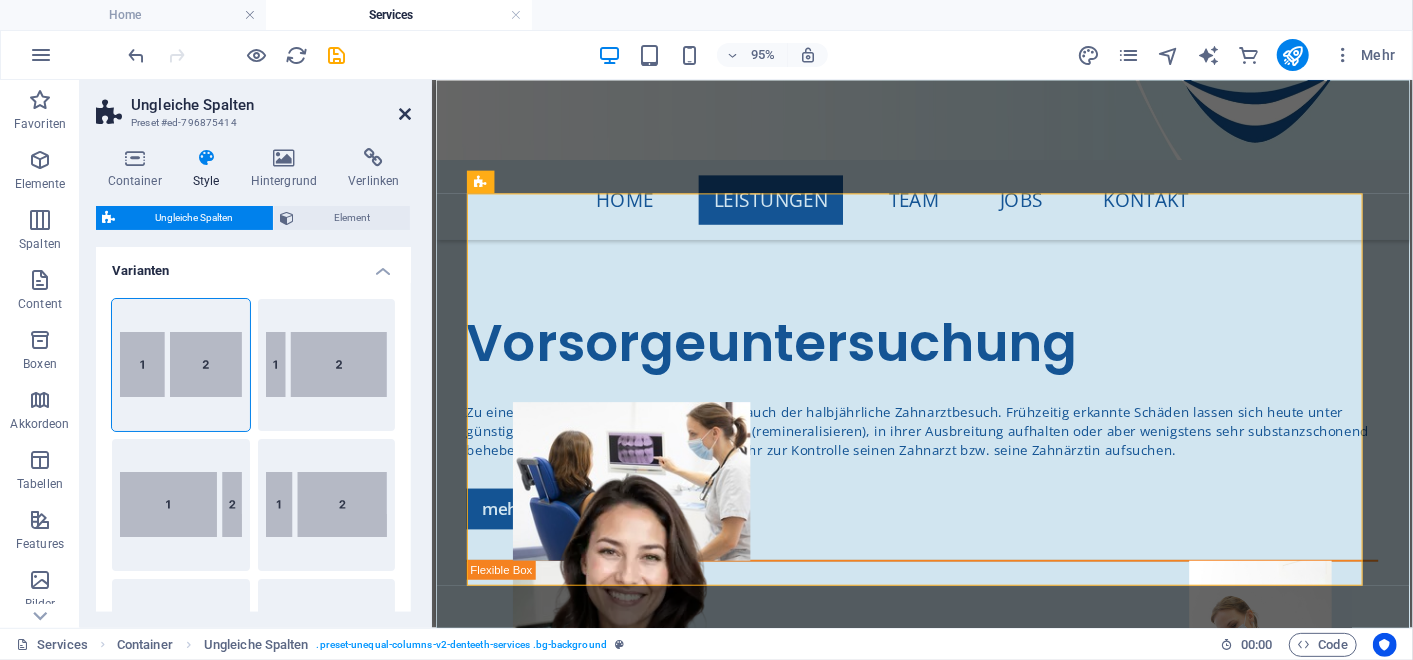 click at bounding box center (405, 114) 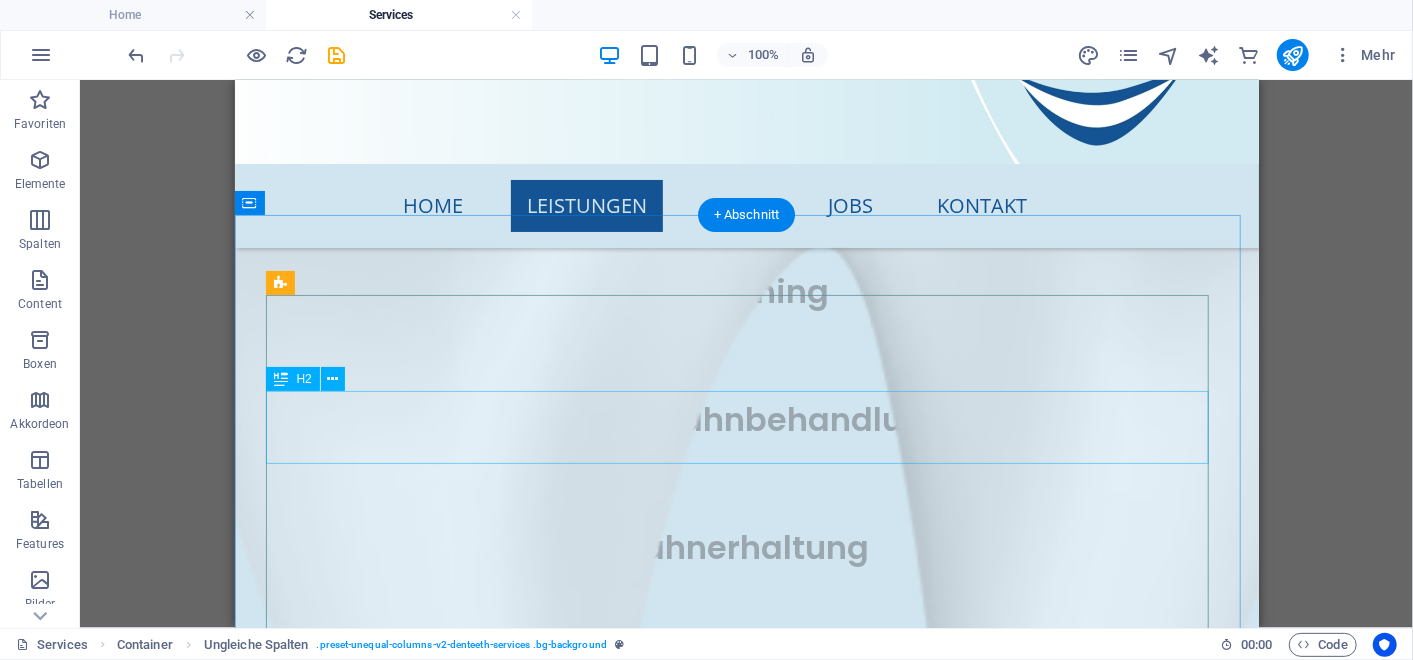 scroll, scrollTop: 2904, scrollLeft: 0, axis: vertical 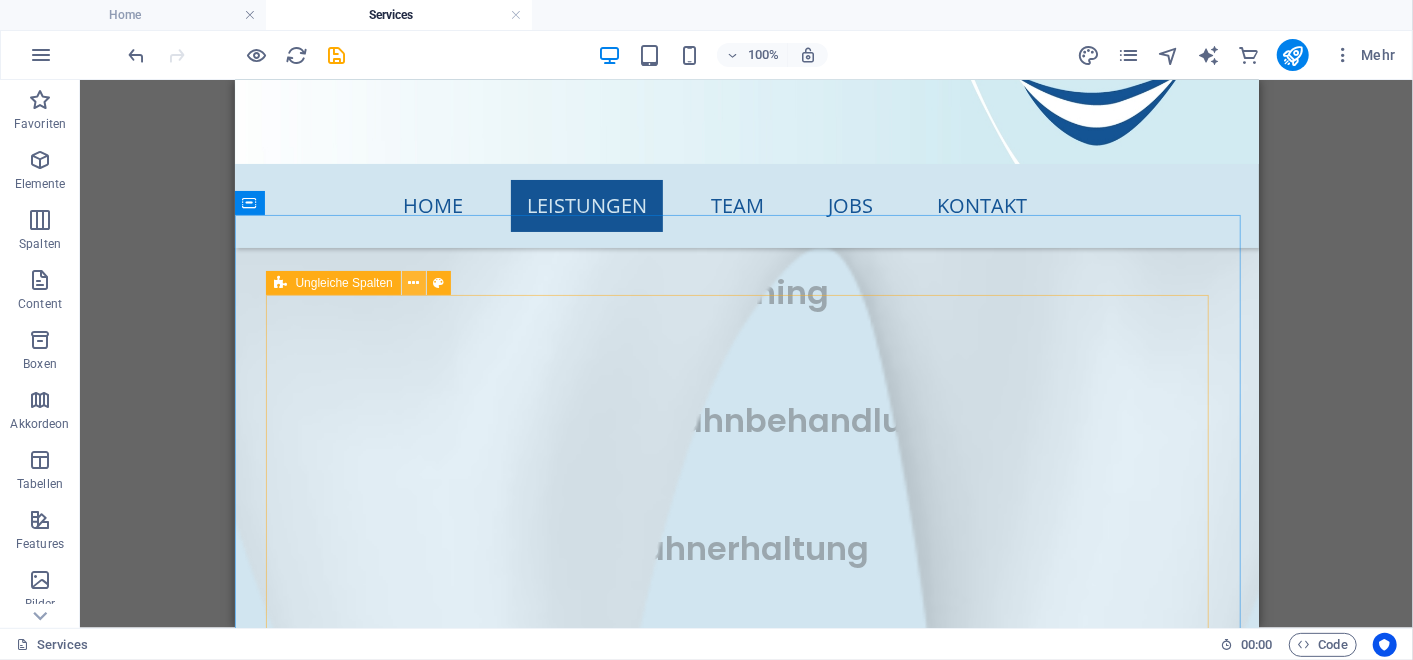 click at bounding box center (413, 283) 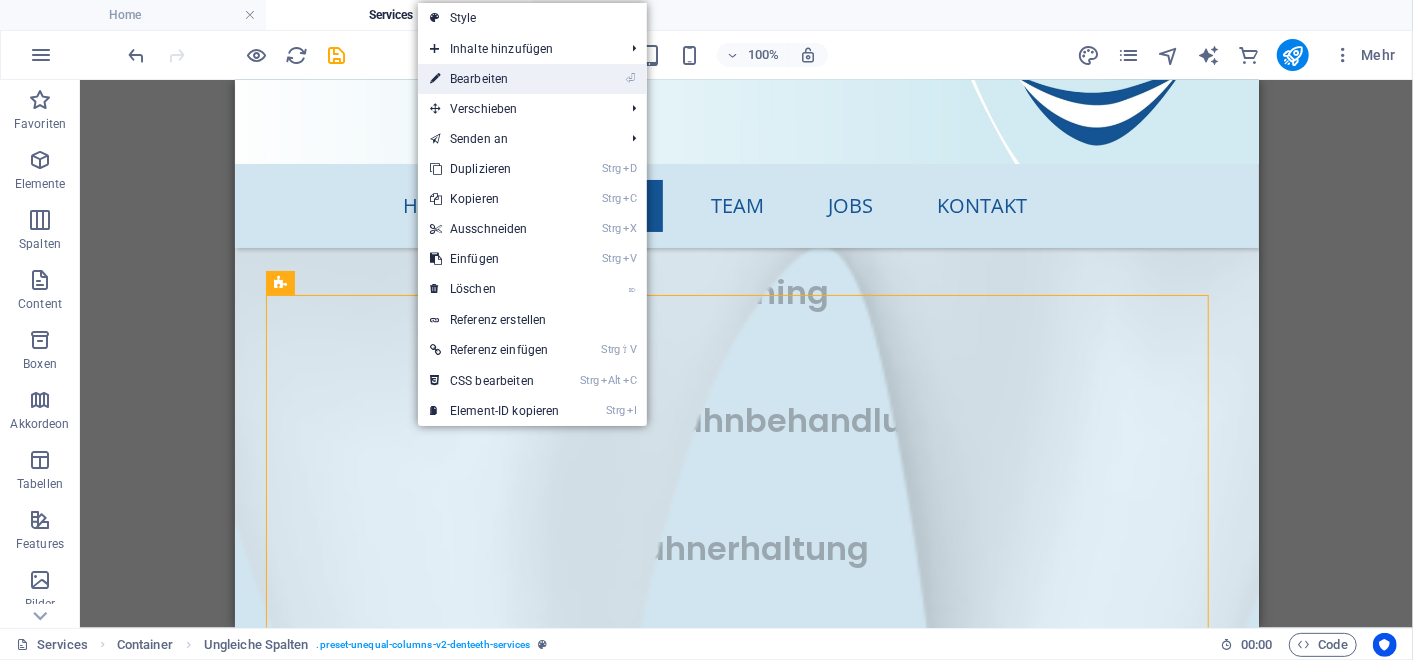 click on "⏎  Bearbeiten" at bounding box center [495, 79] 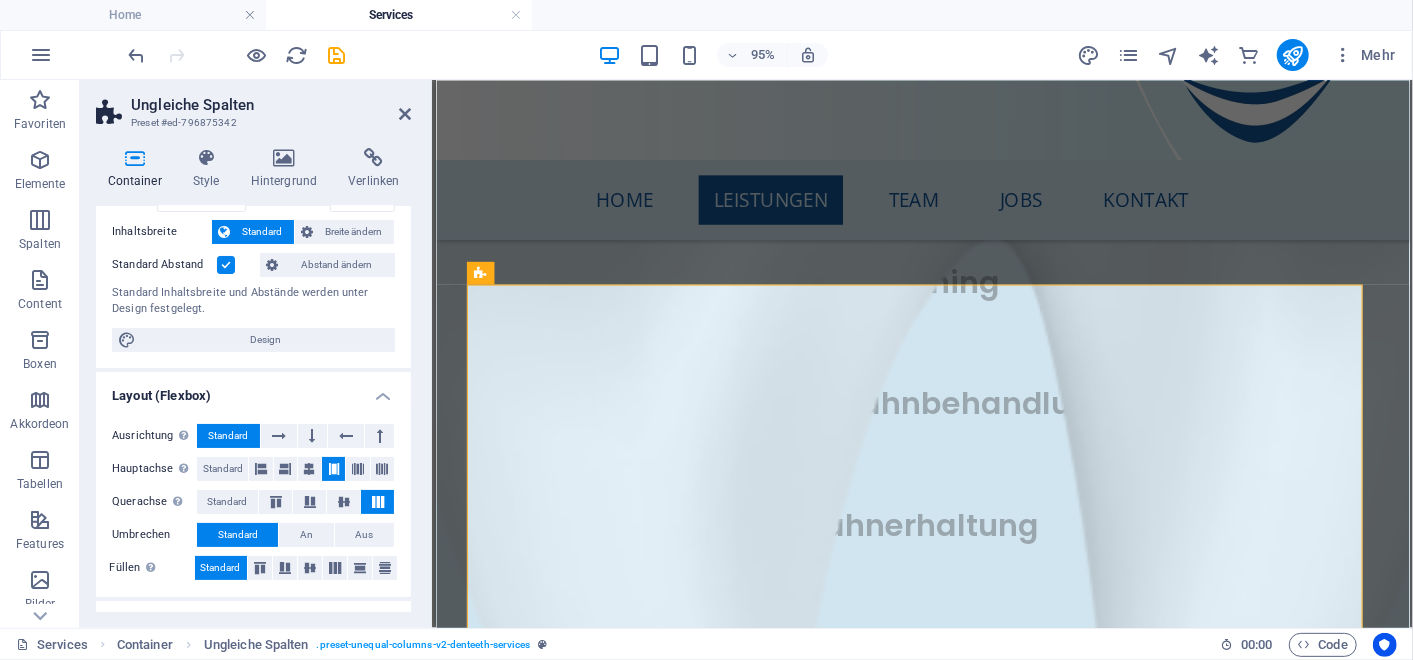 scroll, scrollTop: 104, scrollLeft: 0, axis: vertical 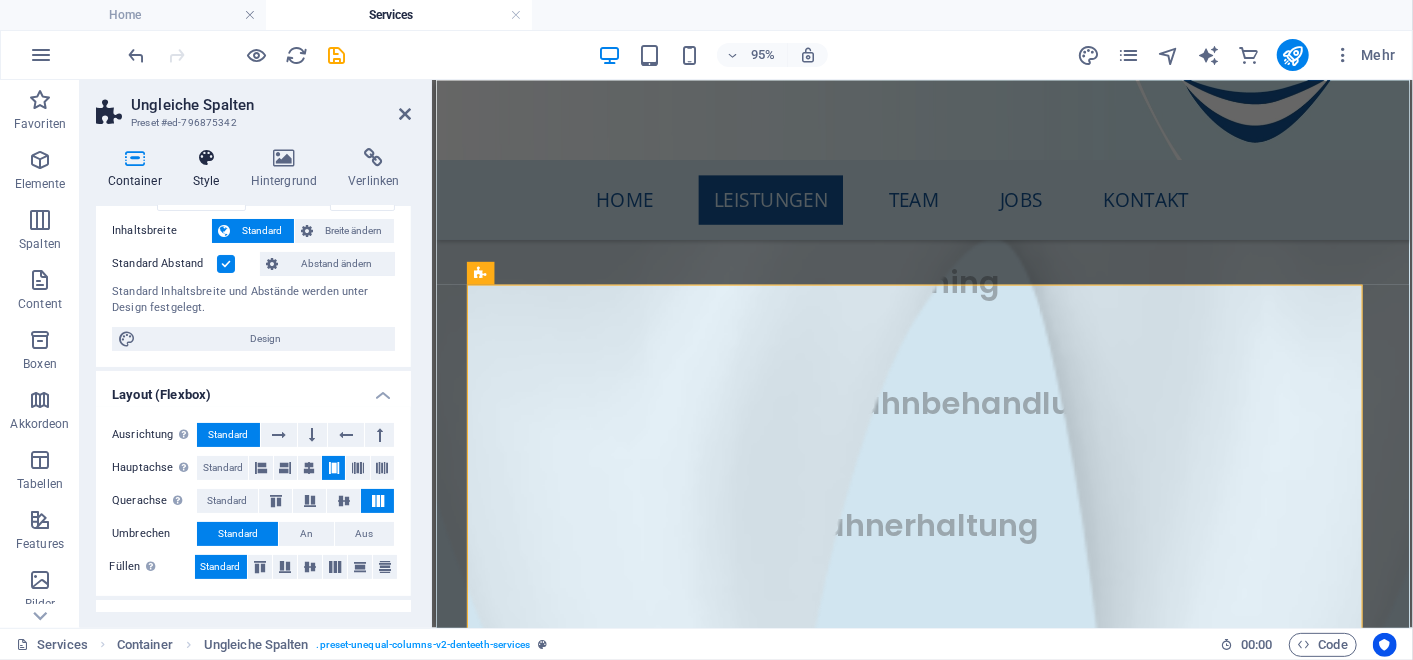 click on "Style" at bounding box center (210, 169) 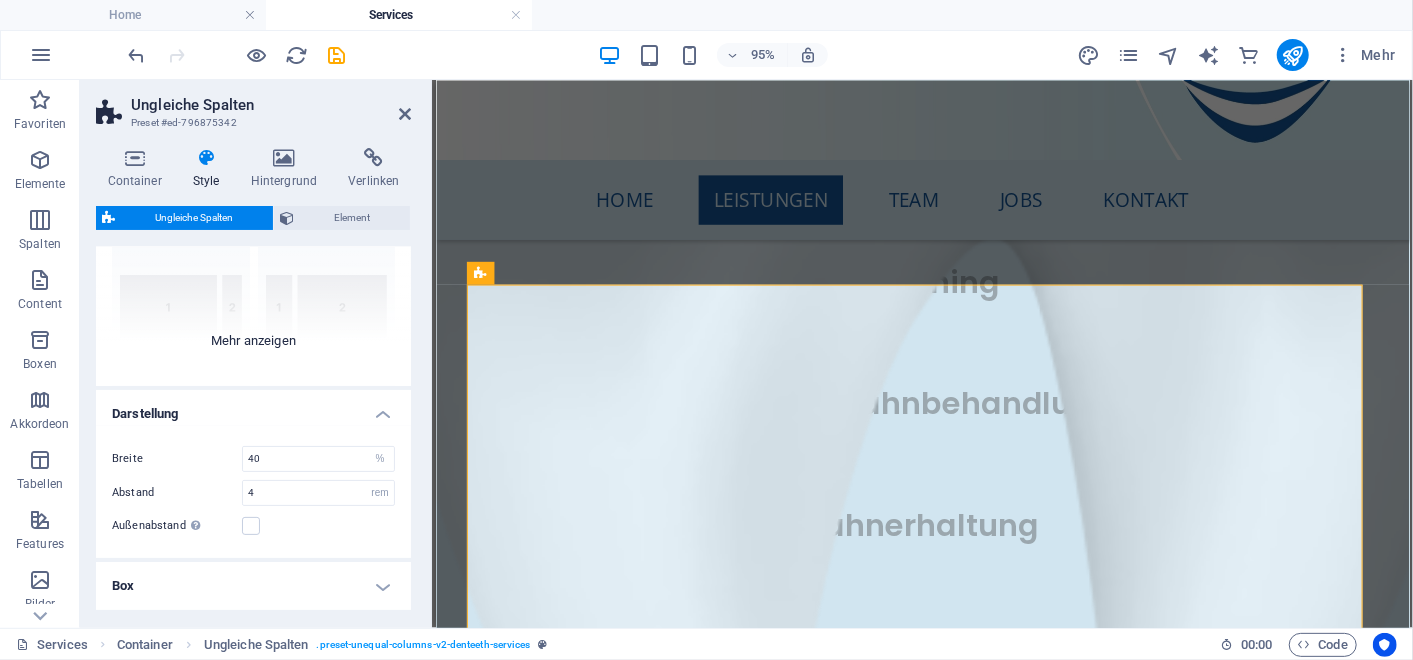 scroll, scrollTop: 197, scrollLeft: 0, axis: vertical 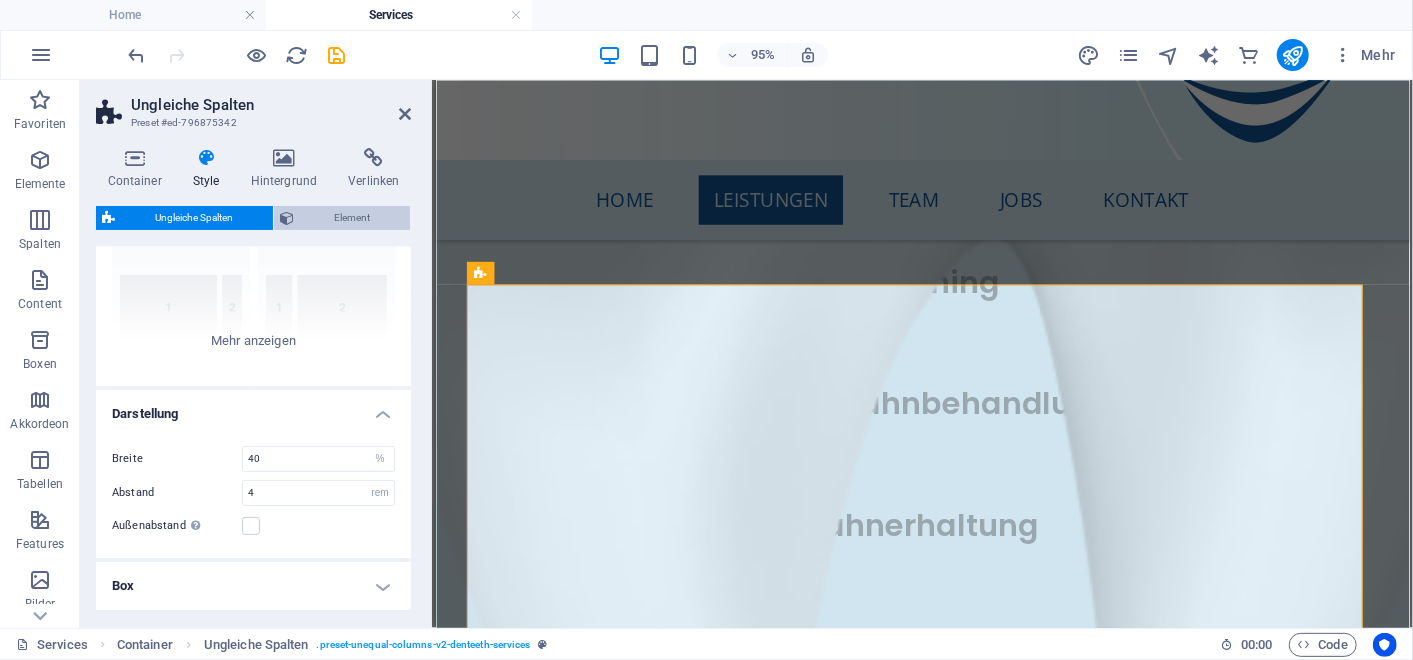 click on "Element" at bounding box center [352, 218] 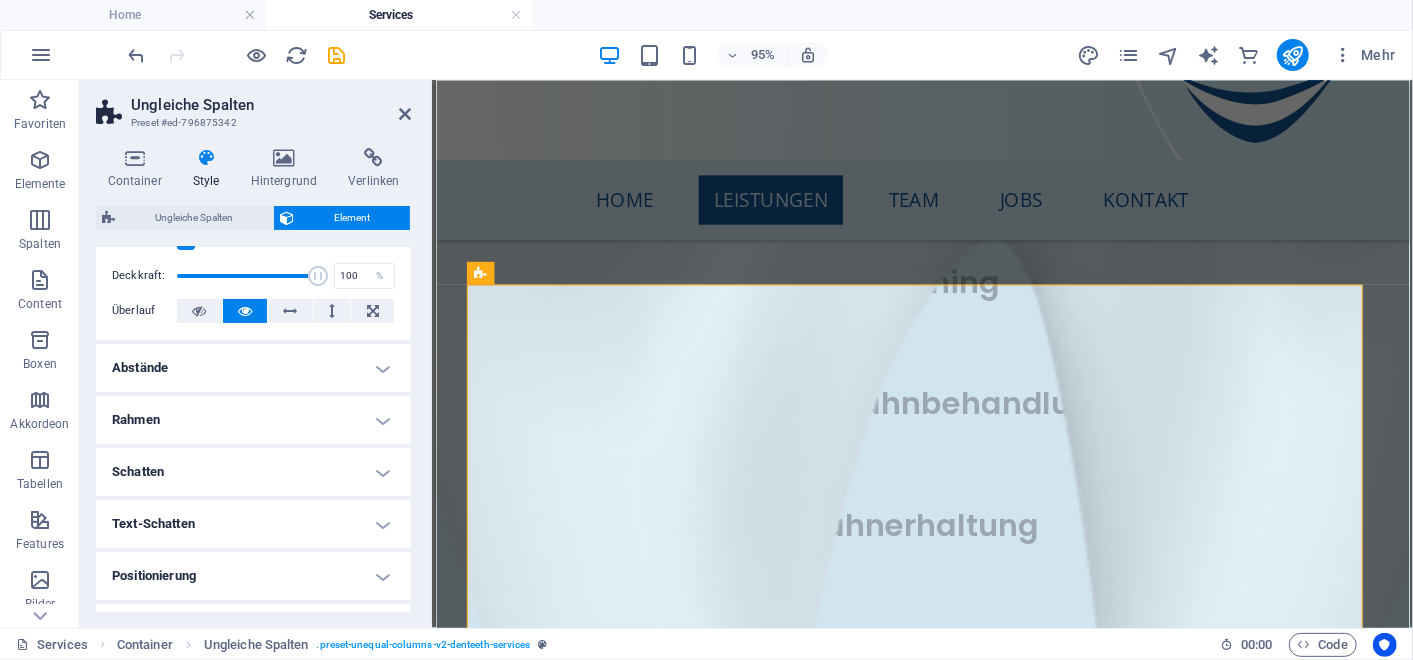 scroll, scrollTop: 313, scrollLeft: 0, axis: vertical 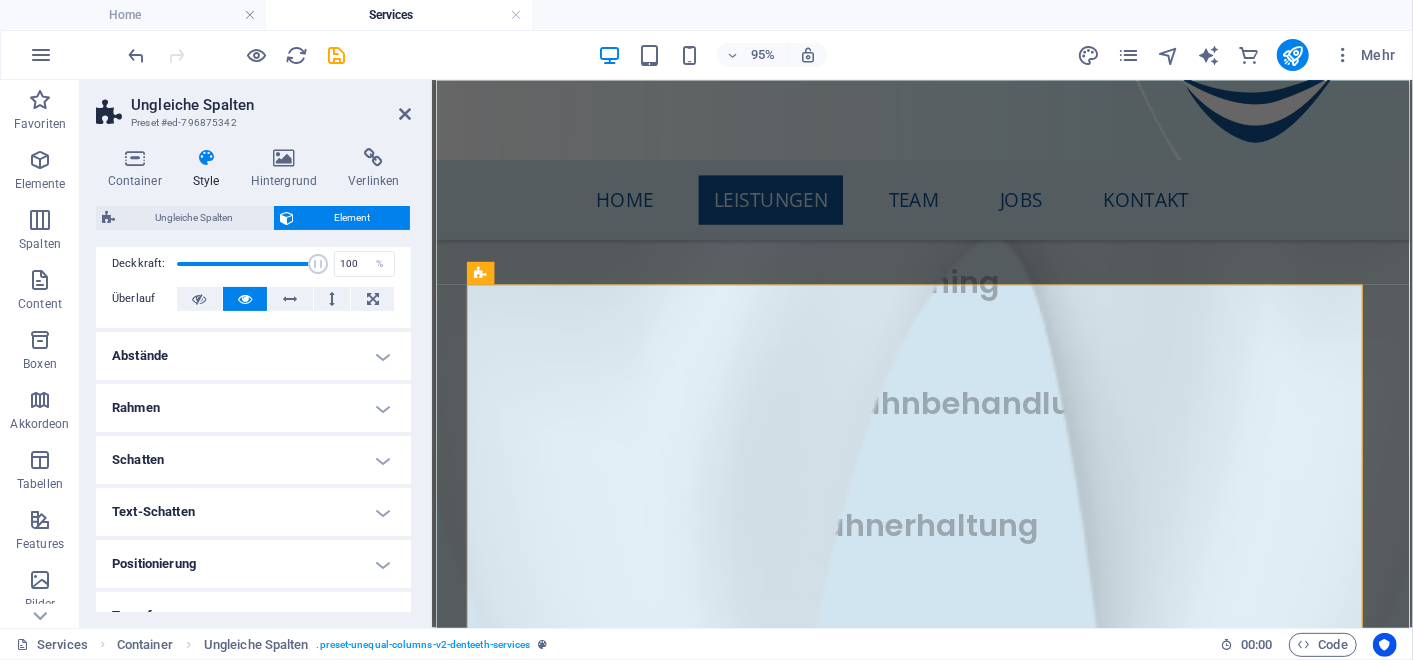 click on "Ungleiche Spalten" at bounding box center (271, 105) 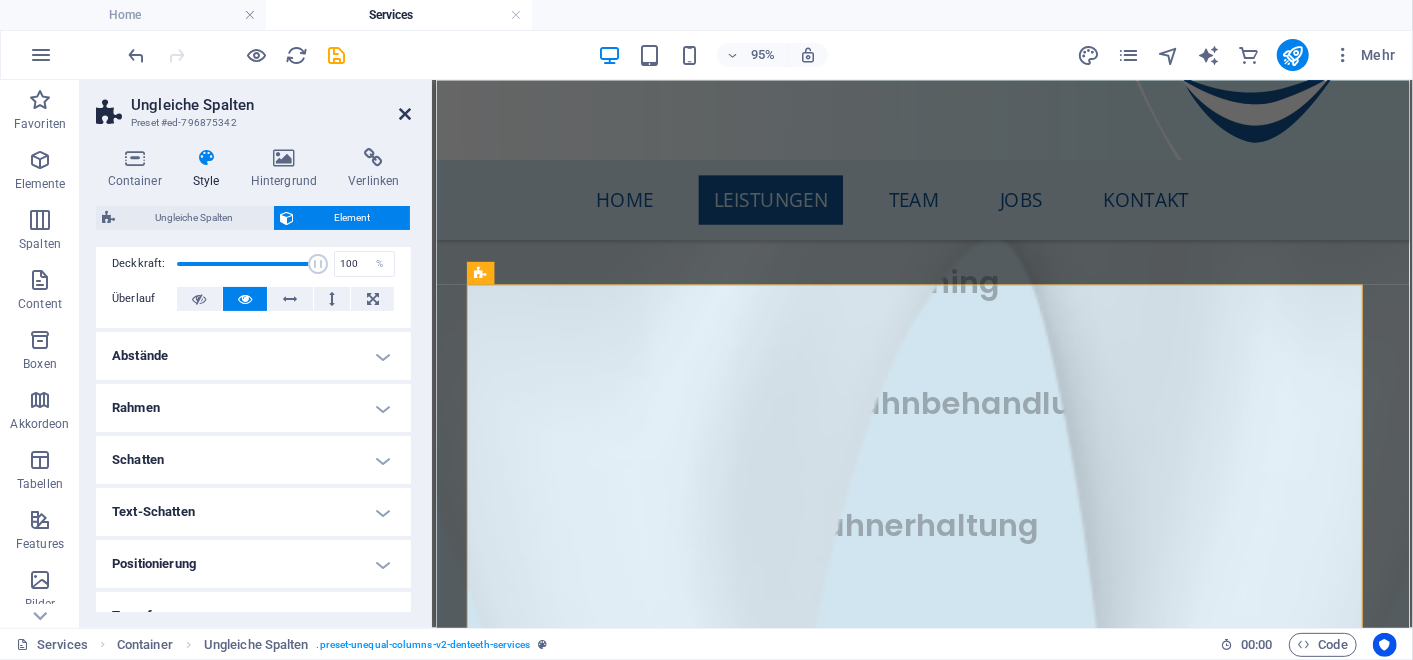 click at bounding box center [405, 114] 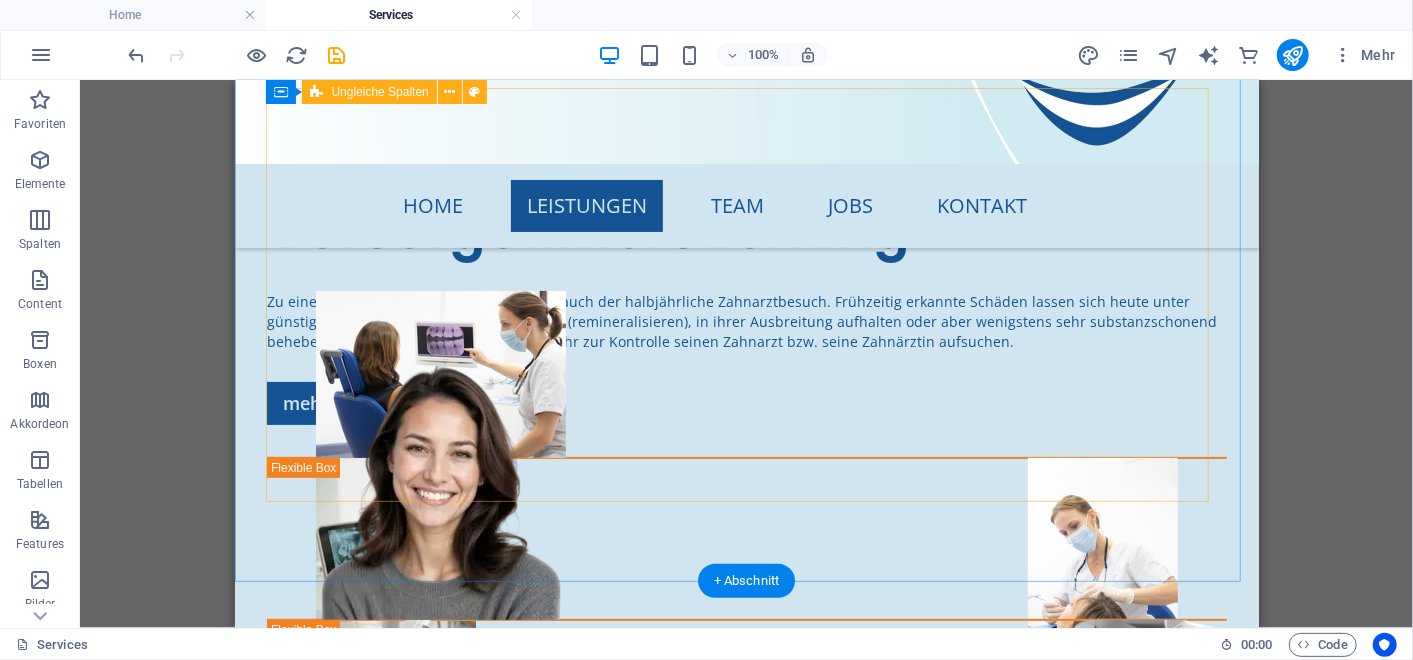 scroll, scrollTop: 4347, scrollLeft: 0, axis: vertical 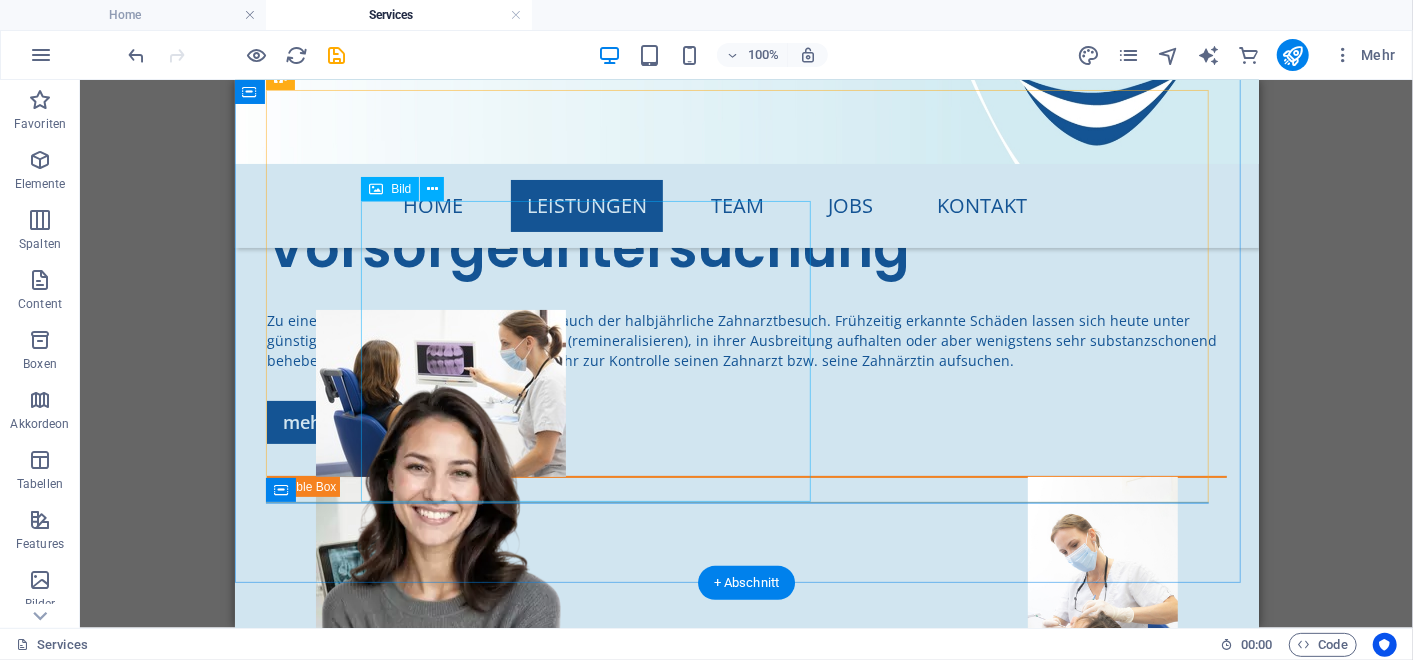 click at bounding box center [588, 2673] 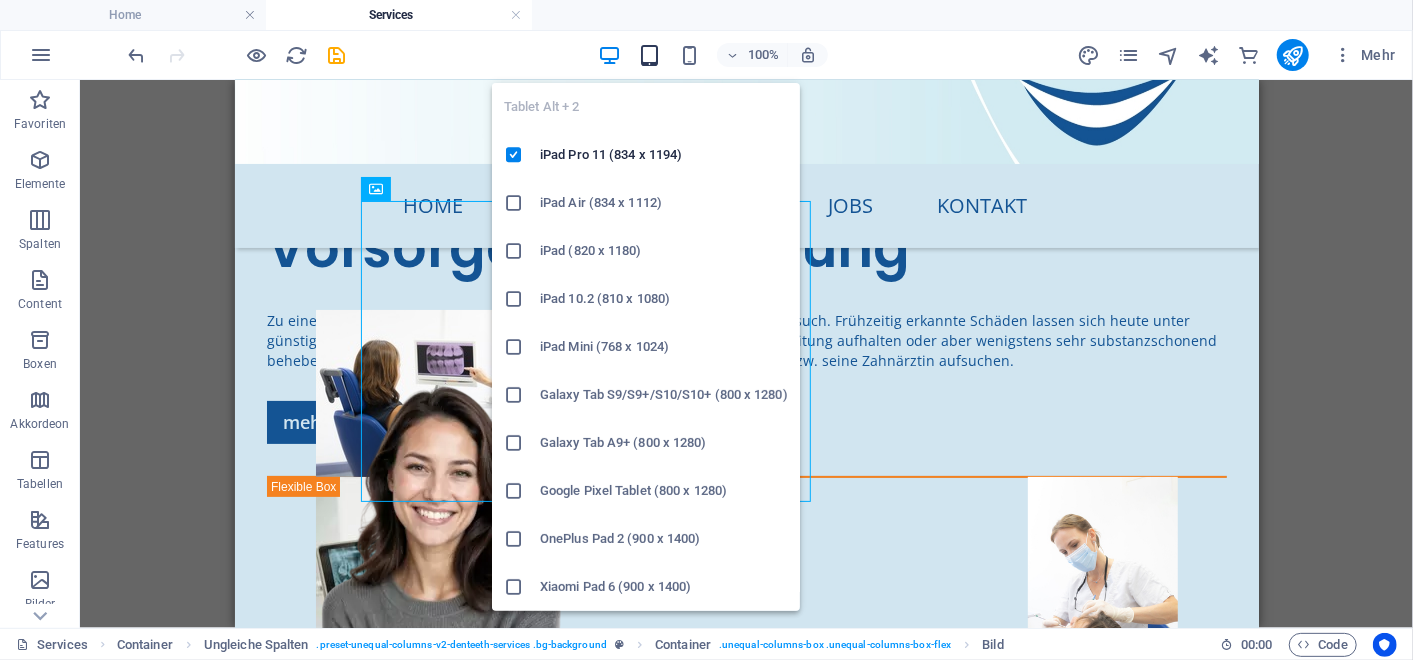 click at bounding box center [649, 55] 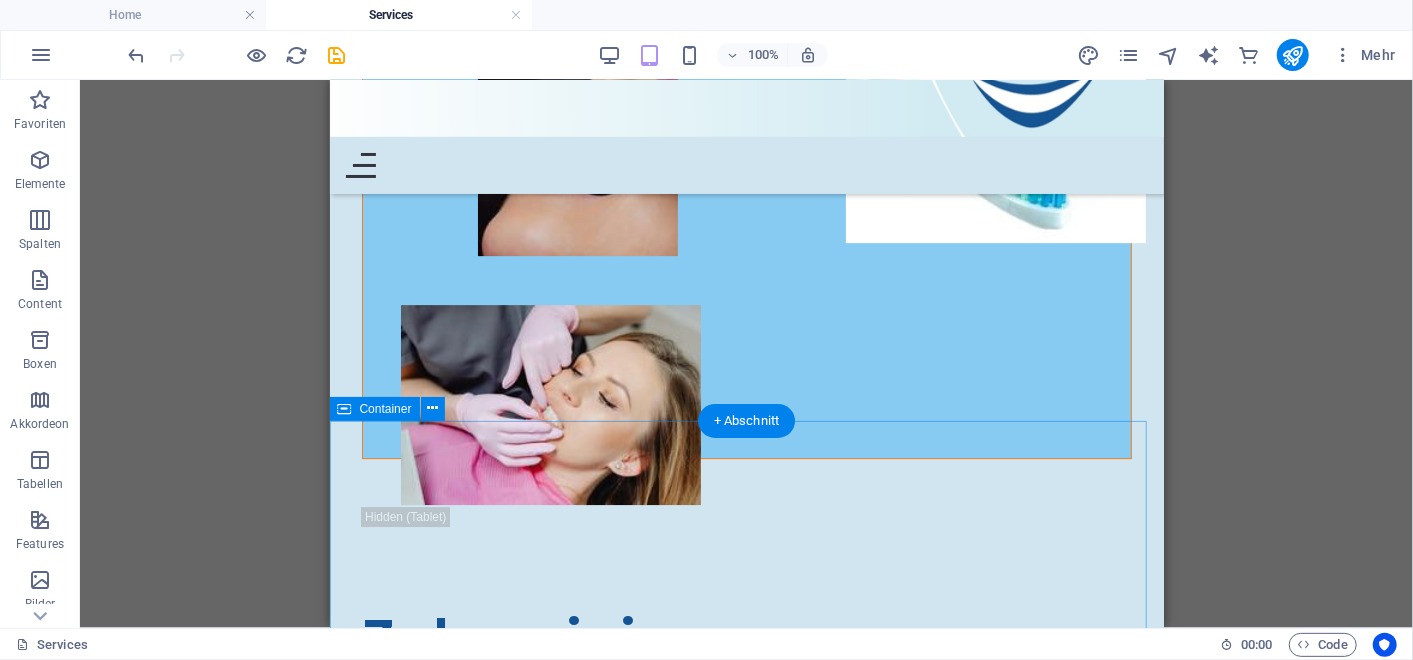 scroll, scrollTop: 3462, scrollLeft: 0, axis: vertical 